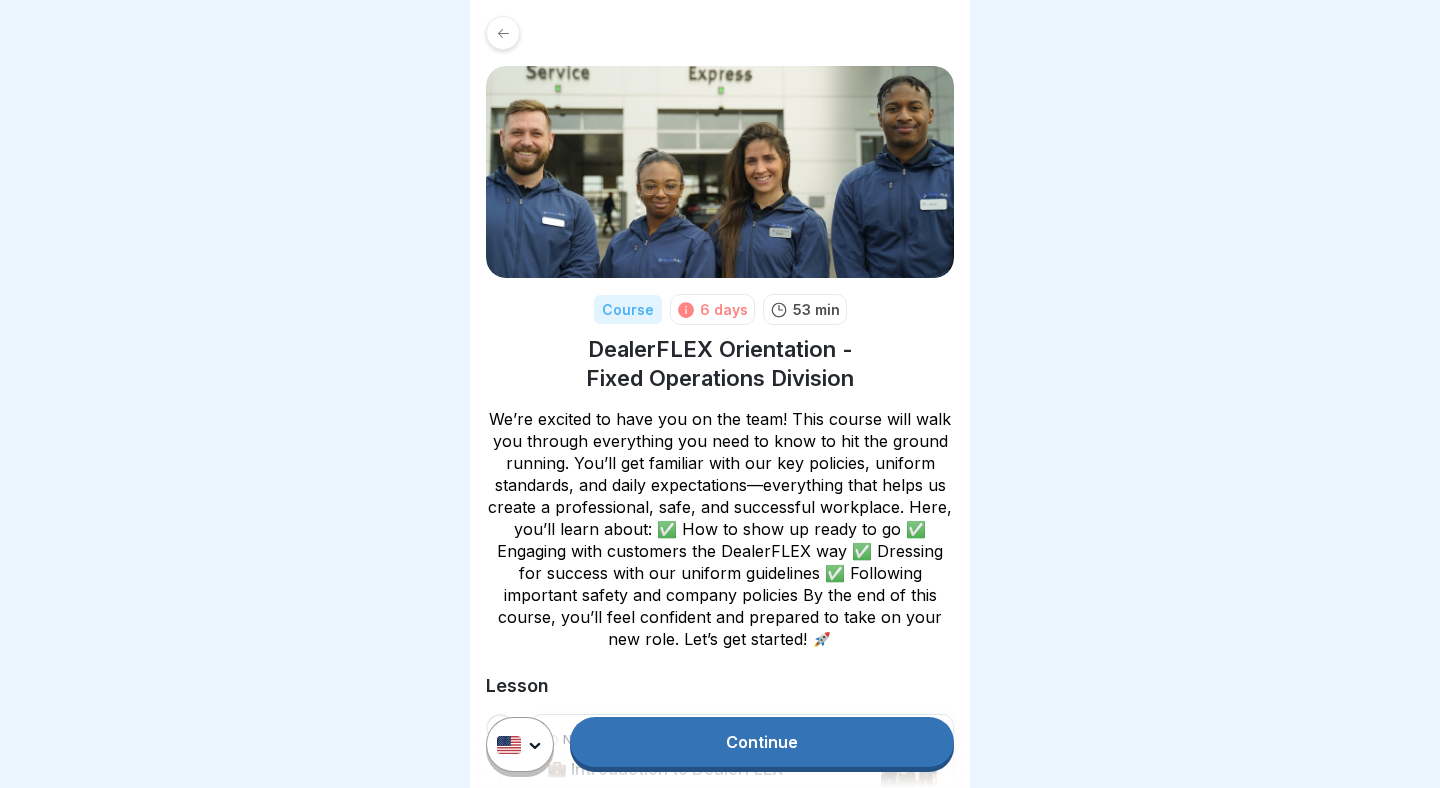 scroll, scrollTop: 0, scrollLeft: 0, axis: both 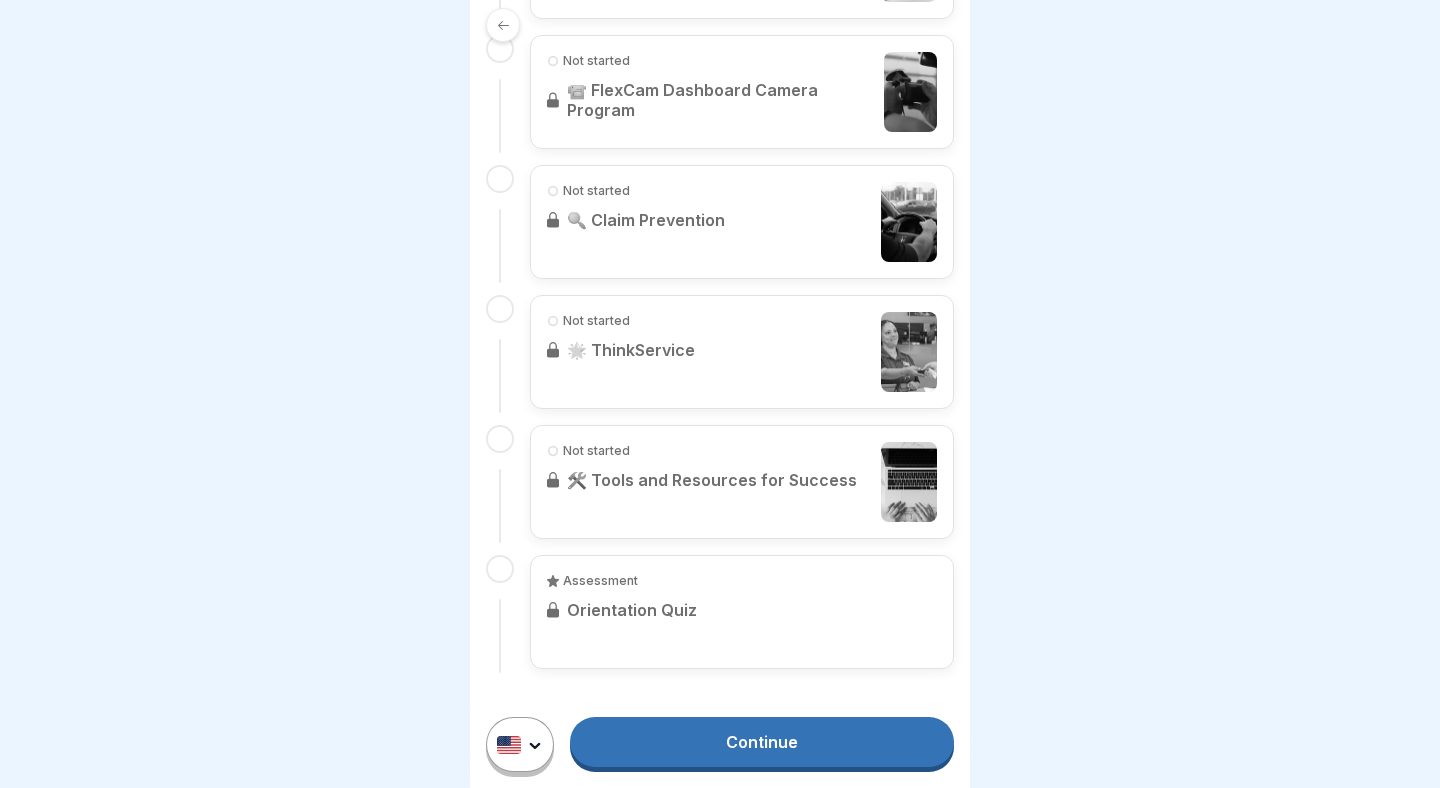 click on "Continue" at bounding box center [762, 742] 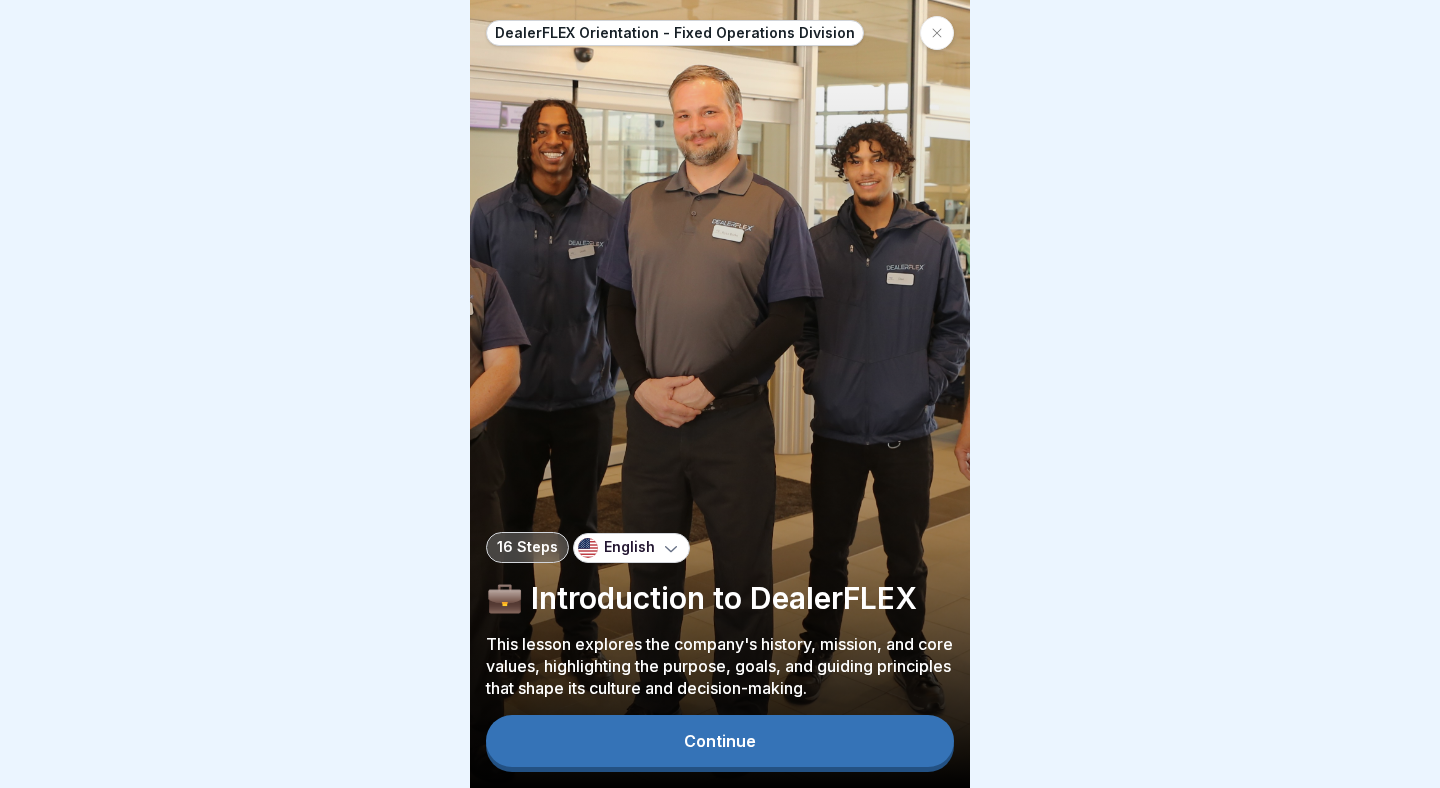 scroll, scrollTop: 0, scrollLeft: 0, axis: both 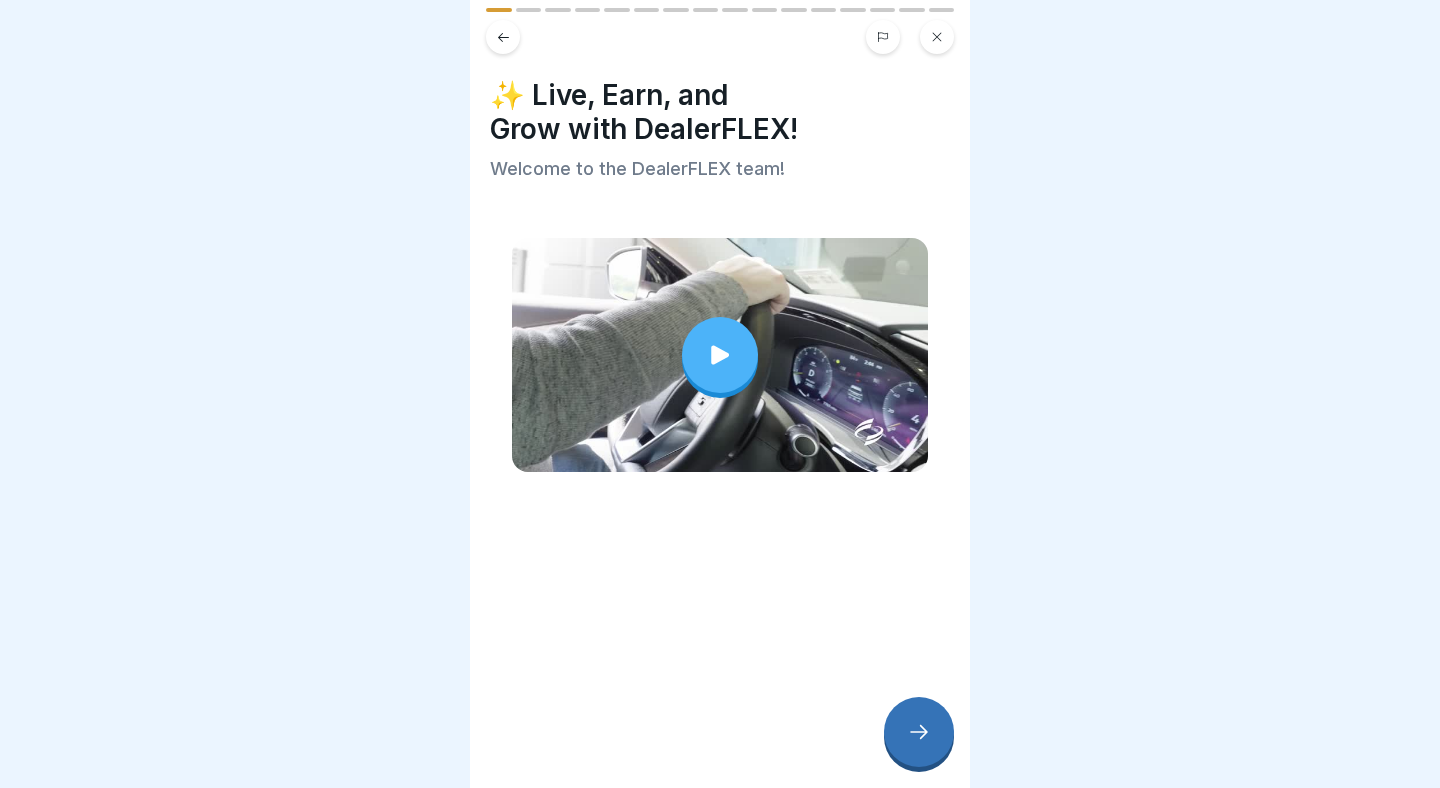 click 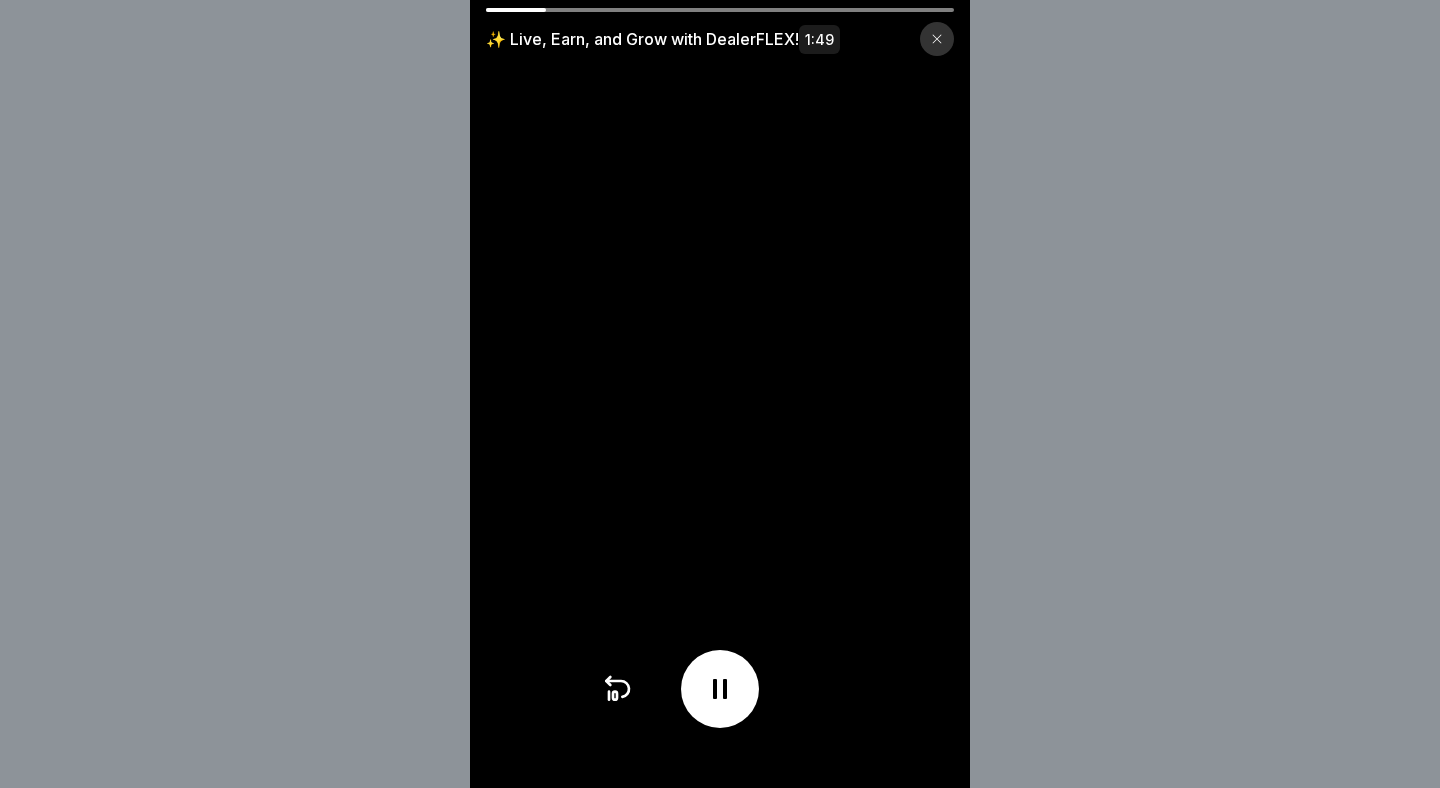 click 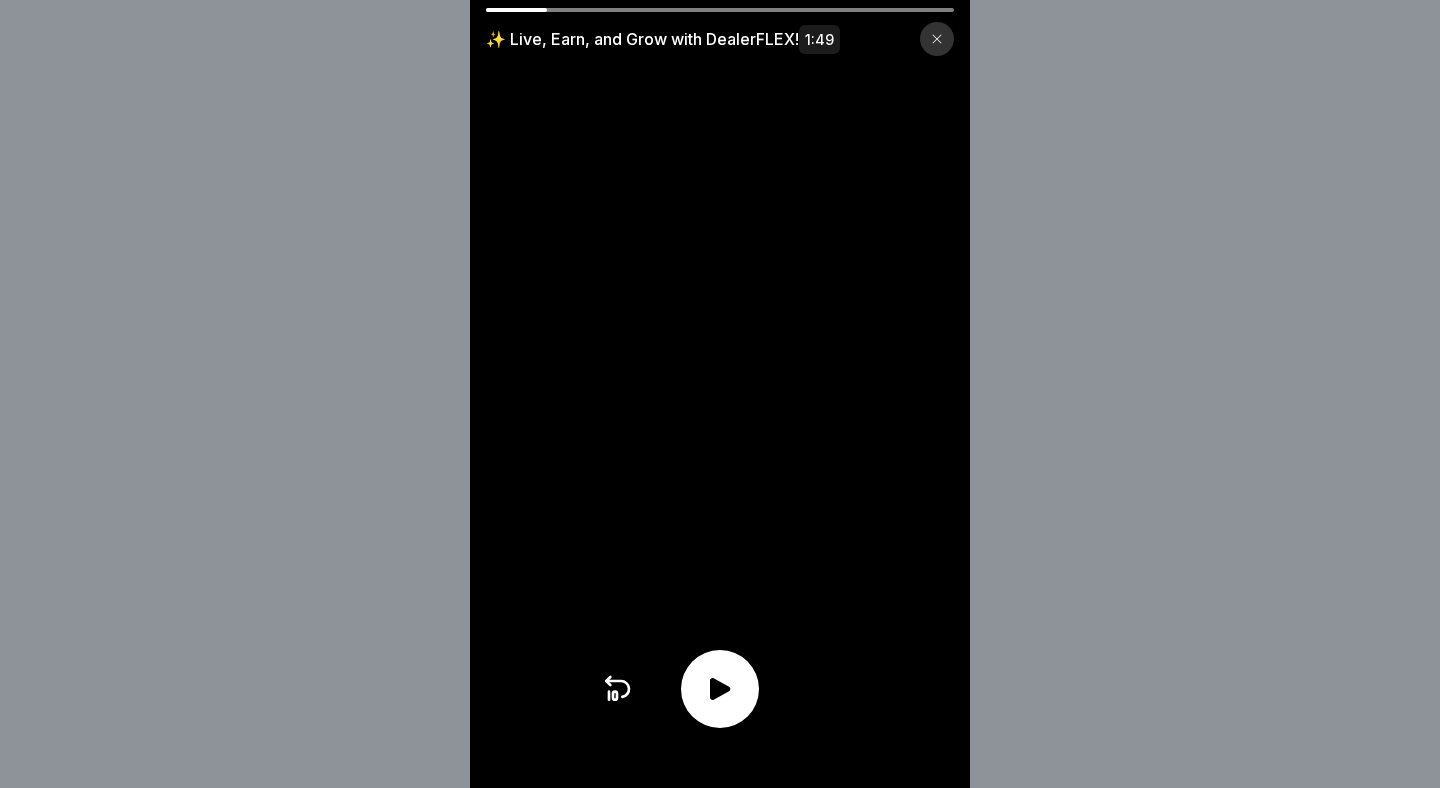click 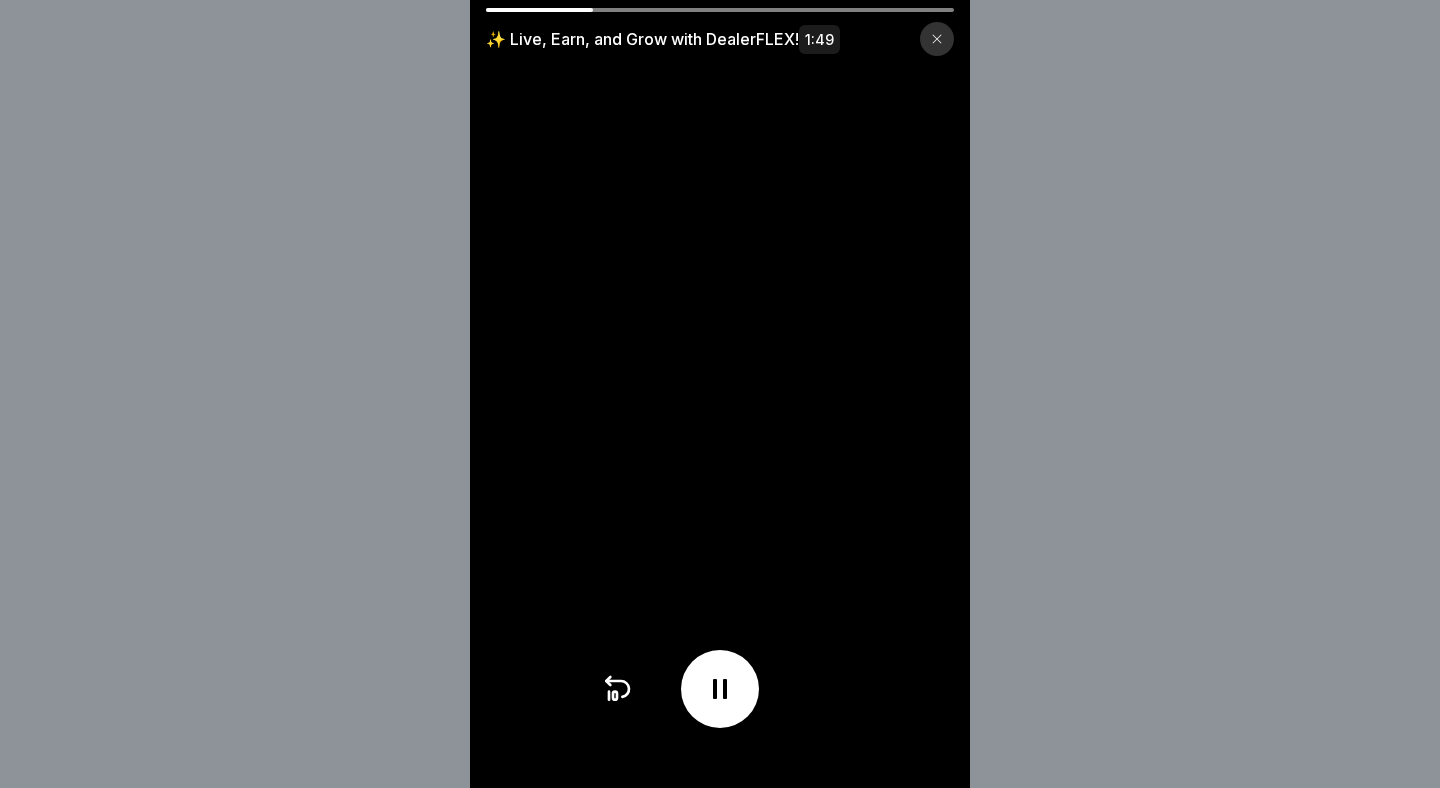 click 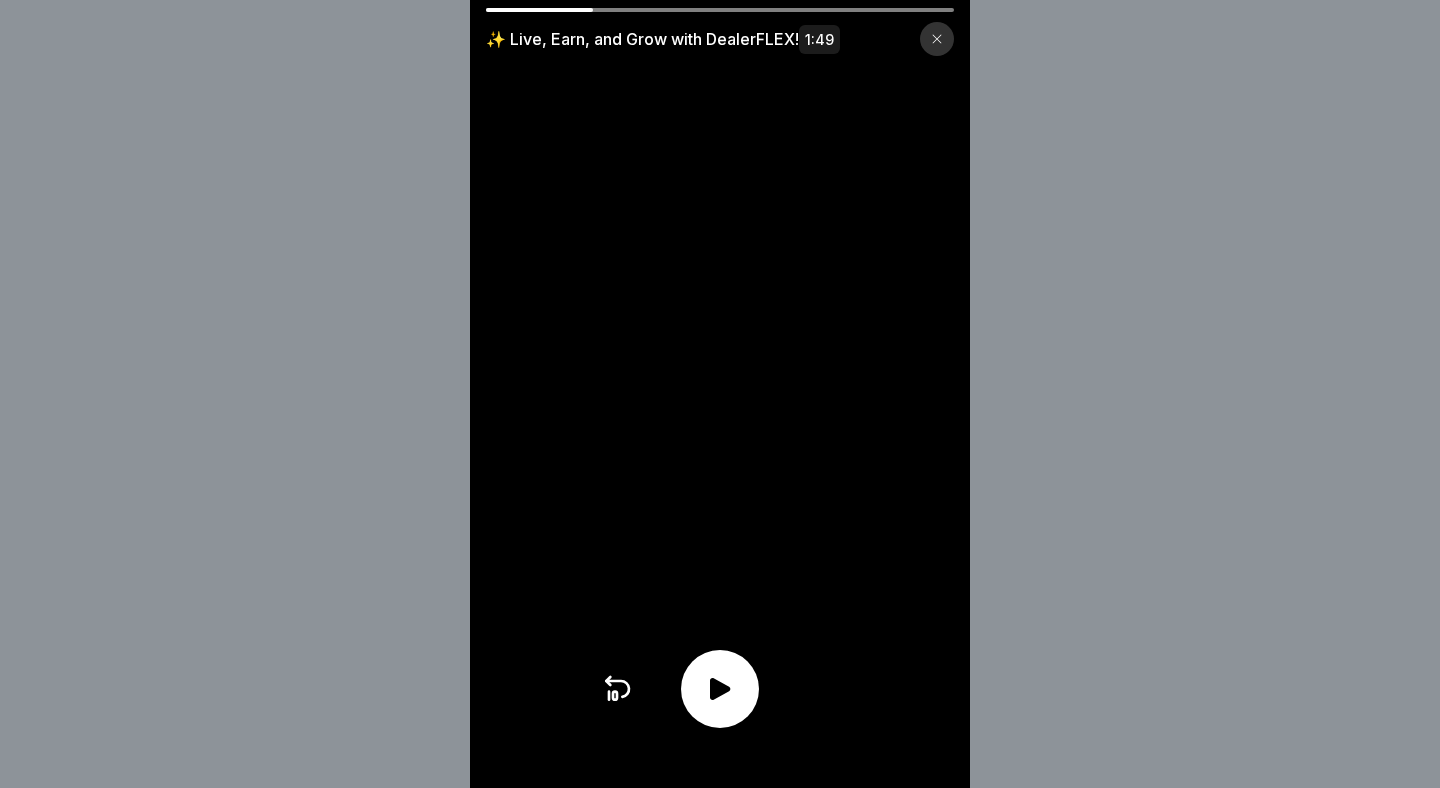 click 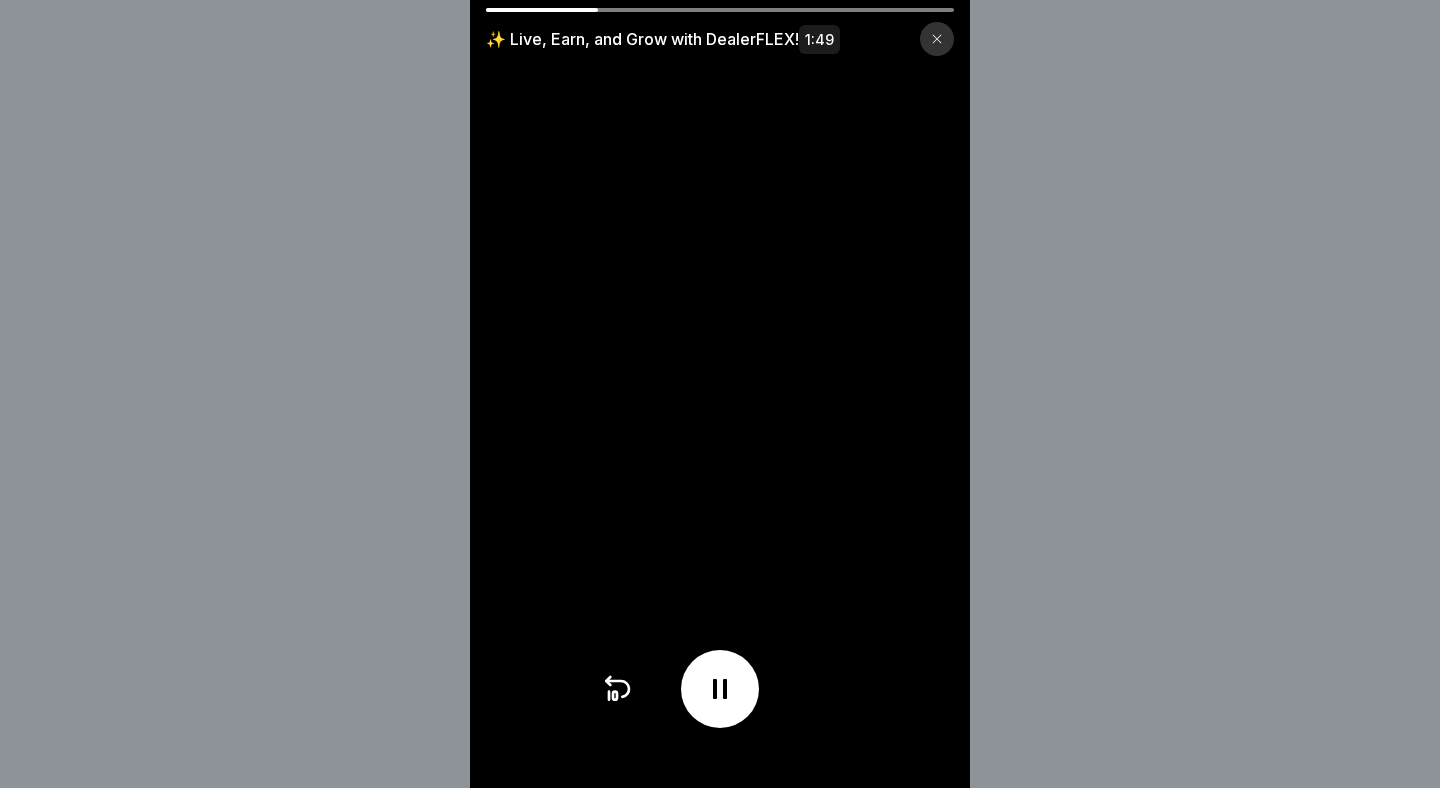 click 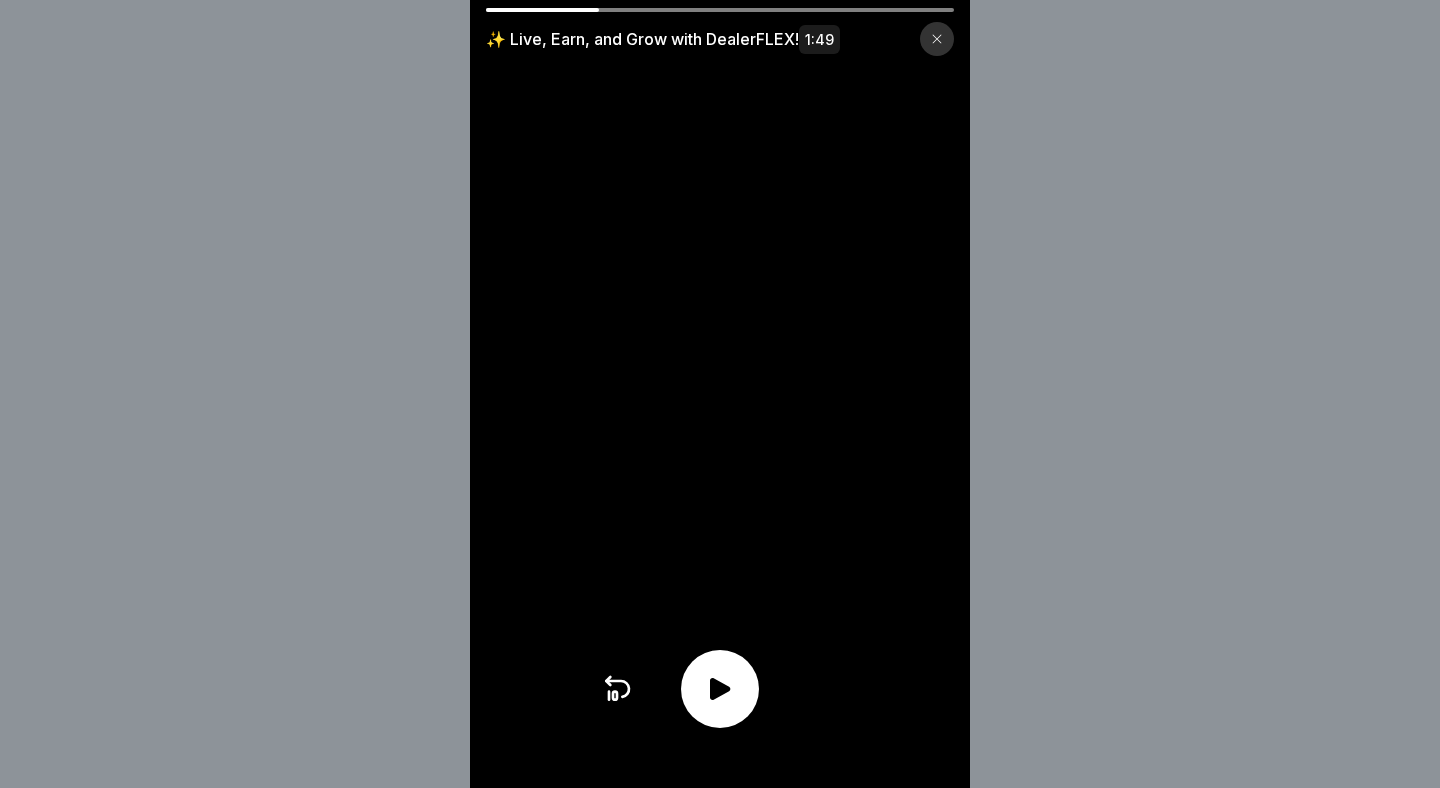click at bounding box center (720, 689) 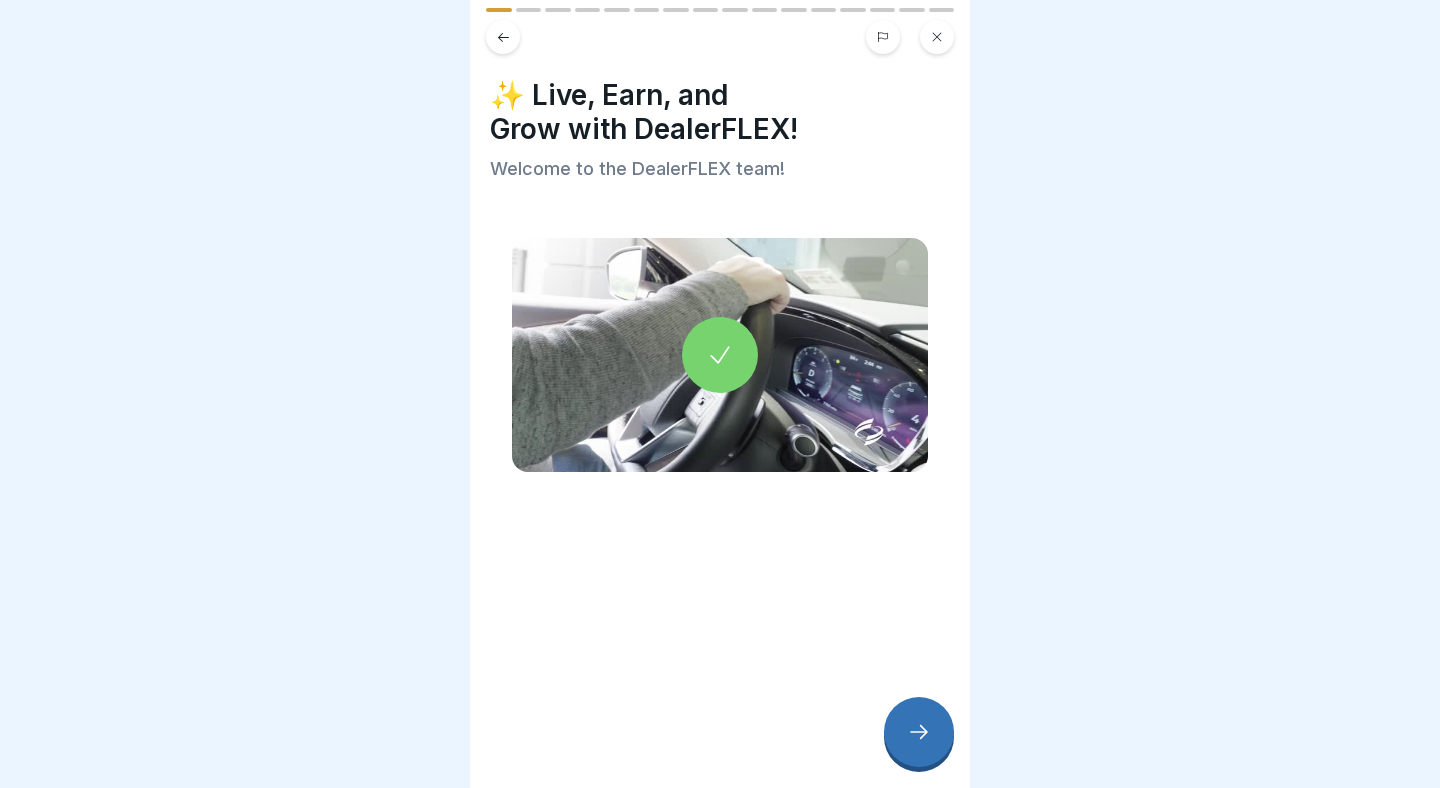 click at bounding box center [919, 732] 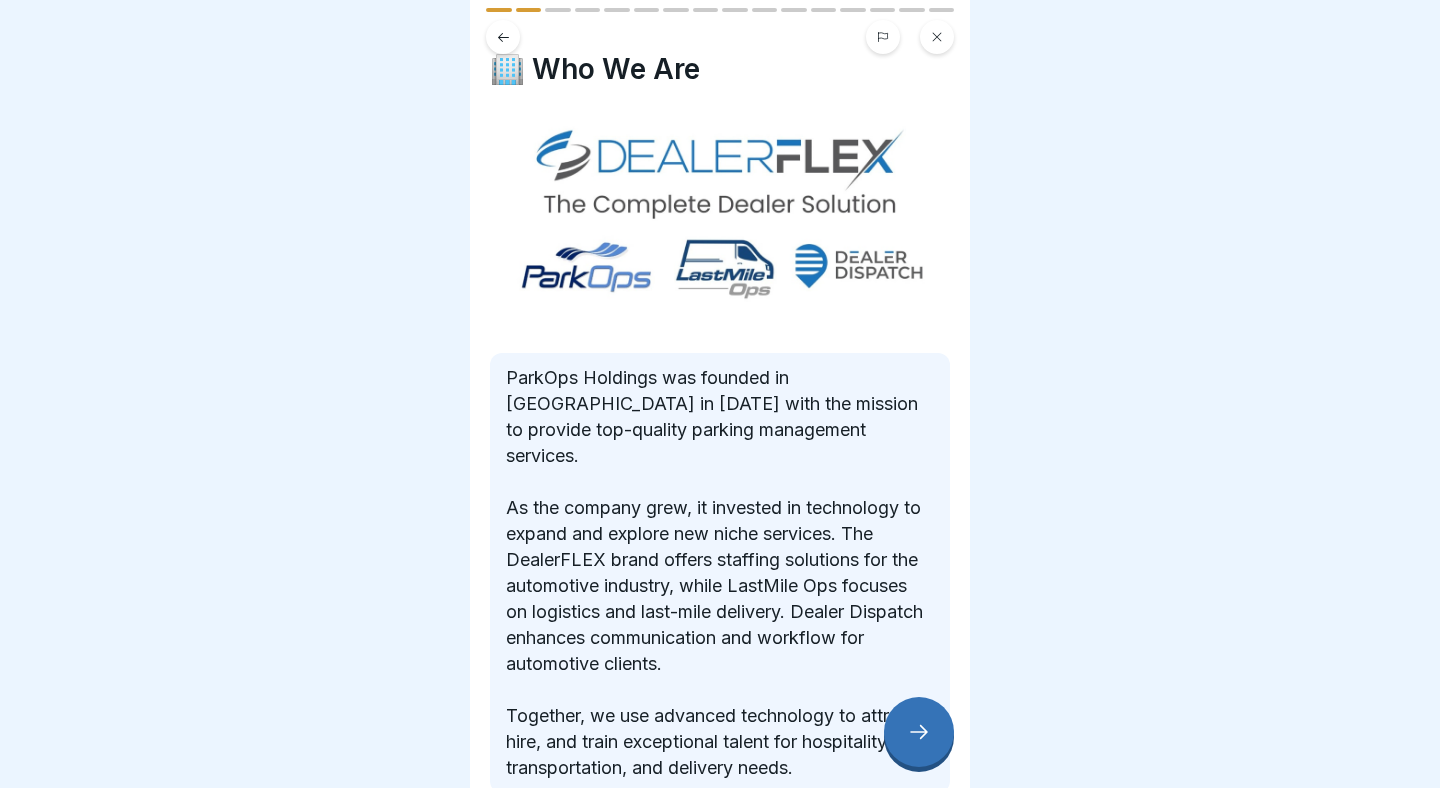 scroll, scrollTop: 124, scrollLeft: 0, axis: vertical 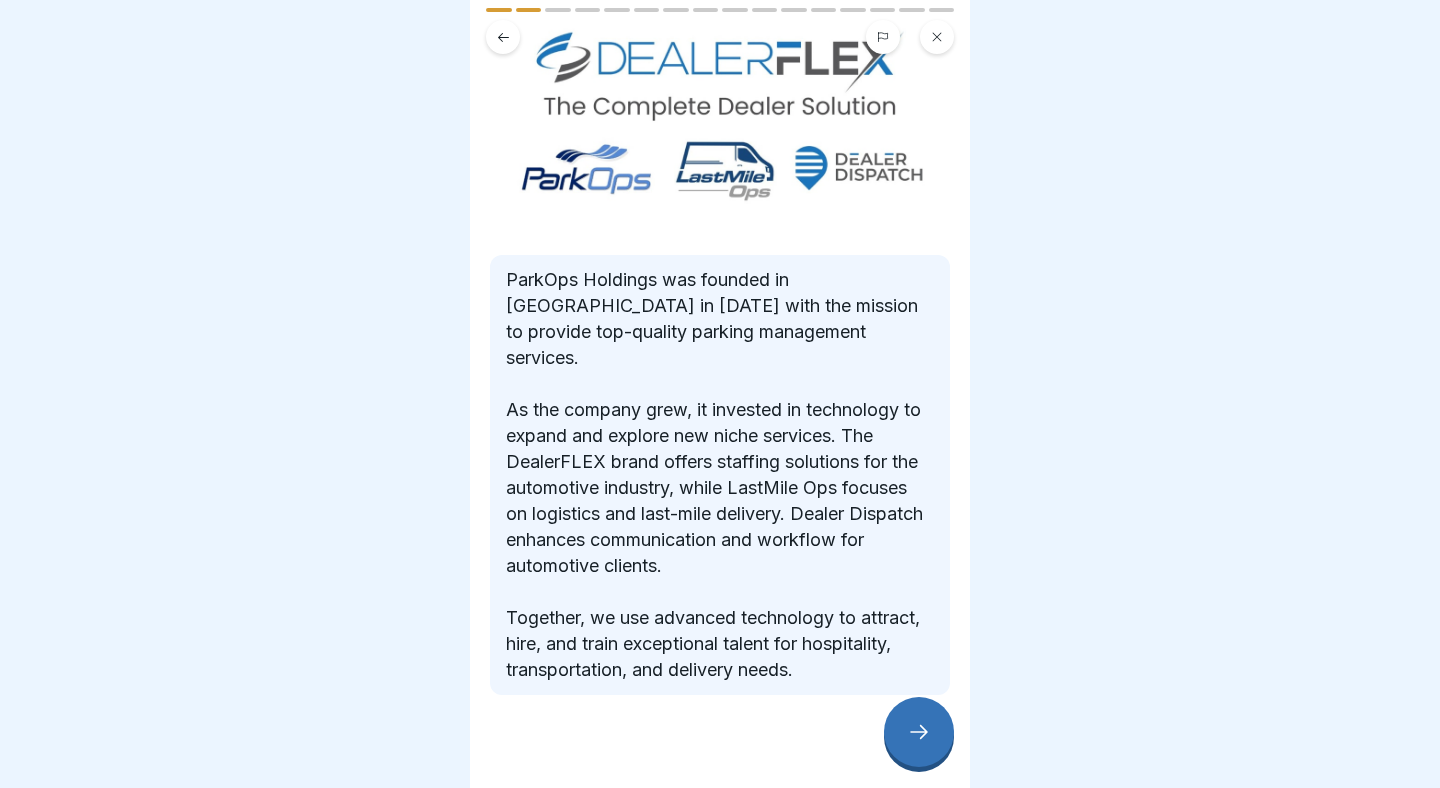click 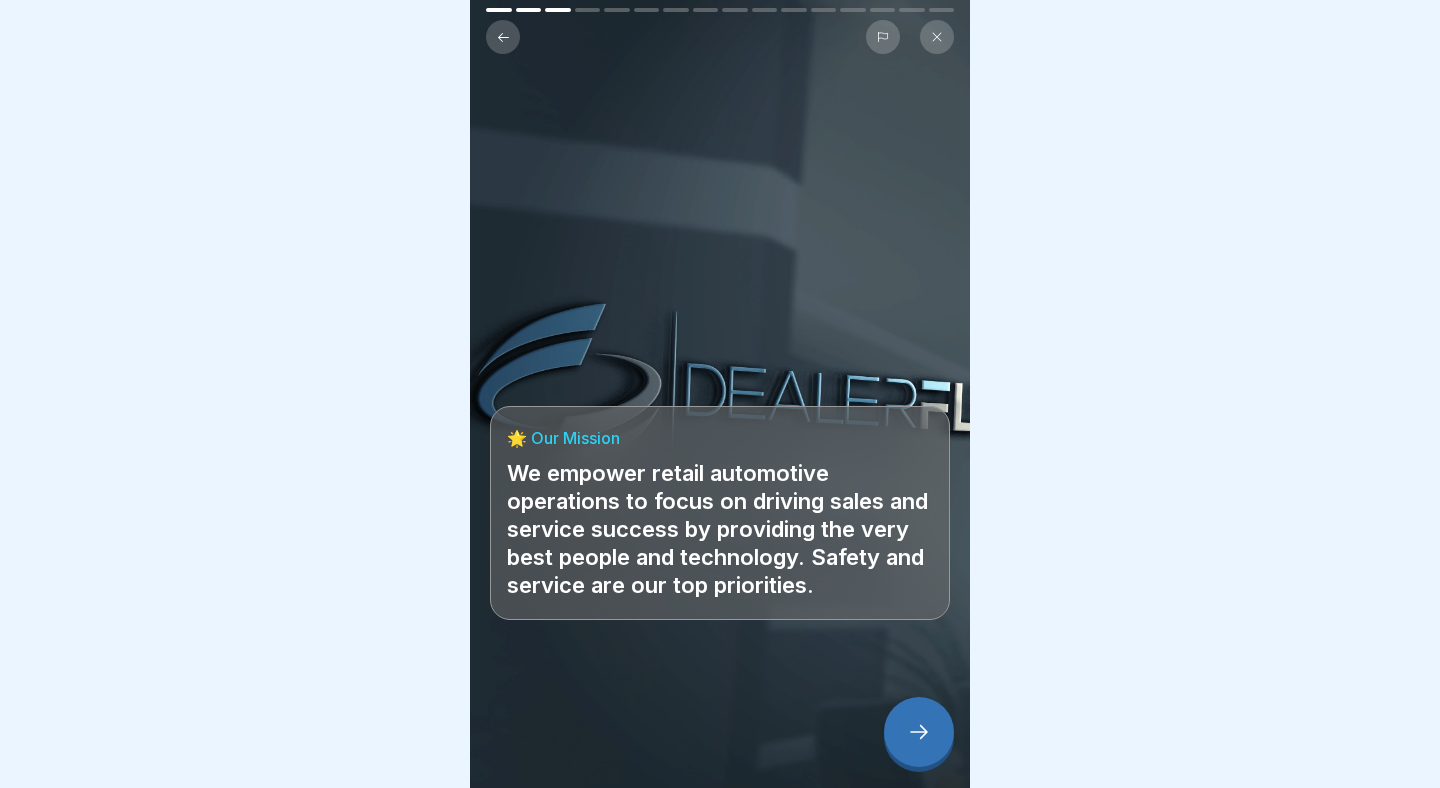 click at bounding box center [919, 732] 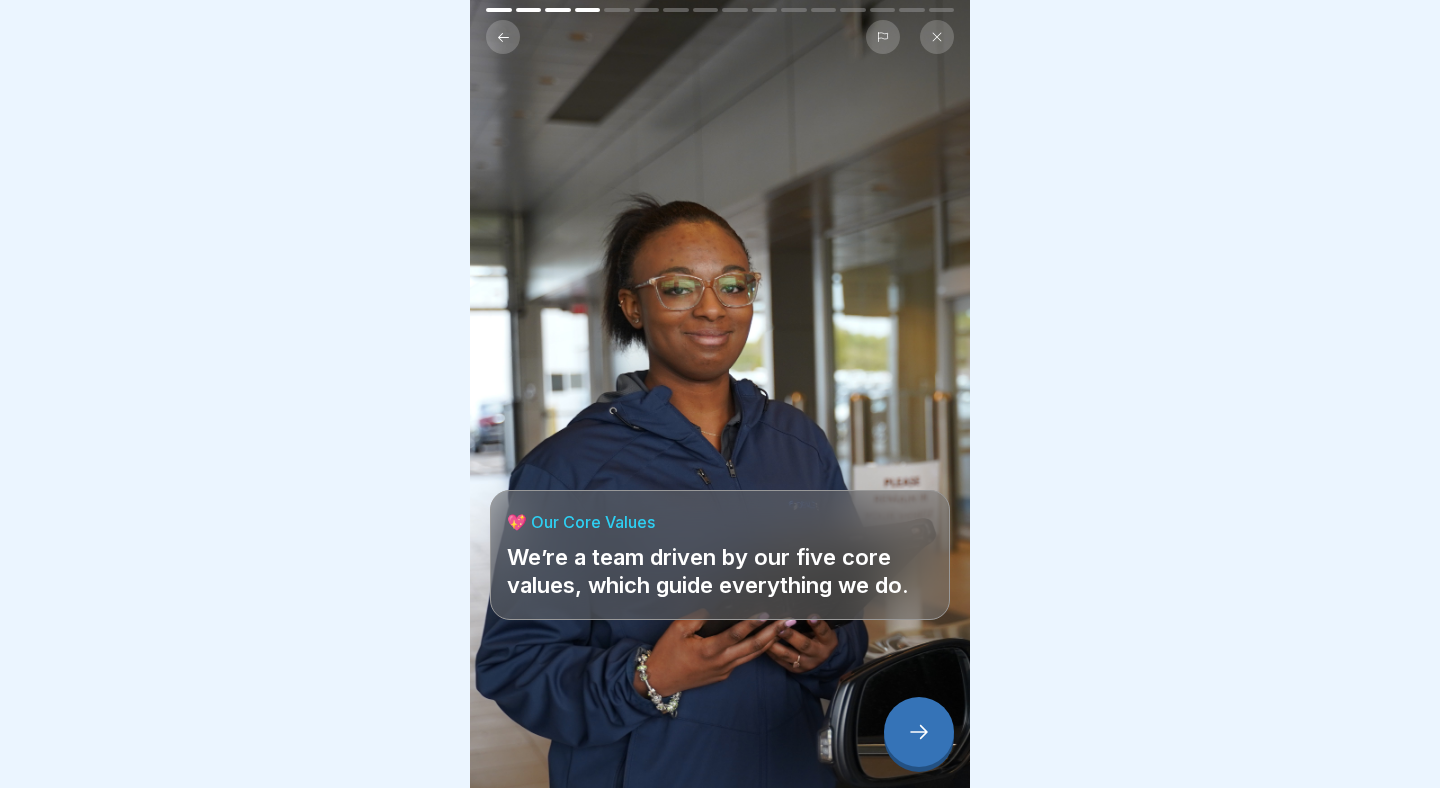 click at bounding box center [919, 732] 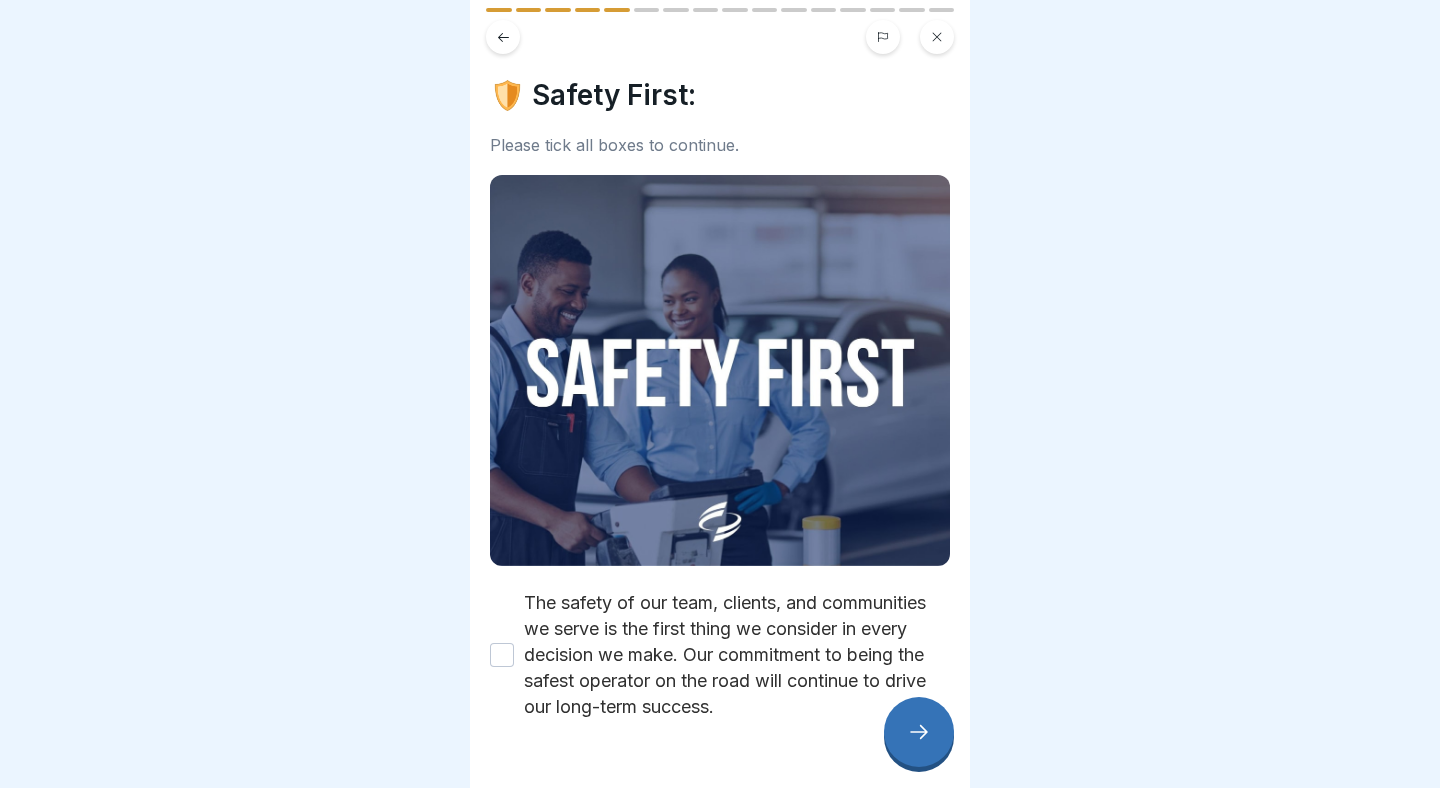 click on "The safety of our team, clients, and communities we serve is the first thing we consider in every decision we make. Our commitment to being the safest operator on the road will continue to drive our long-term success." at bounding box center (502, 655) 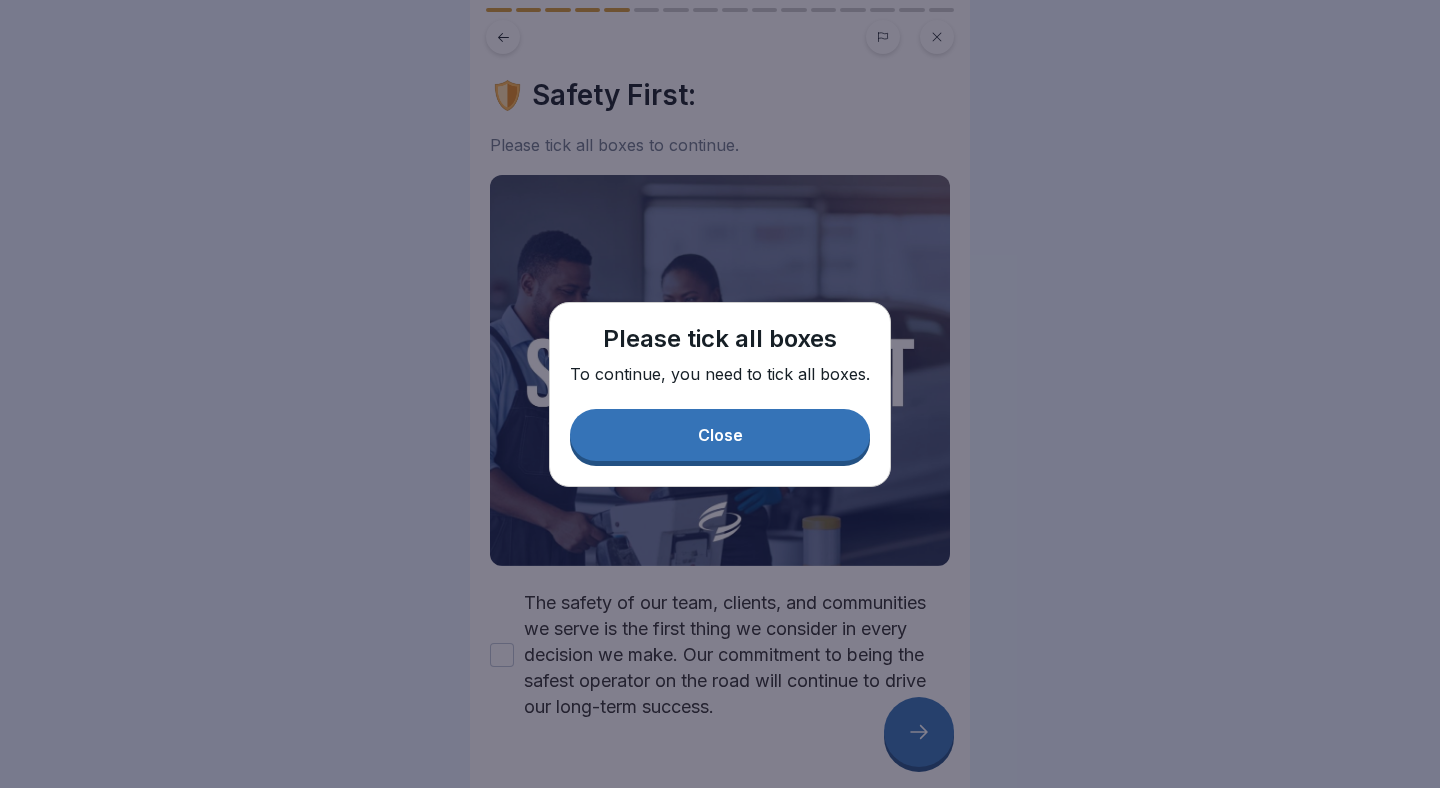 click on "Close" at bounding box center (720, 435) 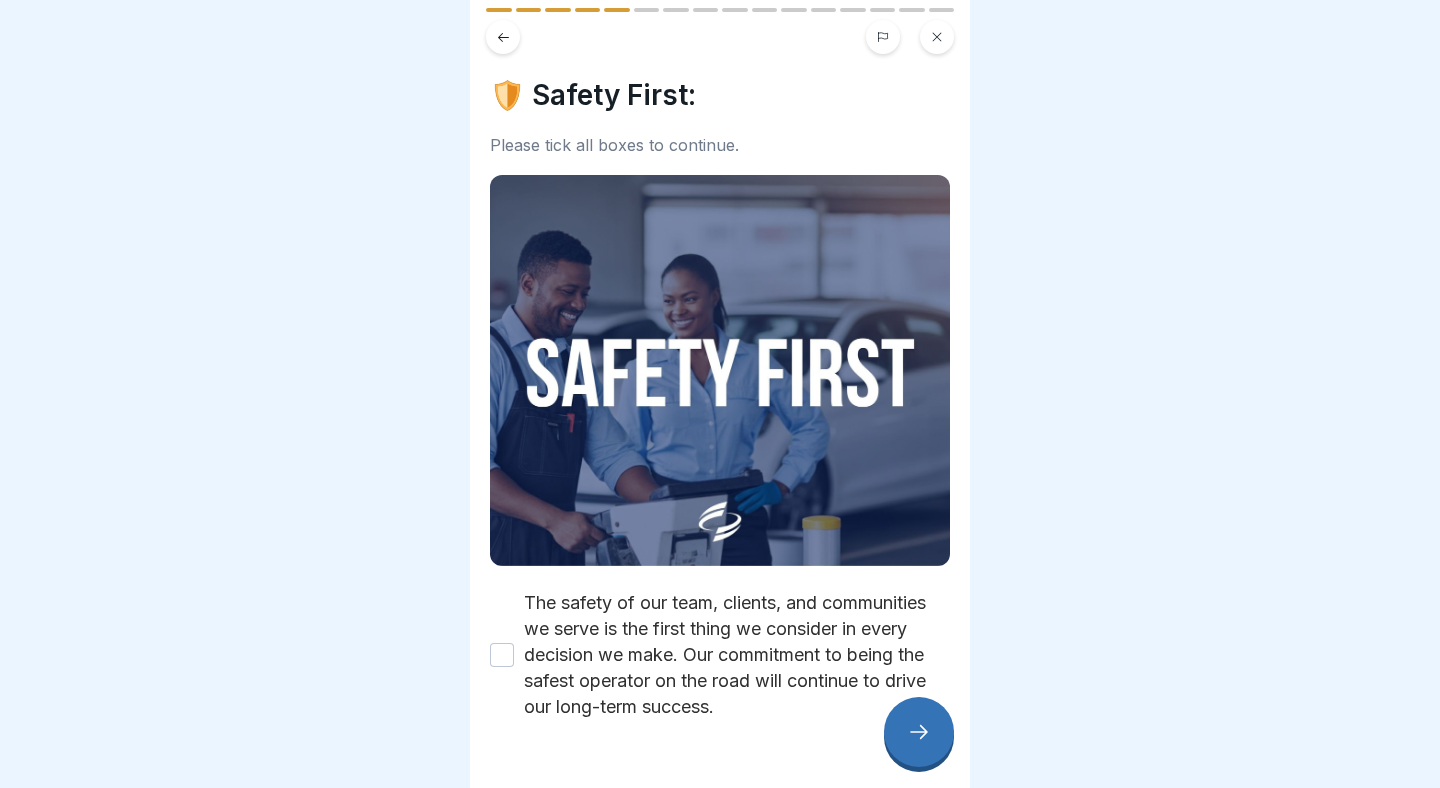 scroll, scrollTop: 51, scrollLeft: 0, axis: vertical 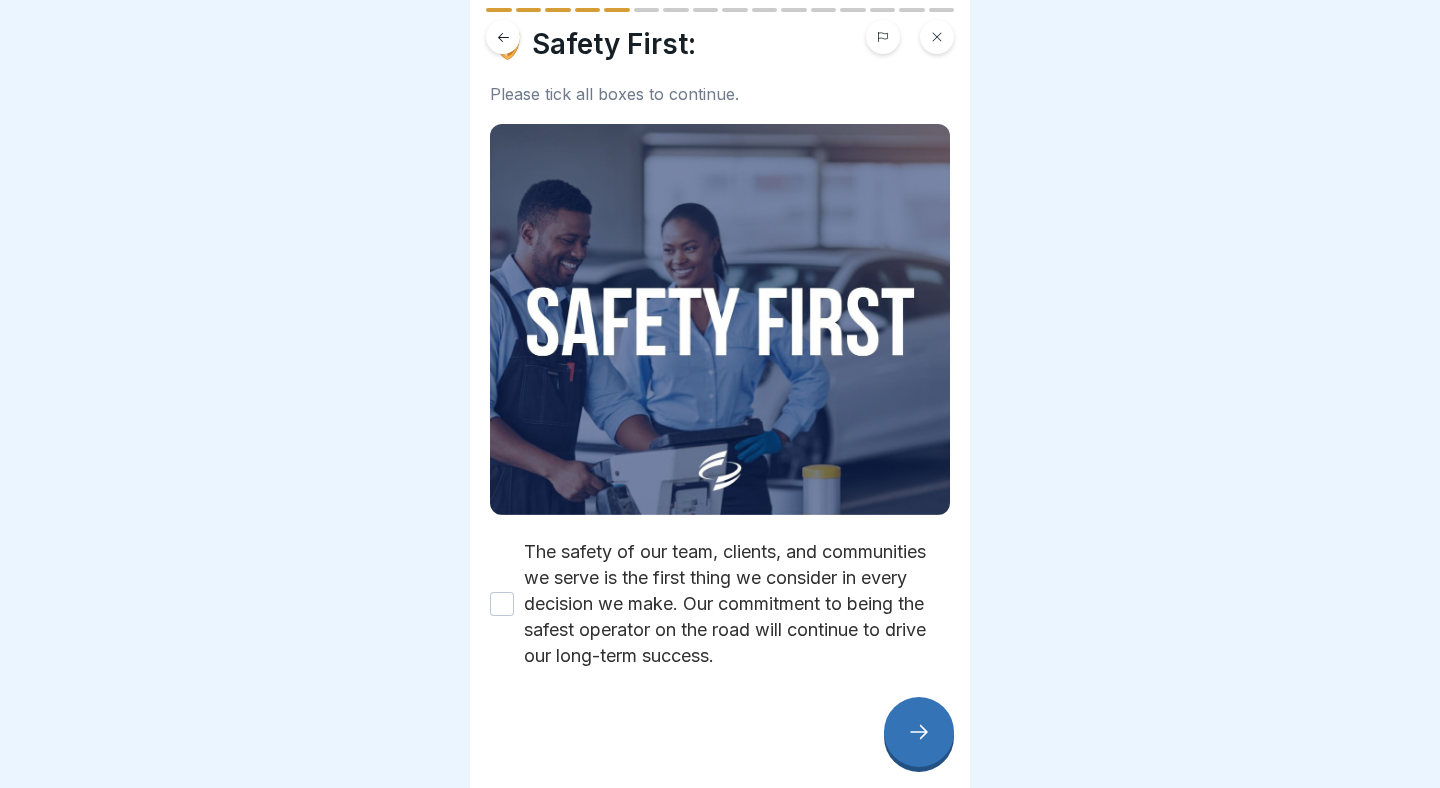 click on "The safety of our team, clients, and communities we serve is the first thing we consider in every decision we make. Our commitment to being the safest operator on the road will continue to drive our long-term success." at bounding box center (502, 604) 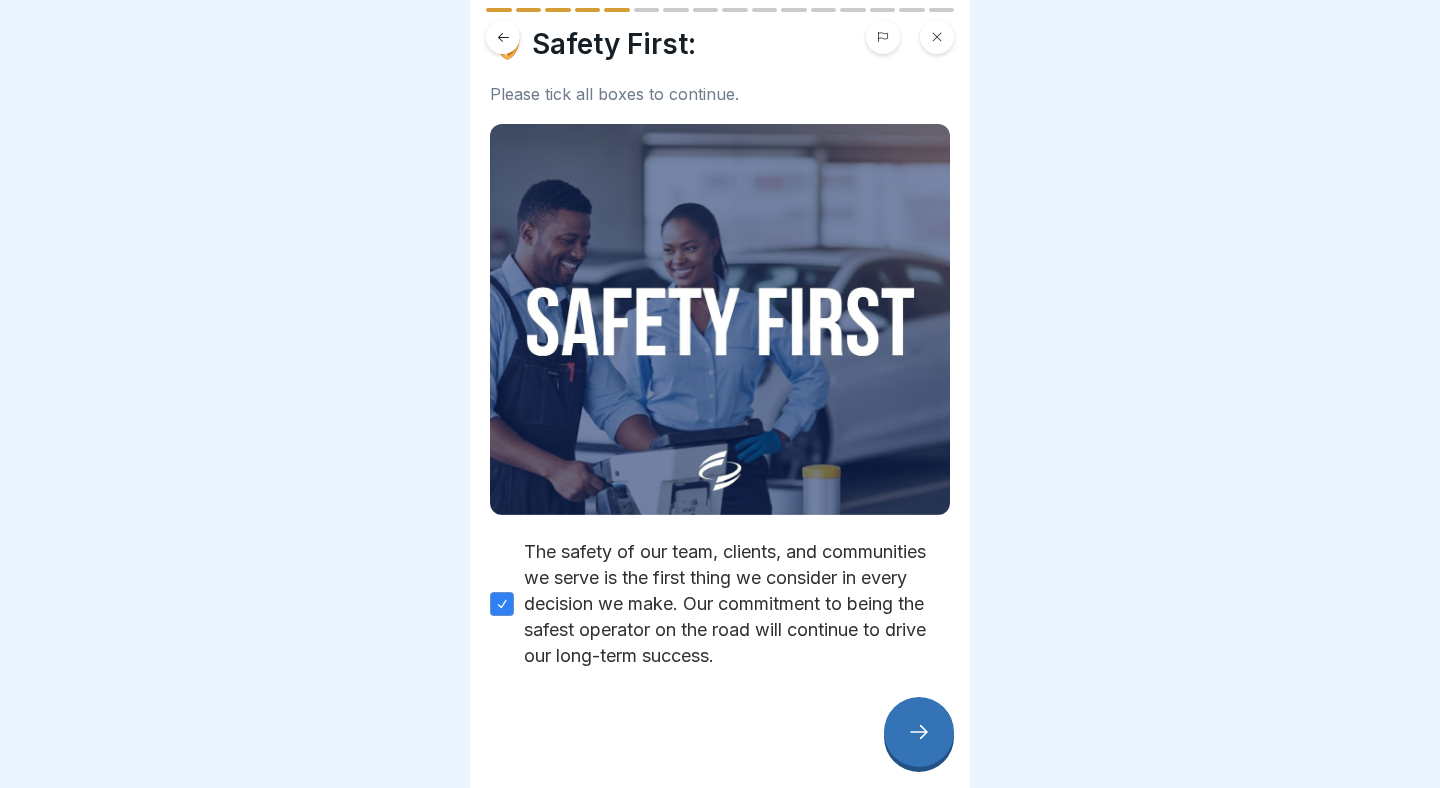 click 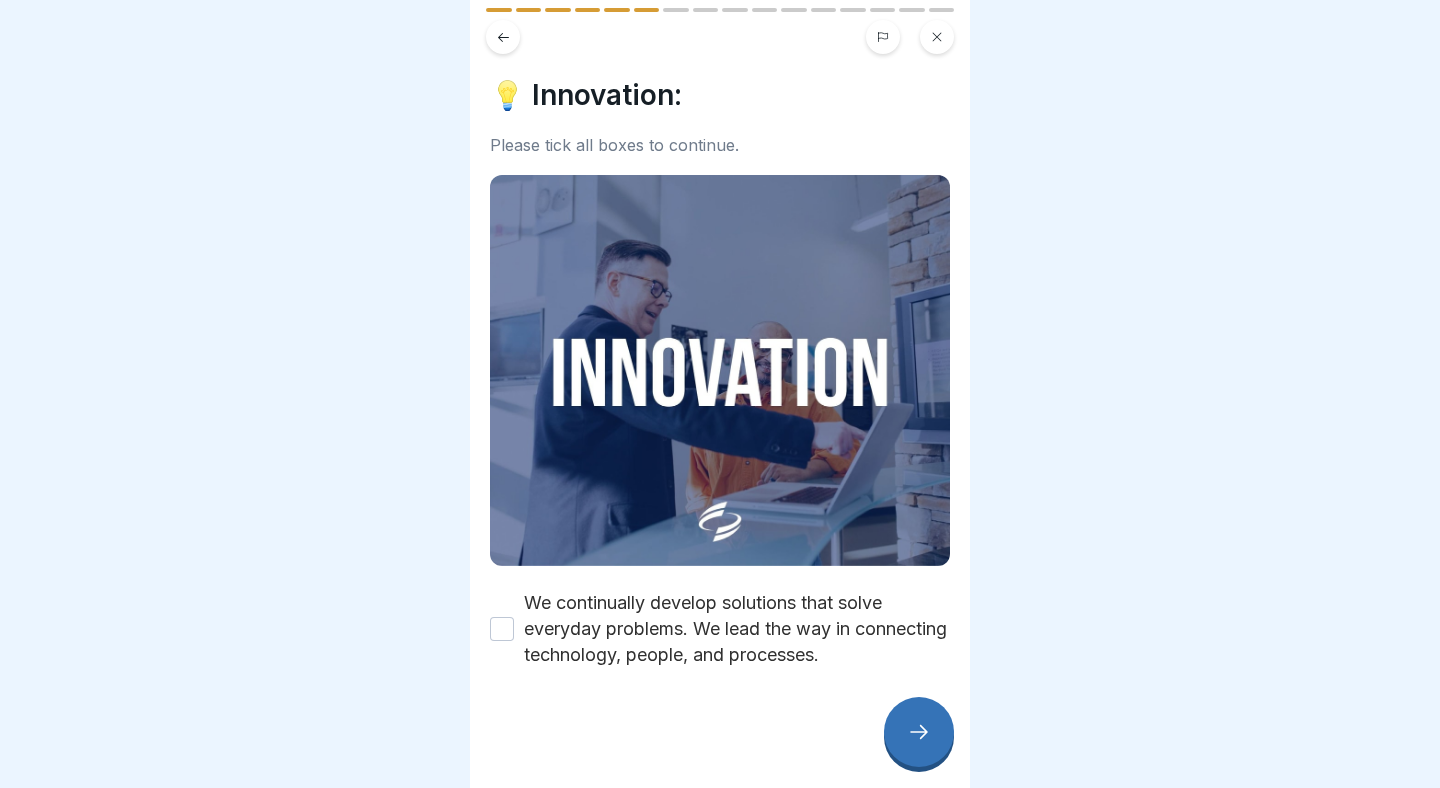 click on "We continually develop solutions that solve everyday problems. We lead the way in connecting technology, people, and processes." at bounding box center (502, 629) 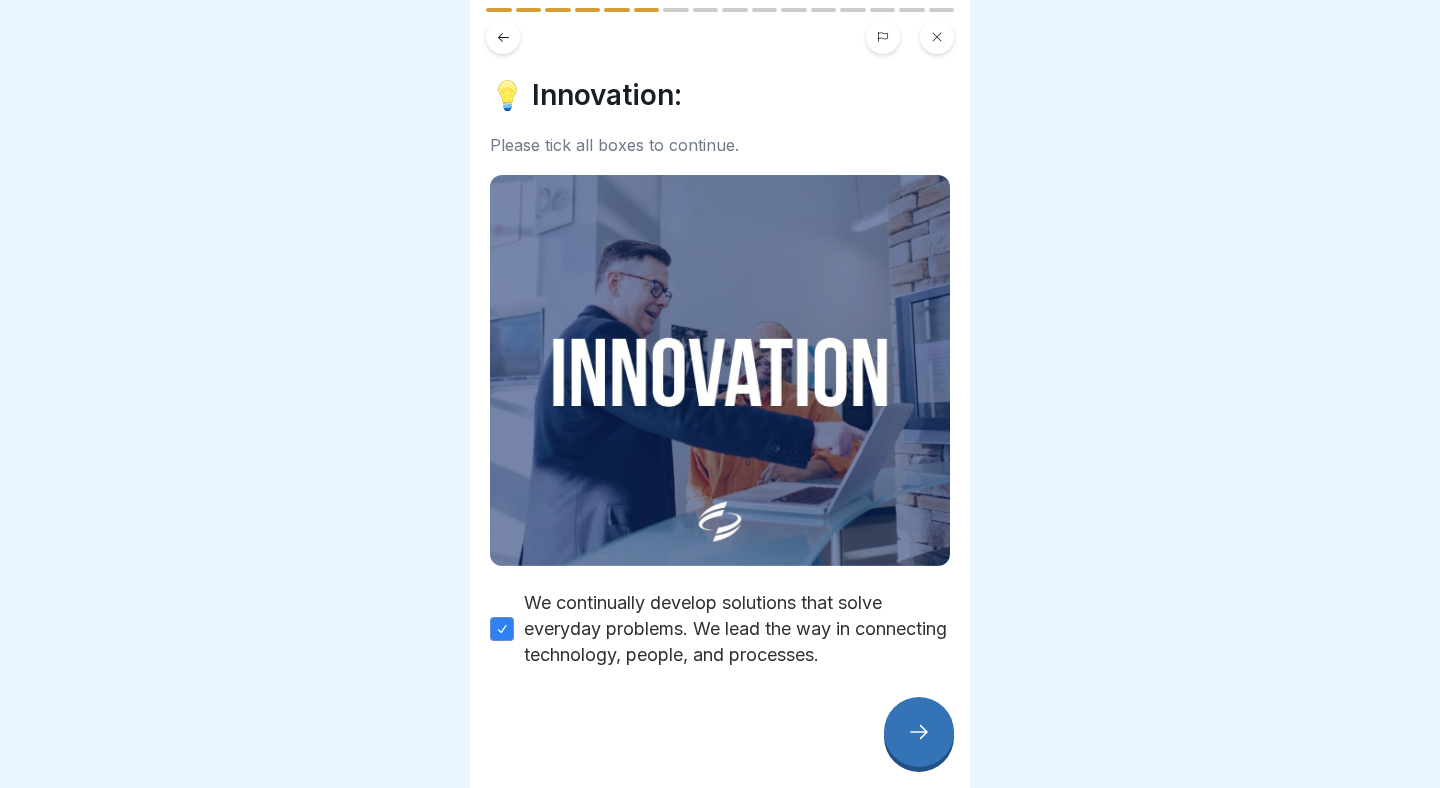 click at bounding box center (919, 732) 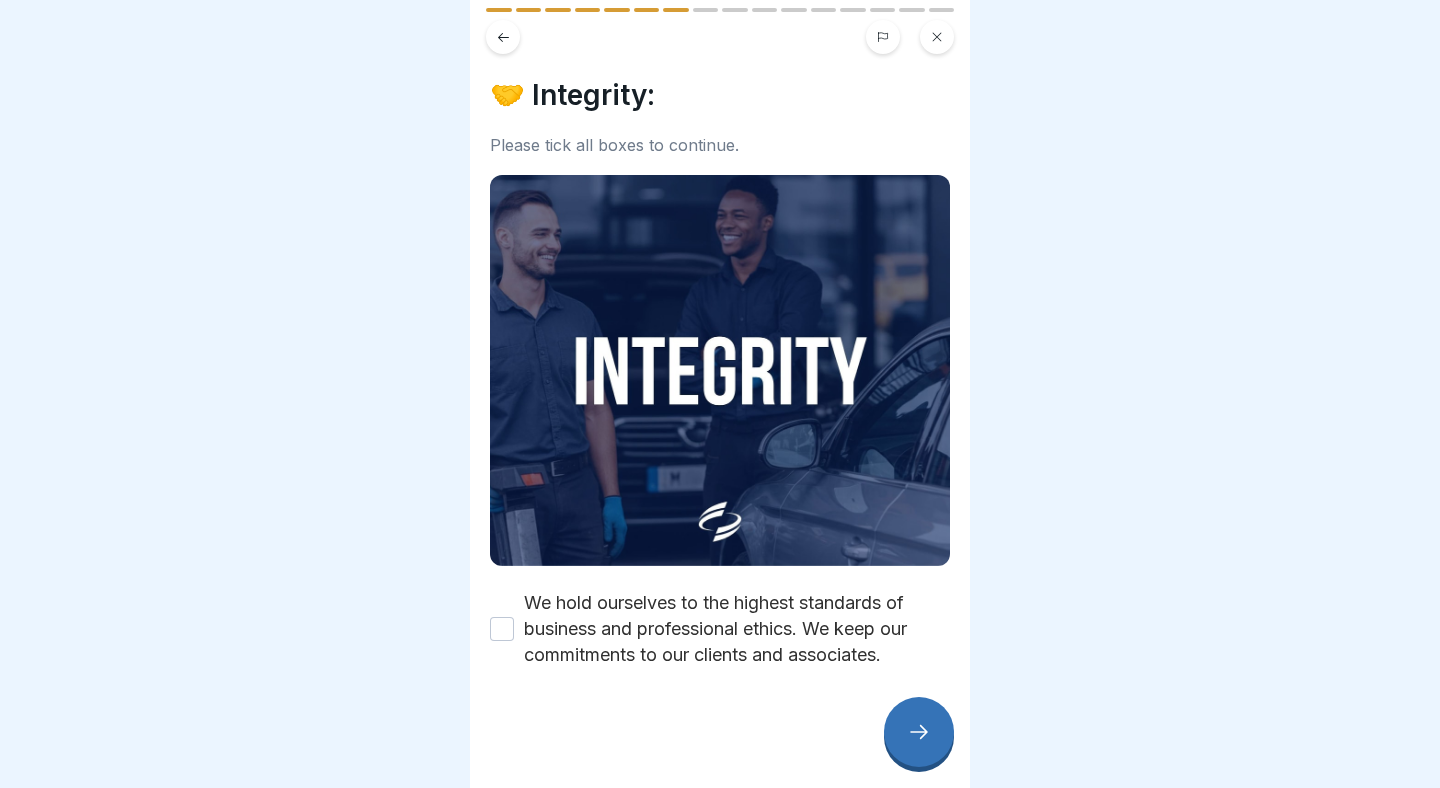 click on "We hold ourselves to the highest standards of business and professional ethics. We keep our commitments to our clients and associates." at bounding box center [502, 629] 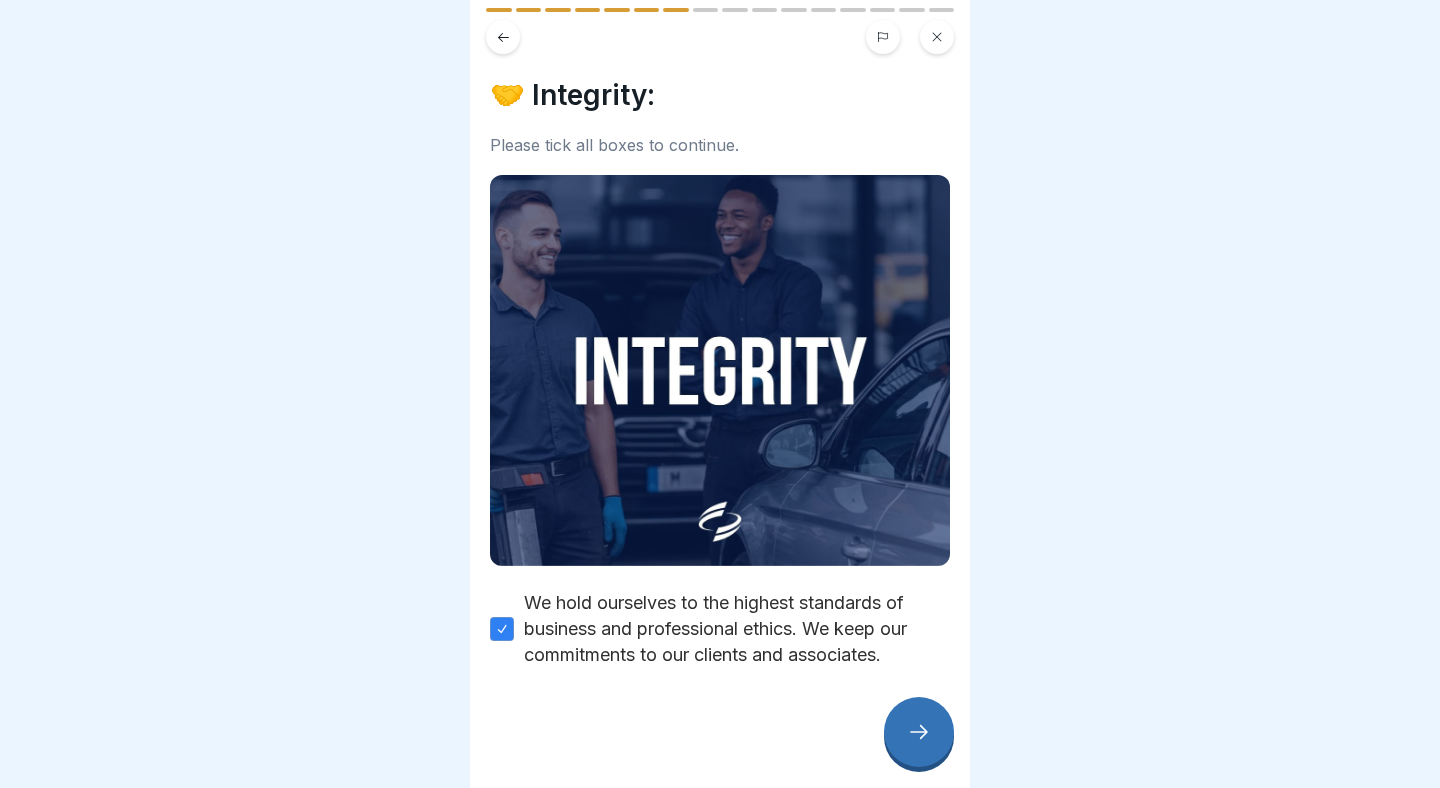 click at bounding box center [919, 732] 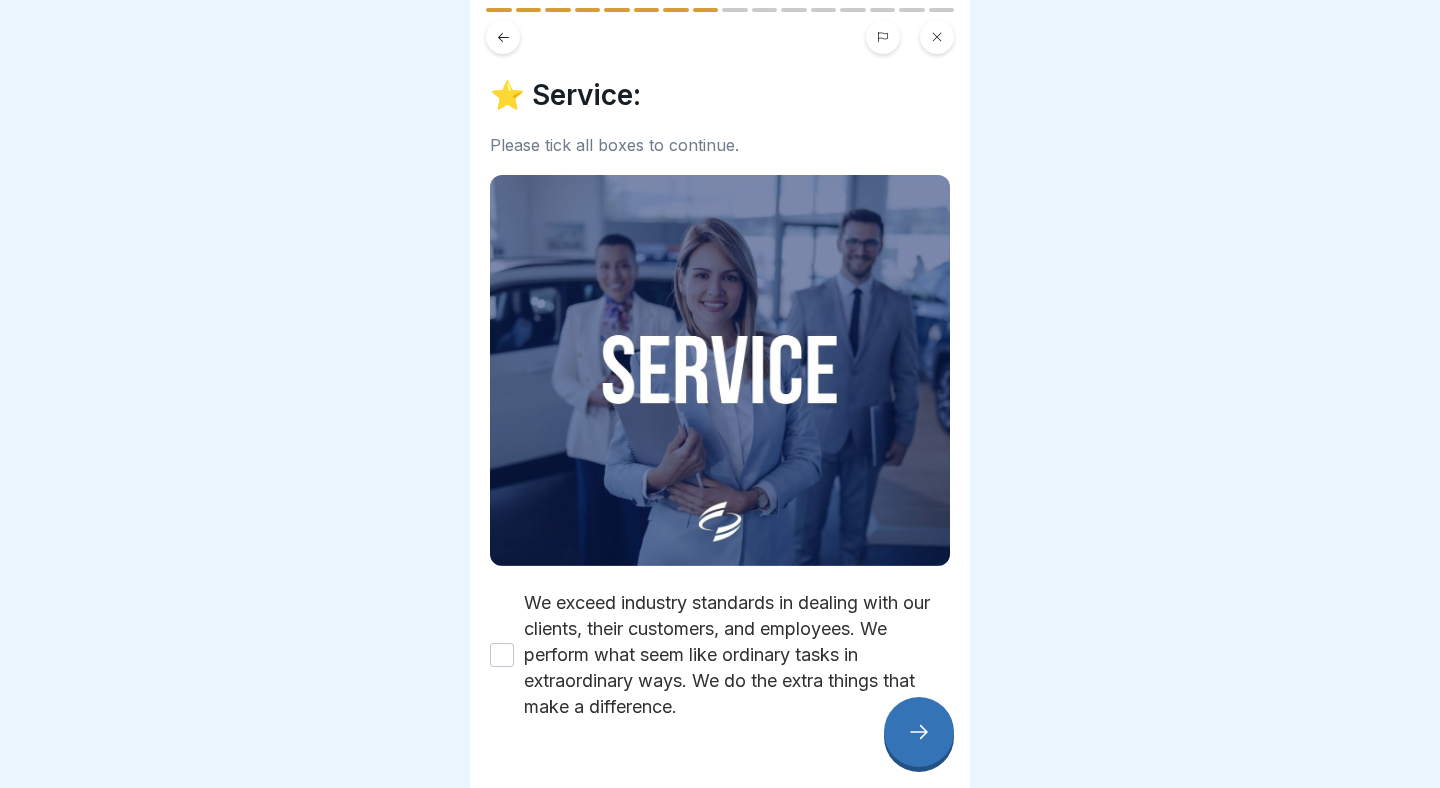 click on "We exceed industry standards in dealing with our clients, their customers, and employees. We perform what seem like ordinary tasks in extraordinary ways. We do the extra things that make a difference." at bounding box center [502, 655] 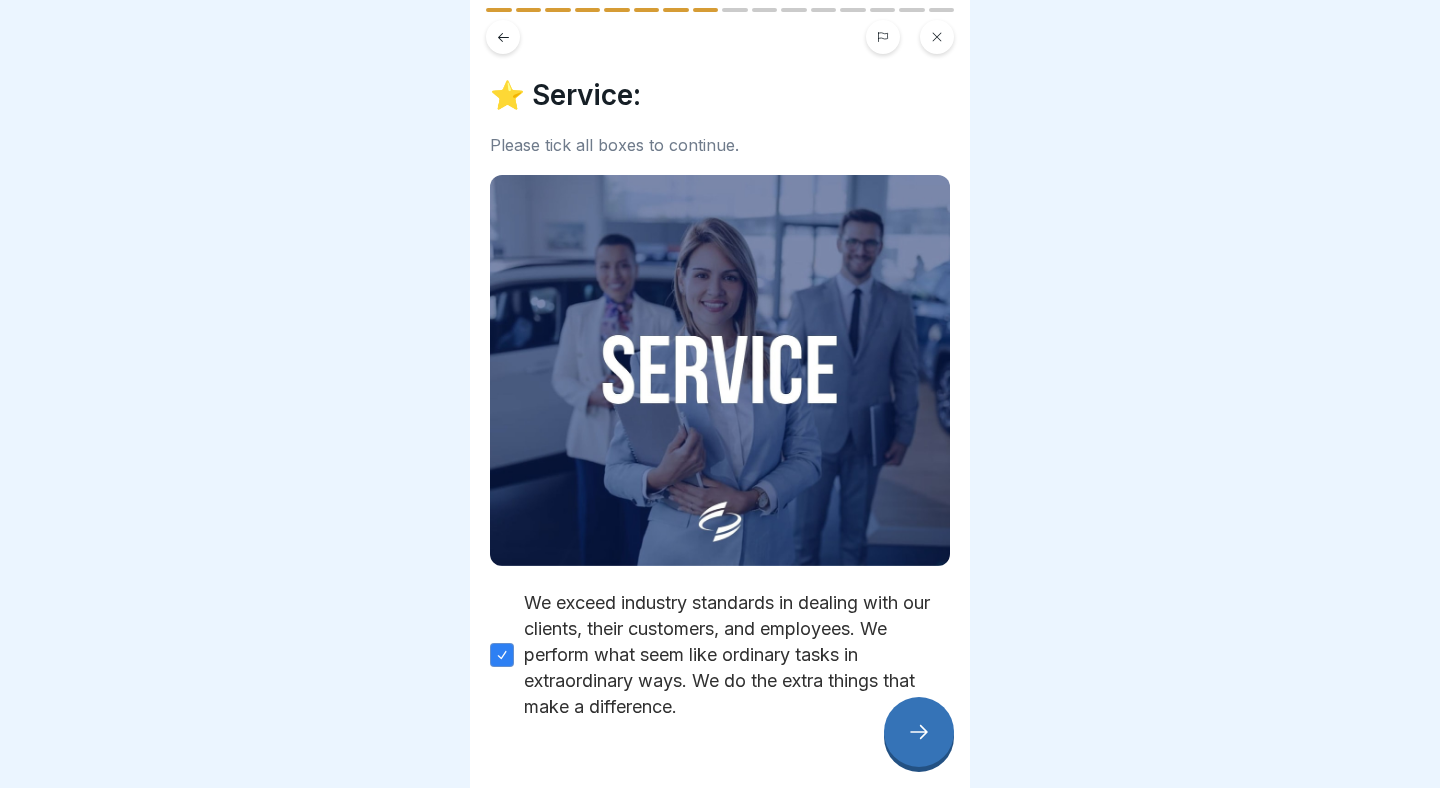 click at bounding box center [919, 732] 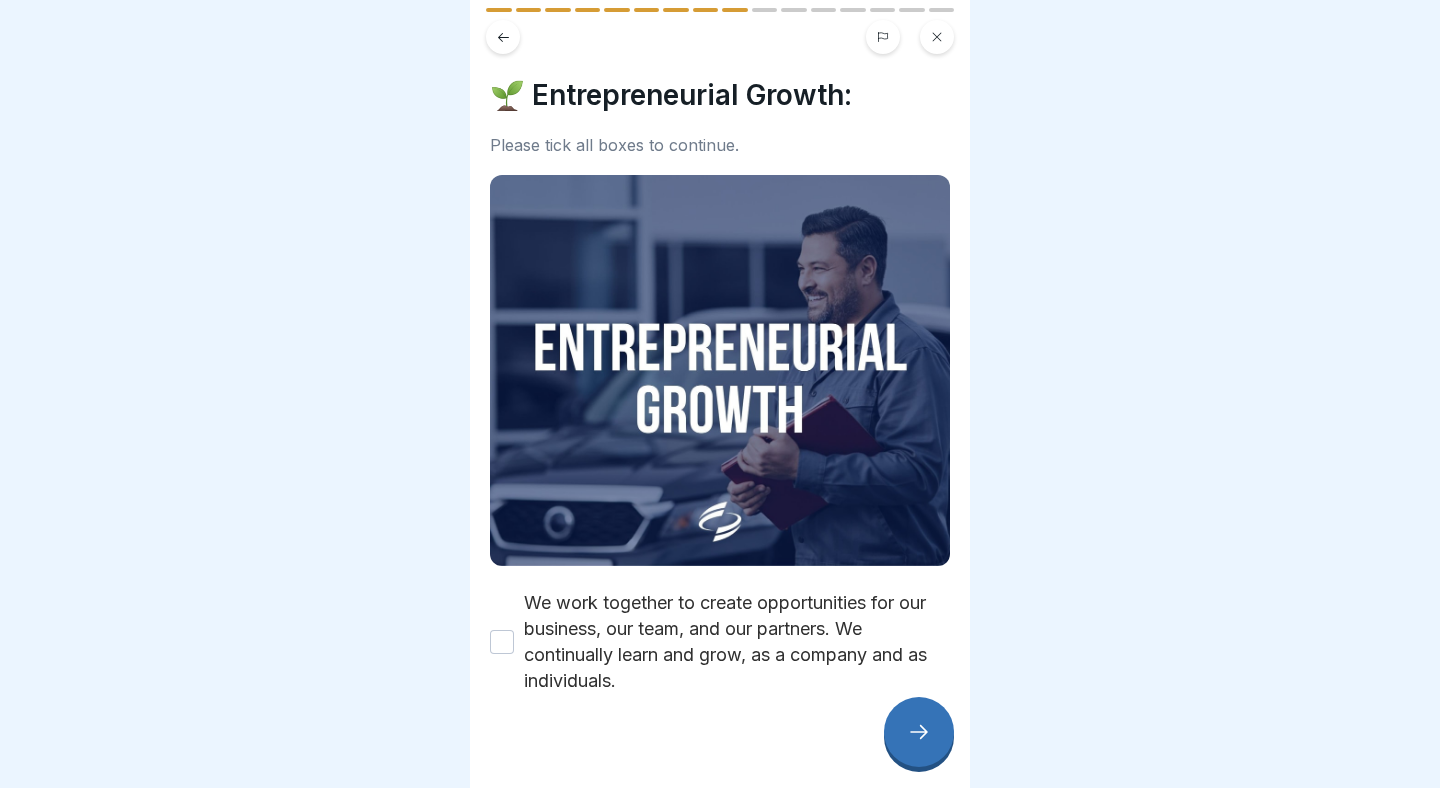 click on "We work together to create opportunities for our business, our team, and our partners. We continually learn and grow, as a company and as individuals." at bounding box center [502, 642] 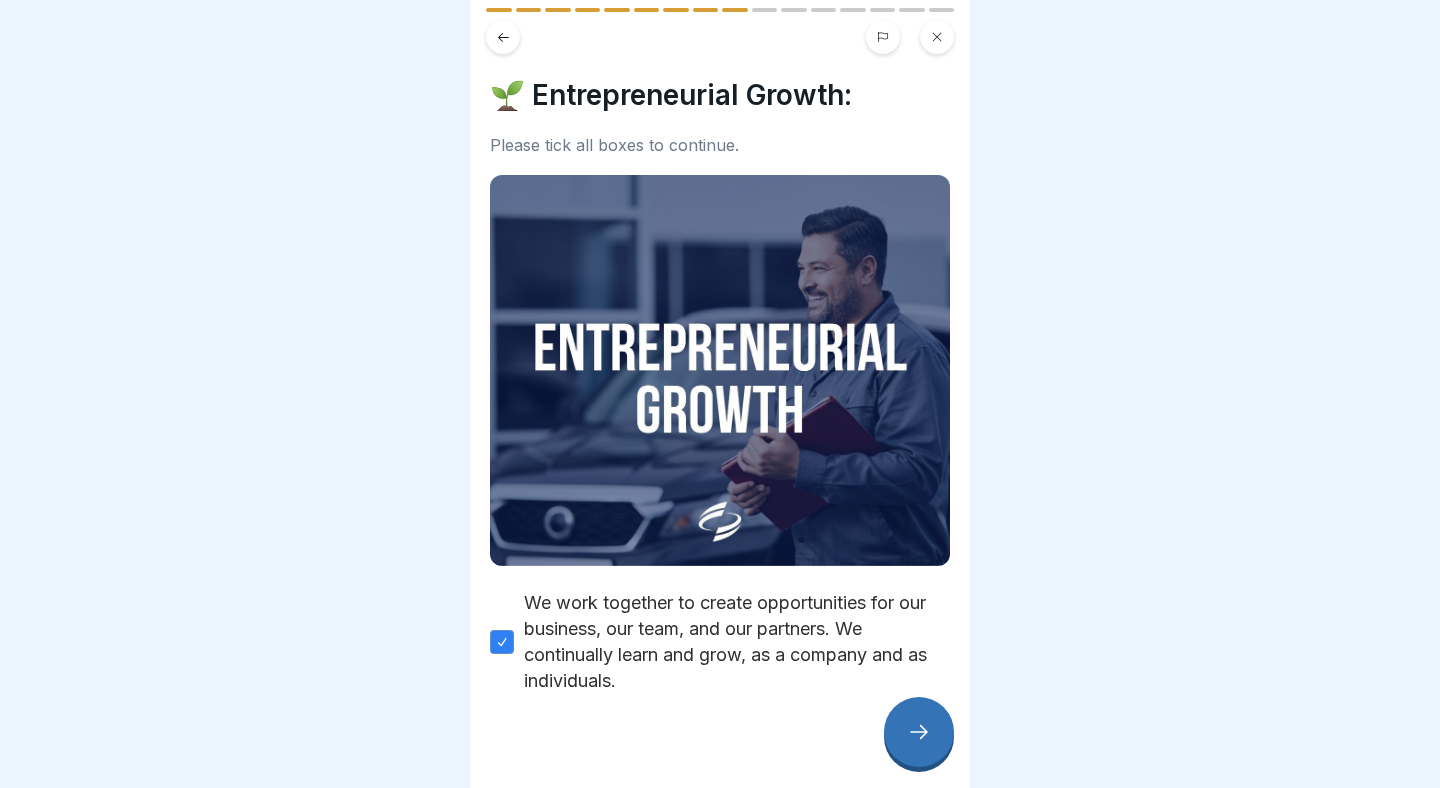 click at bounding box center [919, 732] 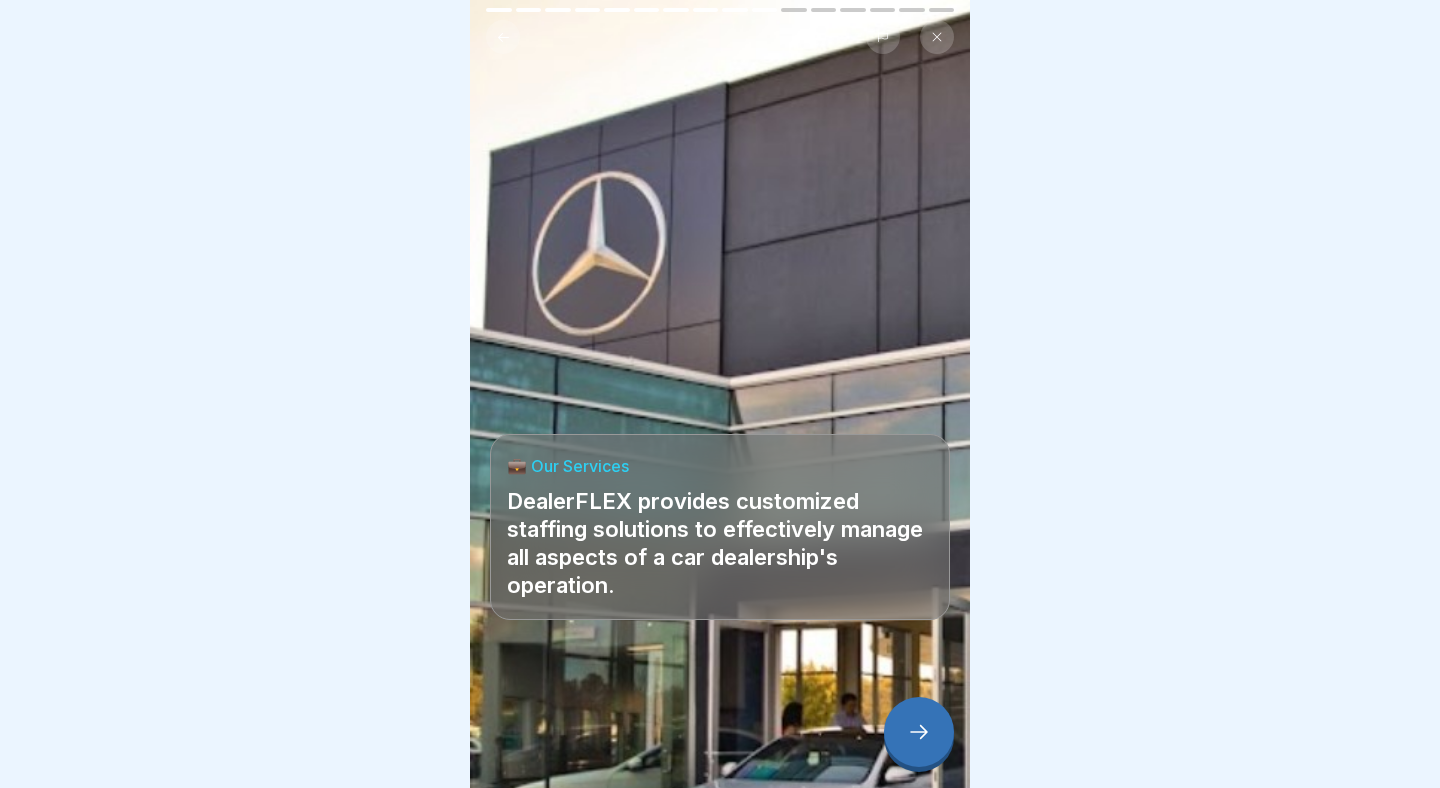 click 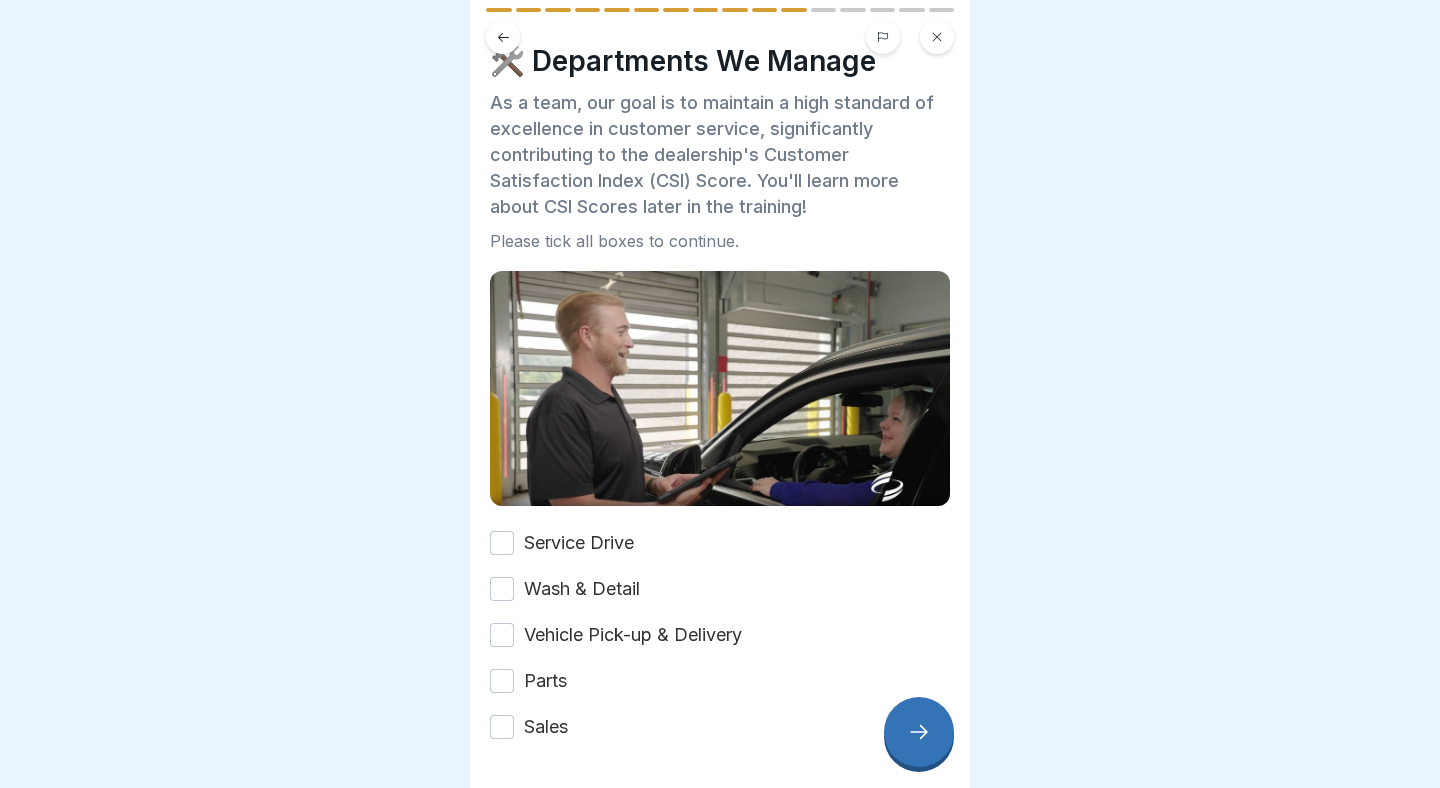 scroll, scrollTop: 44, scrollLeft: 0, axis: vertical 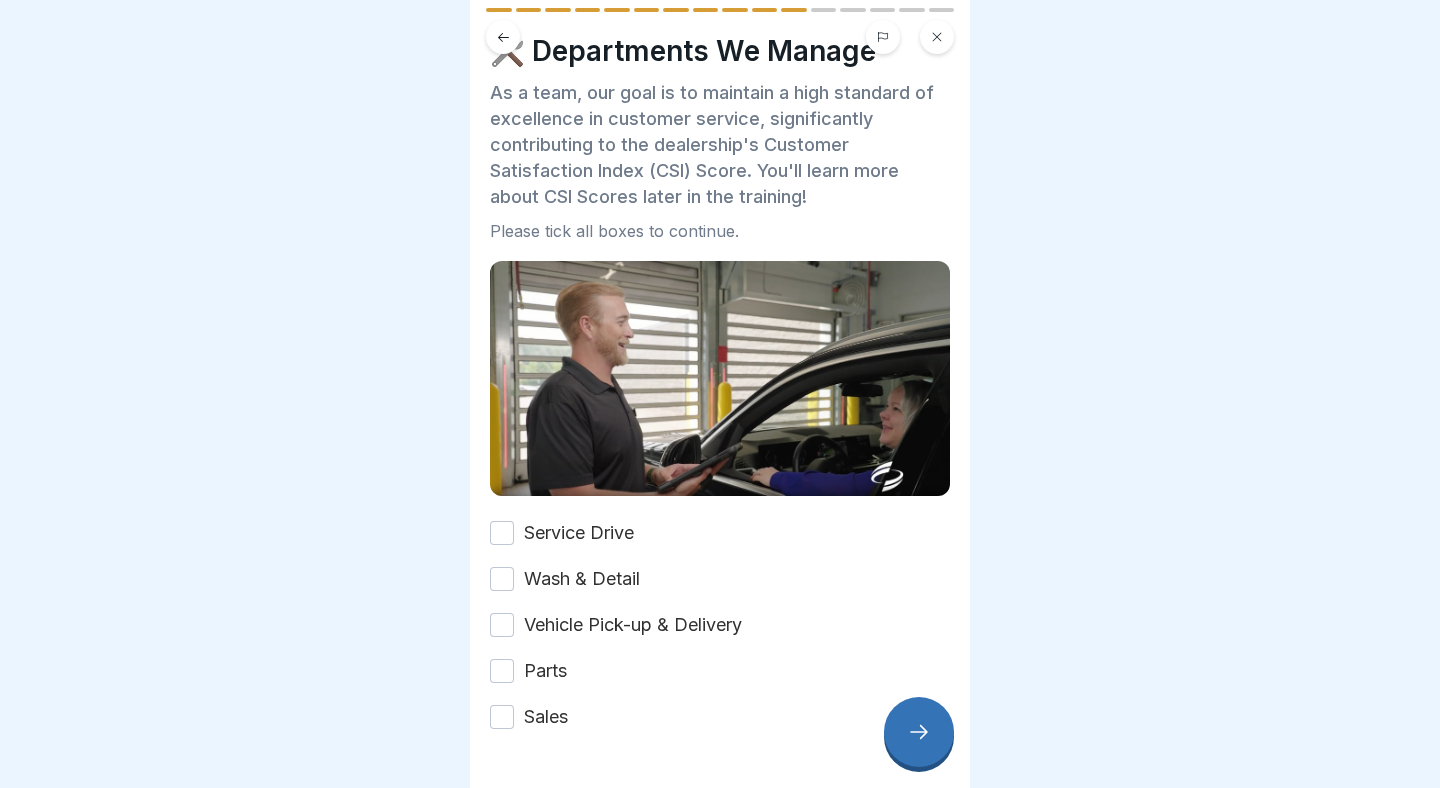 click on "Service Drive" at bounding box center (502, 533) 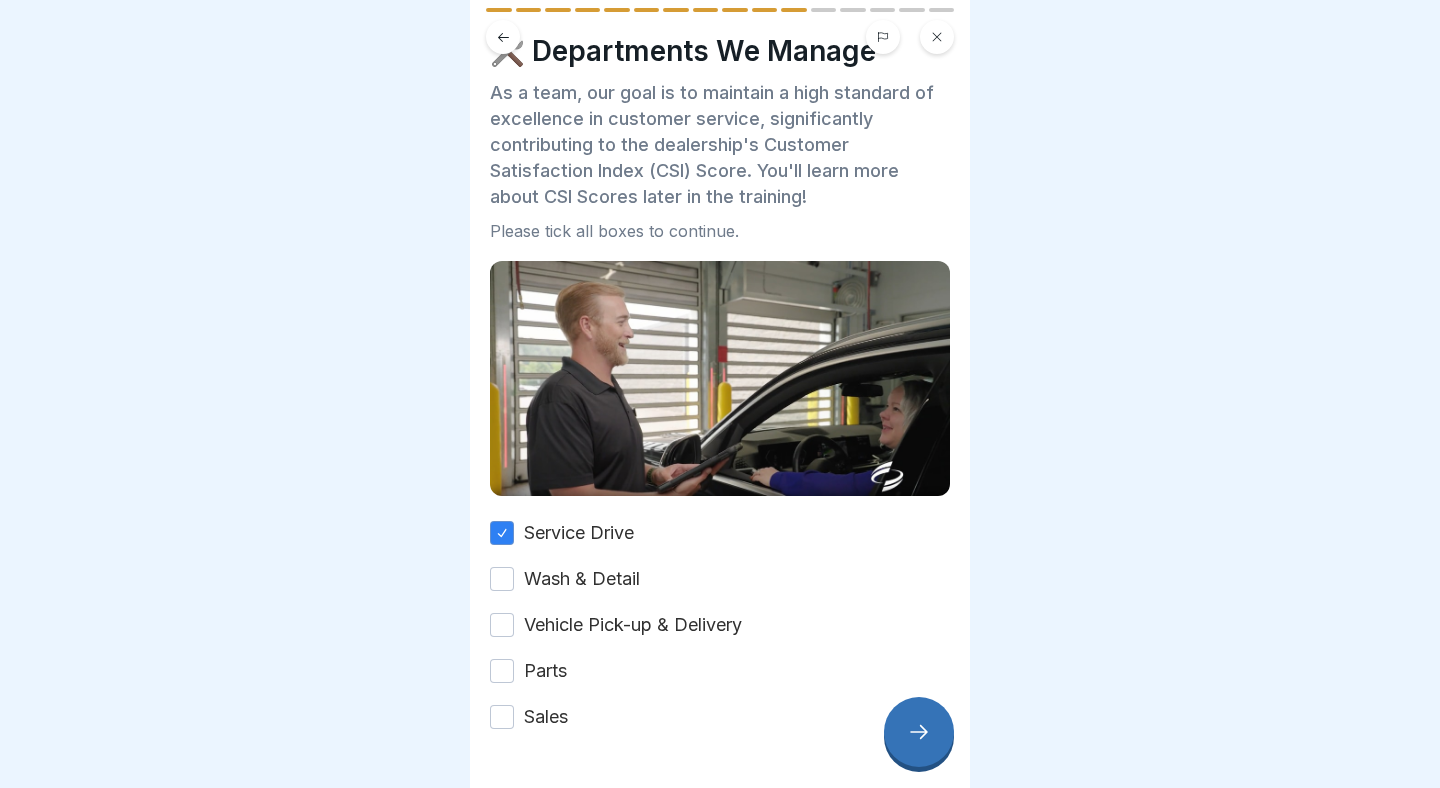click on "Wash & Detail" at bounding box center (502, 579) 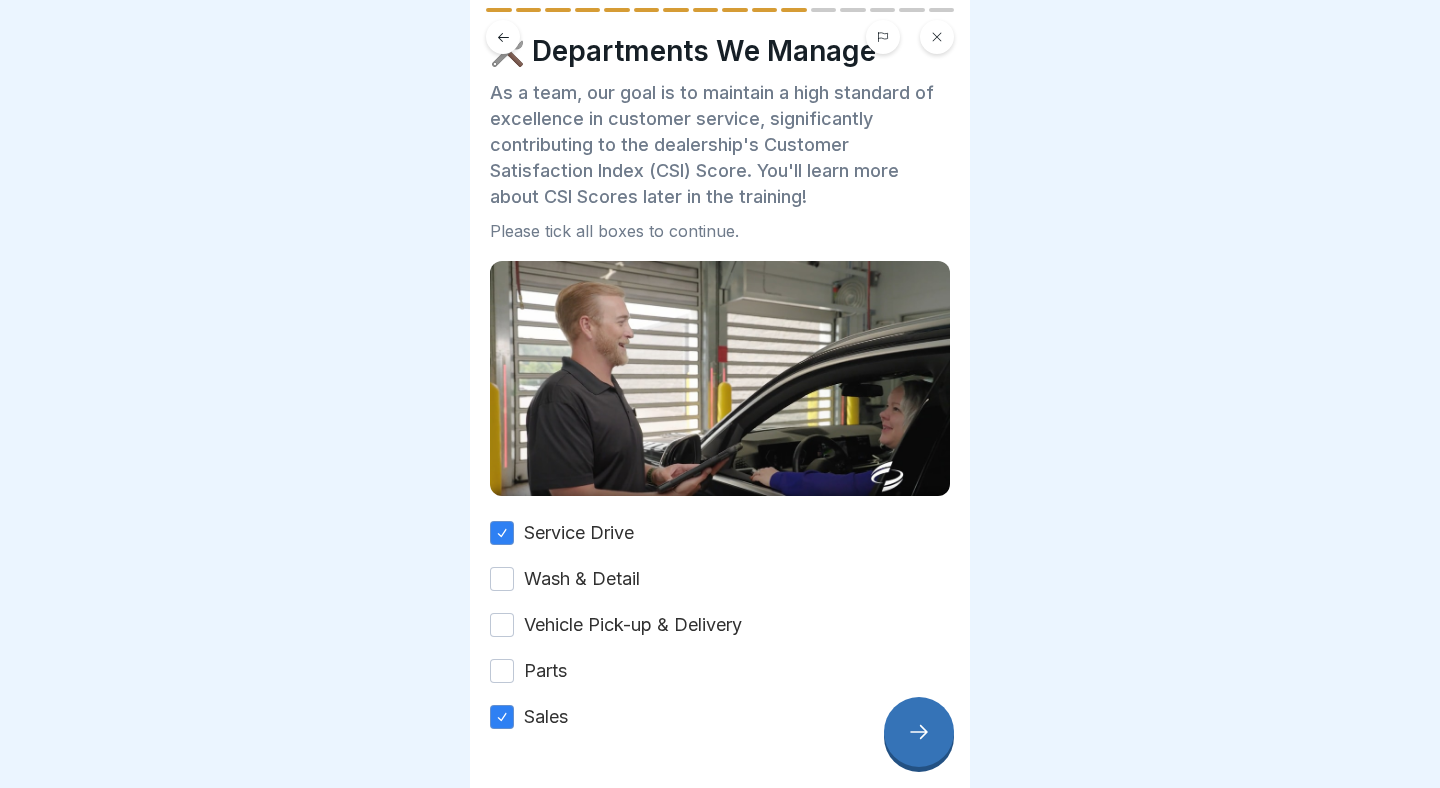click on "Parts" at bounding box center (502, 671) 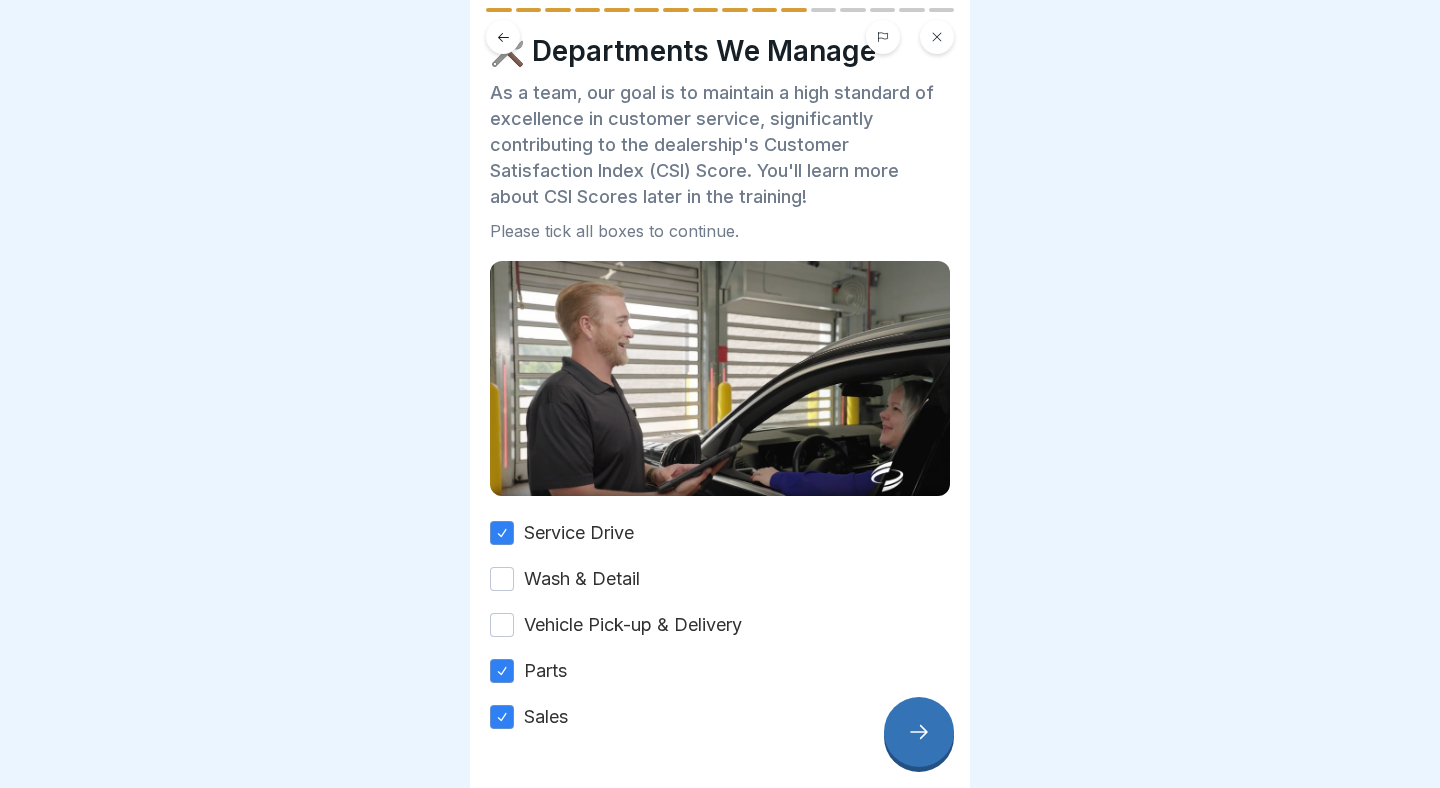click on "Vehicle Pick-up & Delivery" at bounding box center (502, 625) 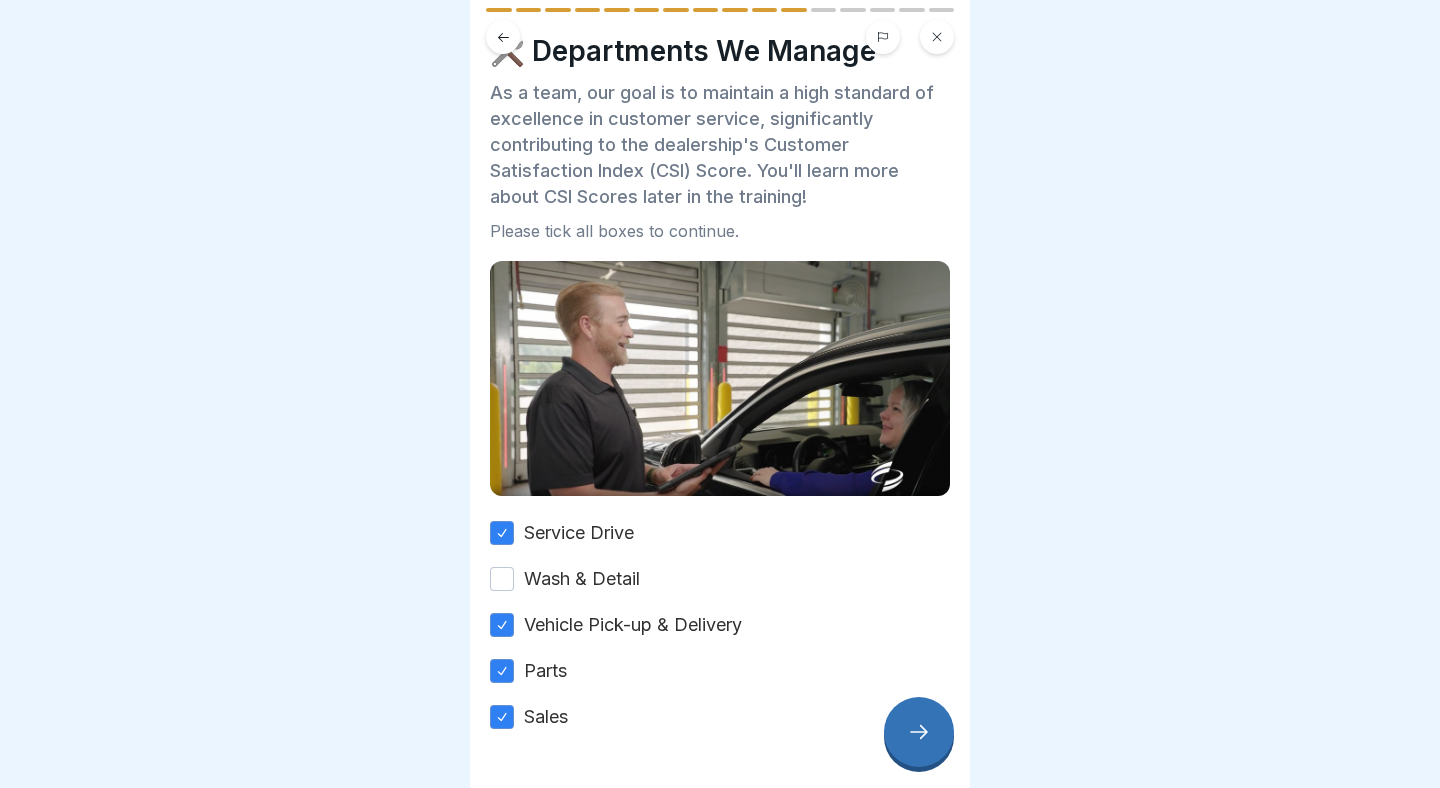 drag, startPoint x: 504, startPoint y: 581, endPoint x: 514, endPoint y: 596, distance: 18.027756 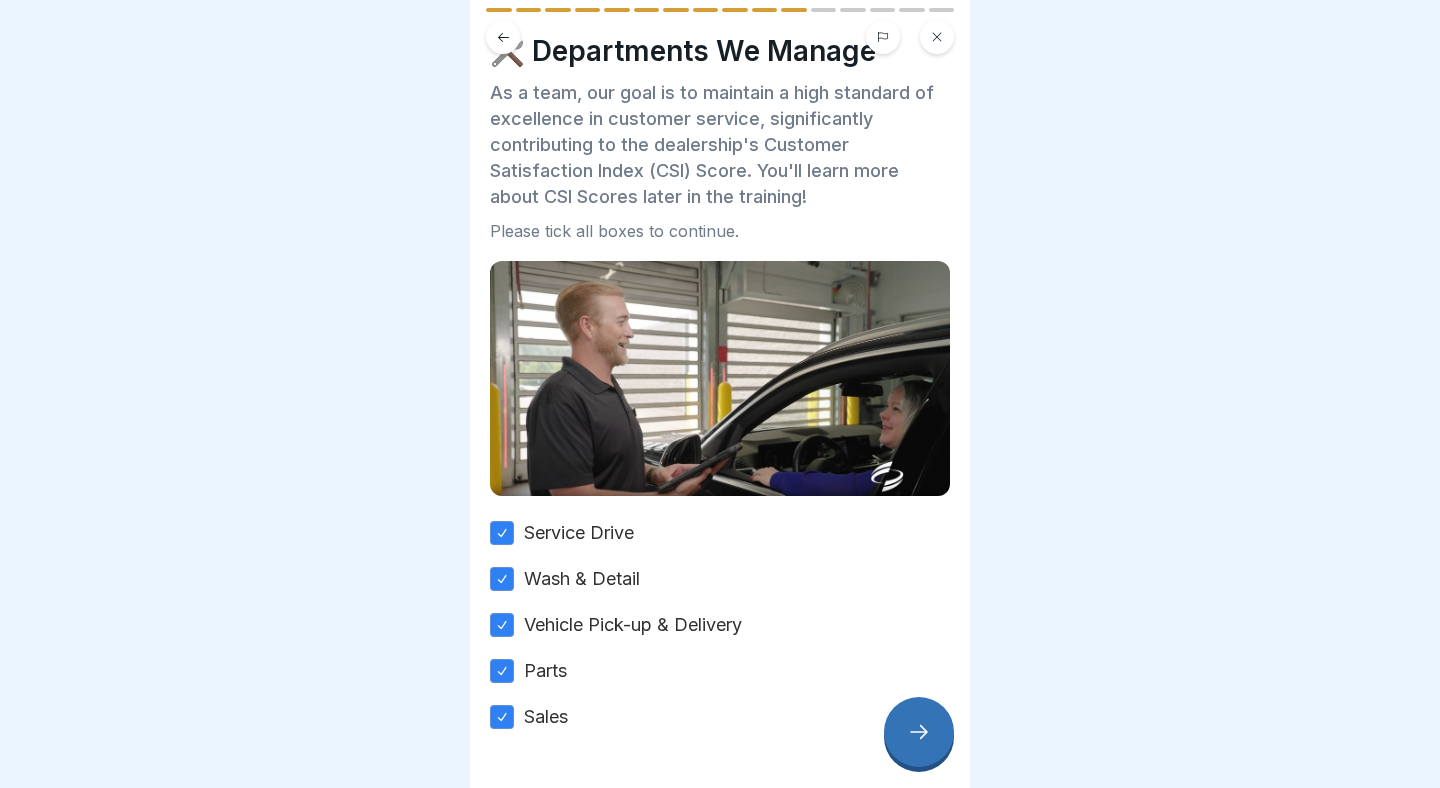 click at bounding box center (919, 732) 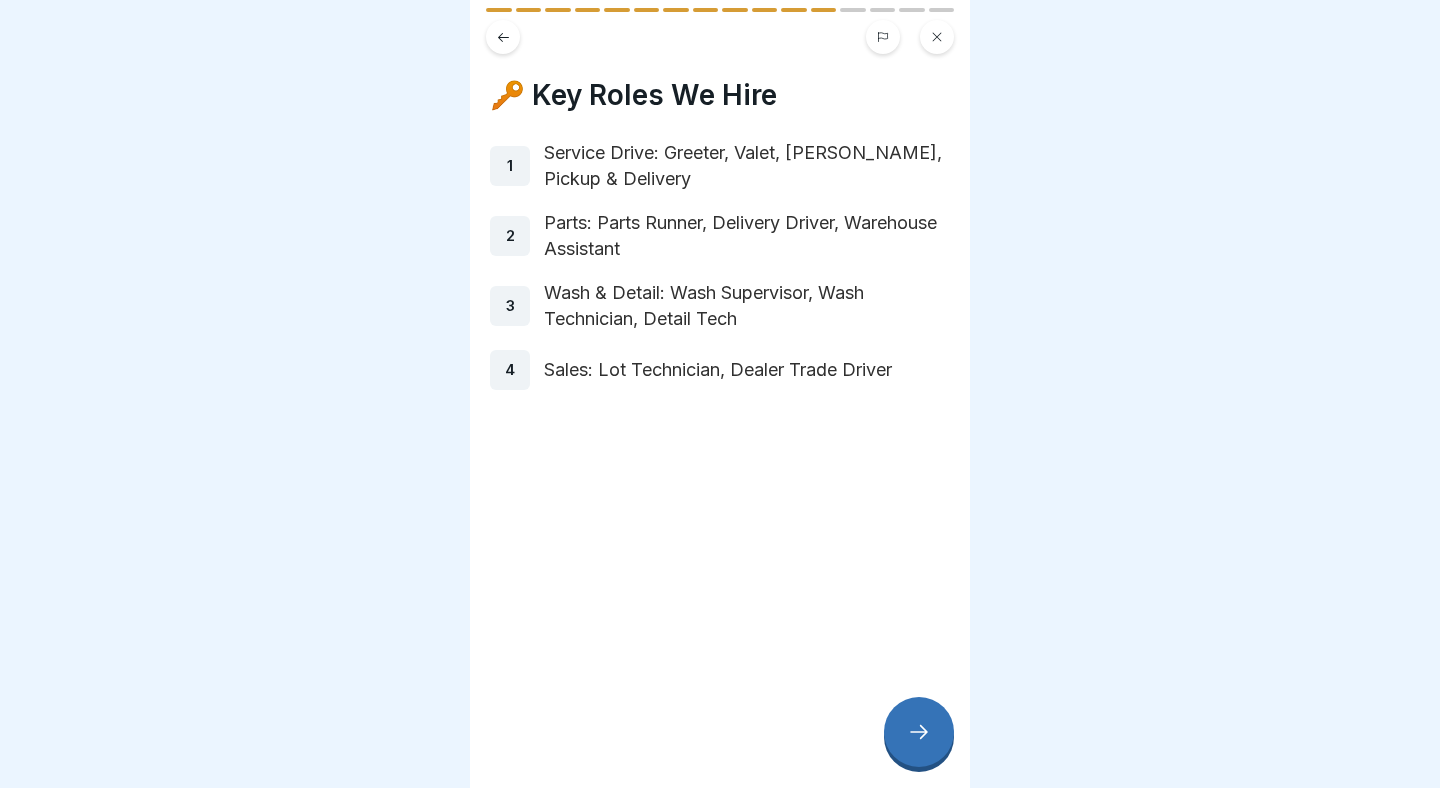 click at bounding box center (919, 732) 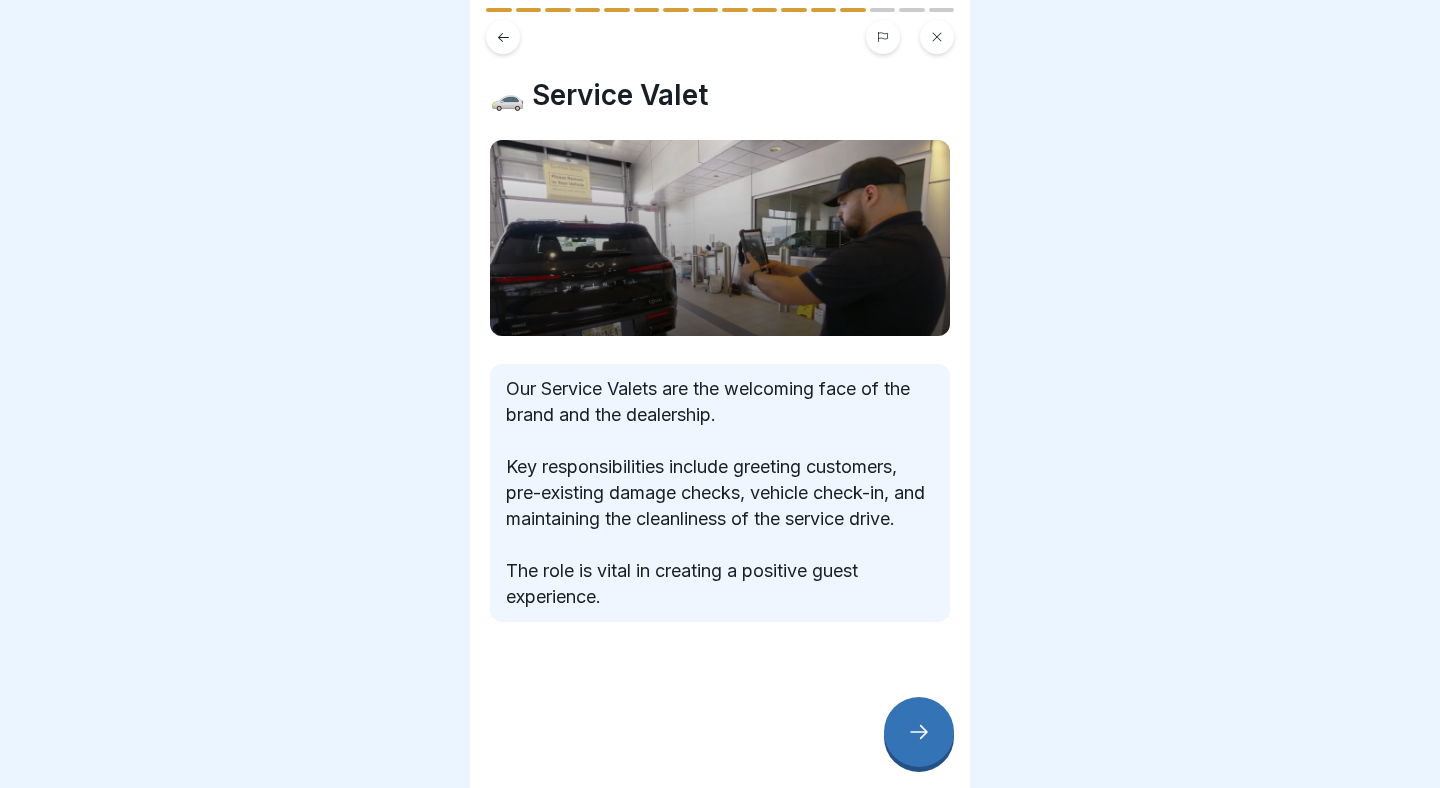 click at bounding box center (919, 732) 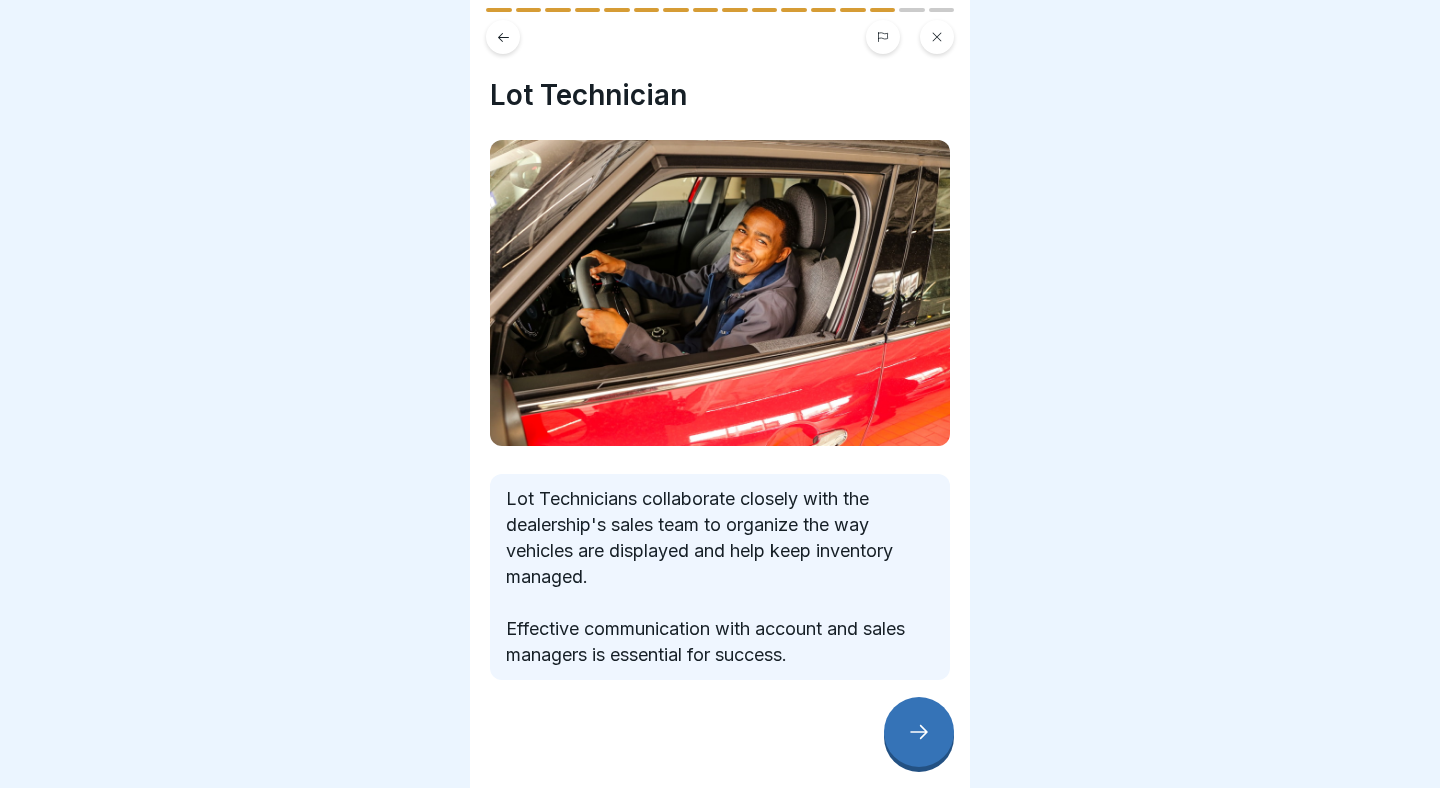 click at bounding box center [919, 732] 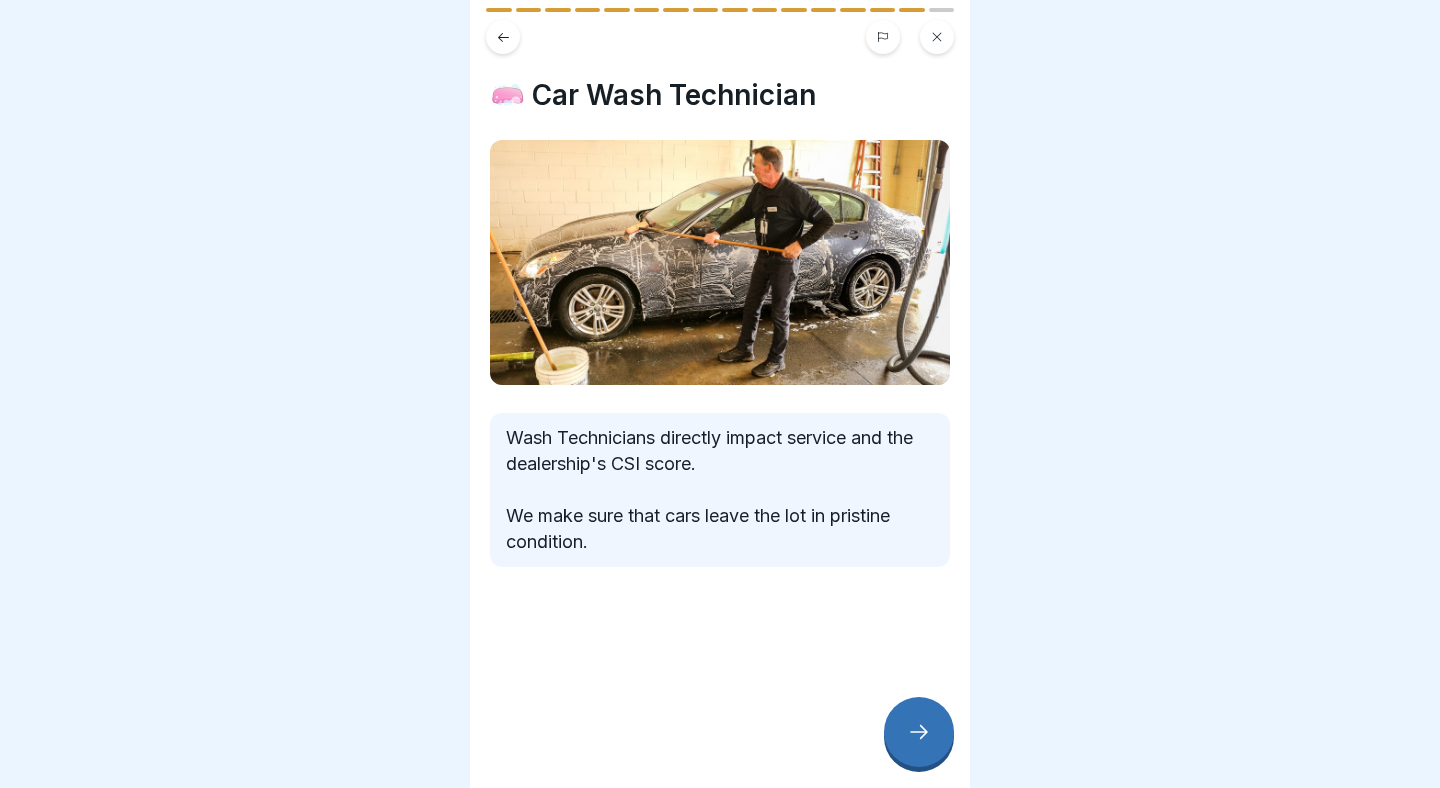 click at bounding box center [919, 732] 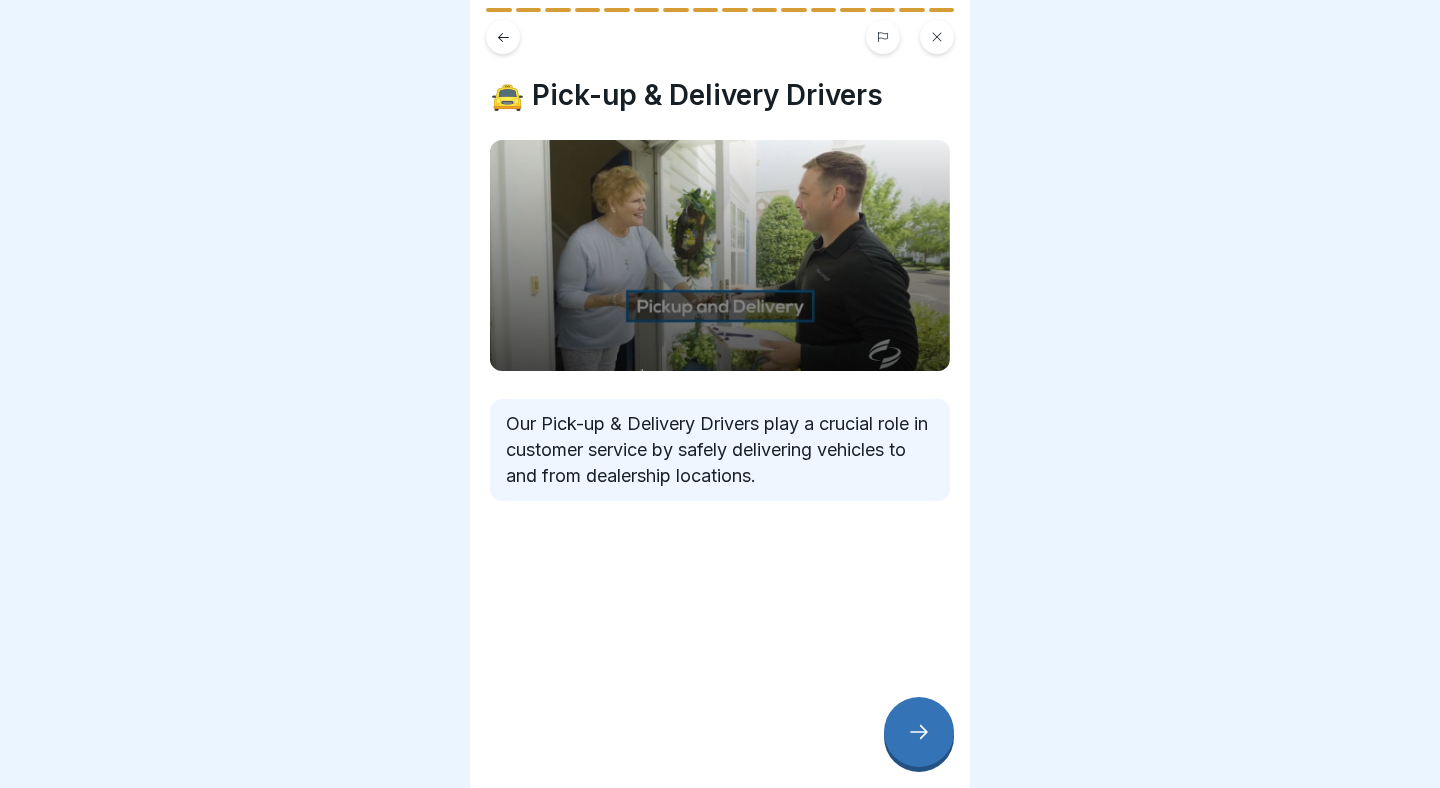 click at bounding box center [919, 732] 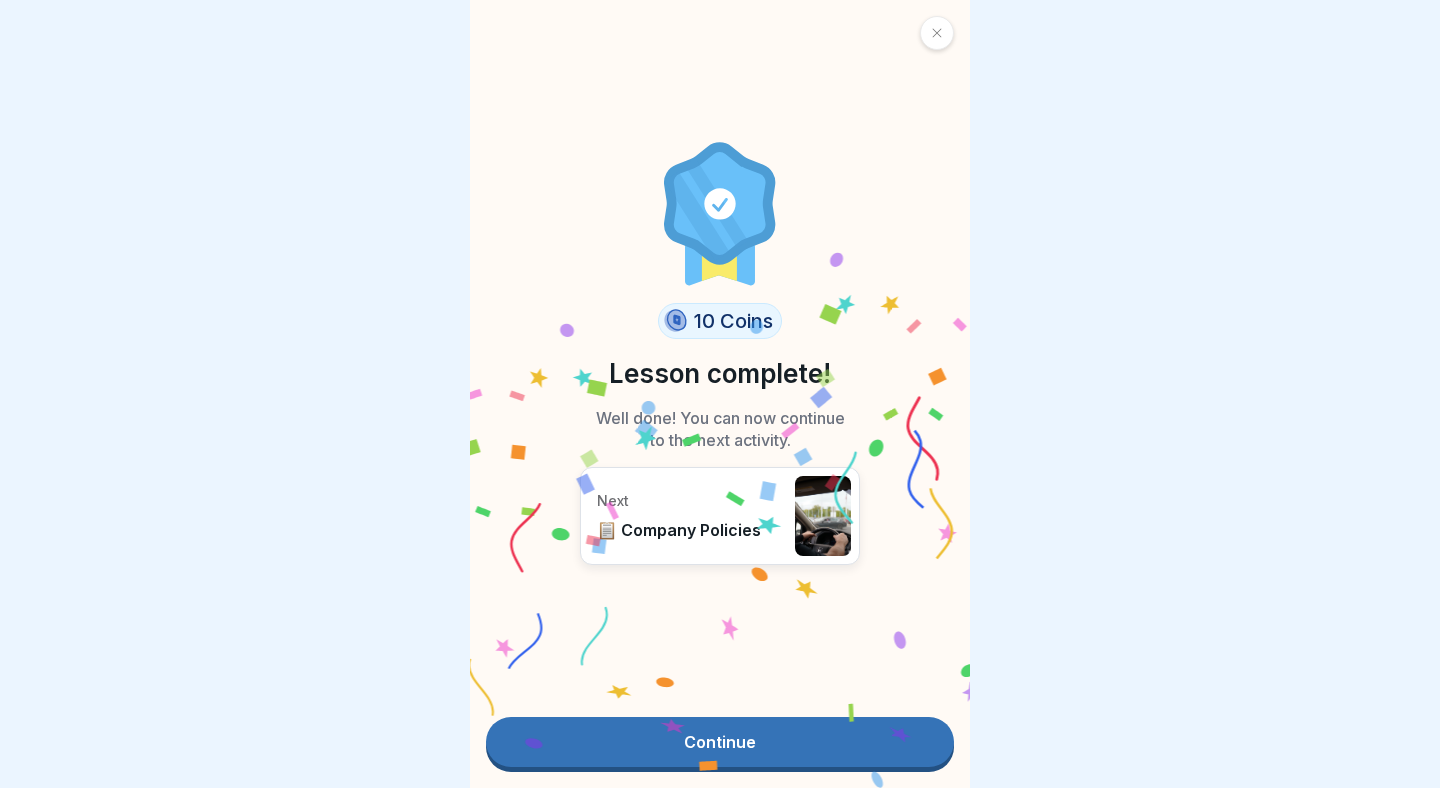 click on "Continue" at bounding box center (720, 742) 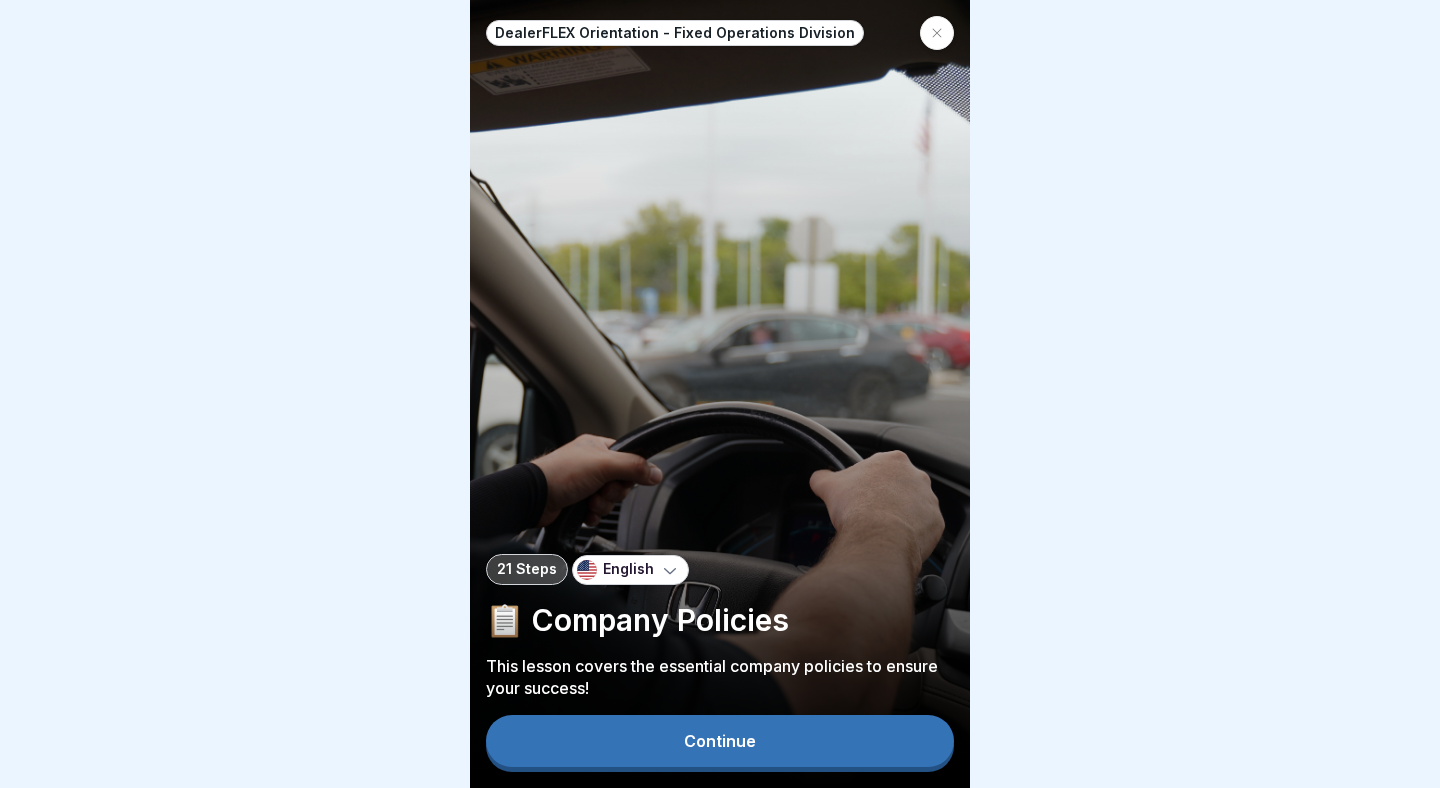 click on "Continue" at bounding box center [720, 741] 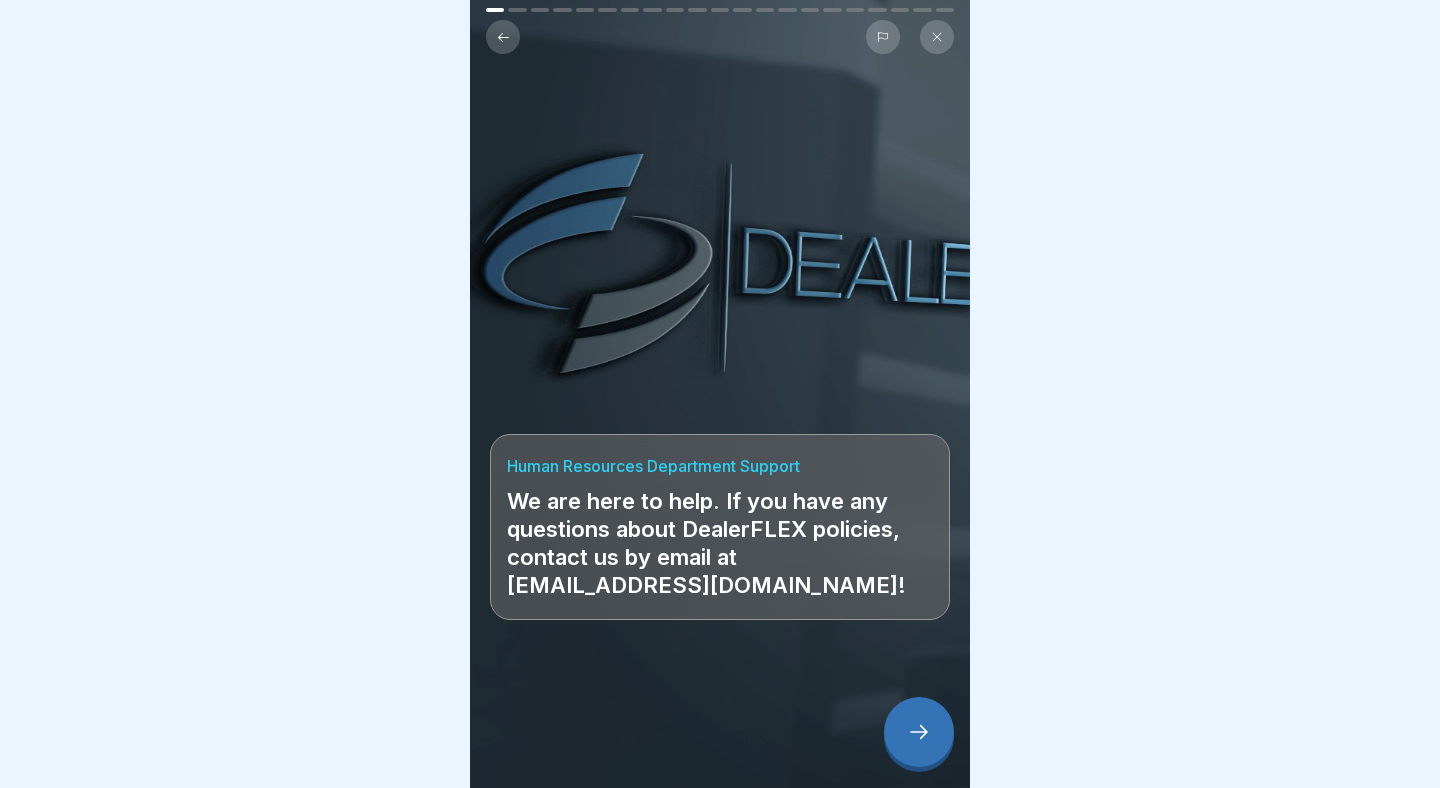 click 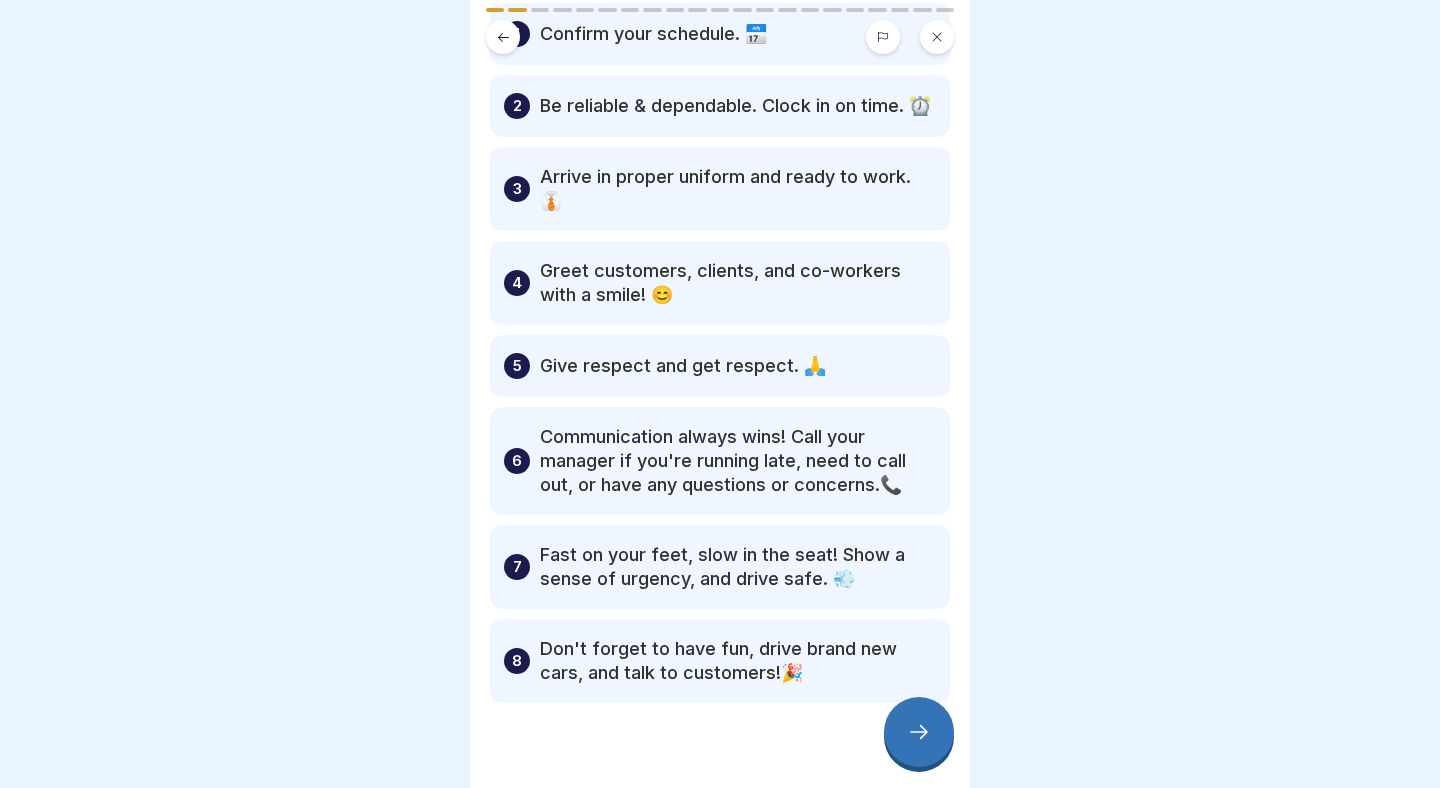 scroll, scrollTop: 150, scrollLeft: 0, axis: vertical 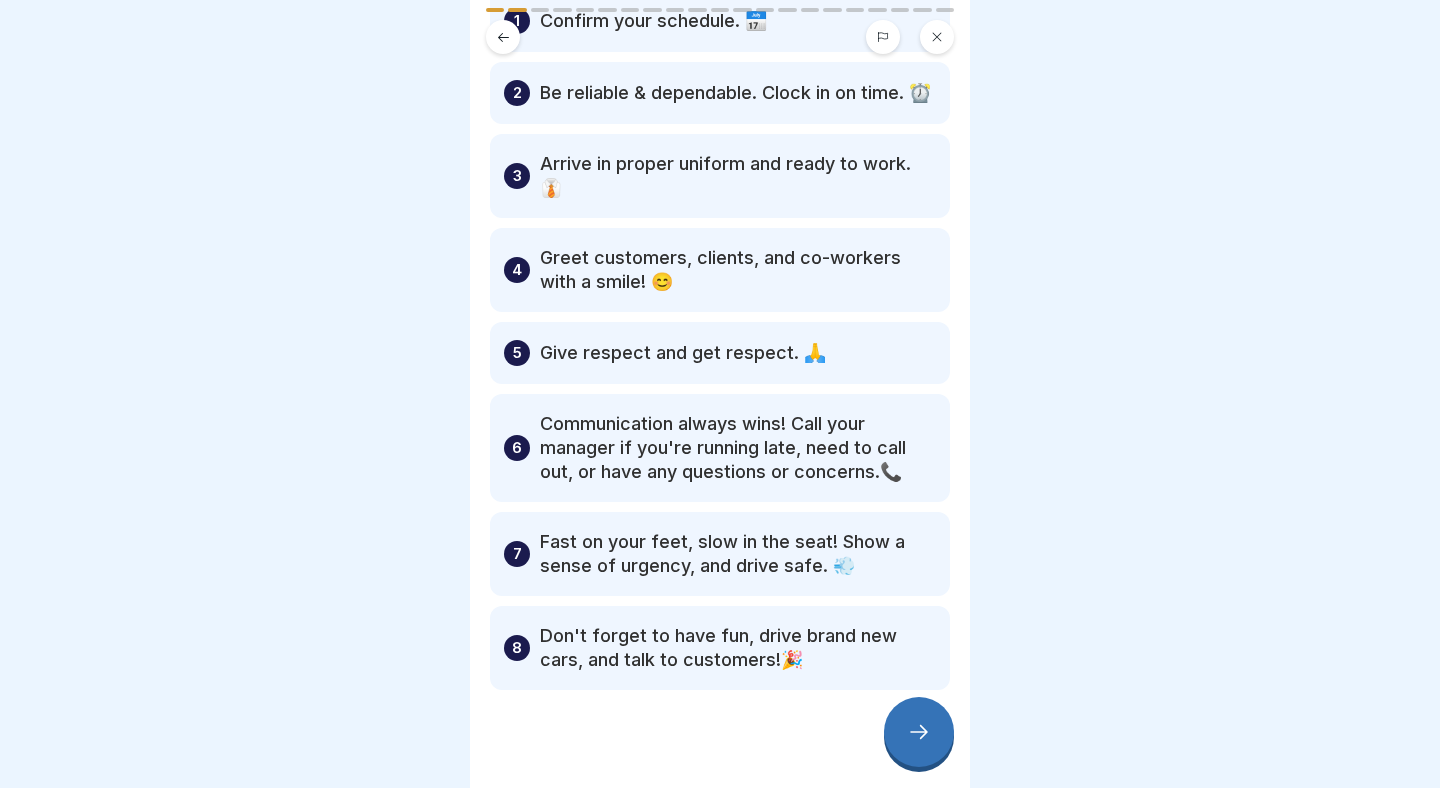 click at bounding box center (919, 732) 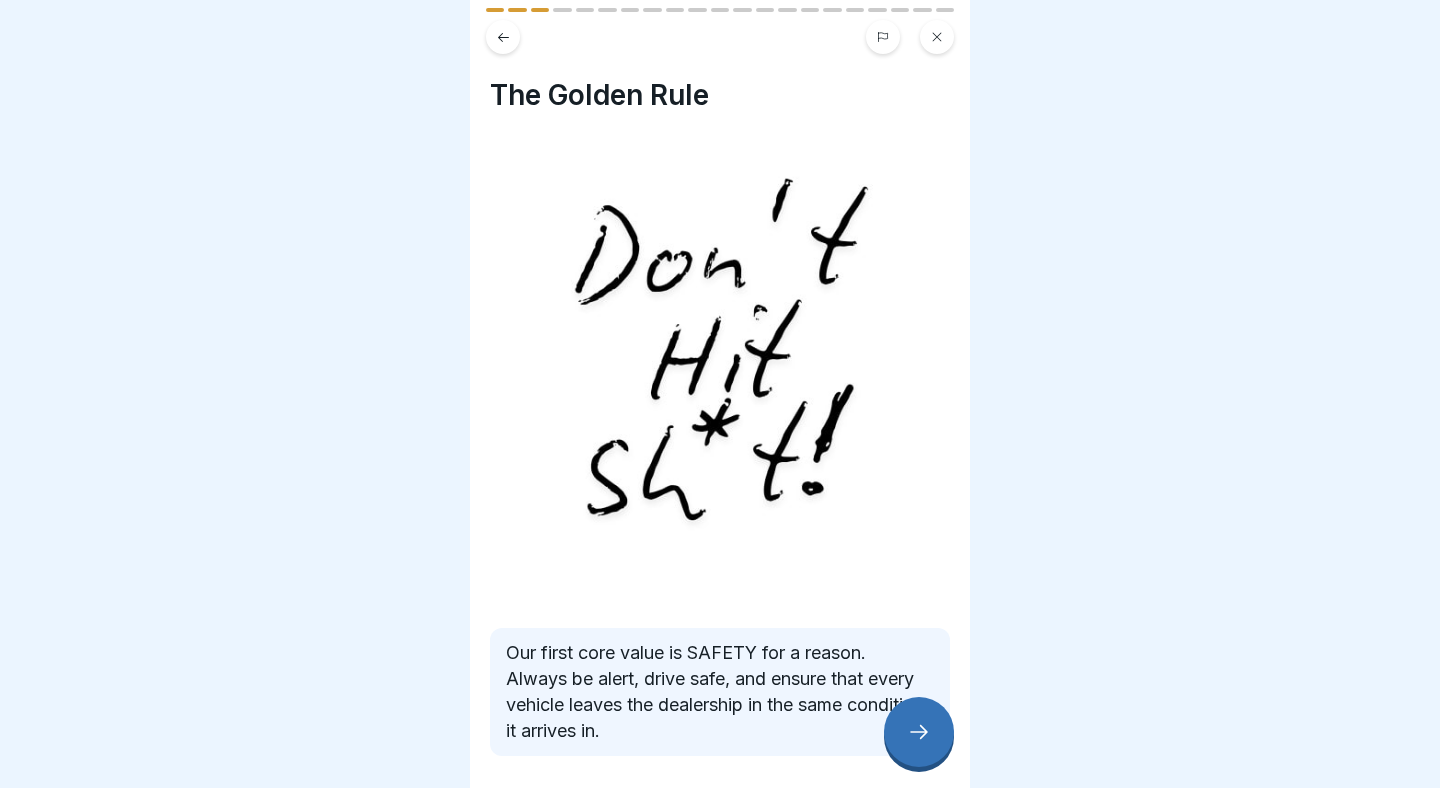click at bounding box center [919, 732] 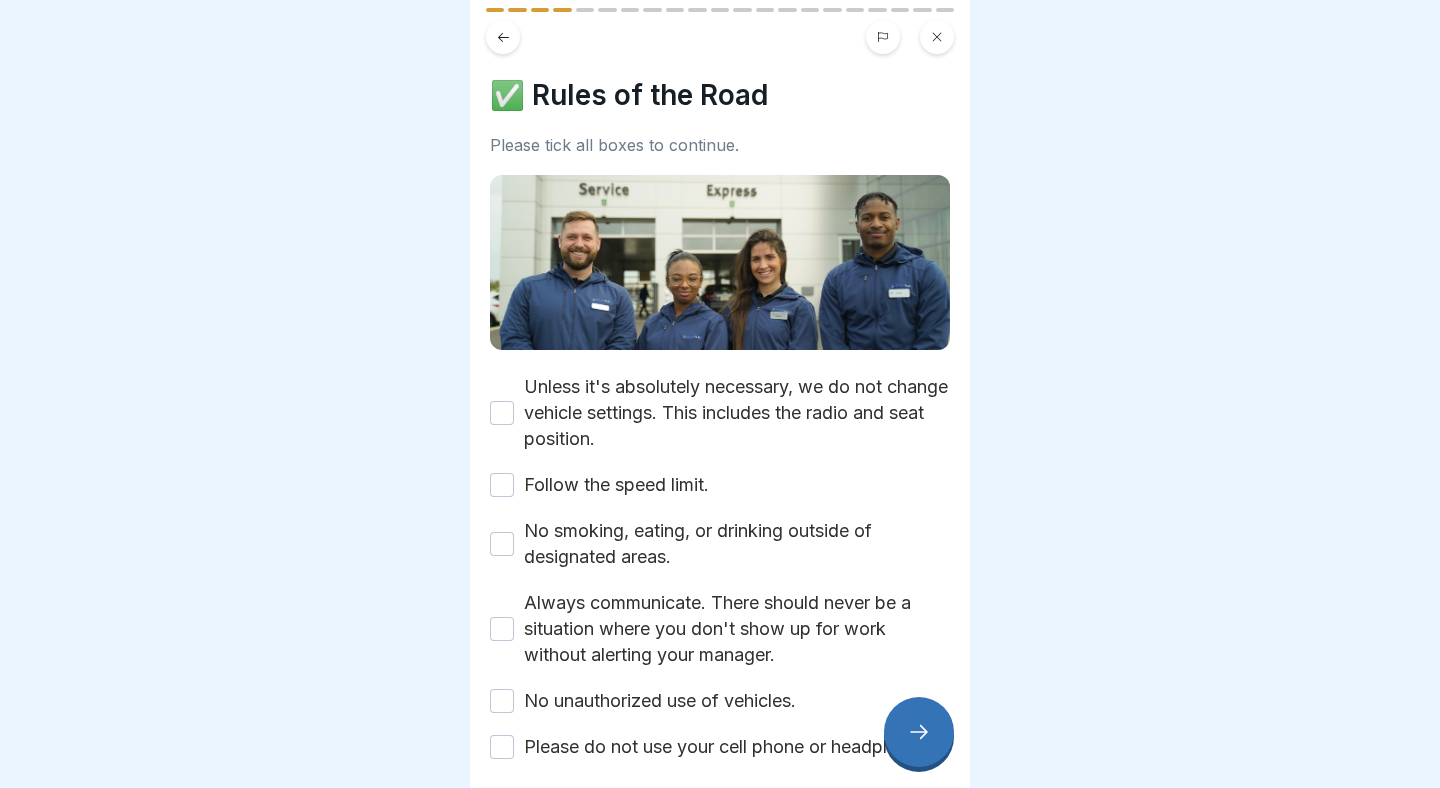 click on "Unless it's absolutely necessary, we do not change vehicle settings. This includes the radio and seat position." at bounding box center (502, 413) 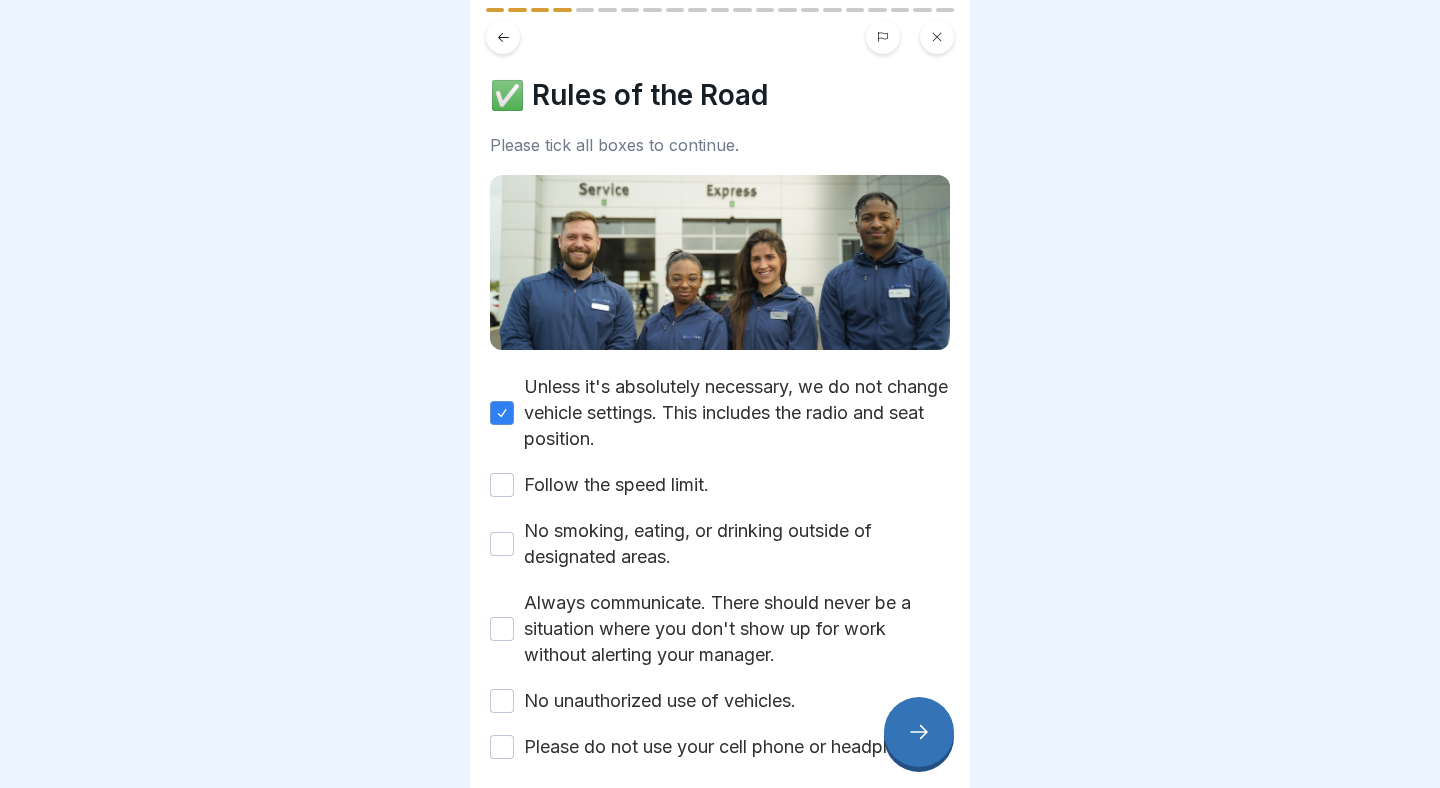 click on "Follow the speed limit." at bounding box center [502, 485] 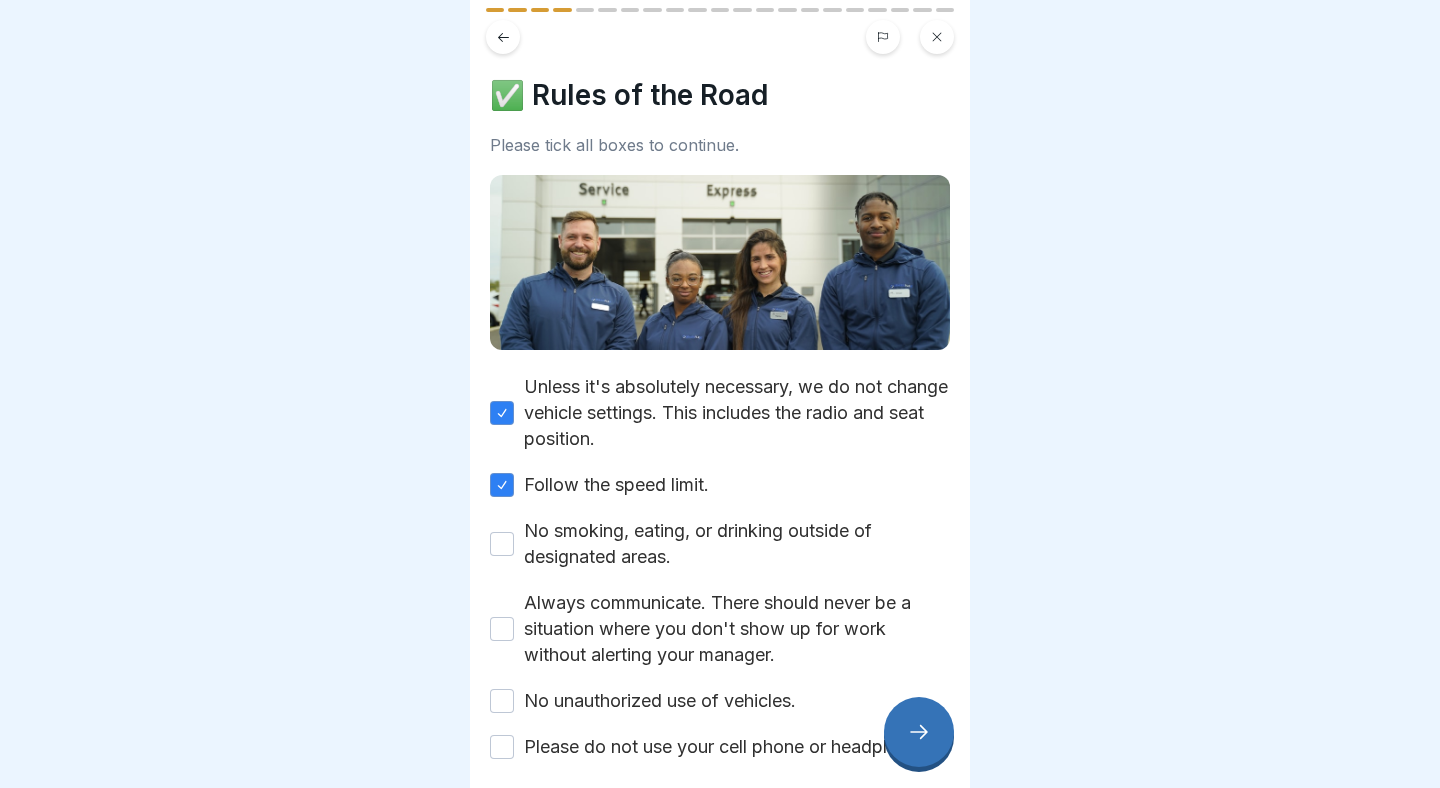 click on "No smoking, eating, or drinking outside of designated areas." at bounding box center (502, 544) 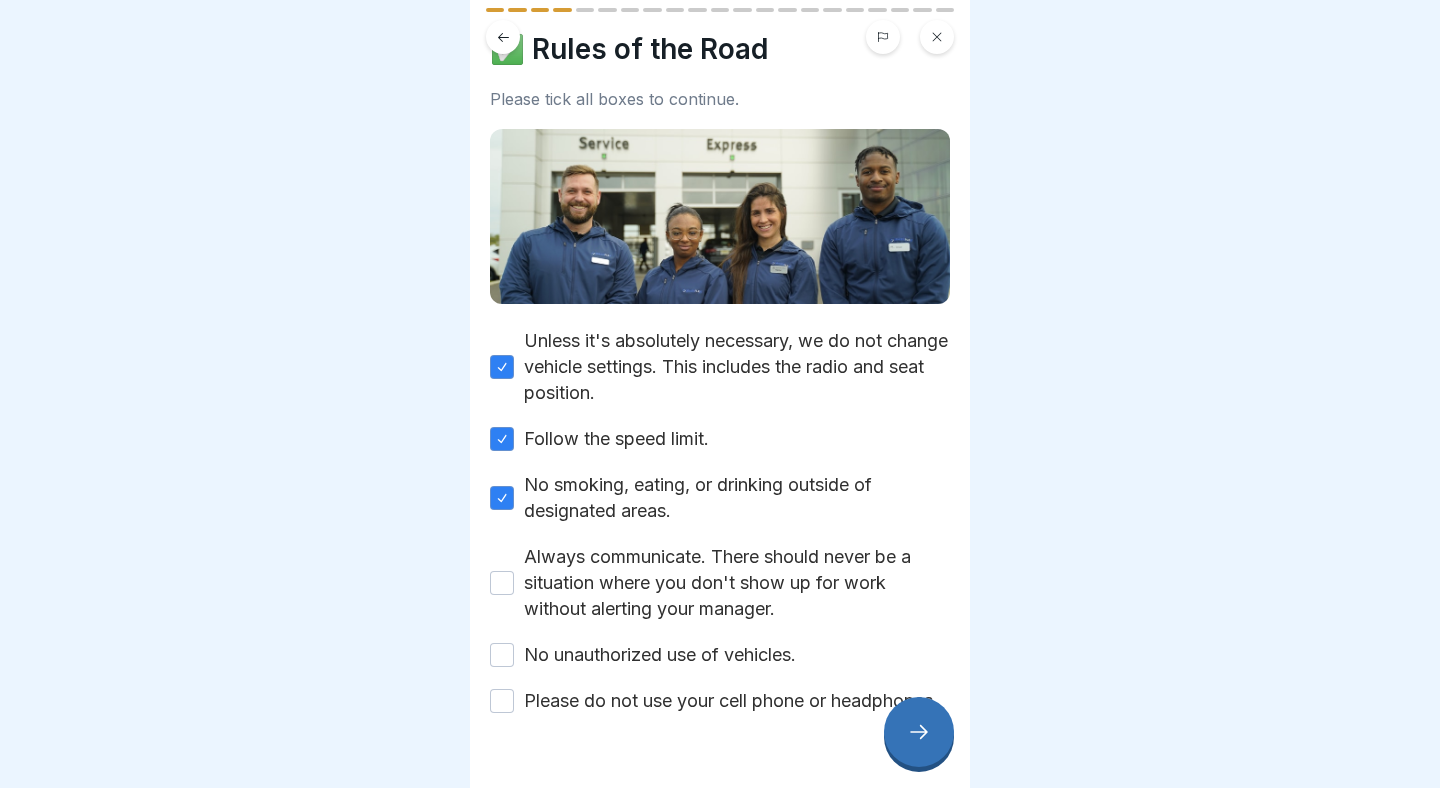 scroll, scrollTop: 56, scrollLeft: 0, axis: vertical 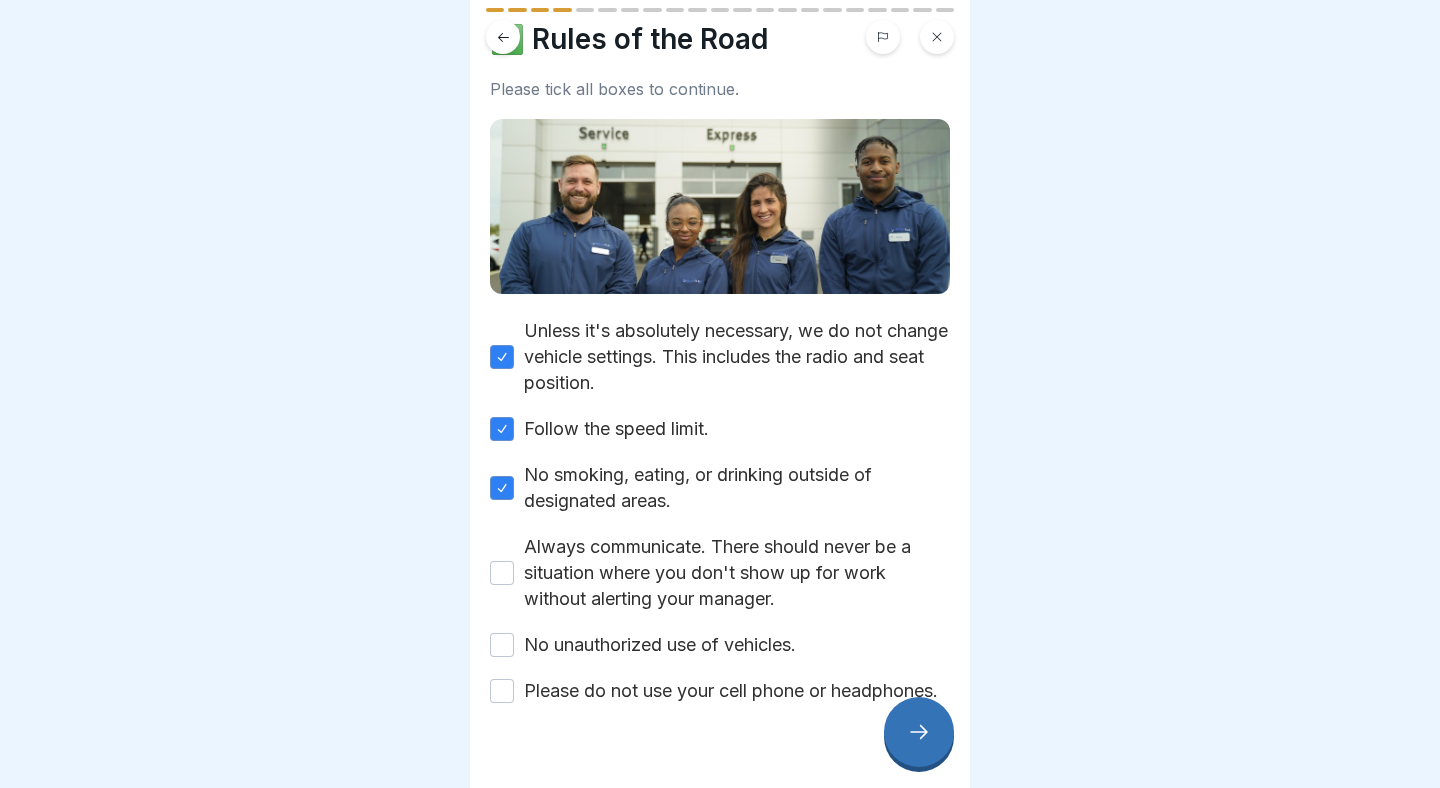 click on "Always communicate. There should never be a situation where you don't show up for work without alerting your manager." at bounding box center (502, 573) 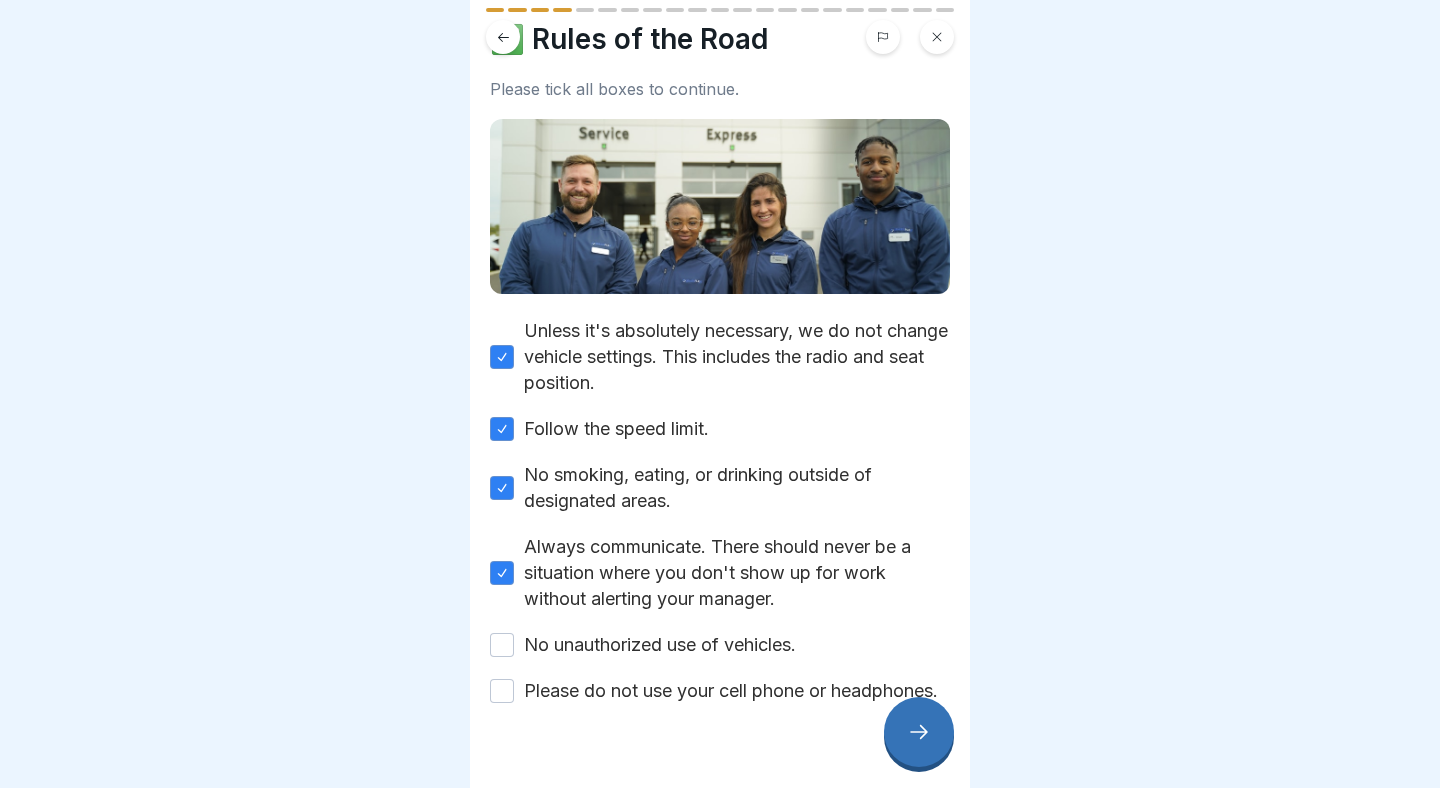 click on "No unauthorized use of vehicles." at bounding box center (502, 645) 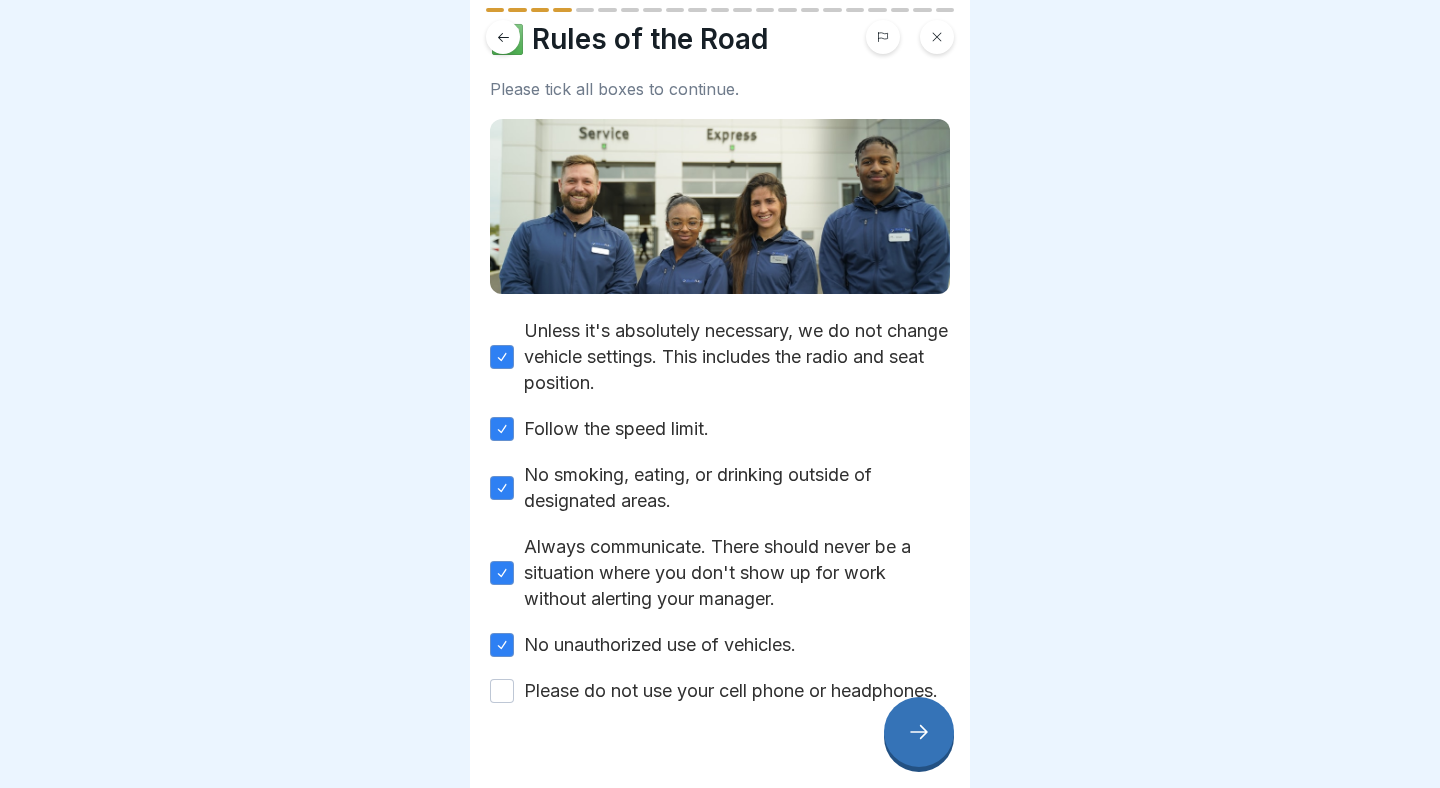 click on "Please do not use your cell phone or headphones." at bounding box center (502, 691) 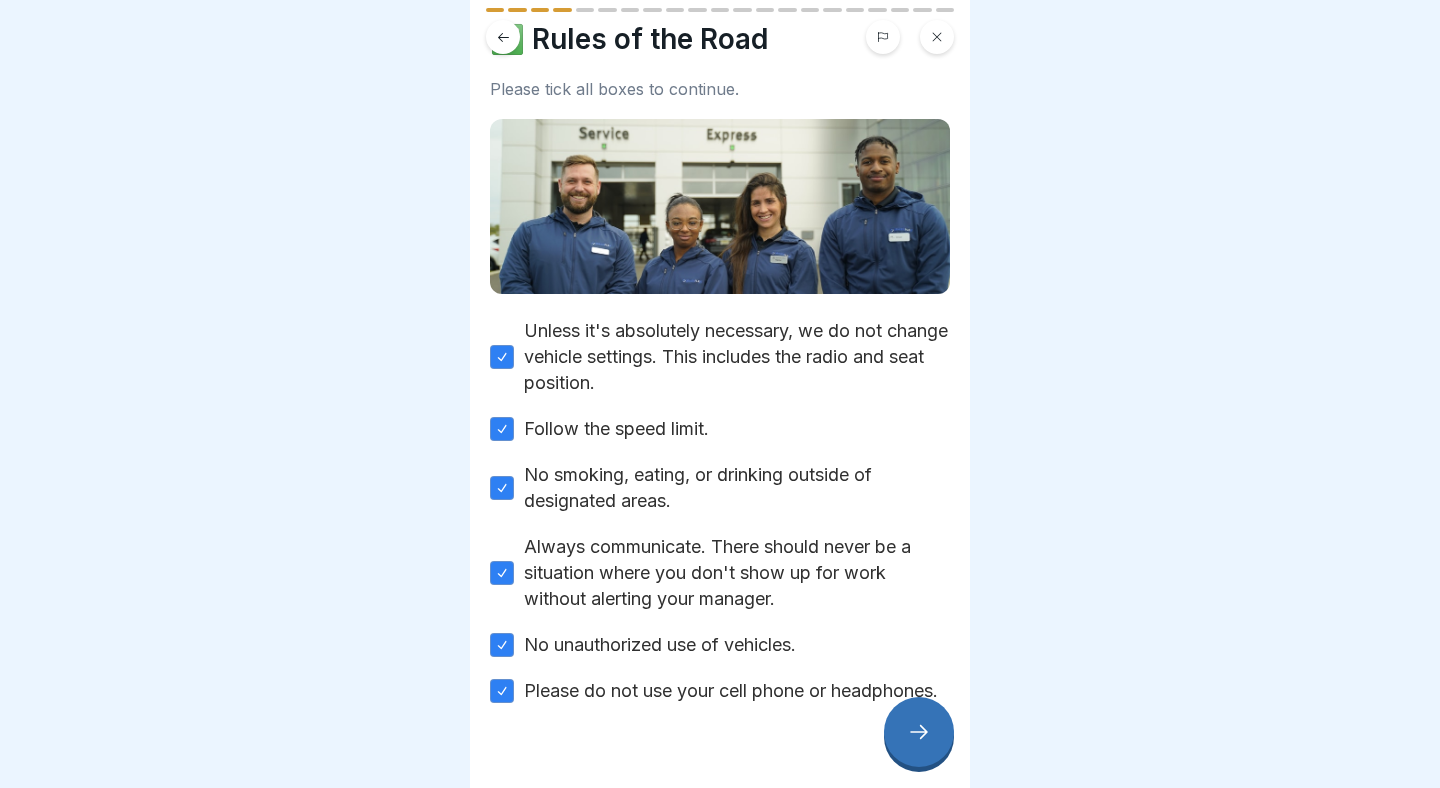 click 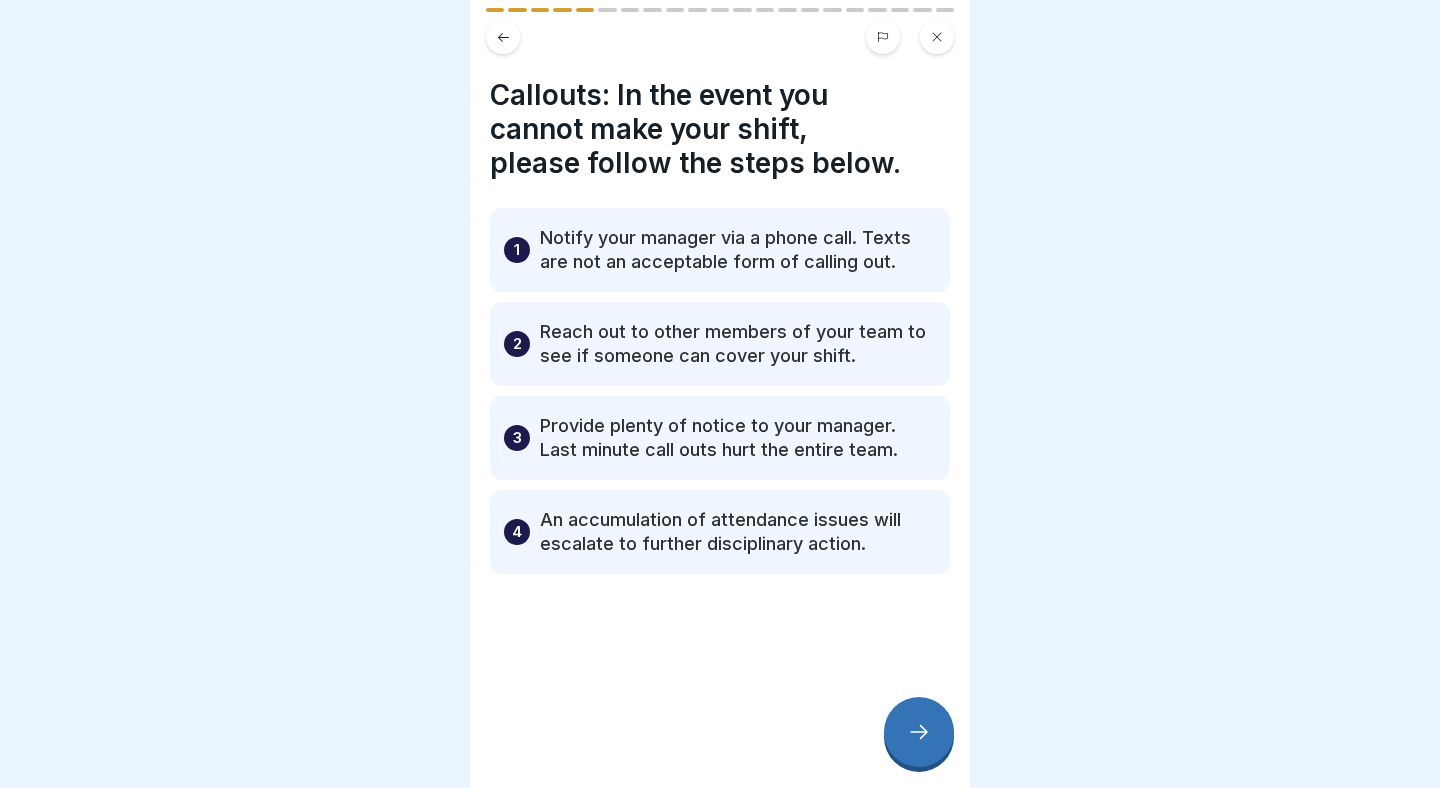 click 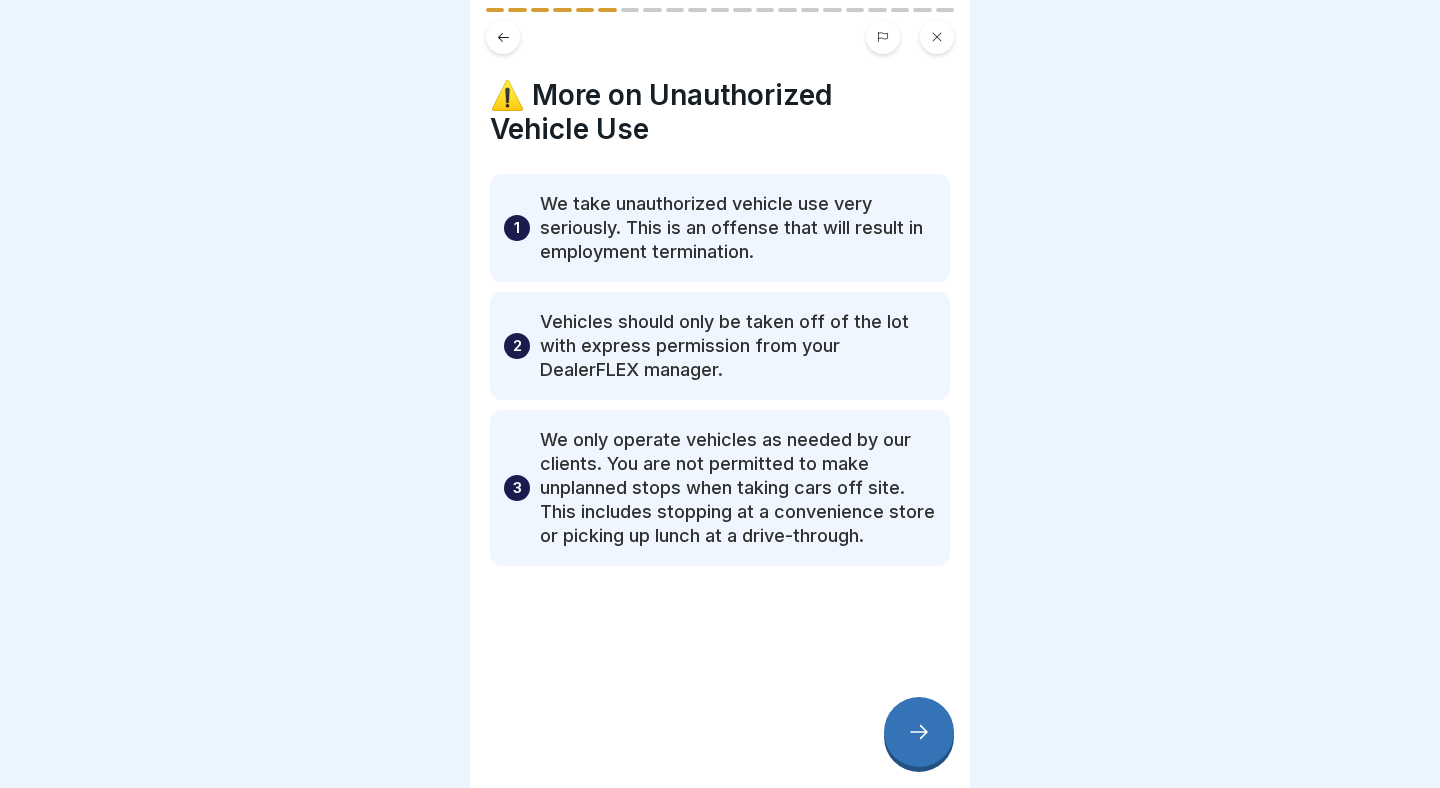 click 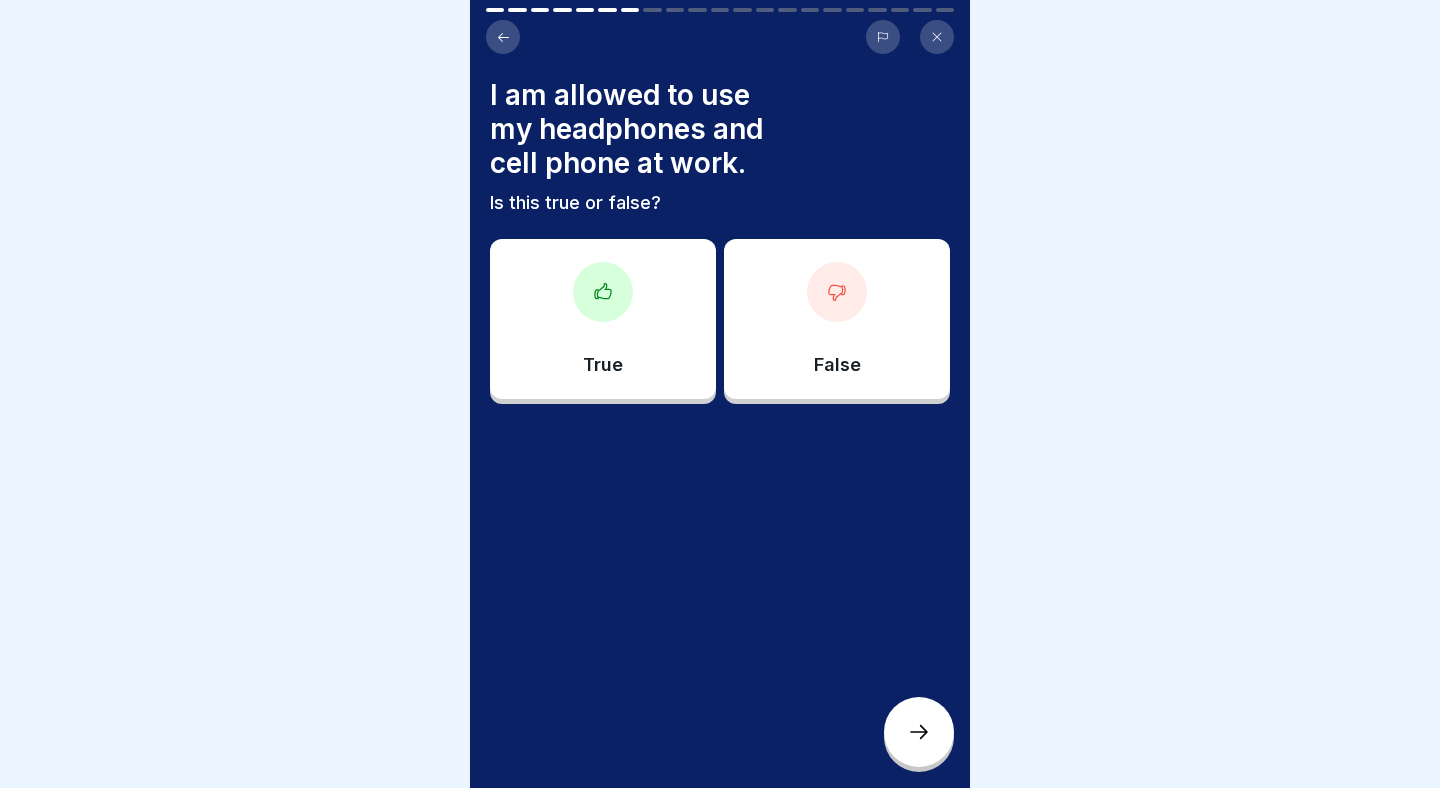 click on "False" at bounding box center (837, 319) 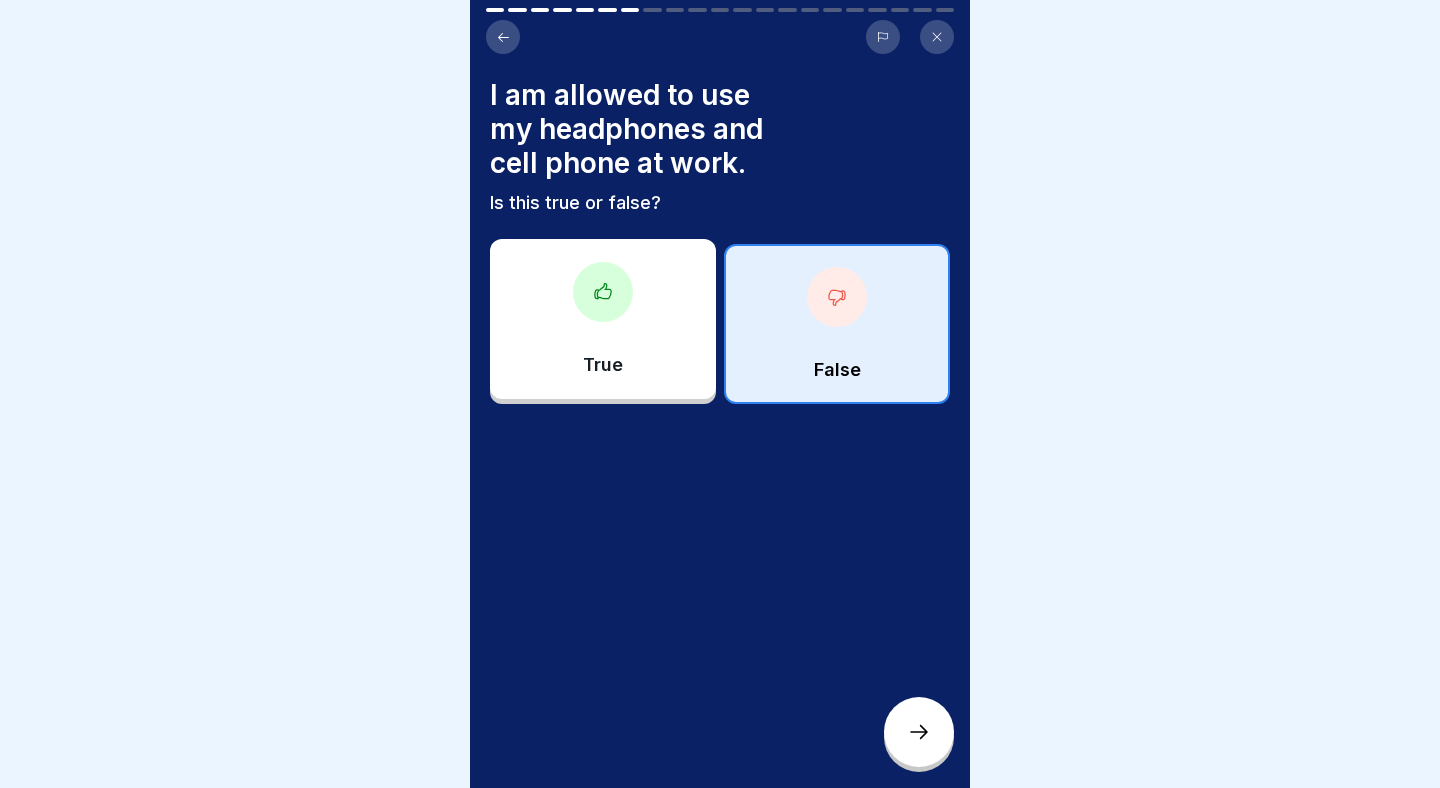 click at bounding box center (919, 732) 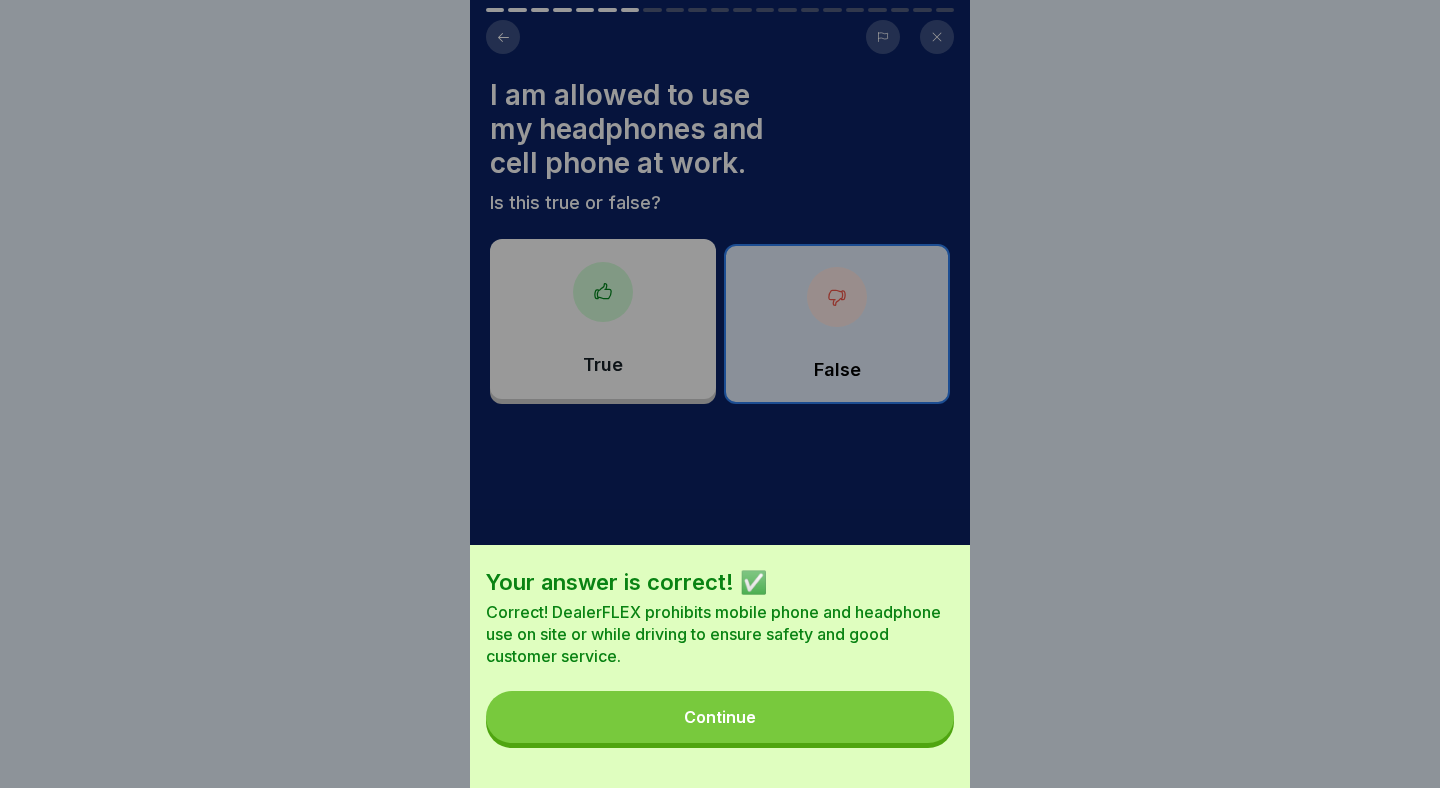 click on "Continue" at bounding box center [720, 717] 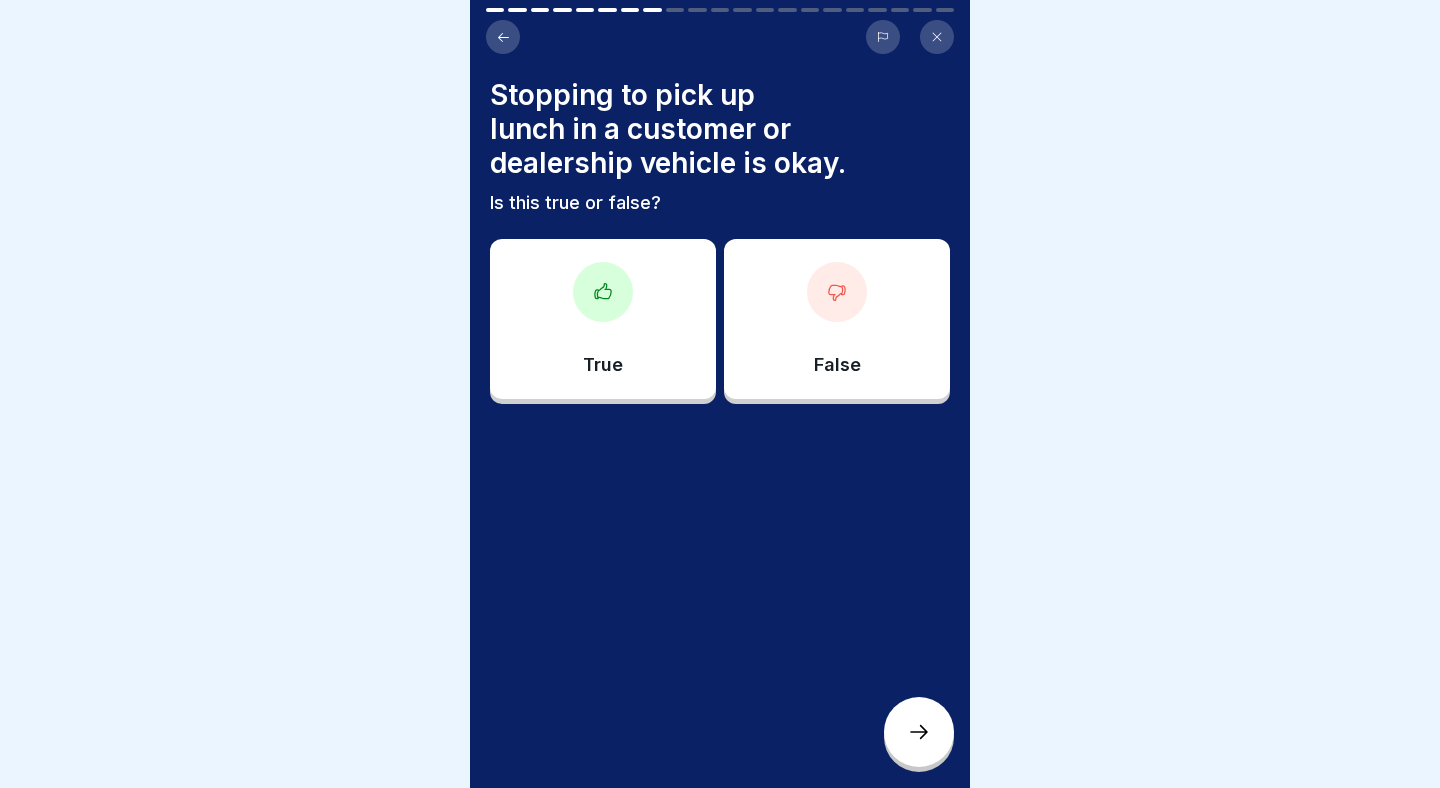 click on "False" at bounding box center [837, 319] 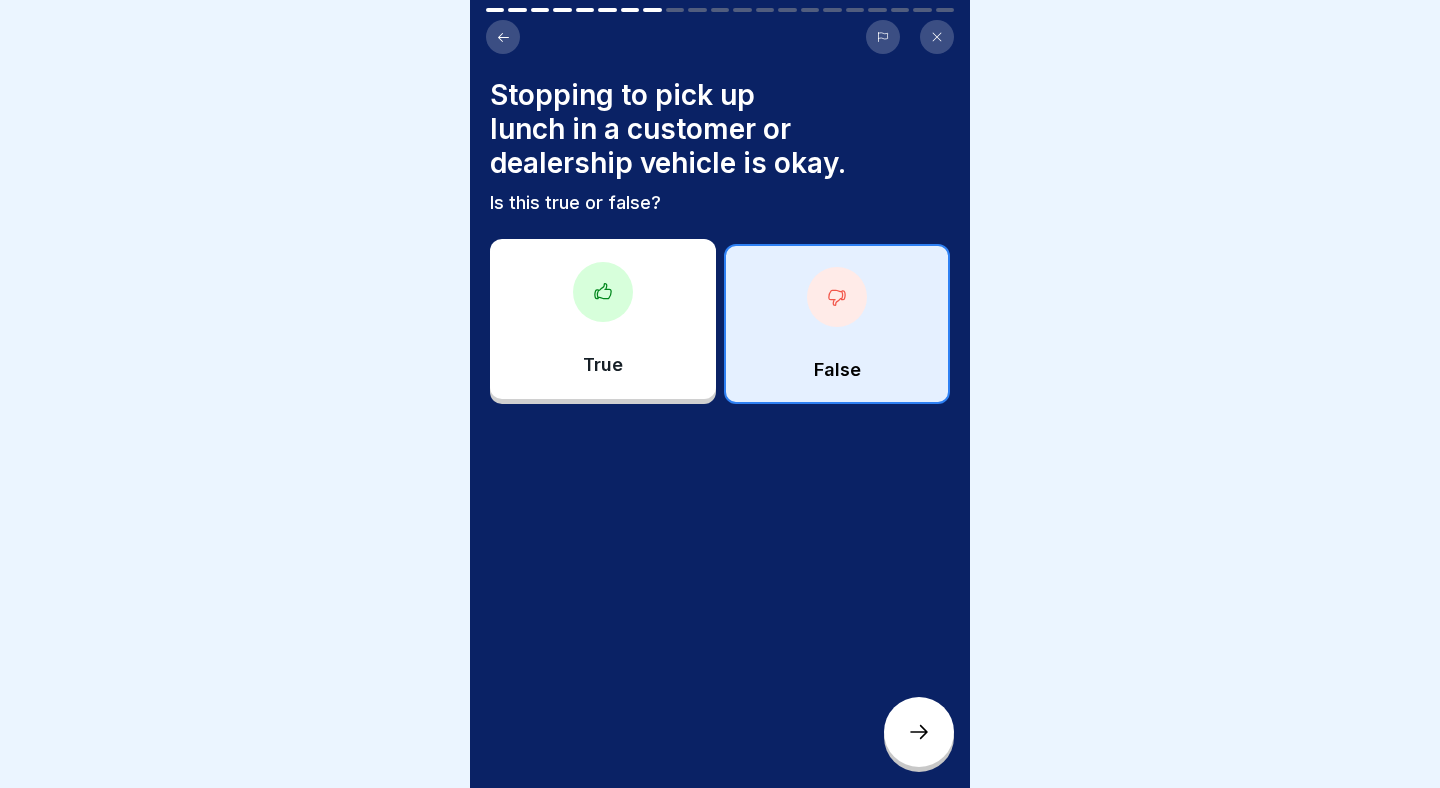 click at bounding box center [919, 732] 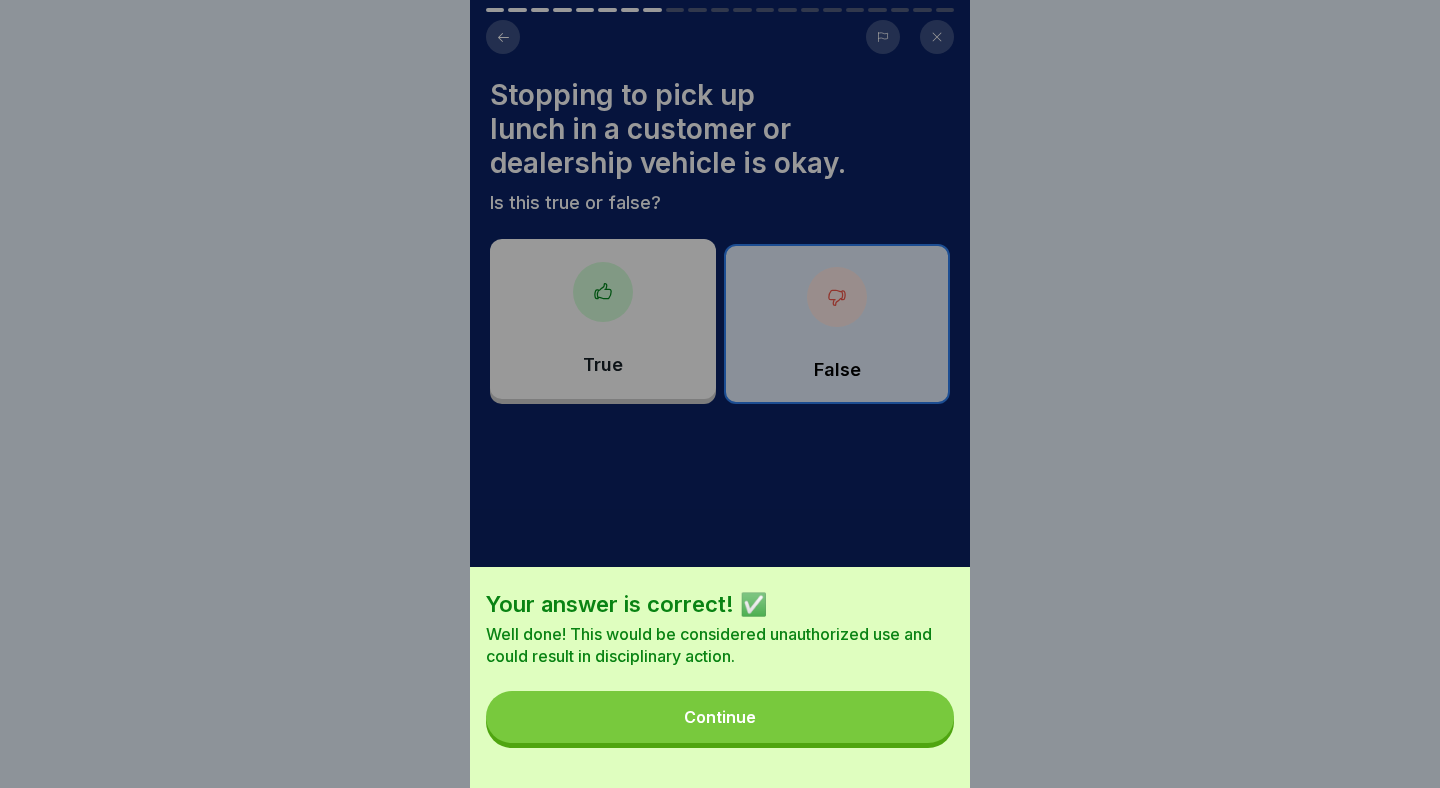click on "Continue" at bounding box center (720, 717) 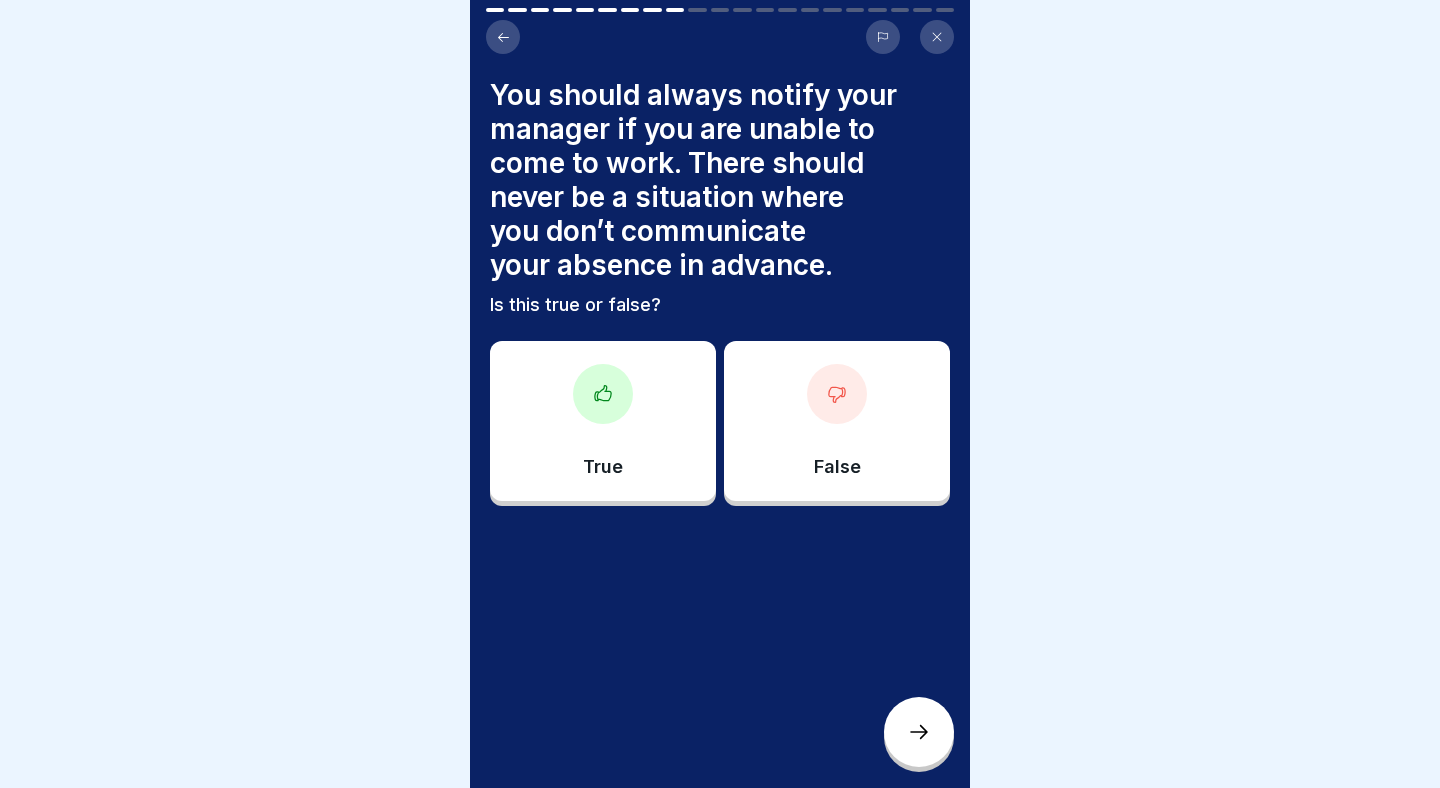 click at bounding box center [603, 394] 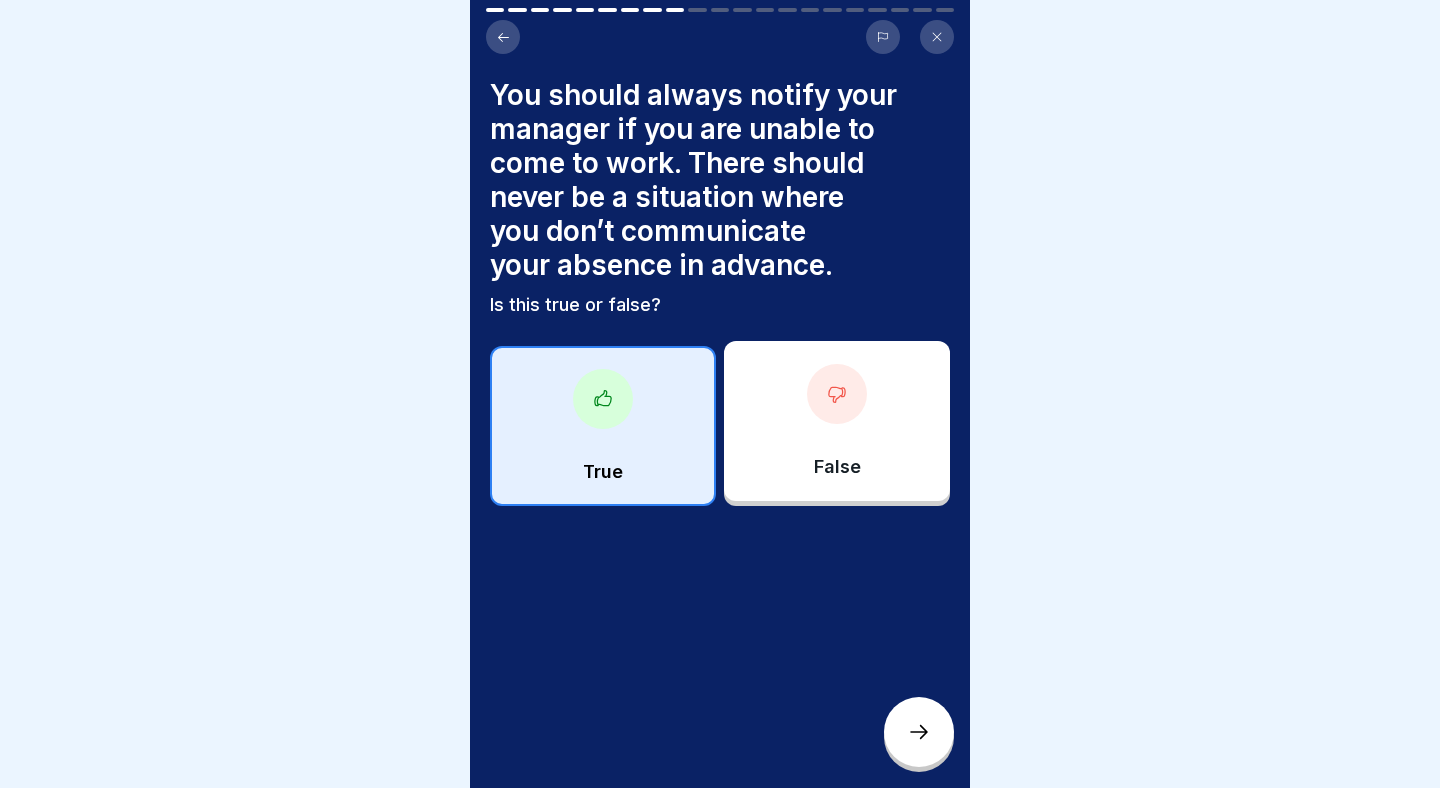 click at bounding box center (919, 732) 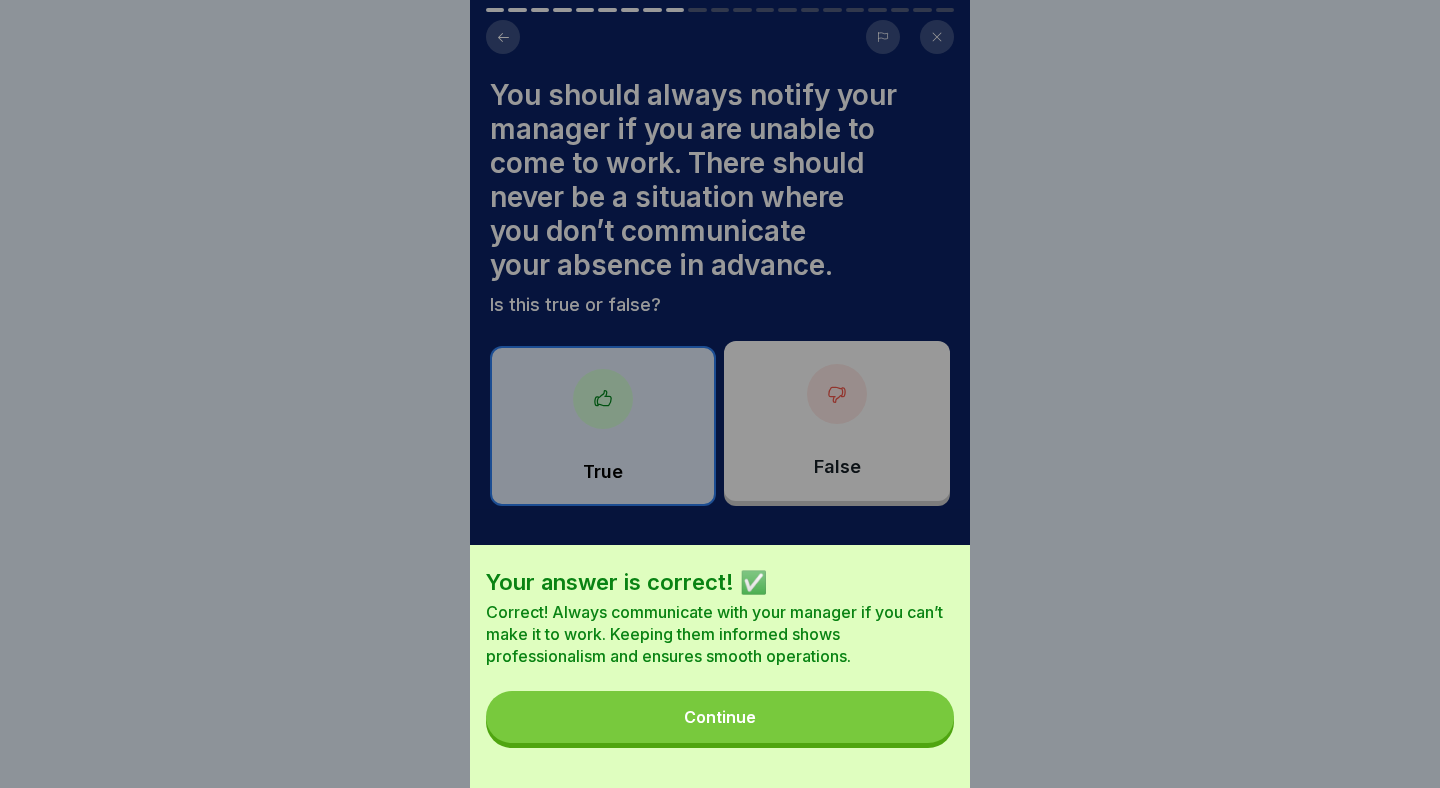 click on "Continue" at bounding box center (720, 717) 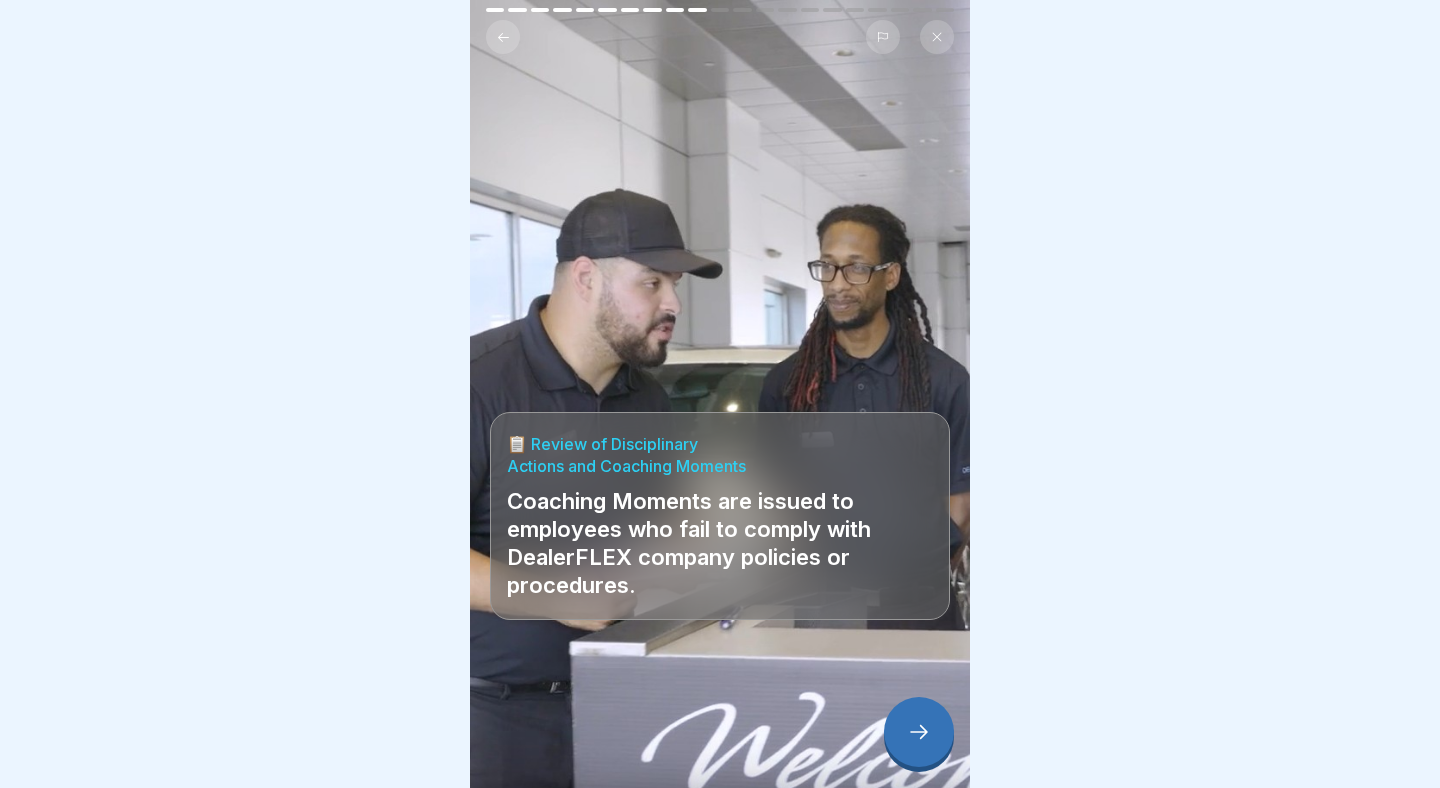 click 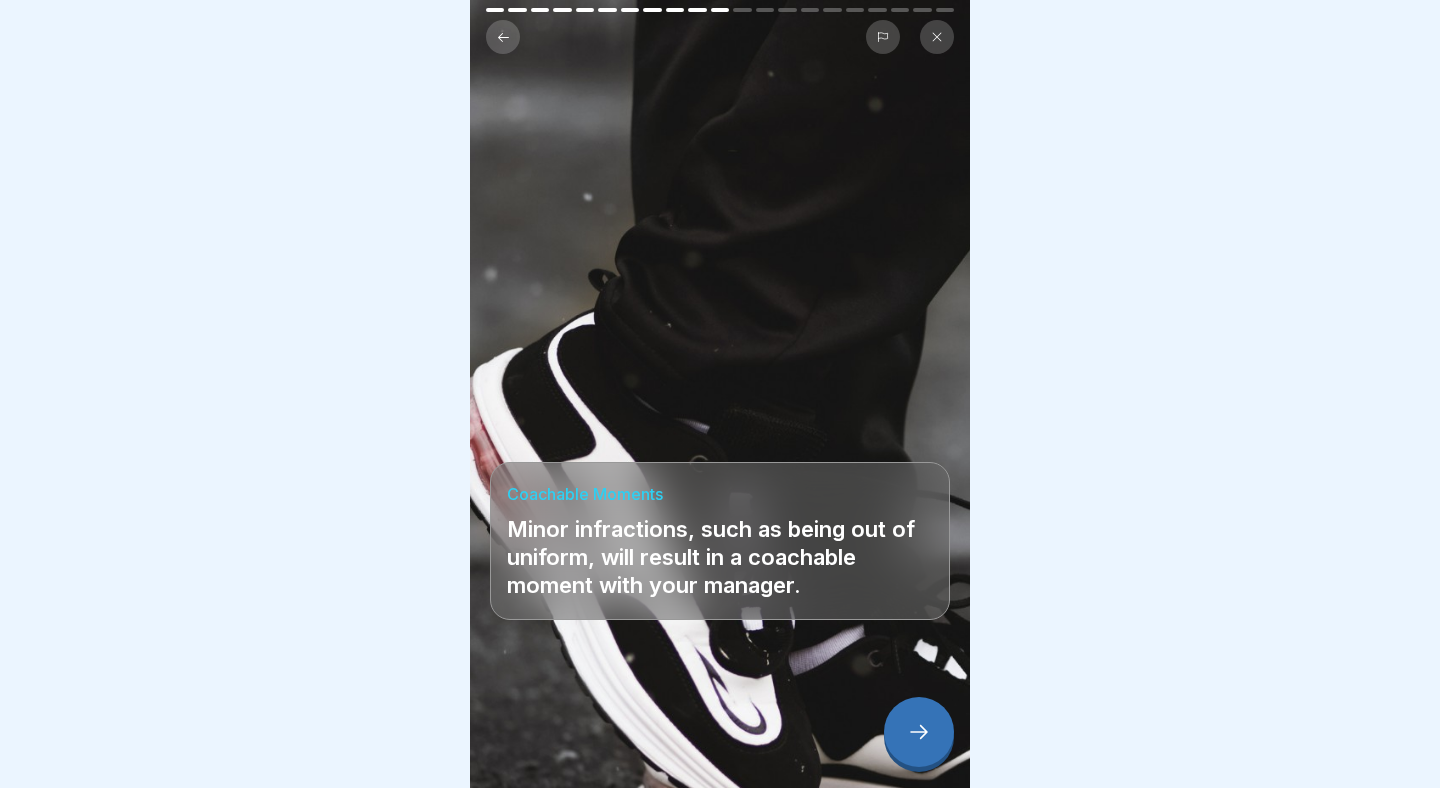 click at bounding box center (919, 732) 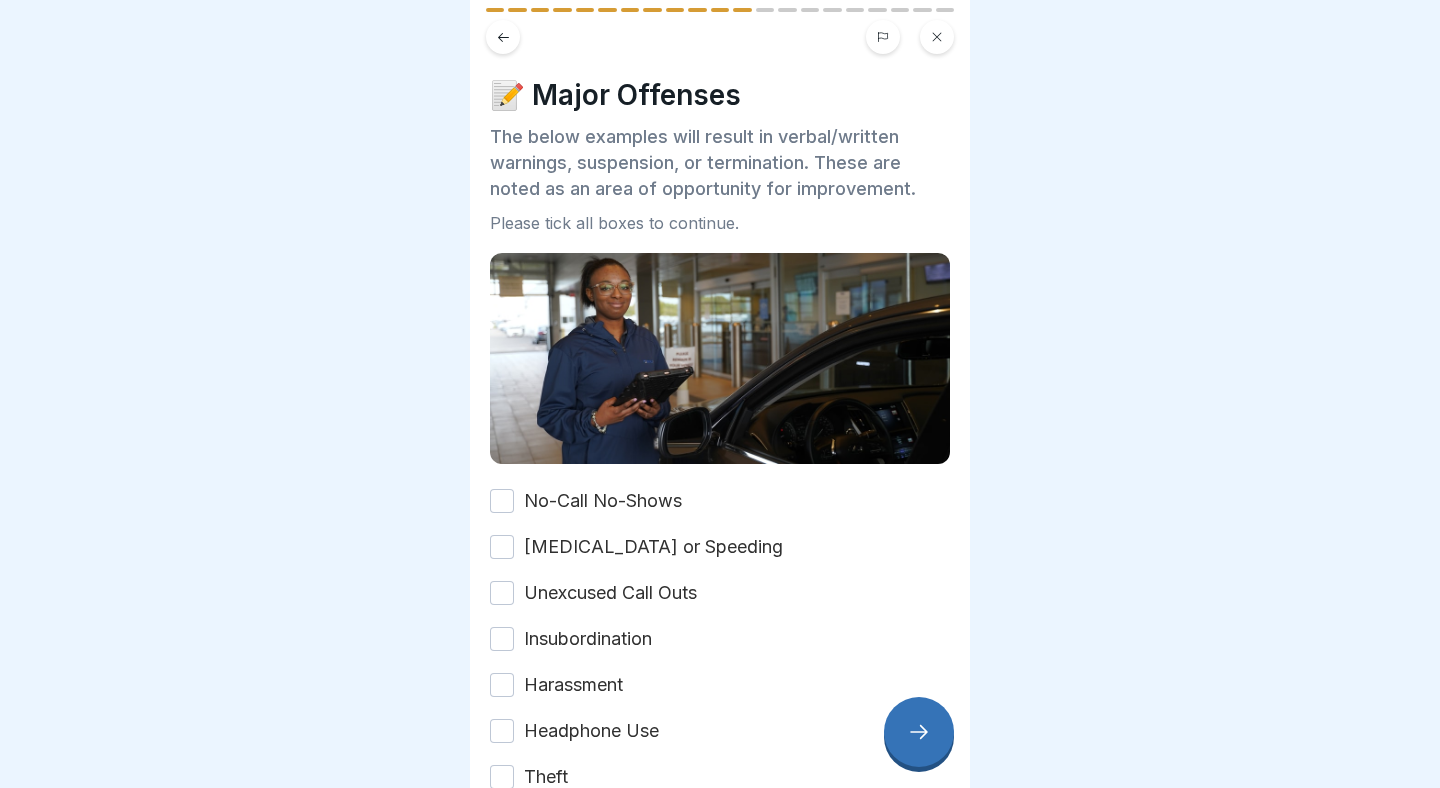 click on "No-Call No-Shows" at bounding box center [502, 501] 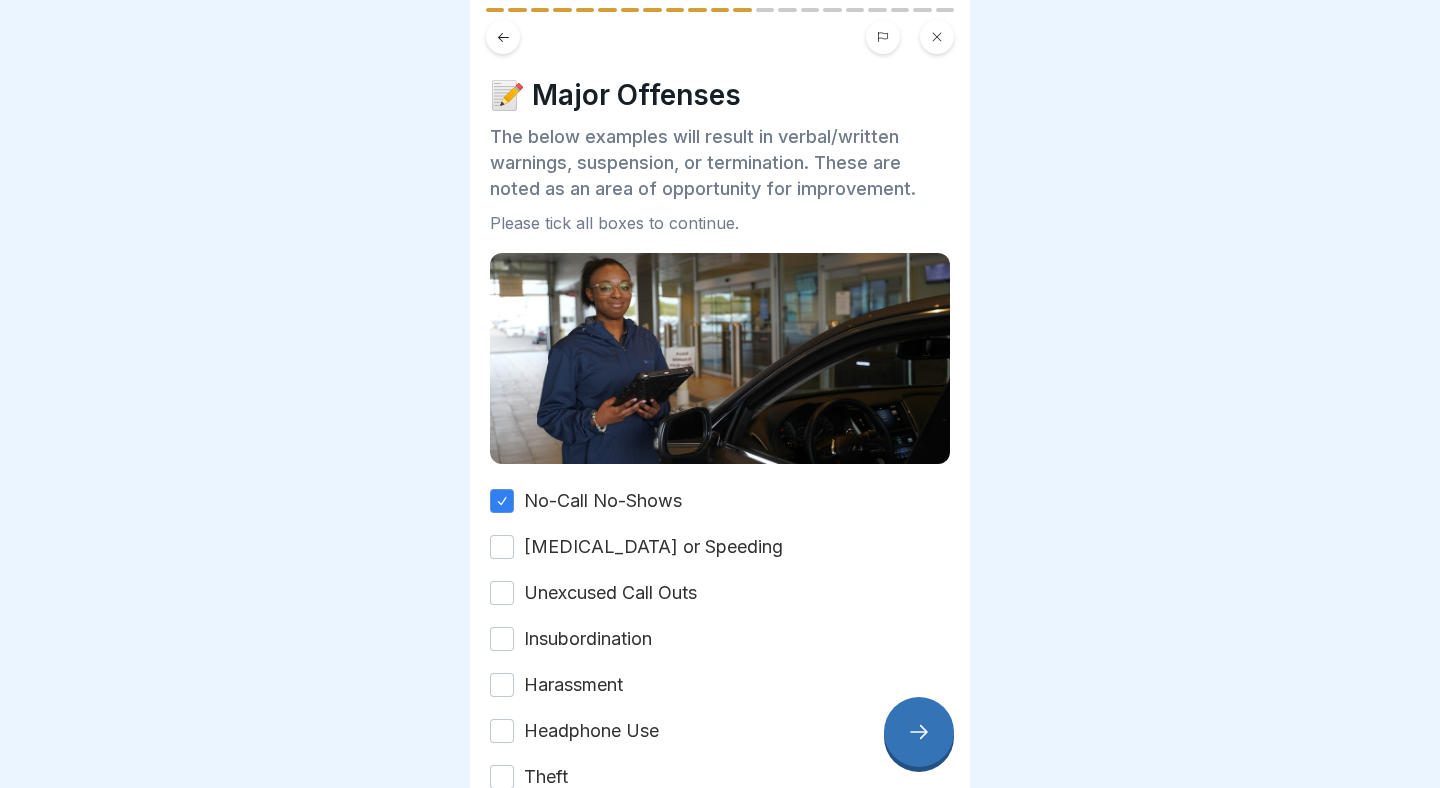 click on "No-Call No-Shows [MEDICAL_DATA] or Speeding Unexcused Call Outs Insubordination Harassment Headphone Use Theft At-Fault Vehicle Damage Customer or Client Complaint" at bounding box center [720, 685] 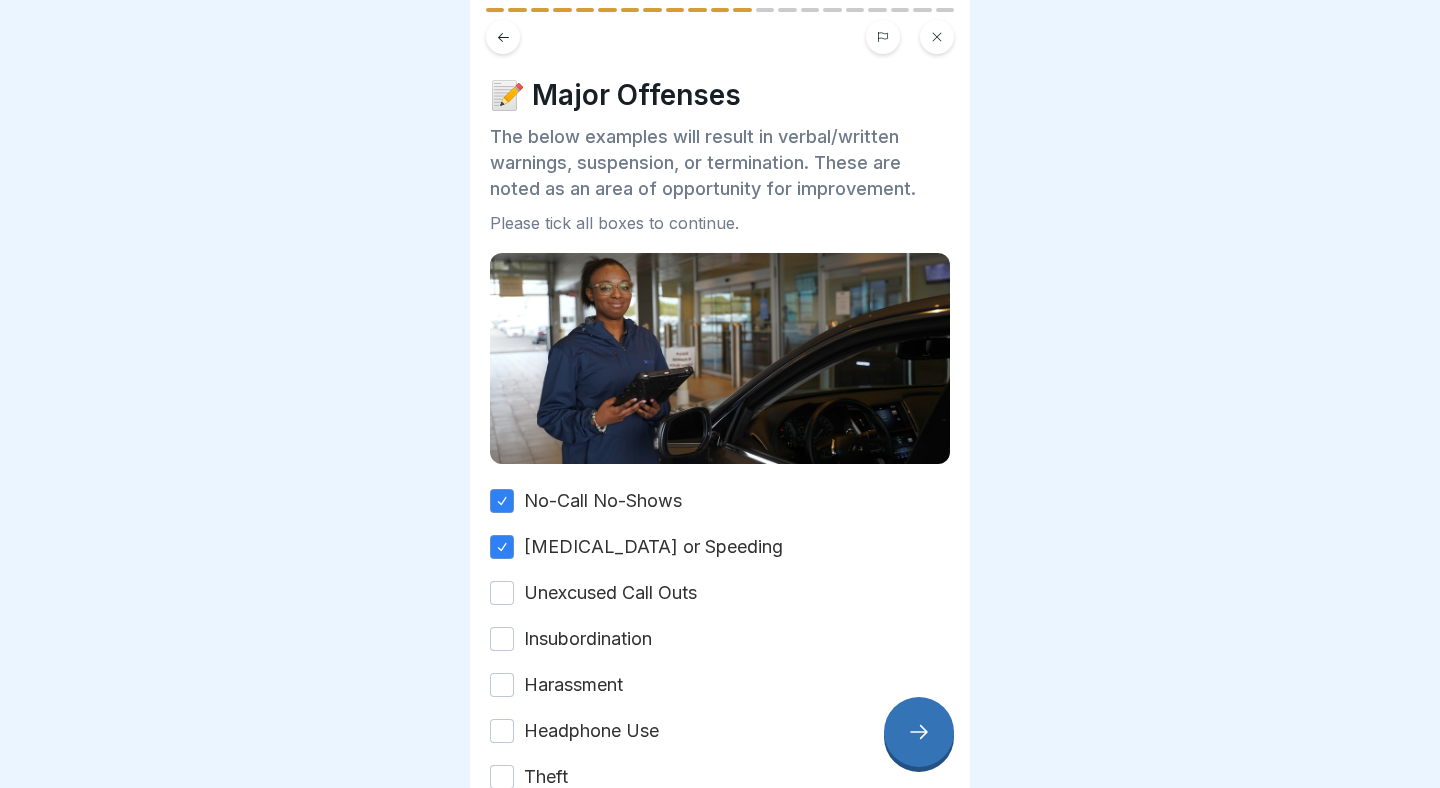 click on "Unexcused Call Outs" at bounding box center (502, 593) 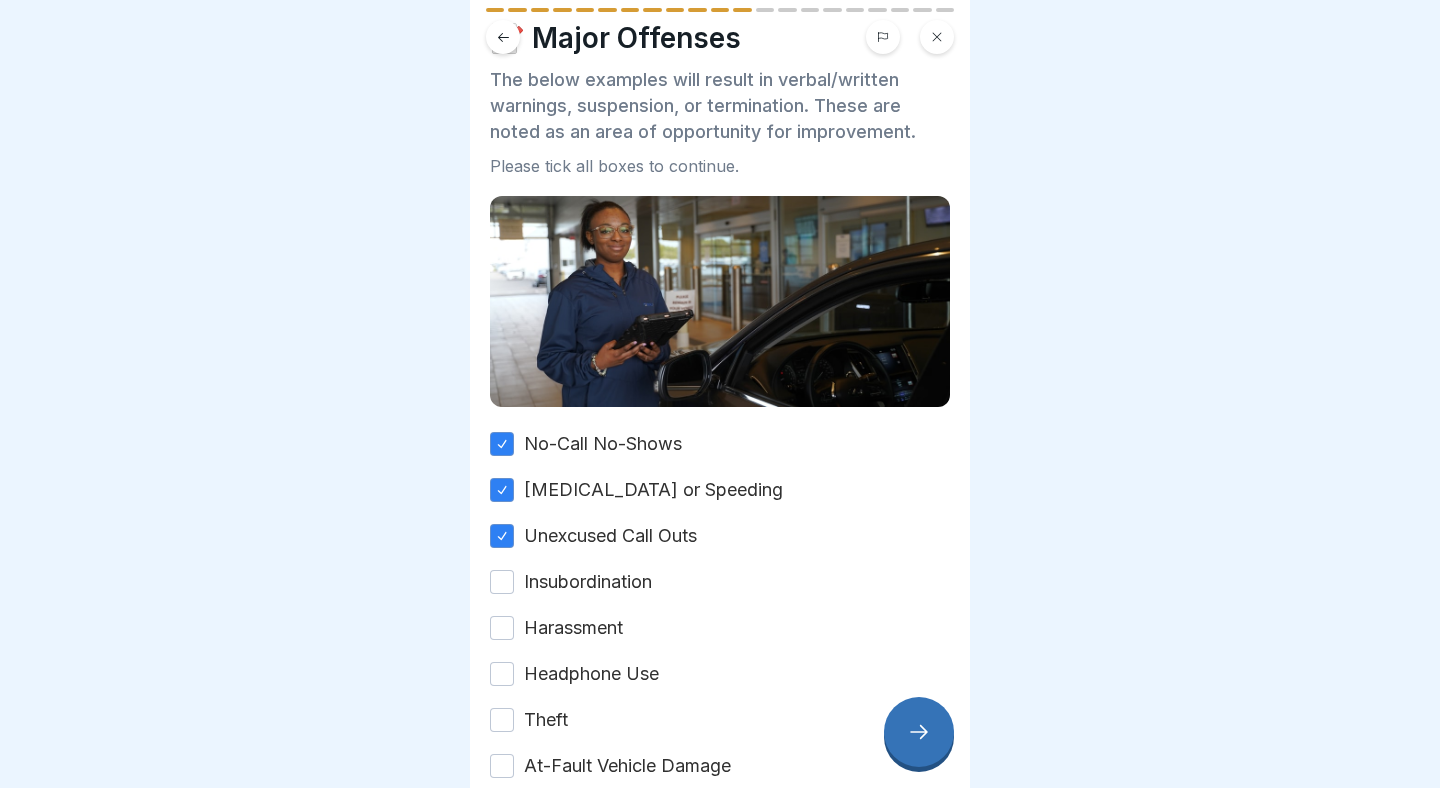 scroll, scrollTop: 62, scrollLeft: 0, axis: vertical 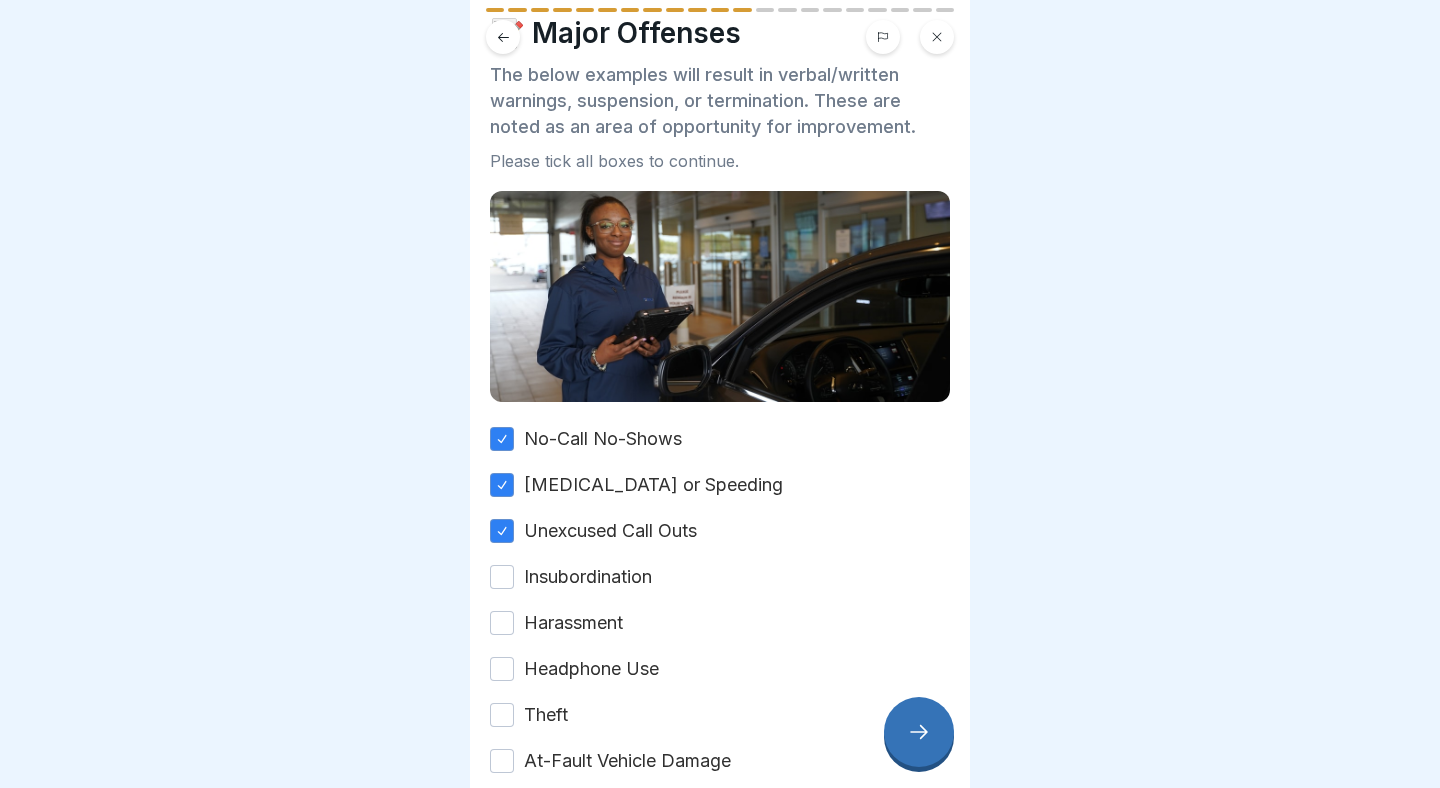 click on "Insubordination" at bounding box center (502, 577) 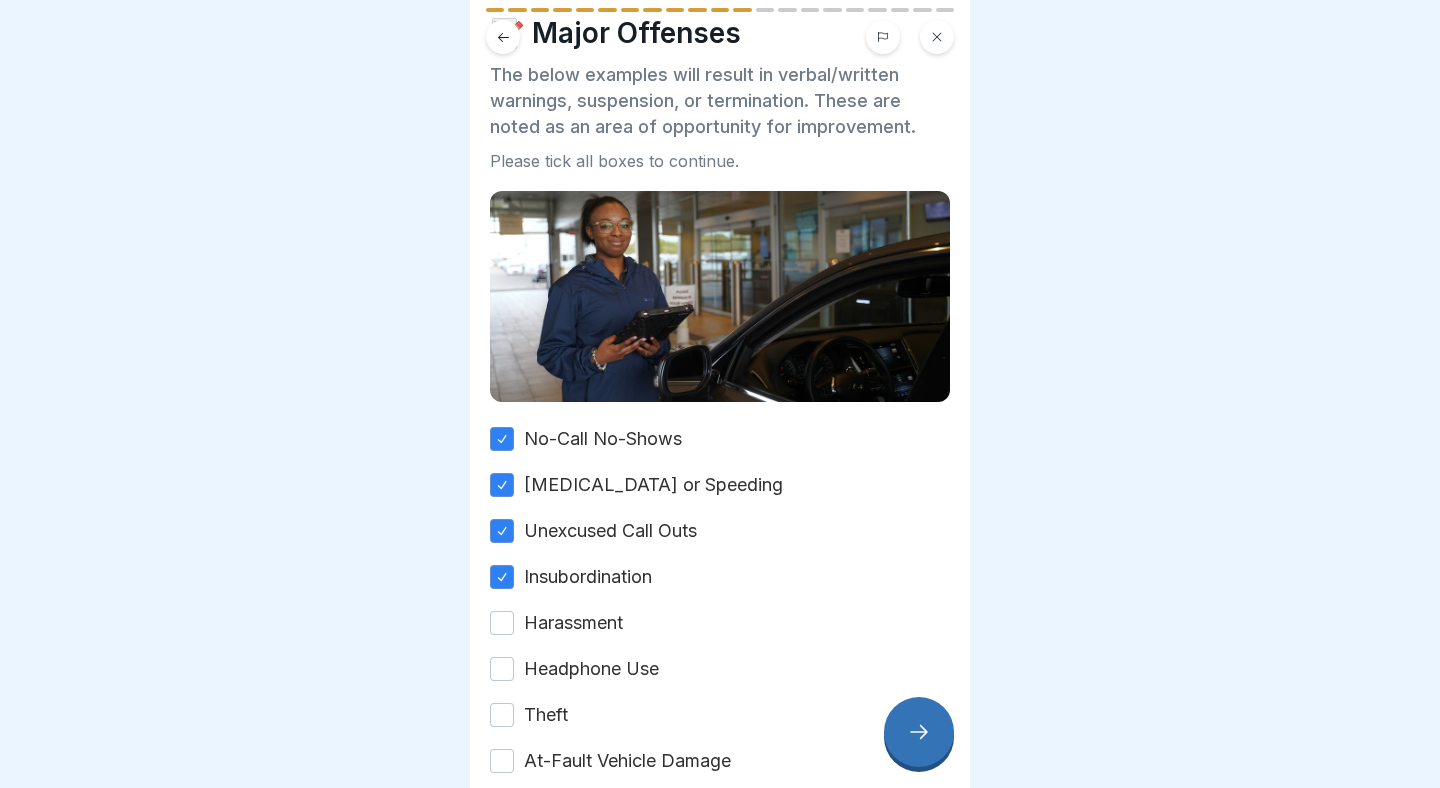 click on "Harassment" at bounding box center [502, 623] 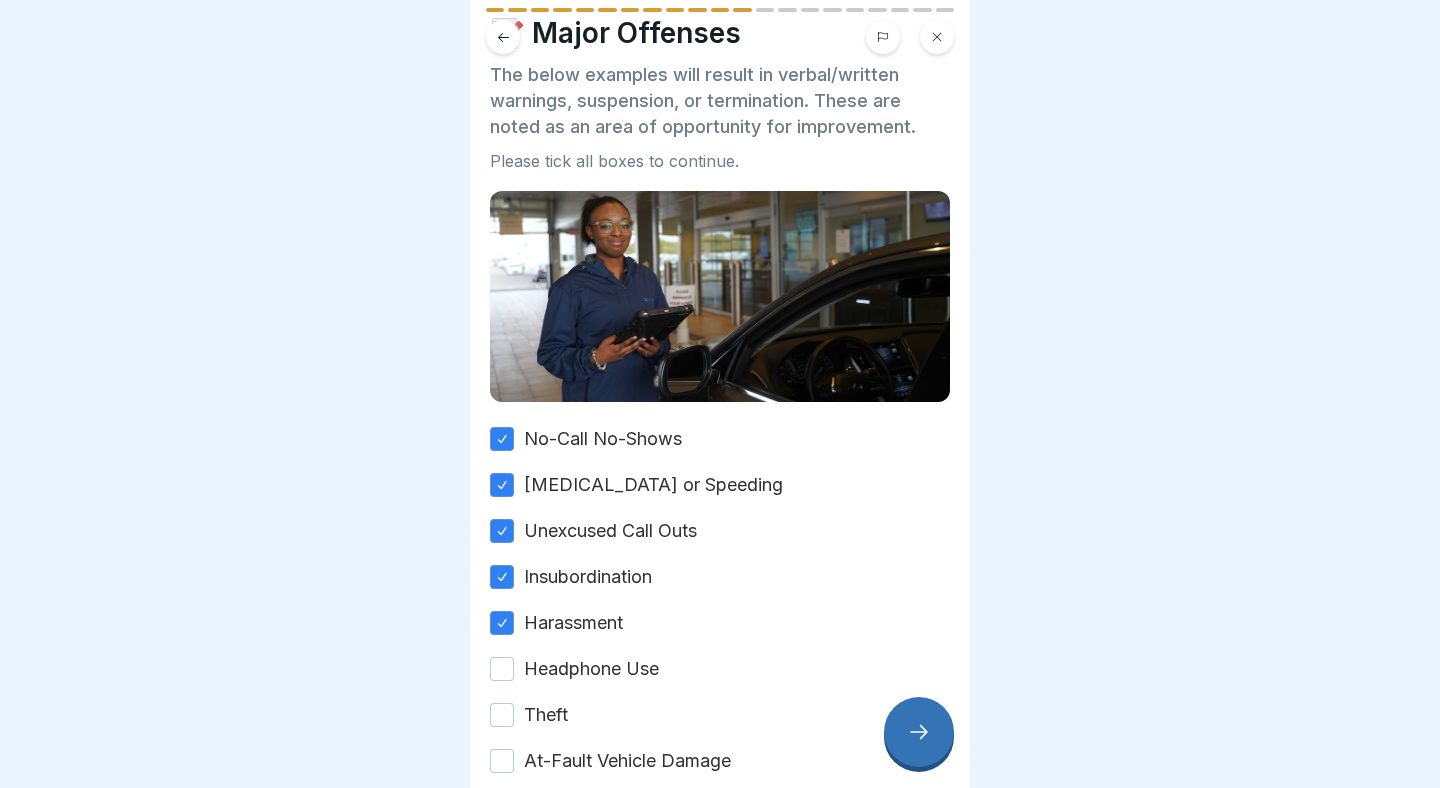click on "Headphone Use" at bounding box center (502, 669) 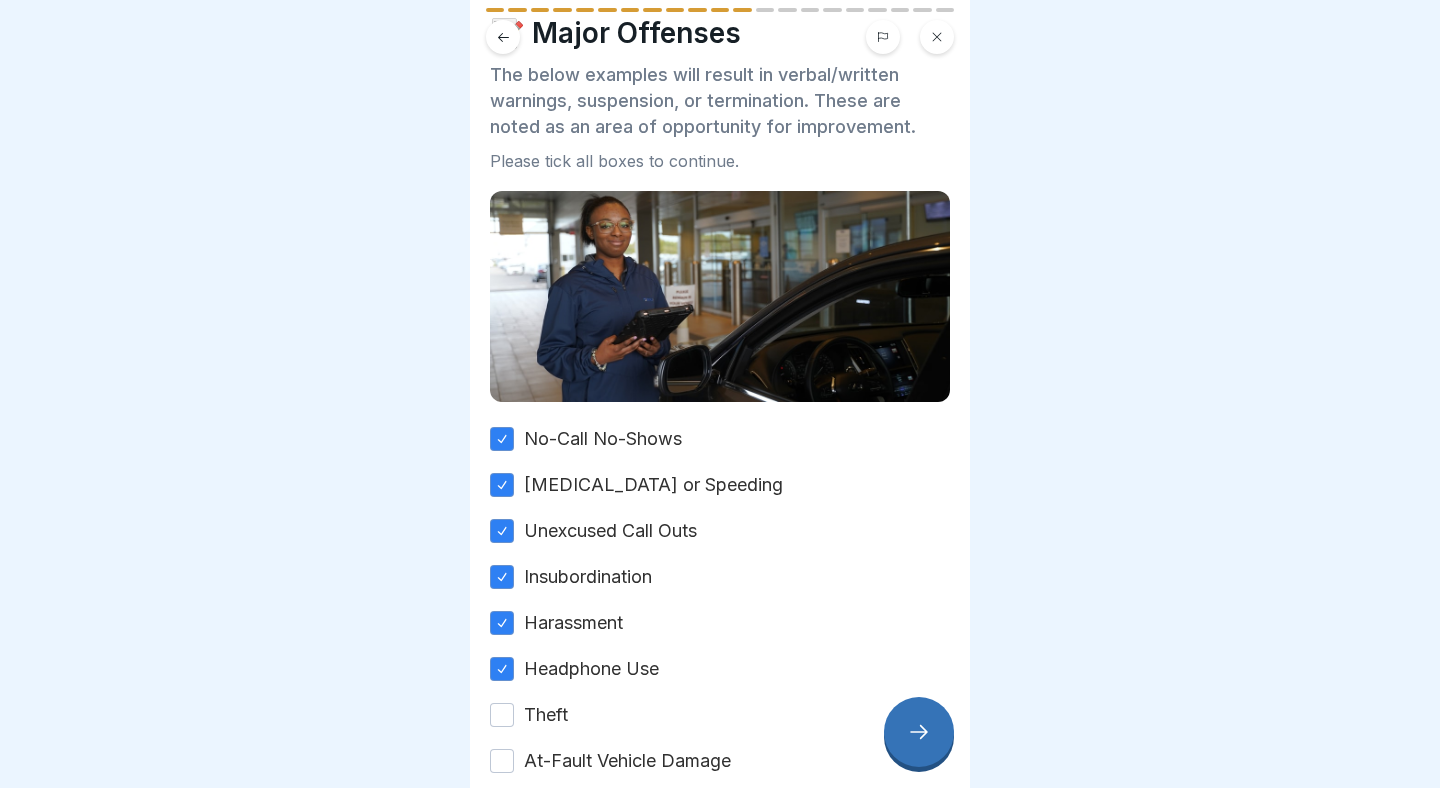click on "Theft" at bounding box center [502, 715] 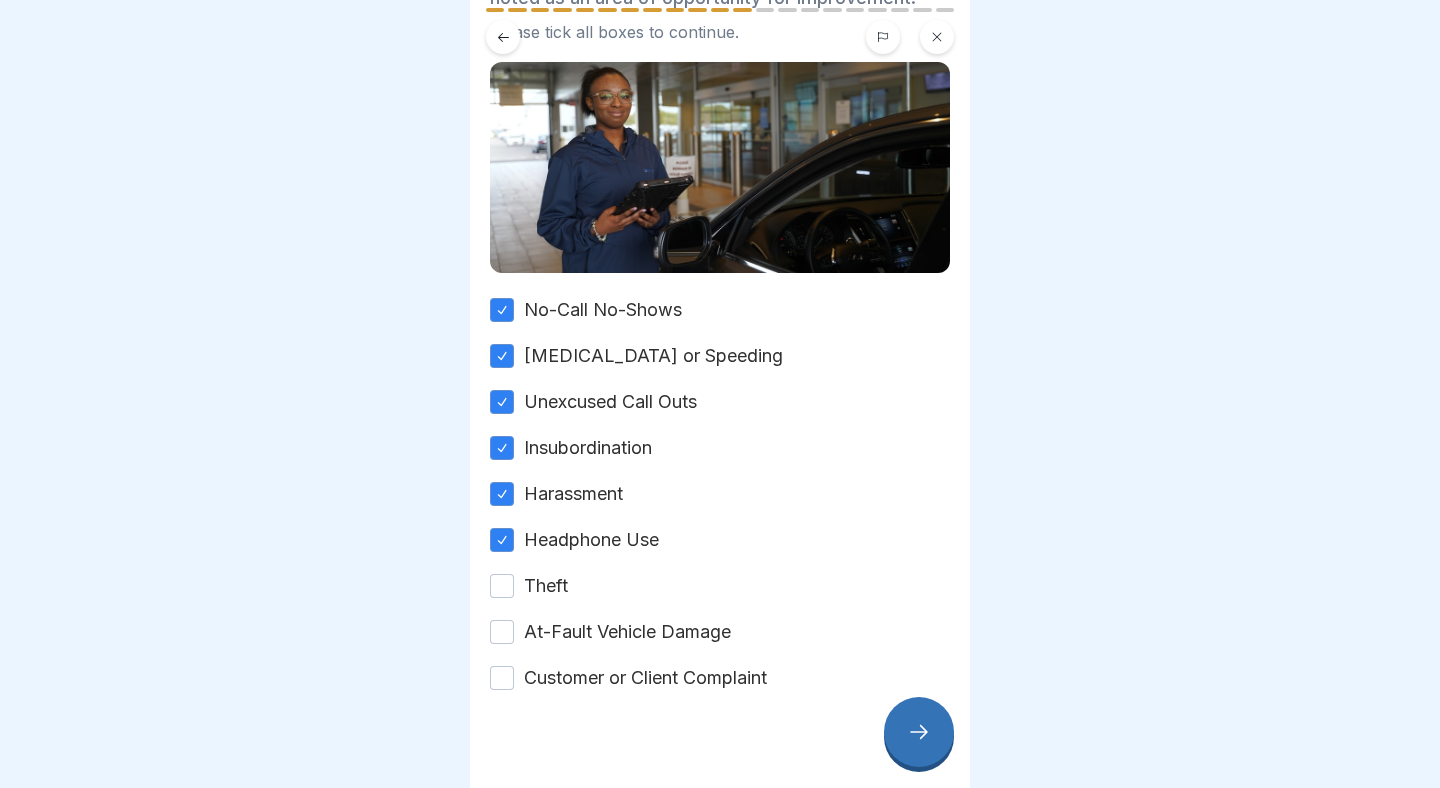 scroll, scrollTop: 202, scrollLeft: 0, axis: vertical 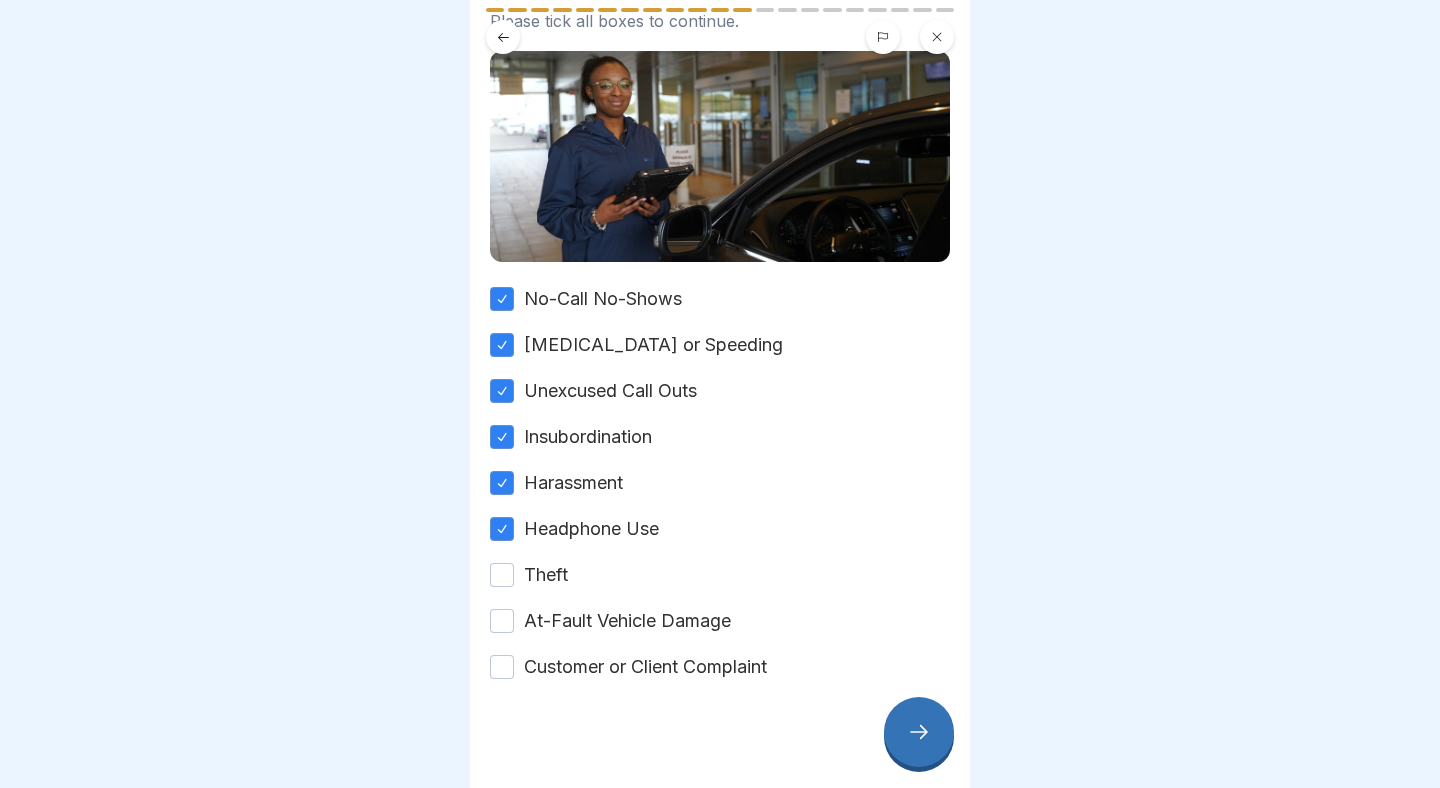 click on "Customer or Client Complaint" at bounding box center [502, 667] 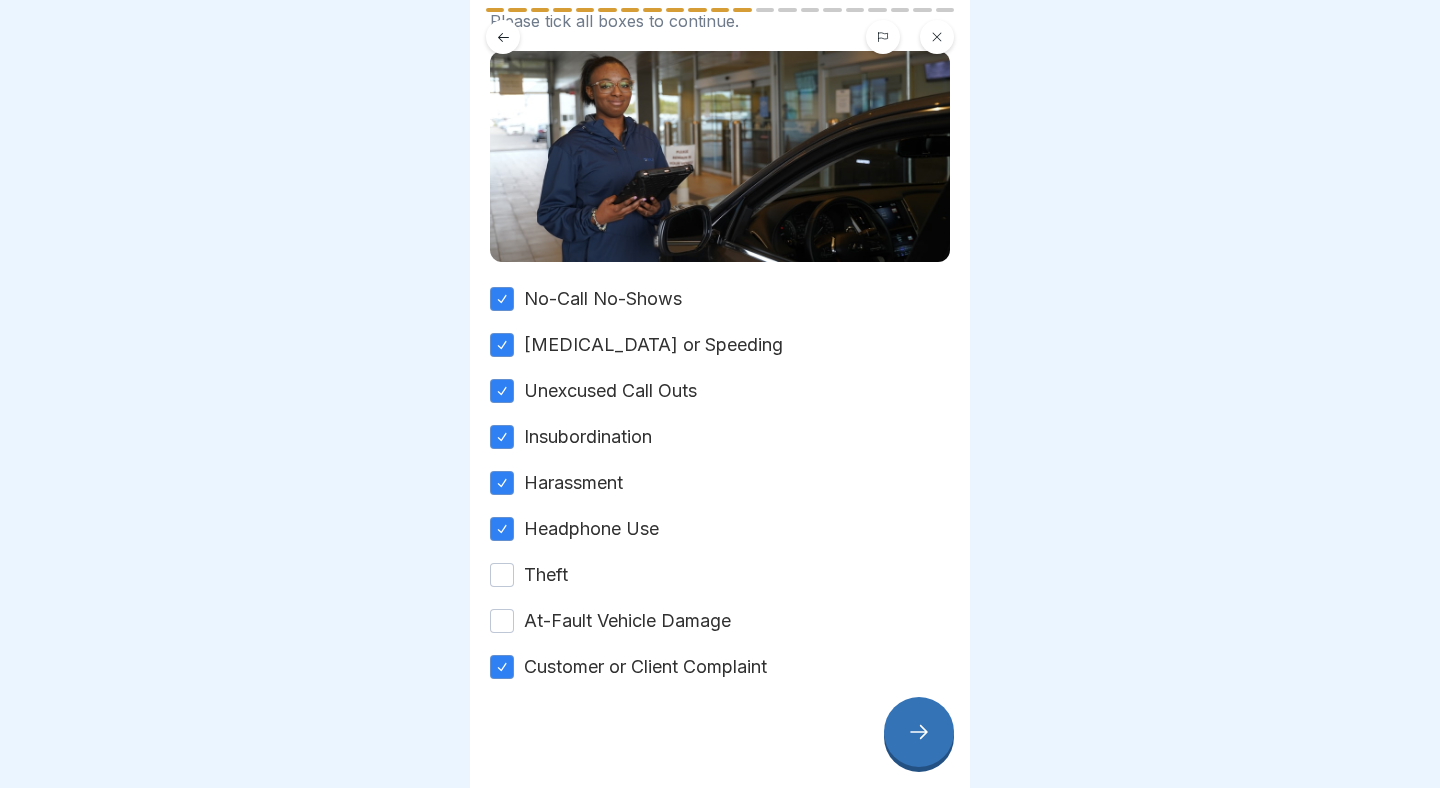 click on "At-Fault Vehicle Damage" at bounding box center [502, 621] 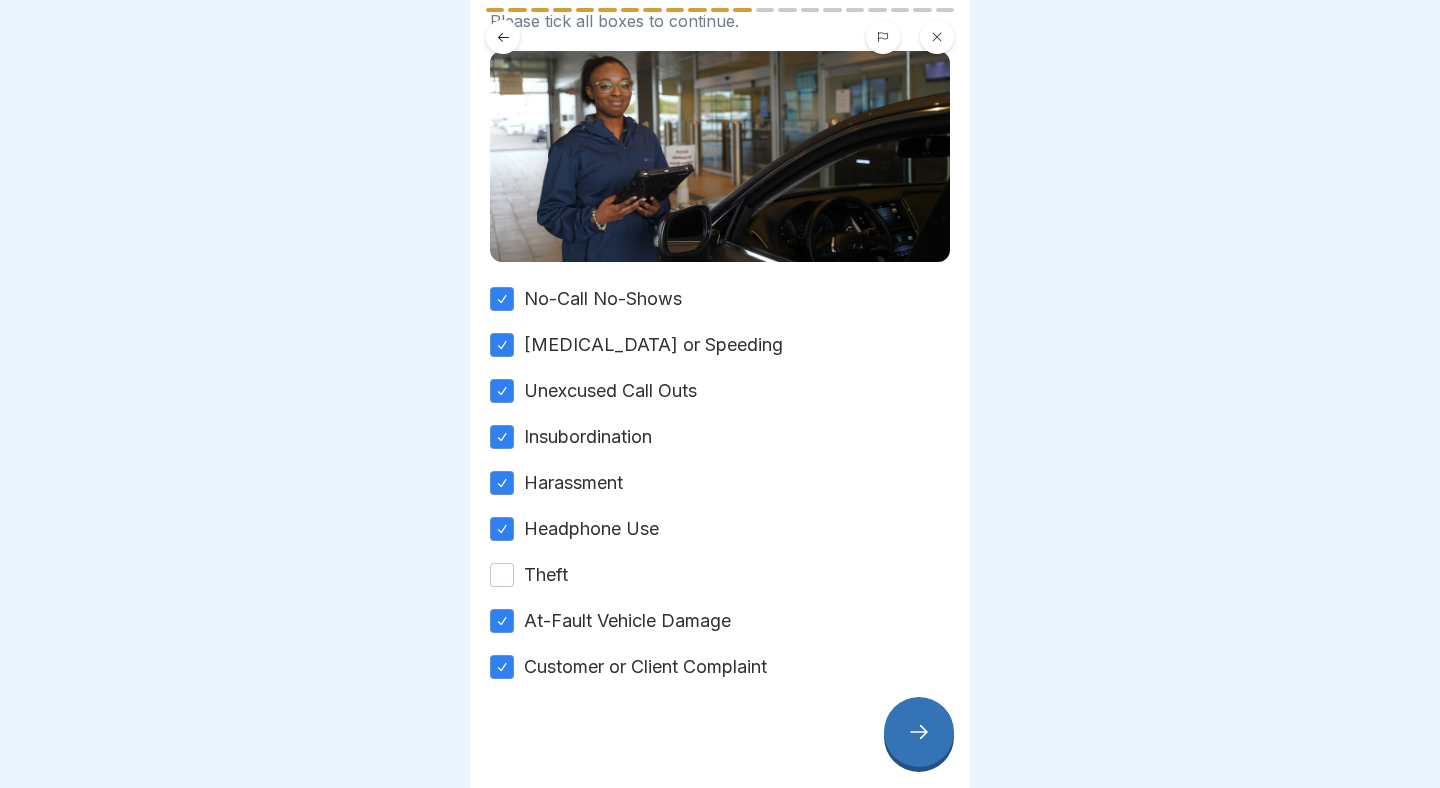 click on "Theft" at bounding box center [502, 575] 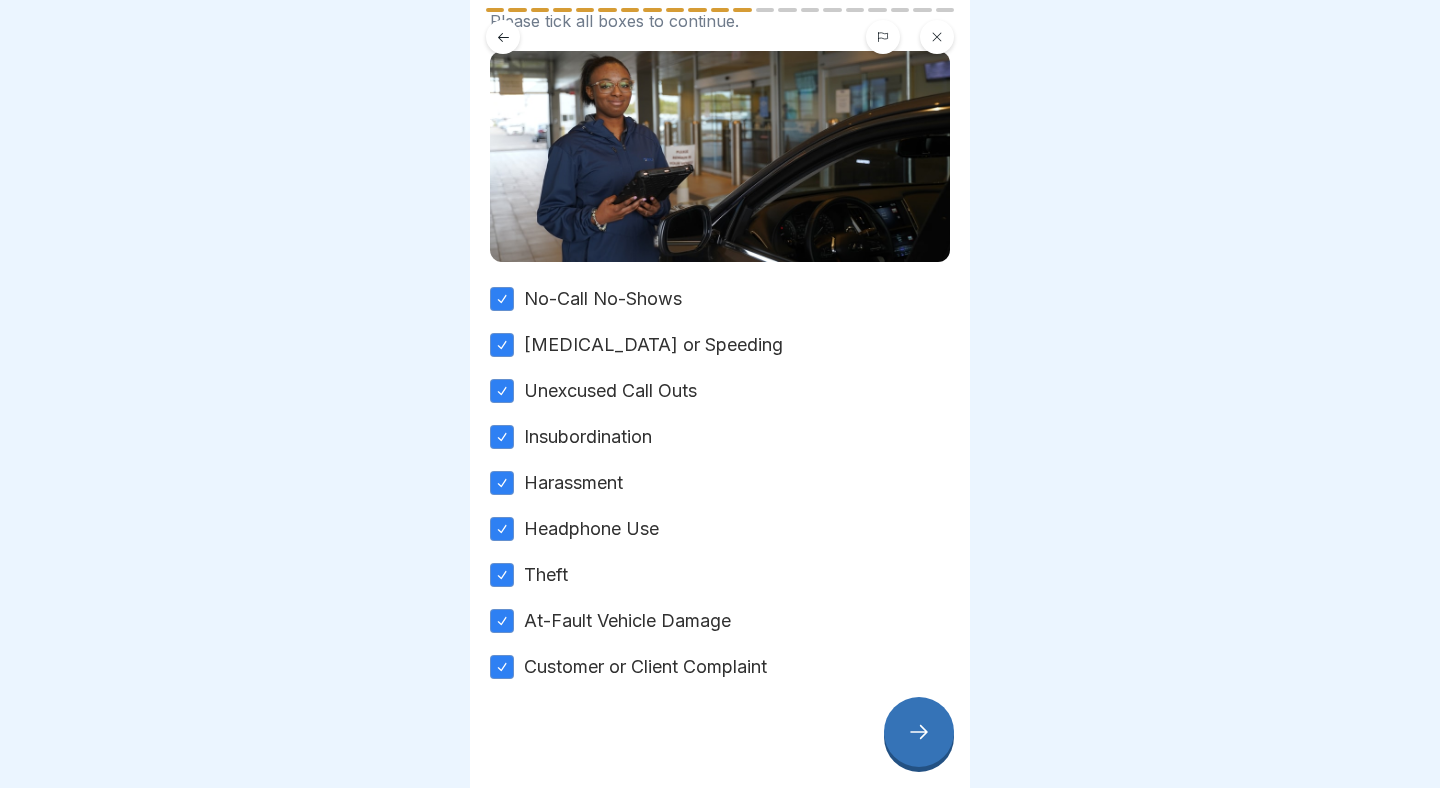 click 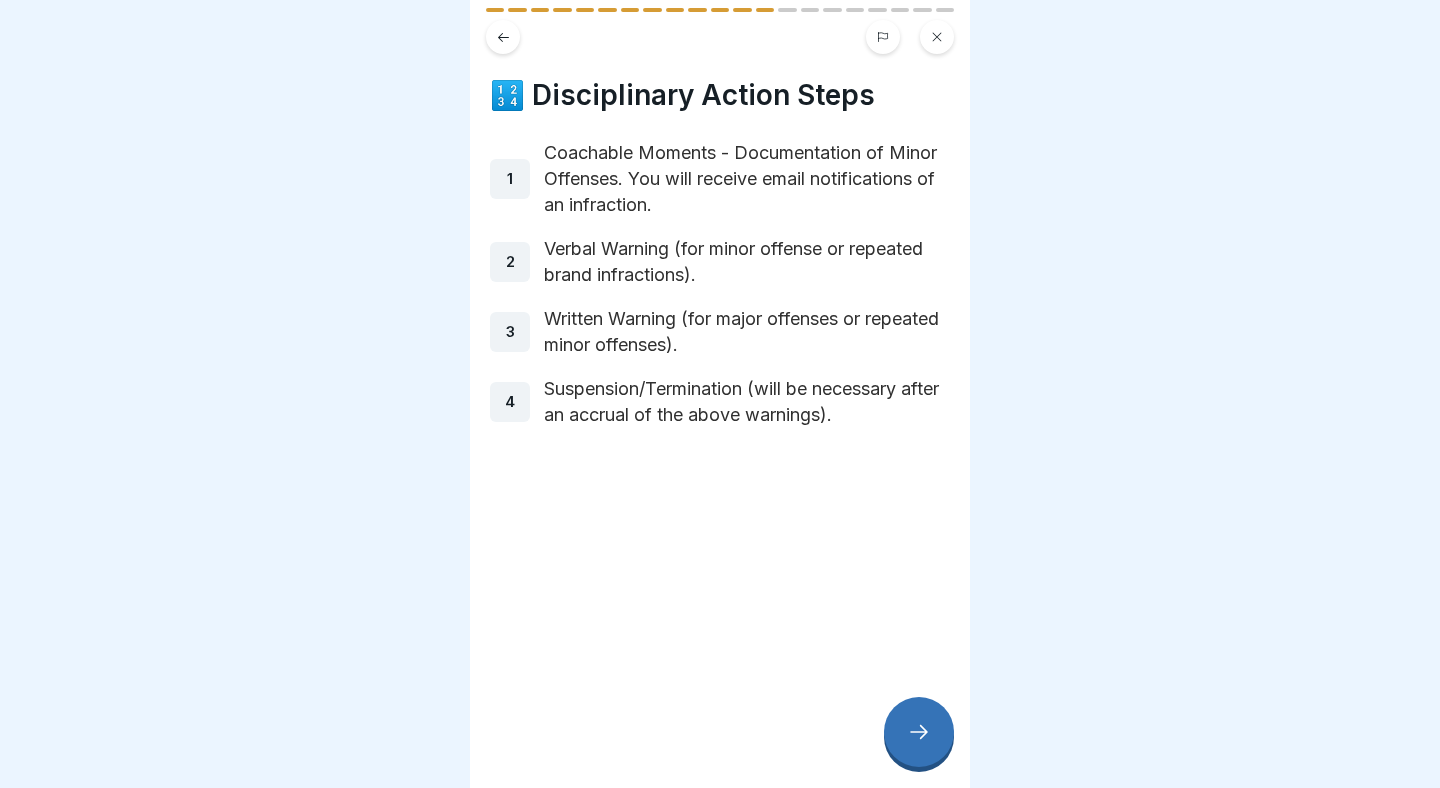 click 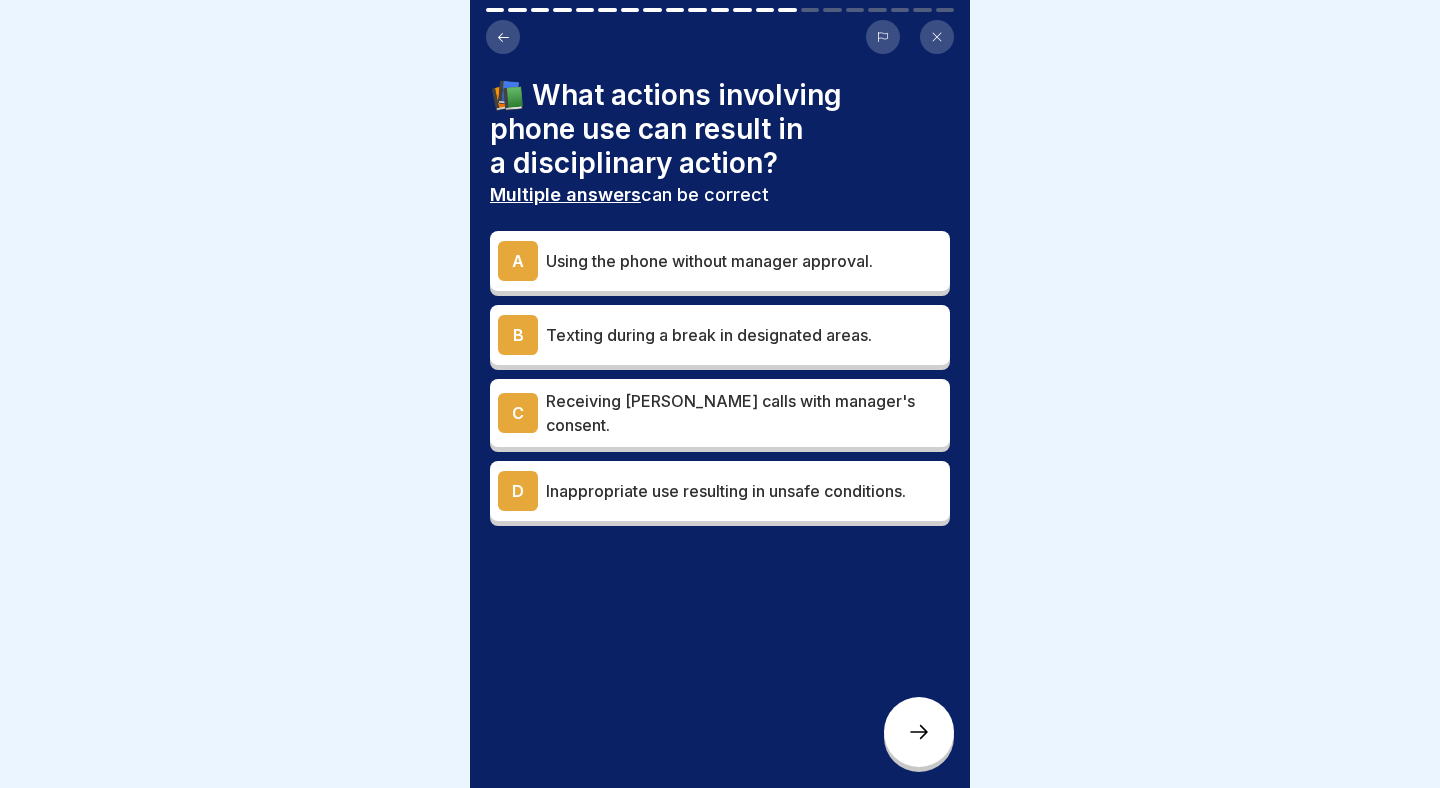 click on "Inappropriate use resulting in unsafe conditions." at bounding box center (744, 491) 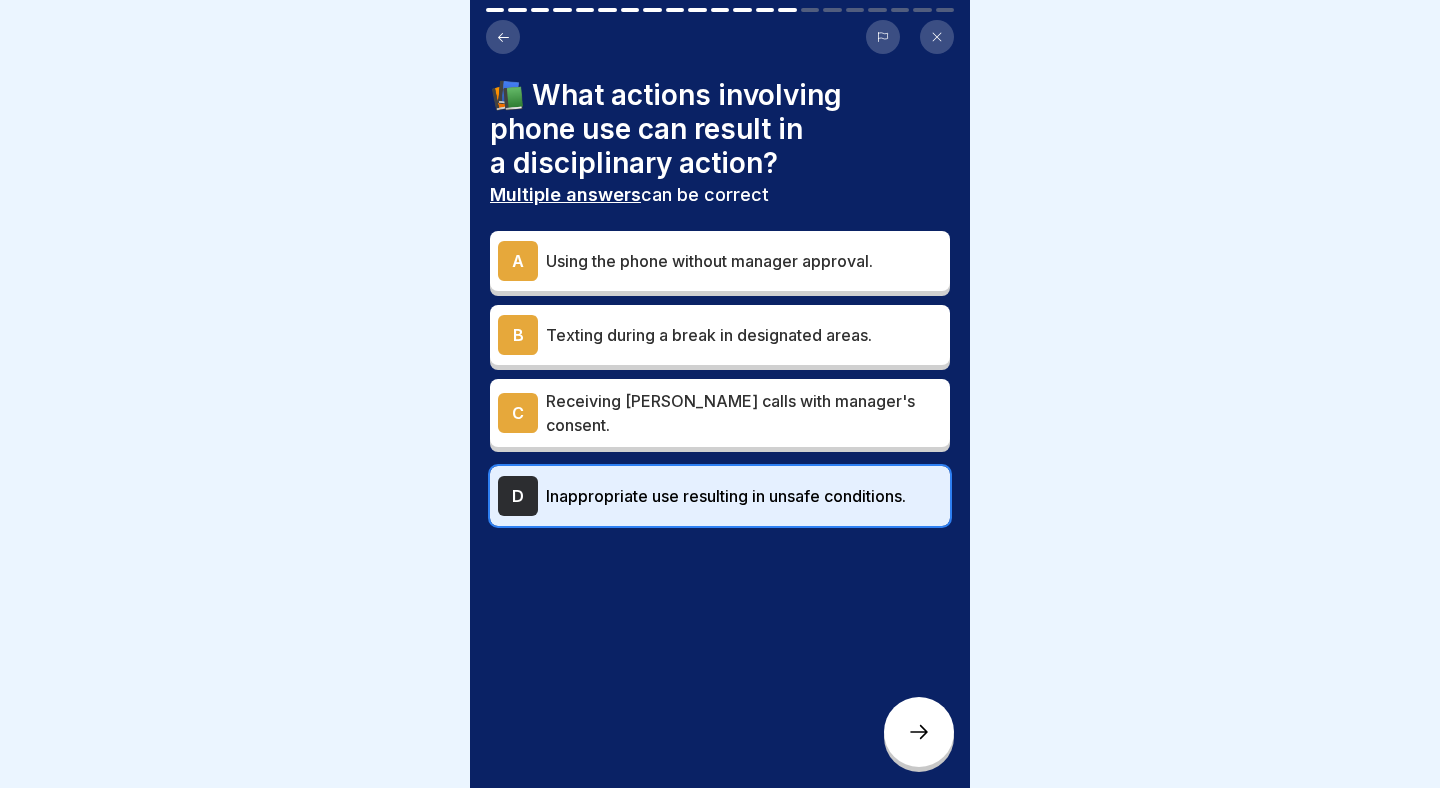 click on "B Texting during a break in designated areas." at bounding box center (720, 335) 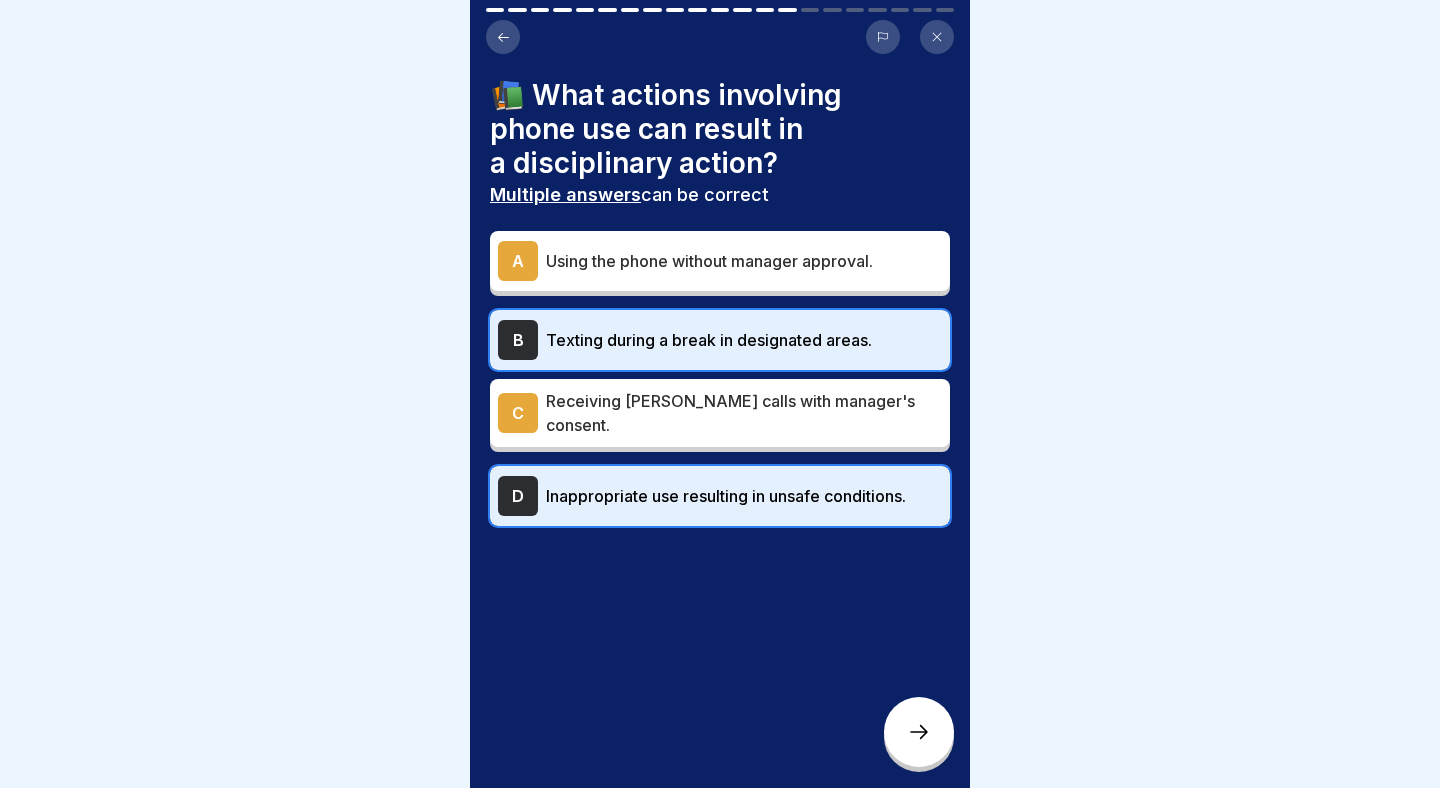 click on "Using the phone without manager approval." at bounding box center (744, 261) 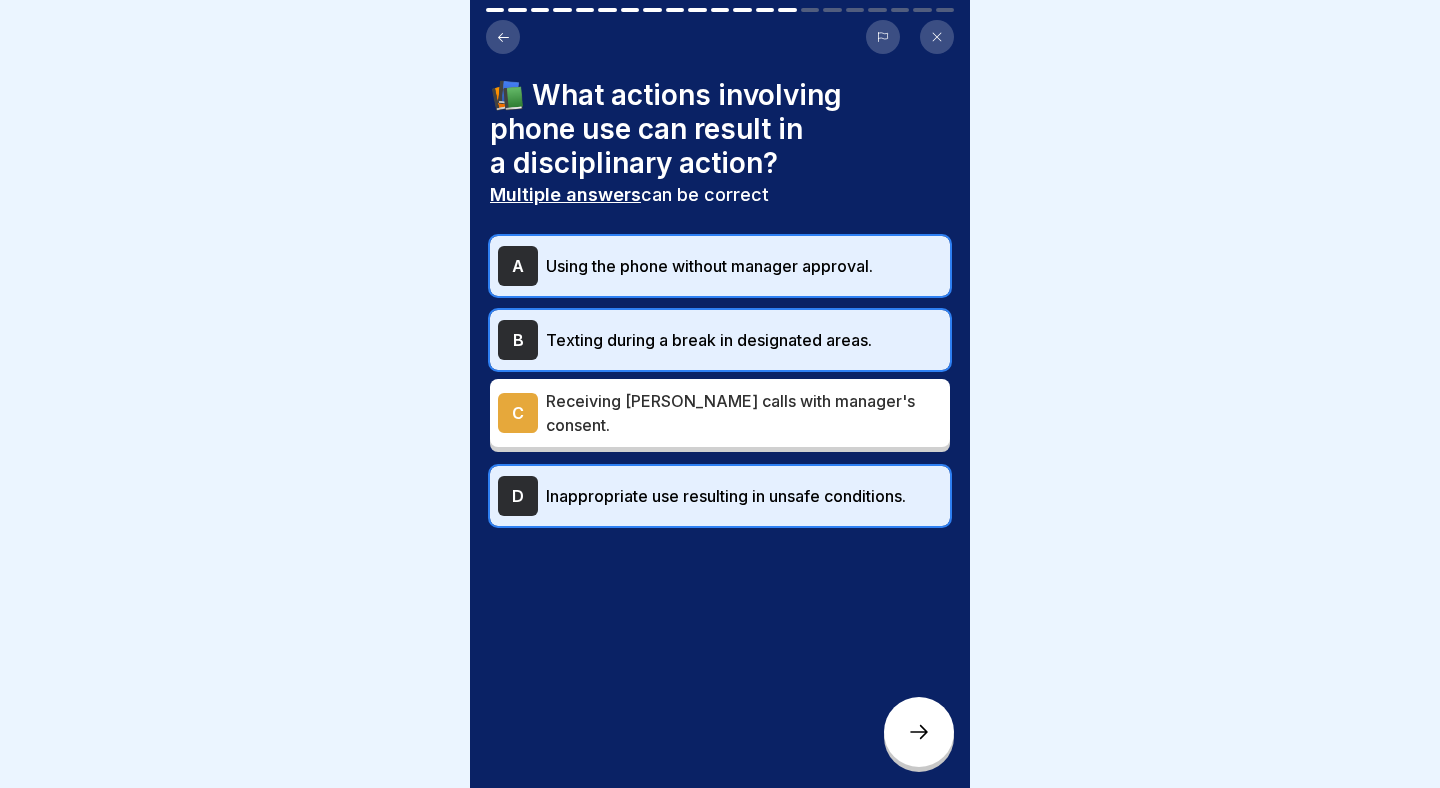 click at bounding box center [919, 732] 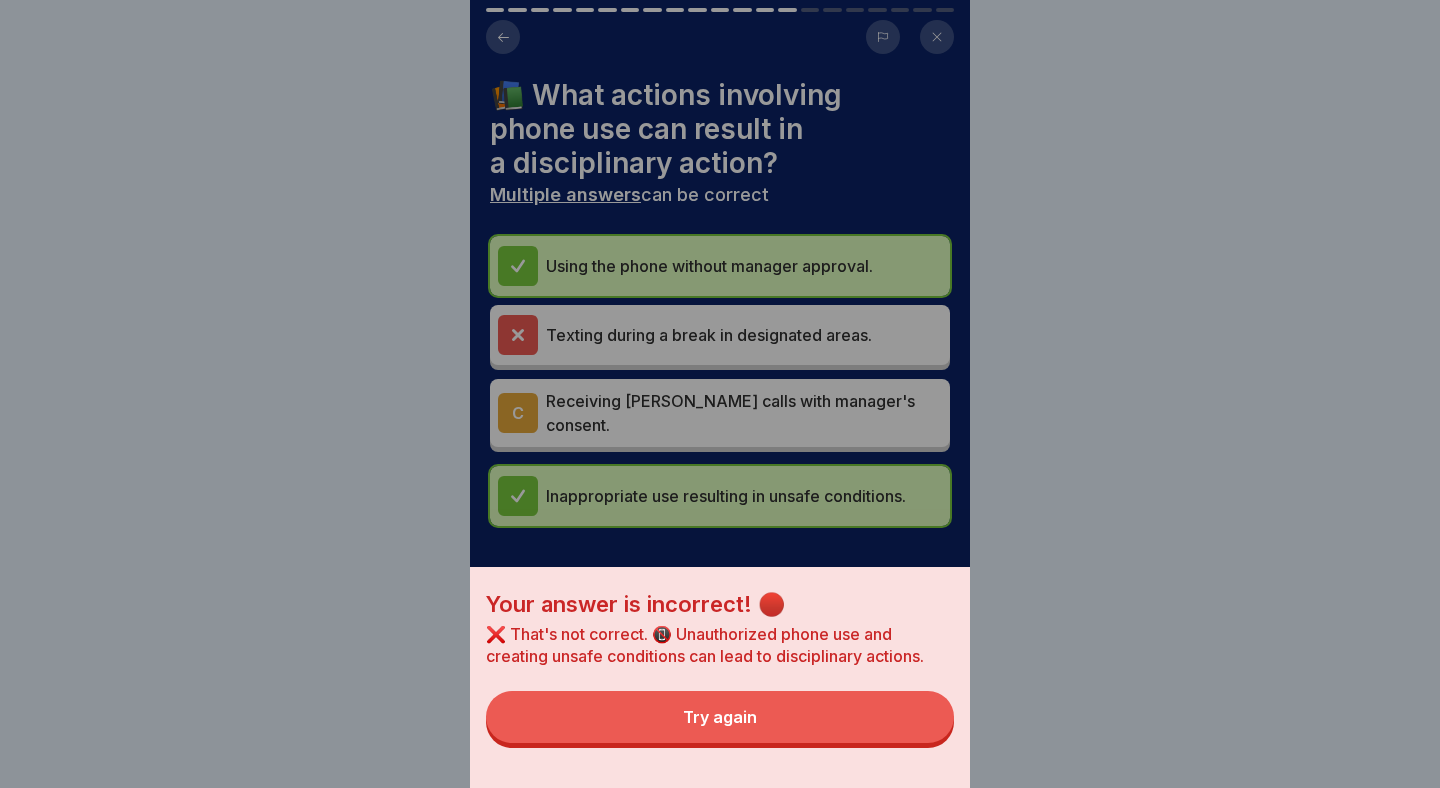 click on "Try again" at bounding box center [720, 717] 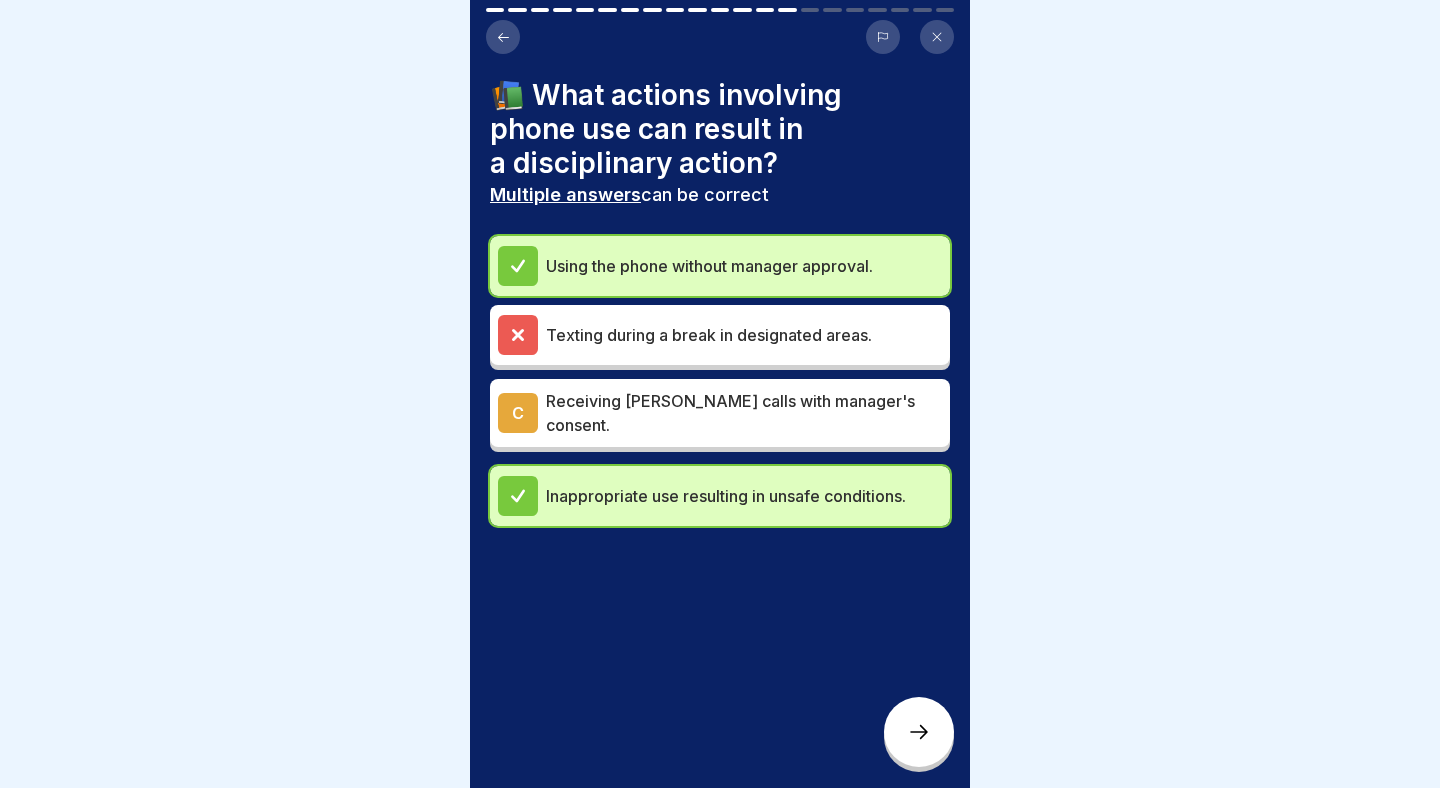 click on "Texting during a break in designated areas." at bounding box center (720, 335) 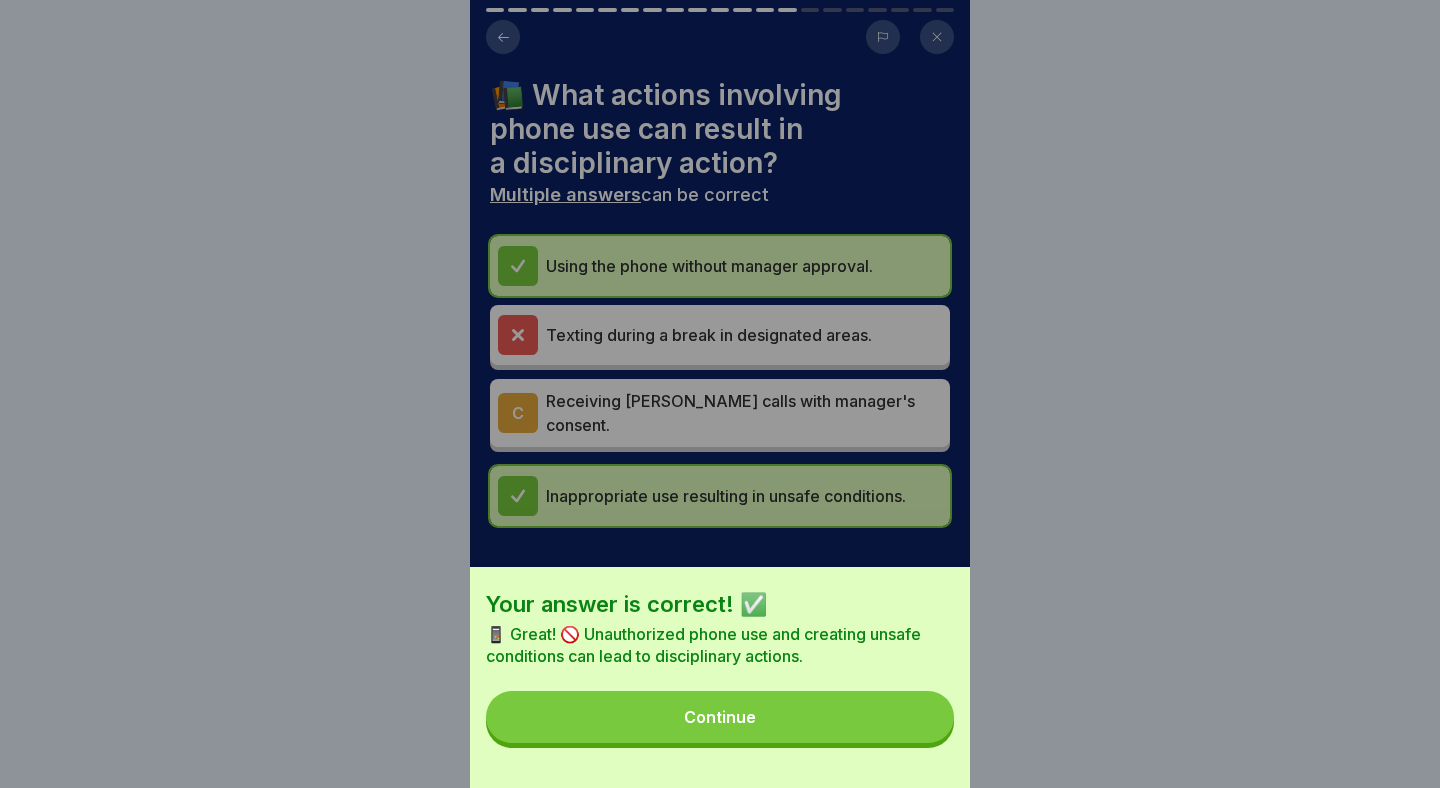 click on "Continue" at bounding box center [720, 717] 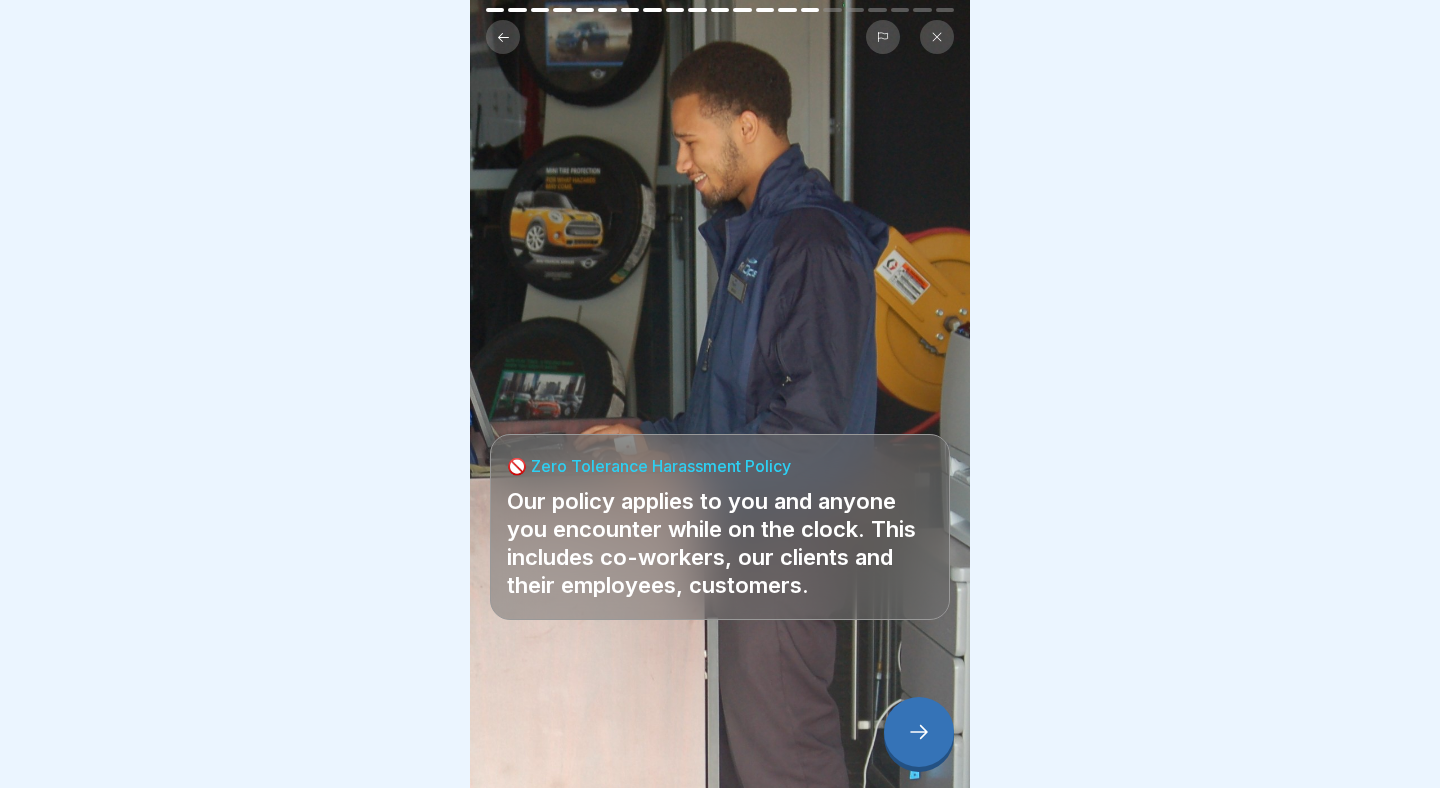 click at bounding box center [919, 732] 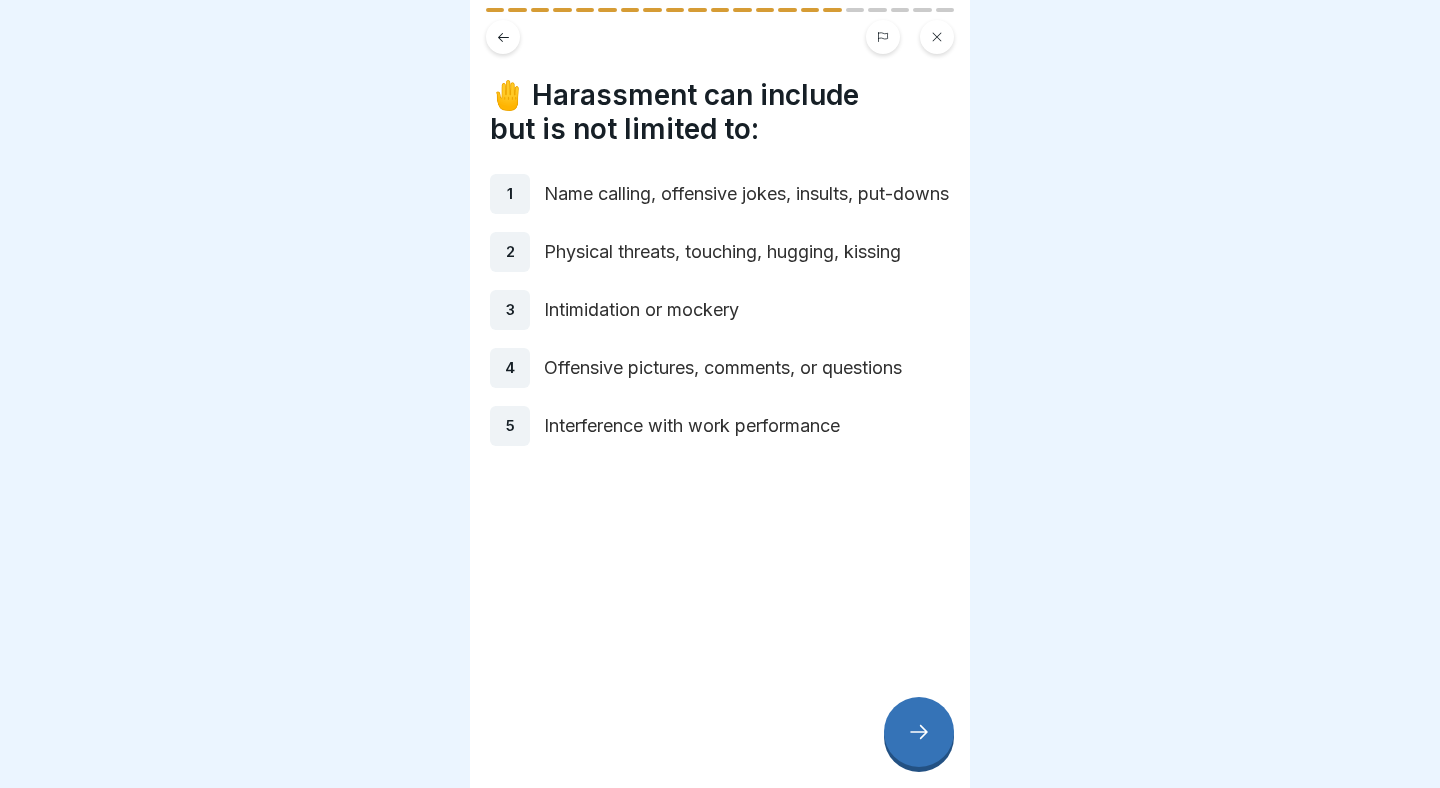 click at bounding box center [919, 732] 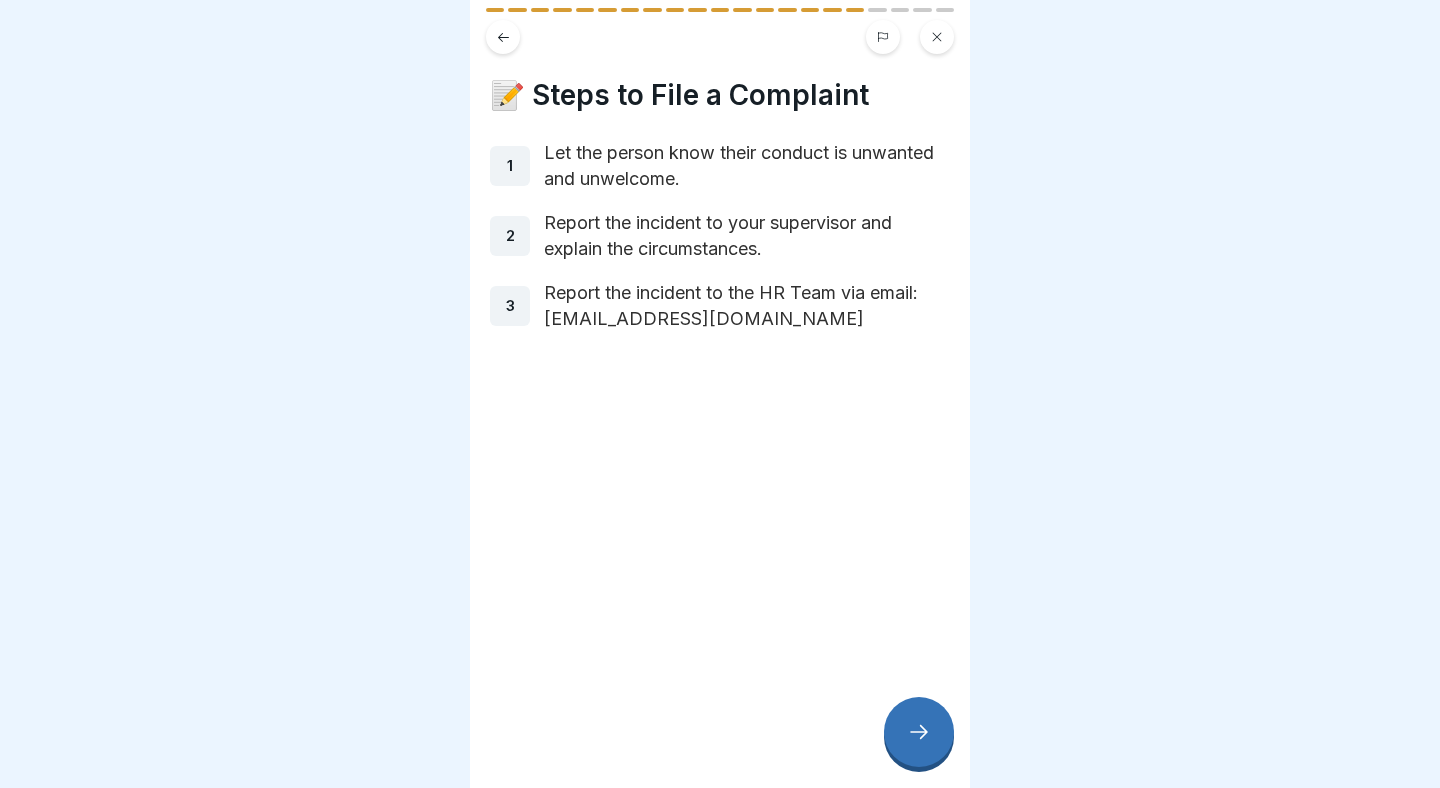 click at bounding box center (919, 732) 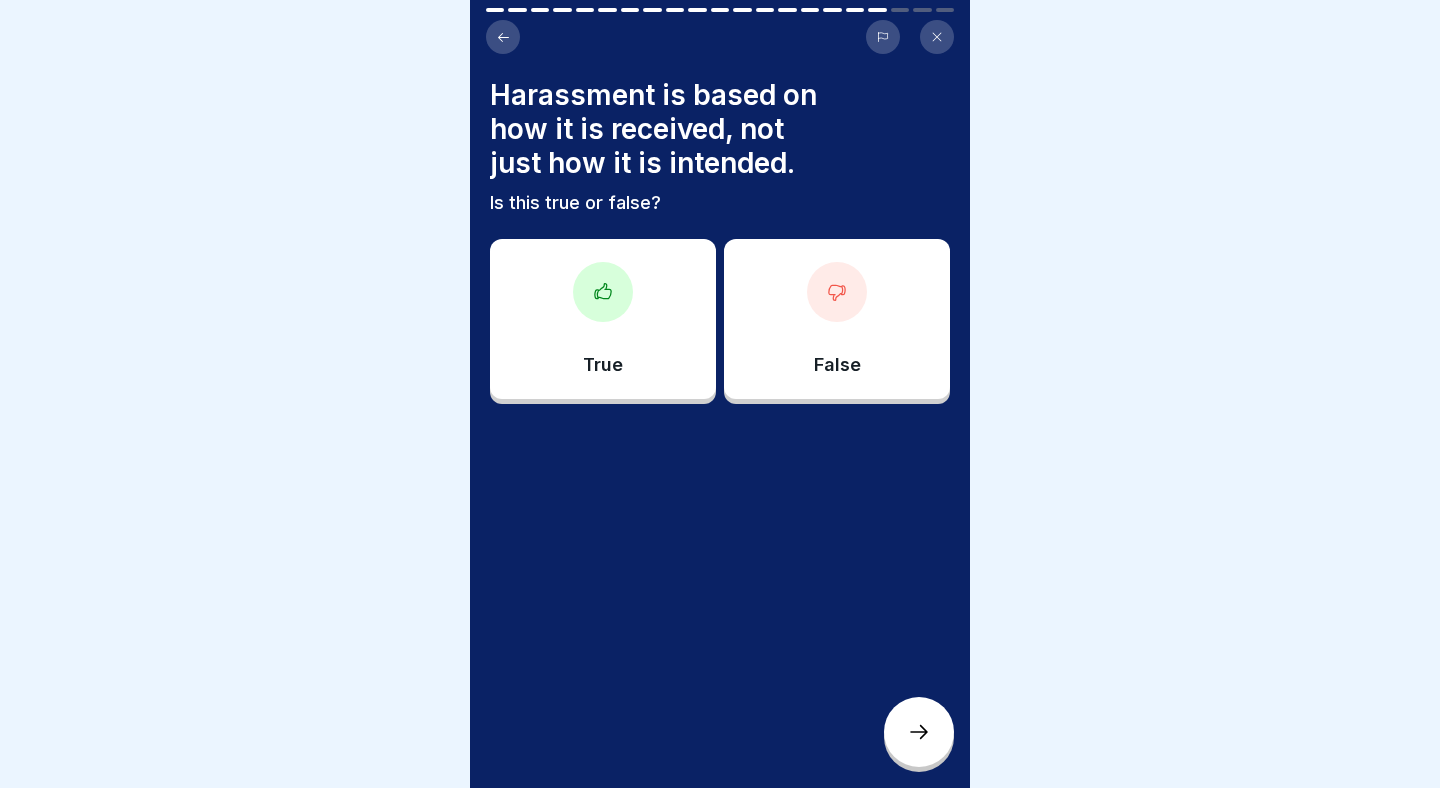 click 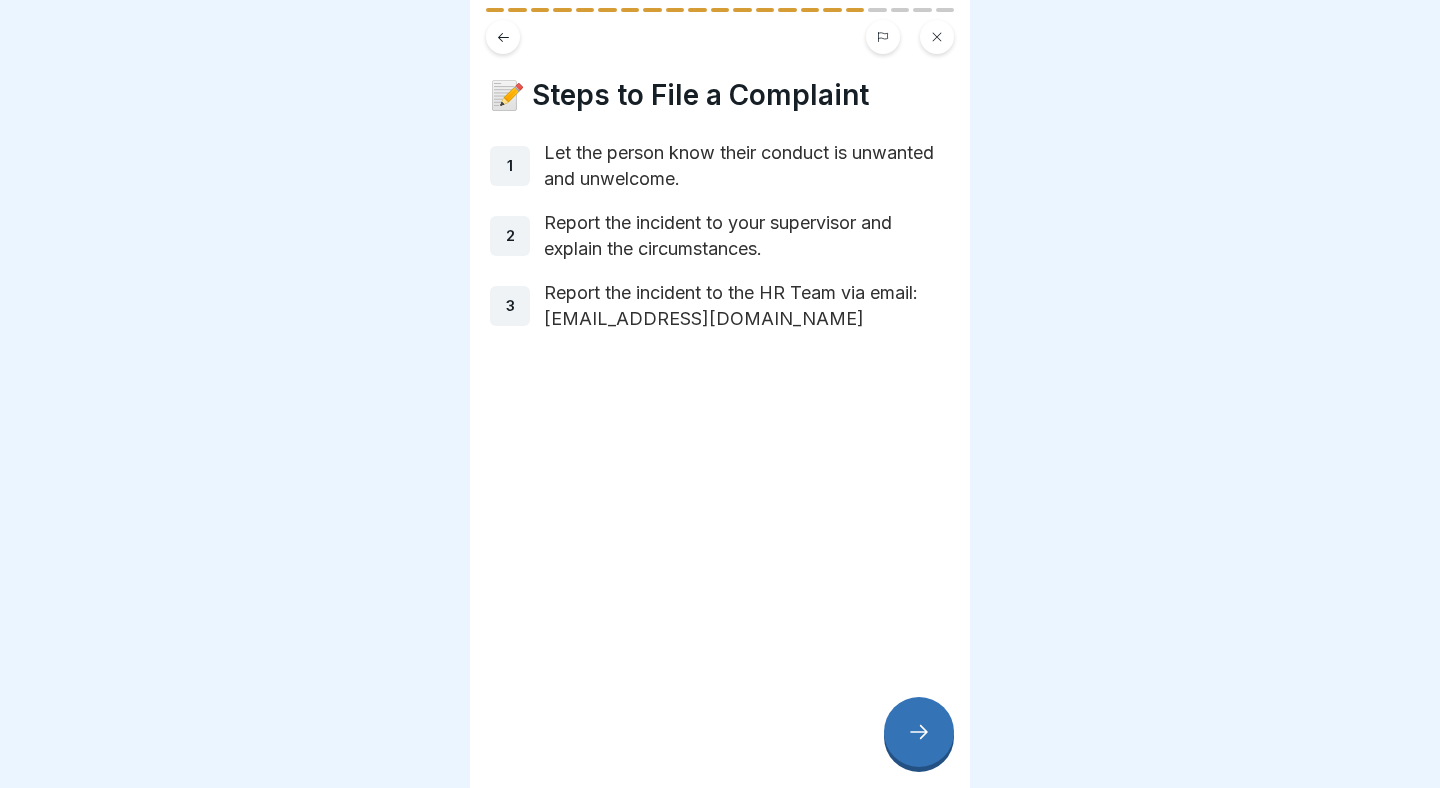 click at bounding box center [919, 732] 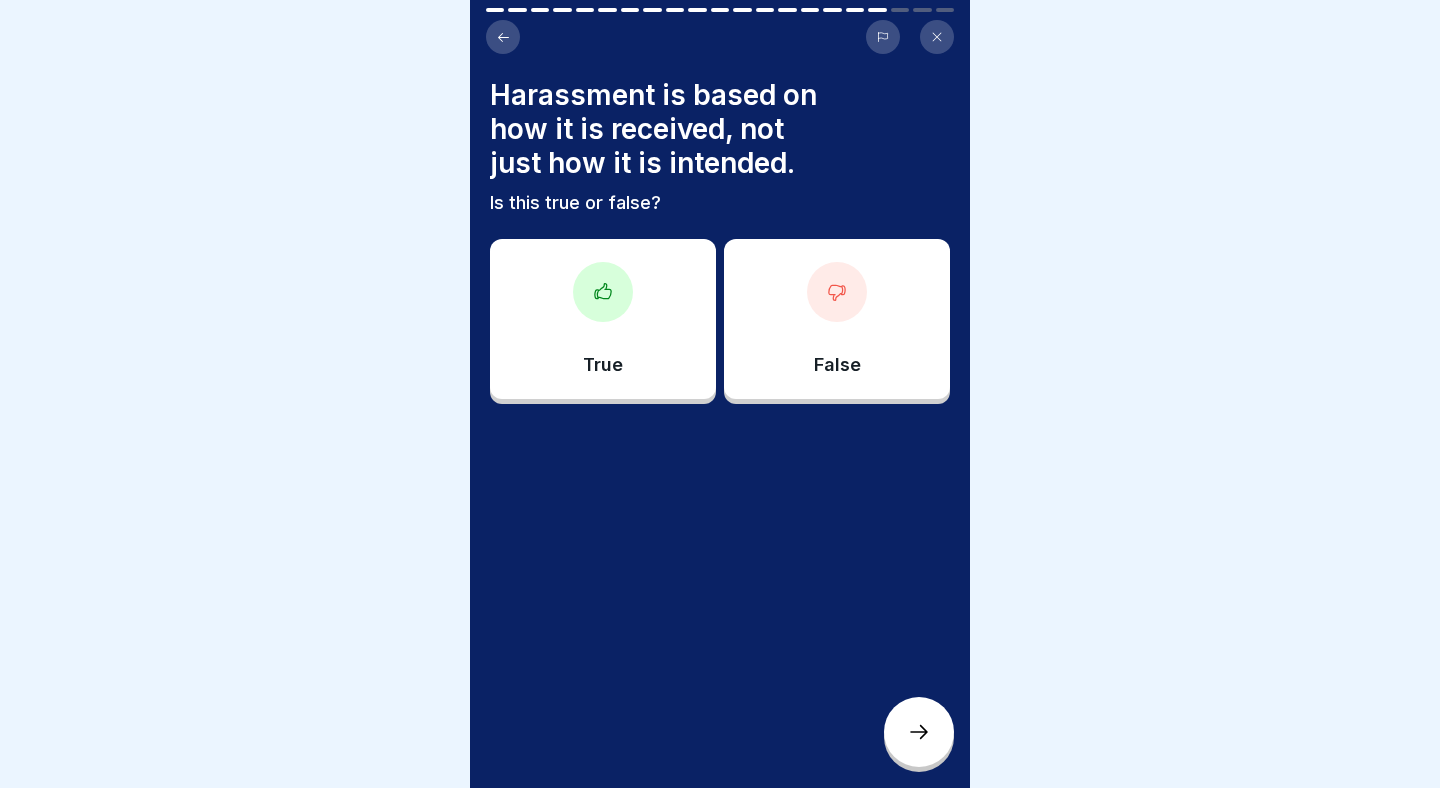 click on "False" at bounding box center [837, 319] 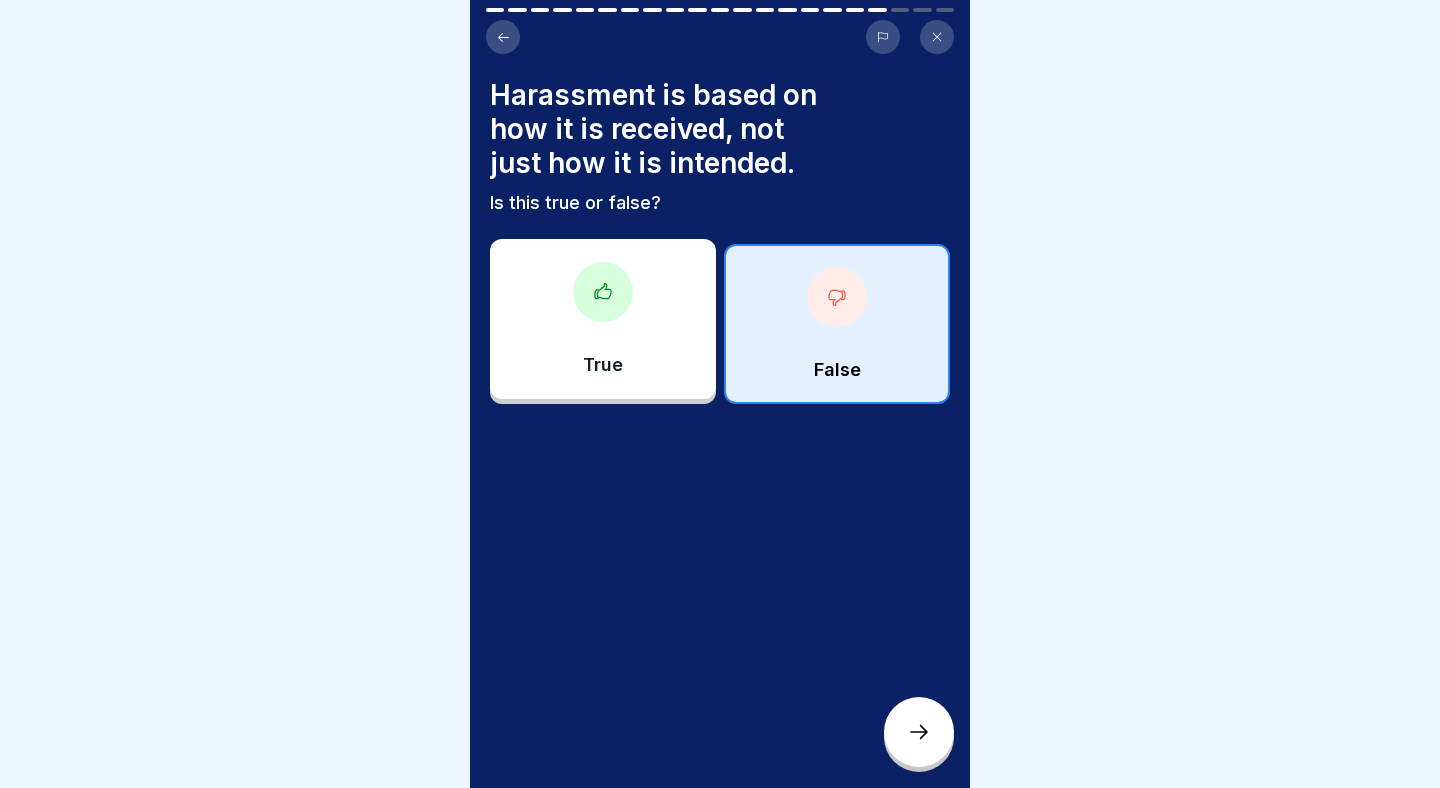 click on "Harassment is based on how it is received, not just how it is intended.  Is this true or false? True False" at bounding box center [720, 394] 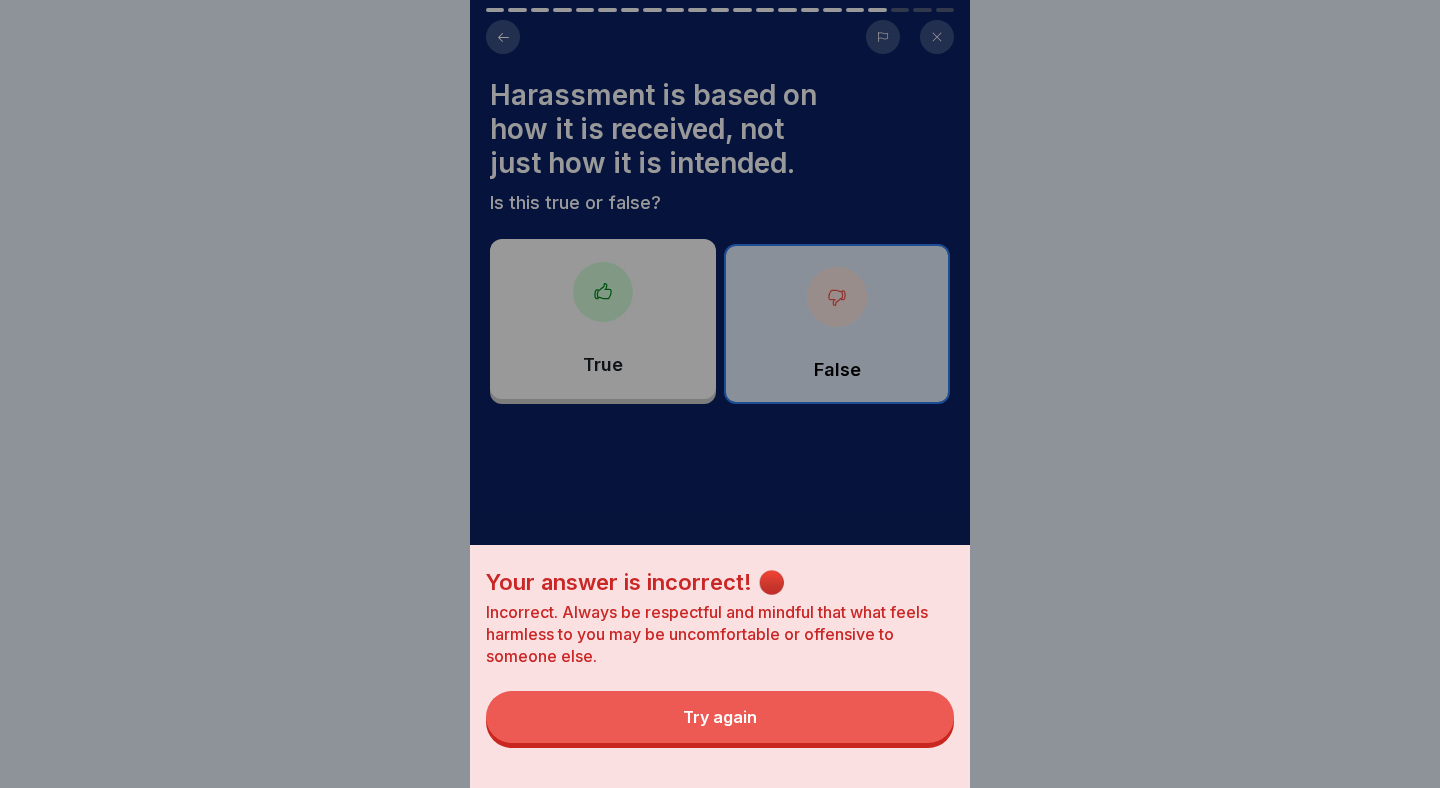 click on "Try again" at bounding box center [720, 717] 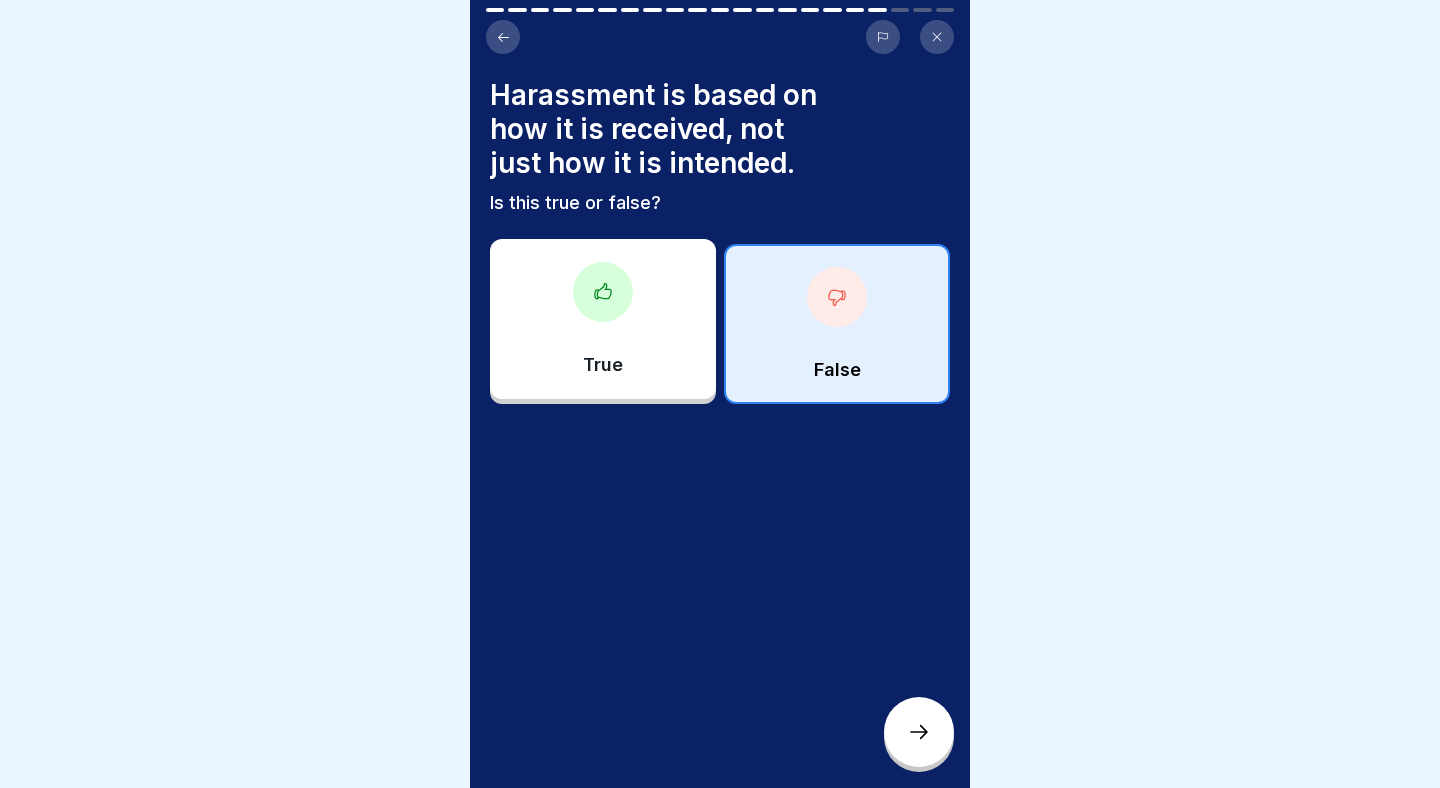 click 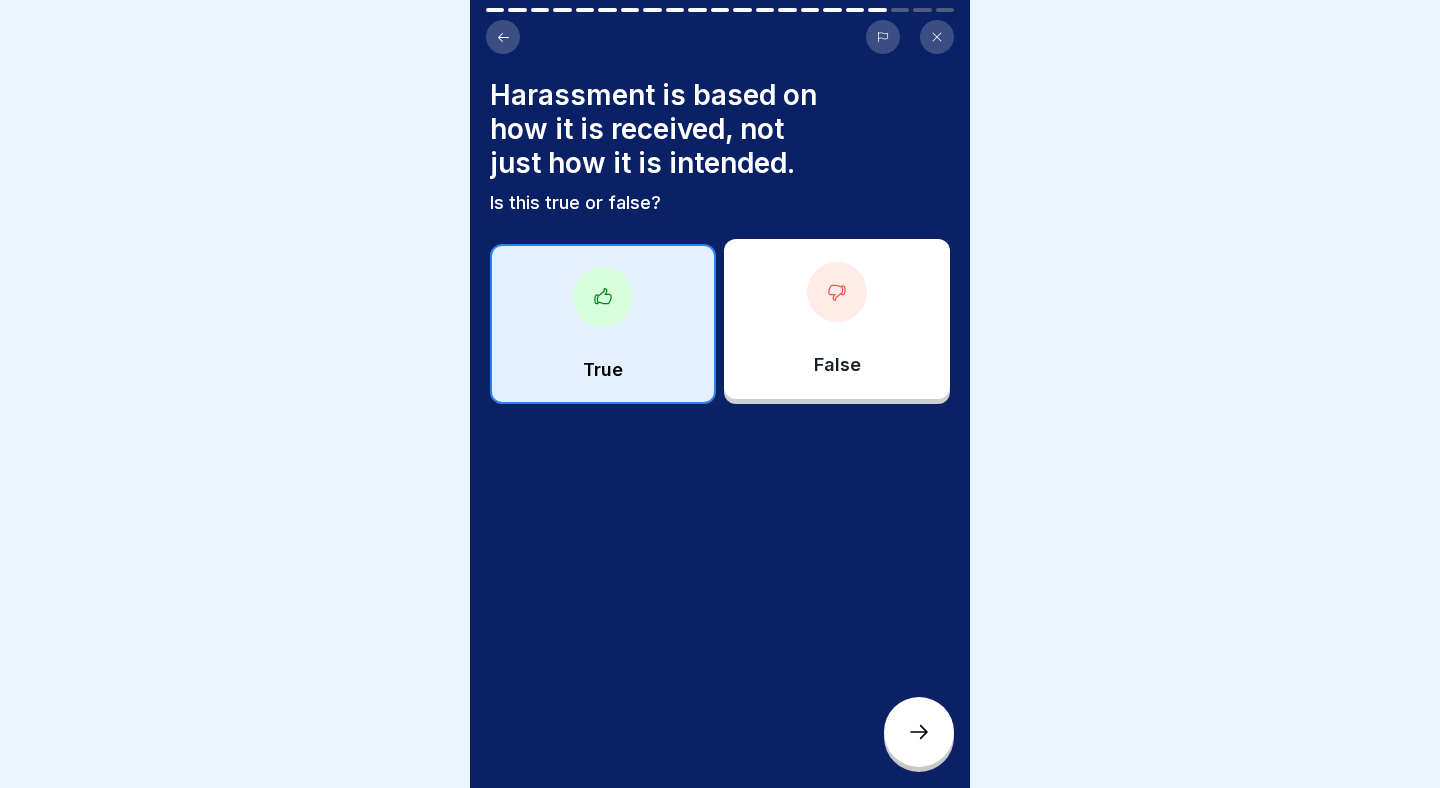 click at bounding box center (919, 732) 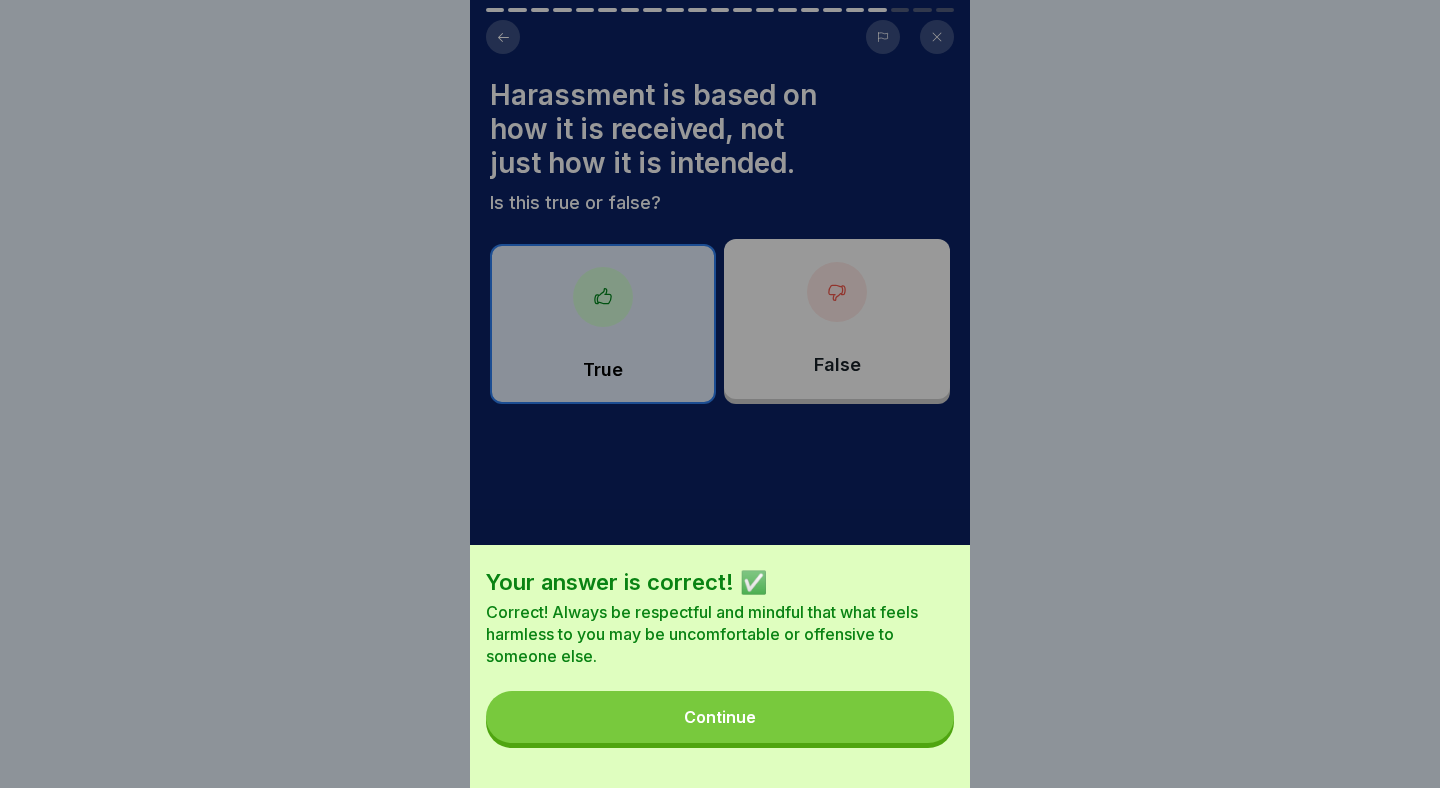 click on "Continue" at bounding box center (720, 717) 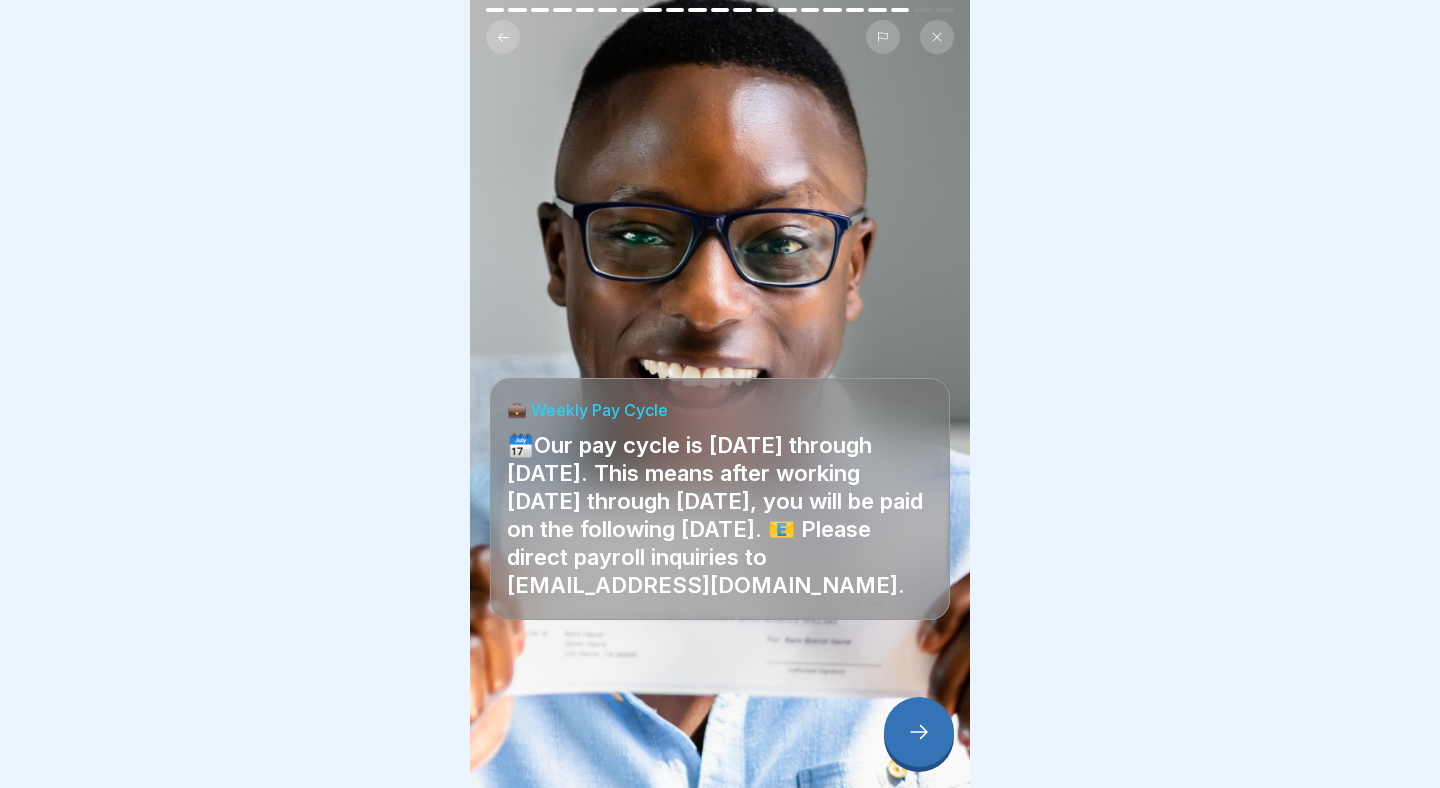 click at bounding box center (919, 732) 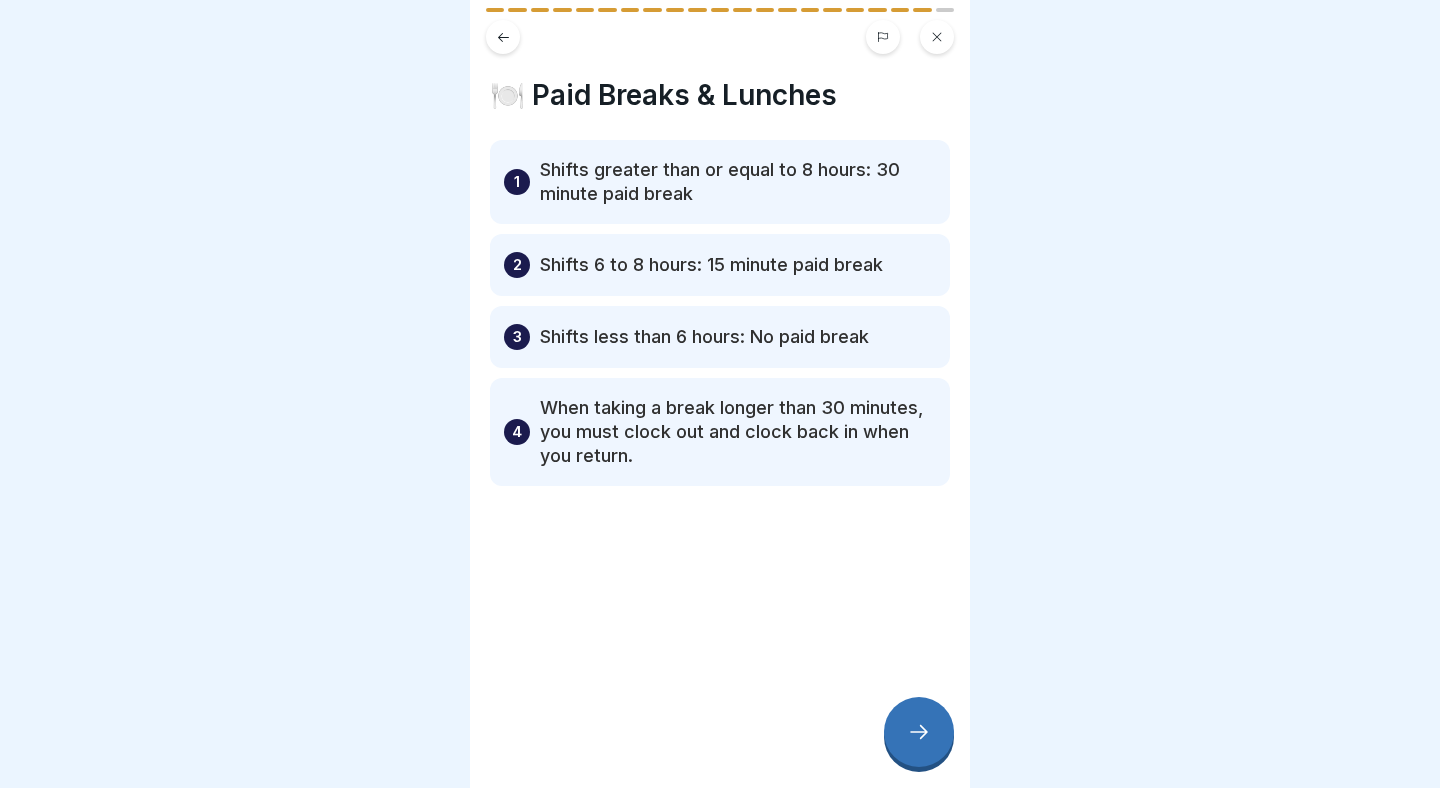 click at bounding box center [919, 732] 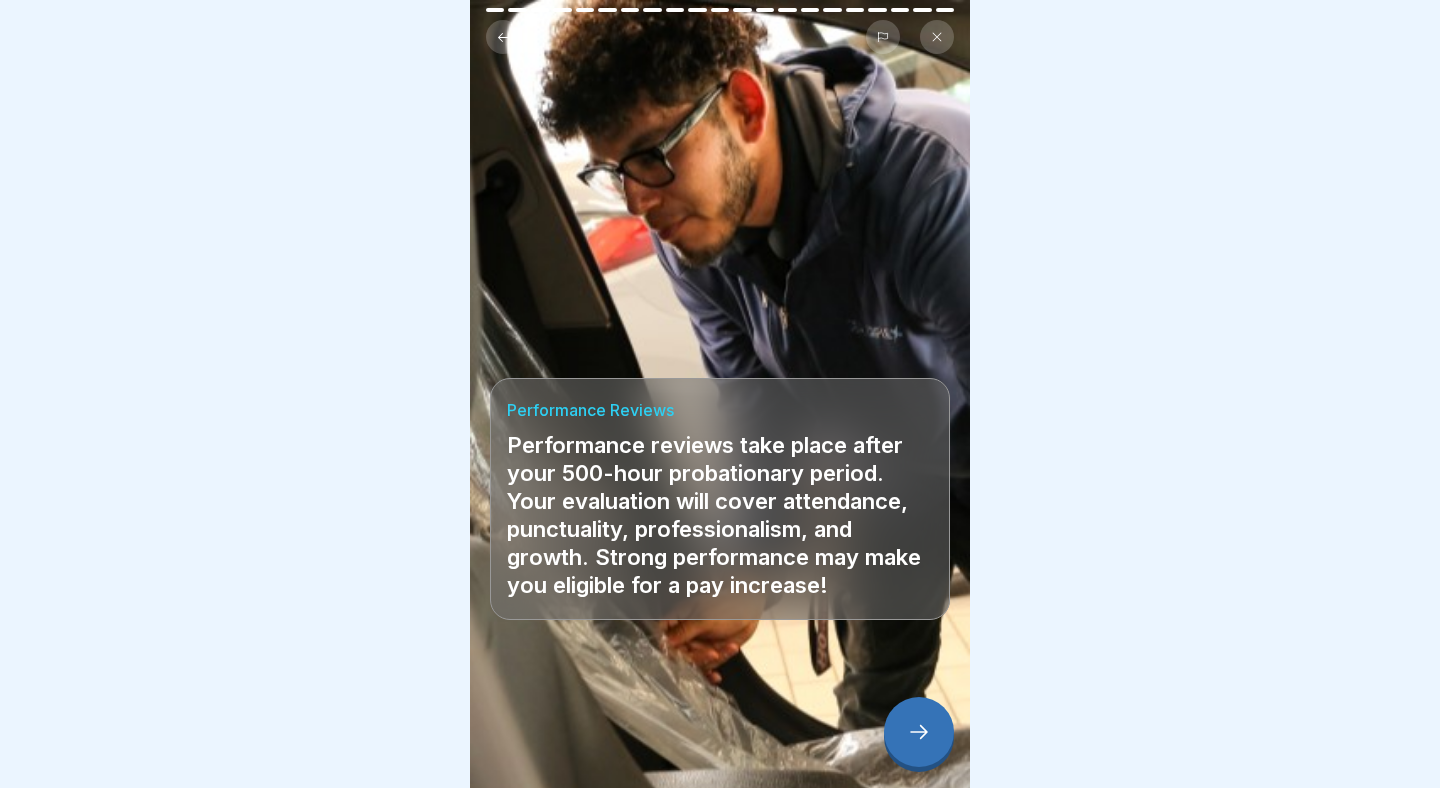 click at bounding box center (919, 732) 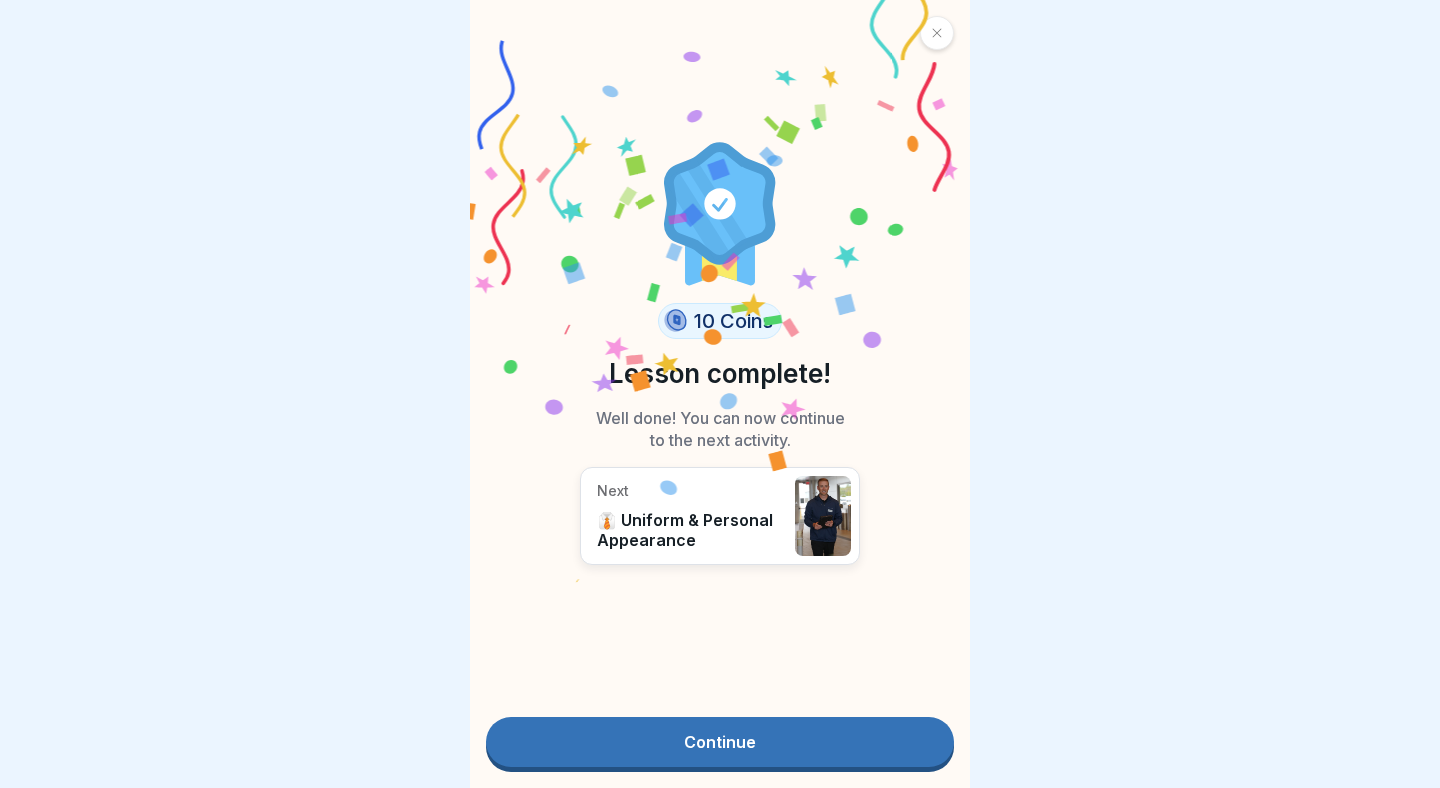 click on "Continue" at bounding box center [720, 742] 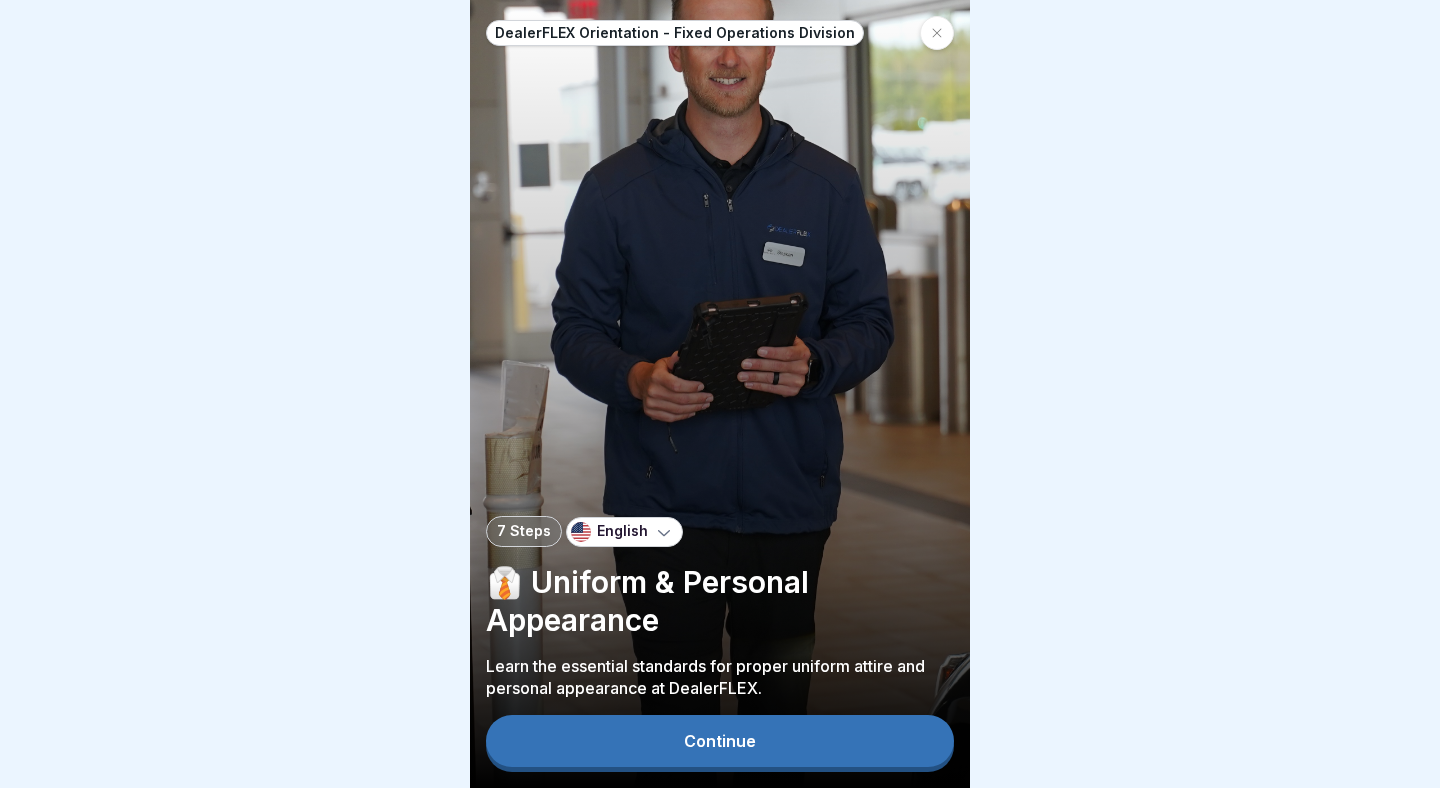 click on "Continue" at bounding box center (720, 741) 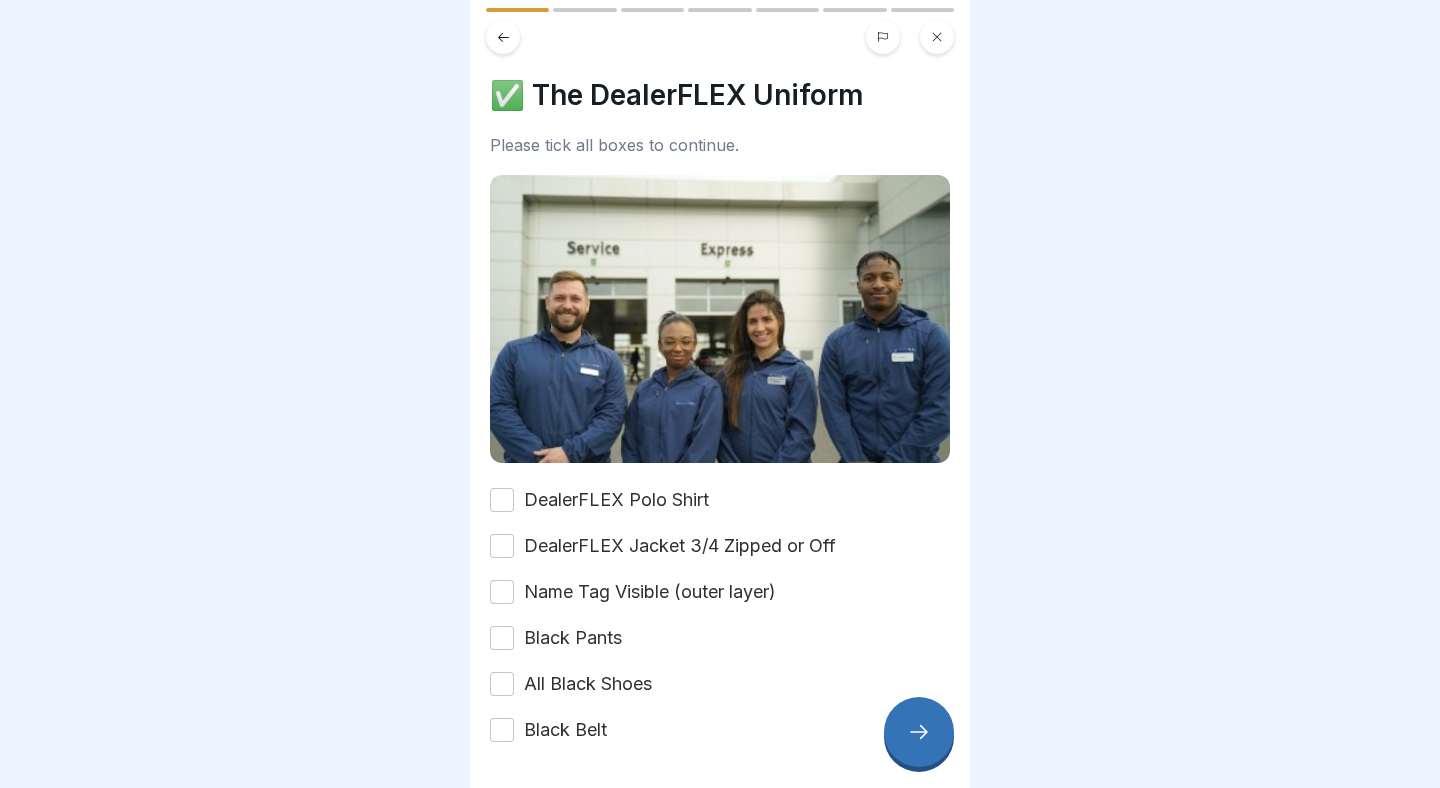 click on "DealerFLEX Polo Shirt" at bounding box center (502, 500) 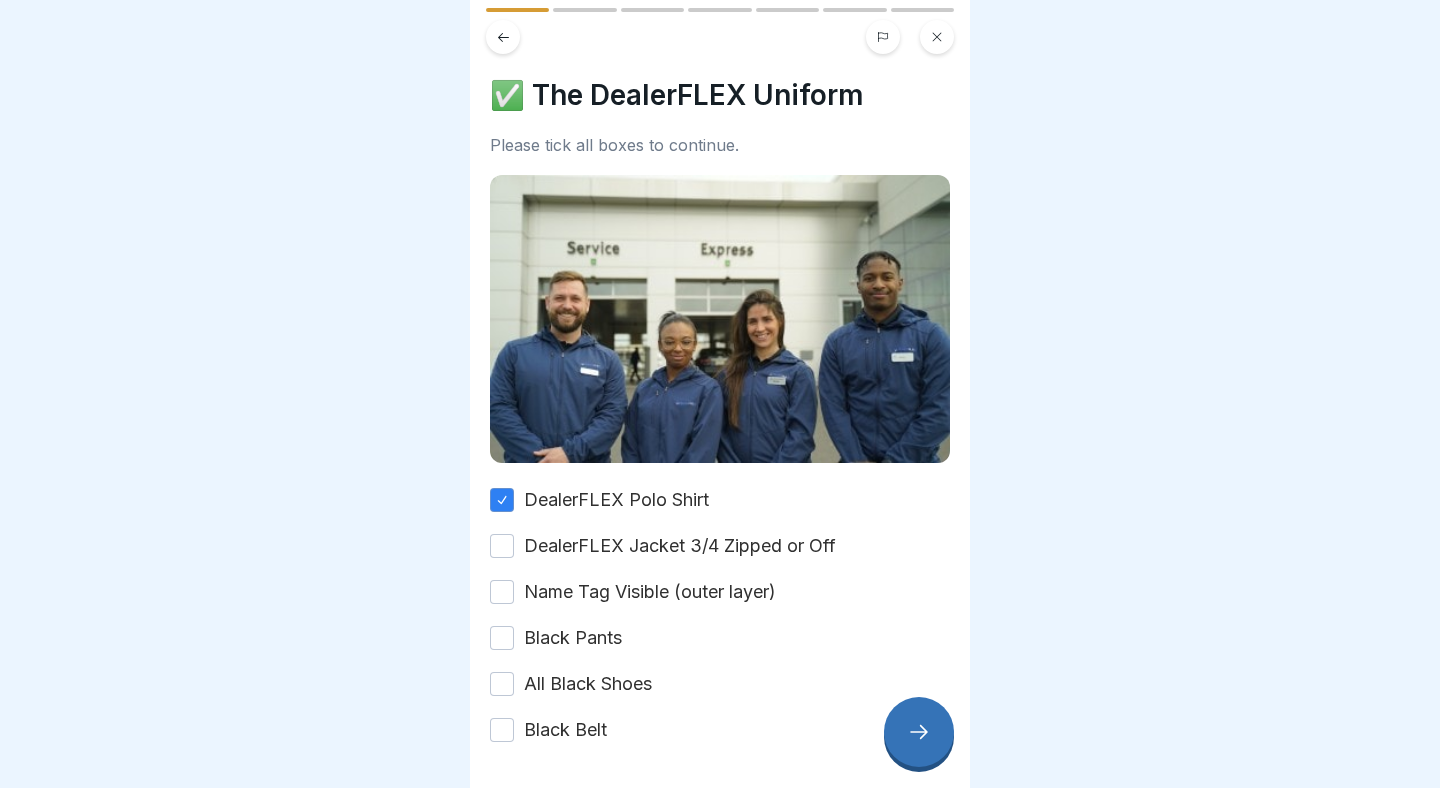 click on "DealerFLEX Jacket 3/4 Zipped or Off" at bounding box center [502, 546] 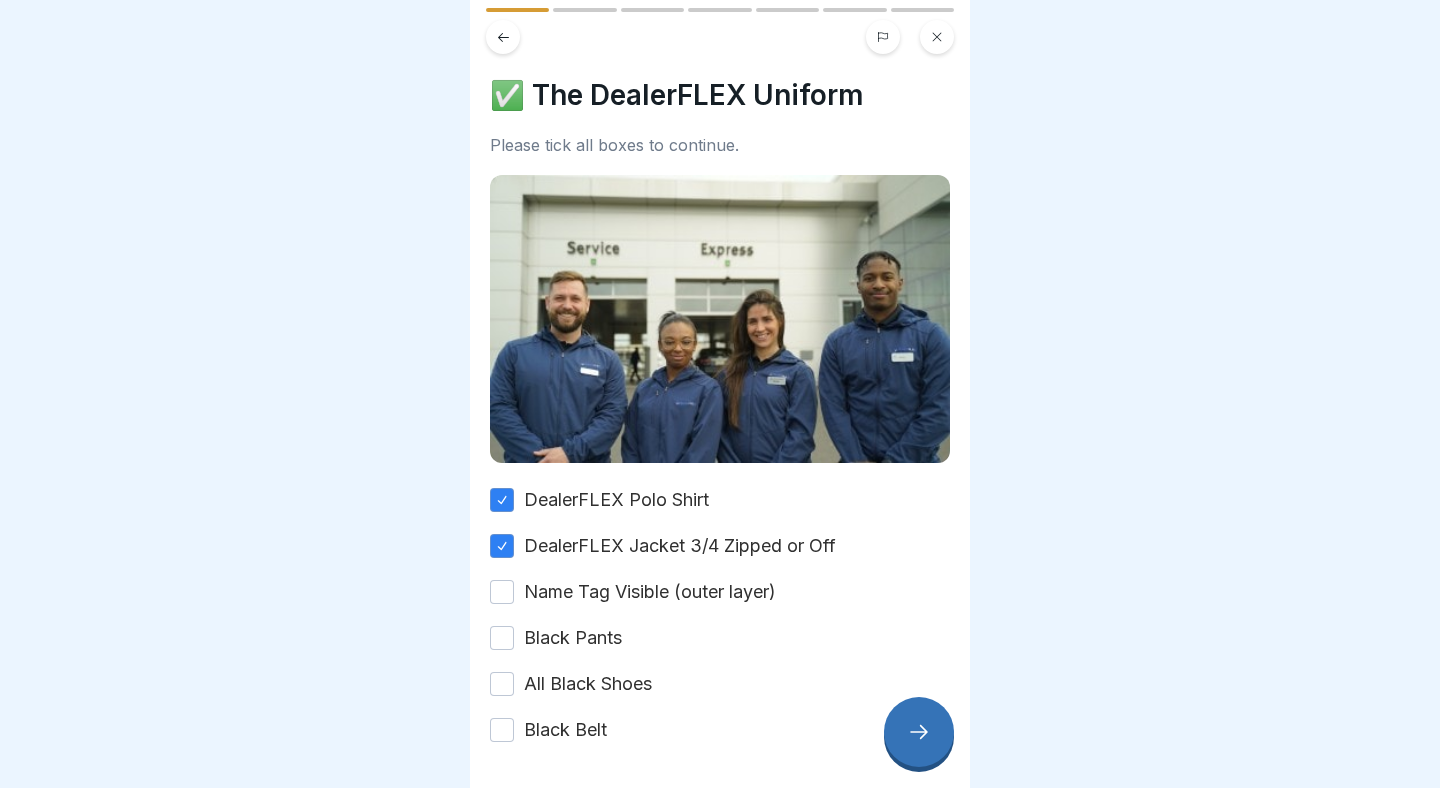 click on "Name Tag Visible (outer layer)" at bounding box center [502, 592] 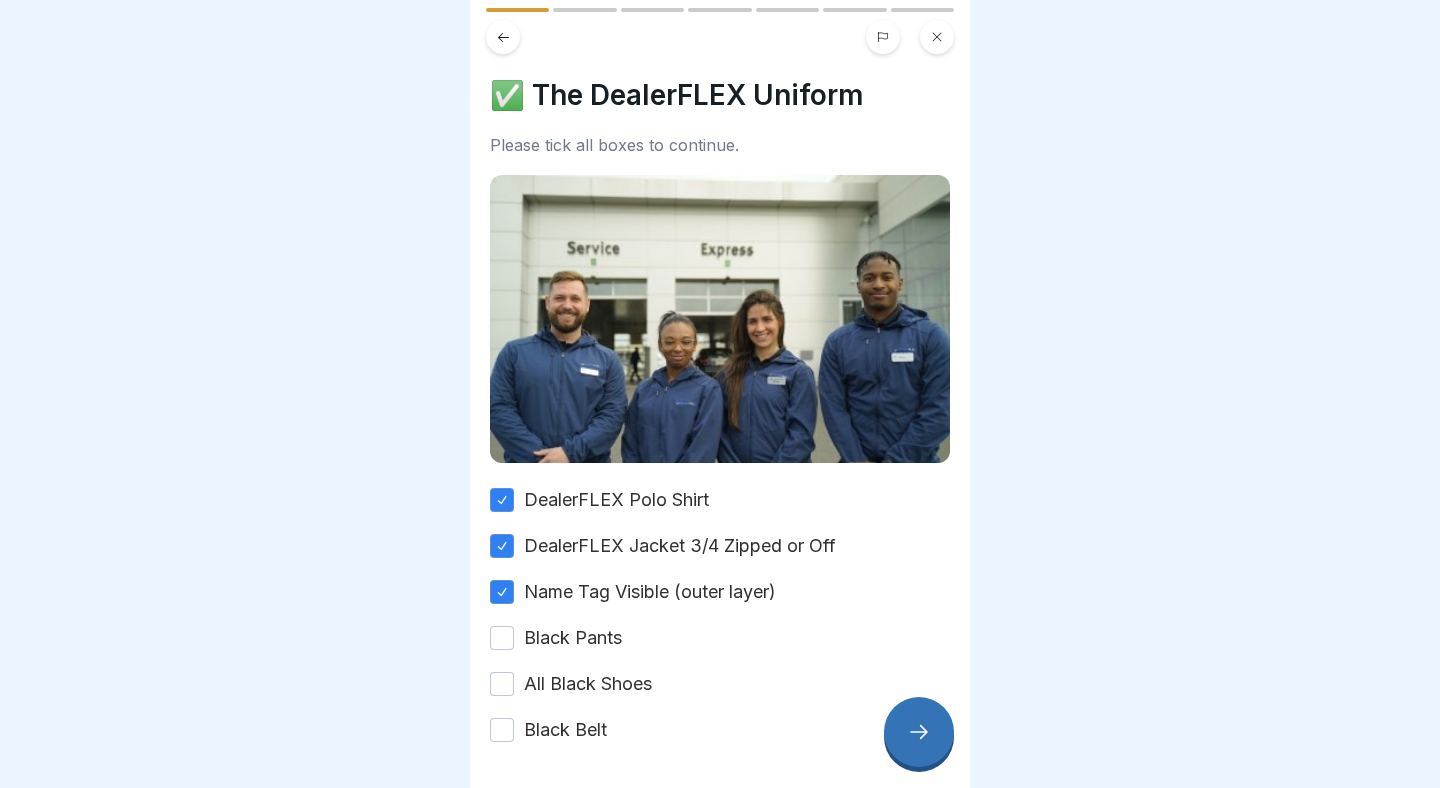 click on "Black Pants" at bounding box center [502, 638] 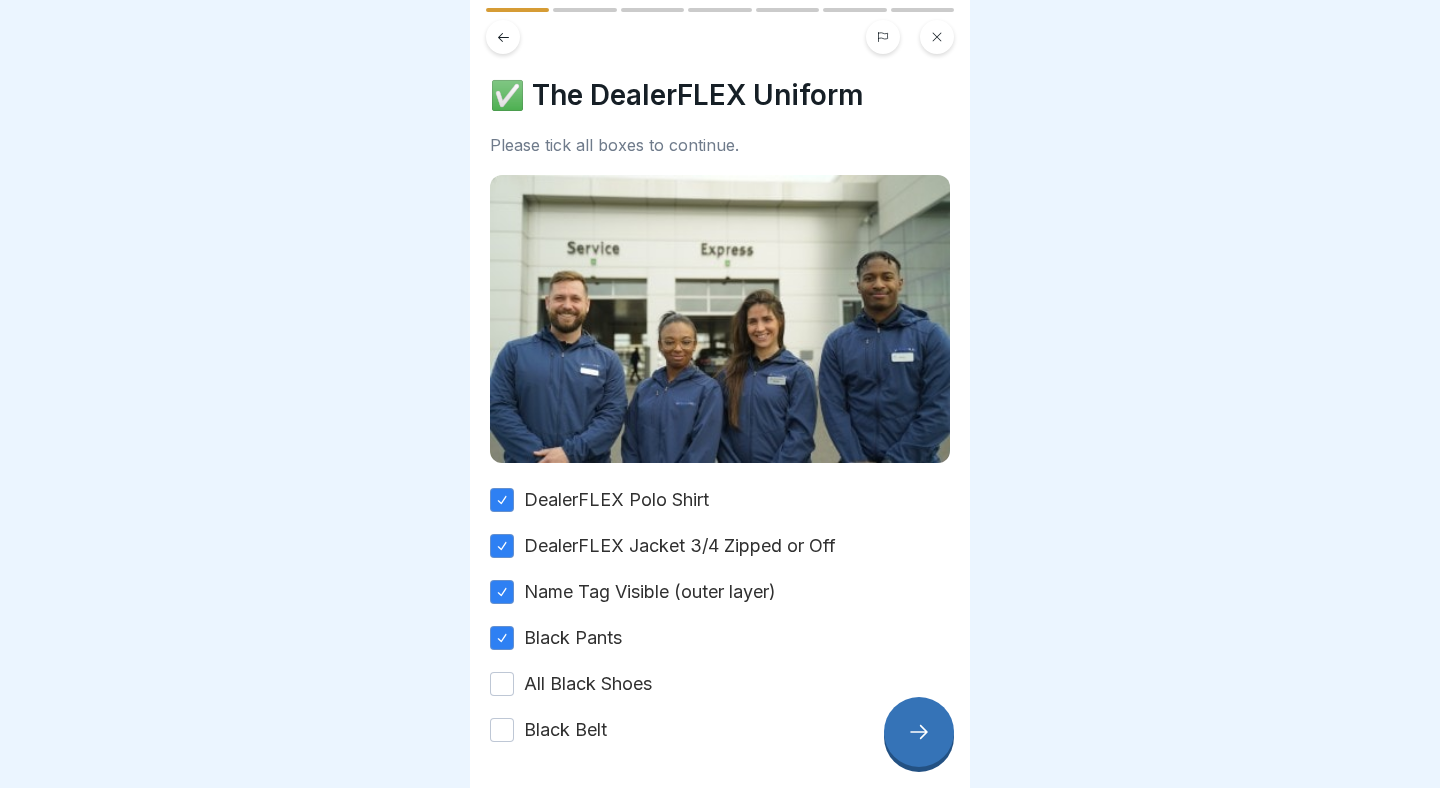 click on "All Black Shoes" at bounding box center (502, 684) 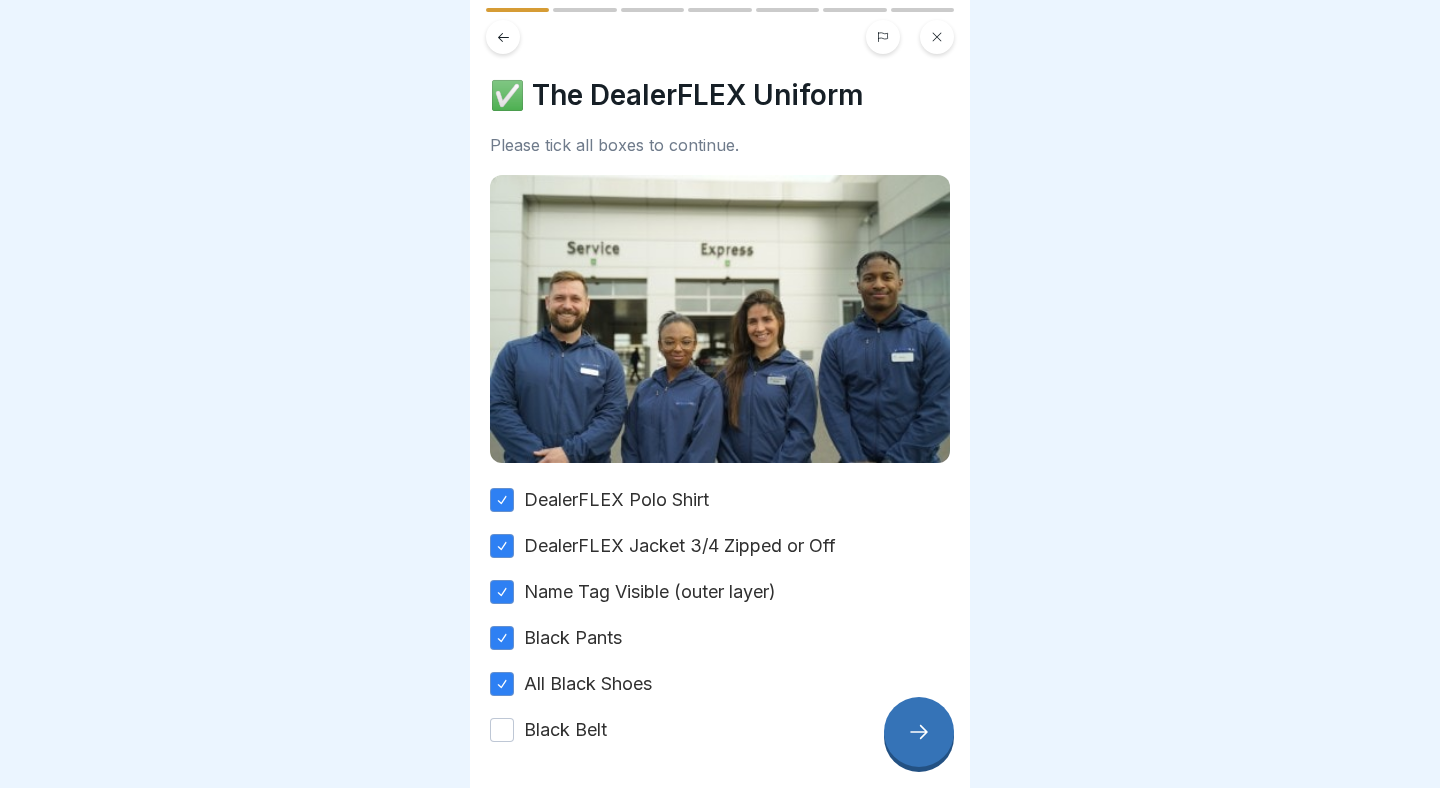 click on "Black Belt" at bounding box center [502, 730] 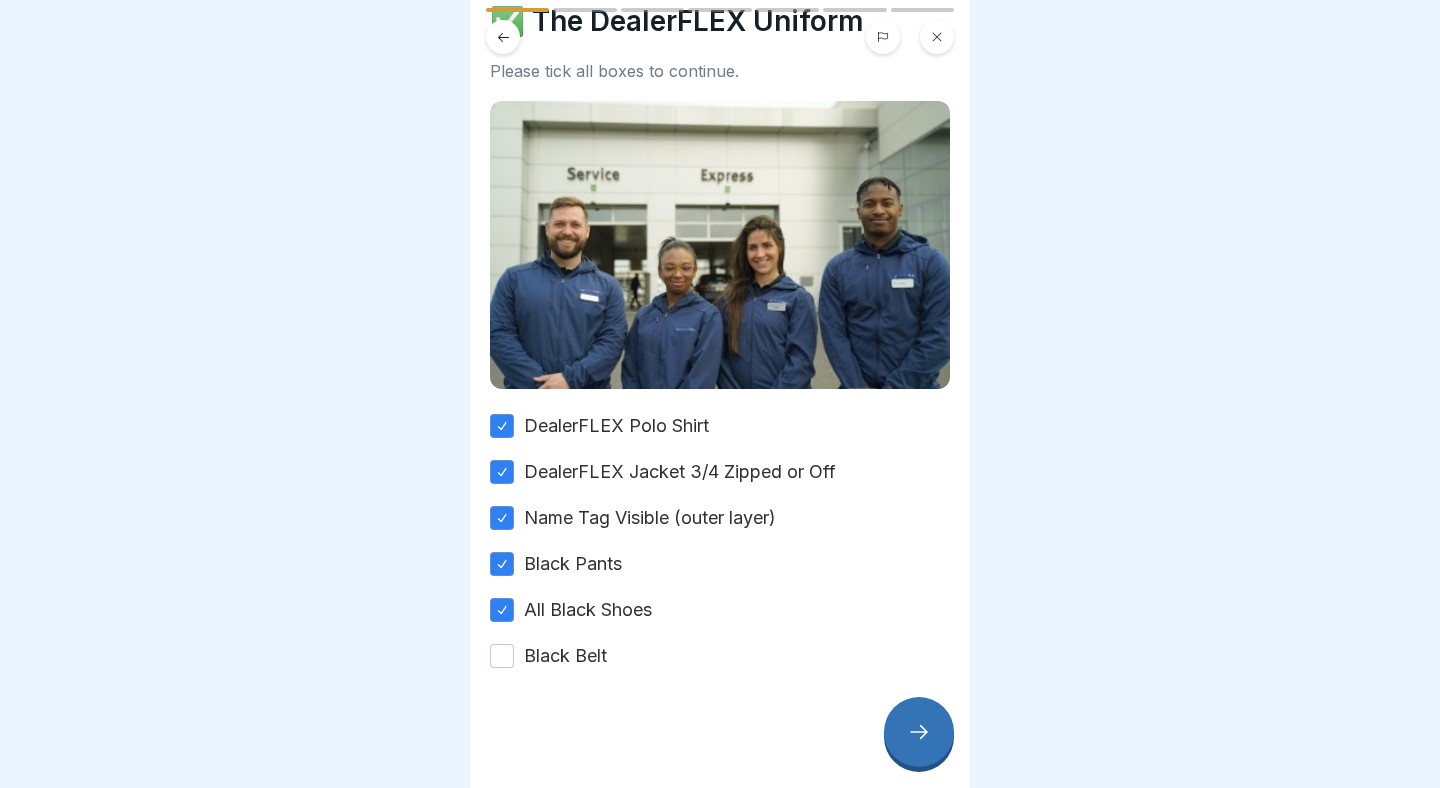 click on "Black Belt" at bounding box center (502, 656) 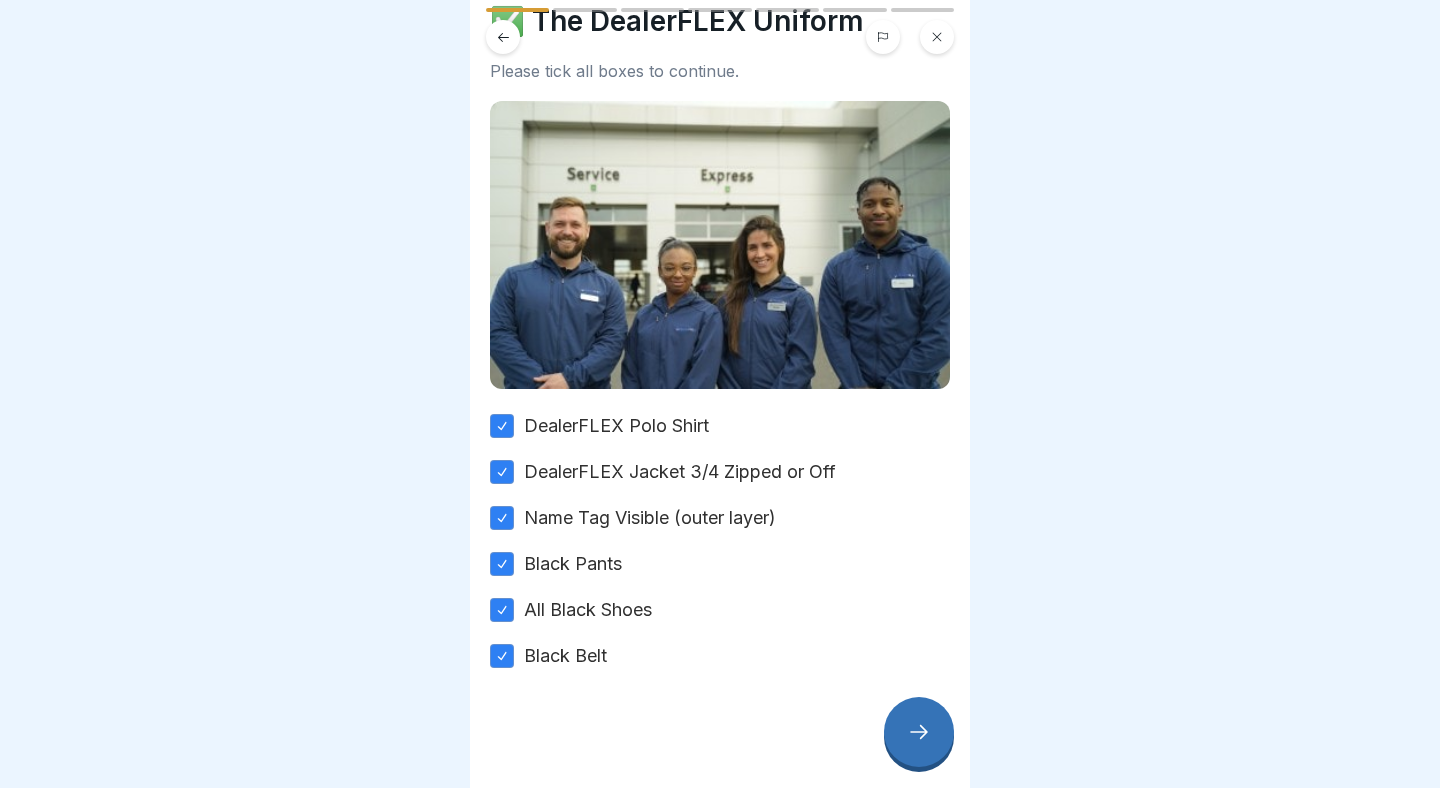 click at bounding box center (919, 732) 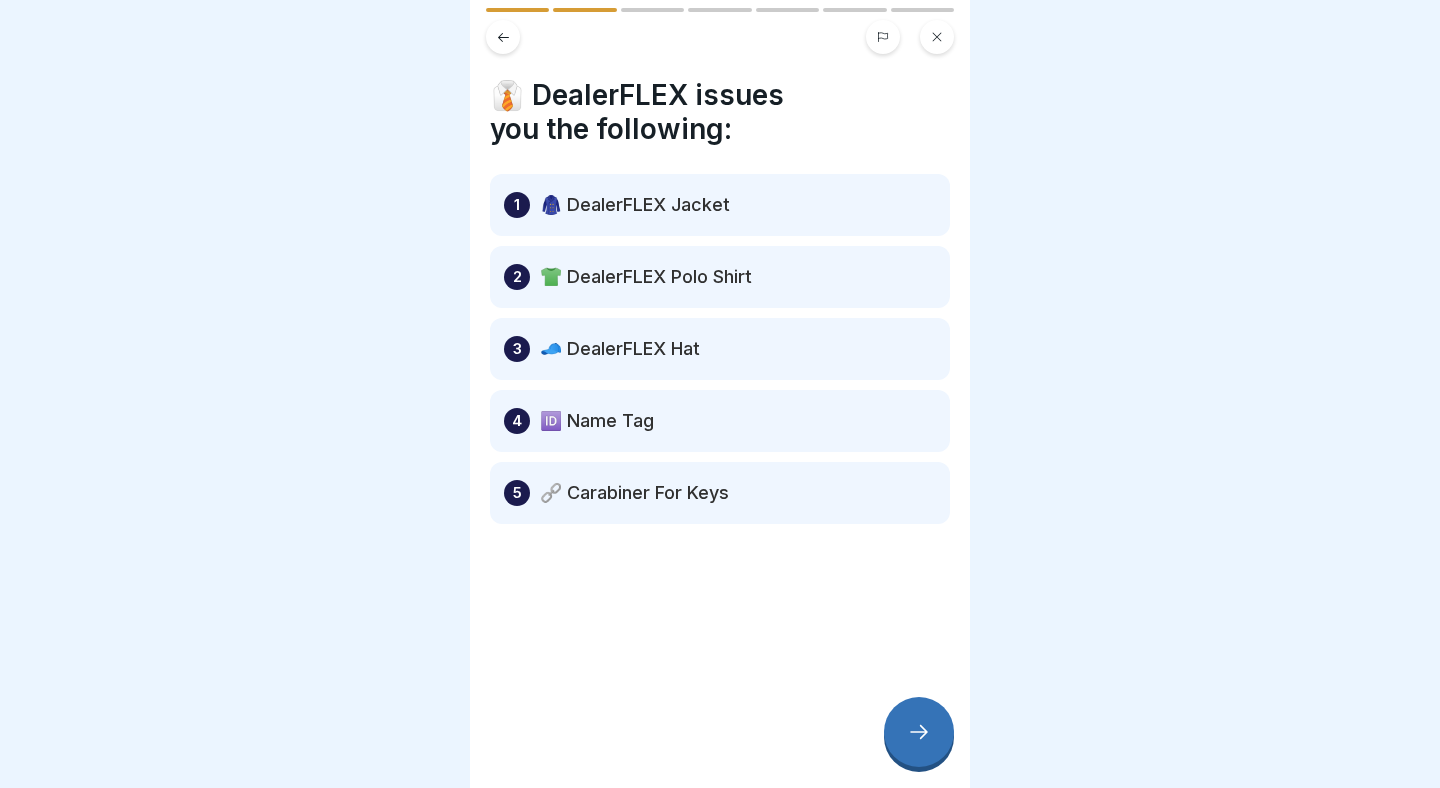 click on "1 🧥 DealerFLEX Jacket" at bounding box center [720, 205] 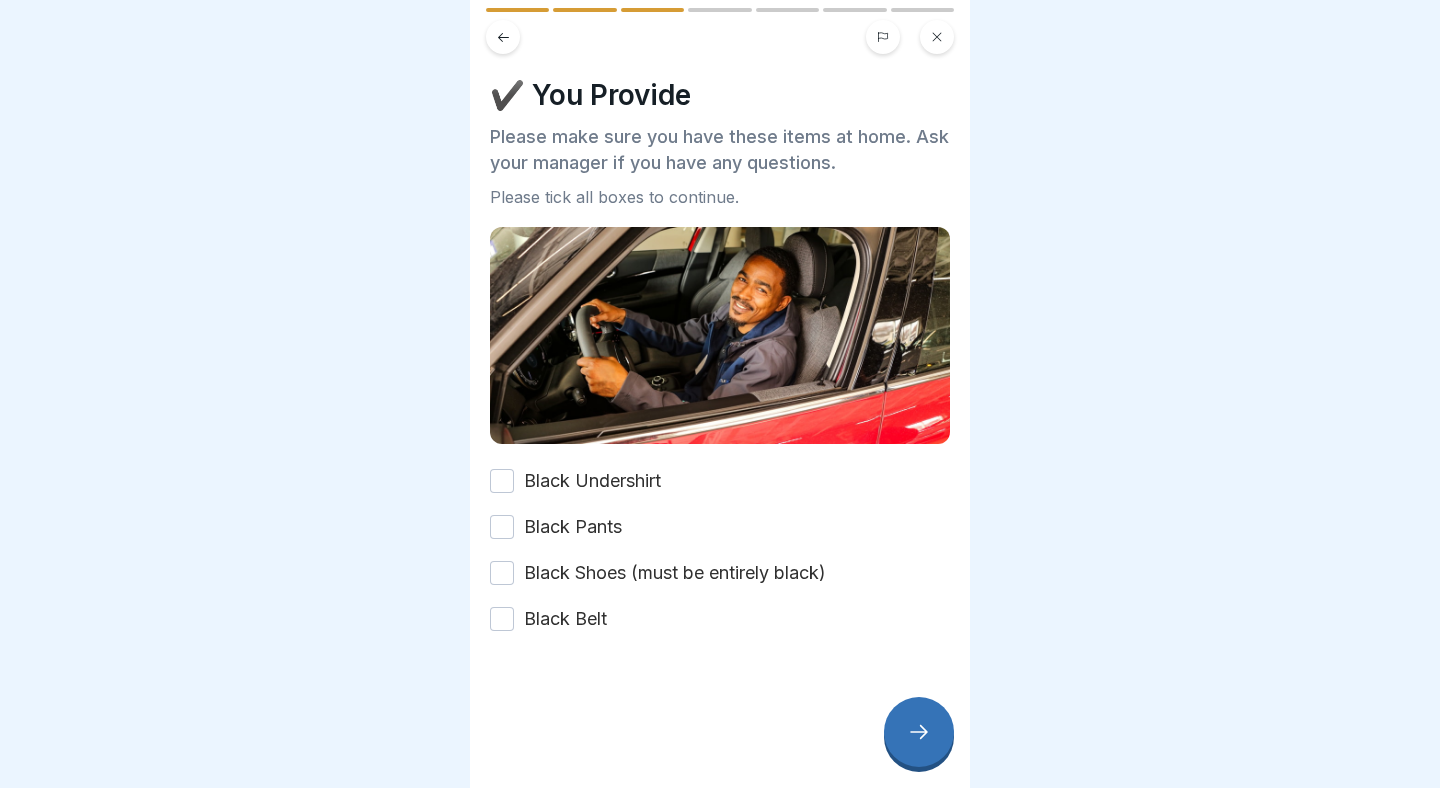 click on "Black Undershirt" at bounding box center (592, 481) 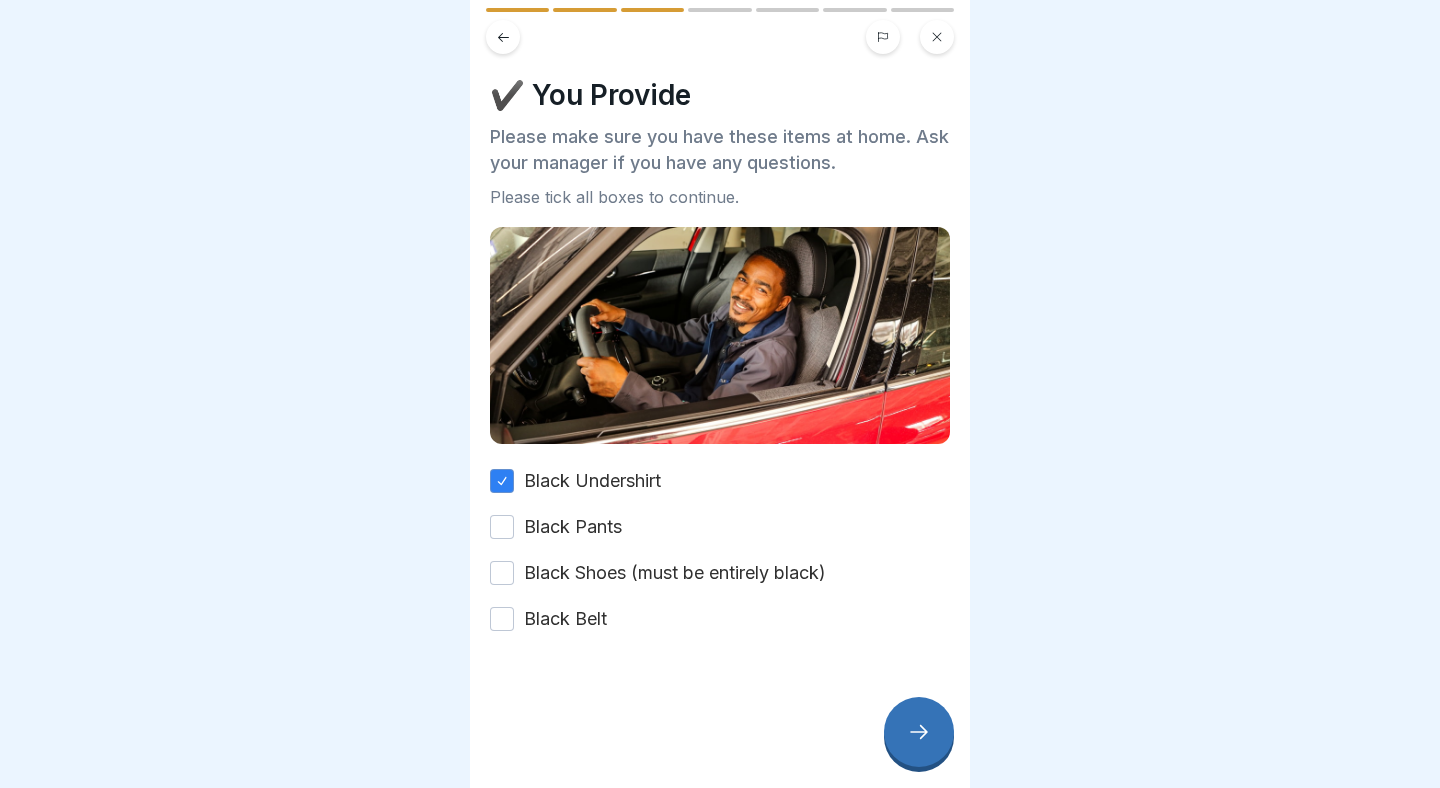 click on "Black Pants" at bounding box center (502, 527) 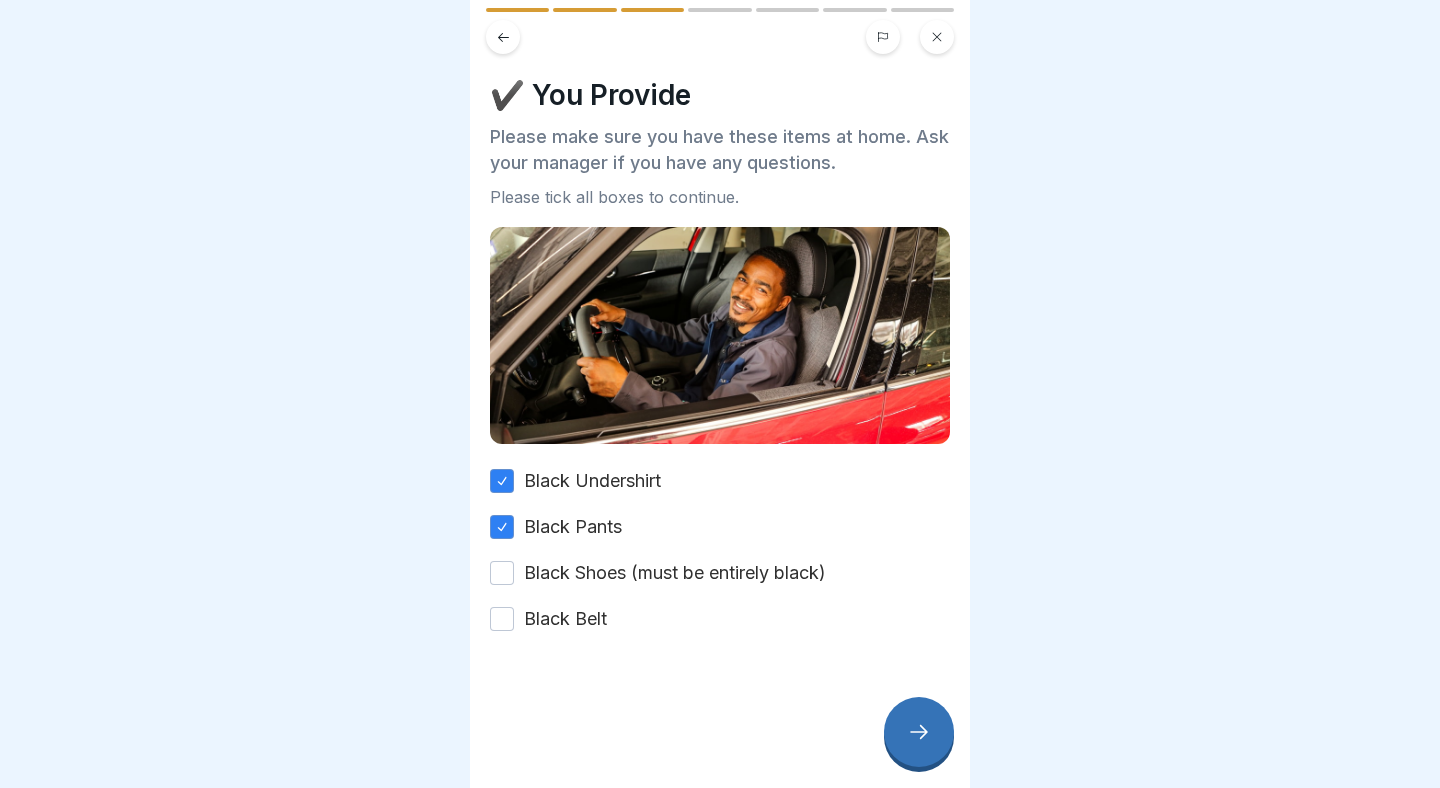 click on "Black Shoes (must be entirely black)" at bounding box center [502, 573] 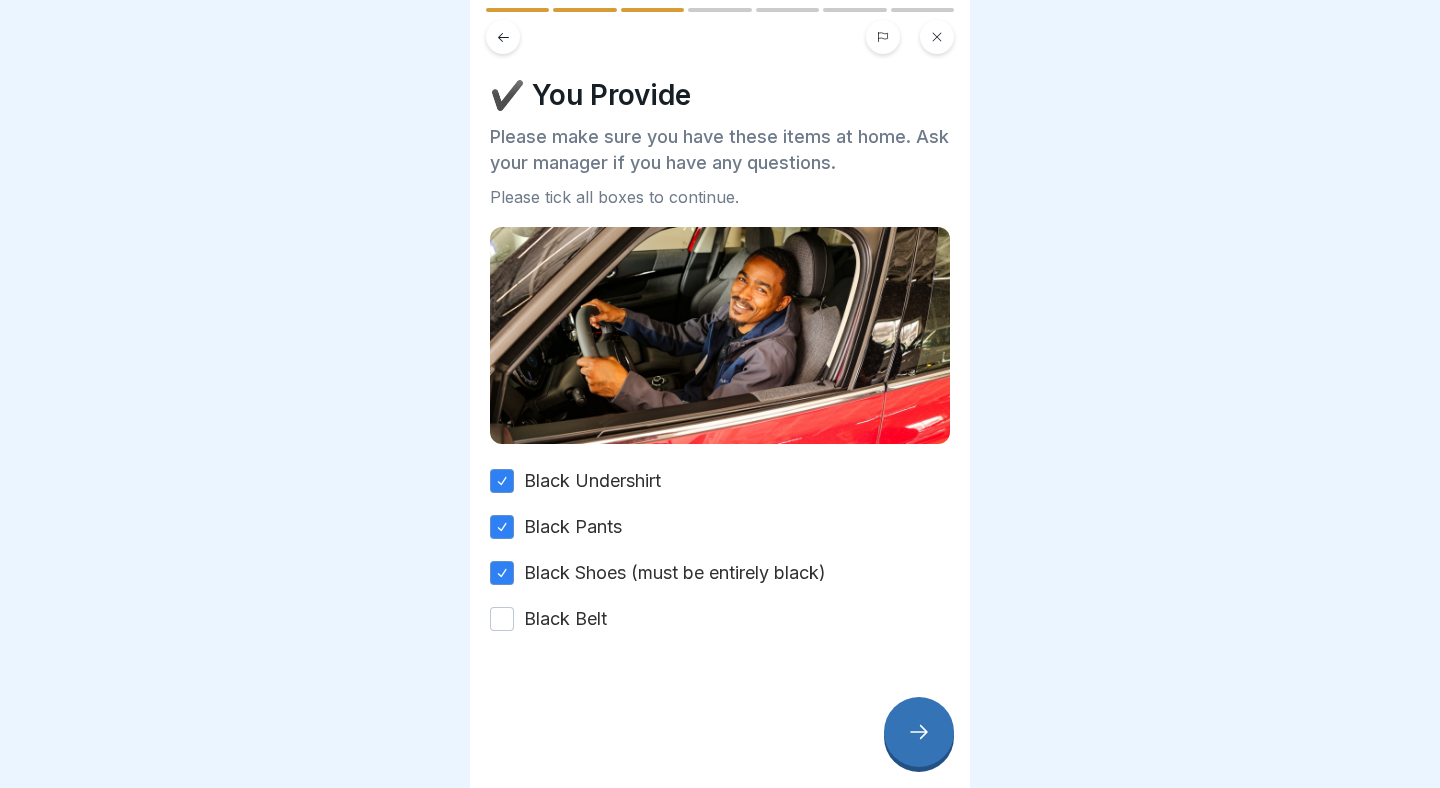 click on "Black Belt" at bounding box center [502, 619] 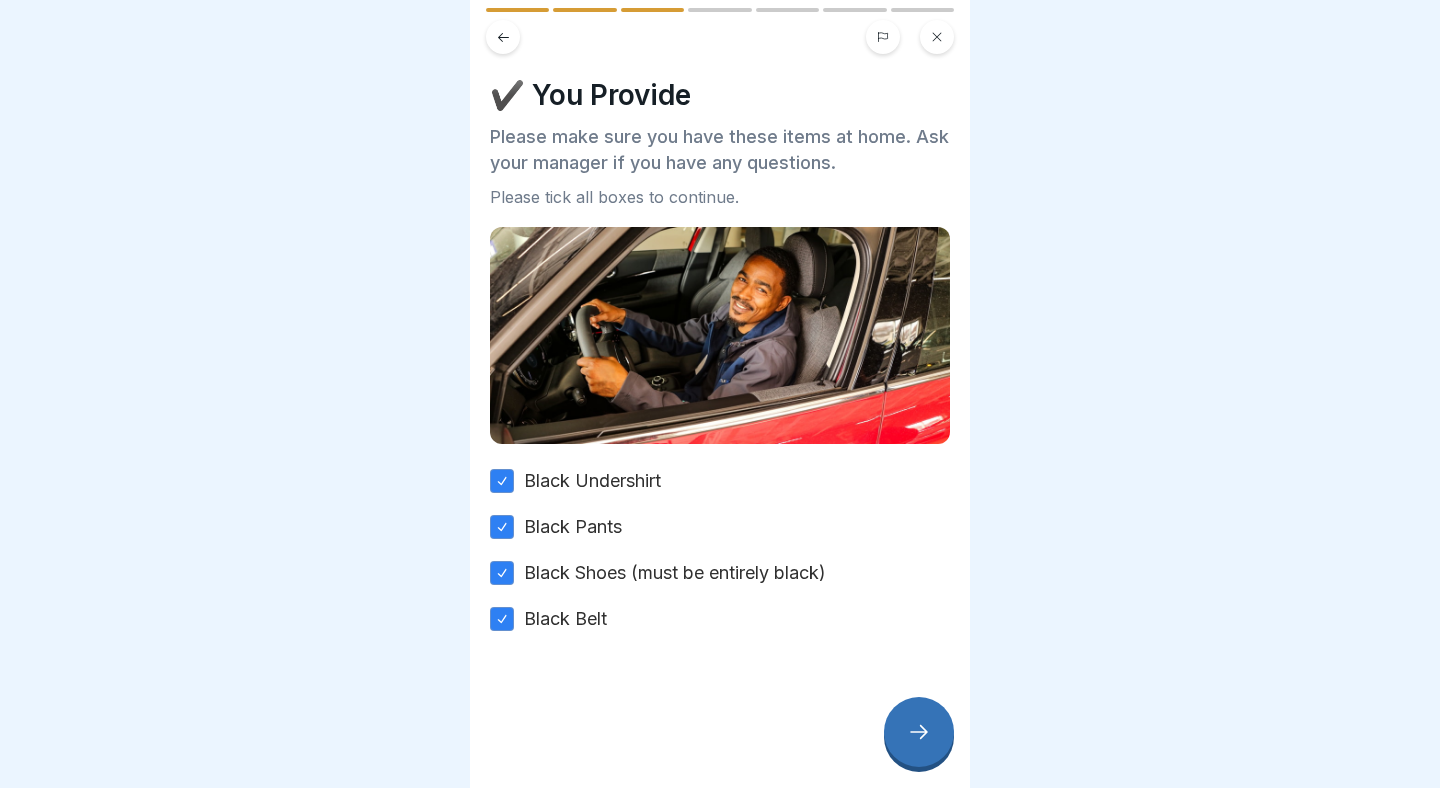 click at bounding box center [919, 732] 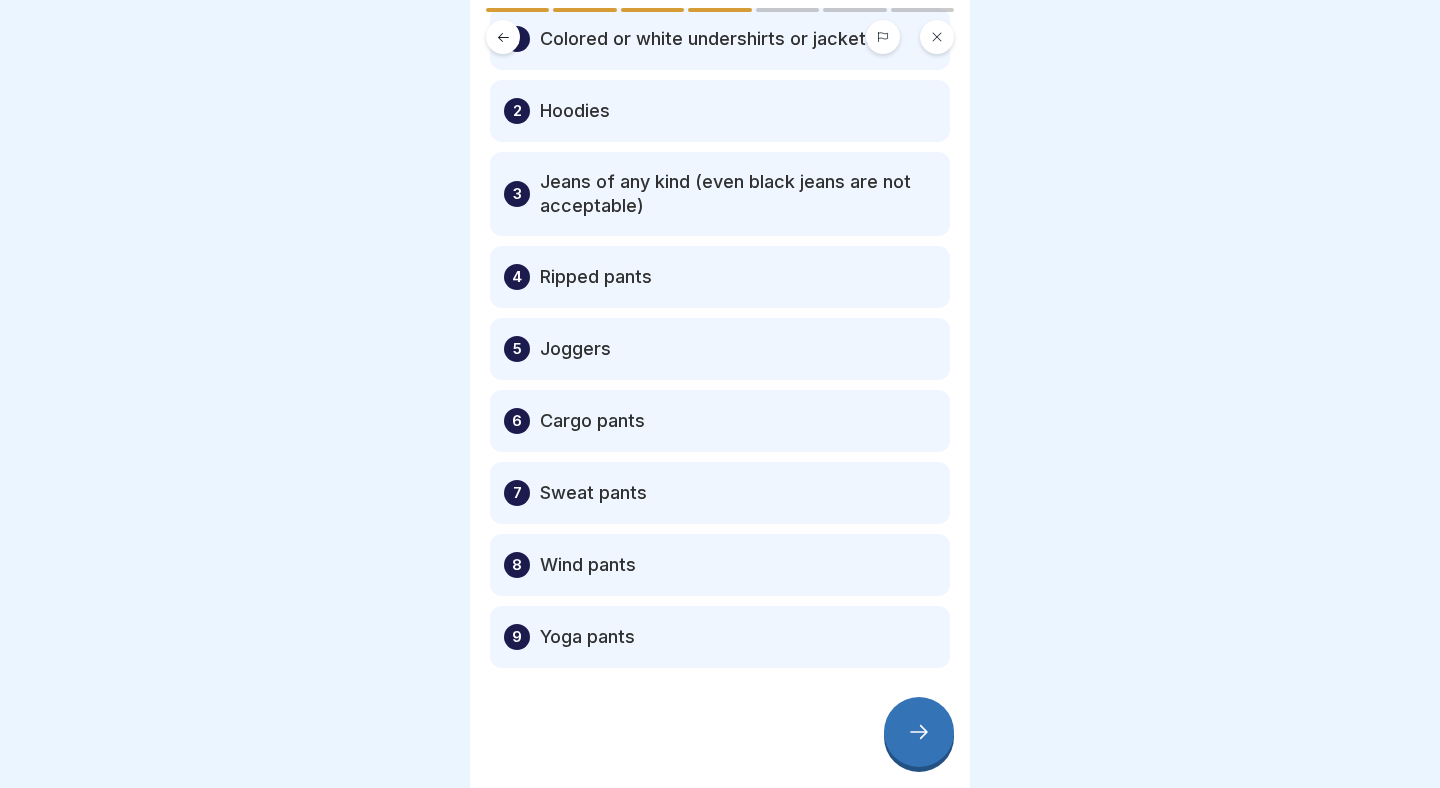 scroll, scrollTop: 0, scrollLeft: 0, axis: both 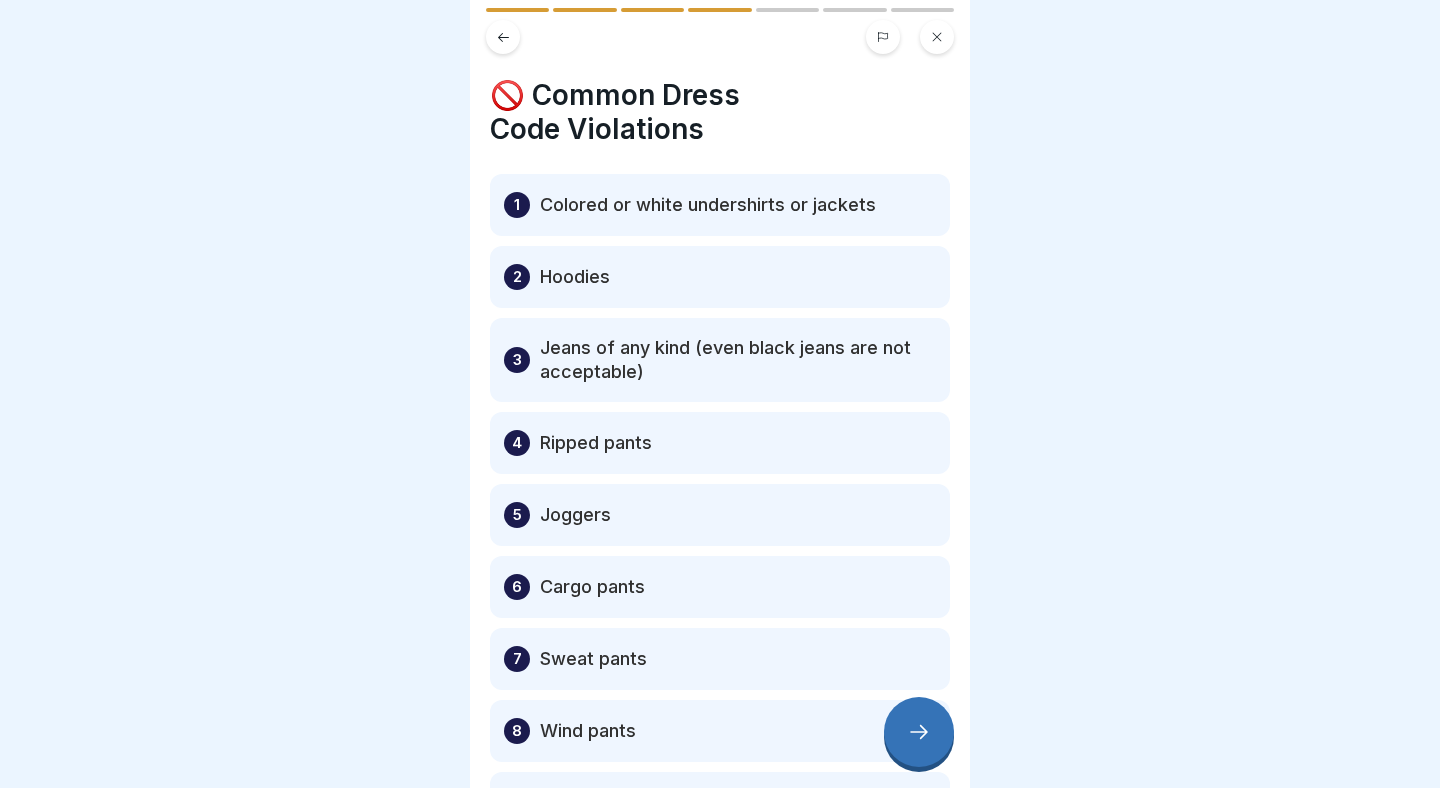 click 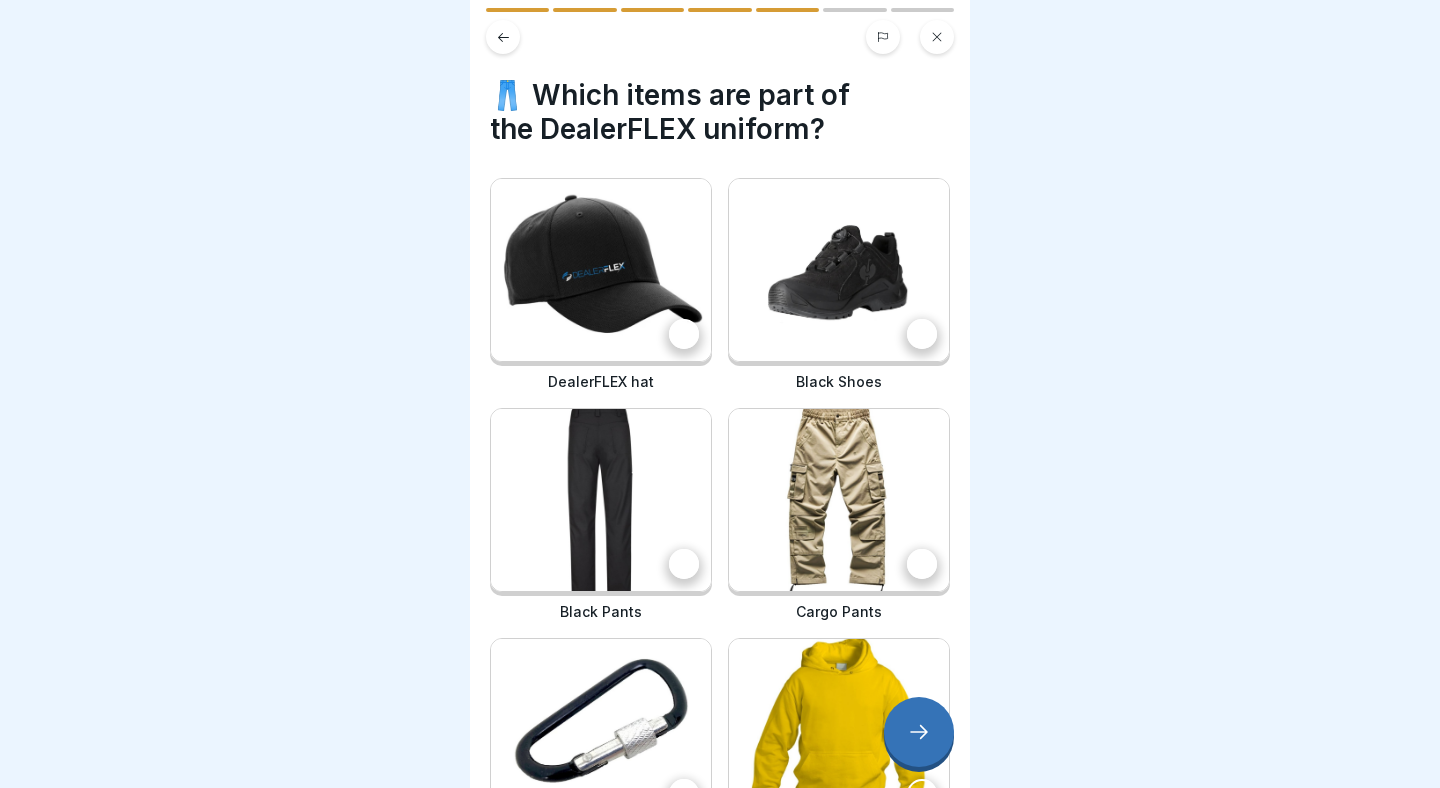 click at bounding box center (922, 334) 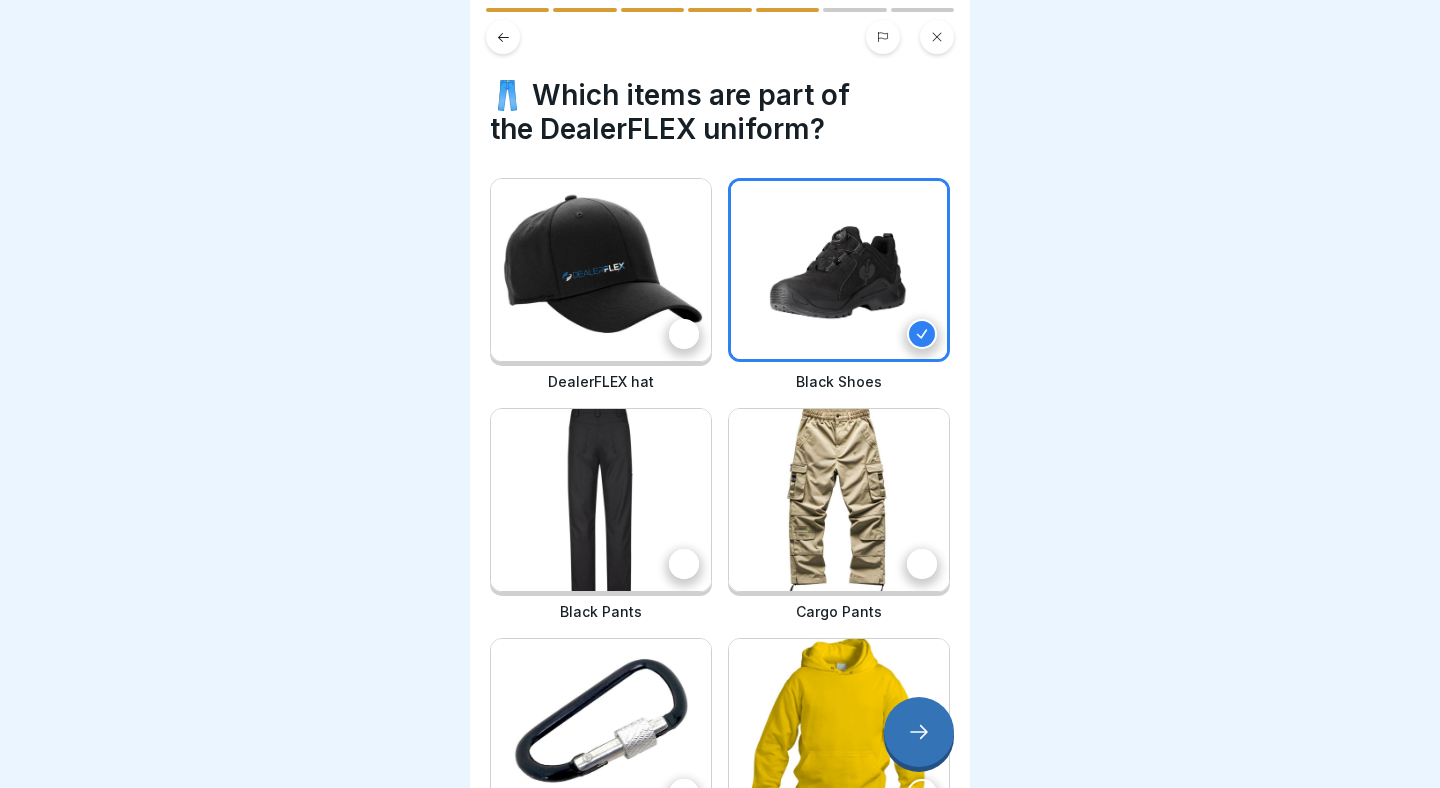 click at bounding box center [684, 564] 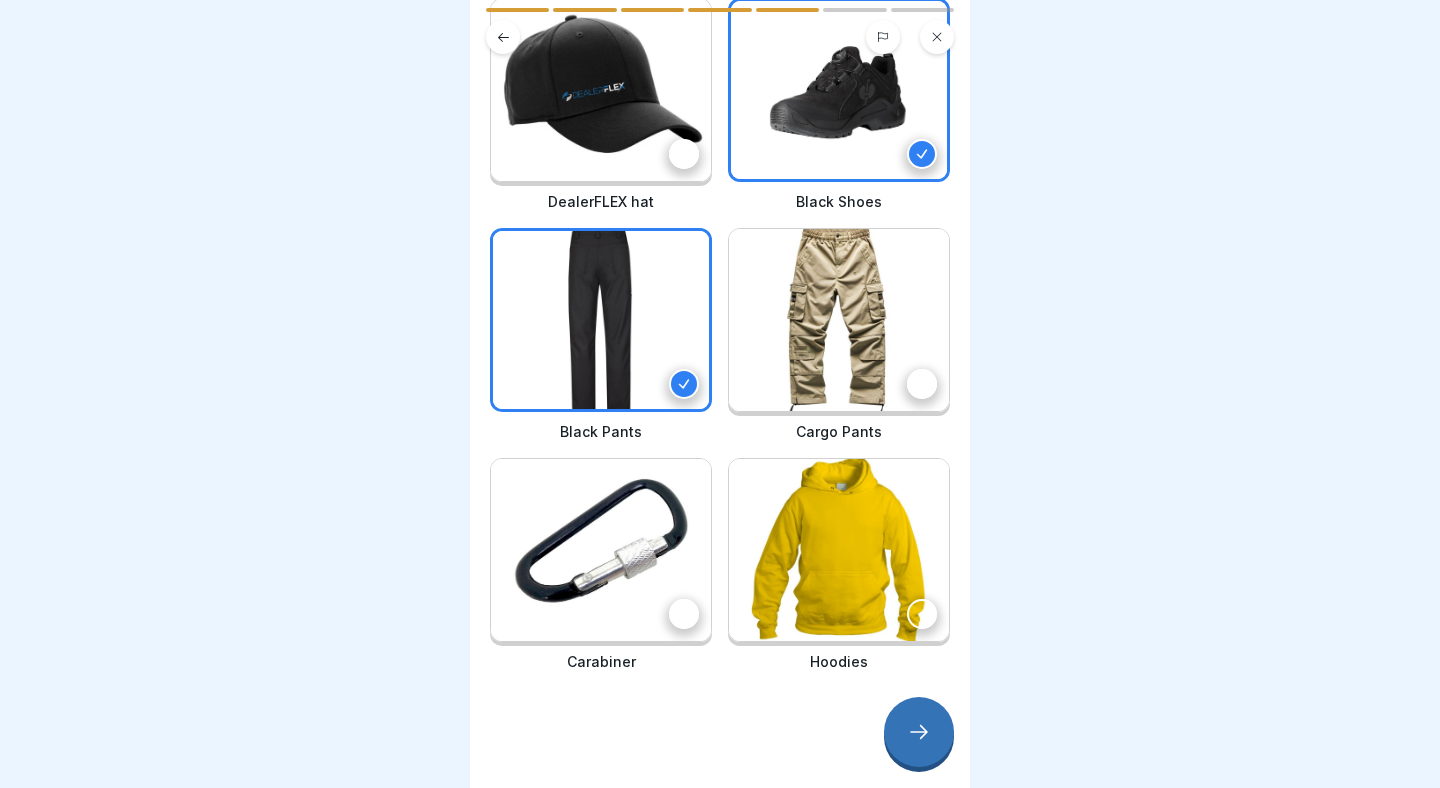 scroll, scrollTop: 184, scrollLeft: 0, axis: vertical 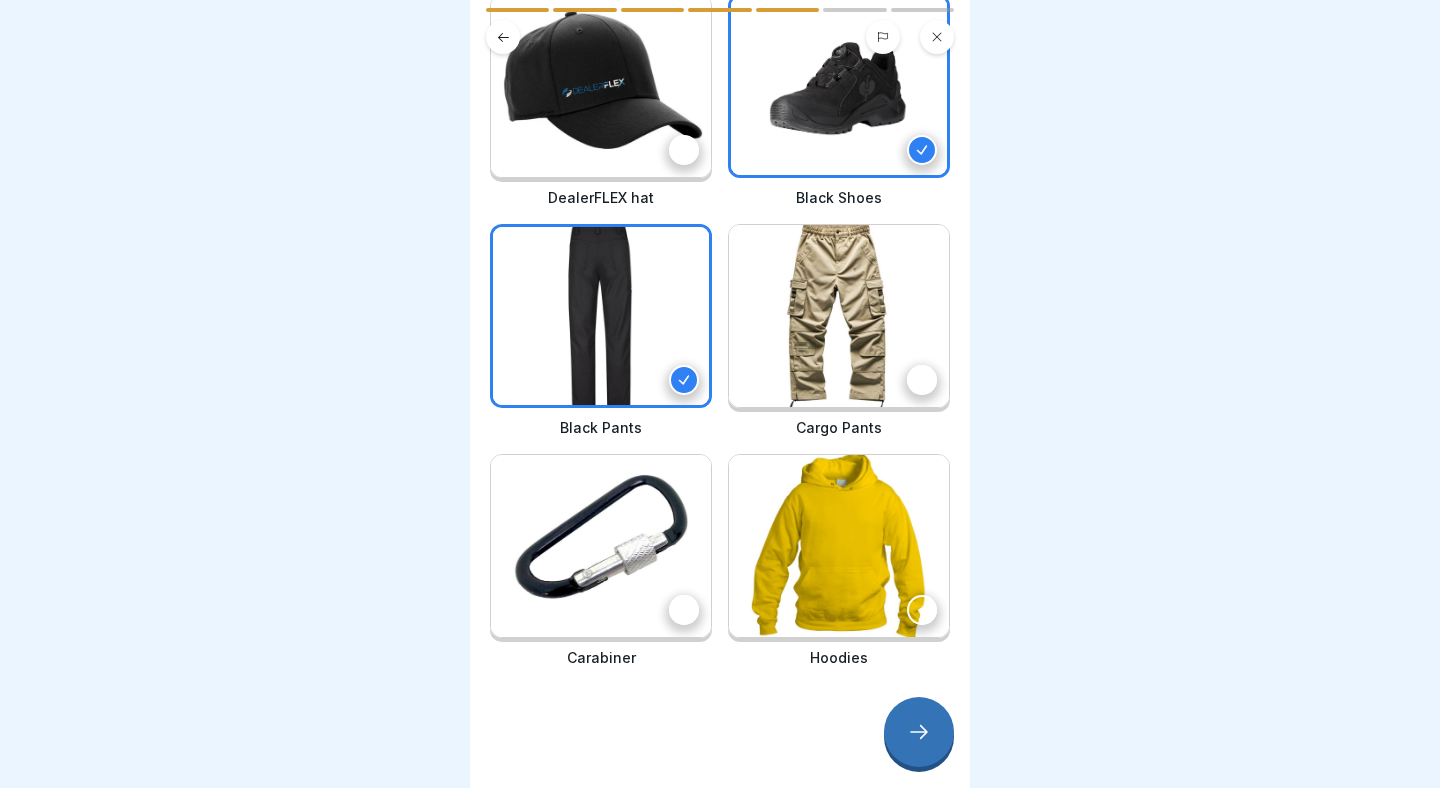 click at bounding box center (684, 610) 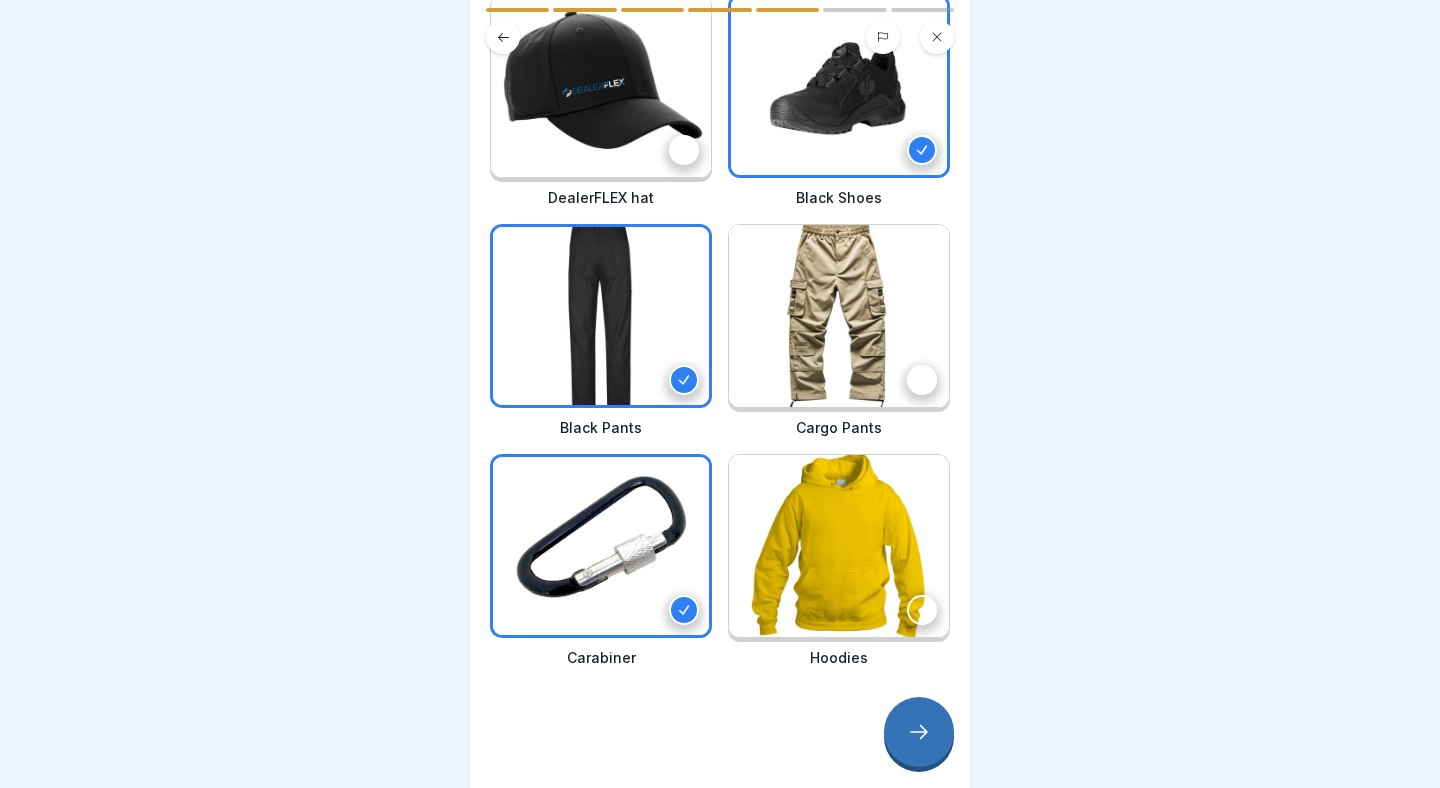 click at bounding box center (919, 732) 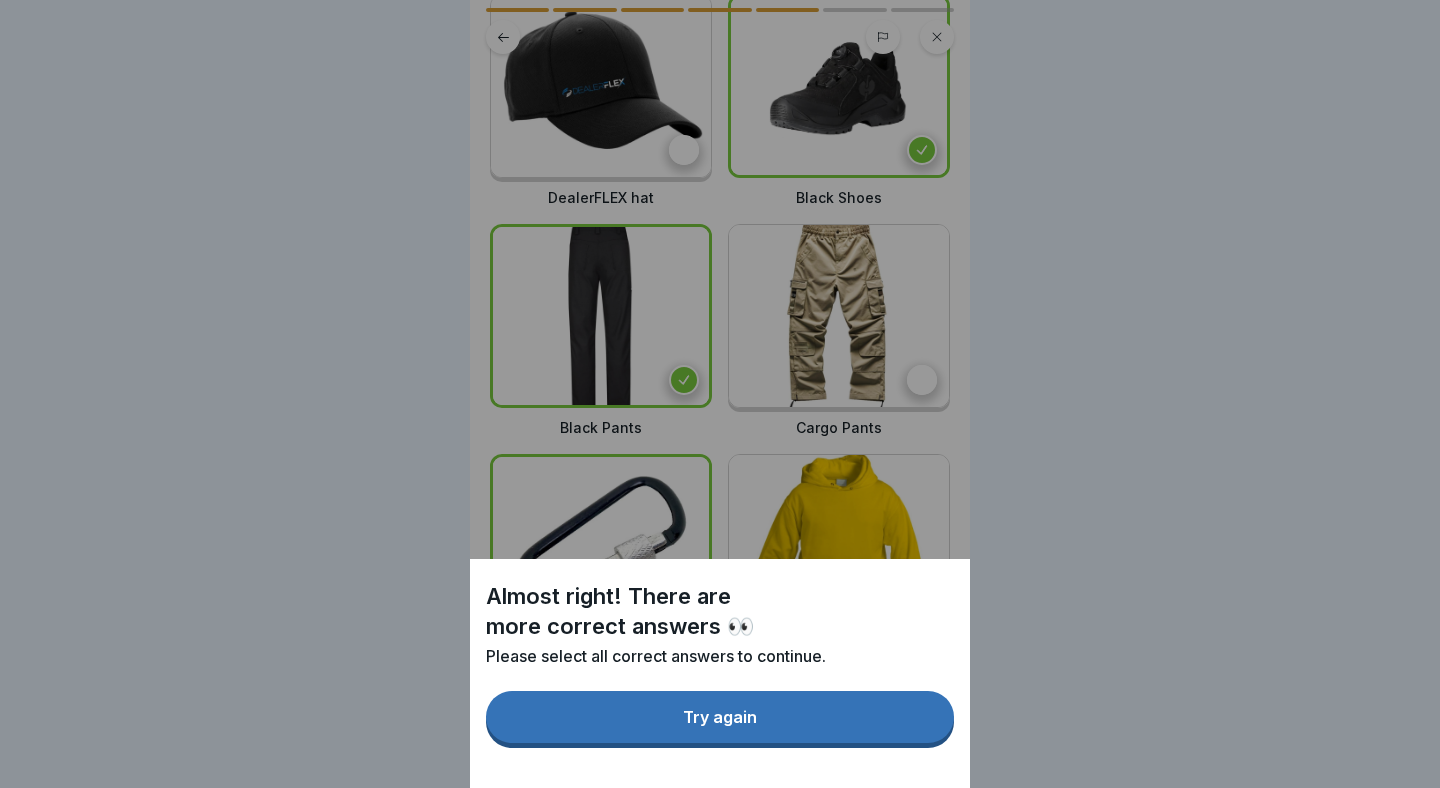 click on "Try again" at bounding box center [720, 717] 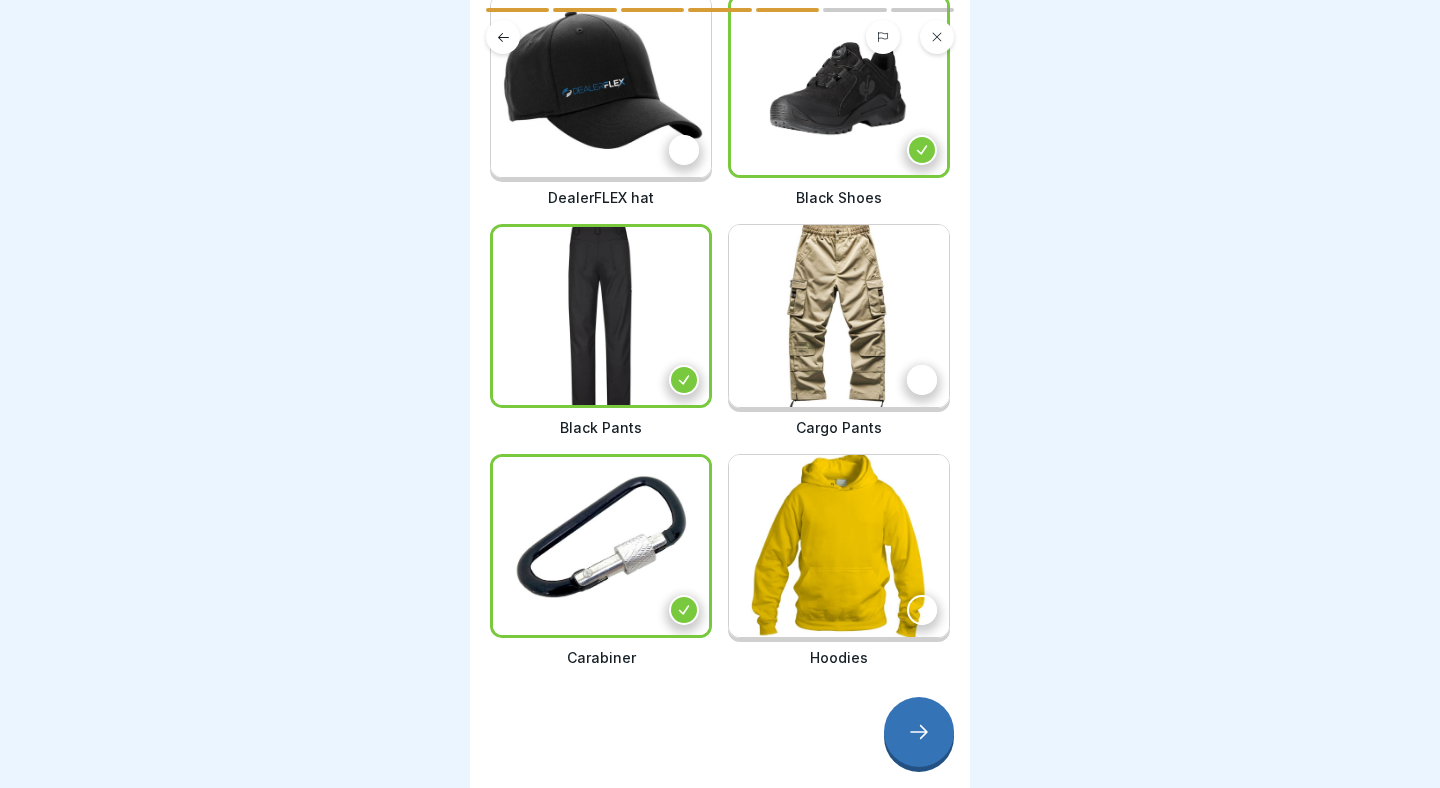 click at bounding box center (684, 150) 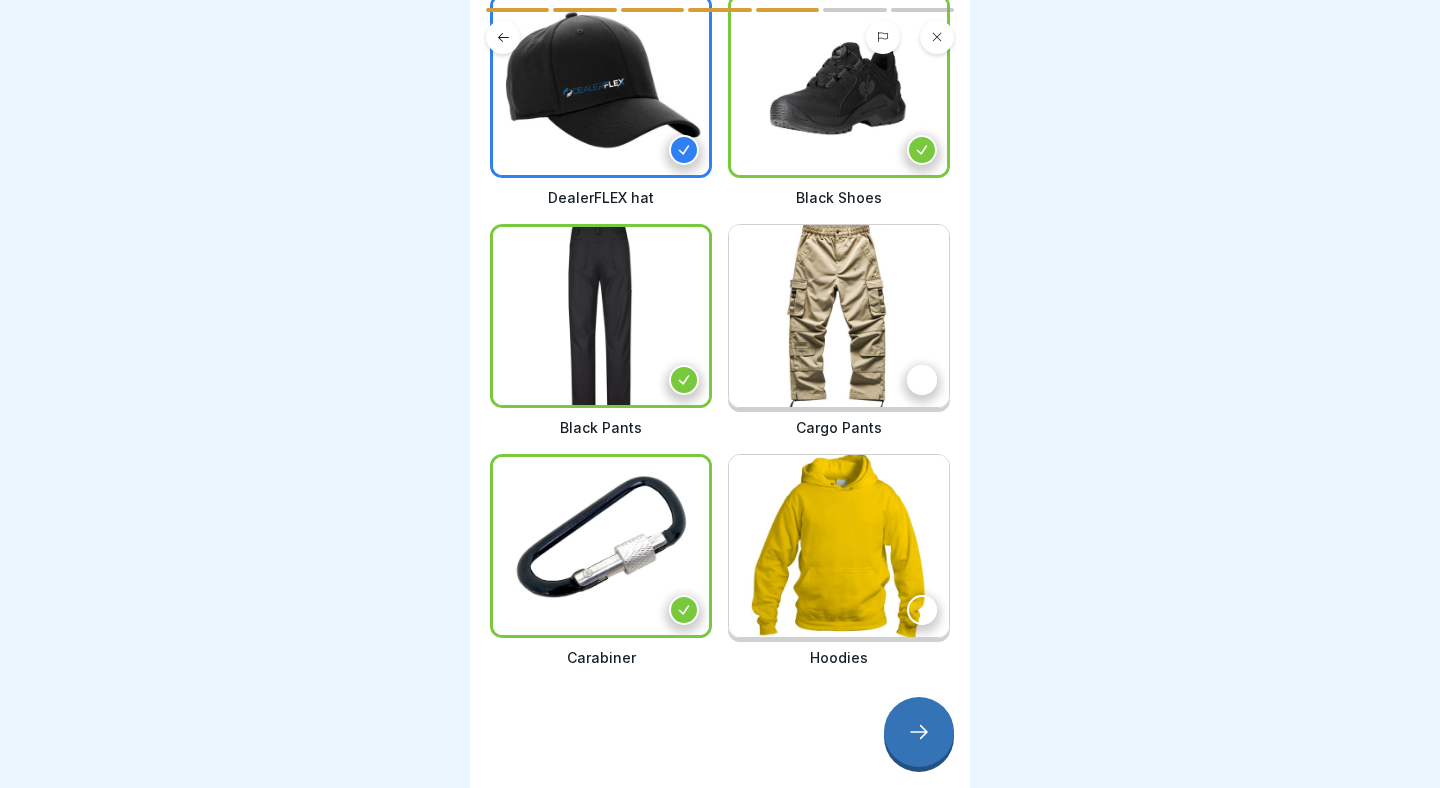 click 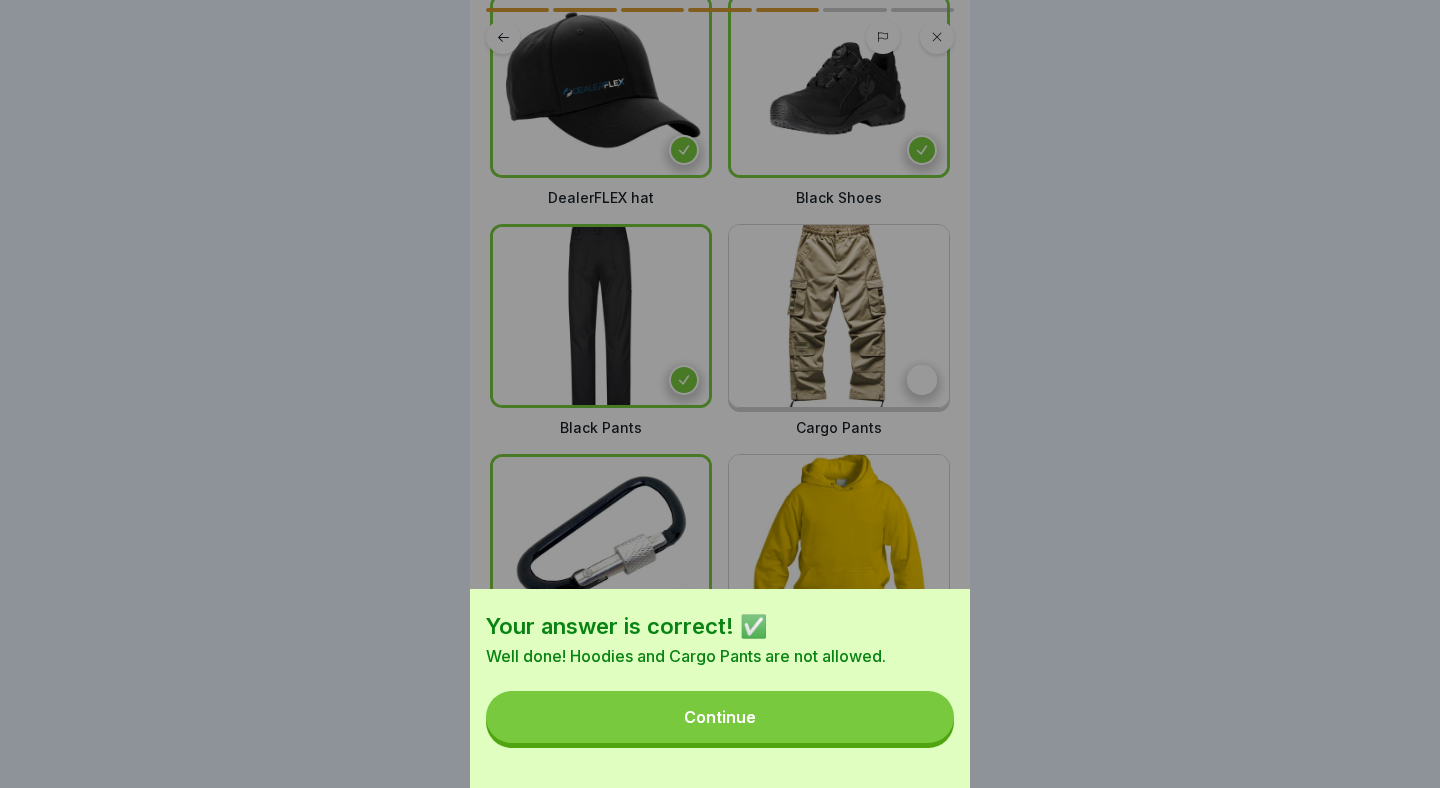 click on "Continue" at bounding box center (720, 717) 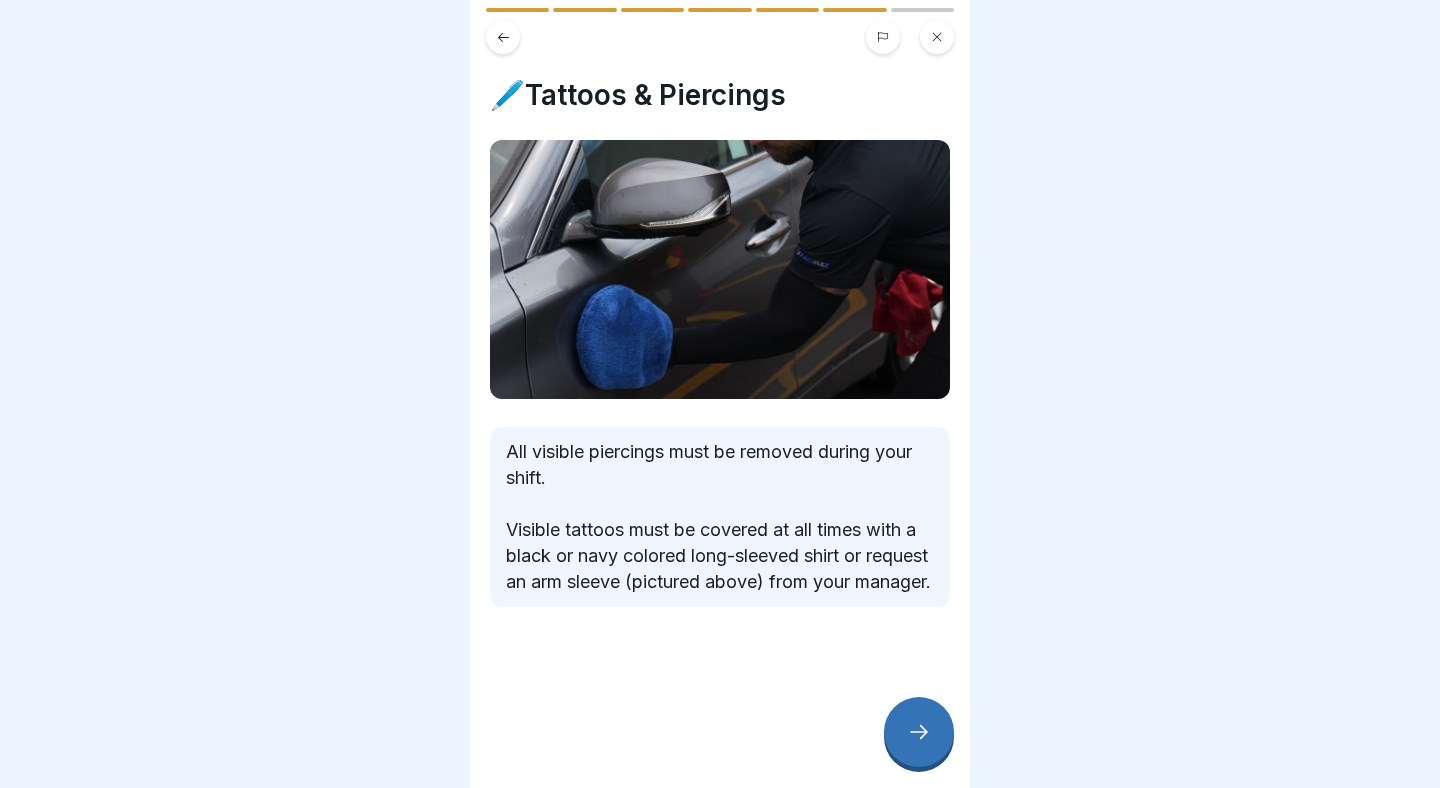 click at bounding box center (919, 732) 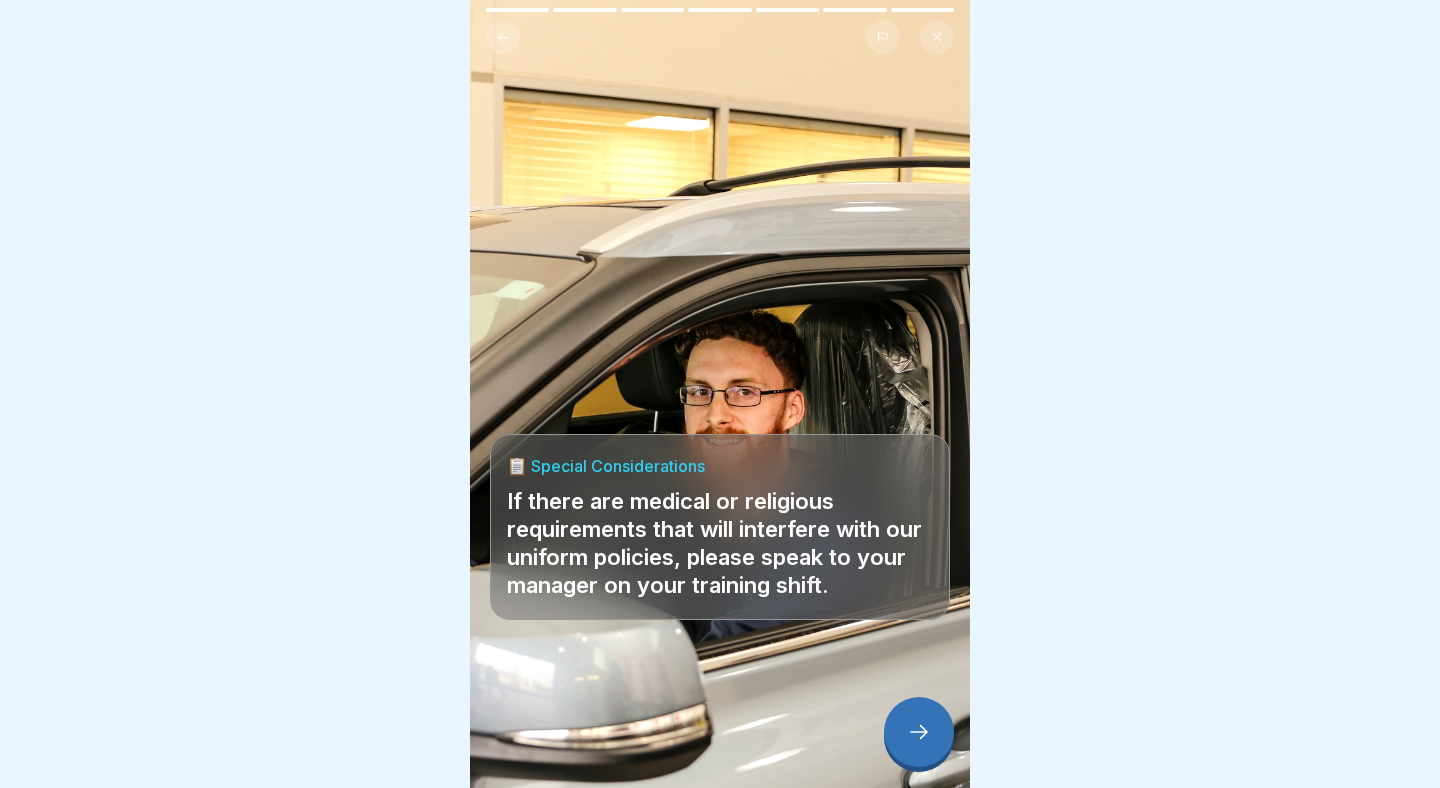 click at bounding box center [919, 732] 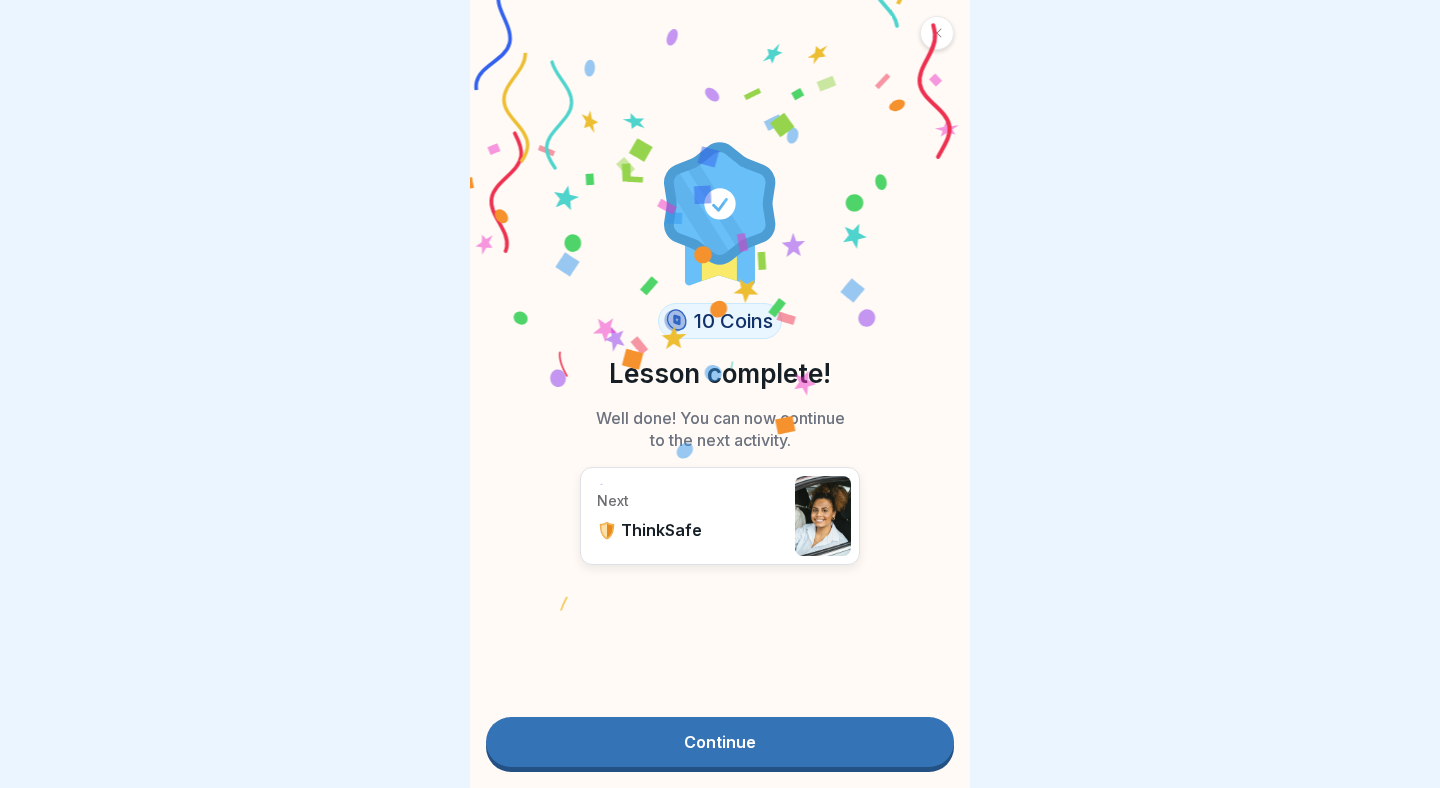 click on "Continue" at bounding box center [720, 742] 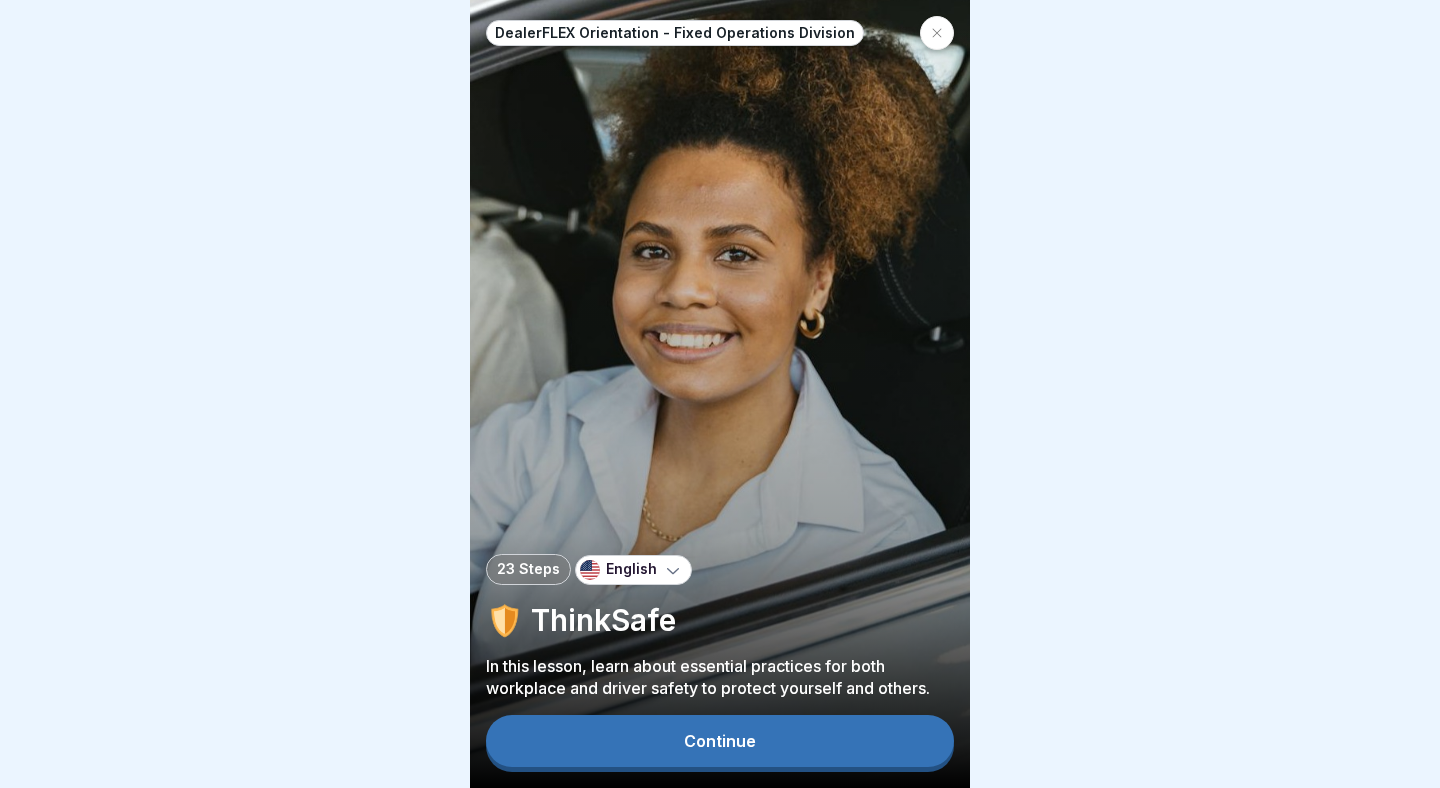 click on "Continue" at bounding box center [720, 741] 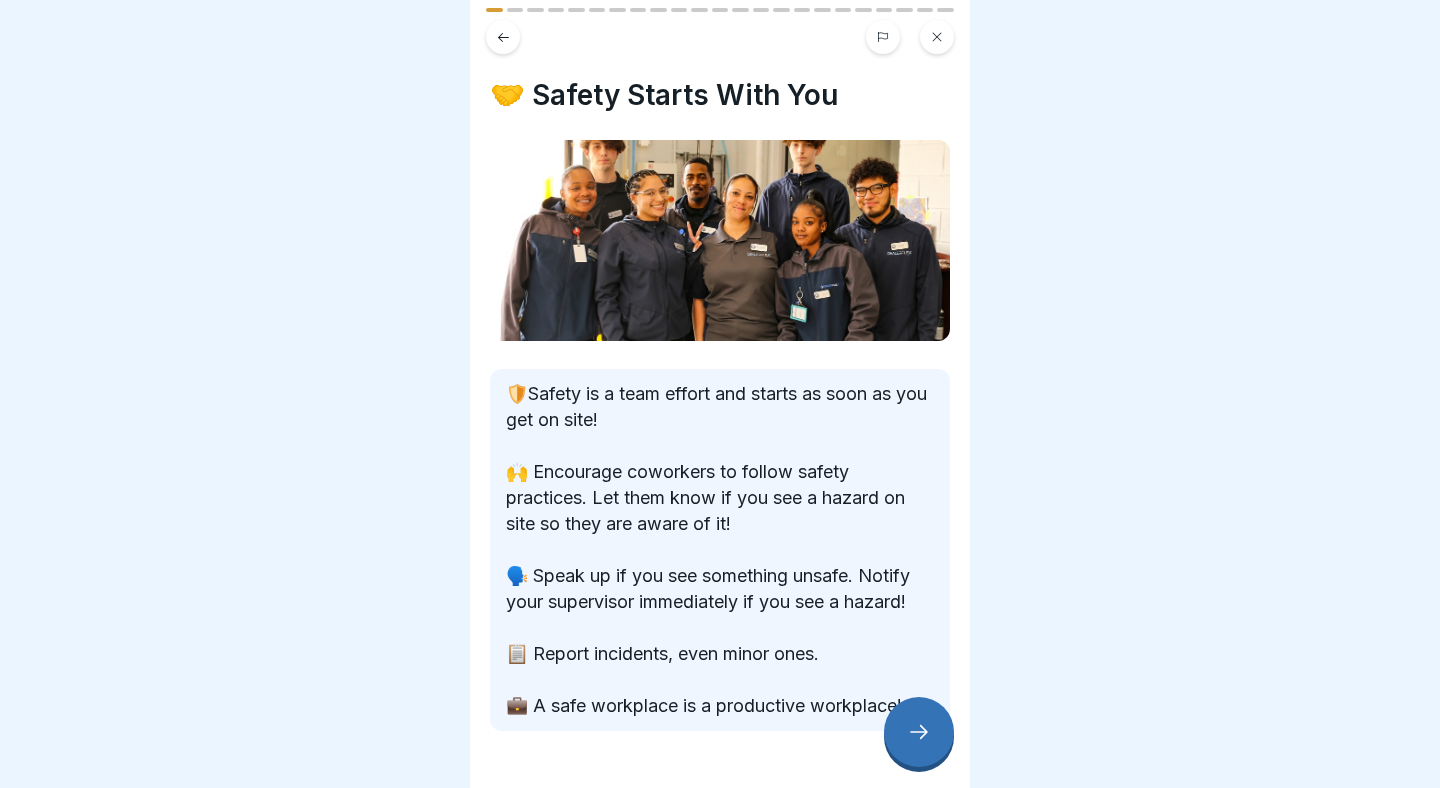 click at bounding box center [919, 732] 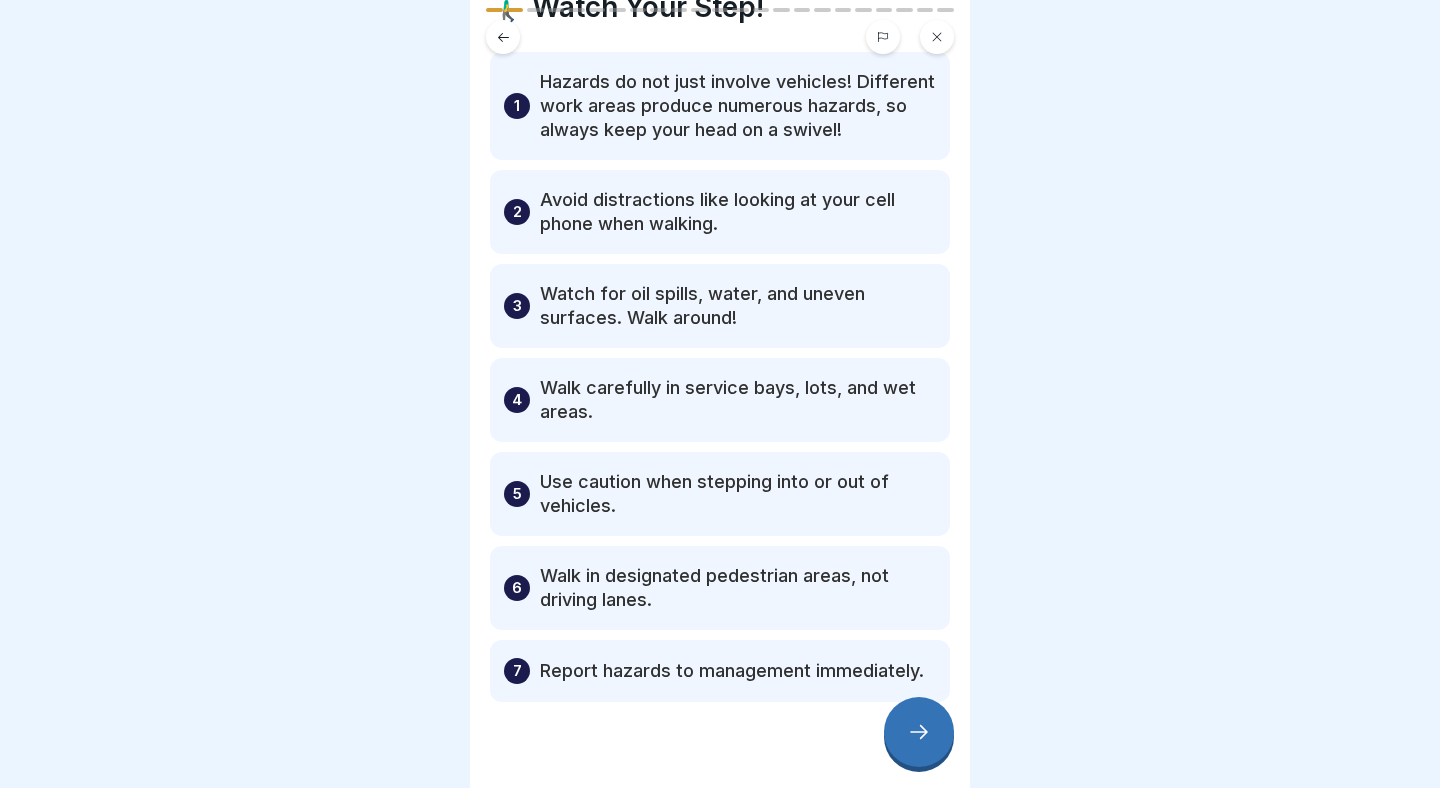 scroll, scrollTop: 122, scrollLeft: 0, axis: vertical 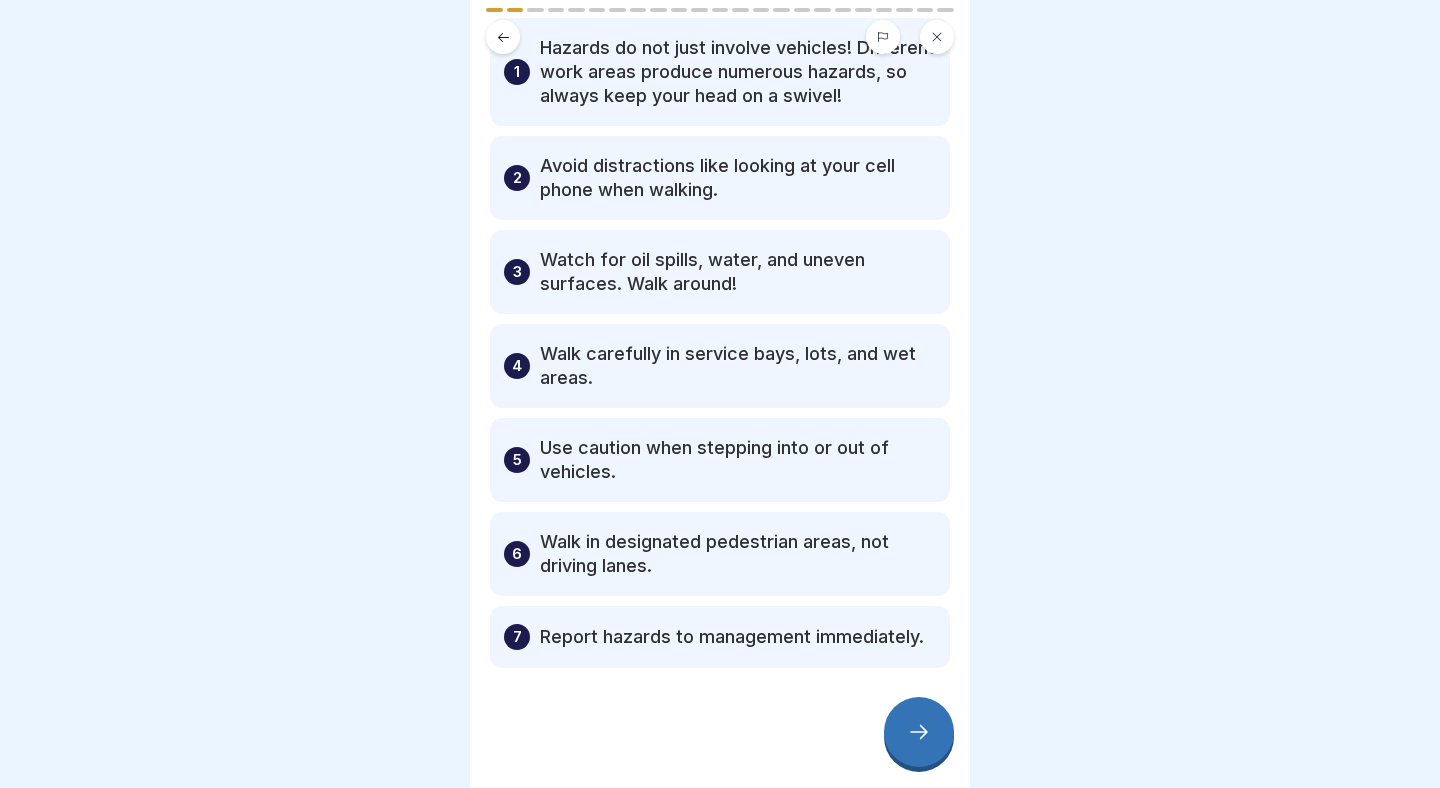 click at bounding box center (919, 732) 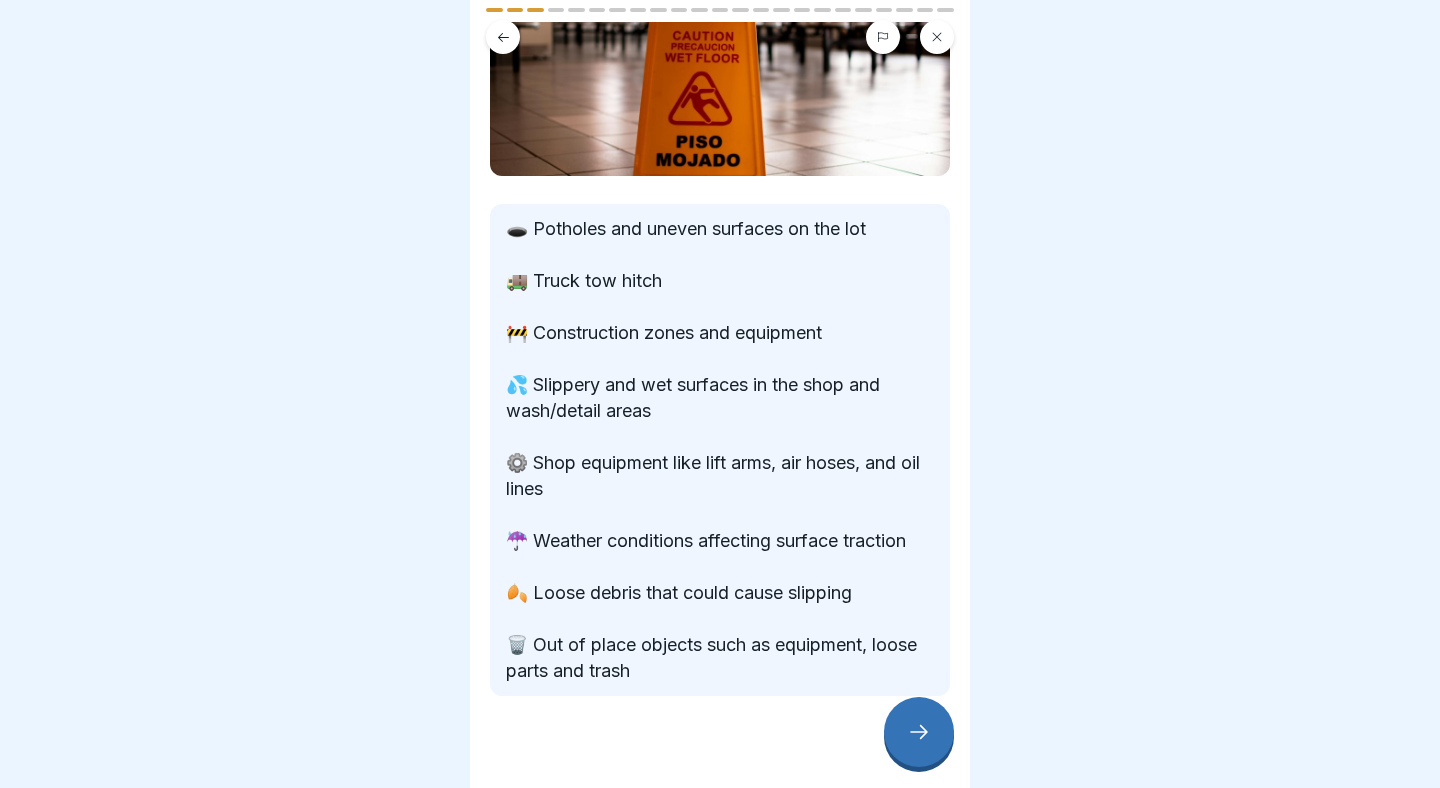 scroll, scrollTop: 127, scrollLeft: 0, axis: vertical 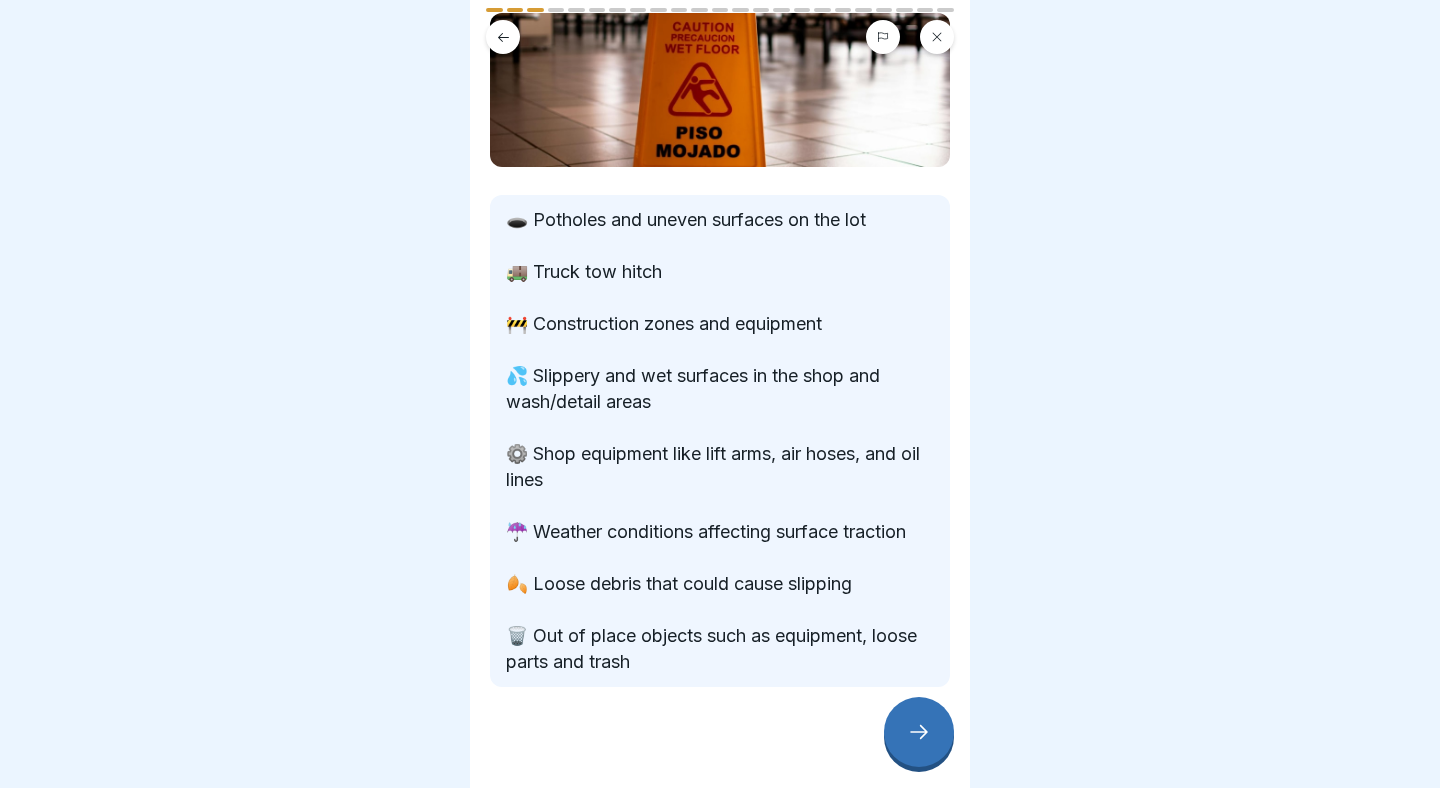 click at bounding box center (919, 732) 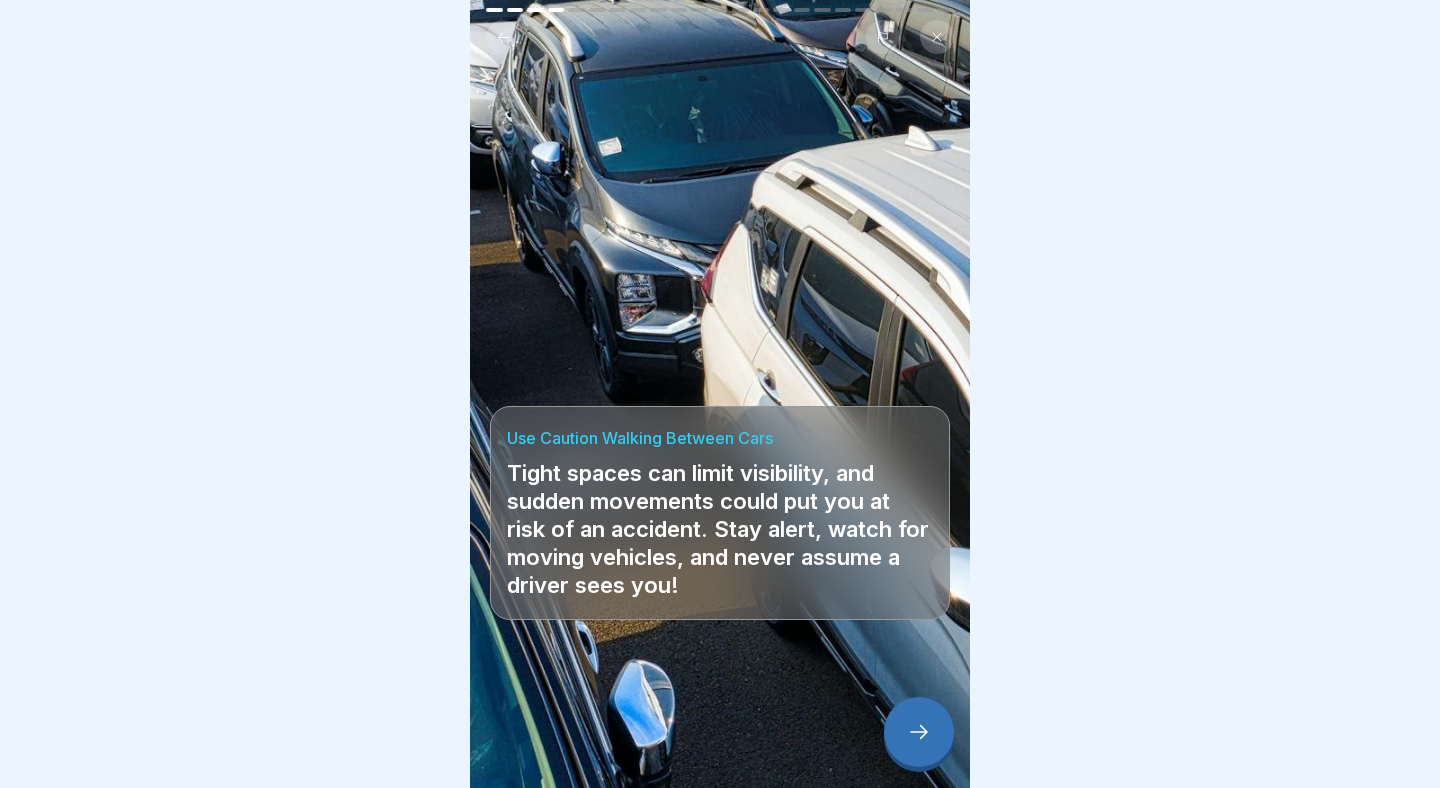click at bounding box center [919, 732] 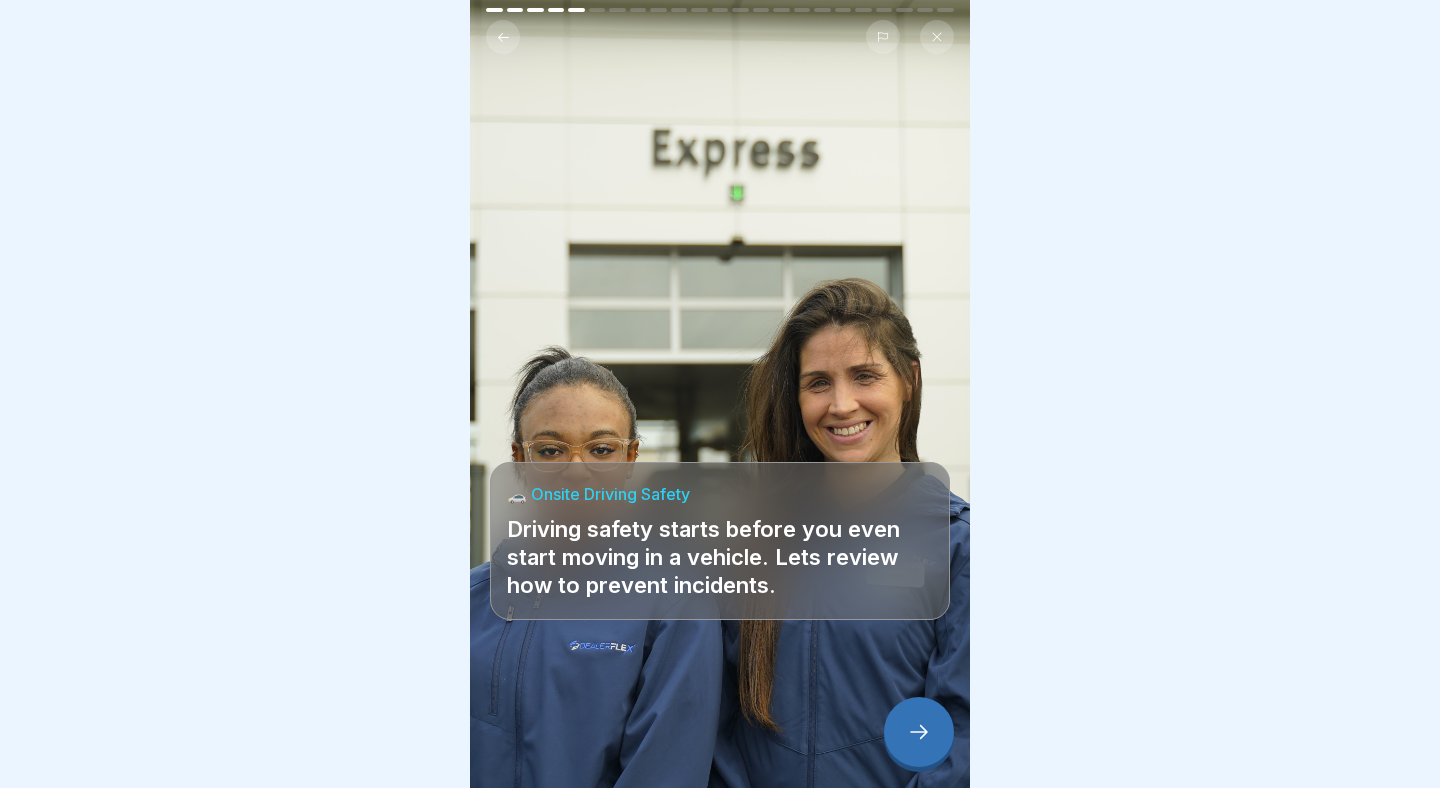 click at bounding box center (919, 732) 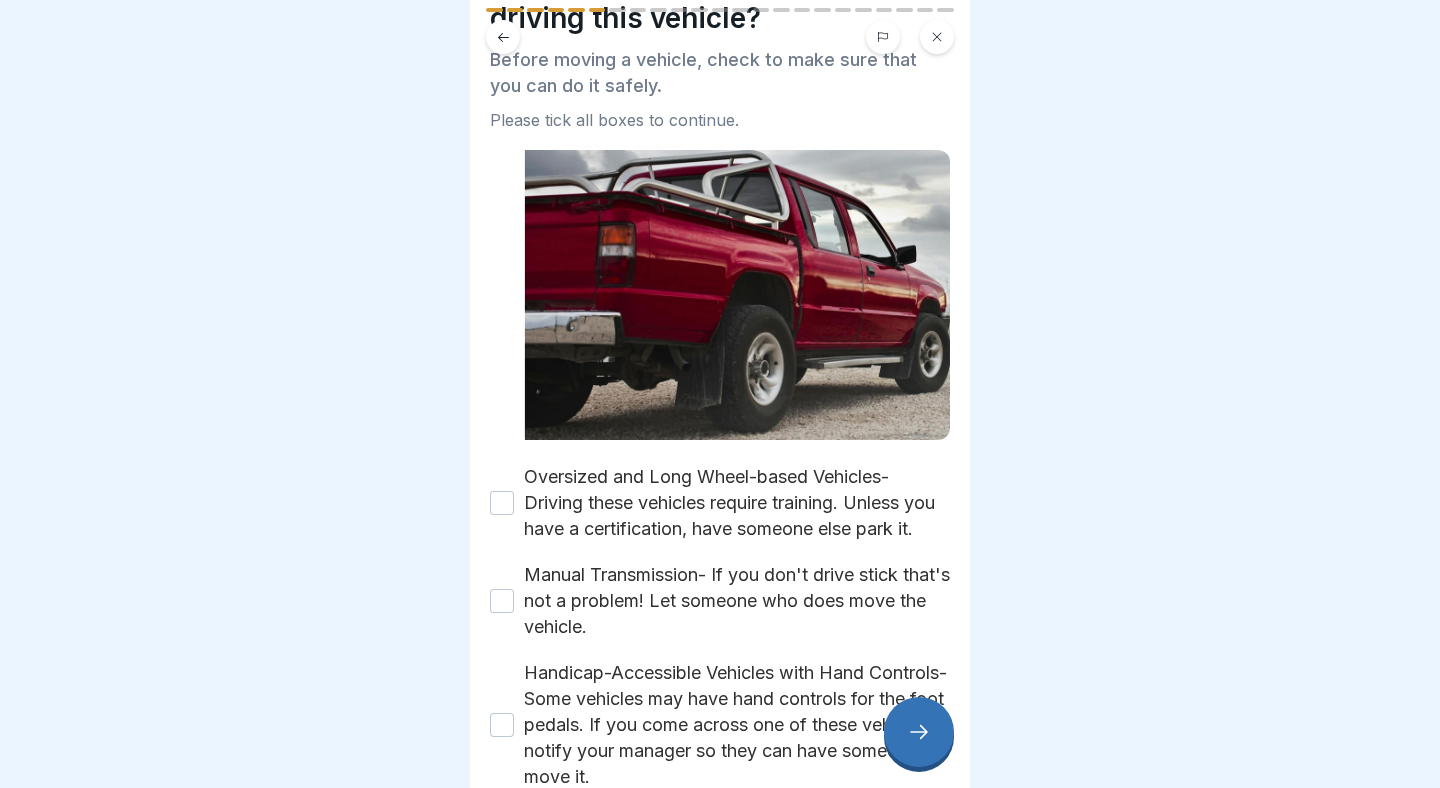 scroll, scrollTop: 114, scrollLeft: 0, axis: vertical 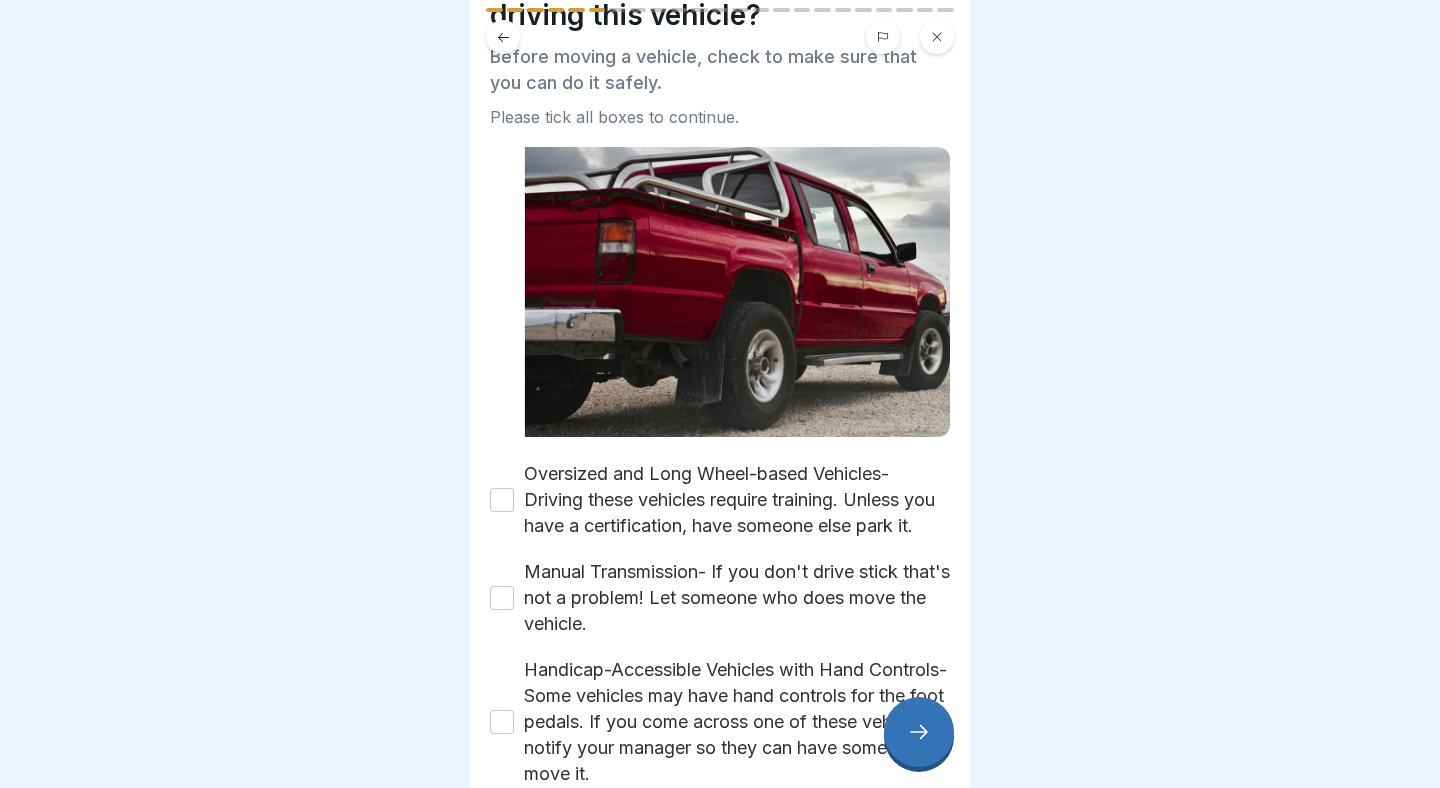 click on "Oversized and Long Wheel-based Vehicles- Driving these vehicles require training. Unless you have a certification, have someone else park it." at bounding box center [502, 500] 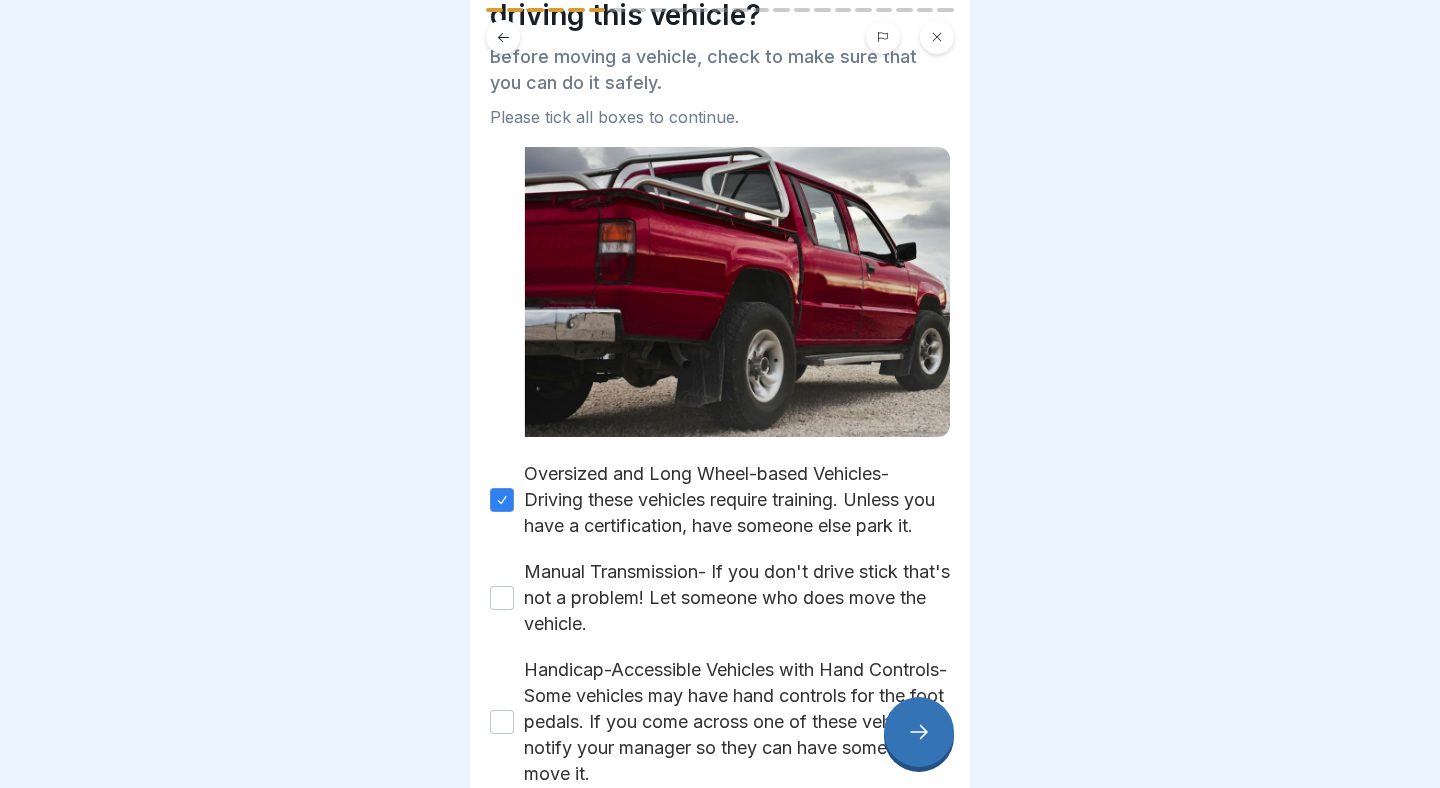 click on "Manual Transmission- If you don't drive stick that's not a problem! Let someone who does move the vehicle." at bounding box center [502, 598] 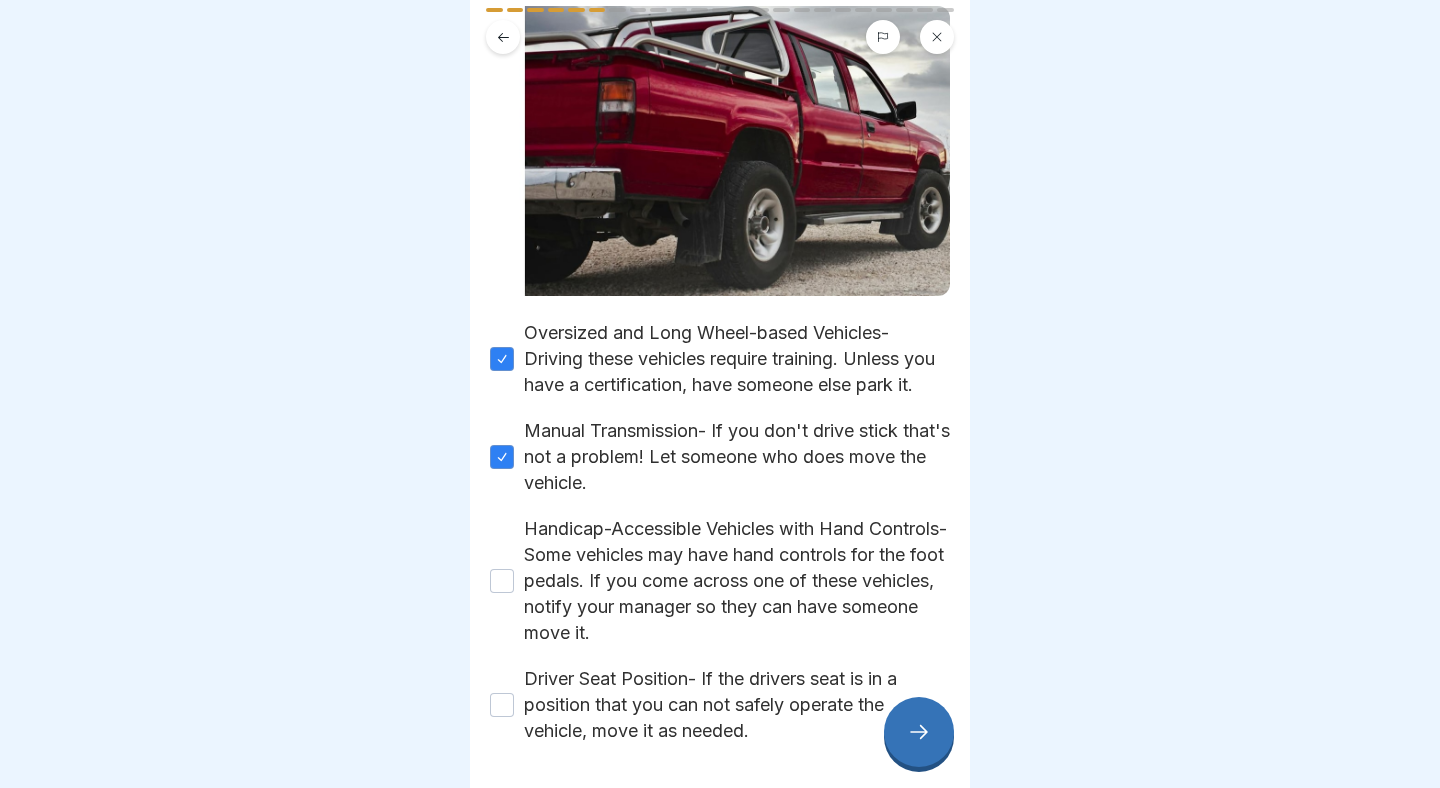 scroll, scrollTop: 277, scrollLeft: 0, axis: vertical 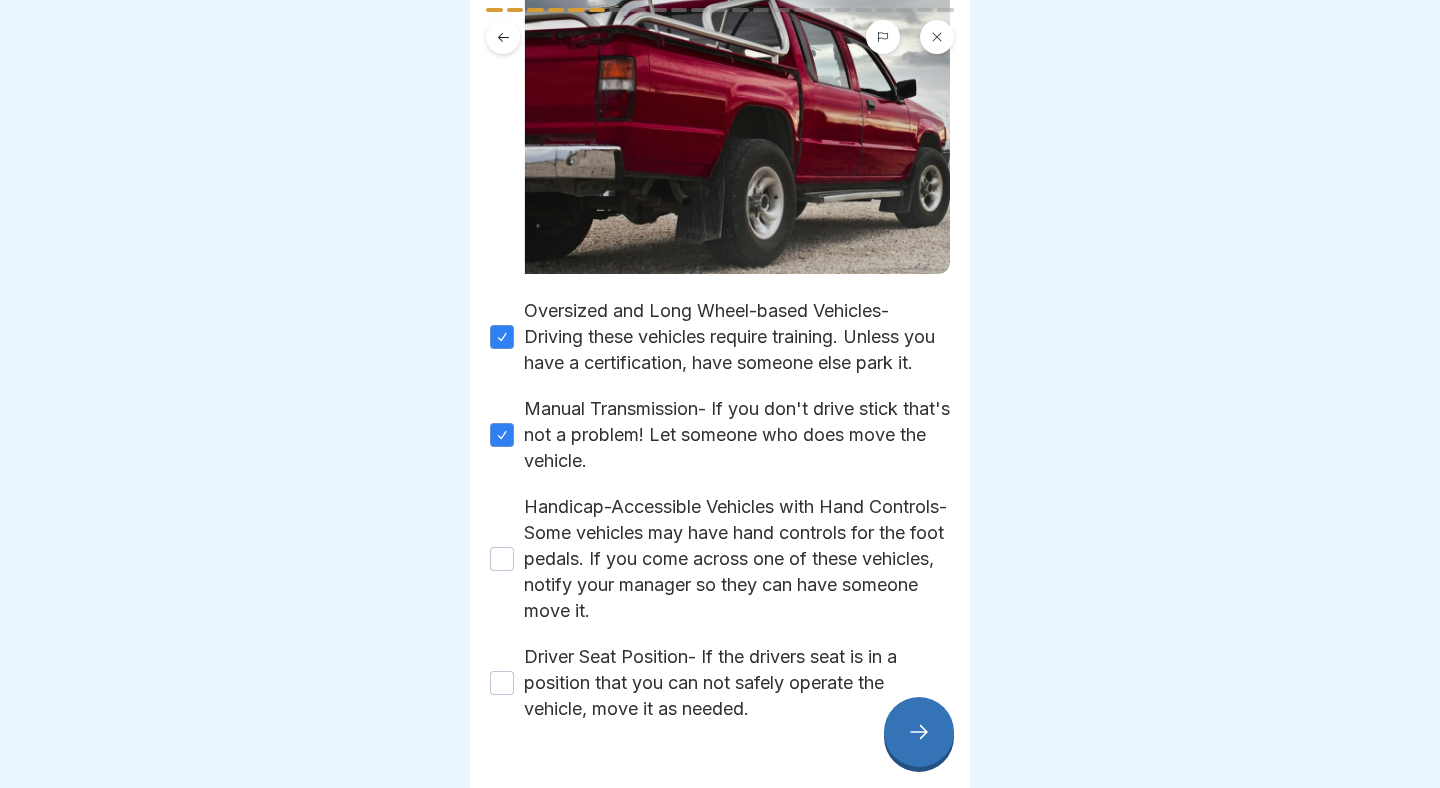 click on "Handicap-Accessible Vehicles with Hand Controls- Some vehicles may have hand controls for the foot pedals. If you come across one of these vehicles, notify your manager so they can have someone move it." at bounding box center [502, 559] 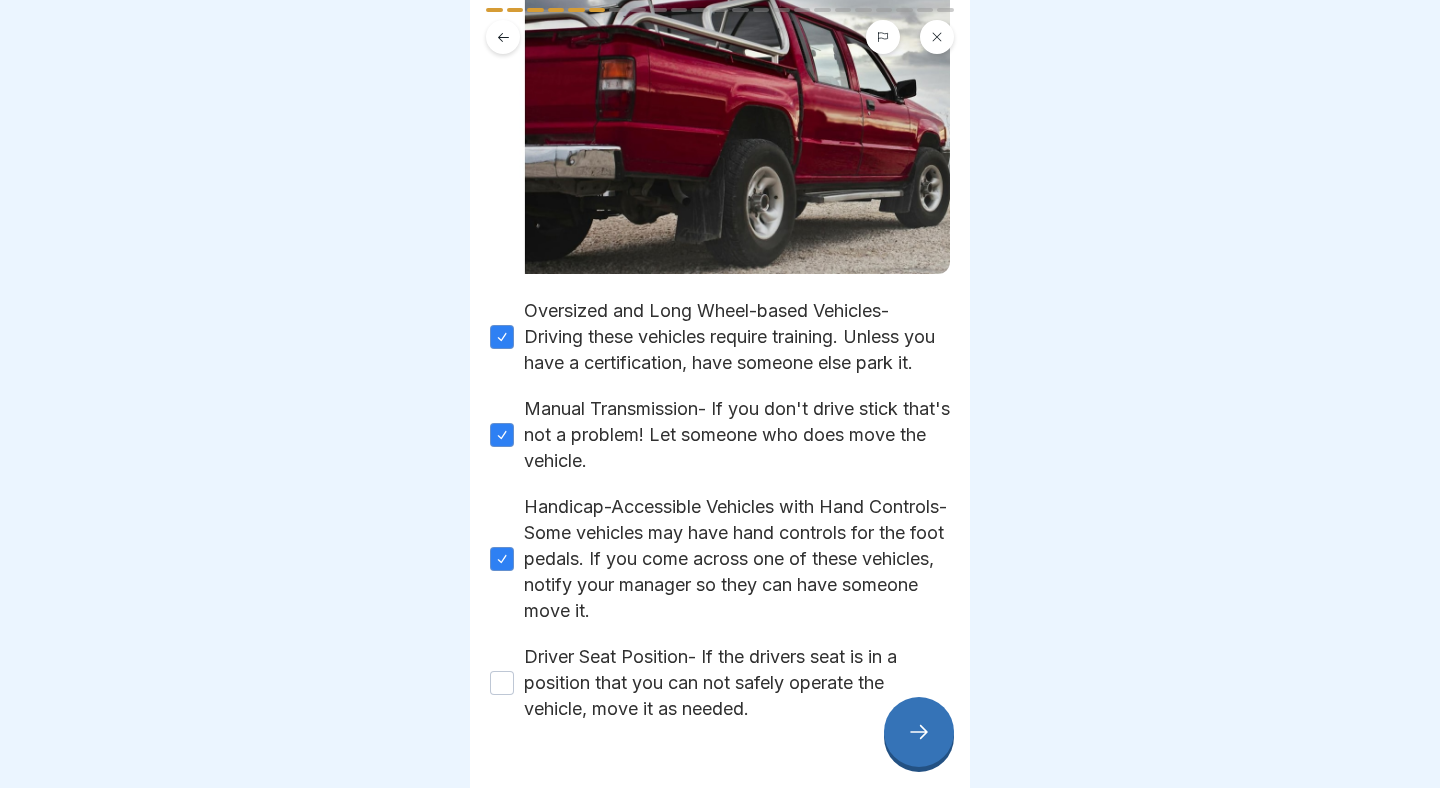 click on "Driver Seat Position- If the drivers seat is in a position that you can not safely operate the vehicle, move it as needed." at bounding box center [502, 683] 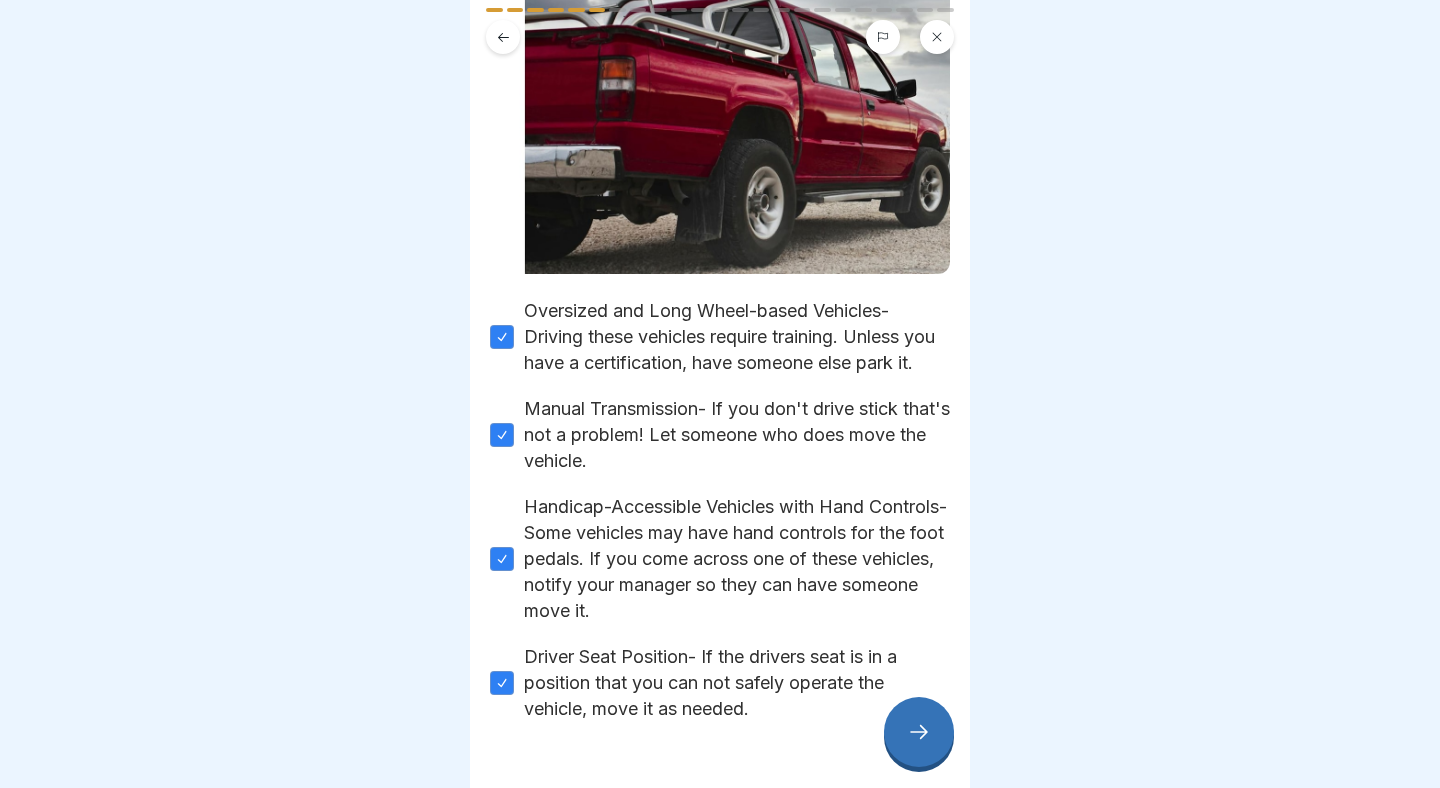 click at bounding box center [919, 732] 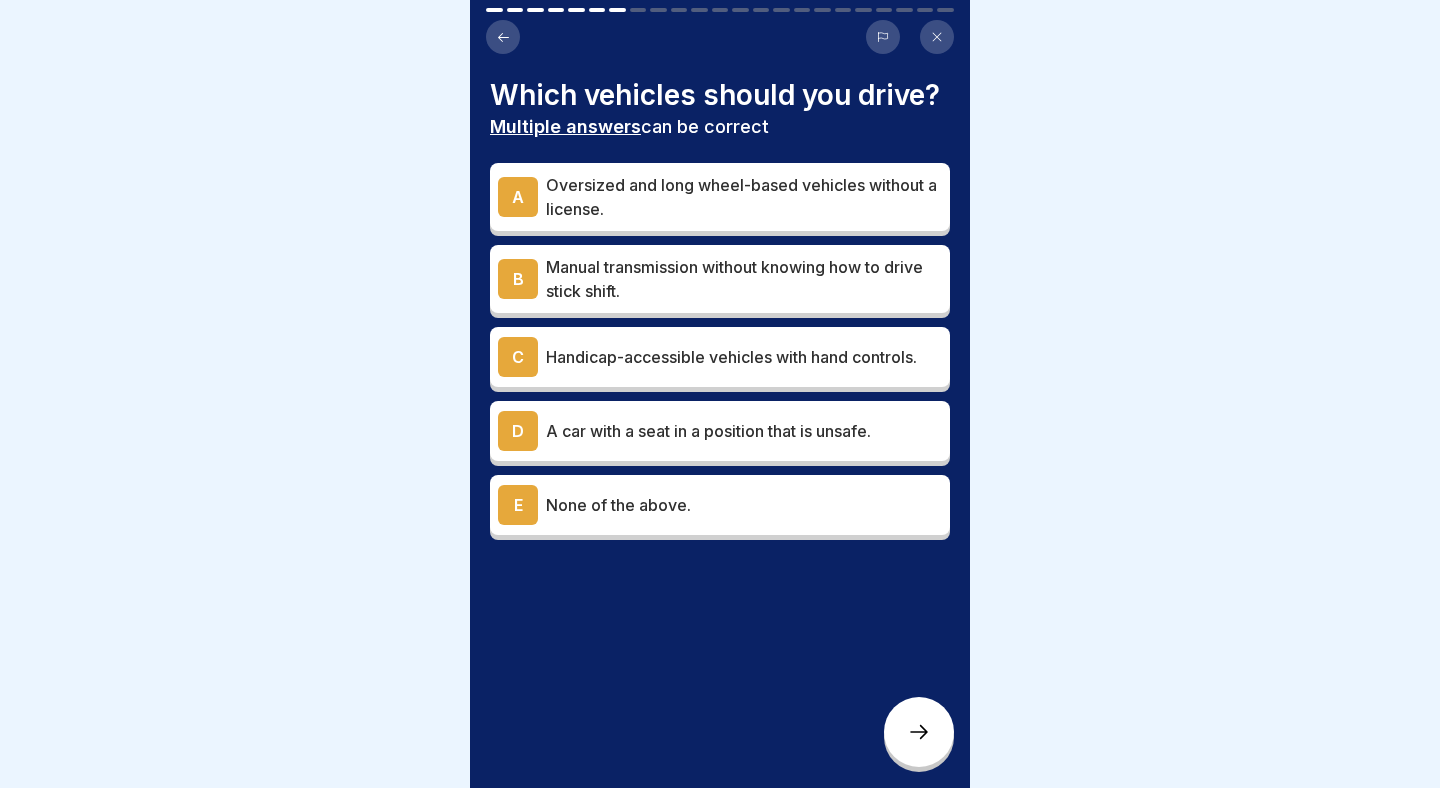 click on "None of the above." at bounding box center (744, 505) 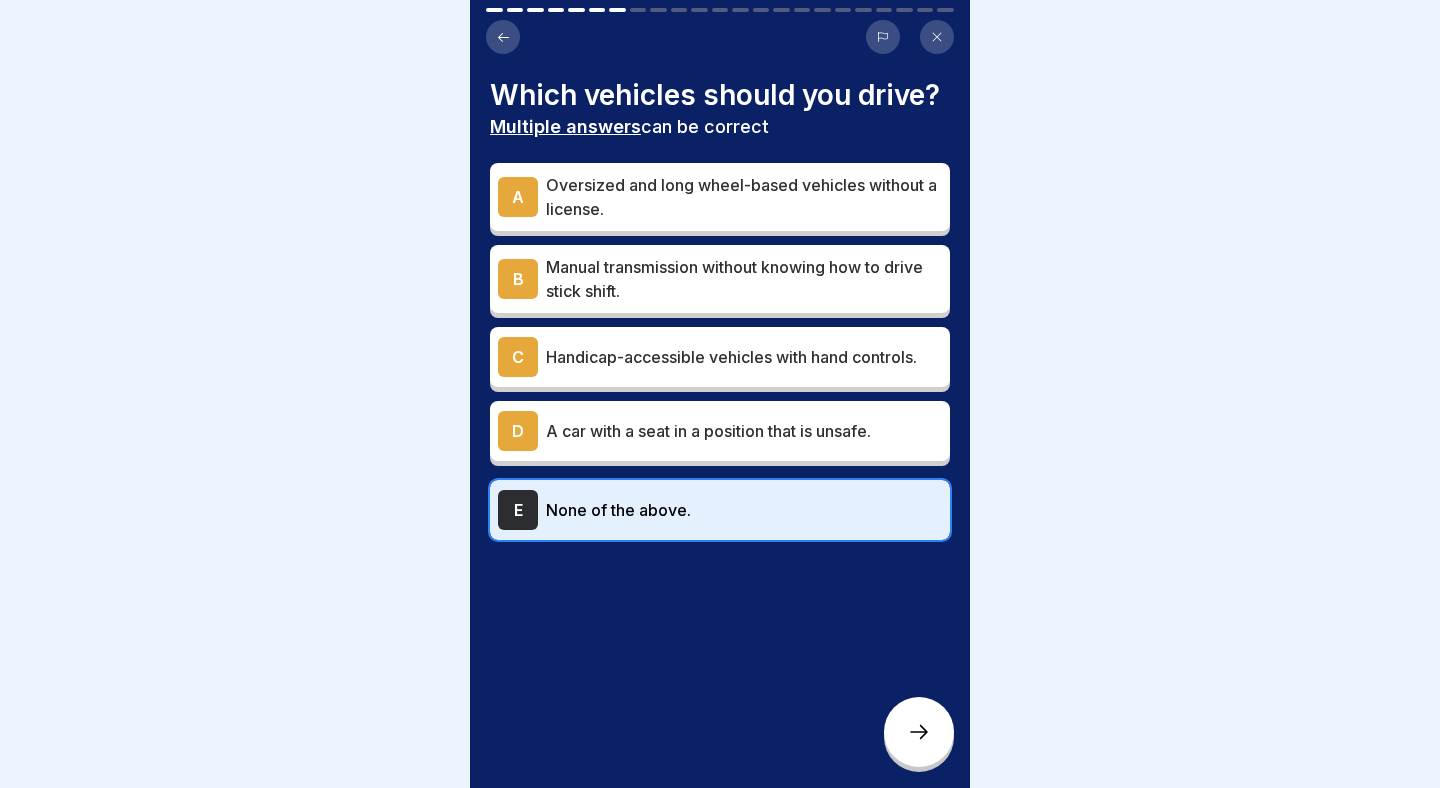 click 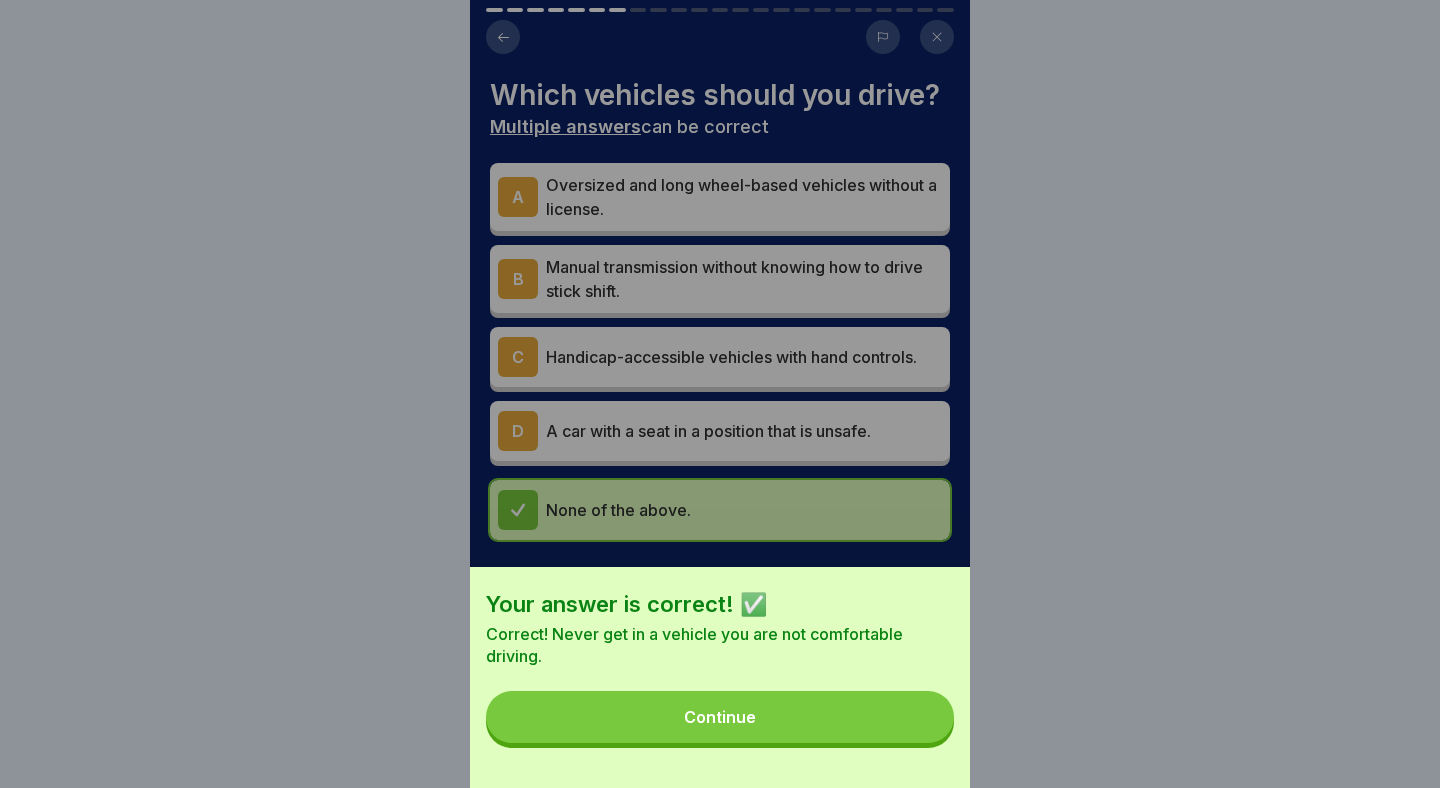 click on "Continue" at bounding box center (720, 717) 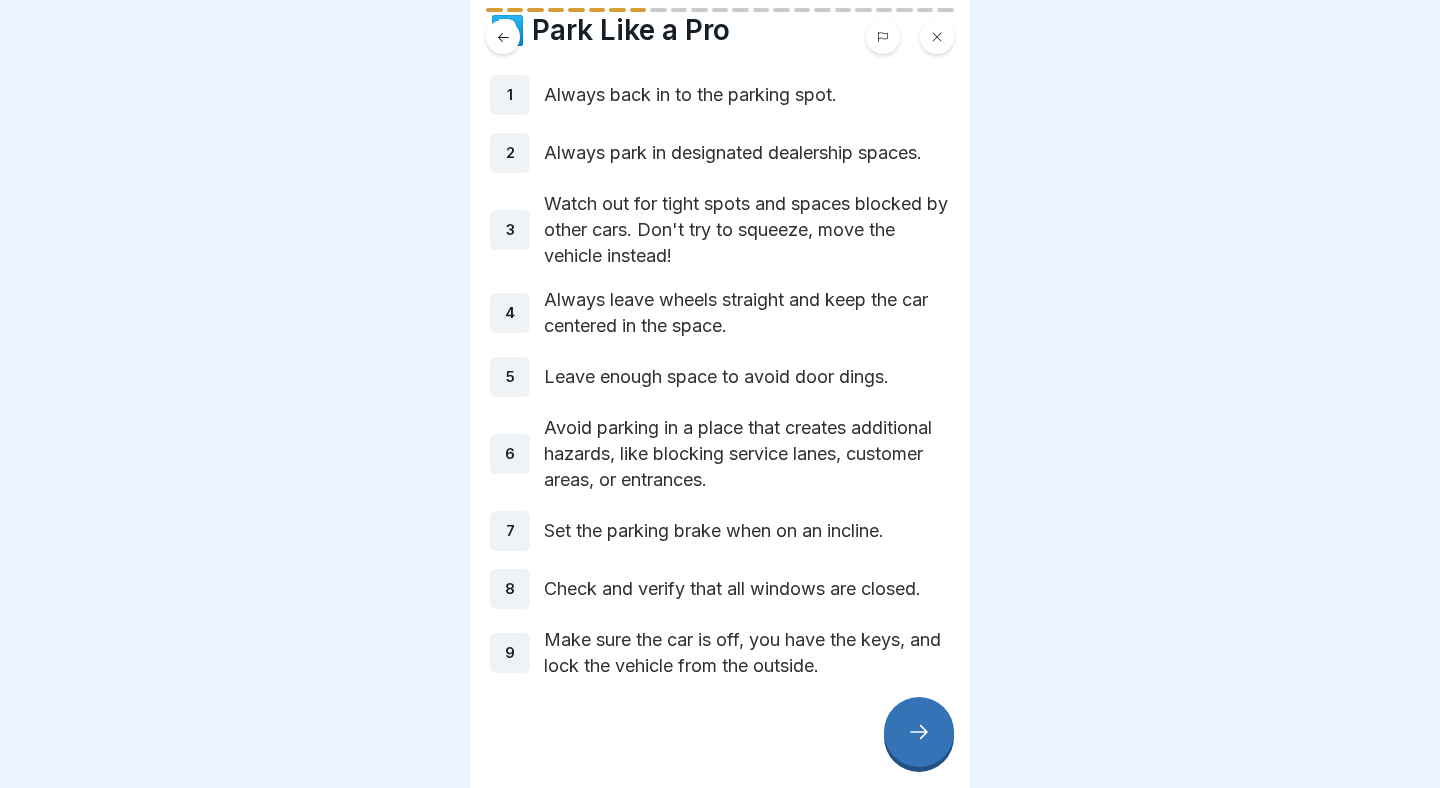 scroll, scrollTop: 76, scrollLeft: 0, axis: vertical 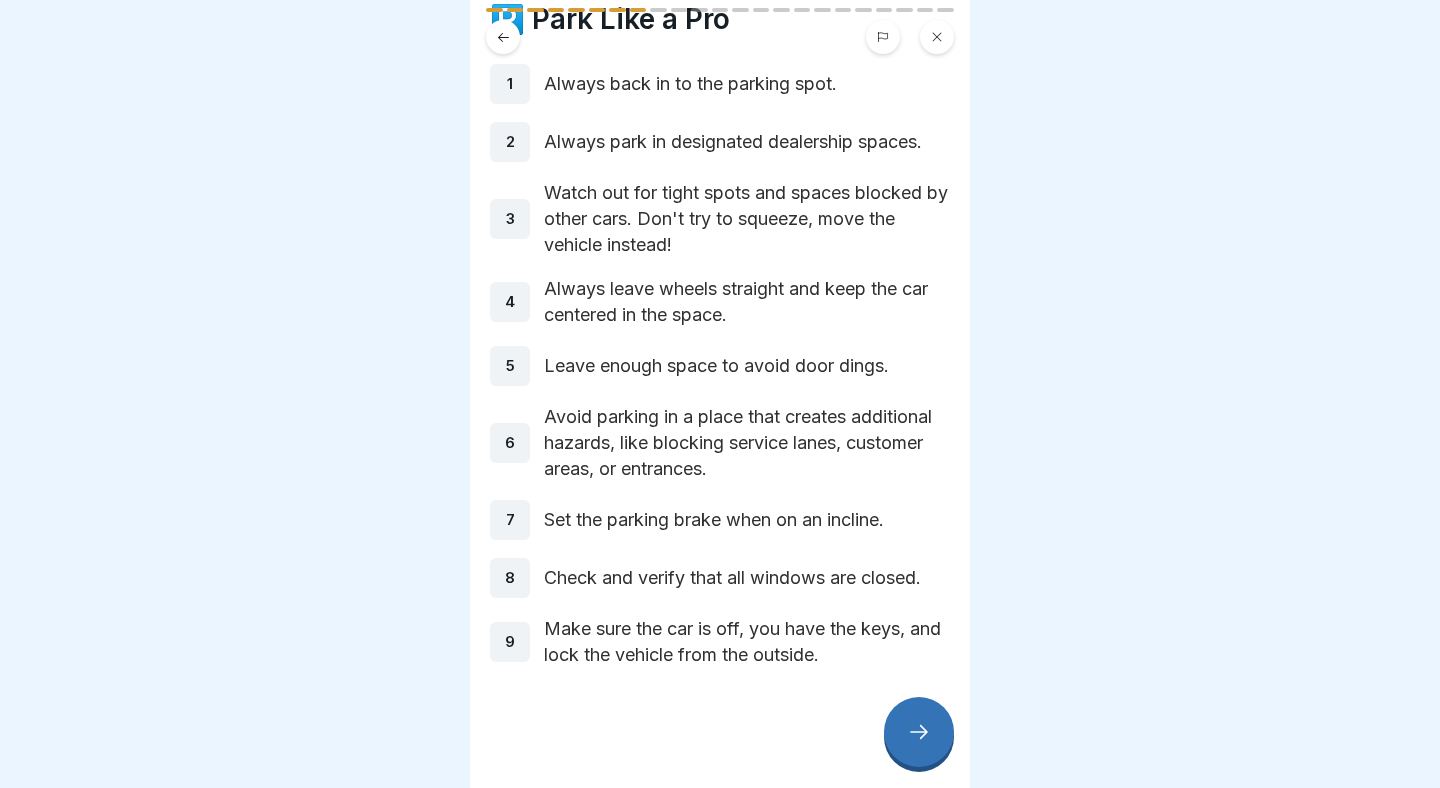 click 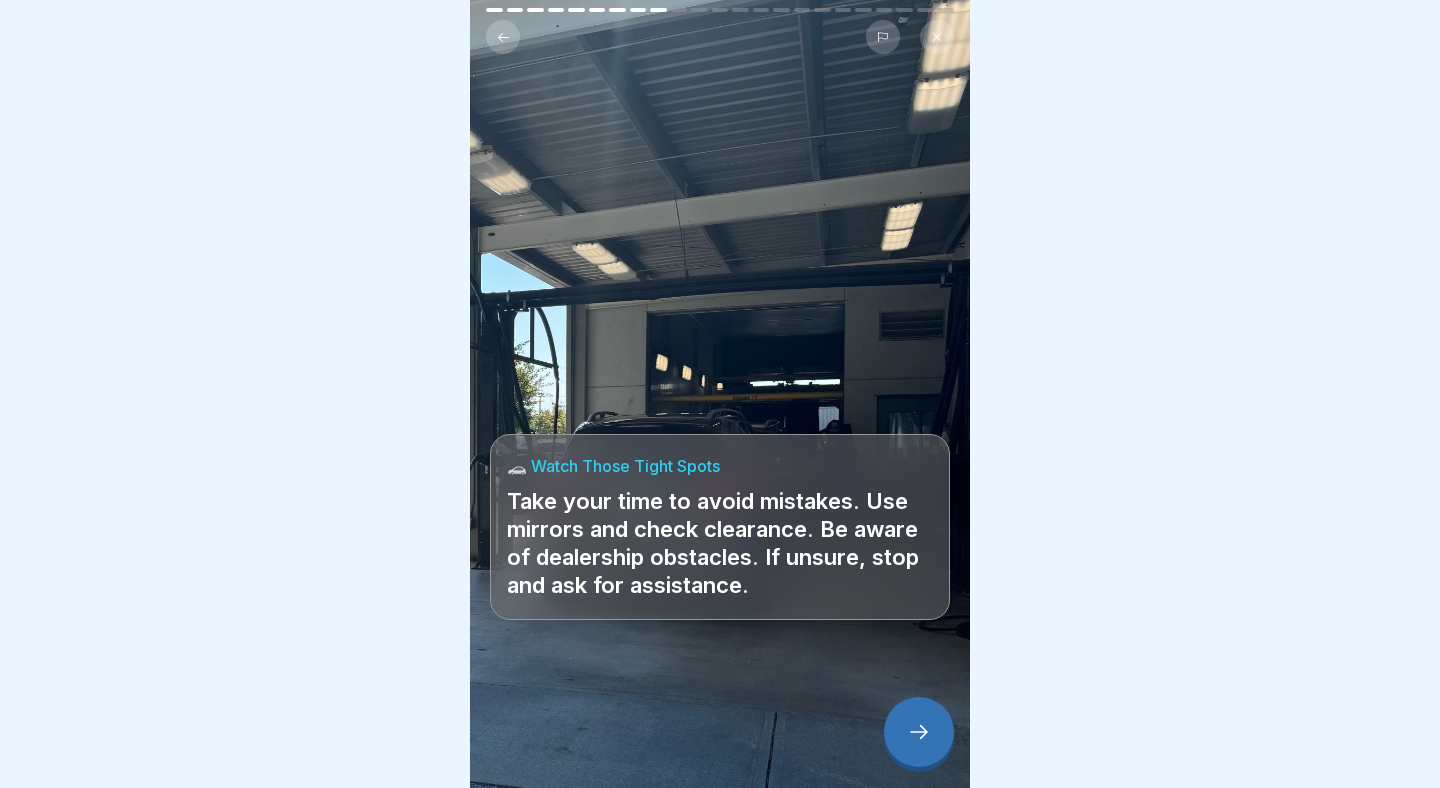 click 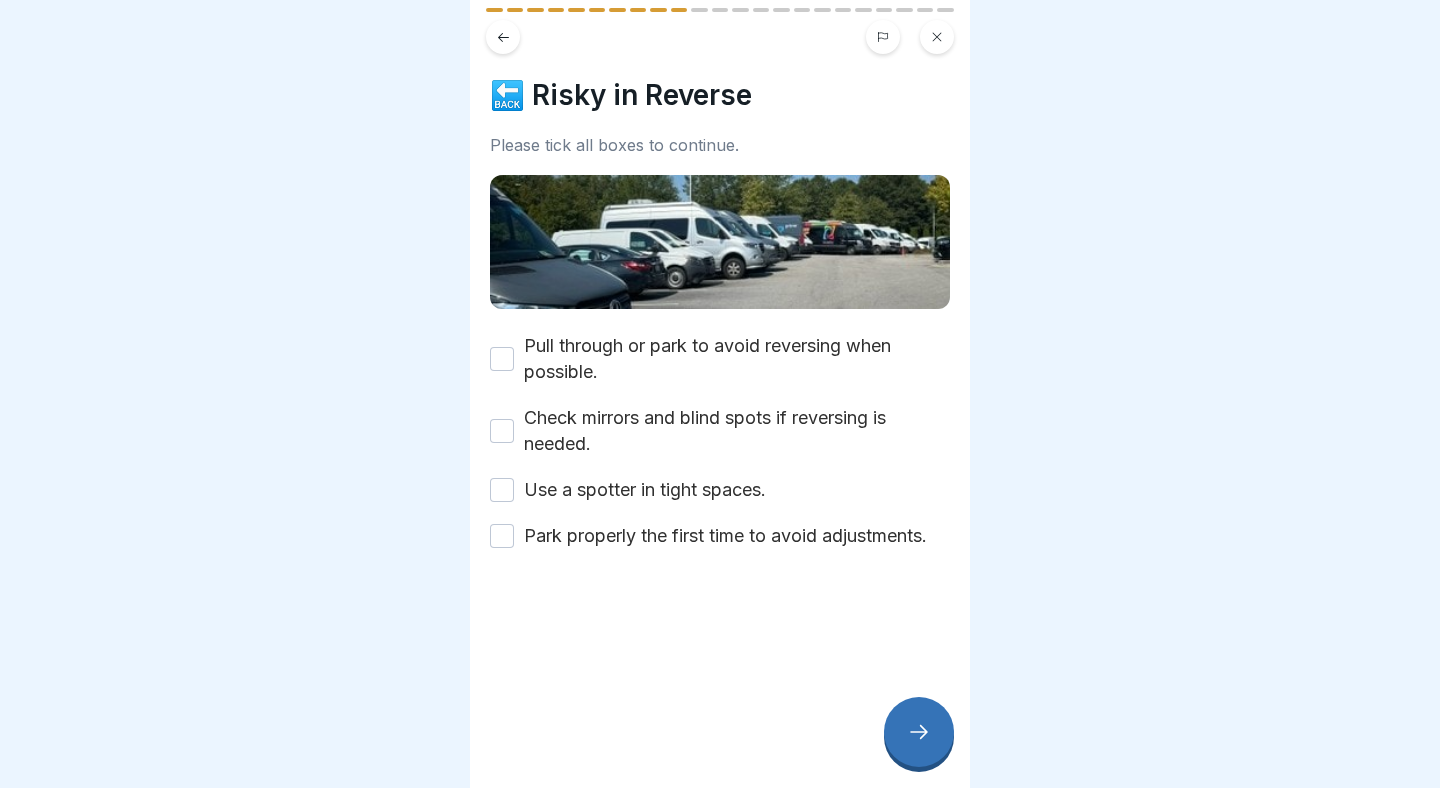 click on "Pull through or park to avoid reversing when possible." at bounding box center [502, 359] 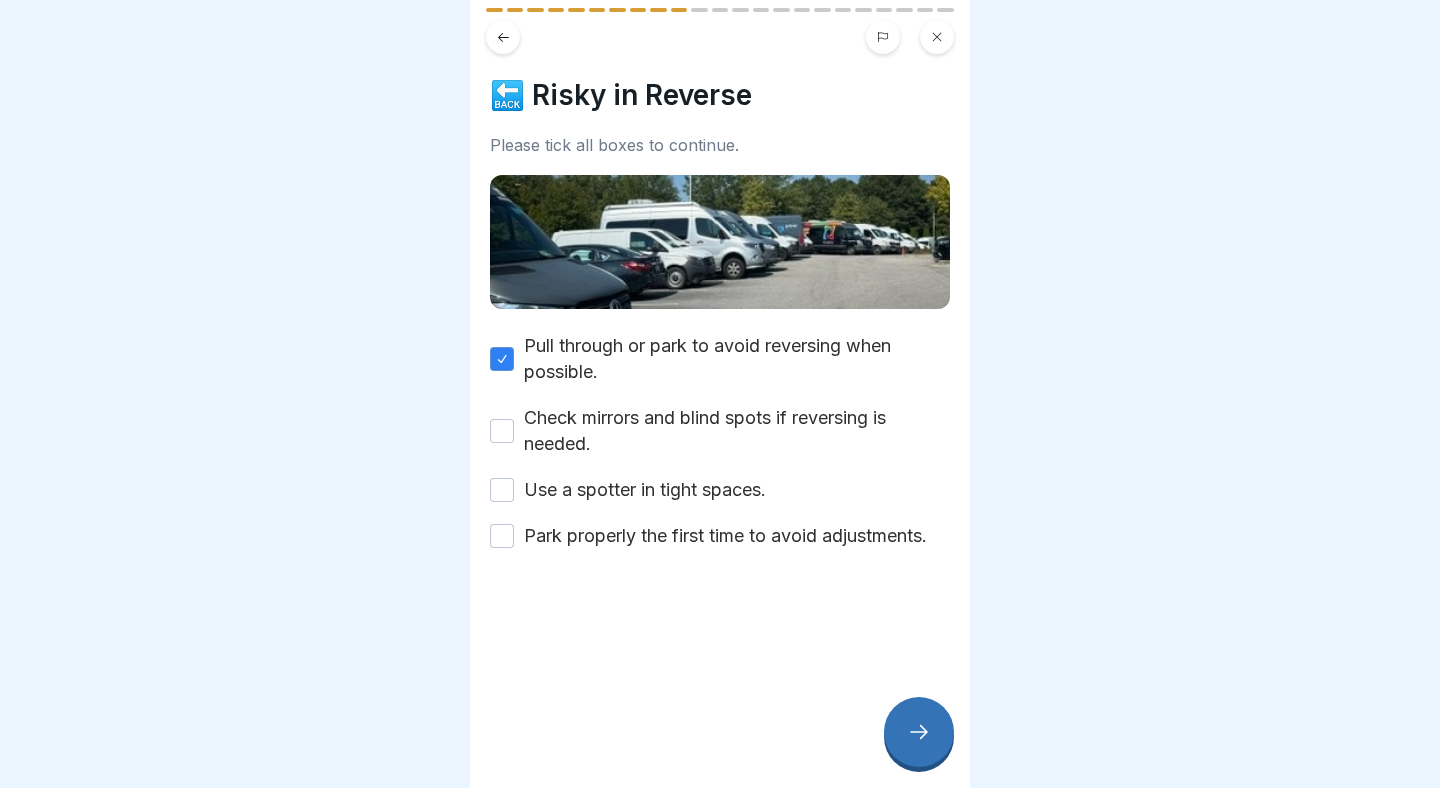 click on "Check mirrors and blind spots if reversing is needed." at bounding box center [502, 431] 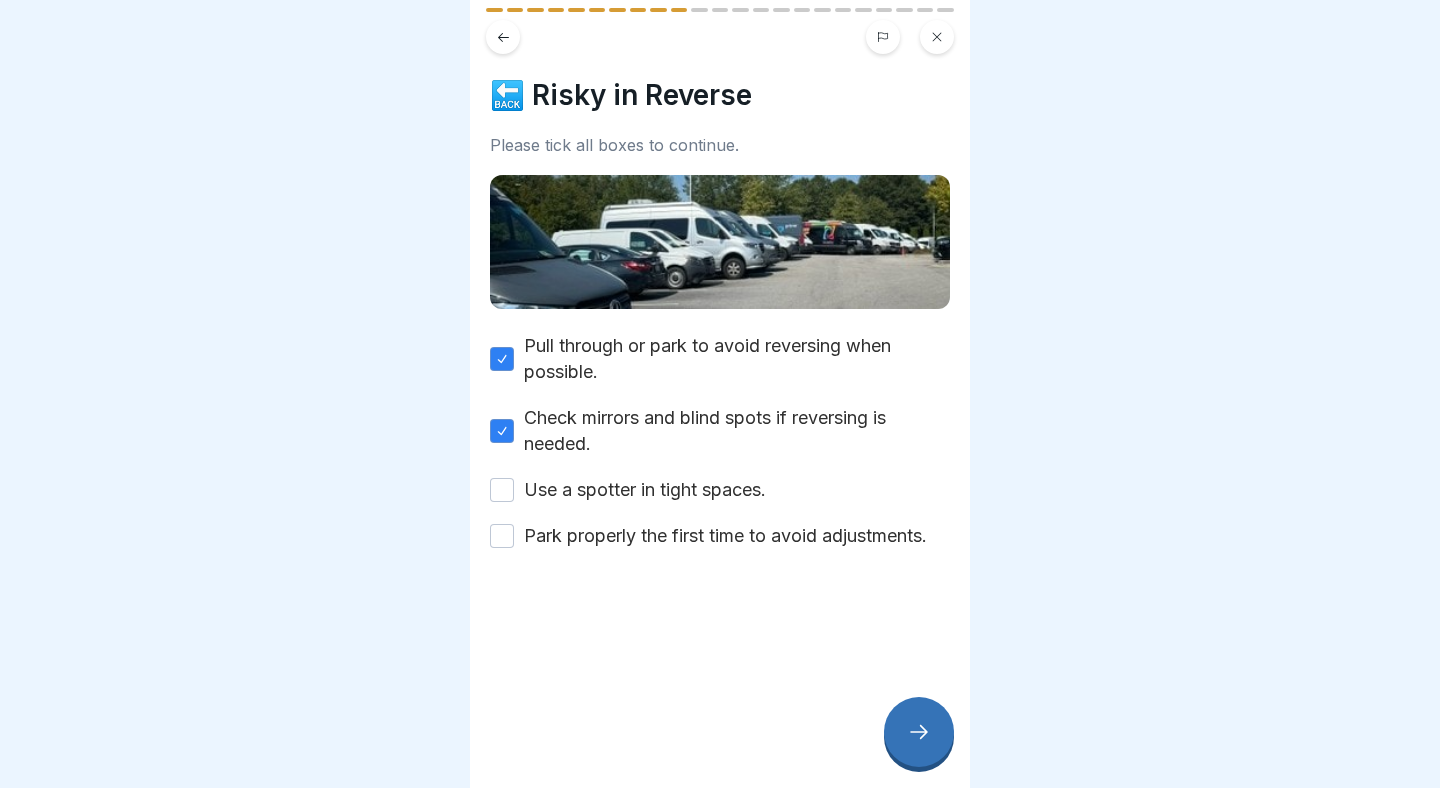 click on "Use a spotter in tight spaces." at bounding box center (502, 490) 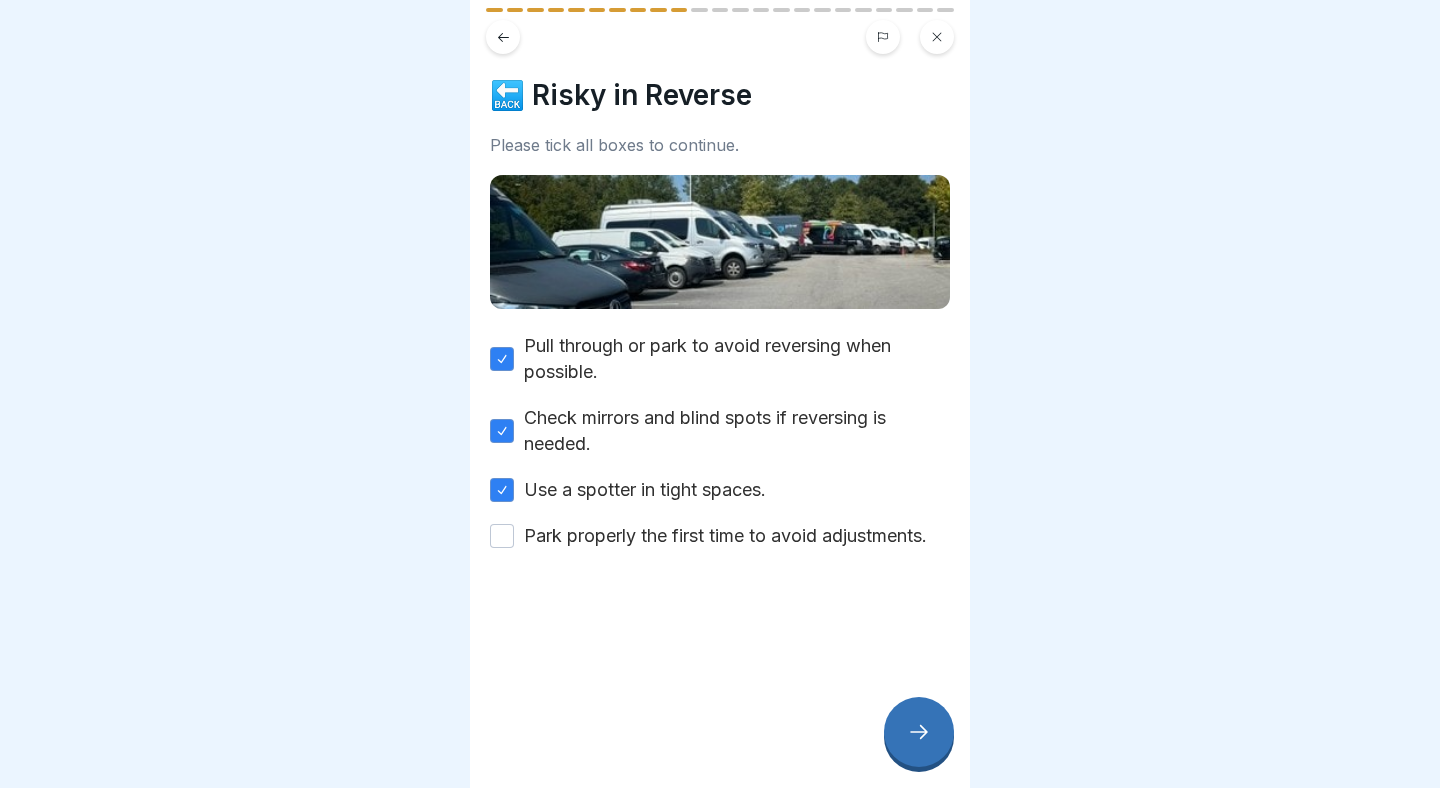 click on "Park properly the first time to avoid adjustments." at bounding box center [502, 536] 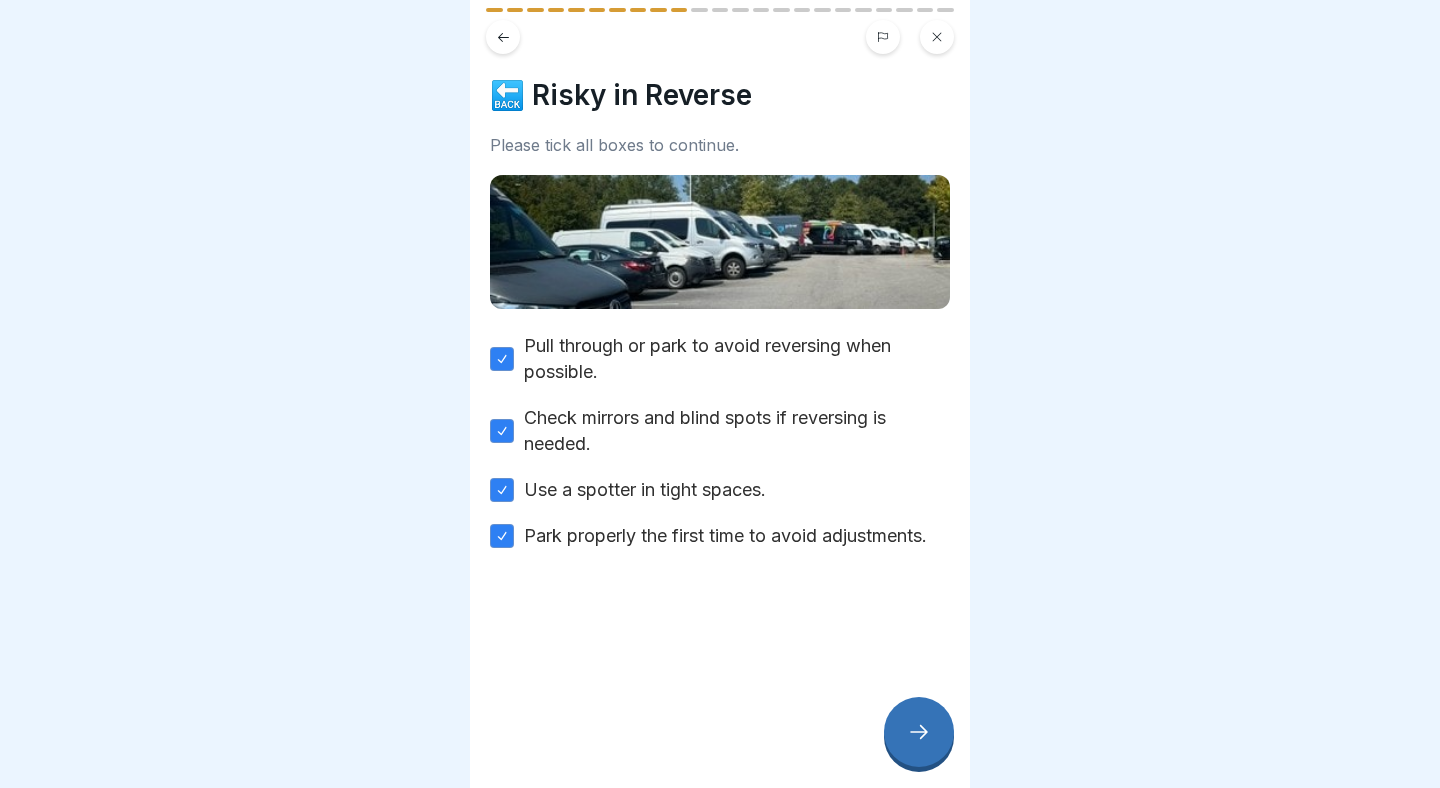 click at bounding box center (919, 732) 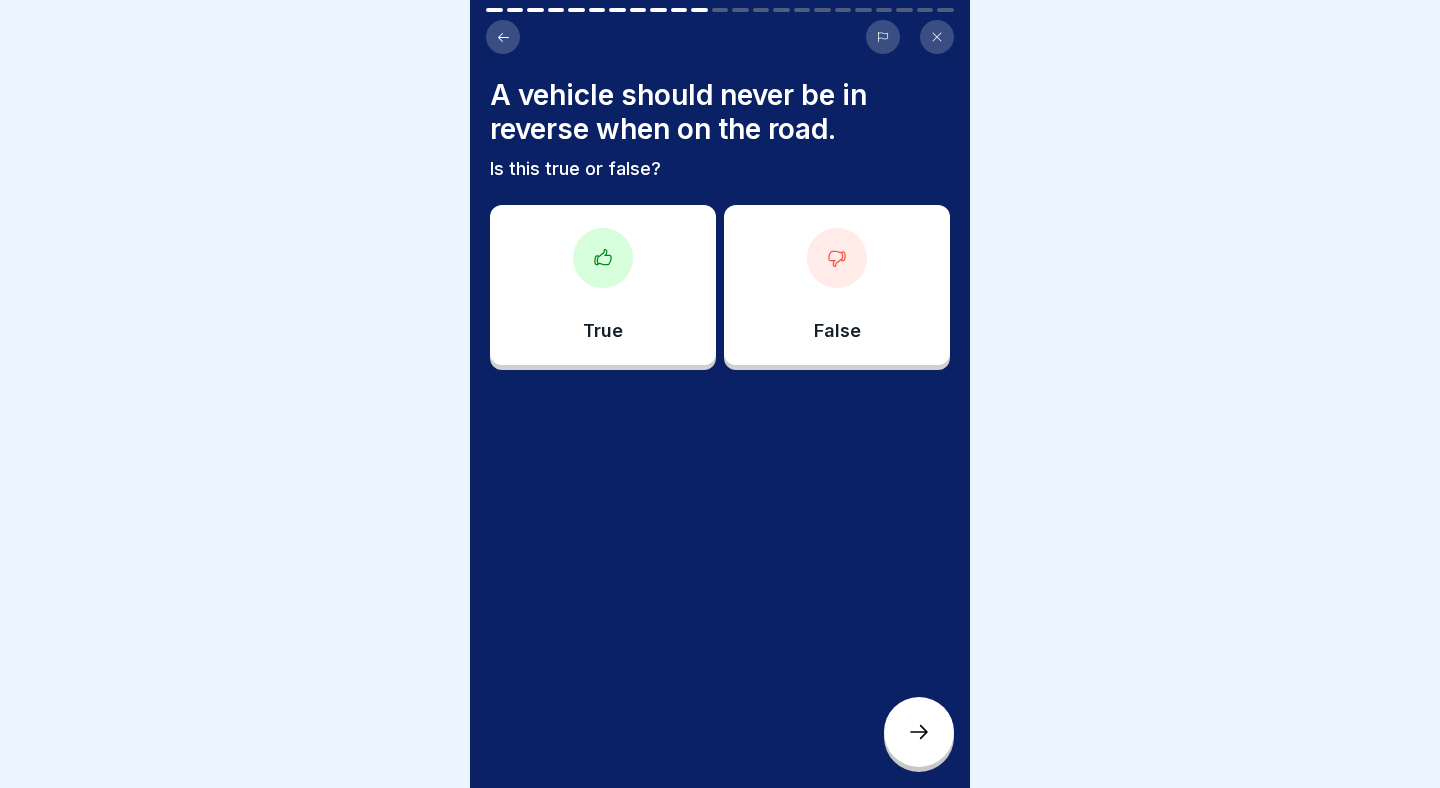 click on "True" at bounding box center (603, 285) 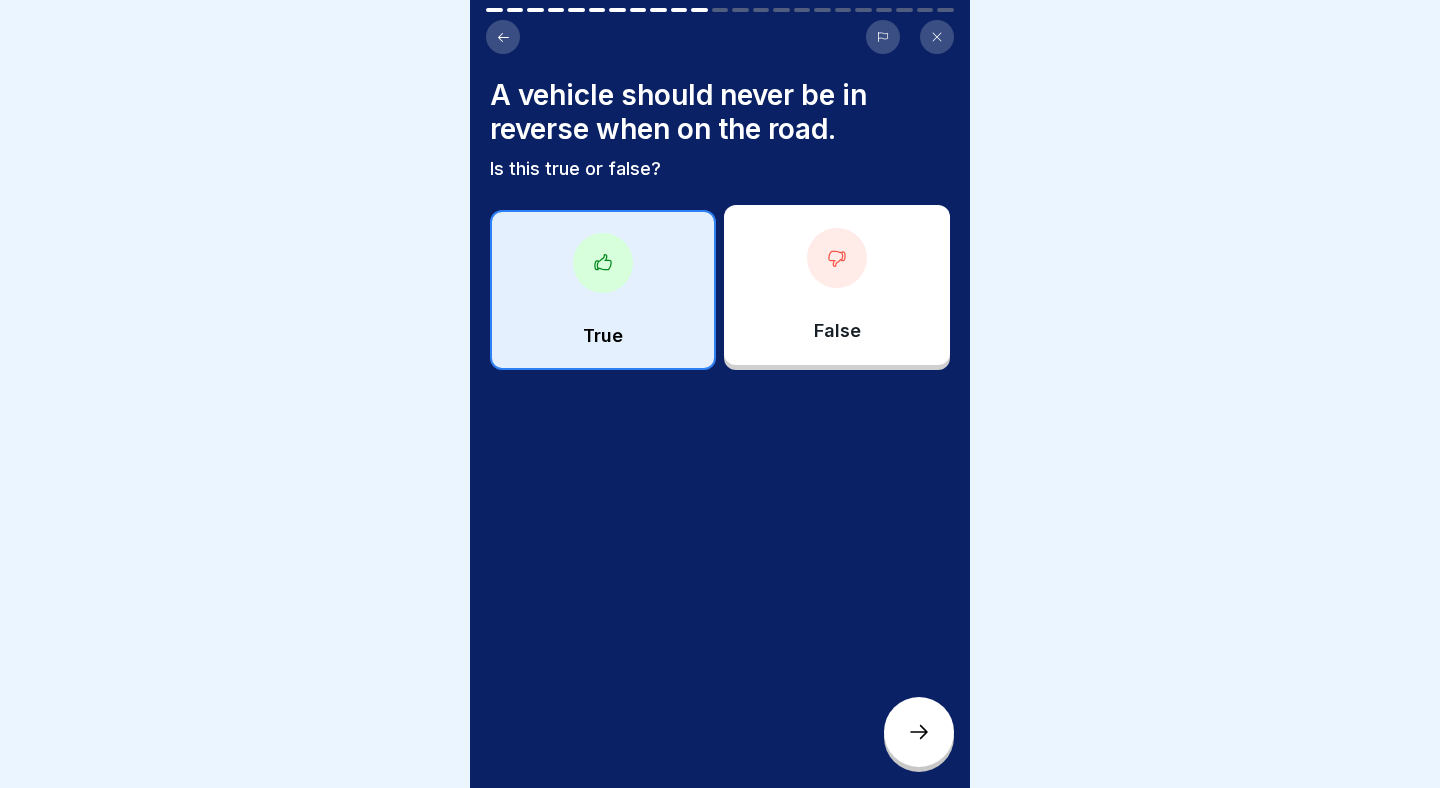 click at bounding box center (919, 732) 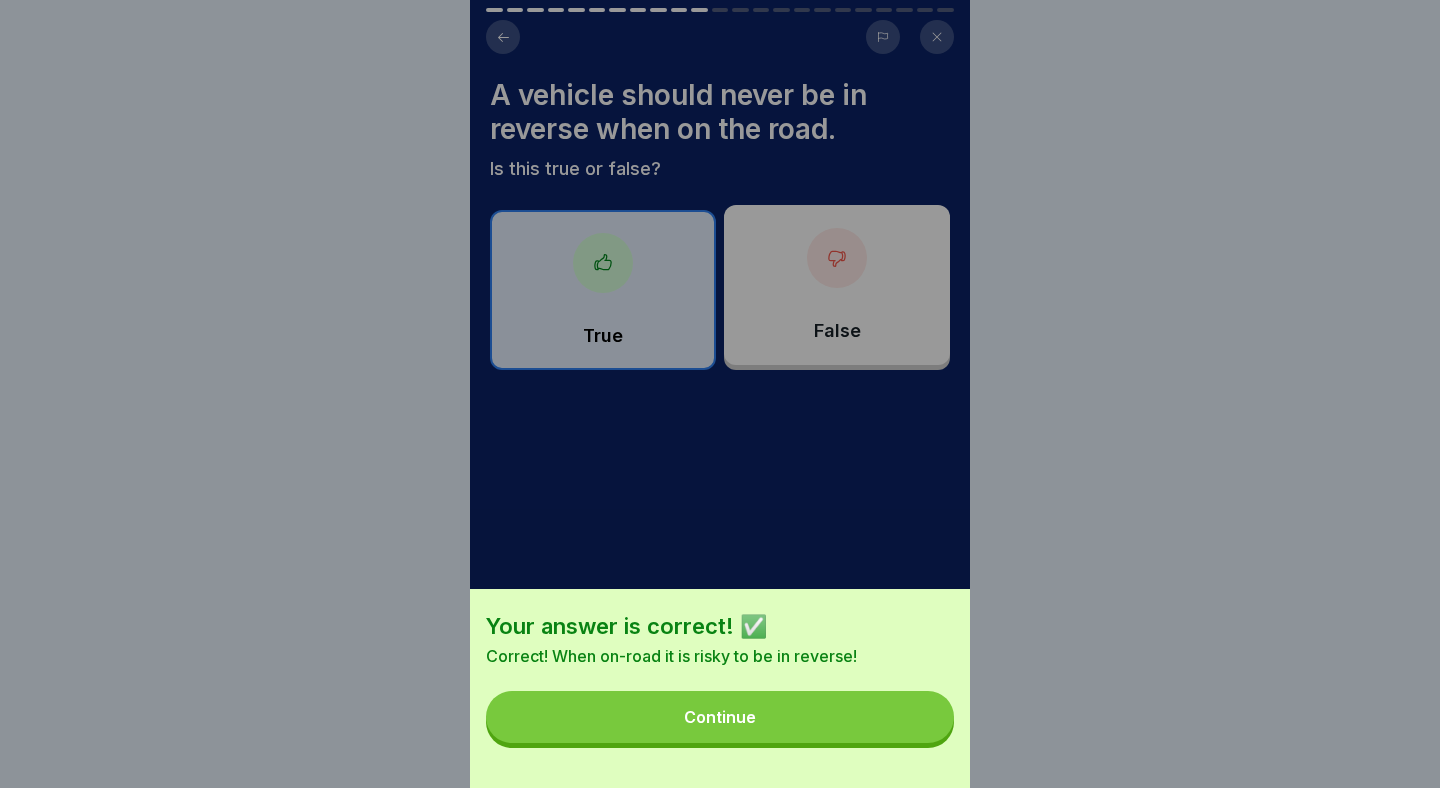click on "Continue" at bounding box center (720, 717) 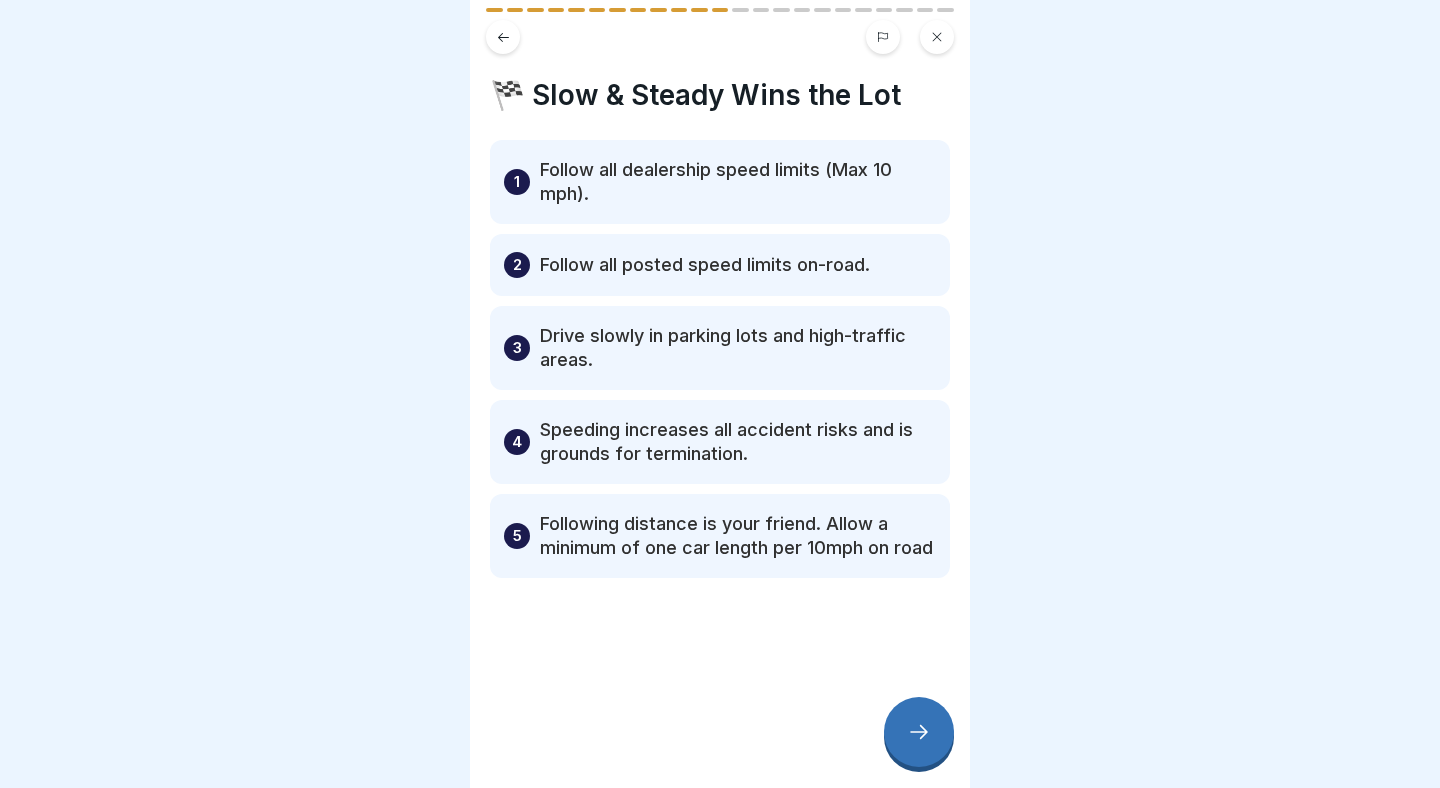click at bounding box center [919, 732] 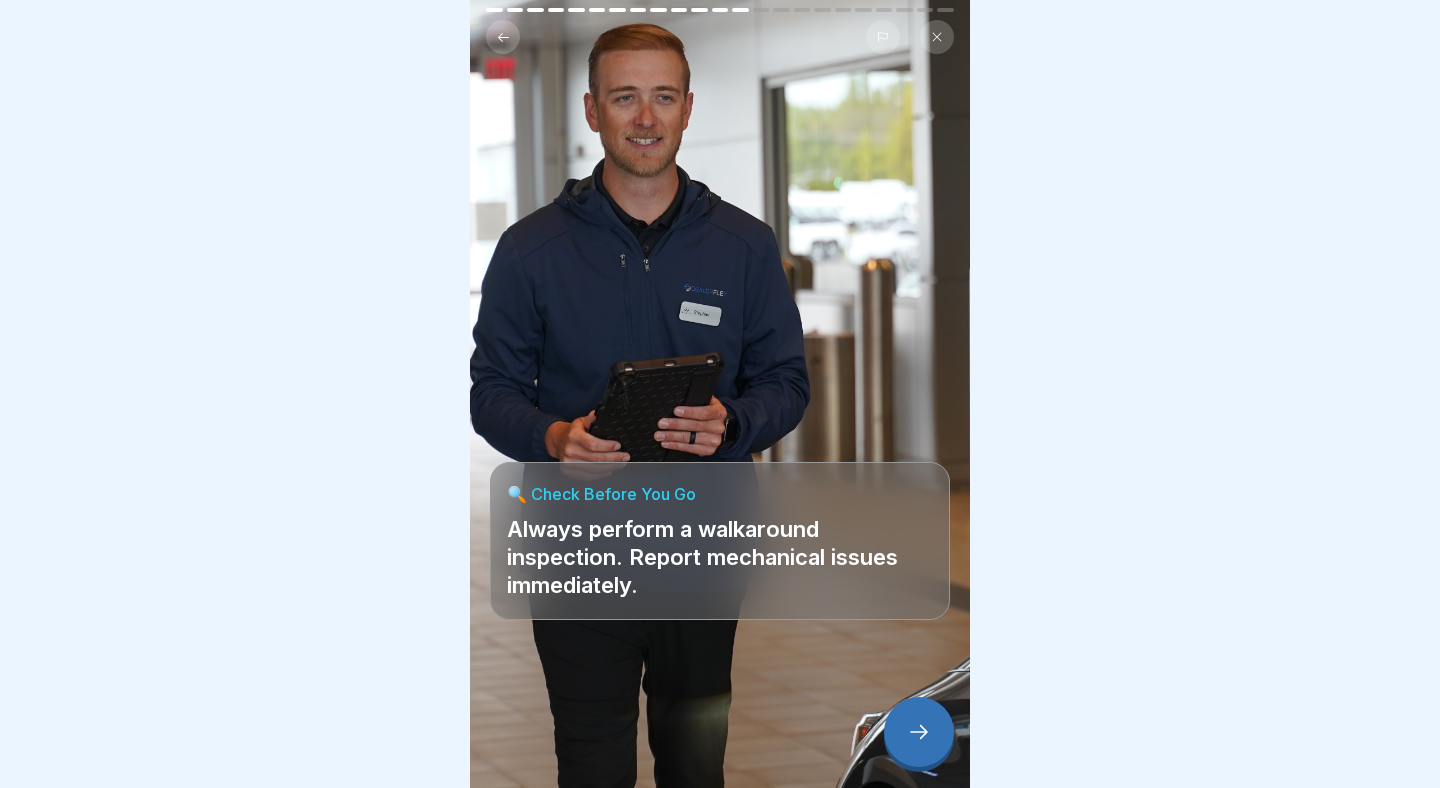 click at bounding box center (919, 732) 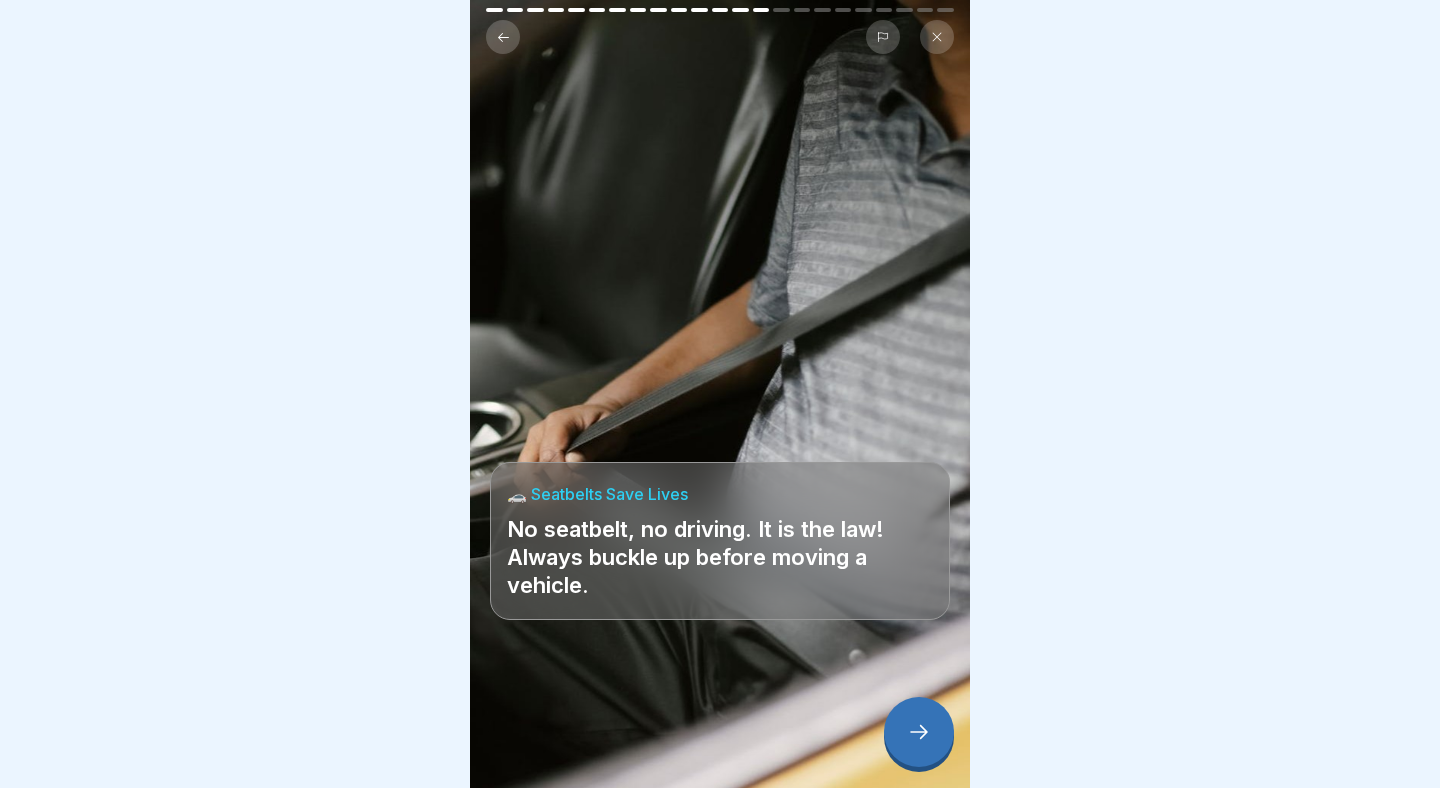 click at bounding box center [919, 732] 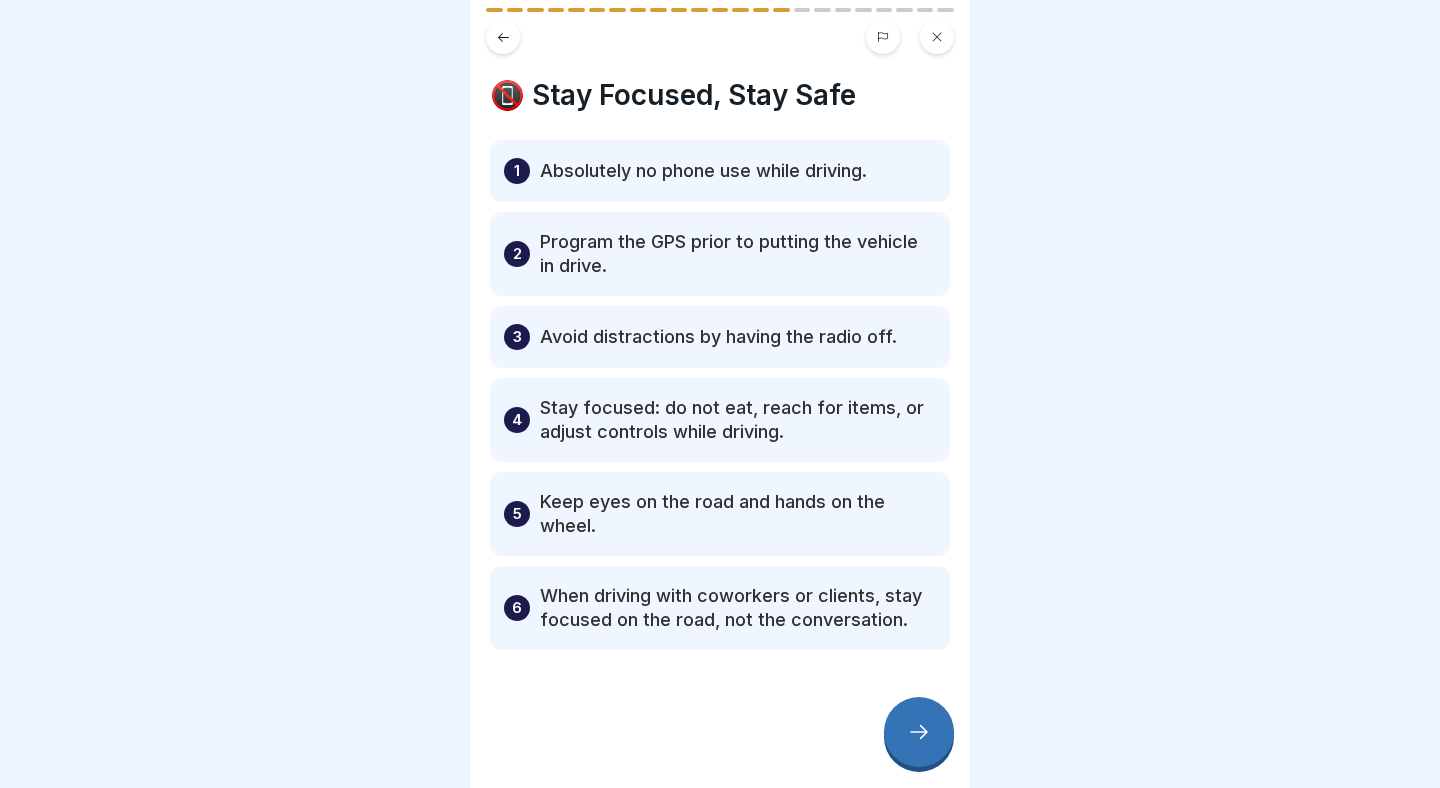 click at bounding box center [919, 732] 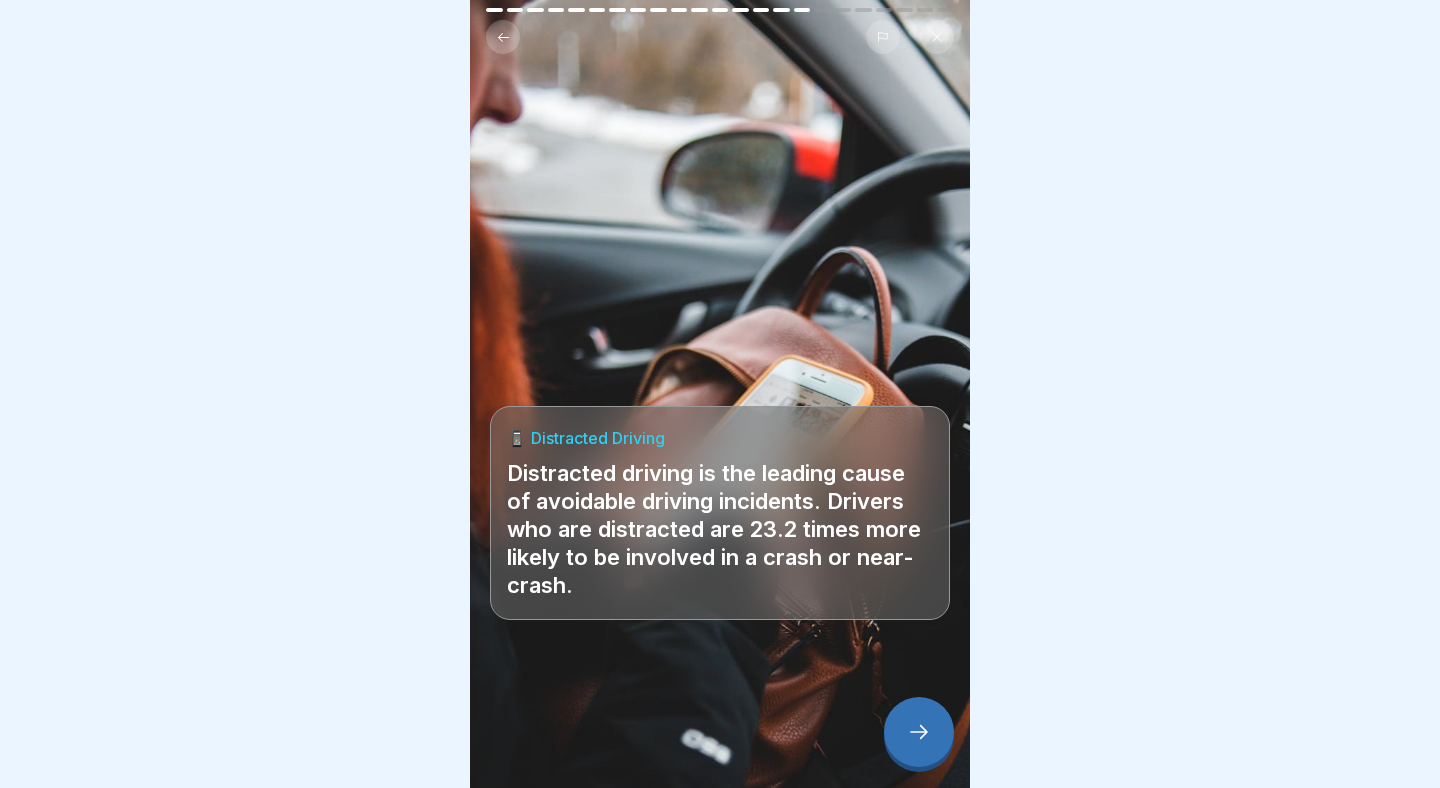 click at bounding box center [919, 732] 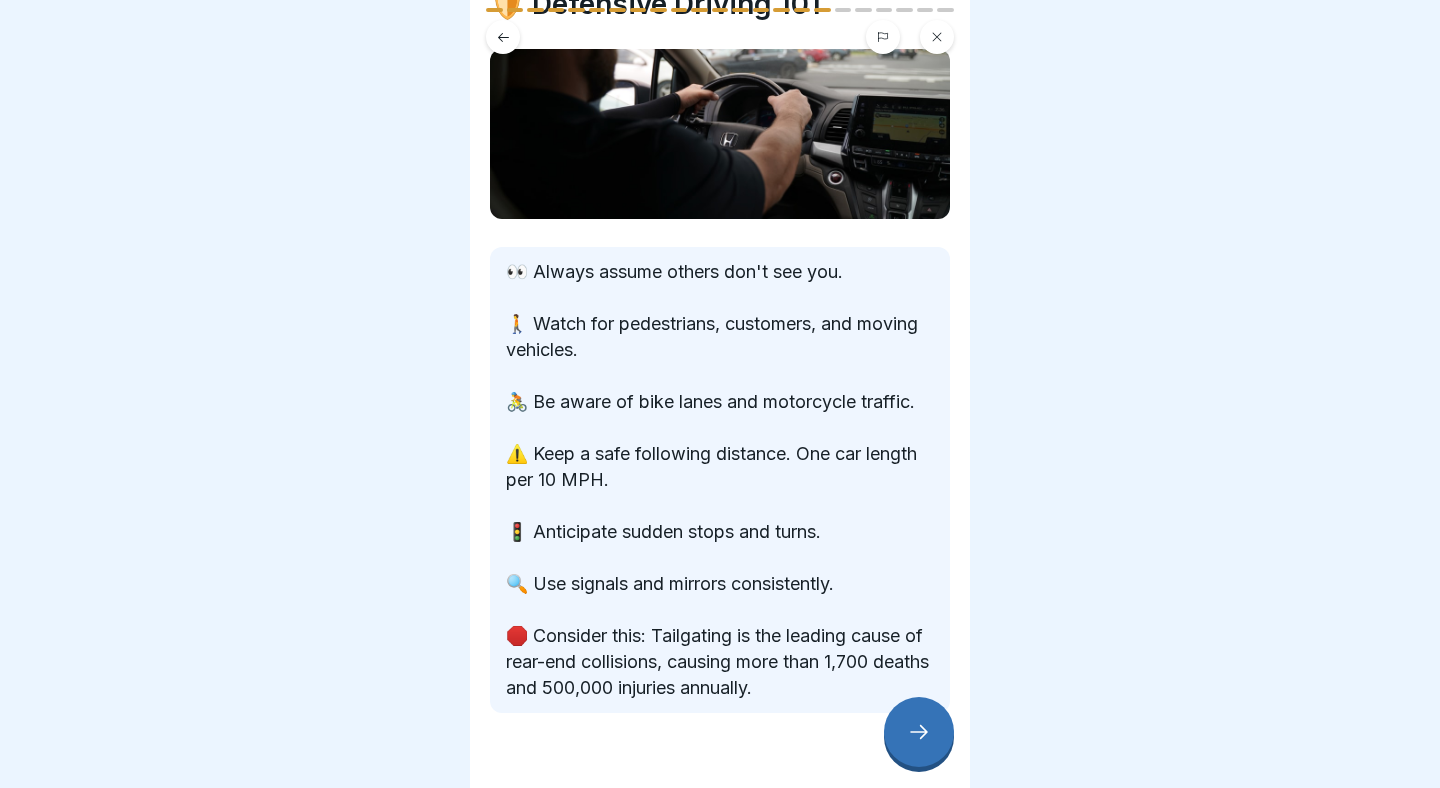 scroll, scrollTop: 136, scrollLeft: 0, axis: vertical 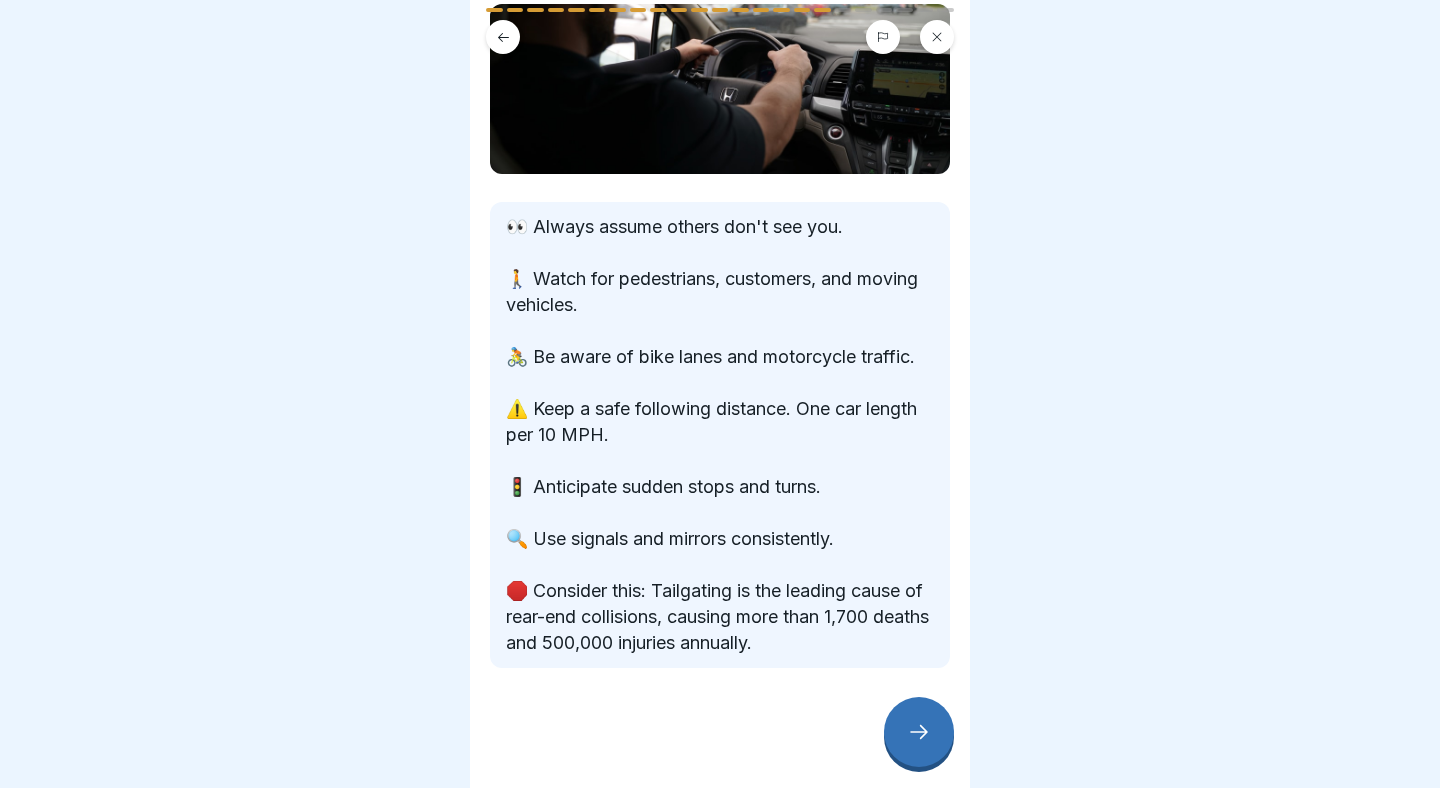 click 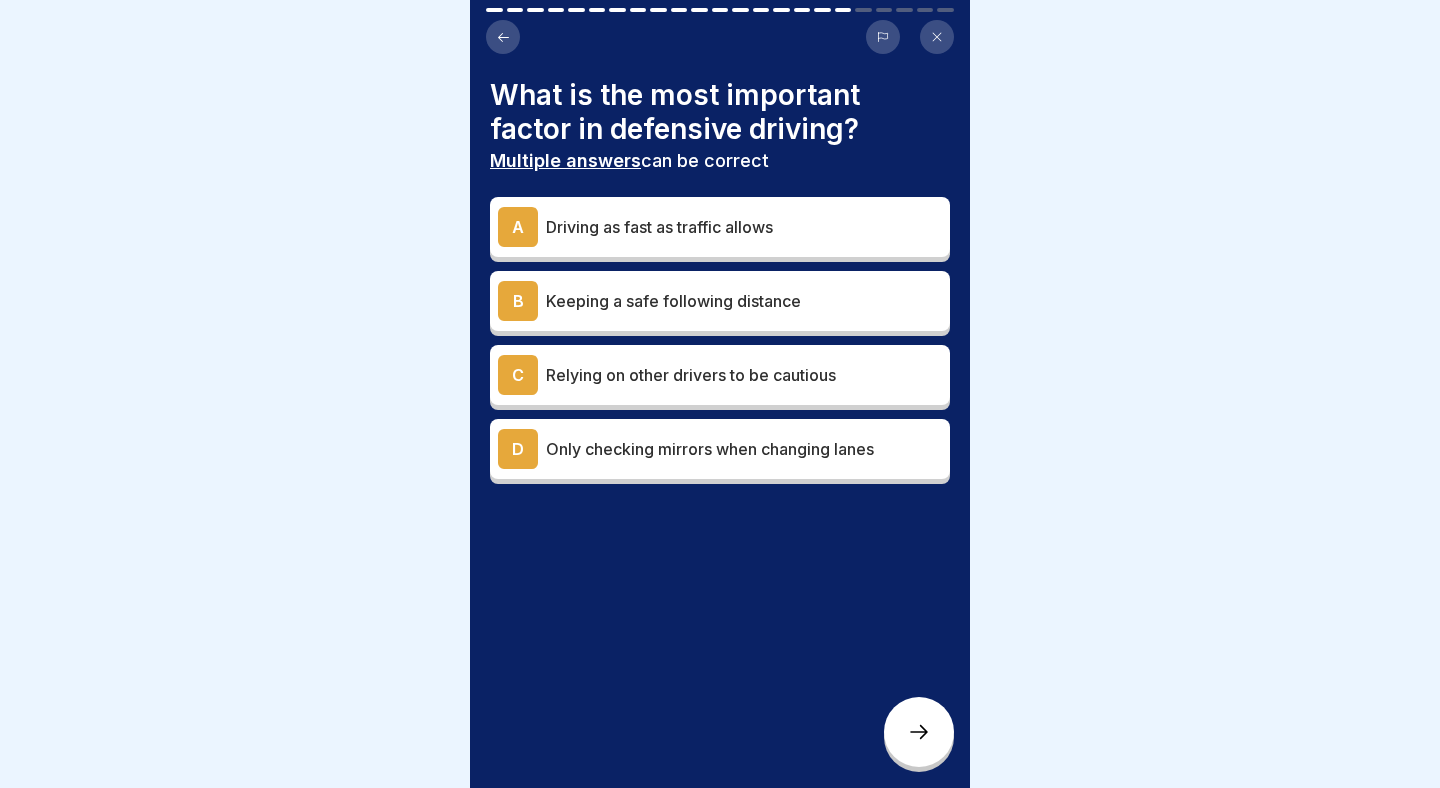click on "B Keeping a safe following distance" at bounding box center (720, 301) 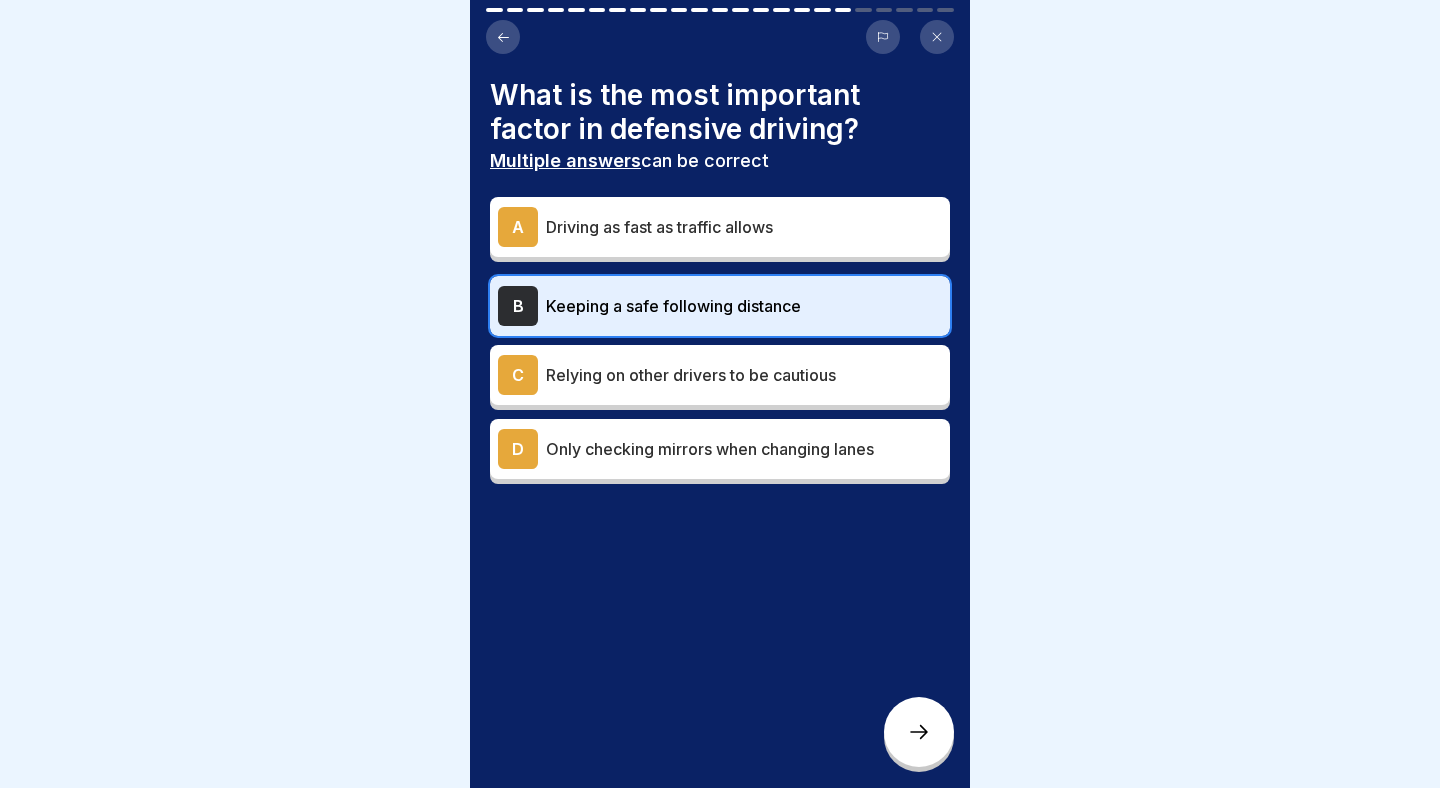 click 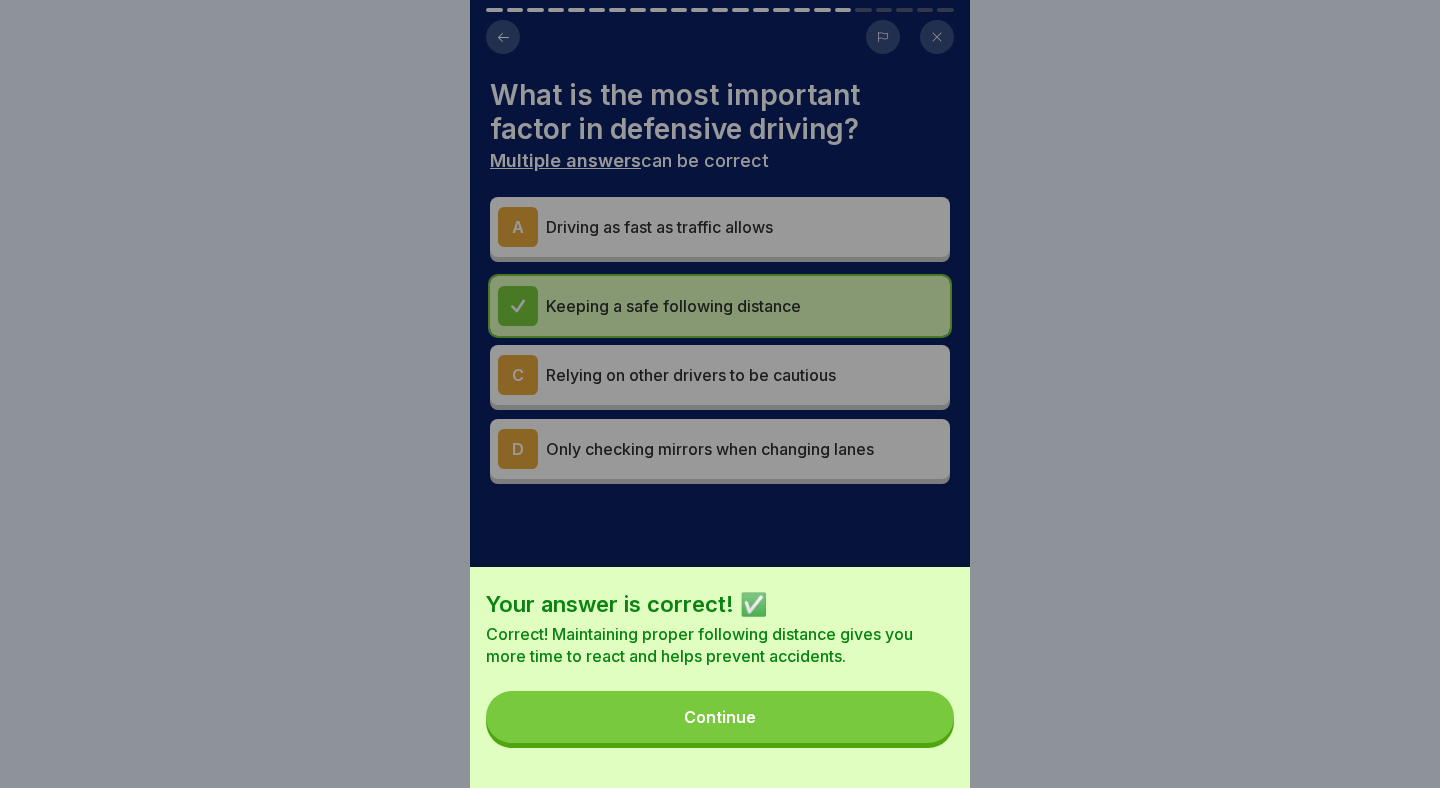 click on "Continue" at bounding box center (720, 717) 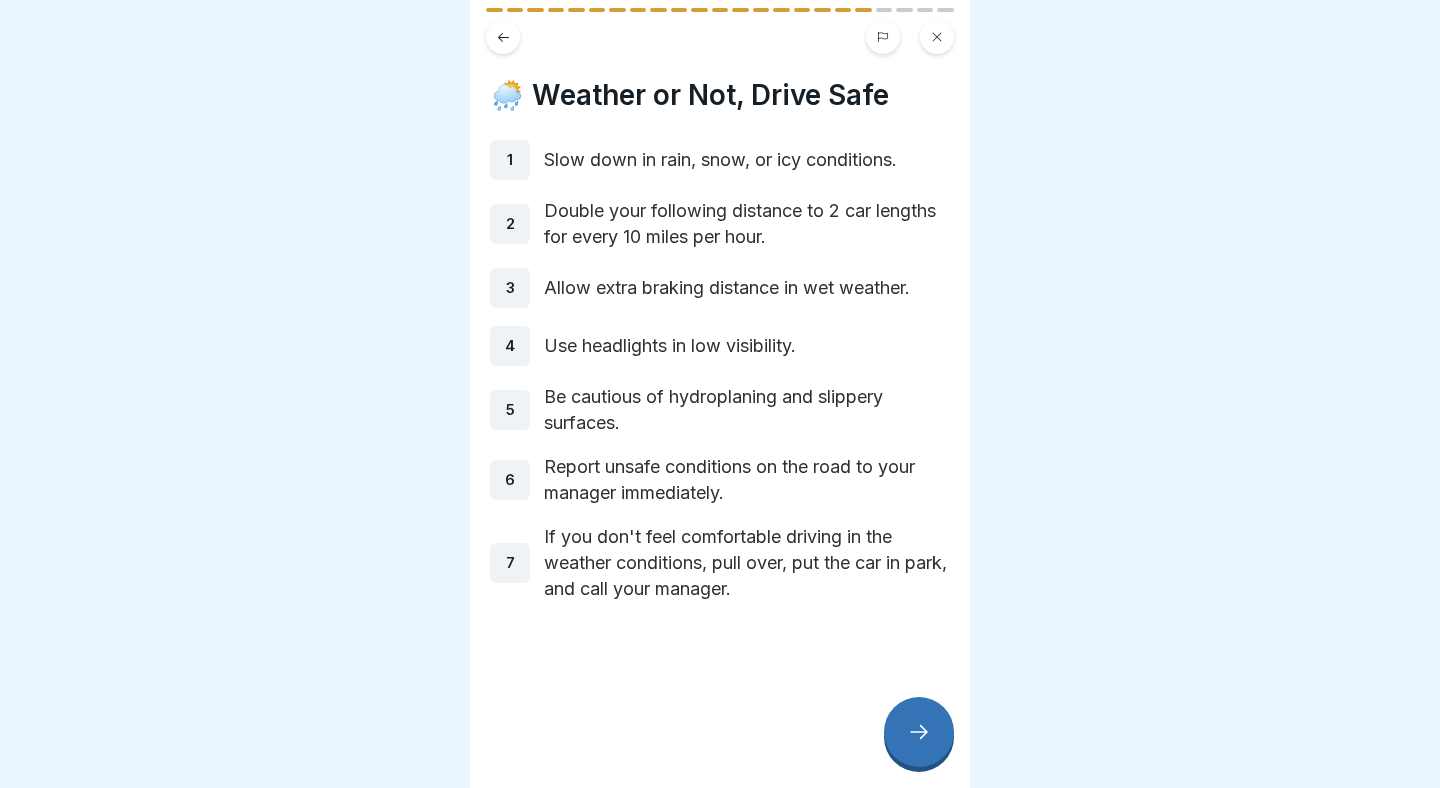 click 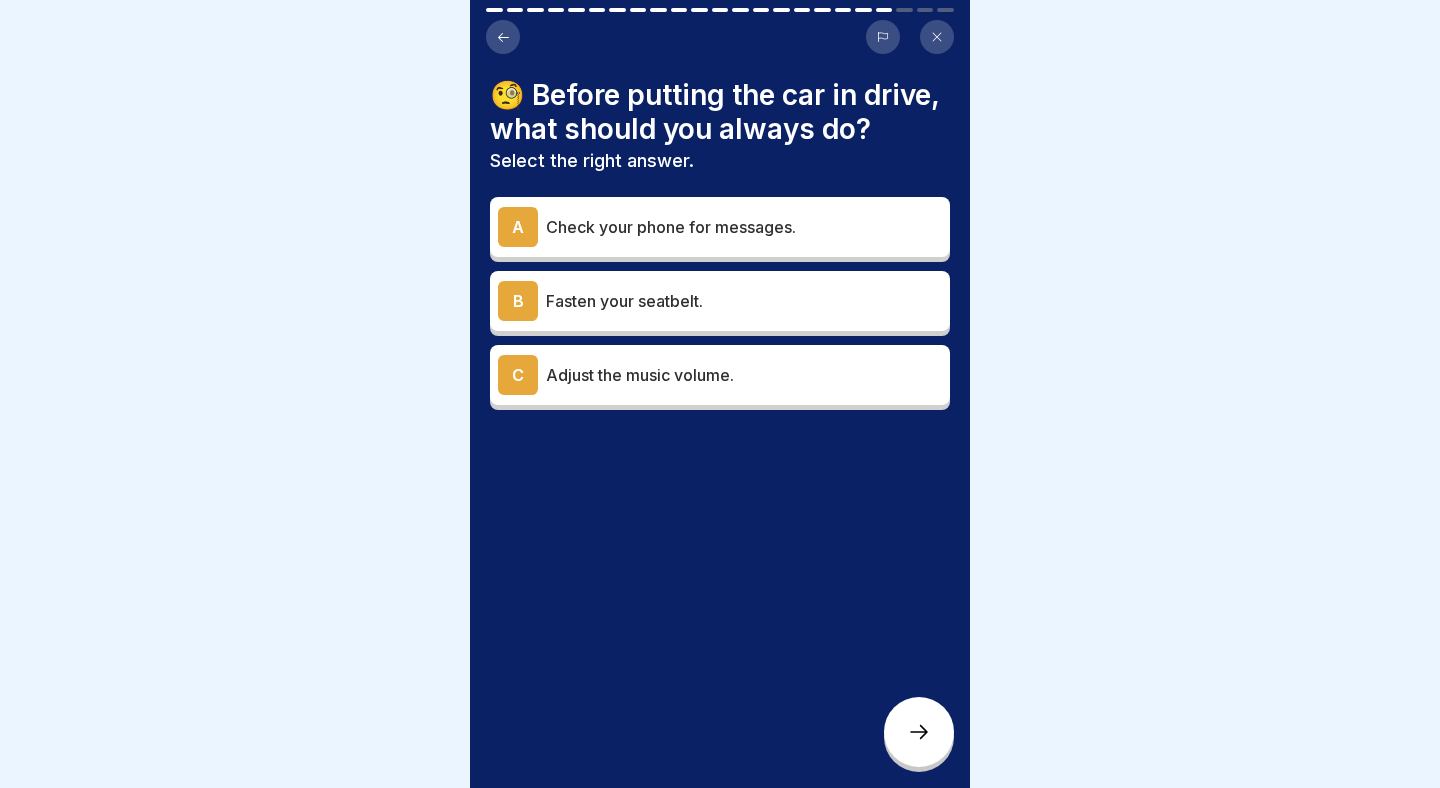 click on "Fasten your seatbelt." at bounding box center (744, 301) 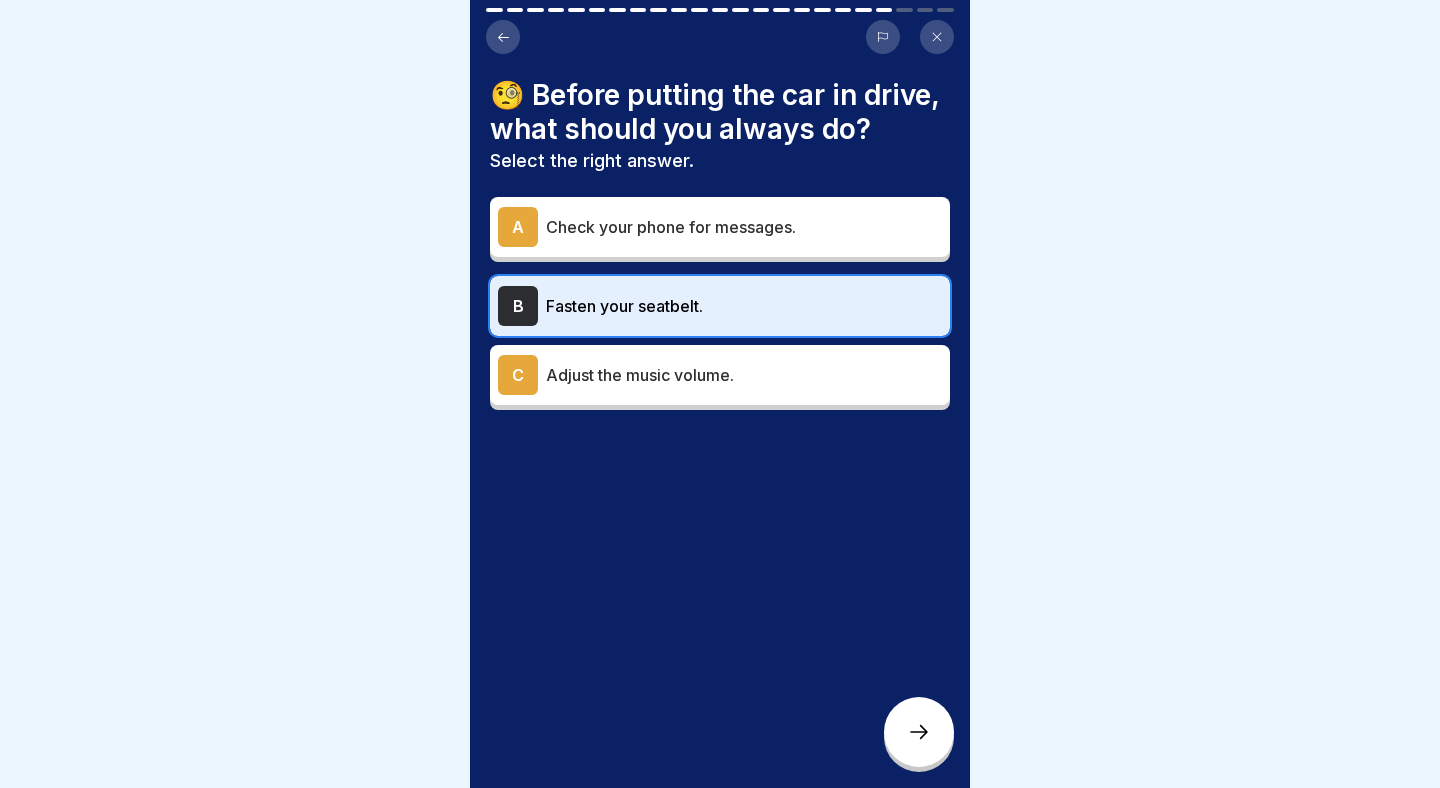 click at bounding box center (919, 732) 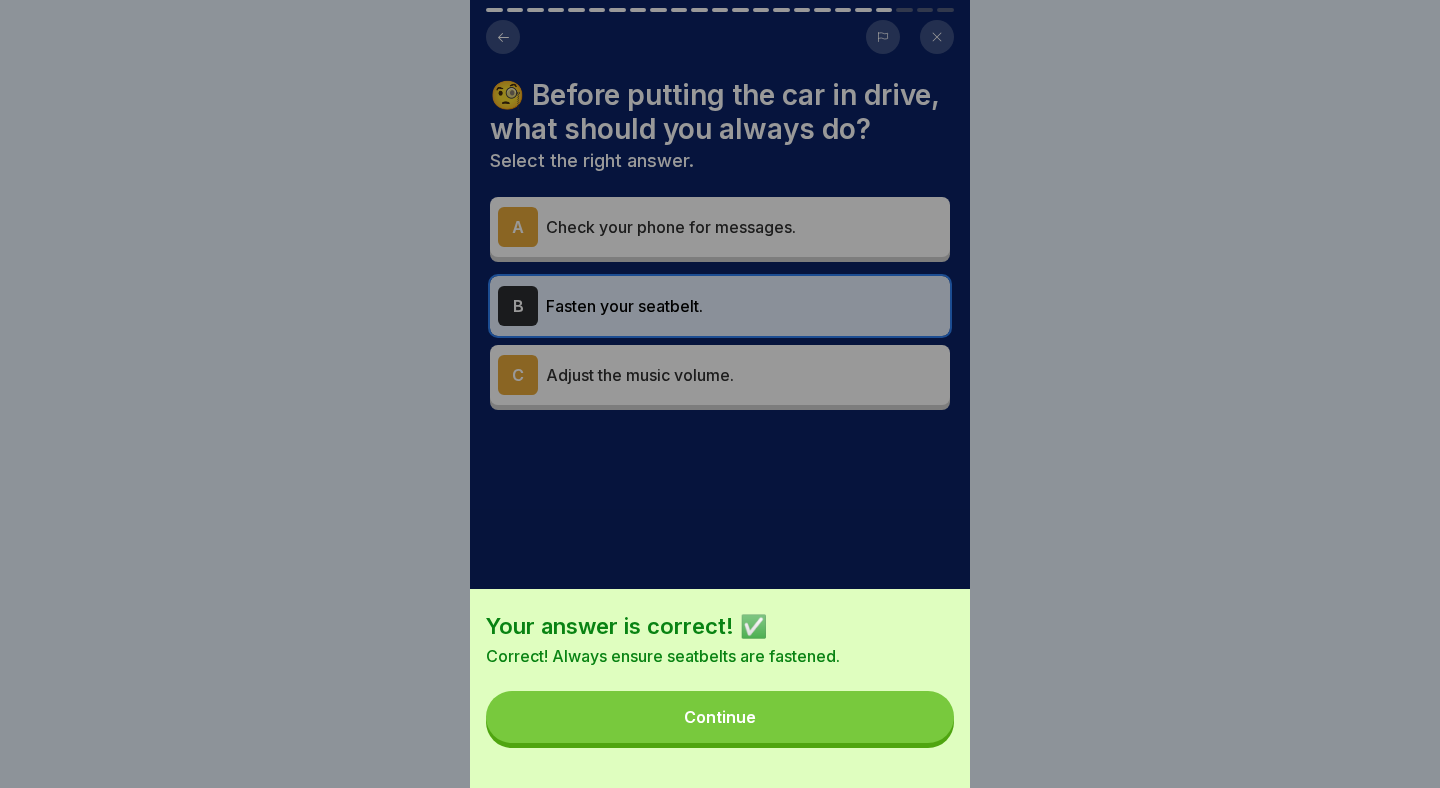 click on "Continue" at bounding box center [720, 717] 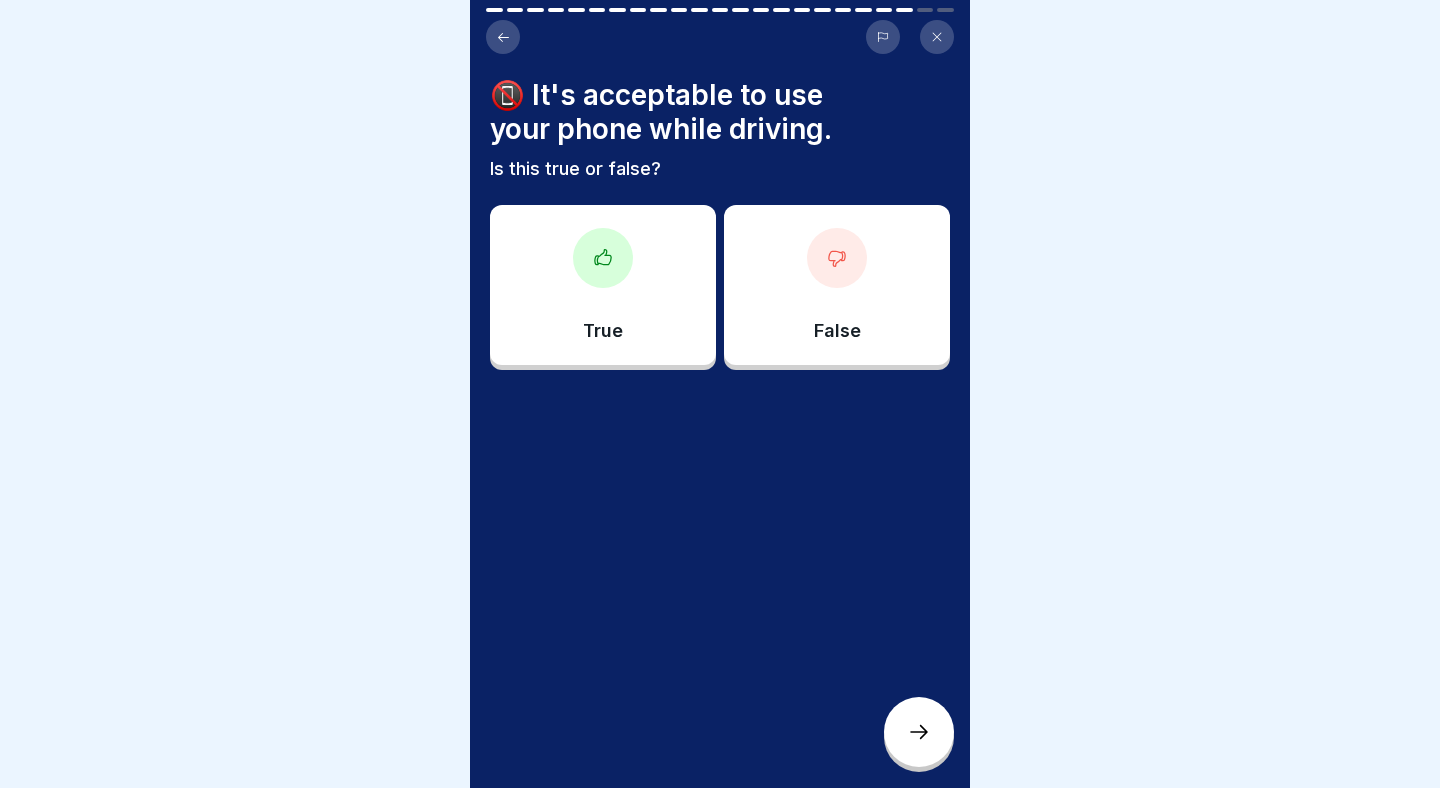 click on "False" at bounding box center [837, 285] 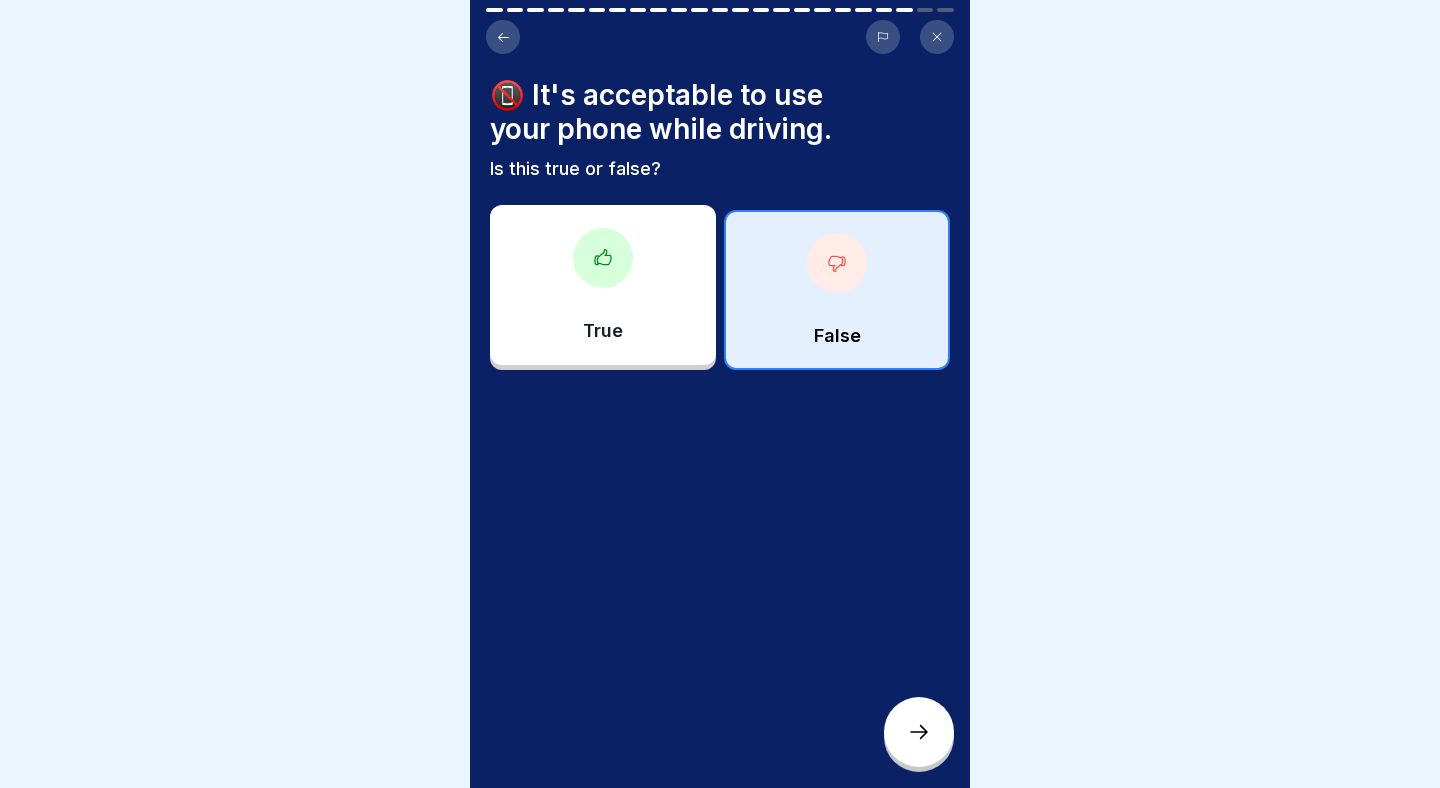 click 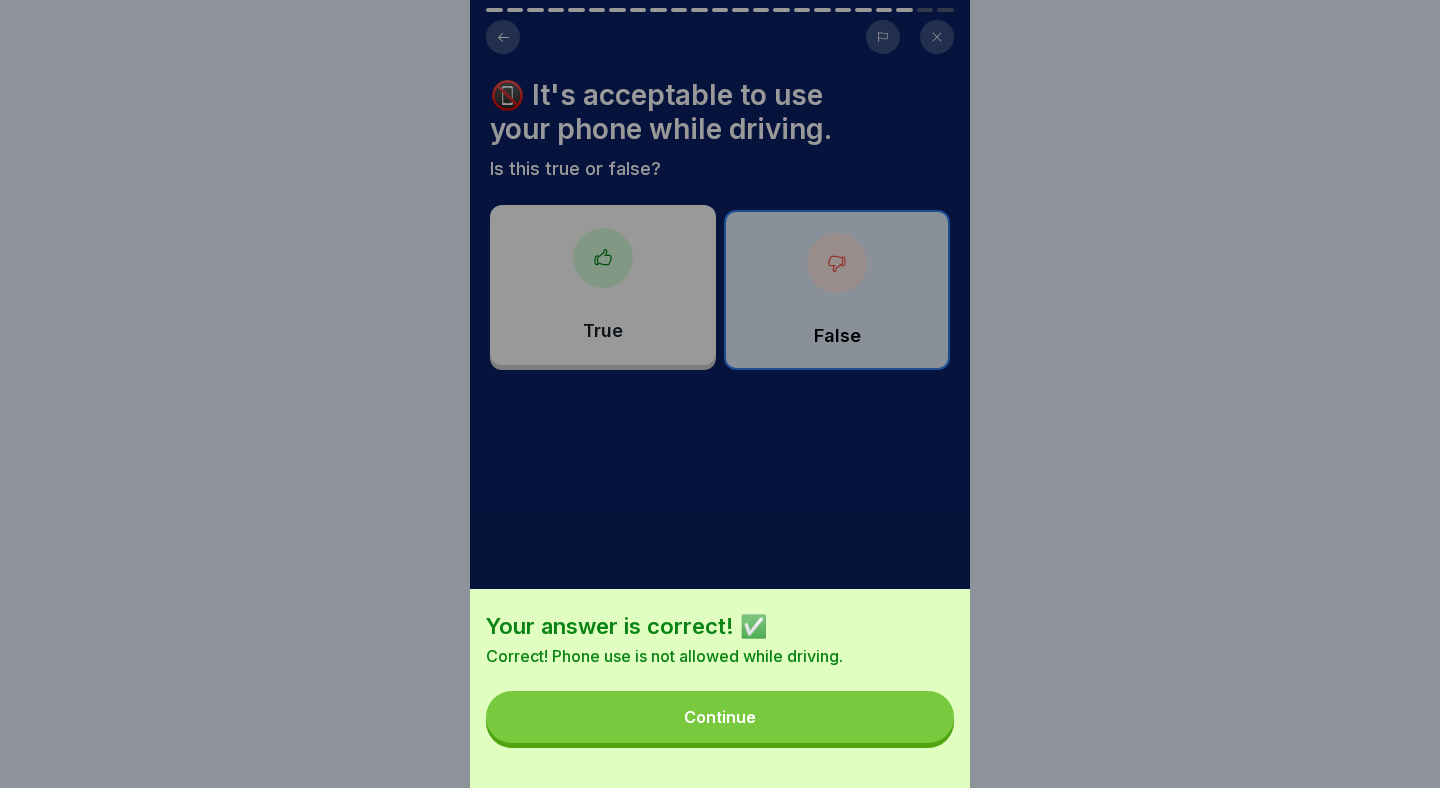 click on "Continue" at bounding box center (720, 717) 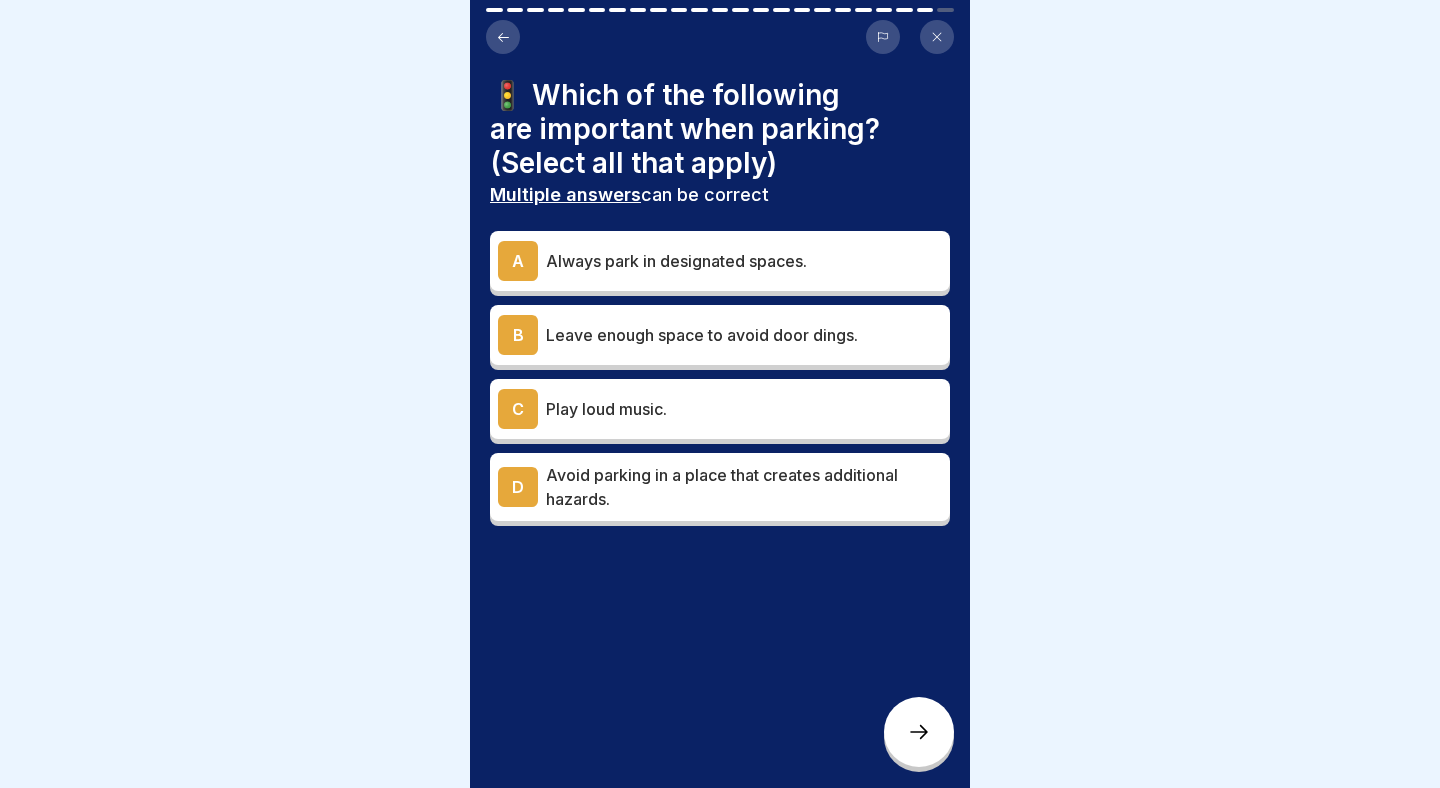 click on "Avoid parking in a place that creates additional hazards." at bounding box center [744, 487] 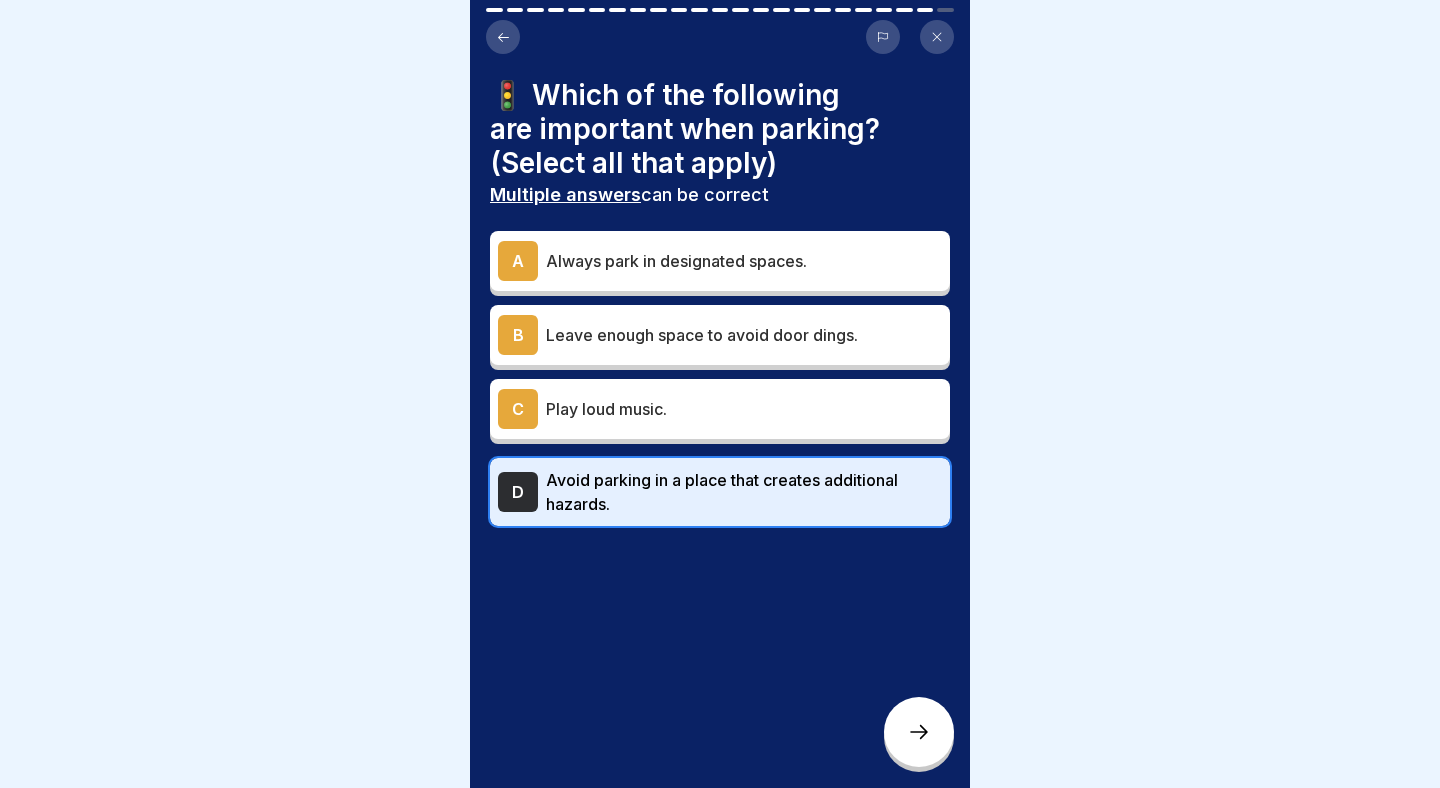 click on "B Leave enough space to avoid door dings." at bounding box center (720, 335) 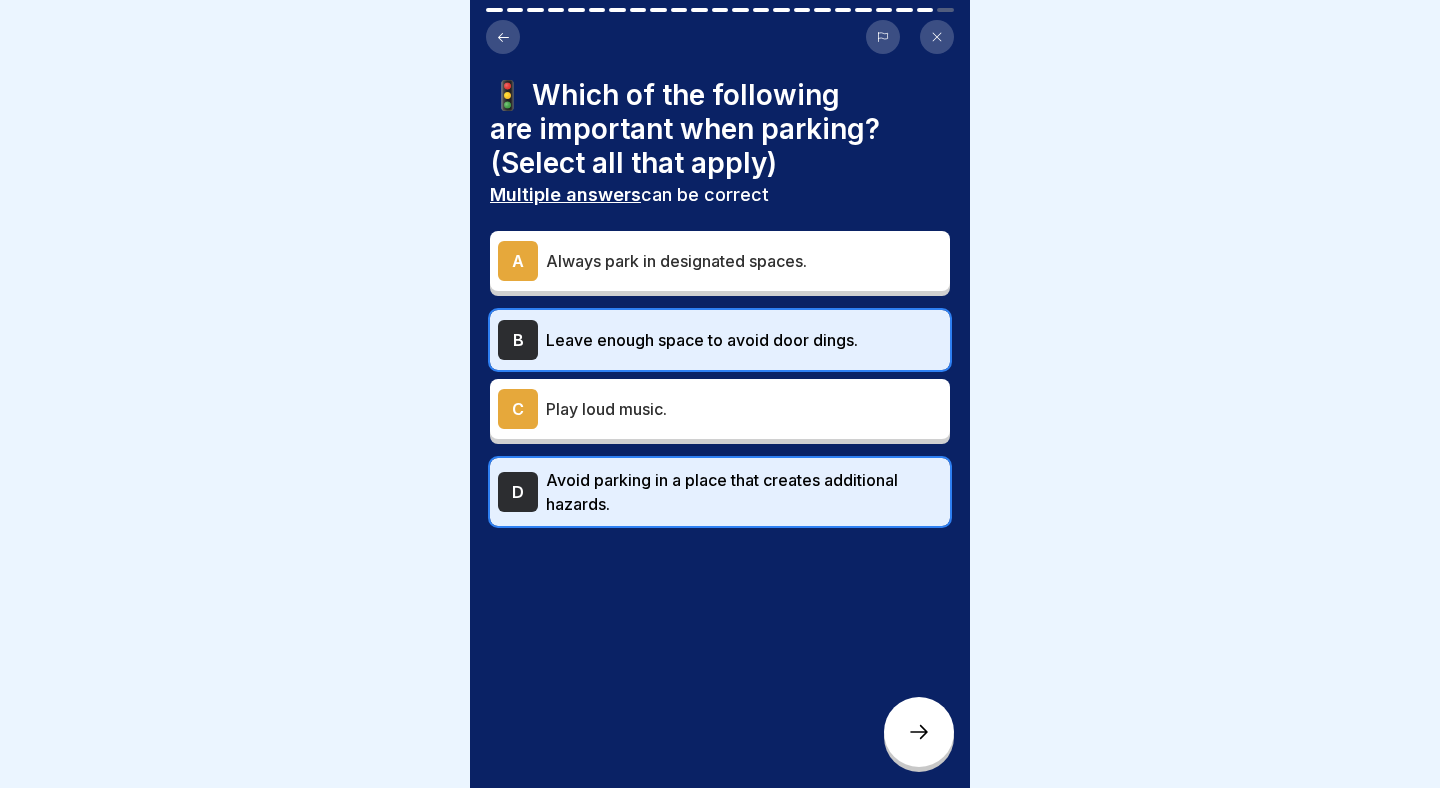 click on "A Always park in designated spaces." at bounding box center (720, 261) 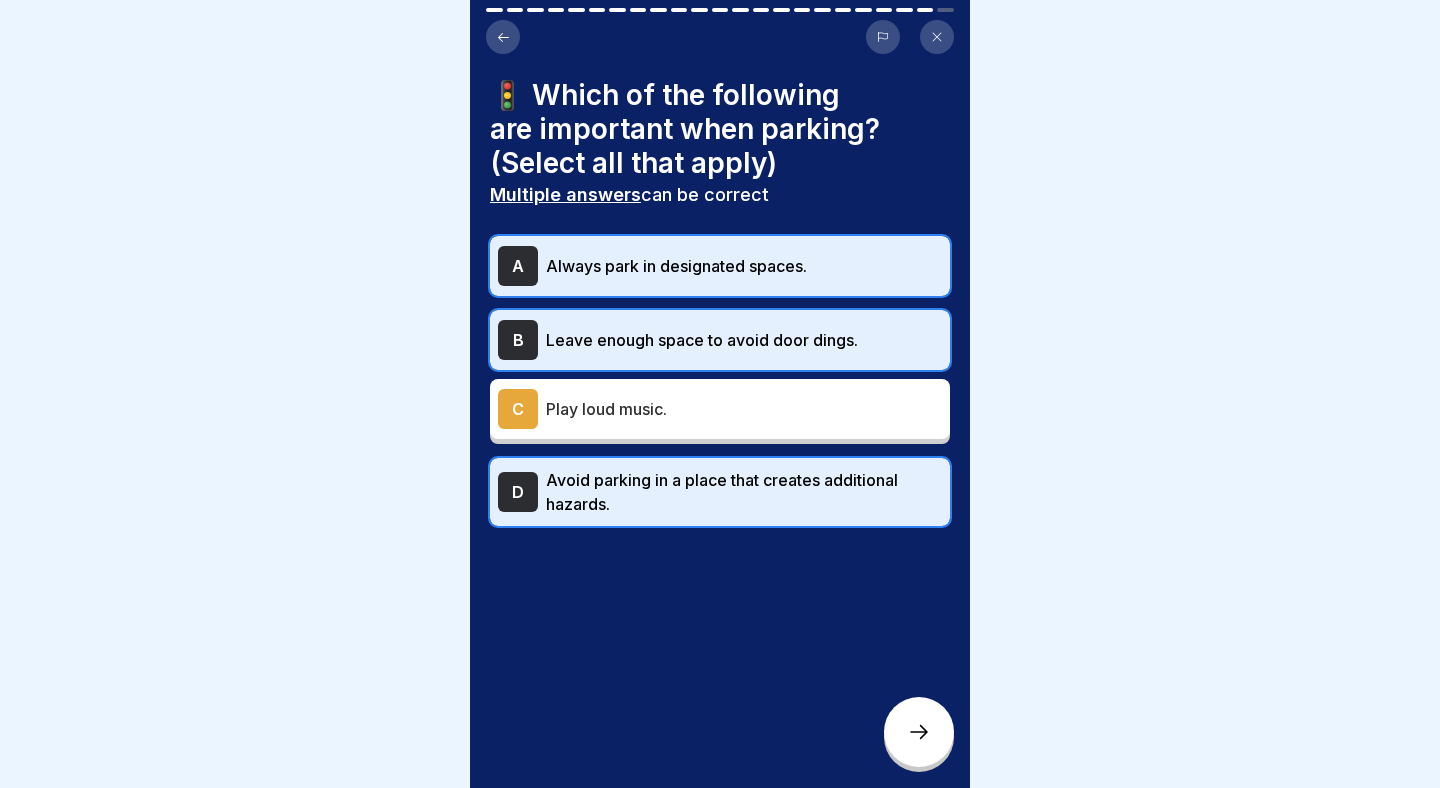 click at bounding box center (919, 732) 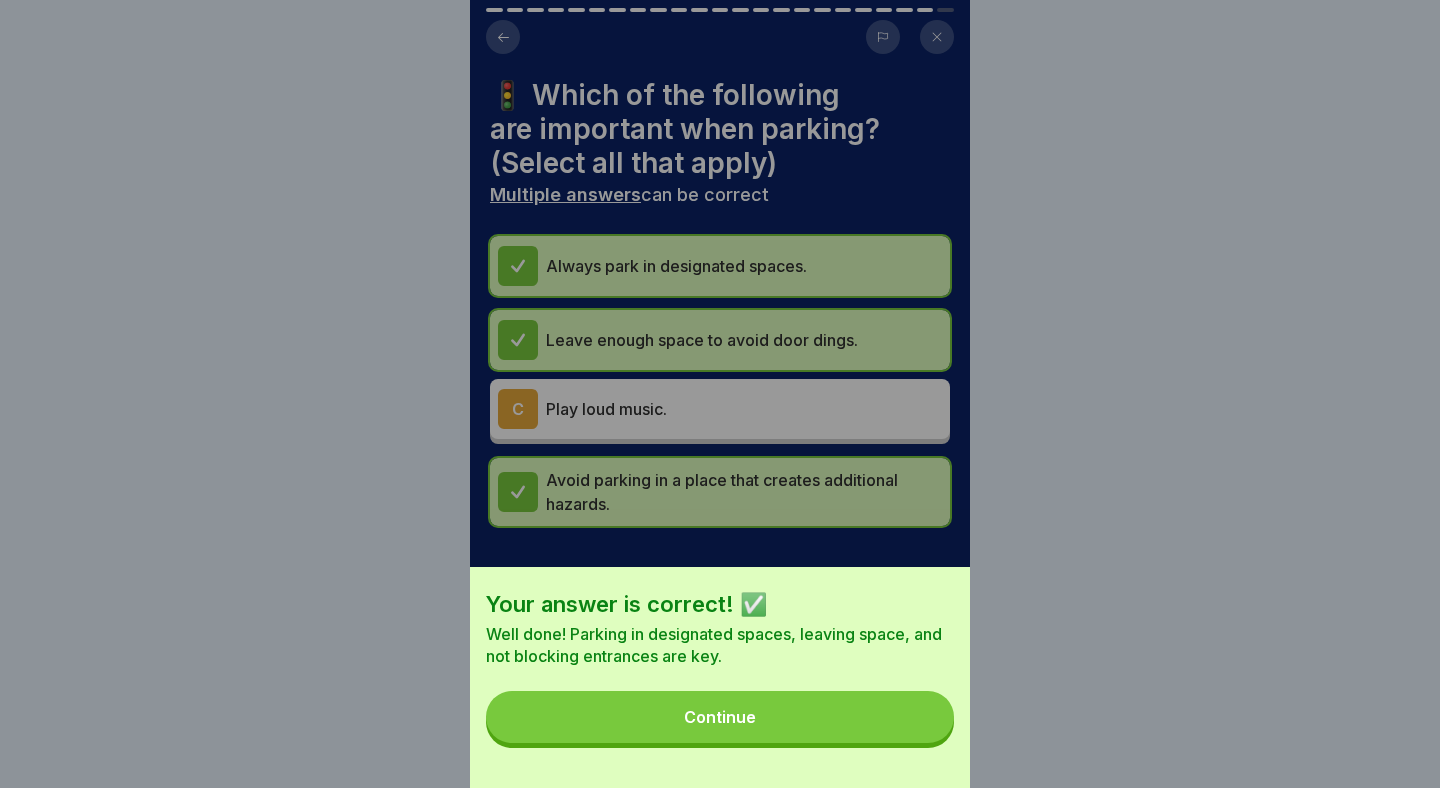 click on "Continue" at bounding box center (720, 717) 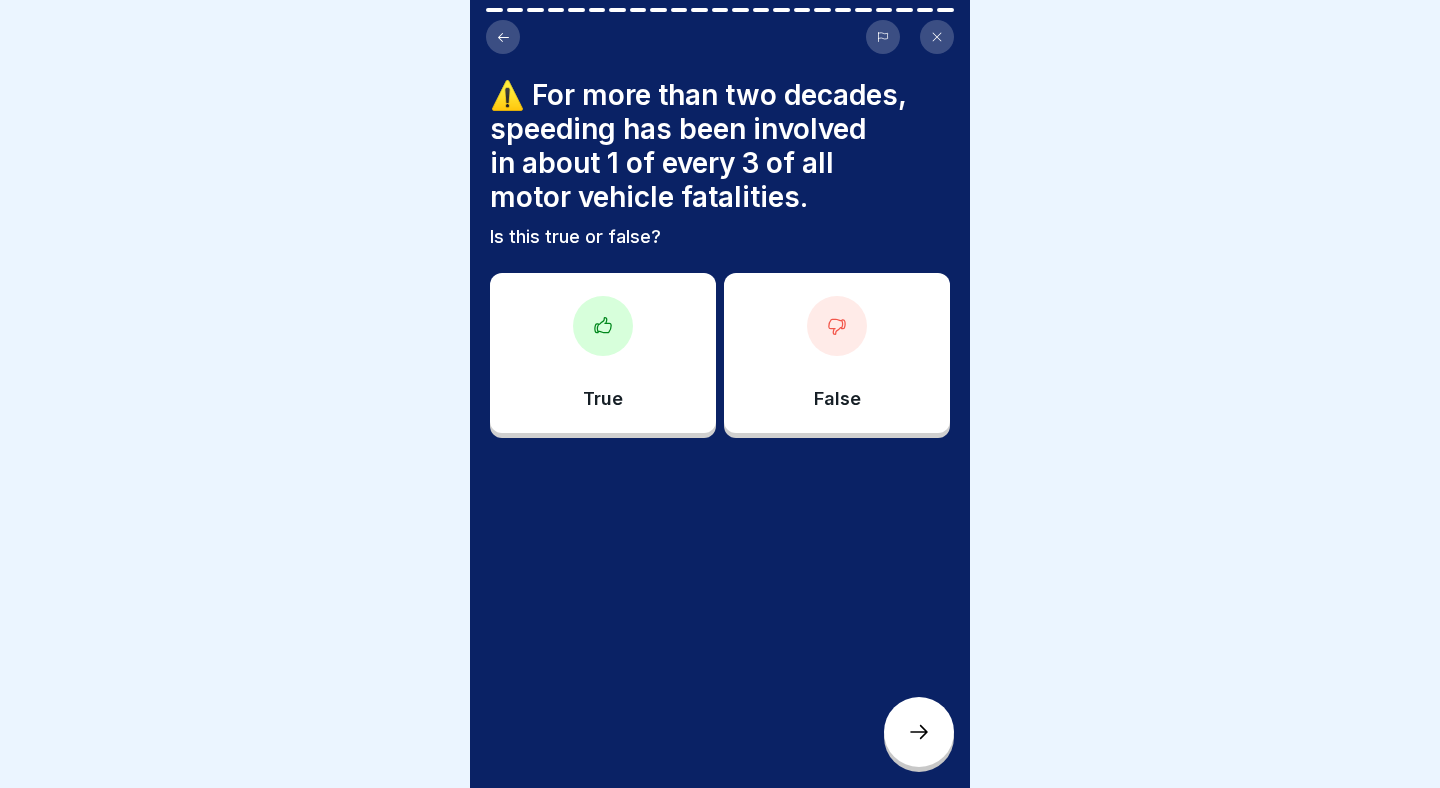 click on "True" at bounding box center (603, 353) 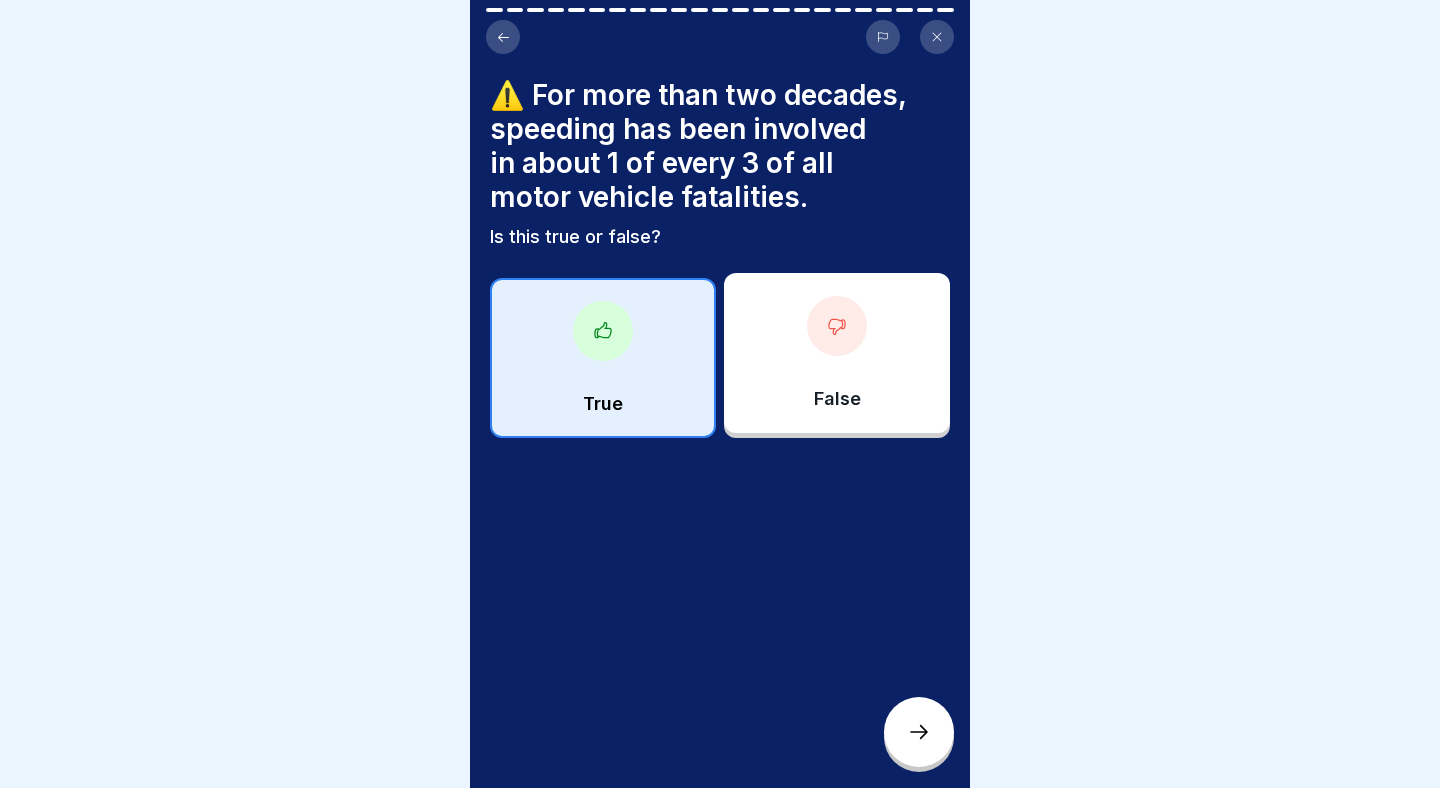 click 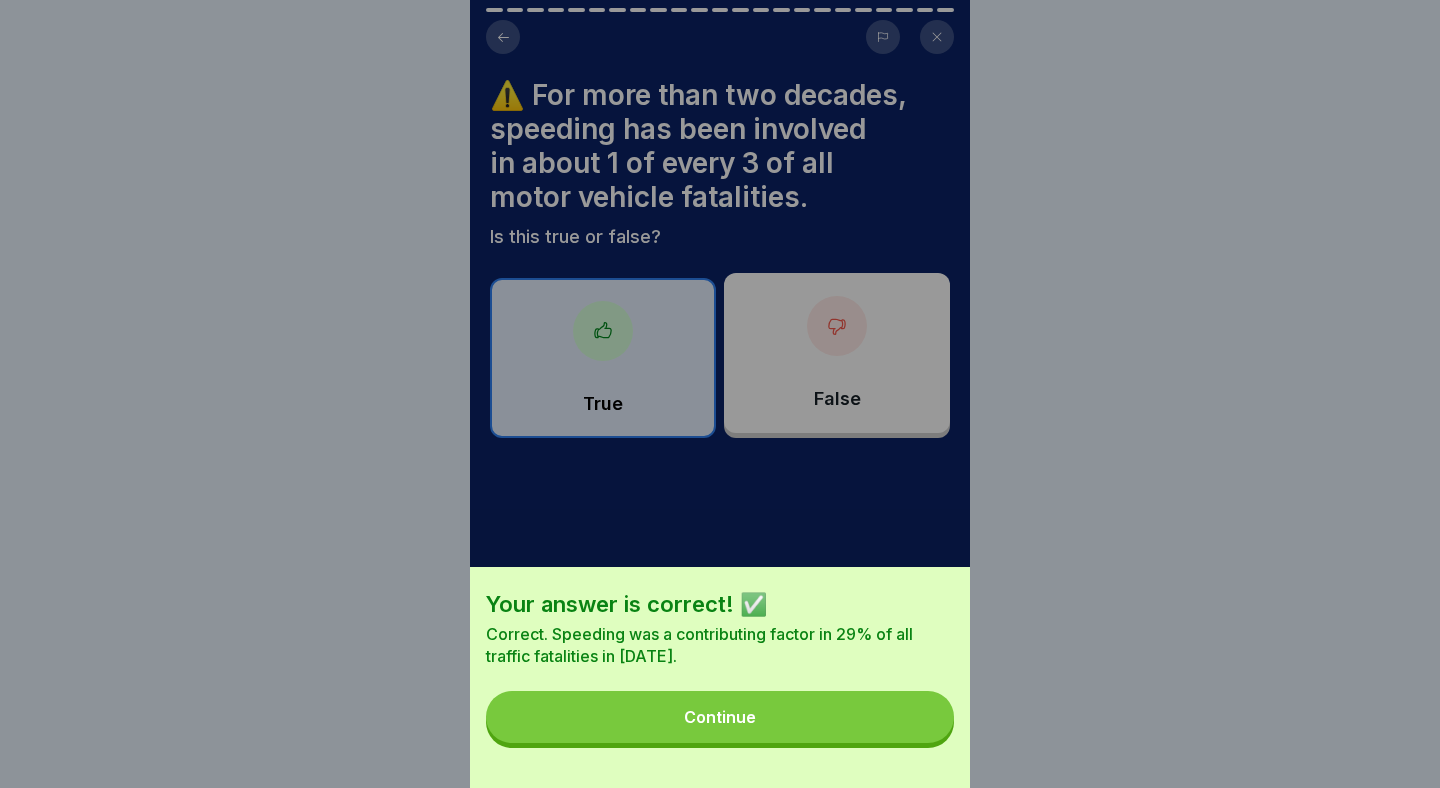 click on "Continue" at bounding box center (720, 717) 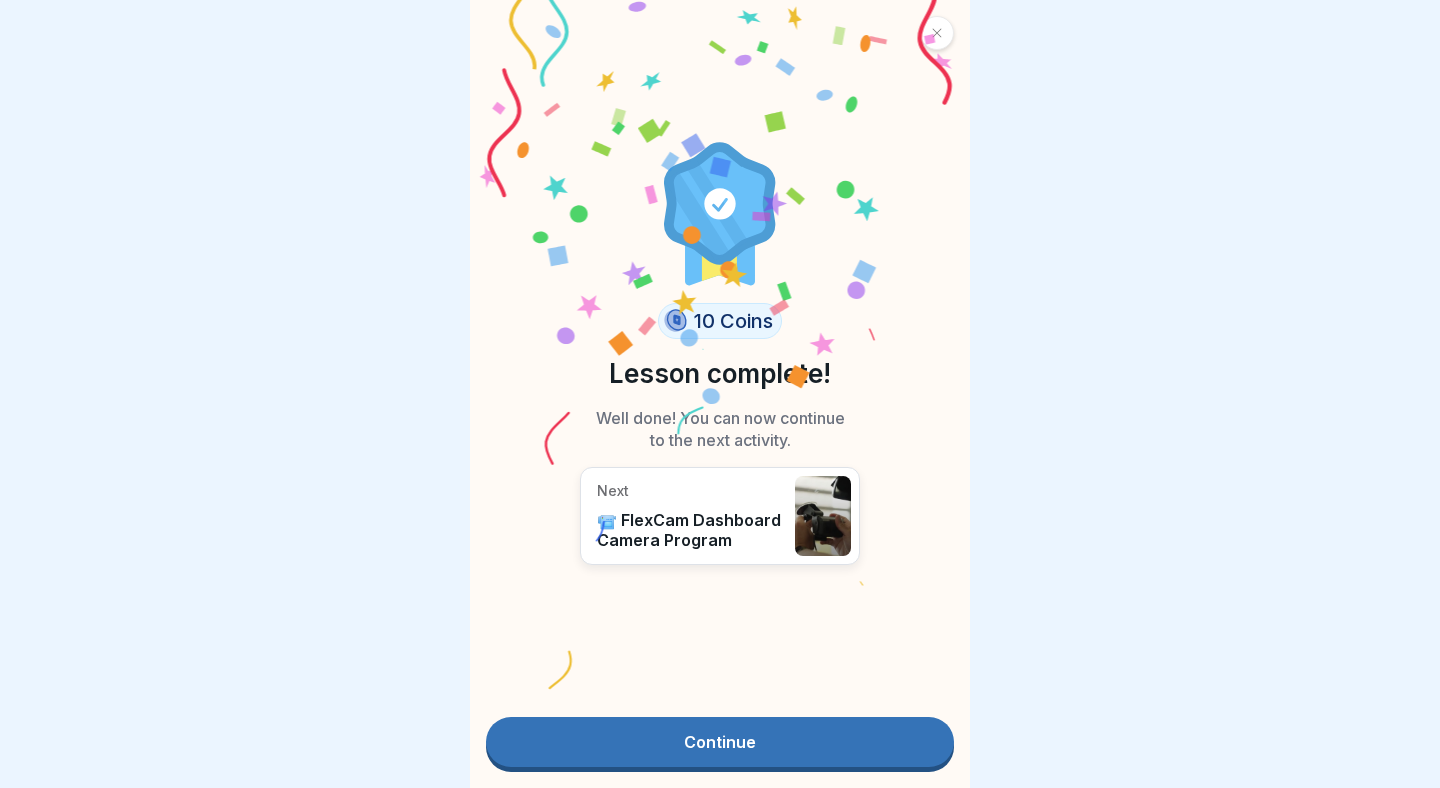 click on "Continue" at bounding box center [720, 742] 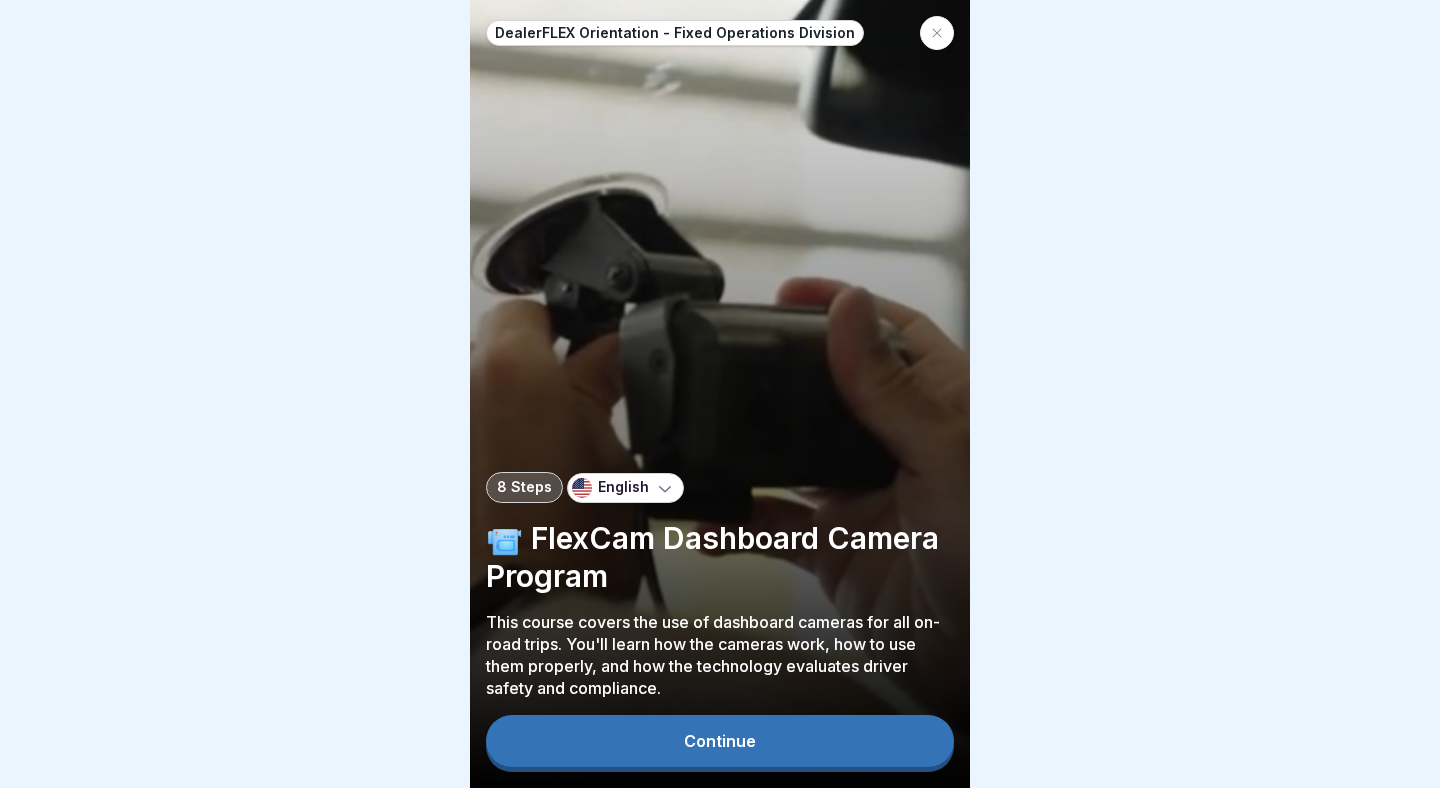 click on "Continue" at bounding box center (720, 741) 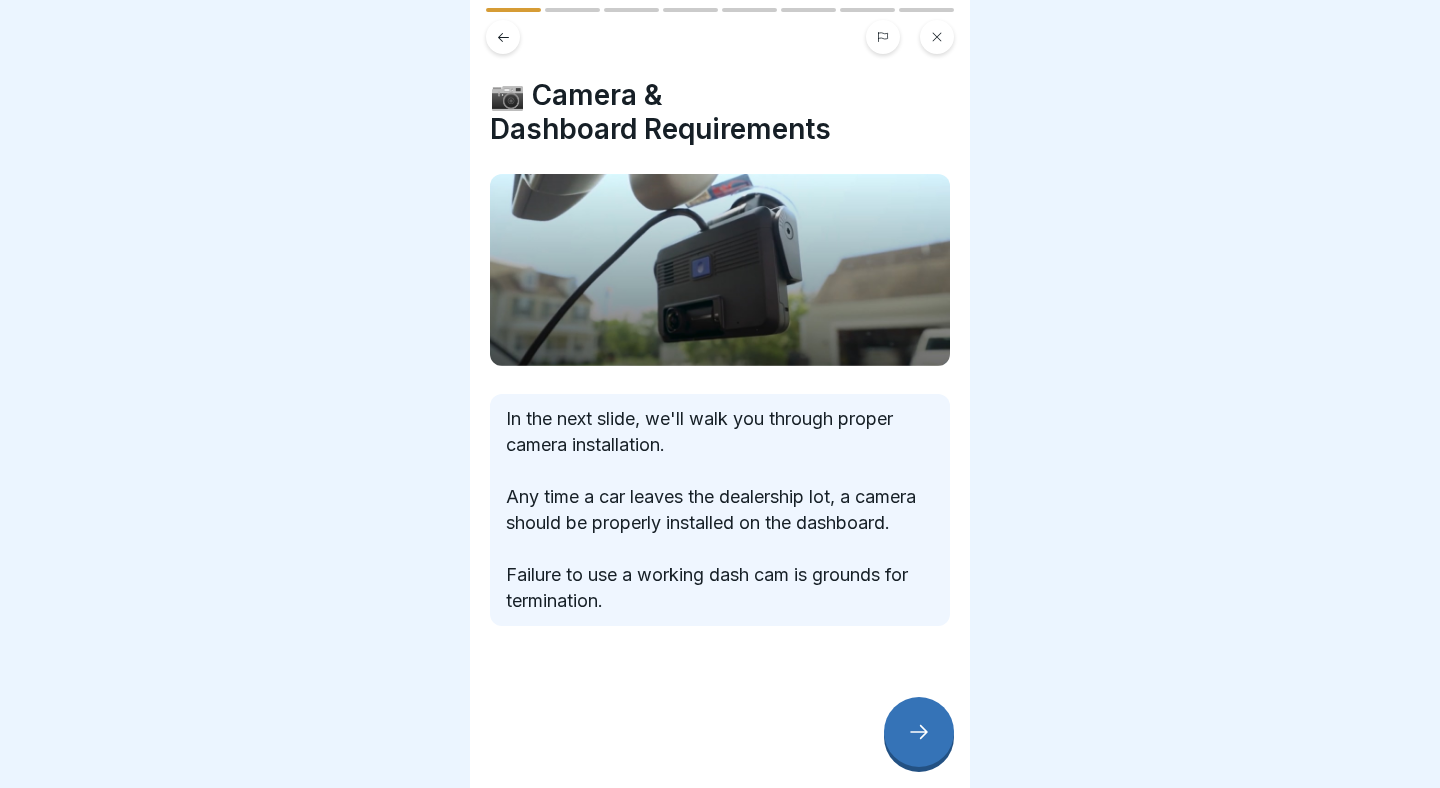 click 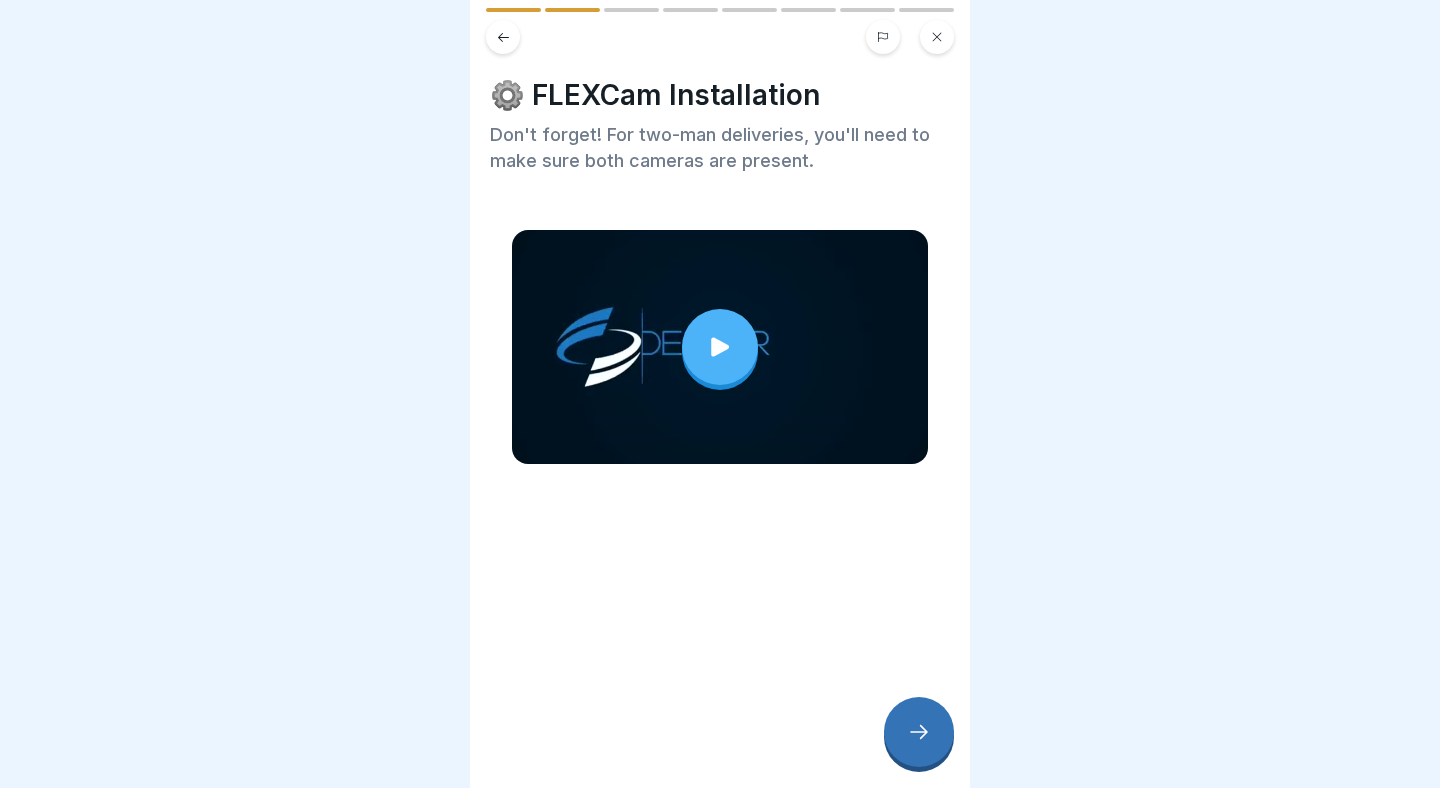 click at bounding box center [720, 347] 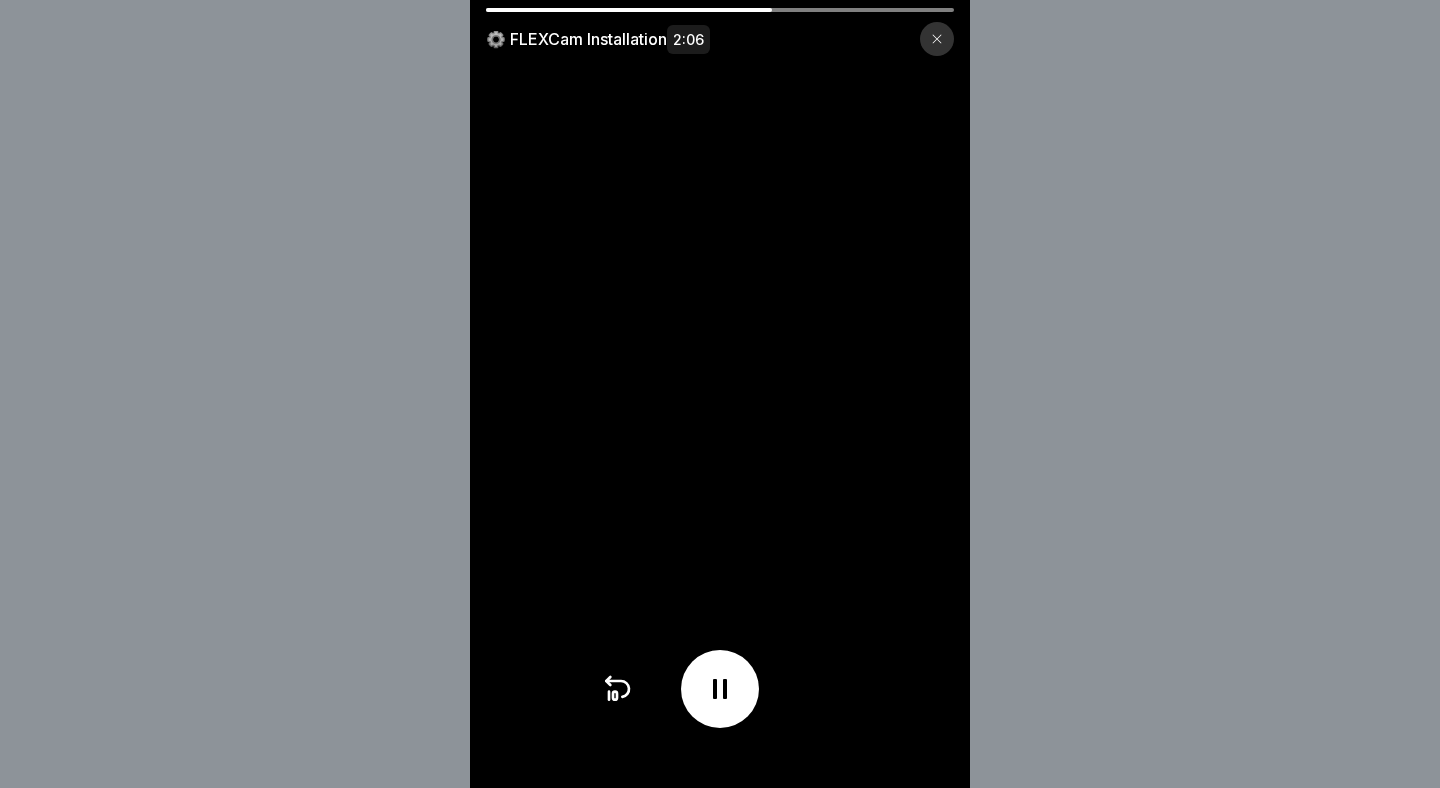 click at bounding box center [937, 39] 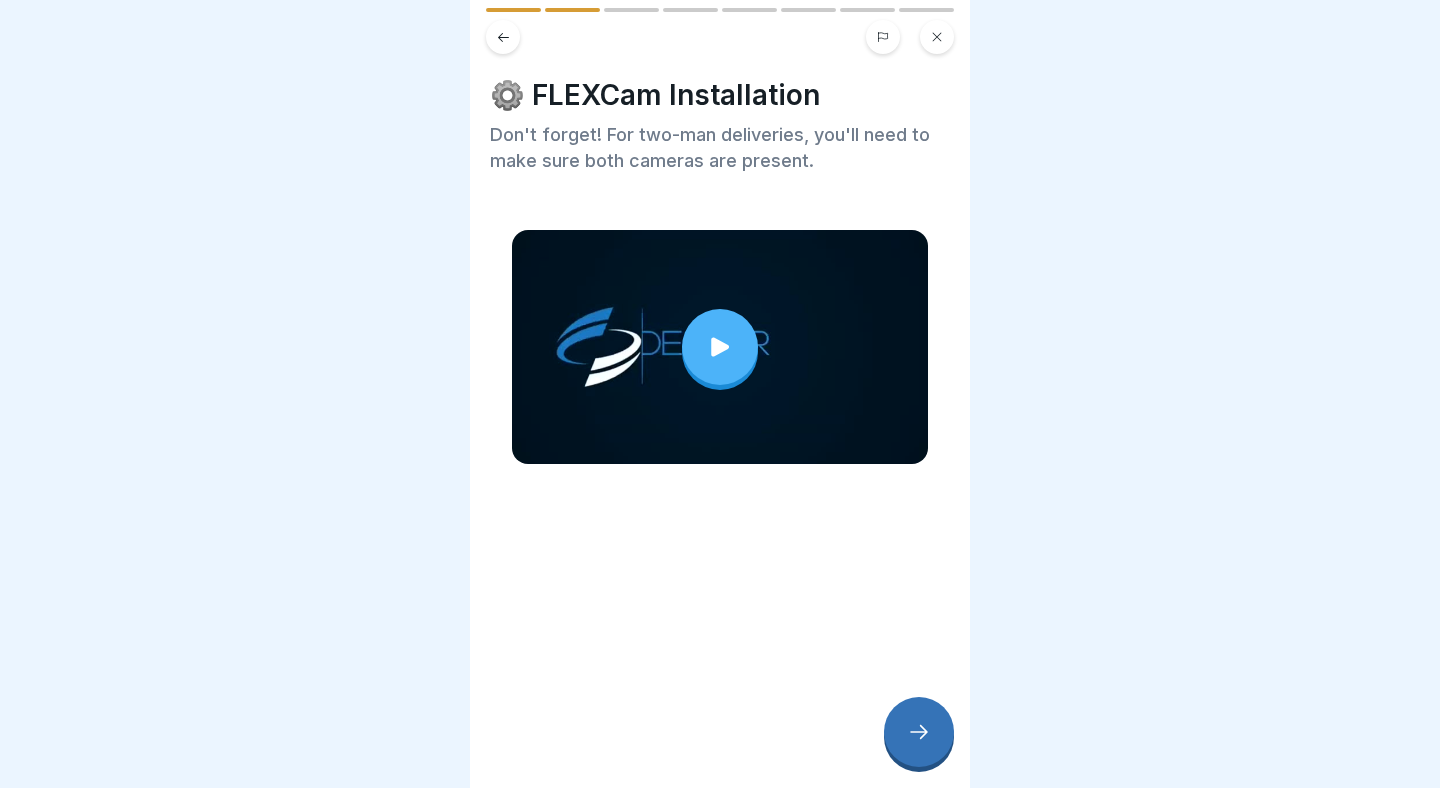 click at bounding box center (919, 732) 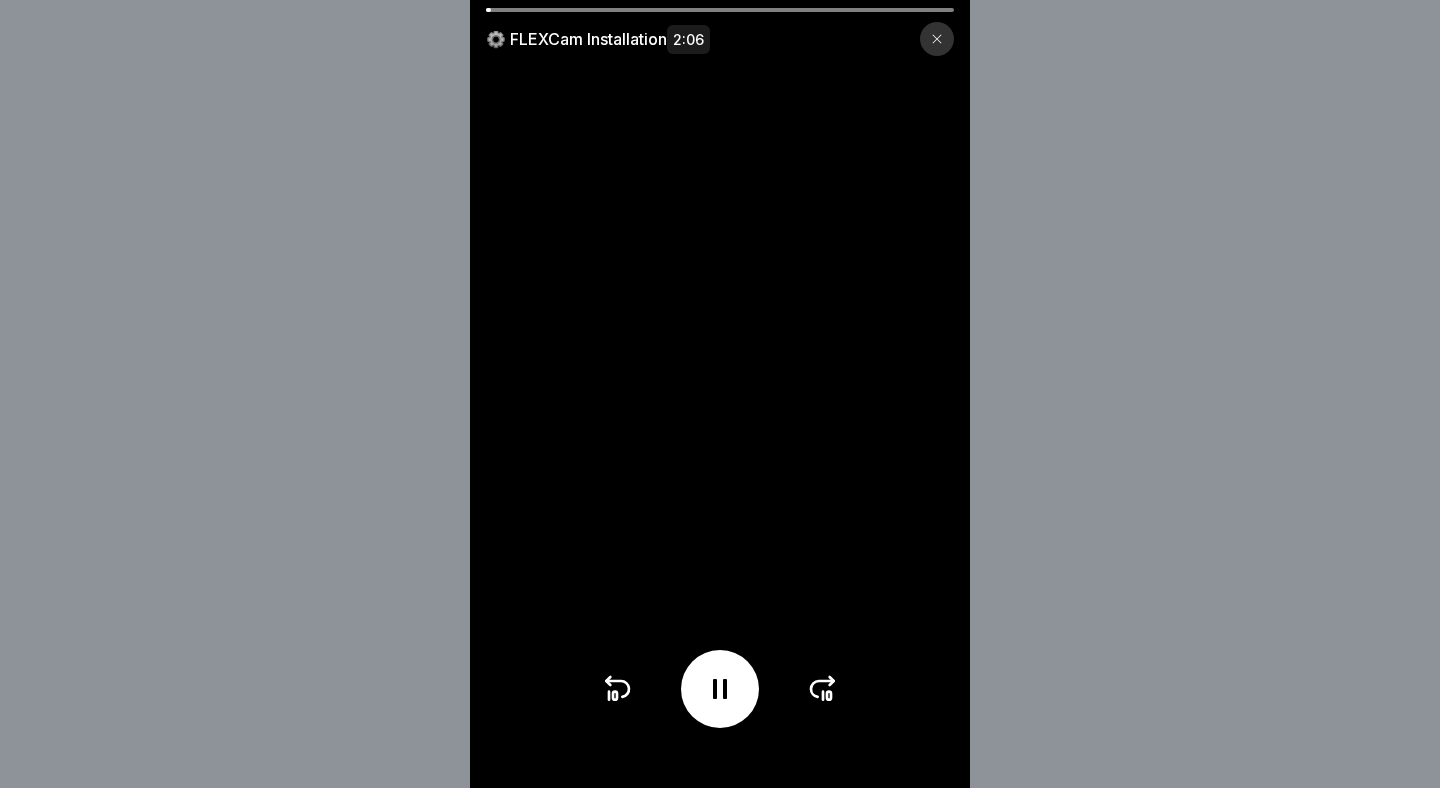 click 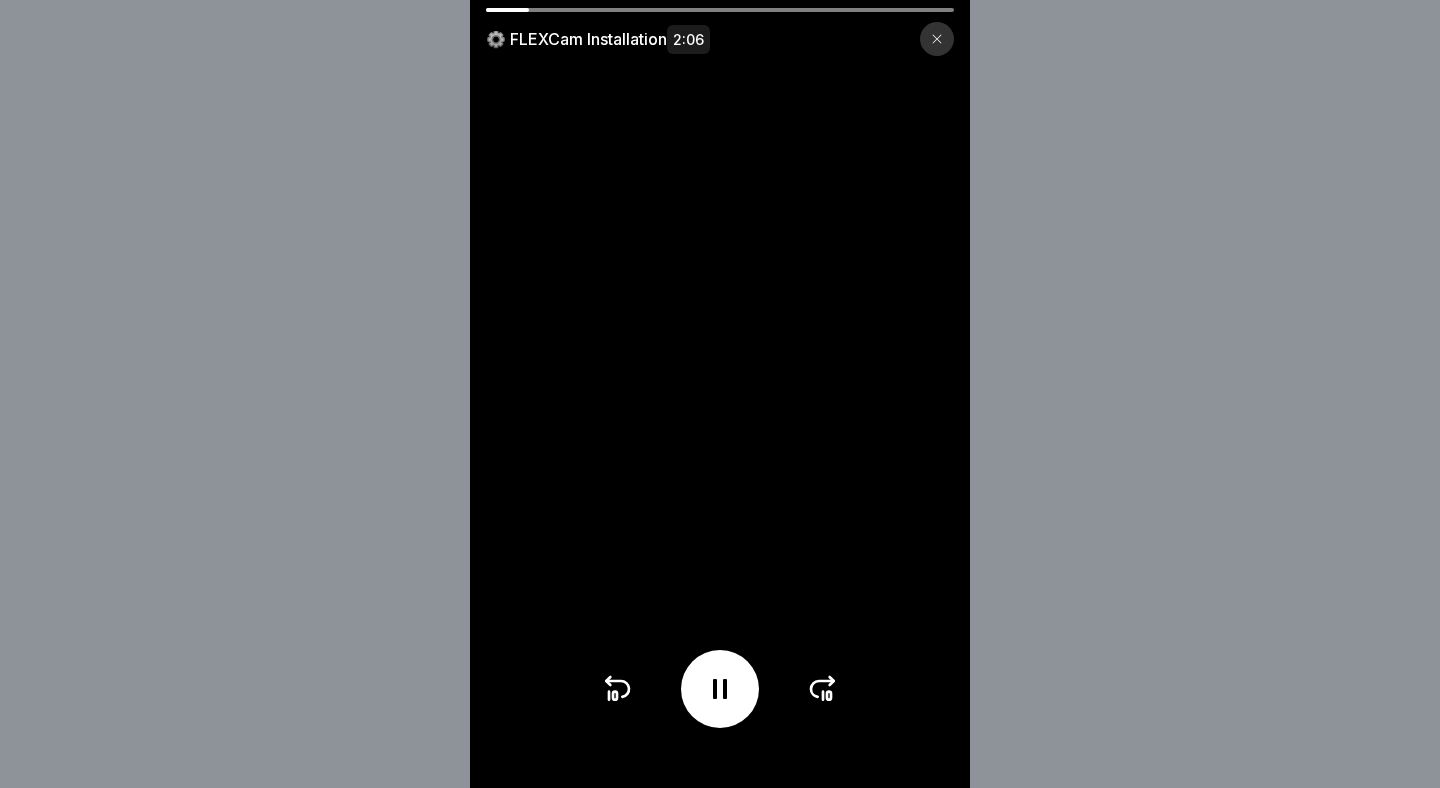 click 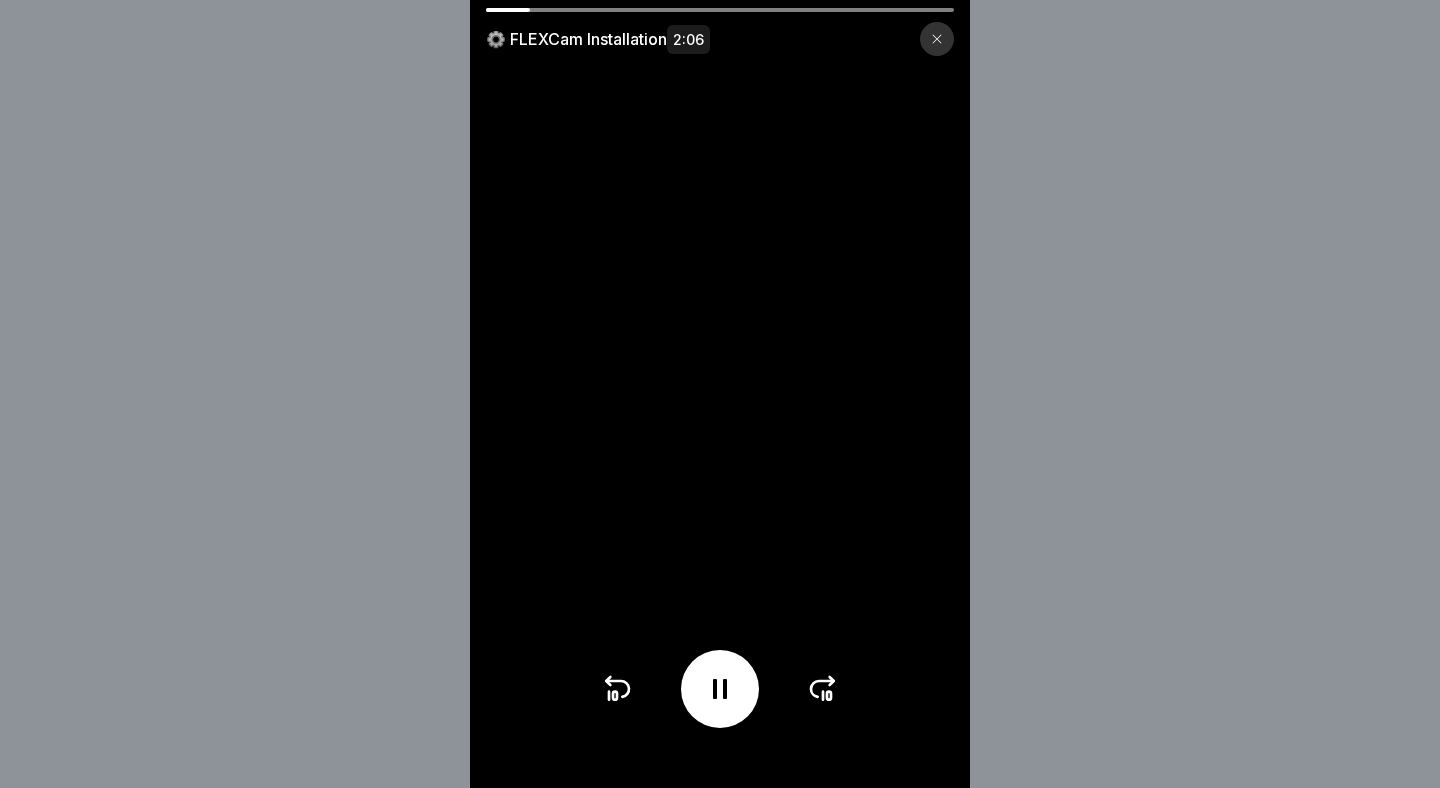 click 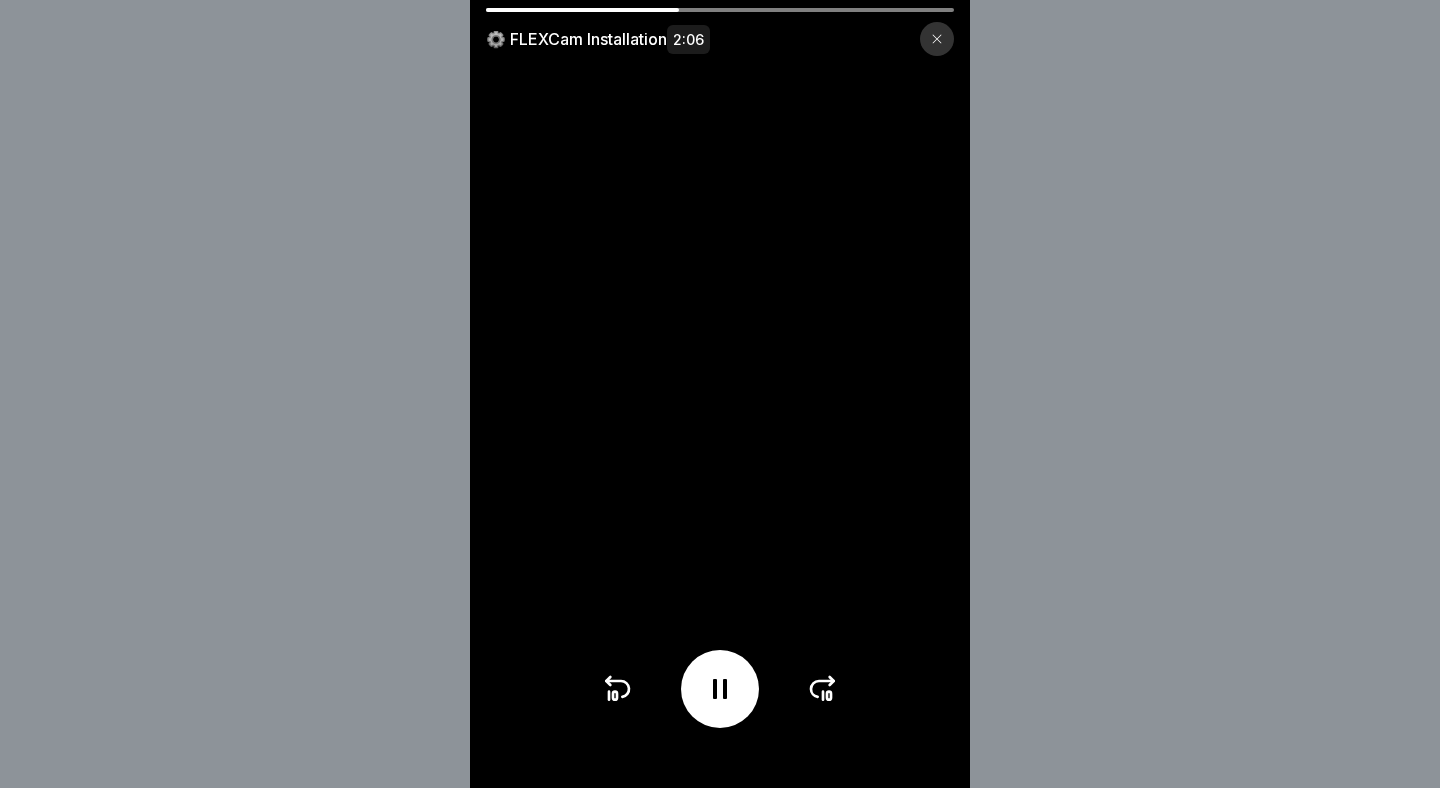 click 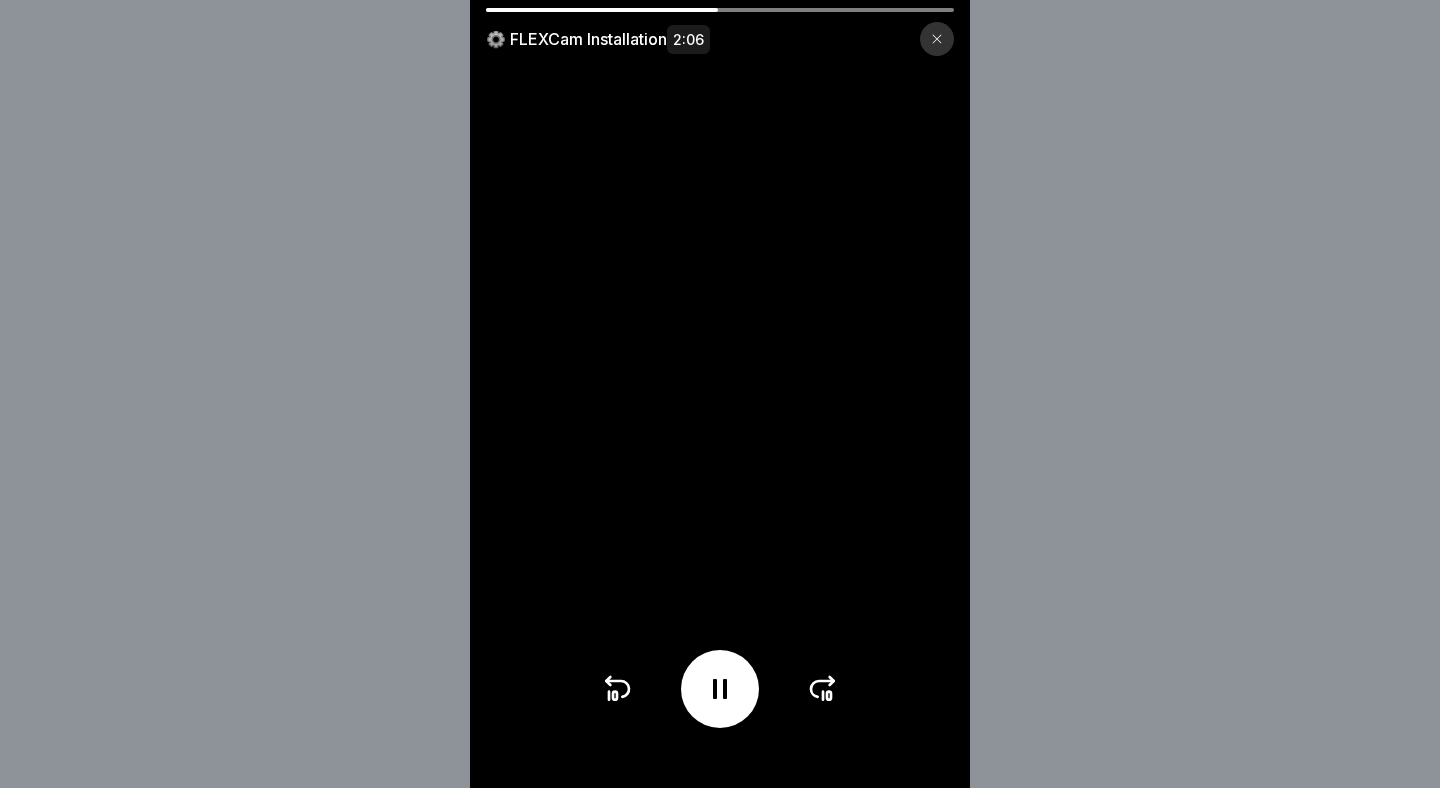click 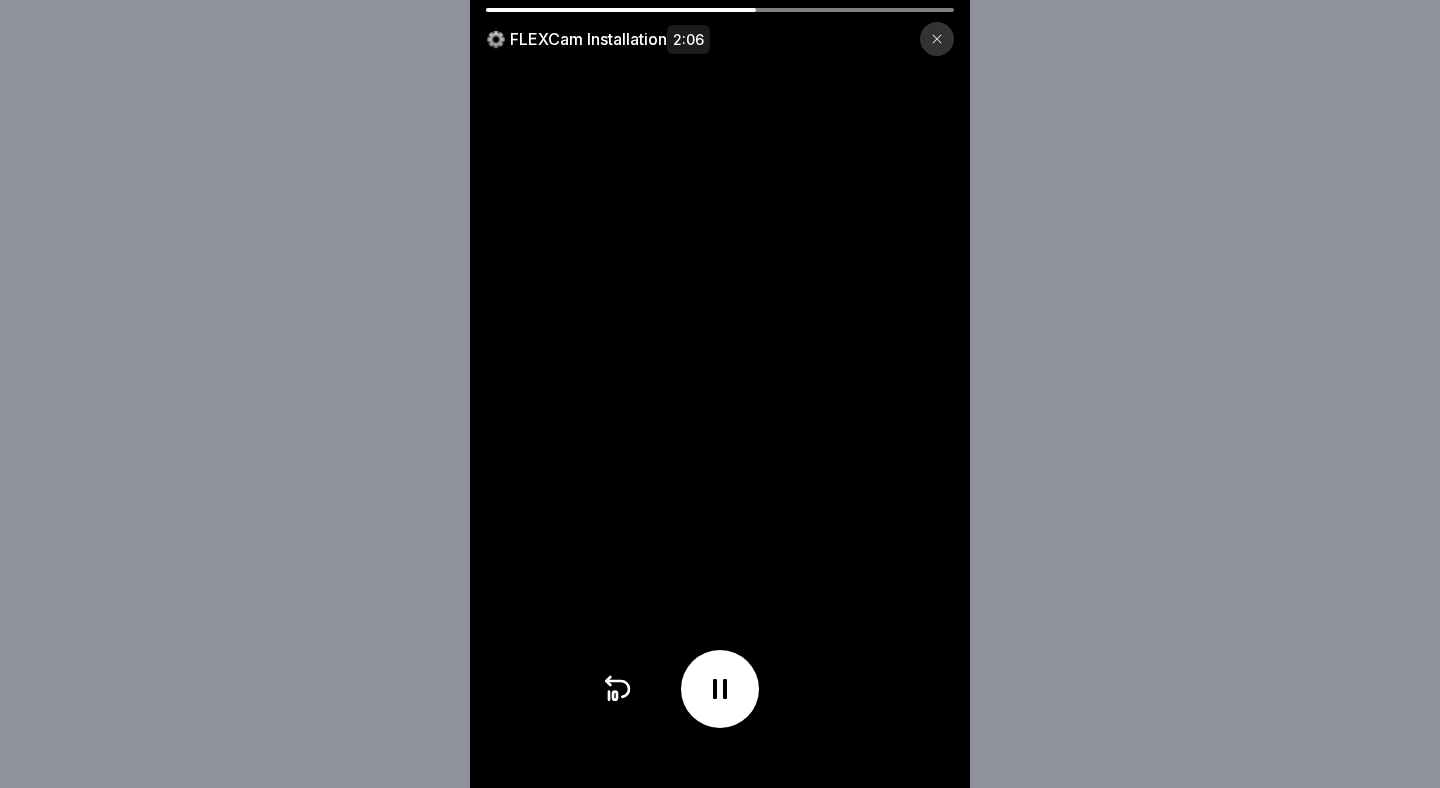 click at bounding box center [720, 689] 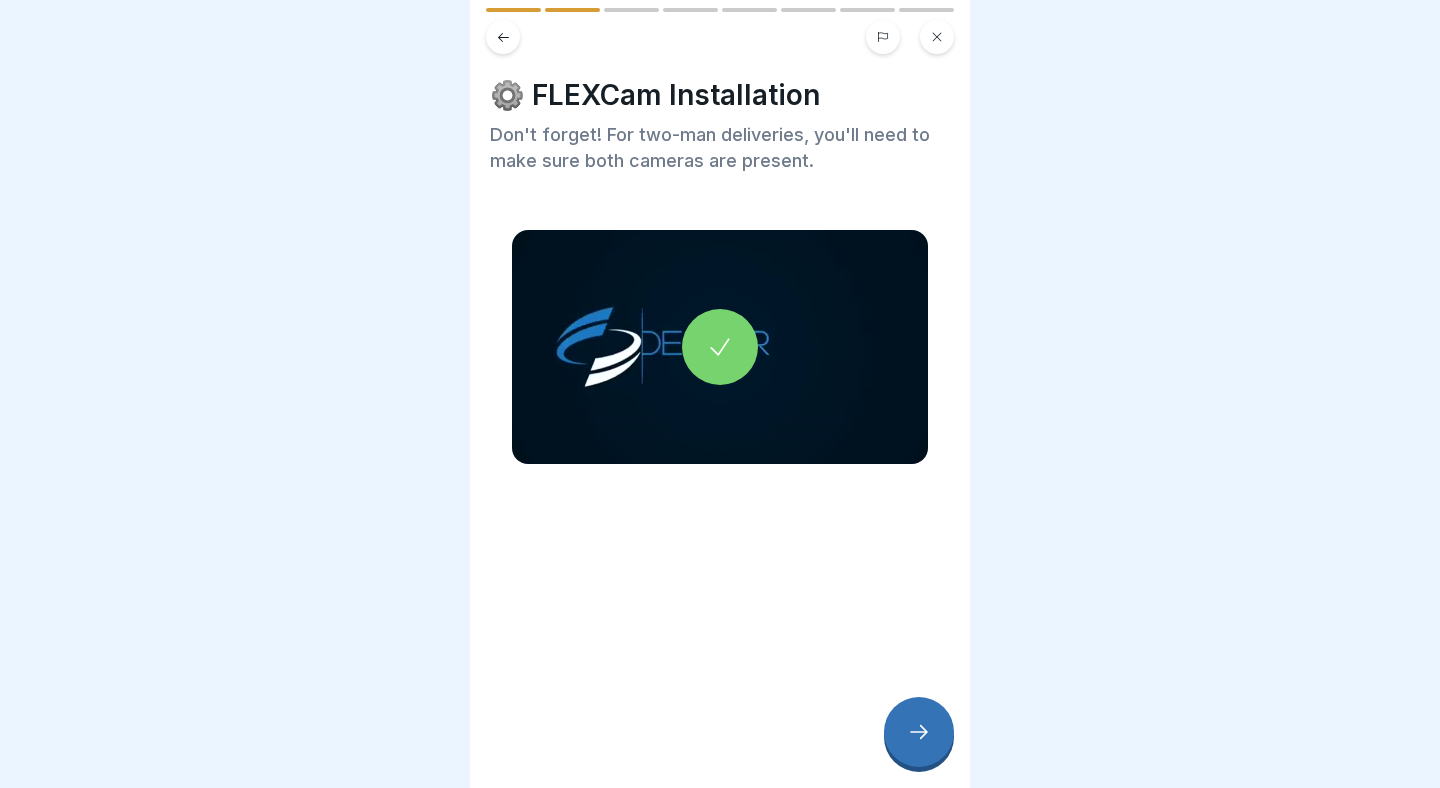 click 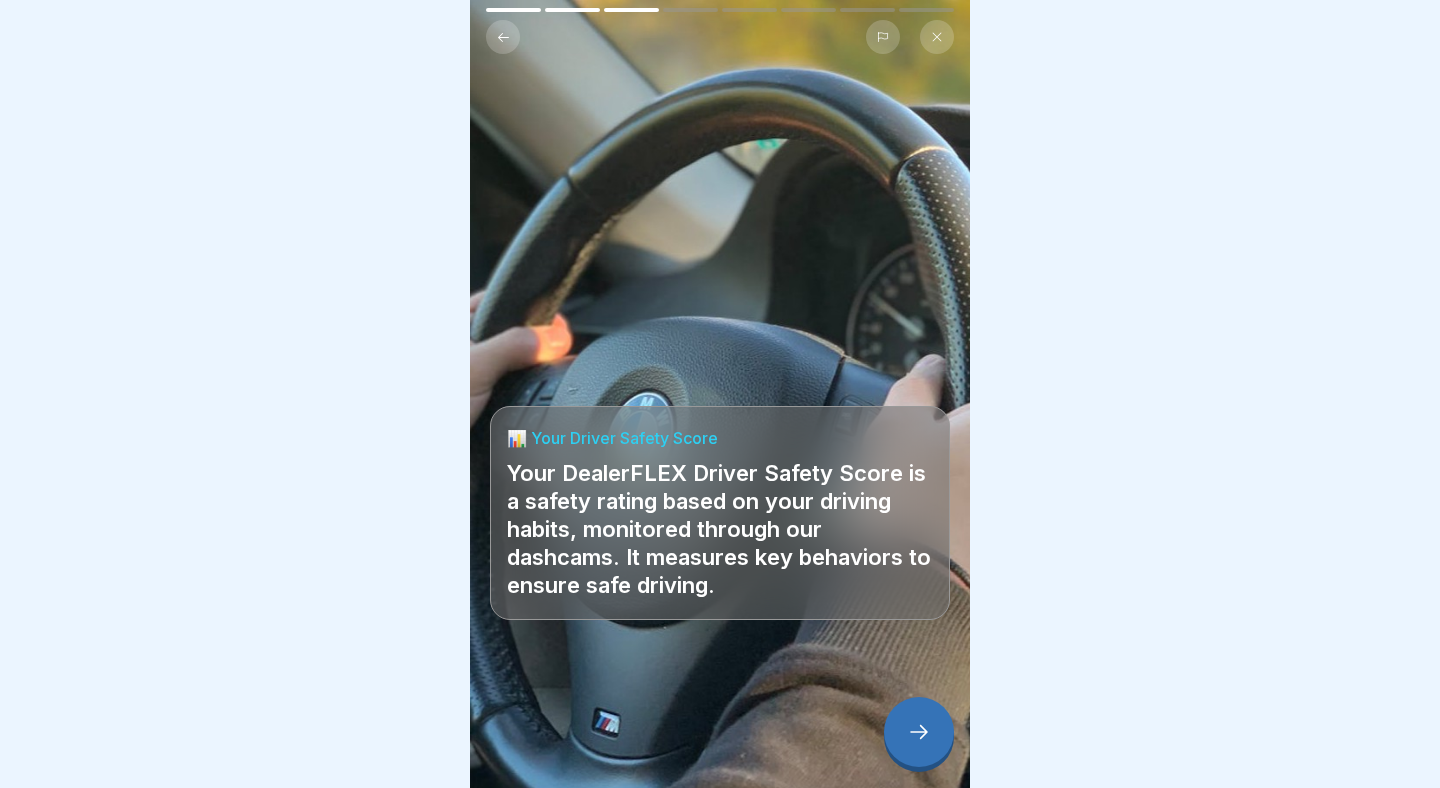 click 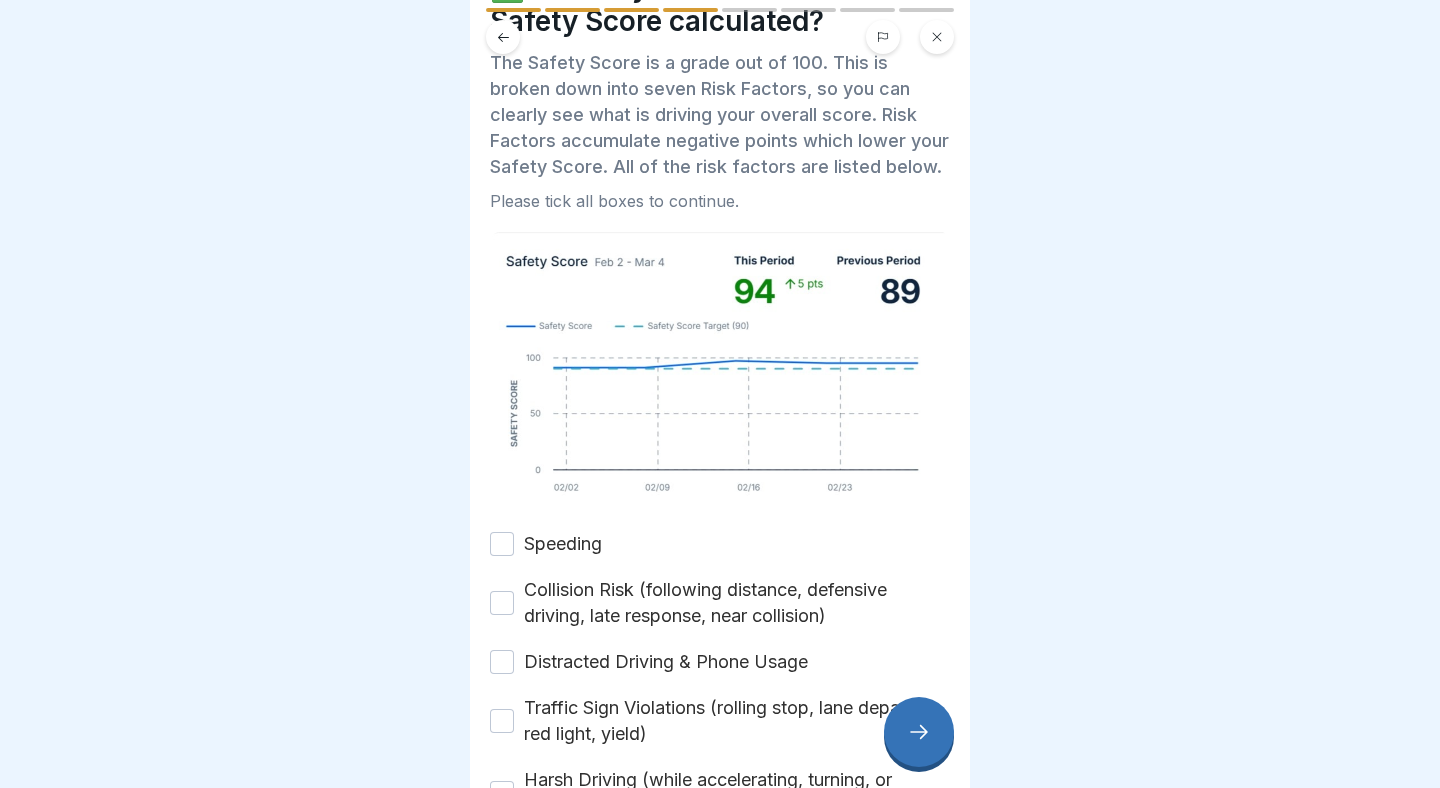 scroll, scrollTop: 110, scrollLeft: 0, axis: vertical 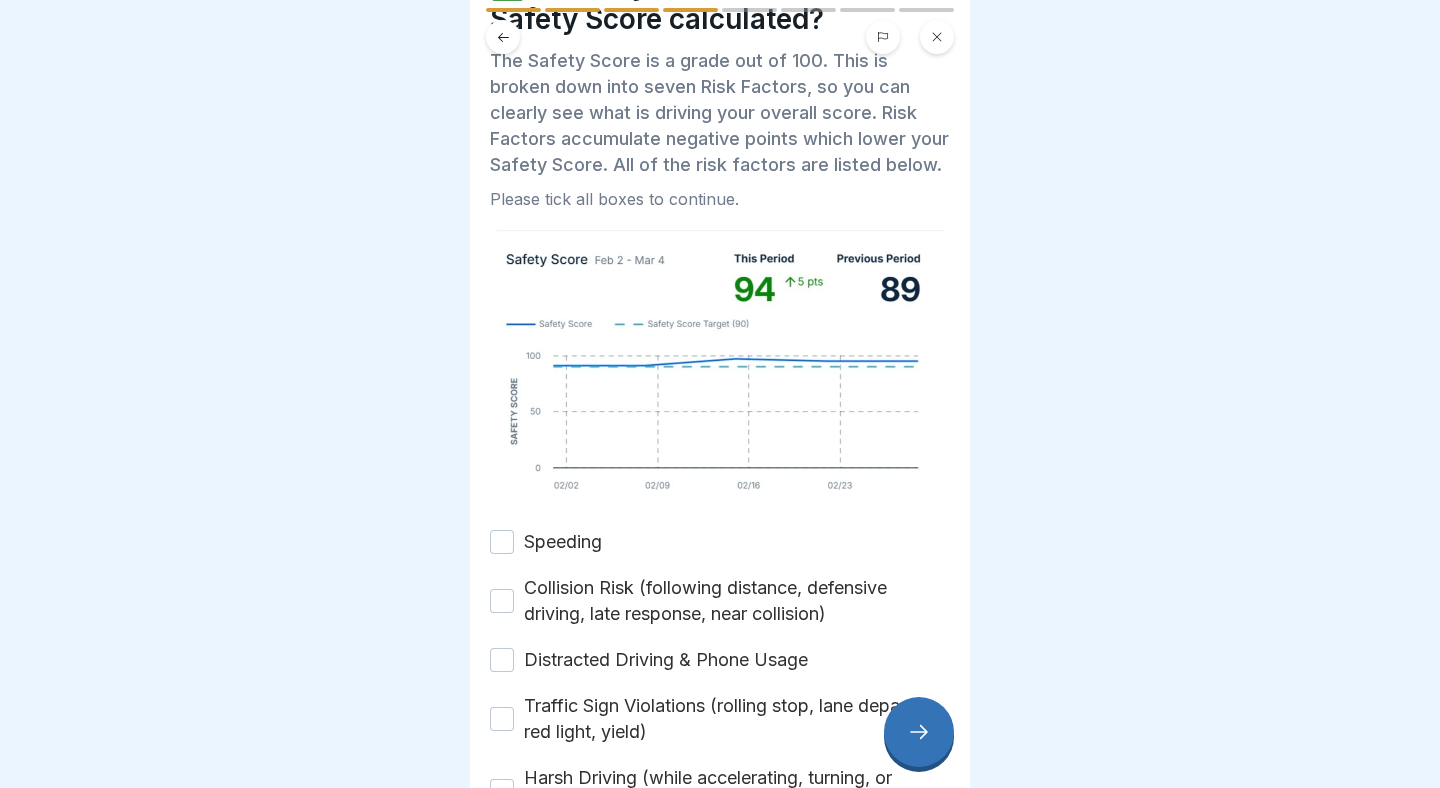 click on "Speeding Collision Risk (following distance, defensive driving, late response, near collision) Distracted Driving & Phone Usage Traffic Sign Violations (rolling stop, lane departure, red light, yield) Harsh Driving (while accelerating, turning, or braking) Policy Violations (obstructed camera, eating/drinking, seatbelt, smoking) Crash Detection" at bounding box center (720, 732) 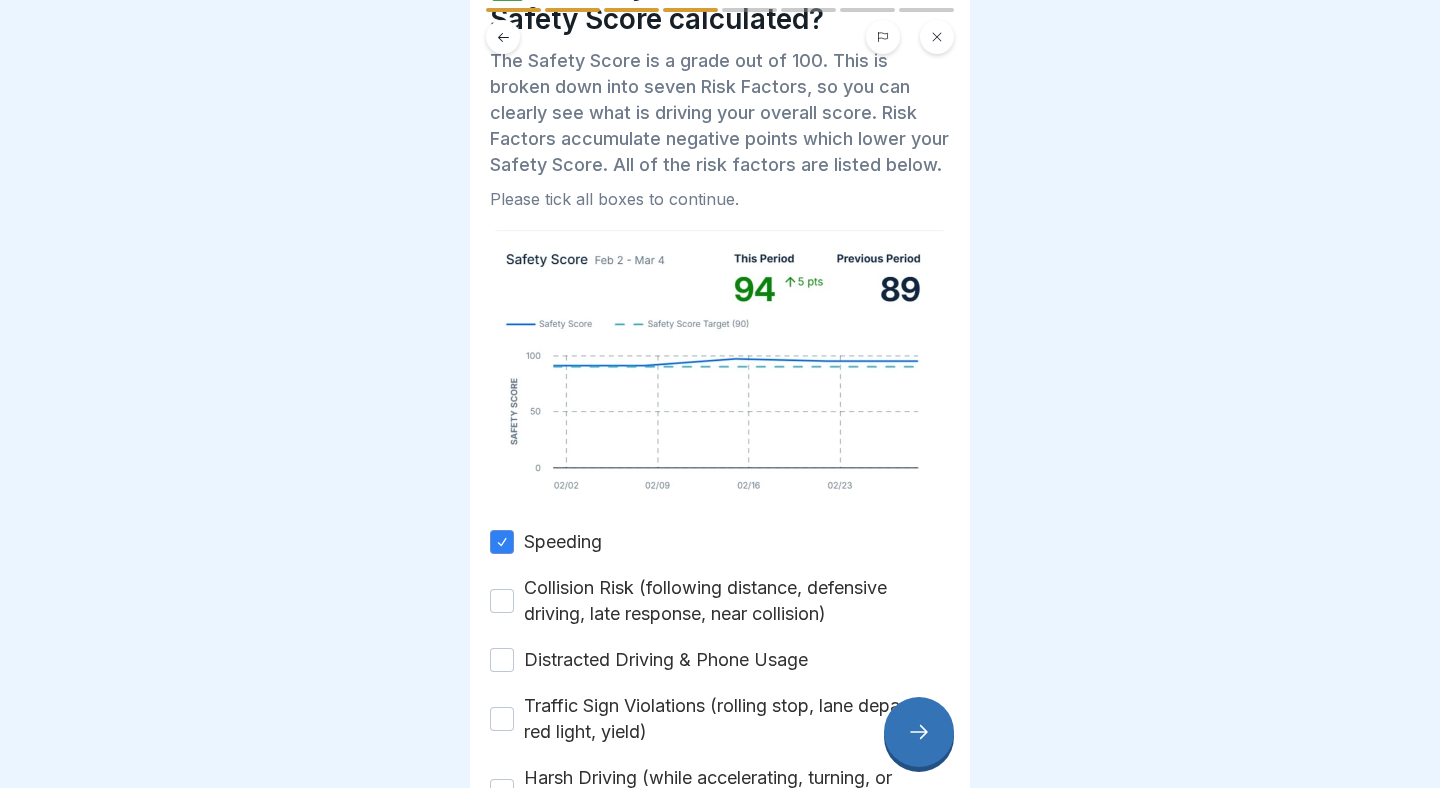 click on "Collision Risk (following distance, defensive driving, late response, near collision)" at bounding box center [502, 601] 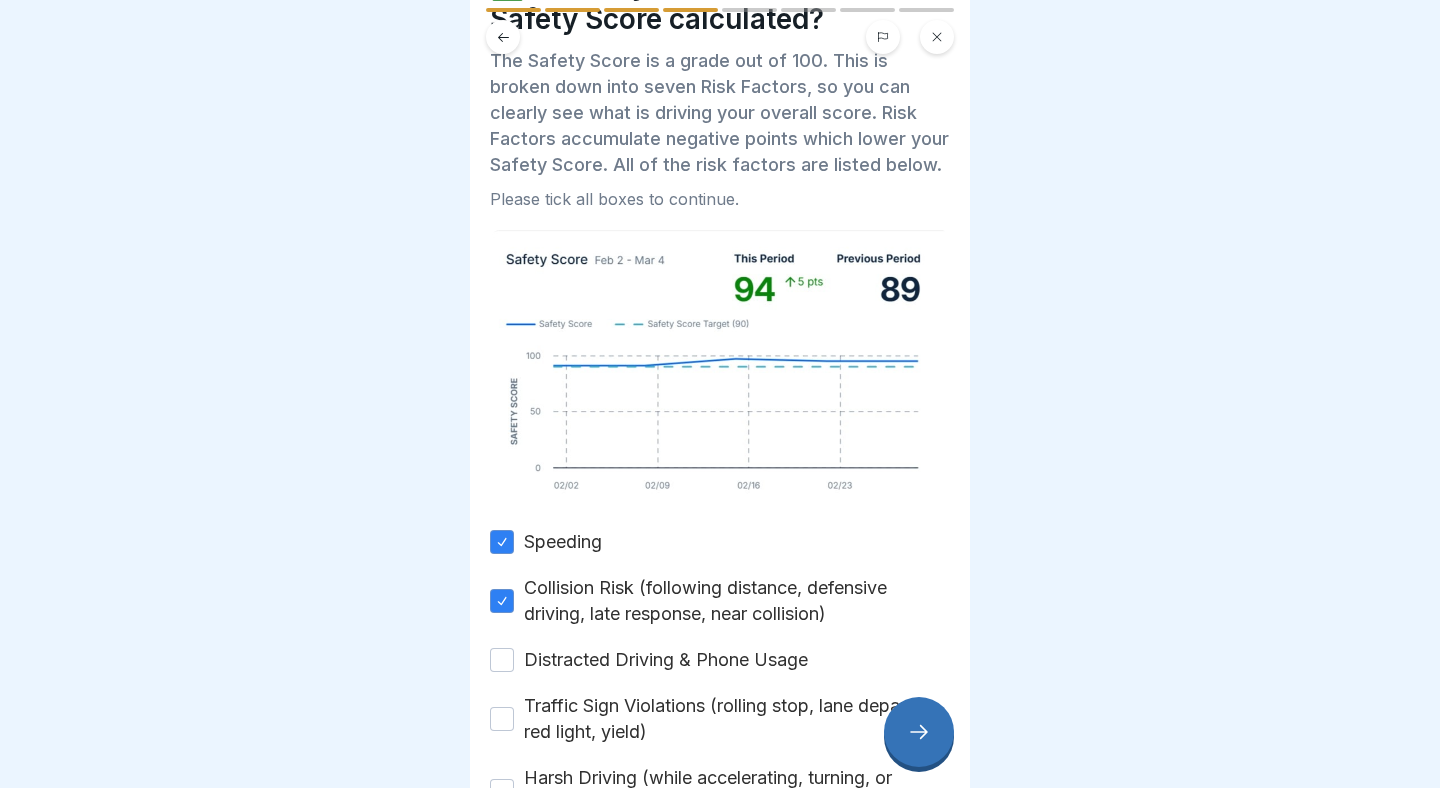 click on "Distracted Driving & Phone Usage" at bounding box center [502, 660] 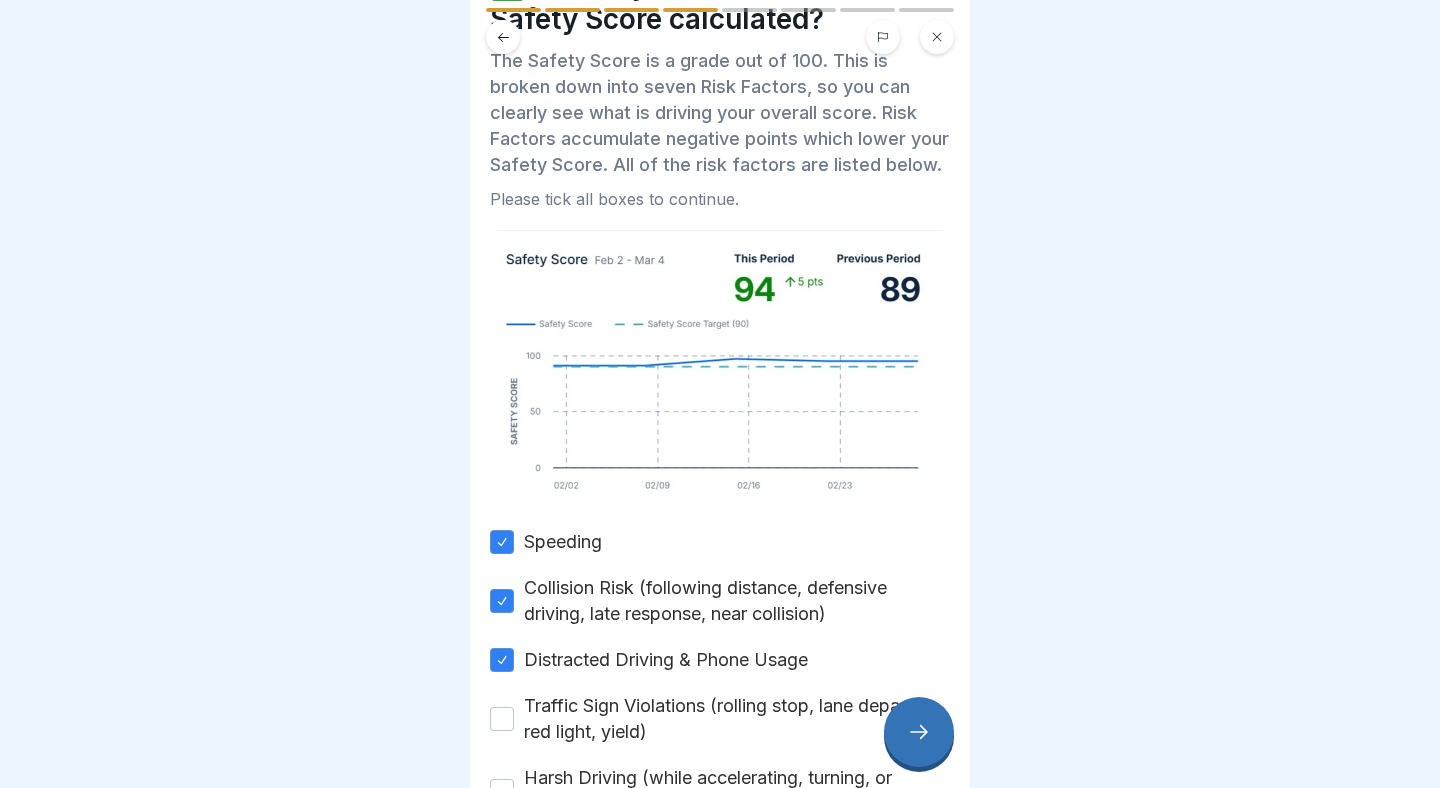 click on "Traffic Sign Violations (rolling stop, lane departure, red light, yield)" at bounding box center (502, 719) 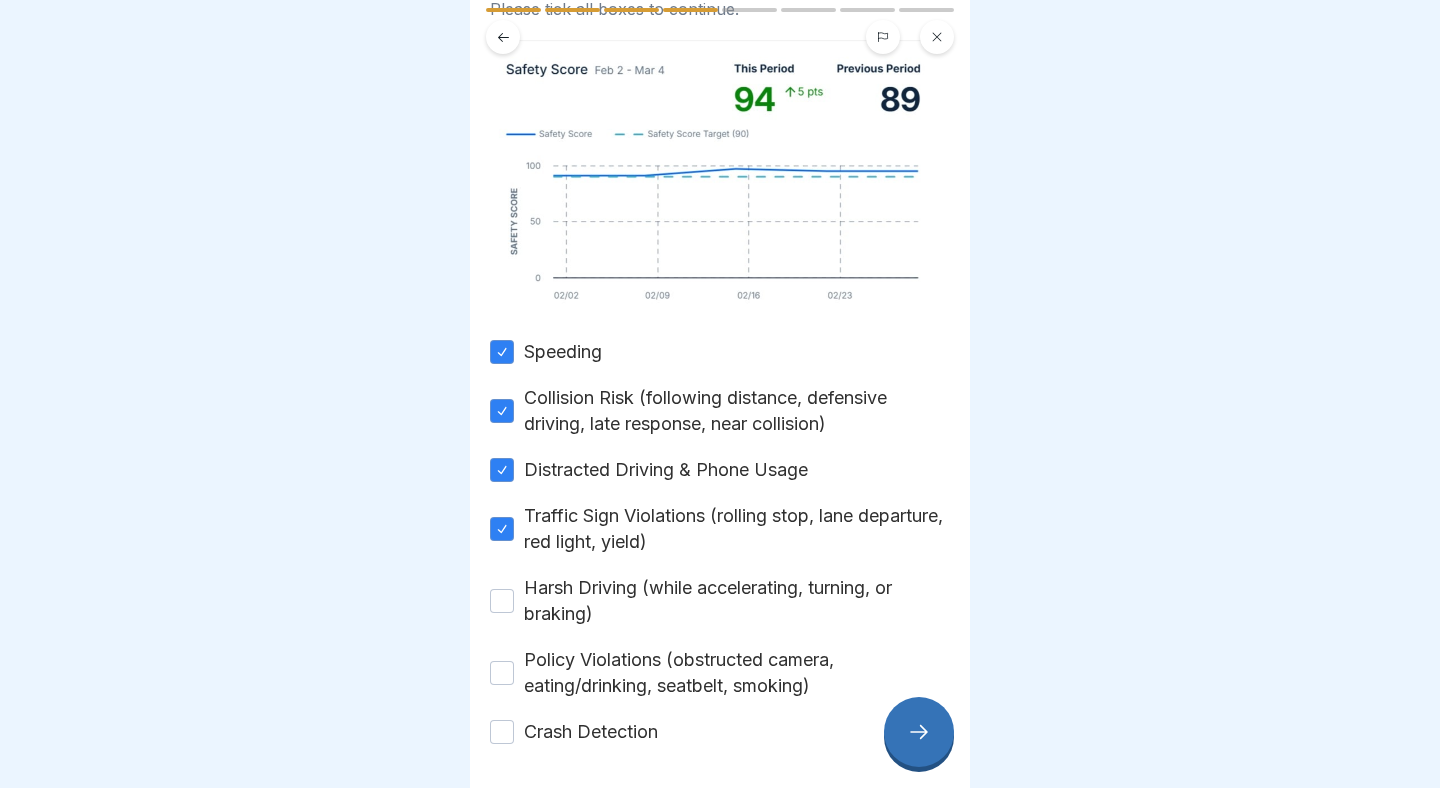 scroll, scrollTop: 301, scrollLeft: 0, axis: vertical 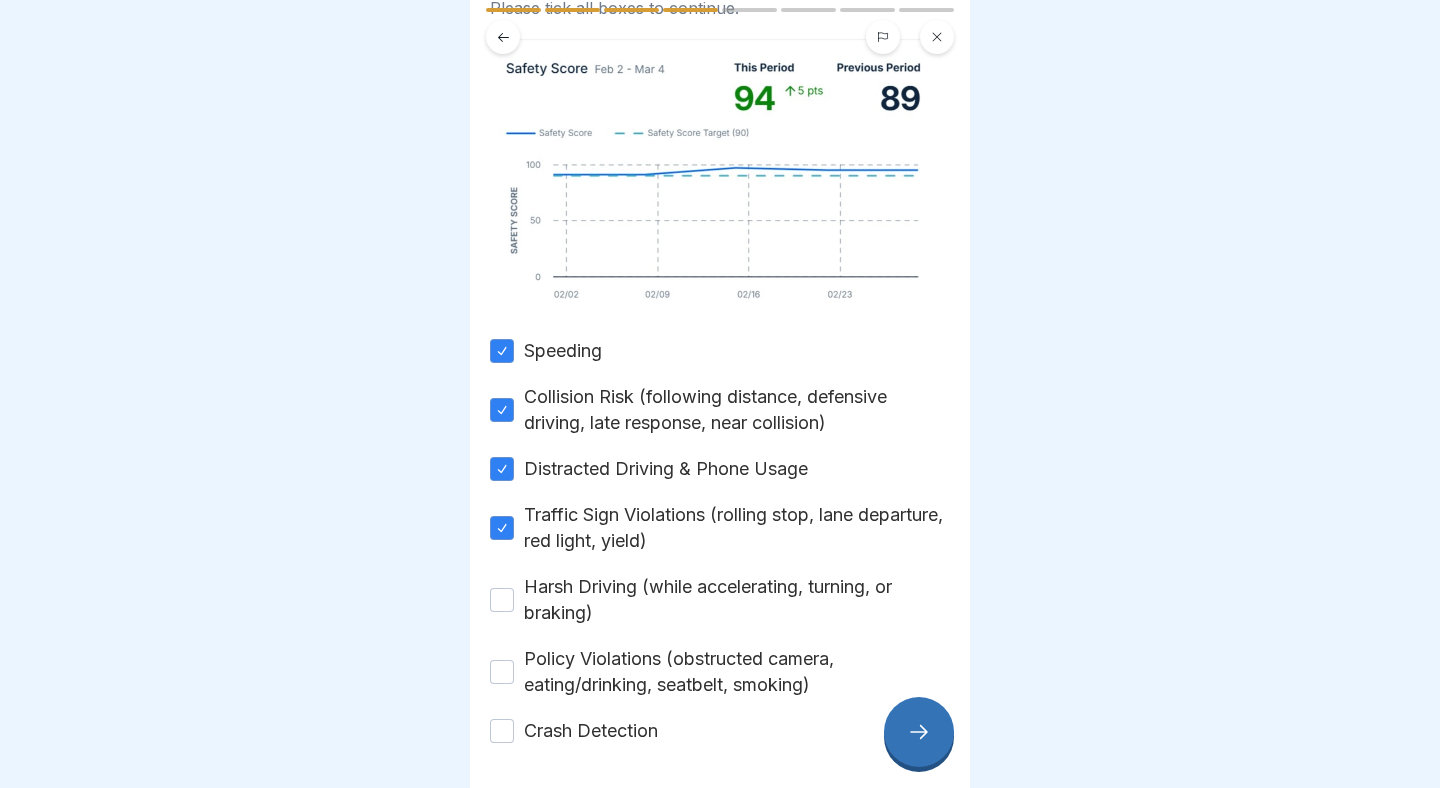 click on "Harsh Driving (while accelerating, turning, or braking)" at bounding box center [502, 600] 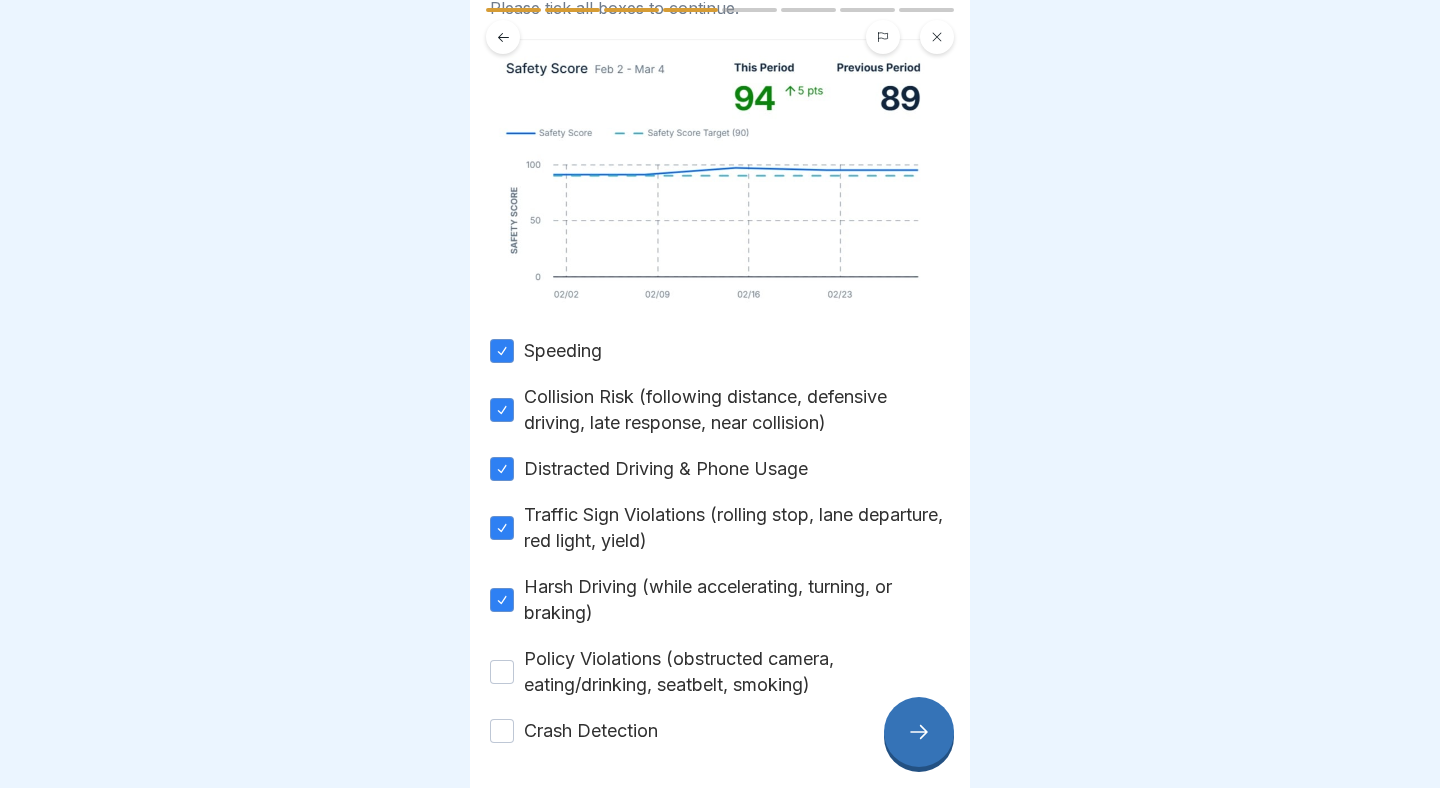 click on "Policy Violations (obstructed camera, eating/drinking, seatbelt, smoking)" at bounding box center (502, 672) 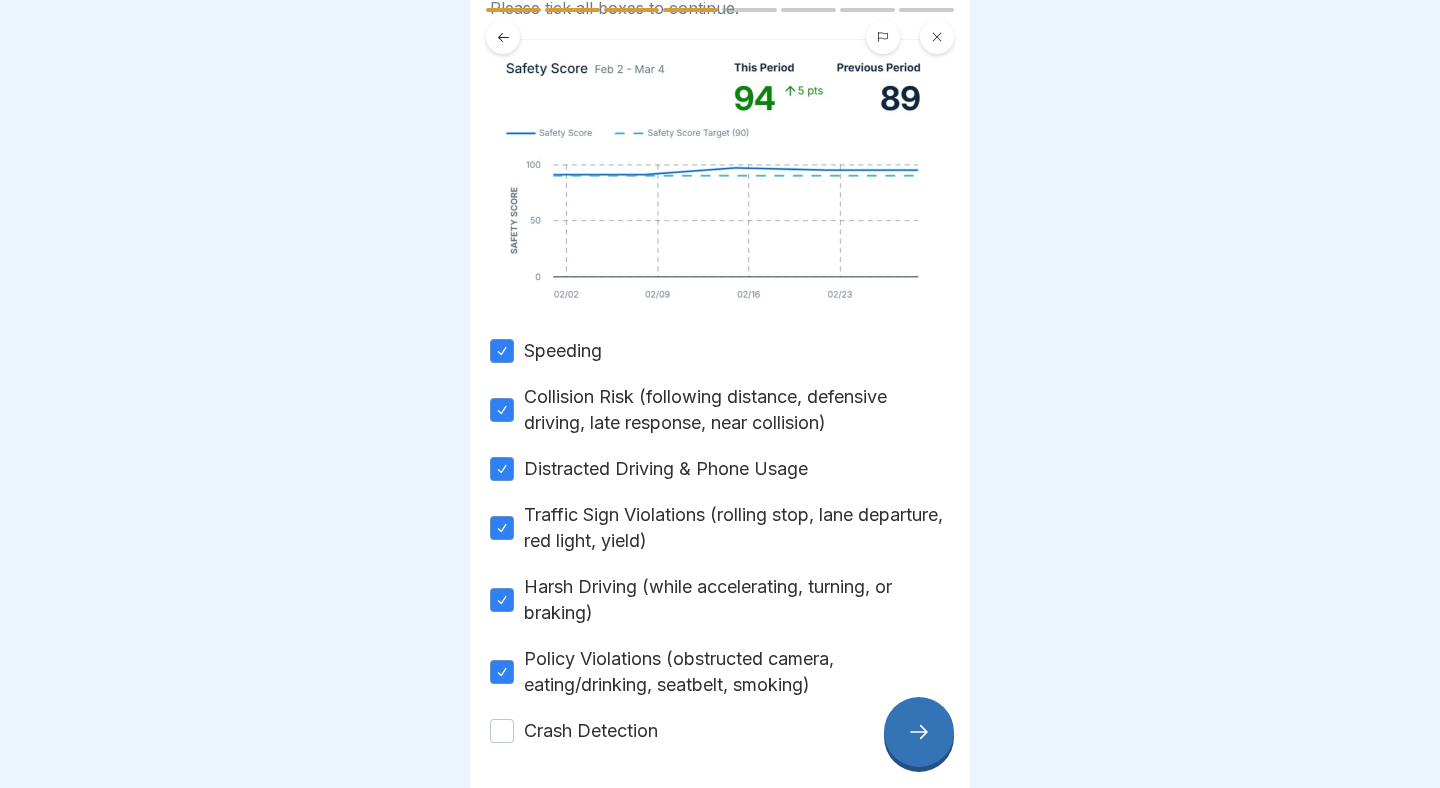 click on "Crash Detection" at bounding box center [502, 731] 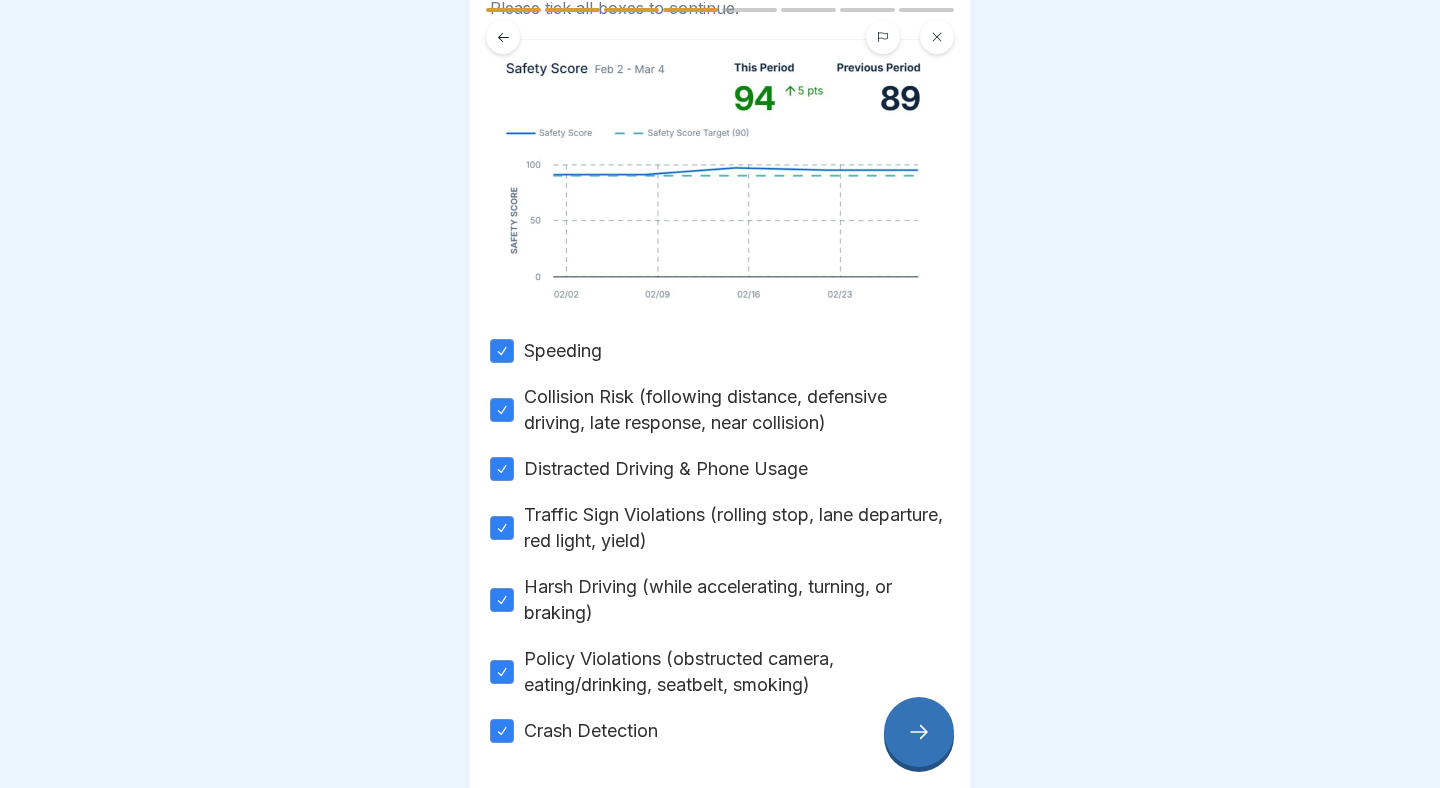 scroll, scrollTop: 377, scrollLeft: 0, axis: vertical 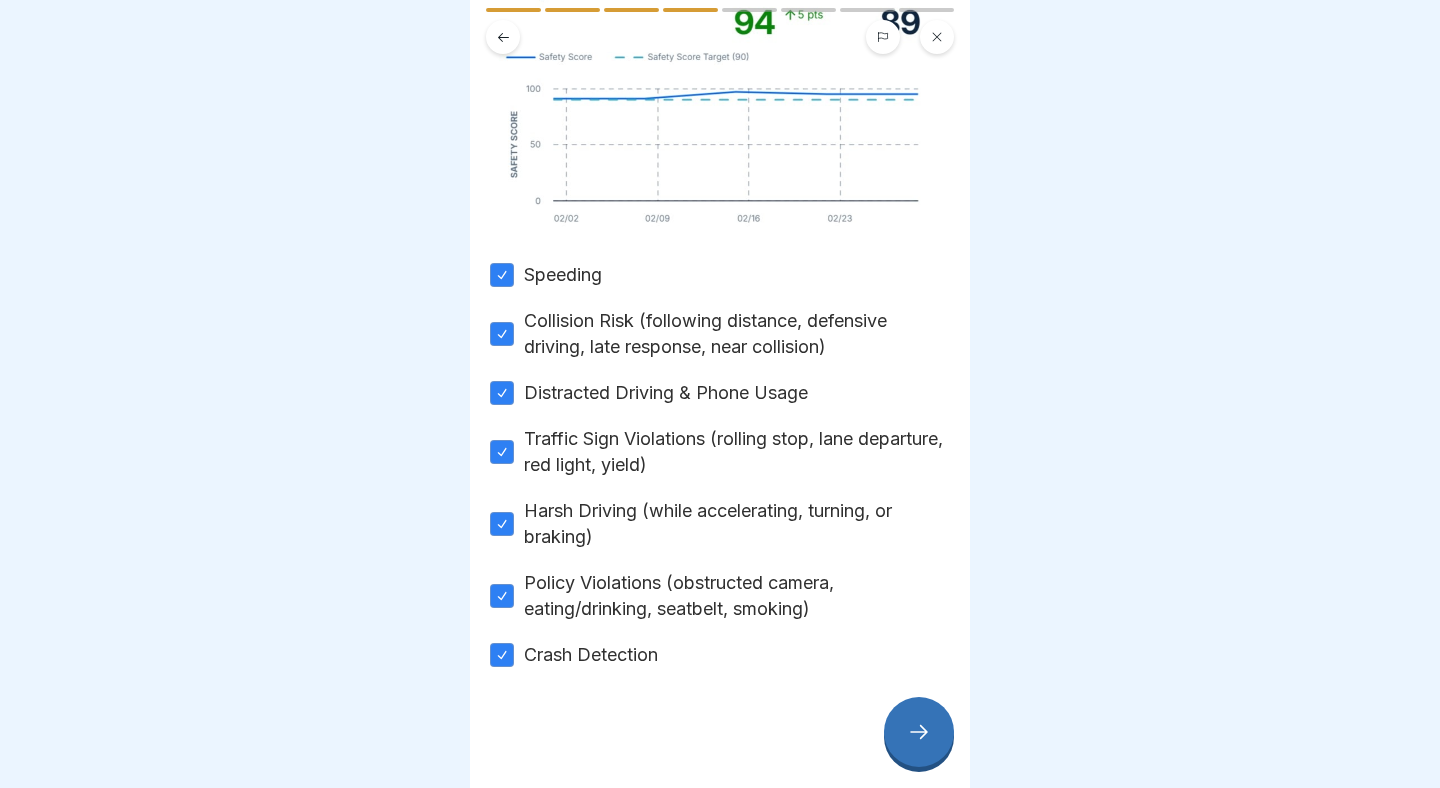 click at bounding box center [919, 732] 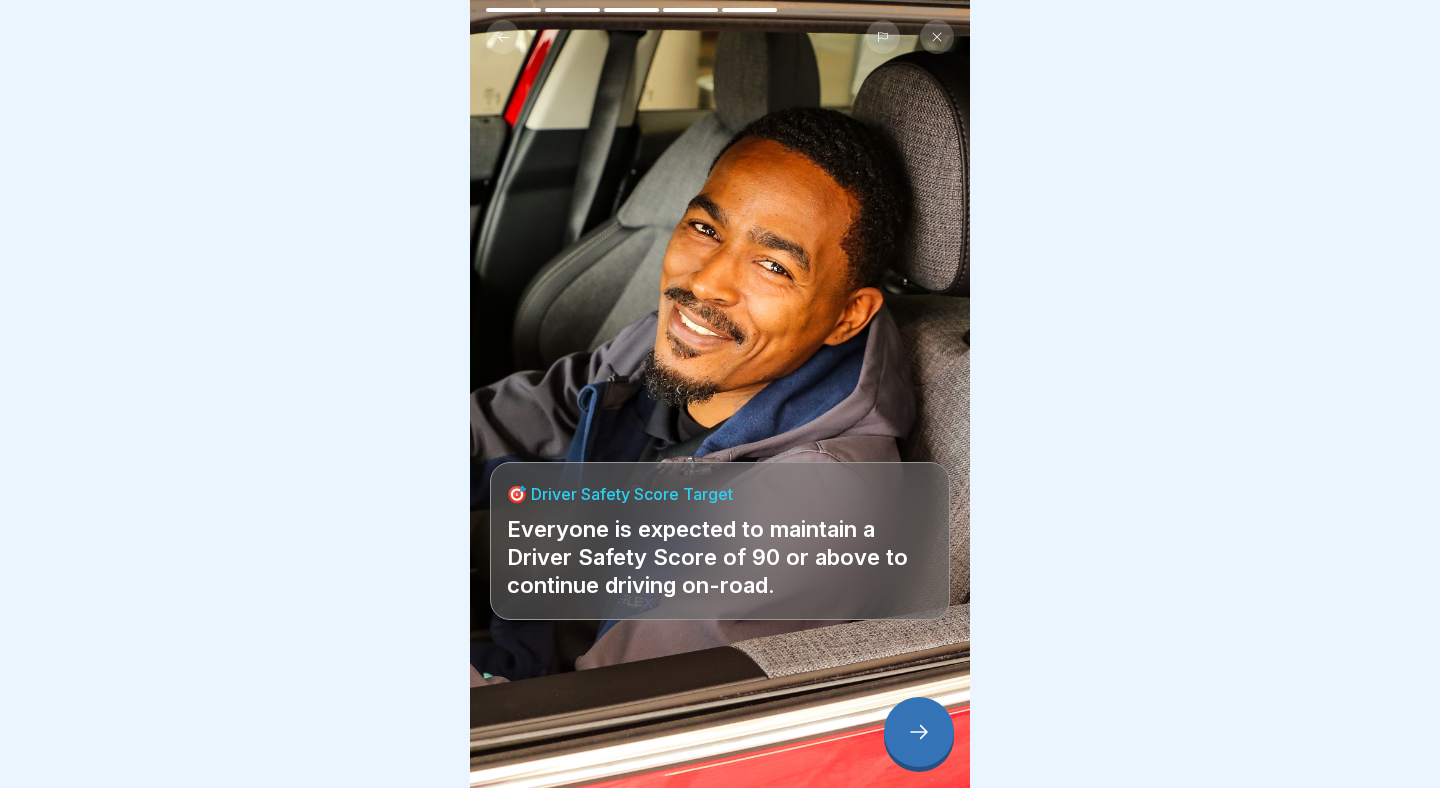 click at bounding box center [919, 732] 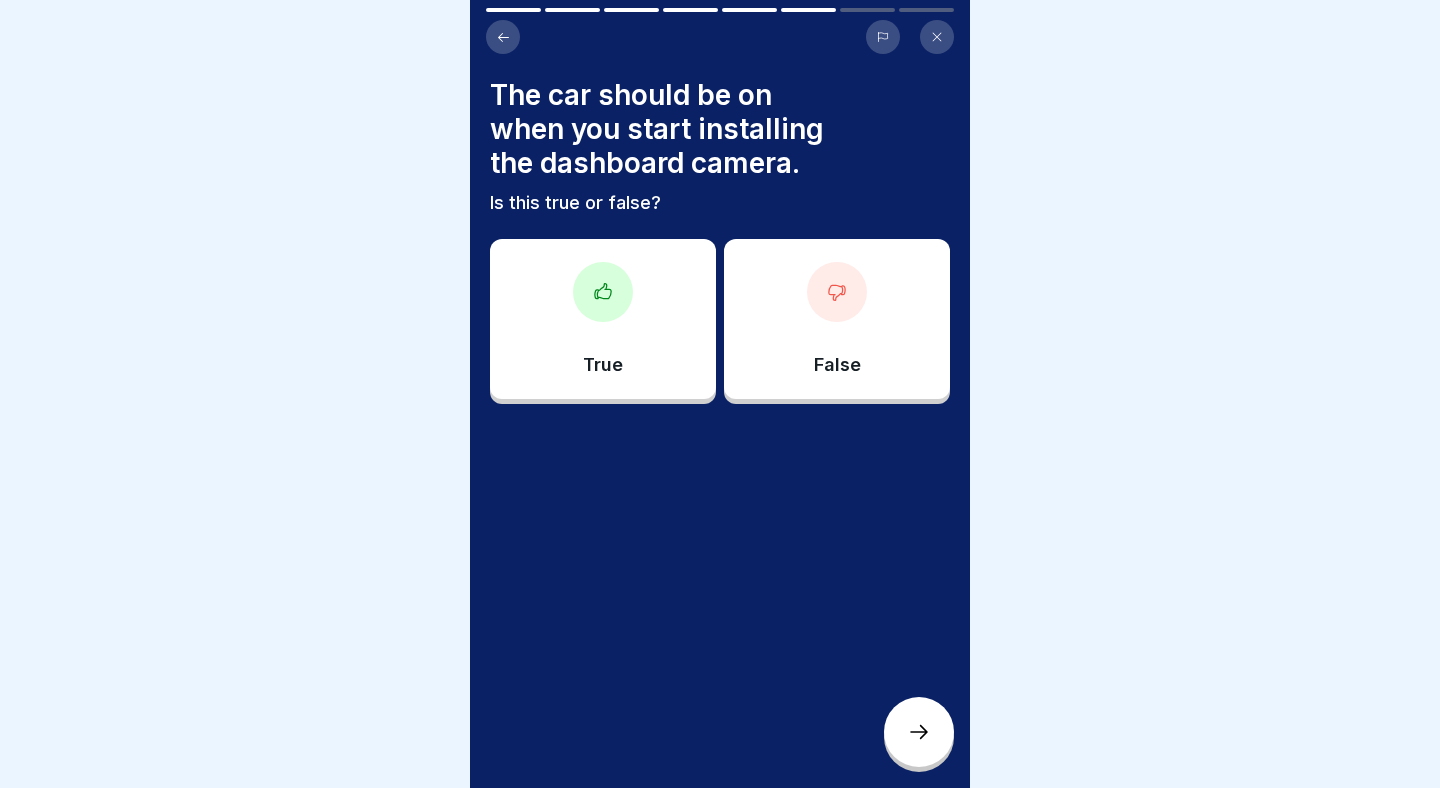 click on "False" at bounding box center (837, 319) 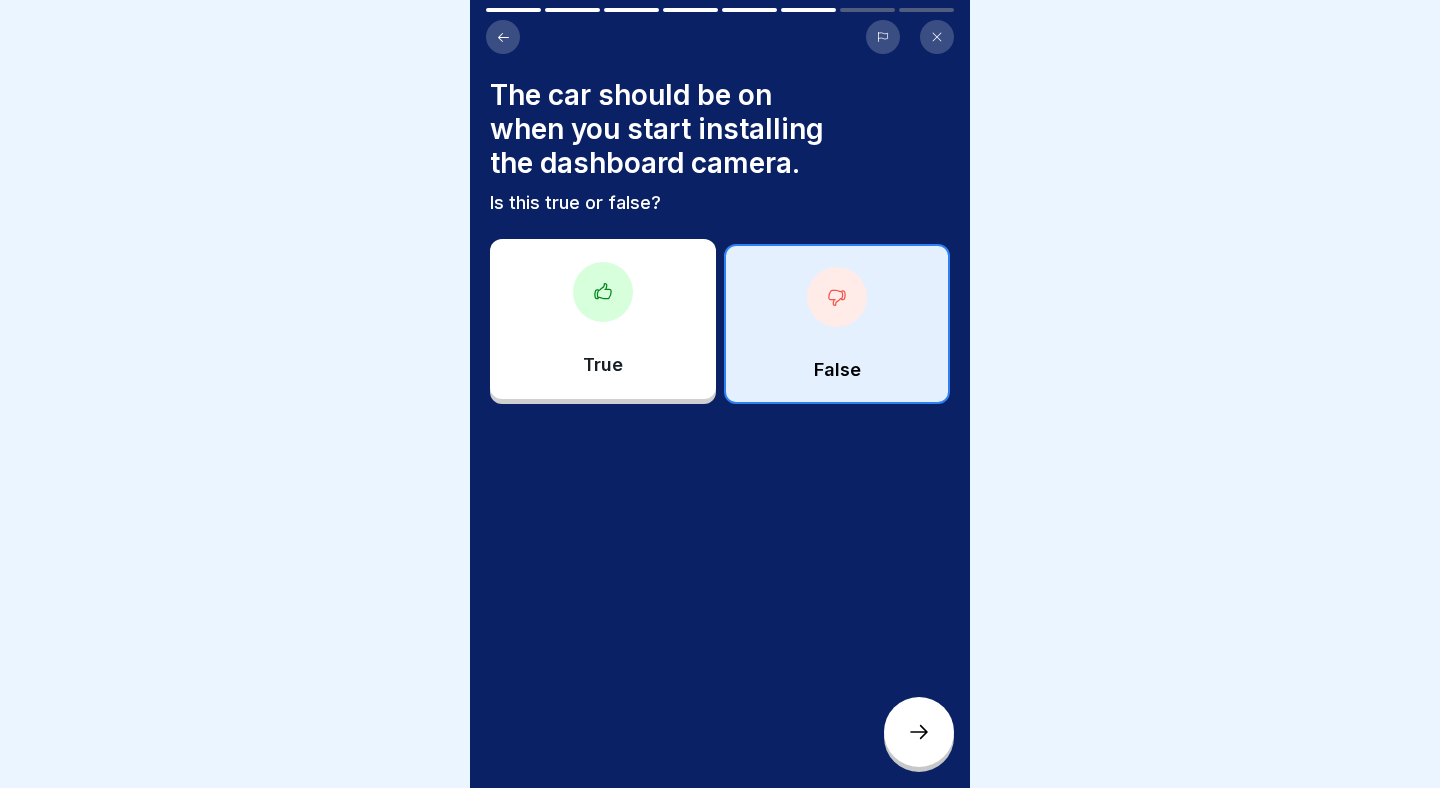 click at bounding box center (919, 732) 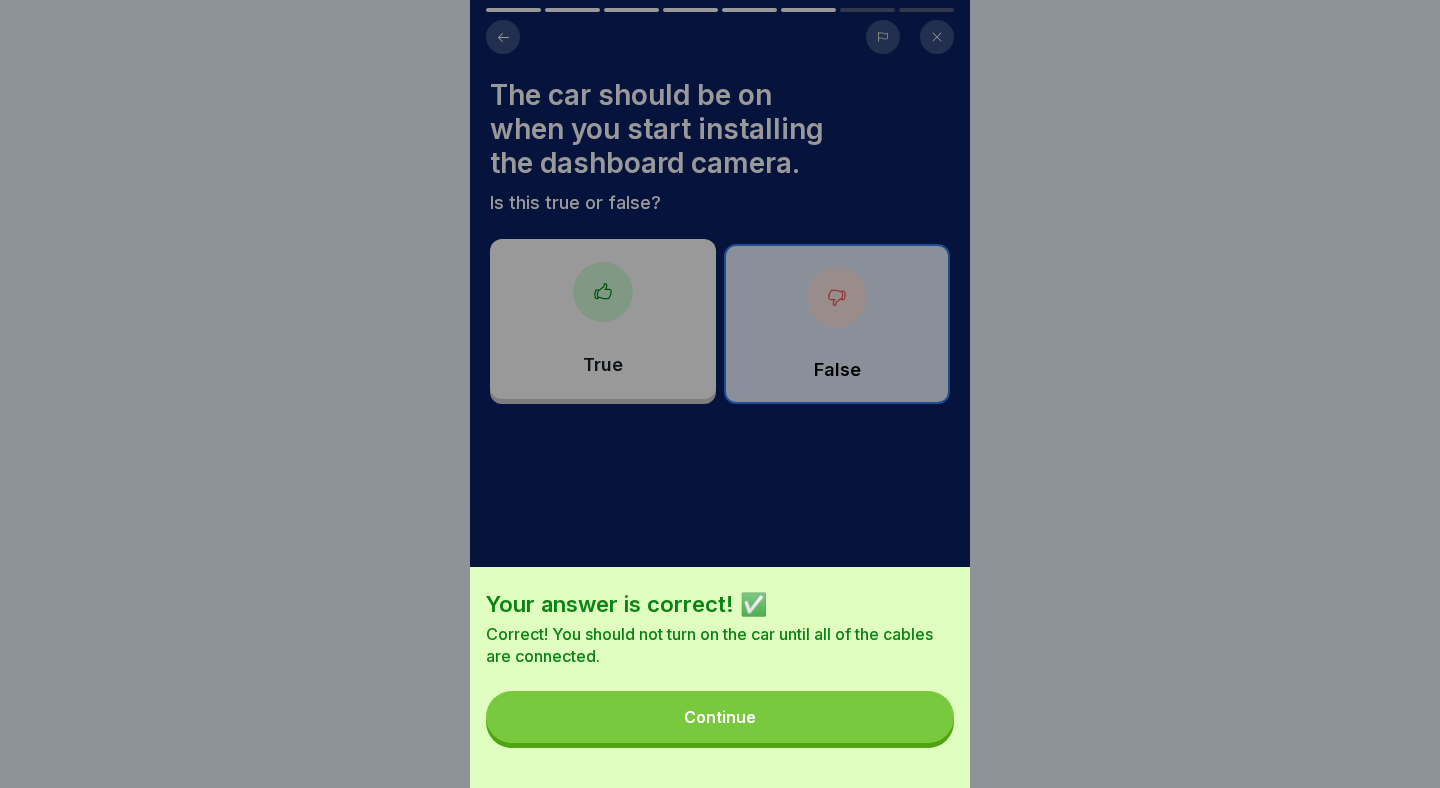 click on "Continue" at bounding box center [720, 717] 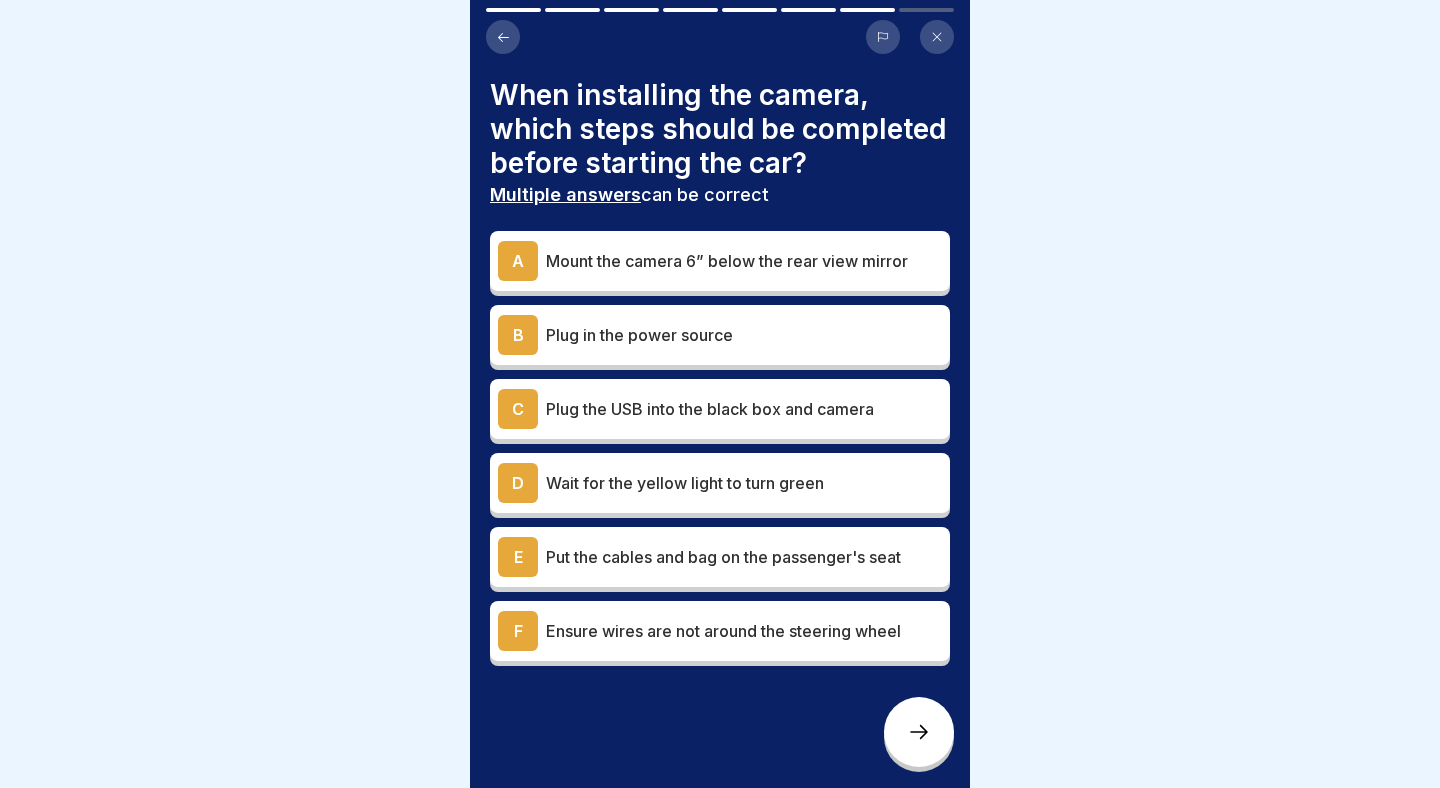 click on "A Mount the camera 6” below the rear view mirror" at bounding box center [720, 261] 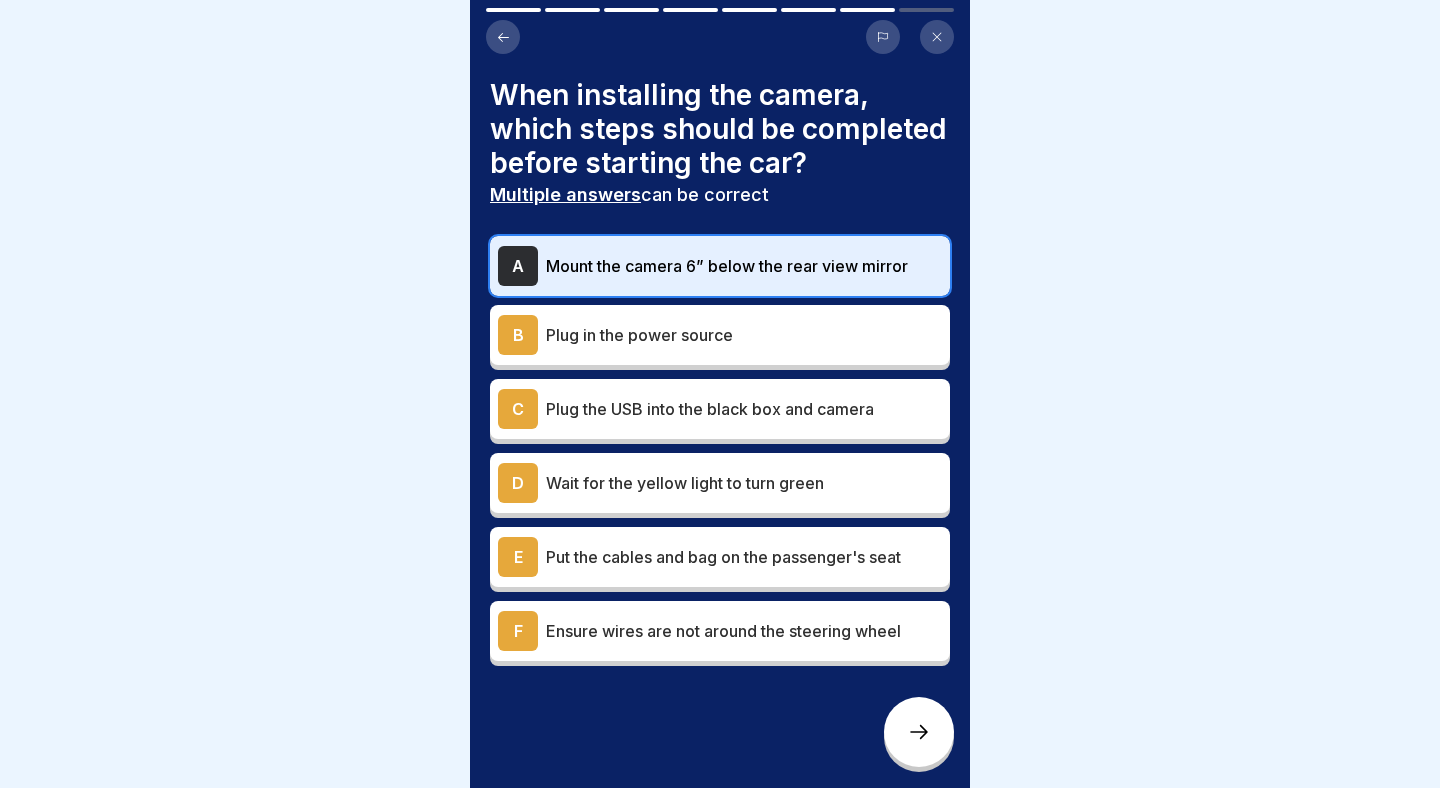 click on "Plug in the power source" at bounding box center (744, 335) 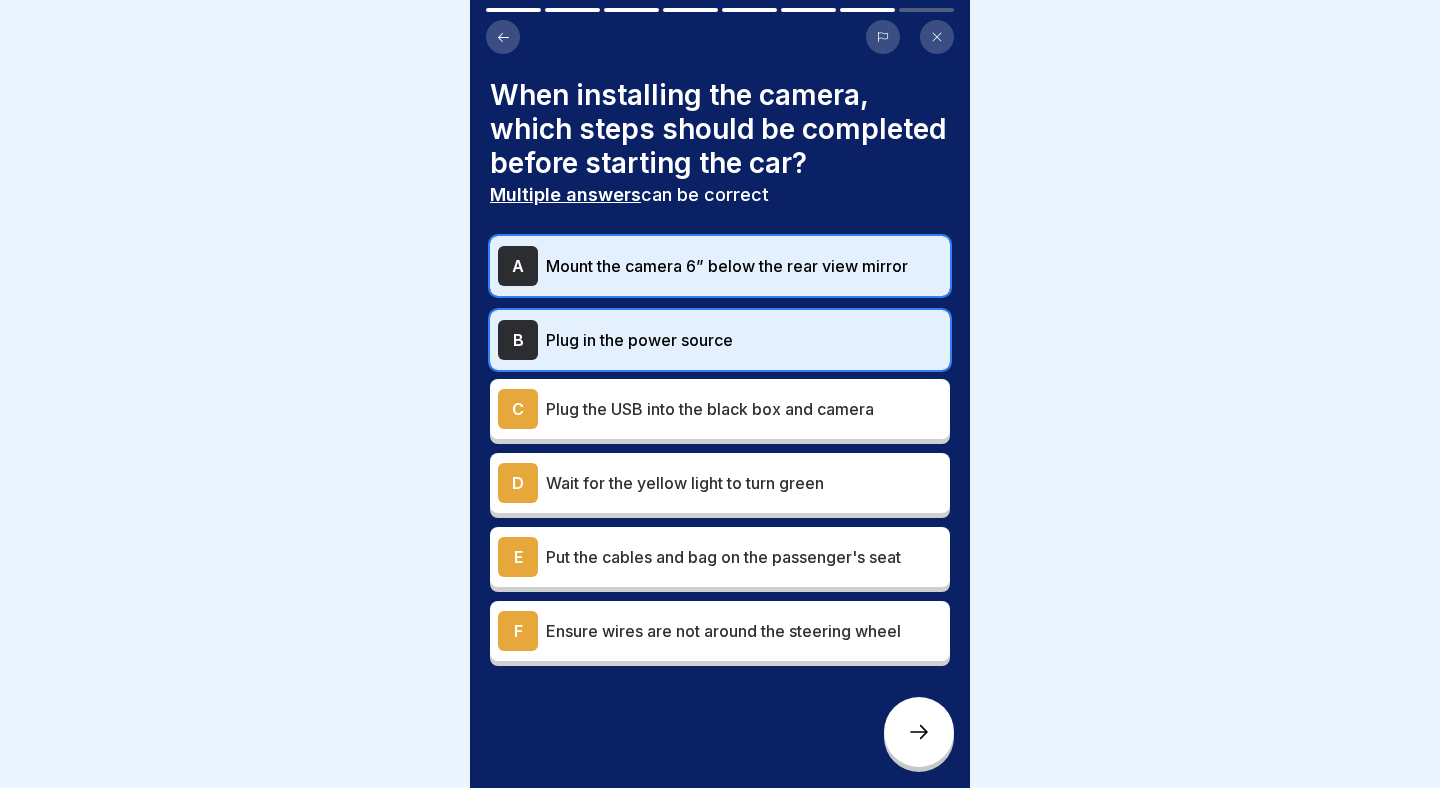 click on "Wait for the yellow light to turn green" at bounding box center [744, 483] 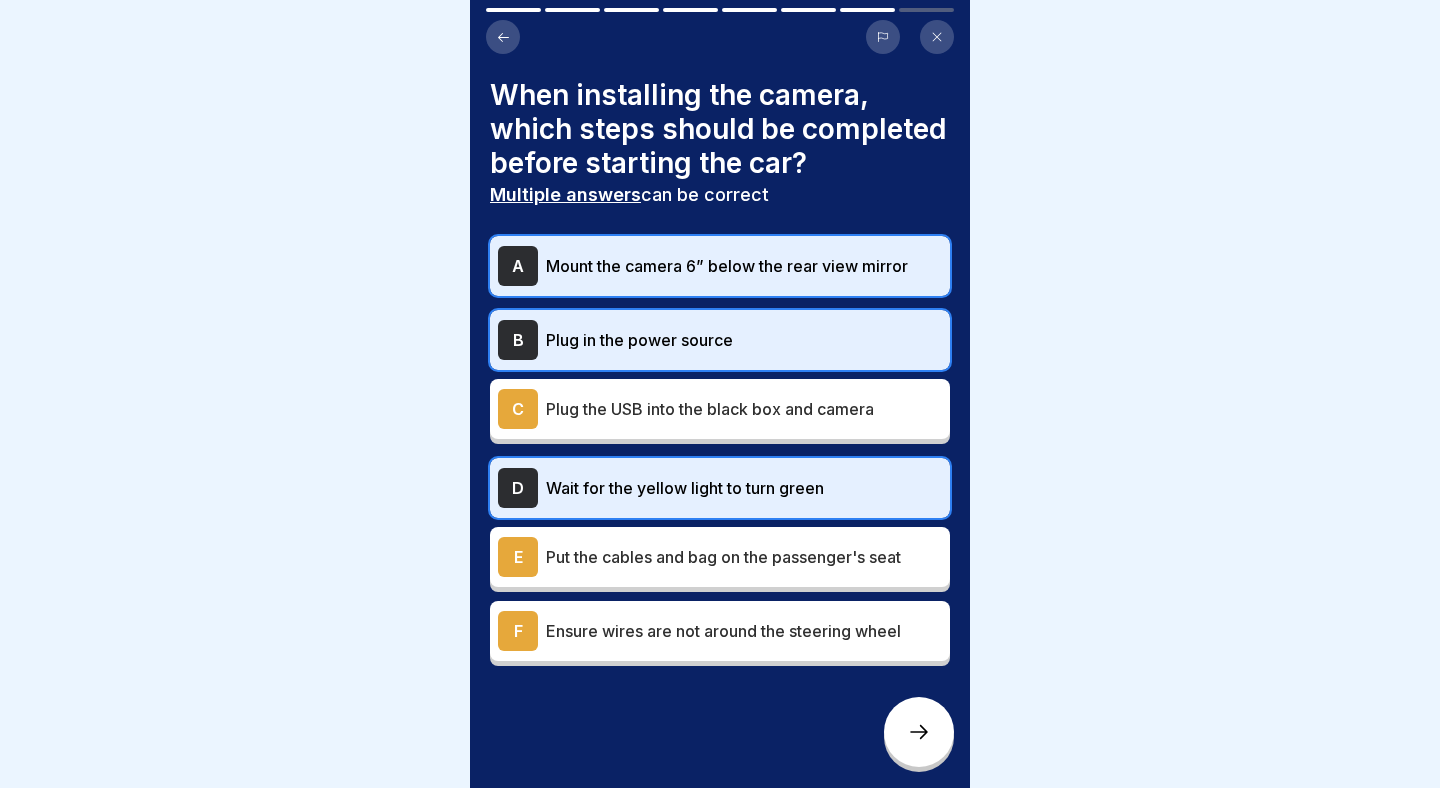 click on "C Plug the USB into the black box and camera" at bounding box center (720, 409) 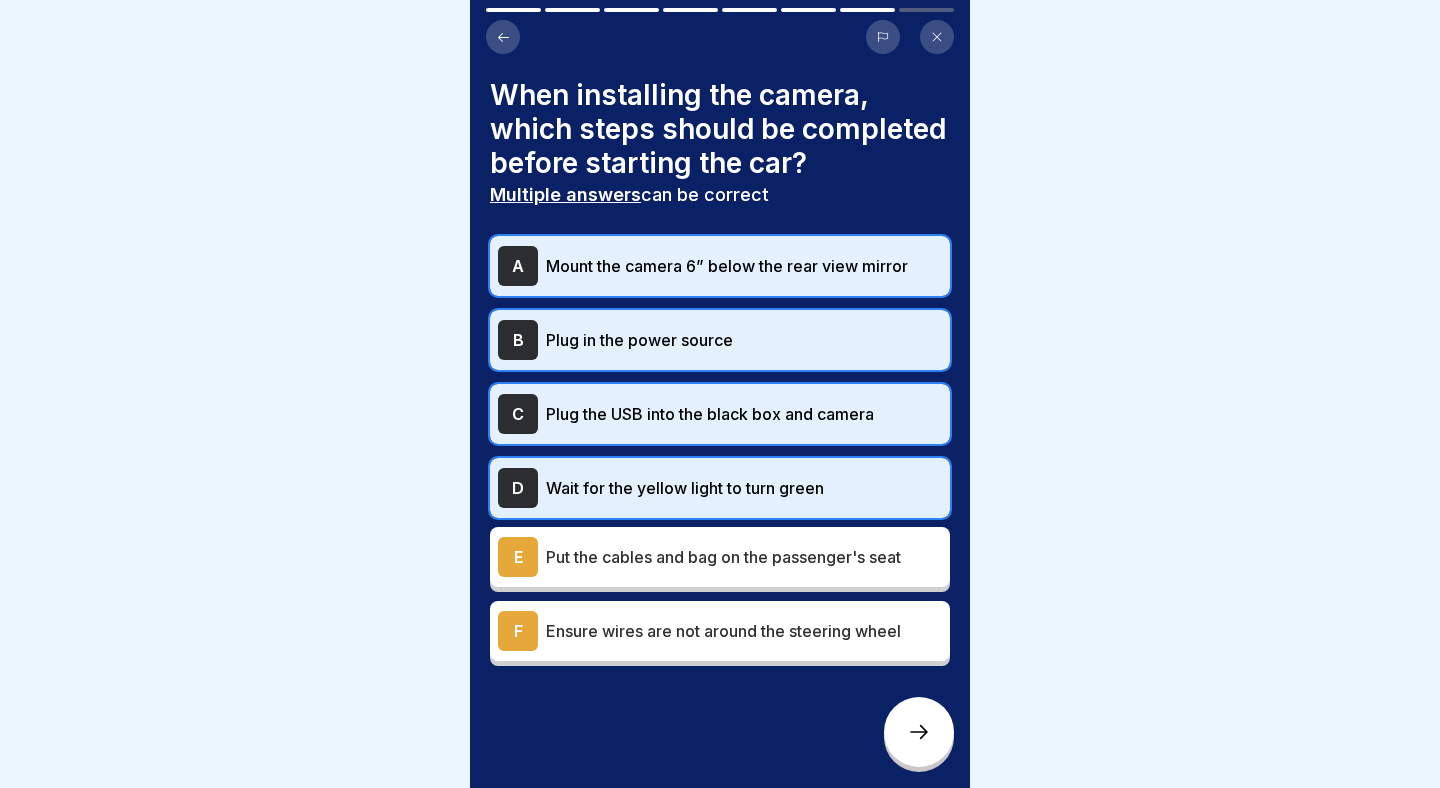 click at bounding box center [919, 732] 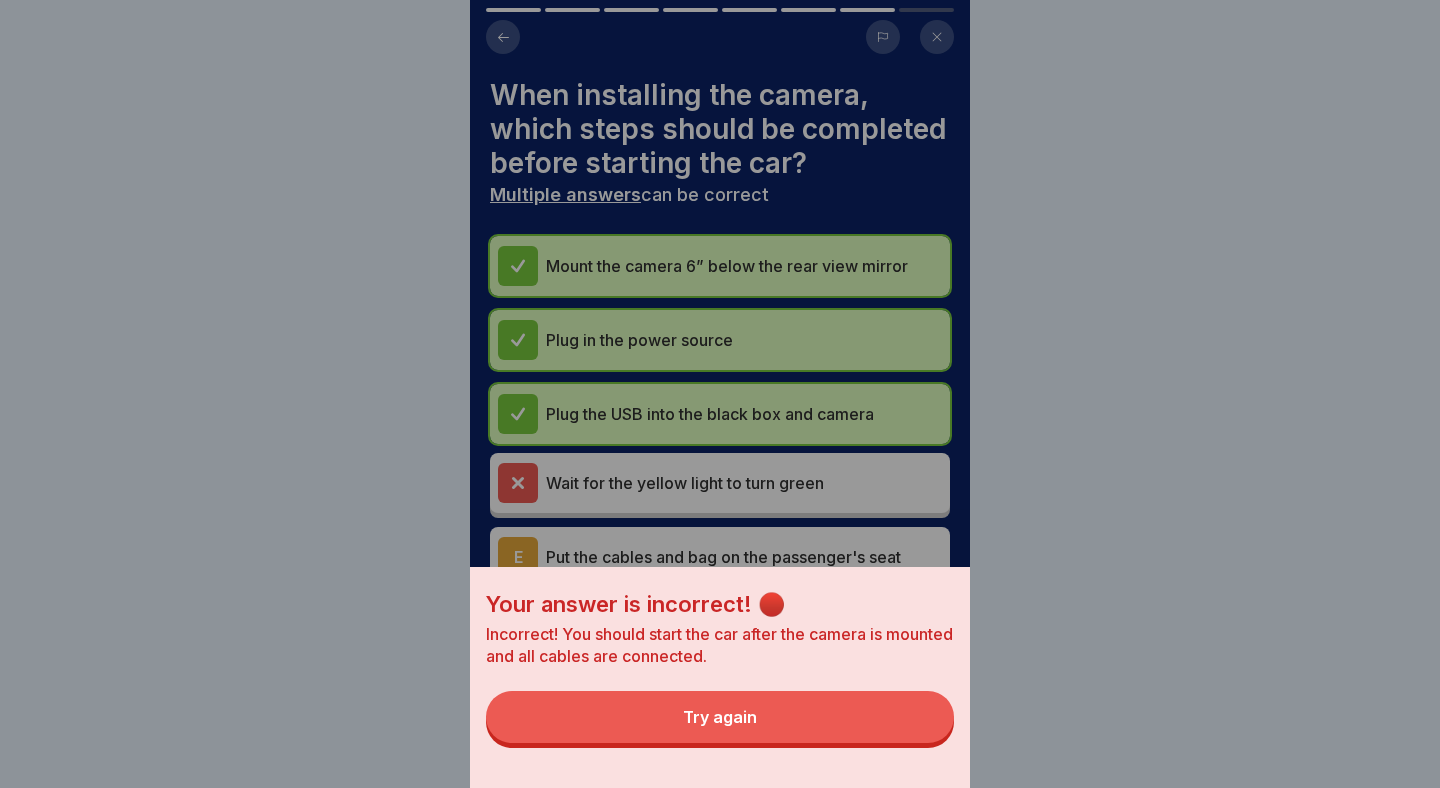 click on "Try again" at bounding box center (720, 717) 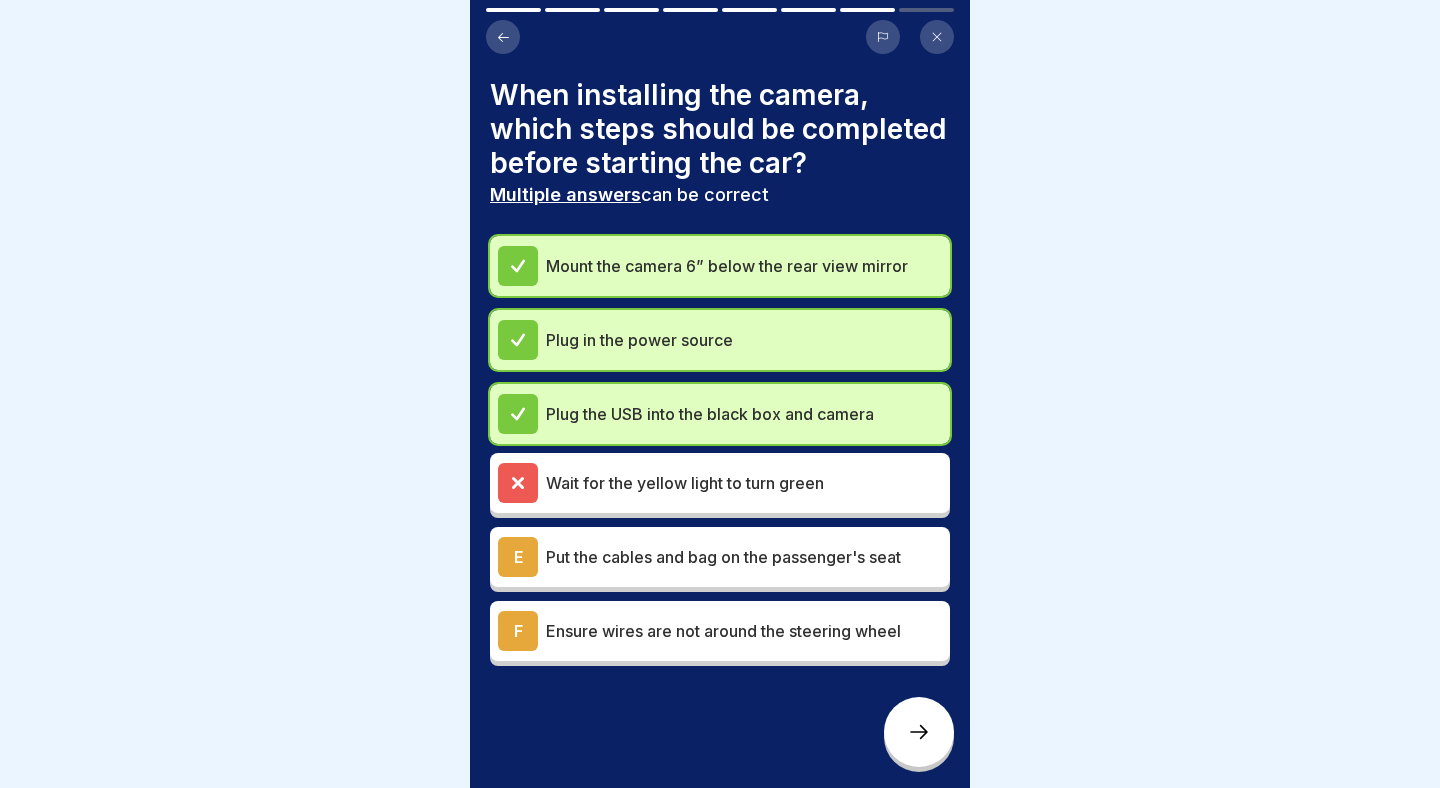 click on "Wait for the yellow light to turn green" at bounding box center [720, 483] 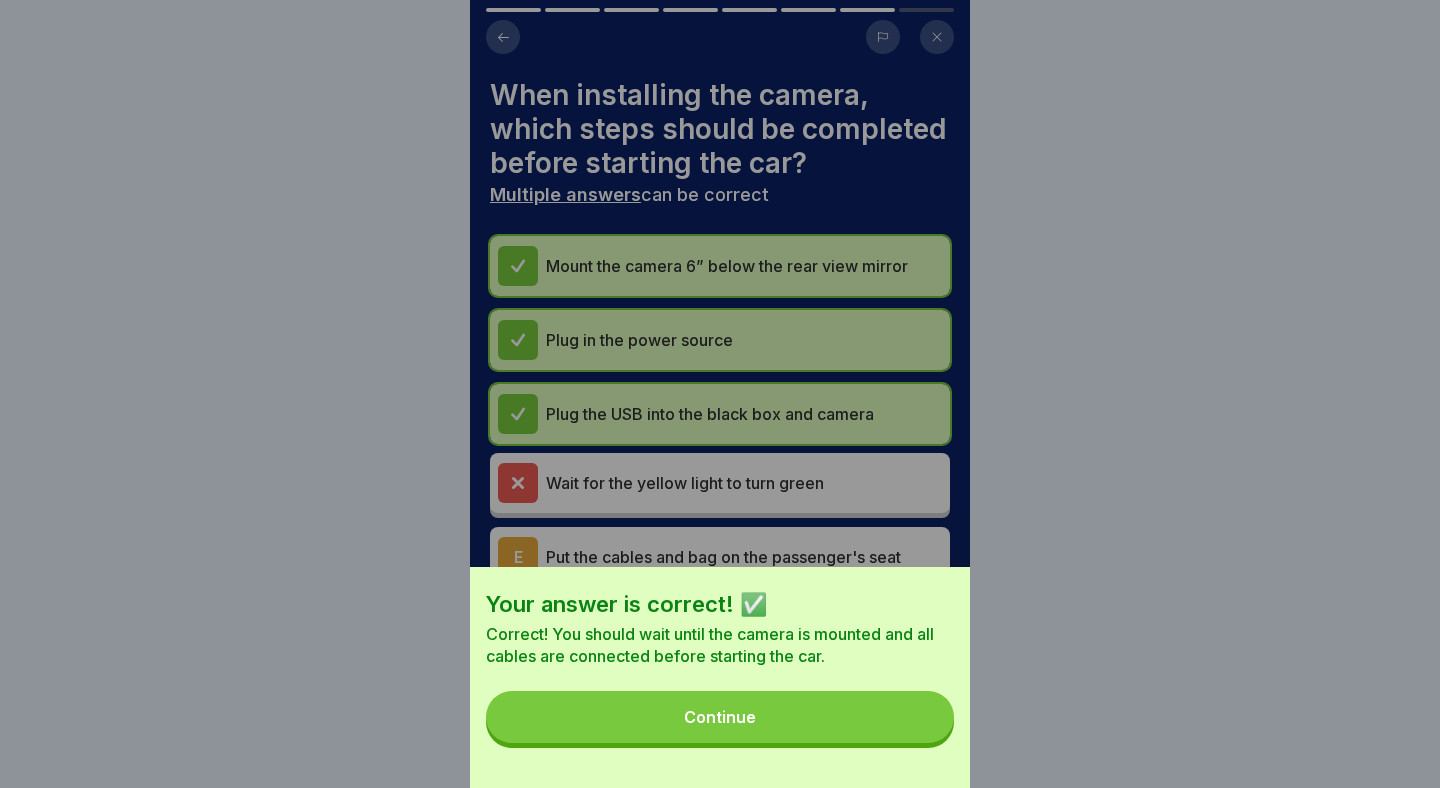 click on "Continue" at bounding box center [720, 717] 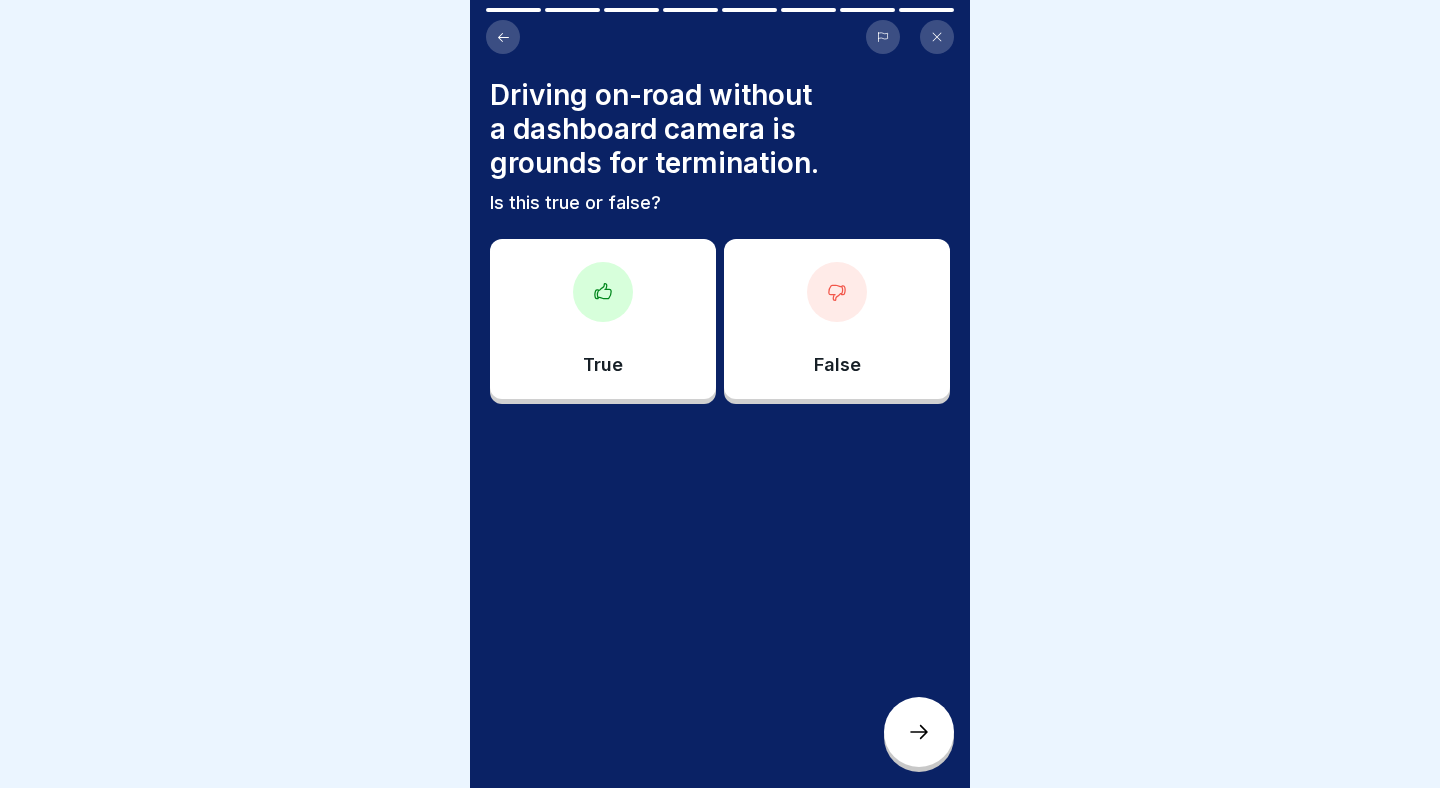 click on "True" at bounding box center [603, 319] 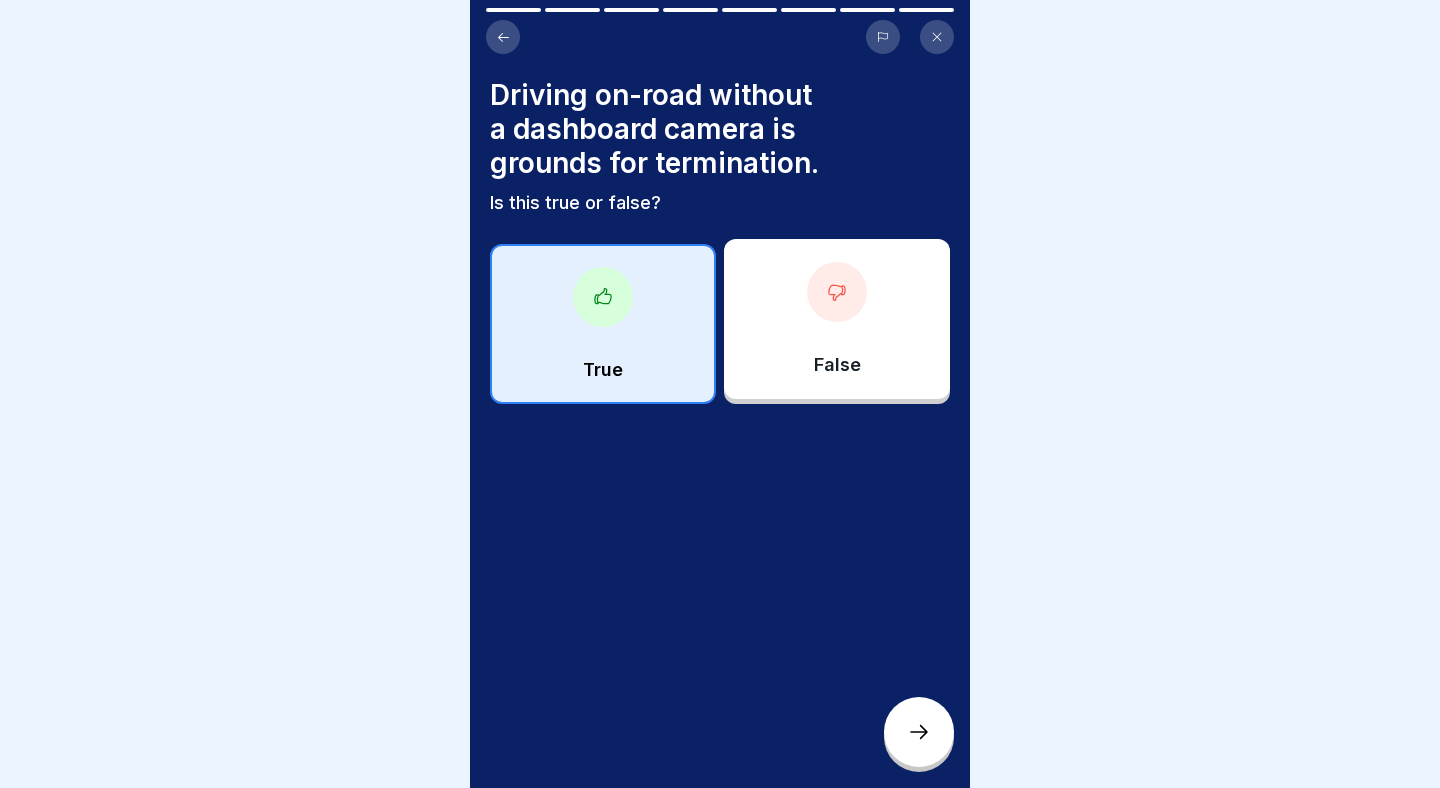 click at bounding box center (919, 732) 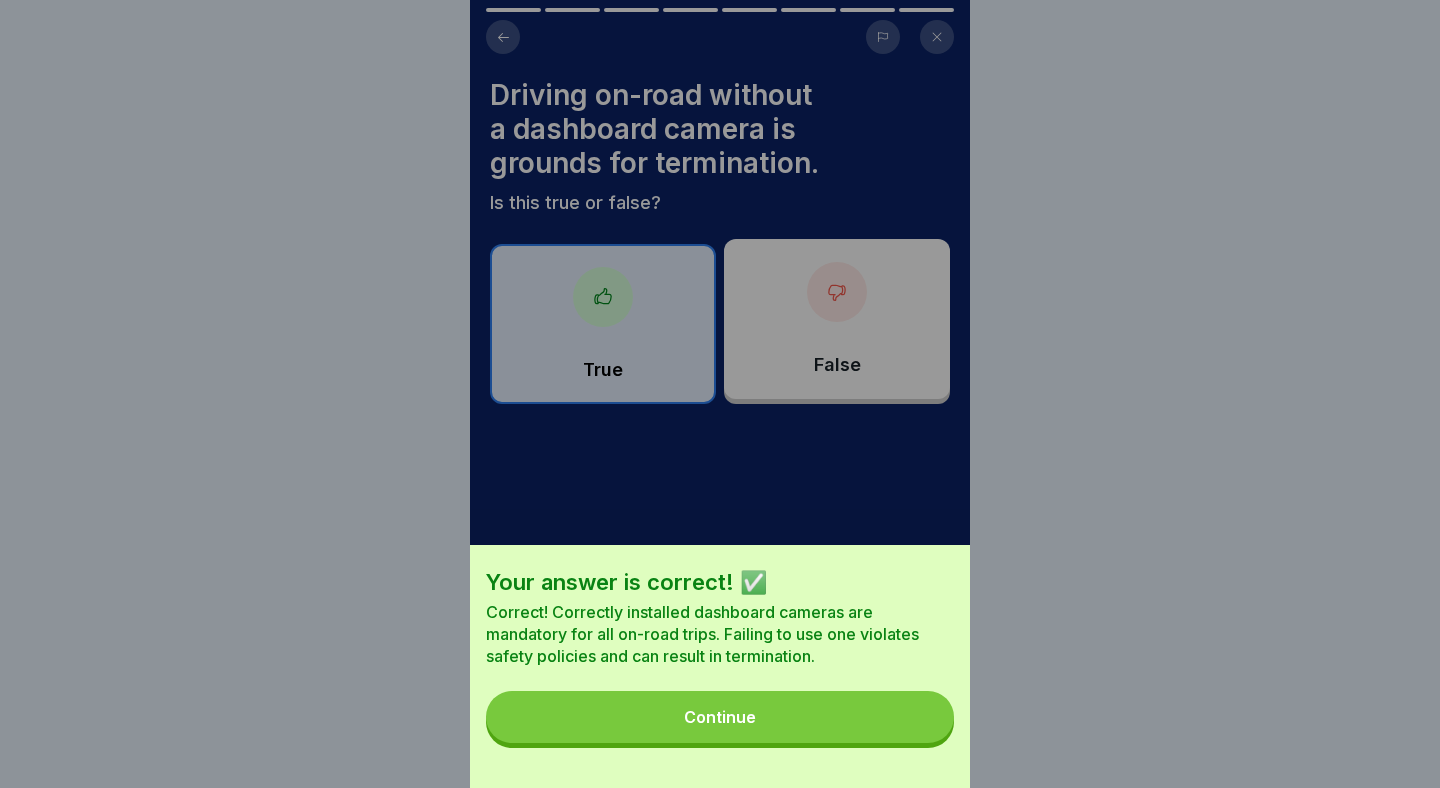 click on "Continue" at bounding box center [720, 717] 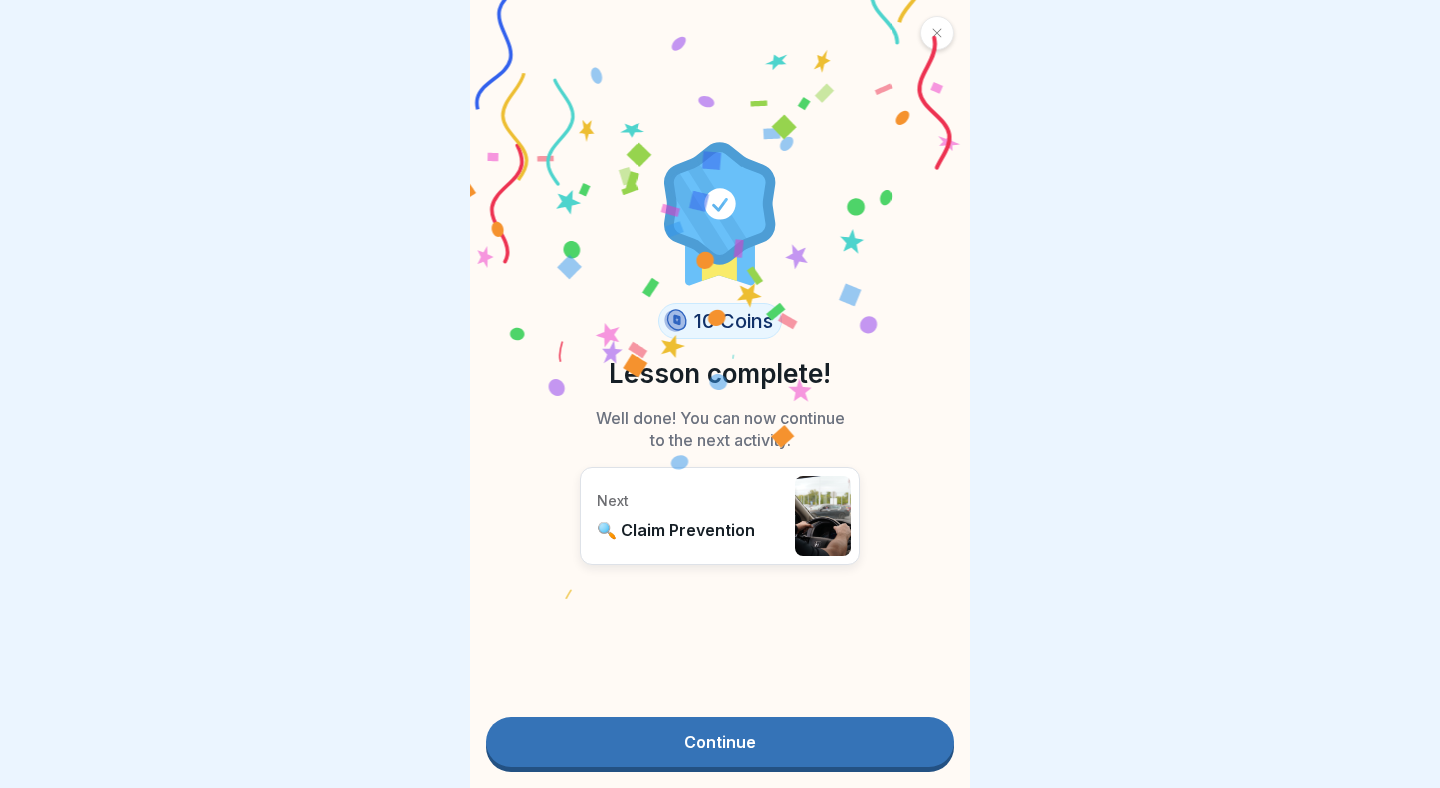 click on "Continue" at bounding box center [720, 742] 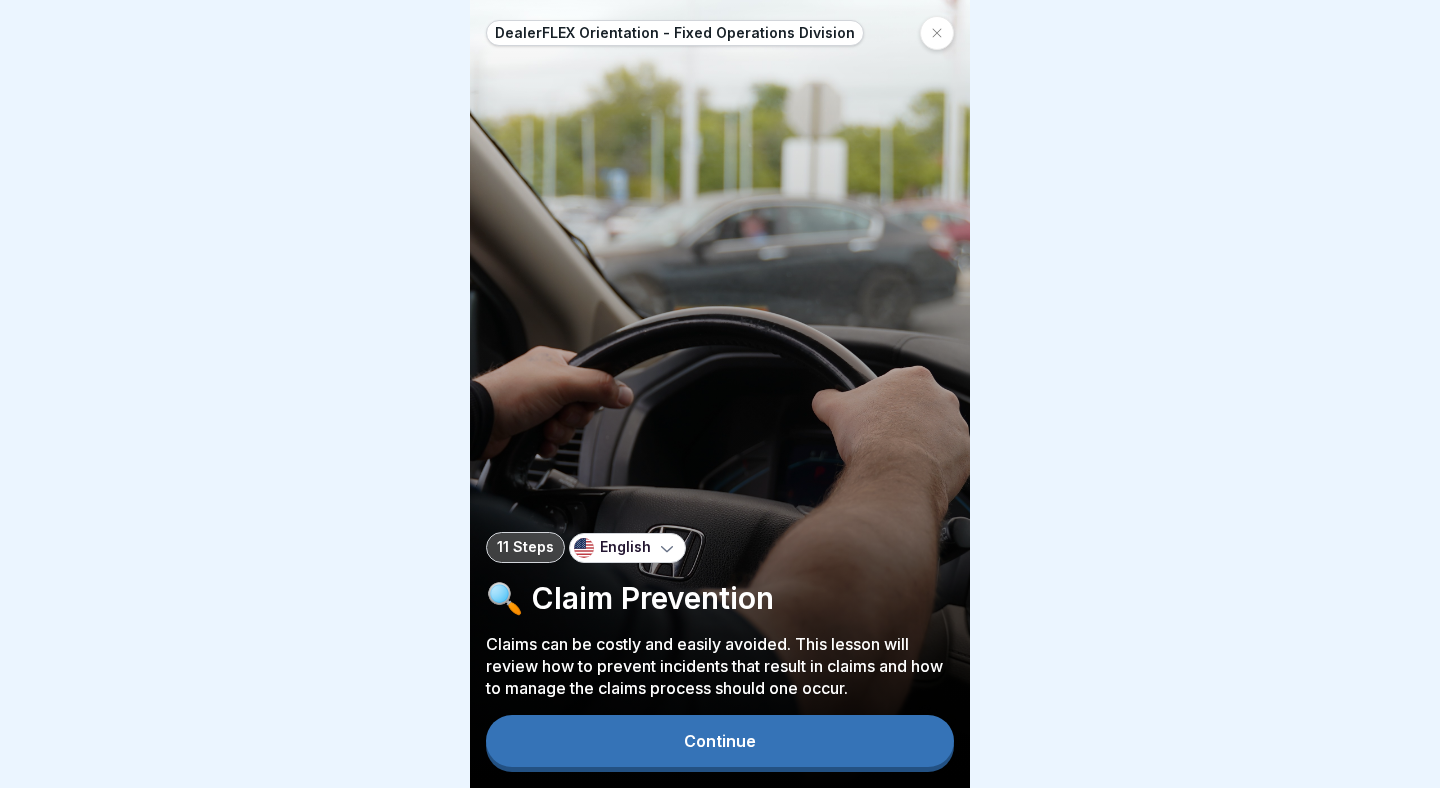 click on "Continue" at bounding box center (720, 741) 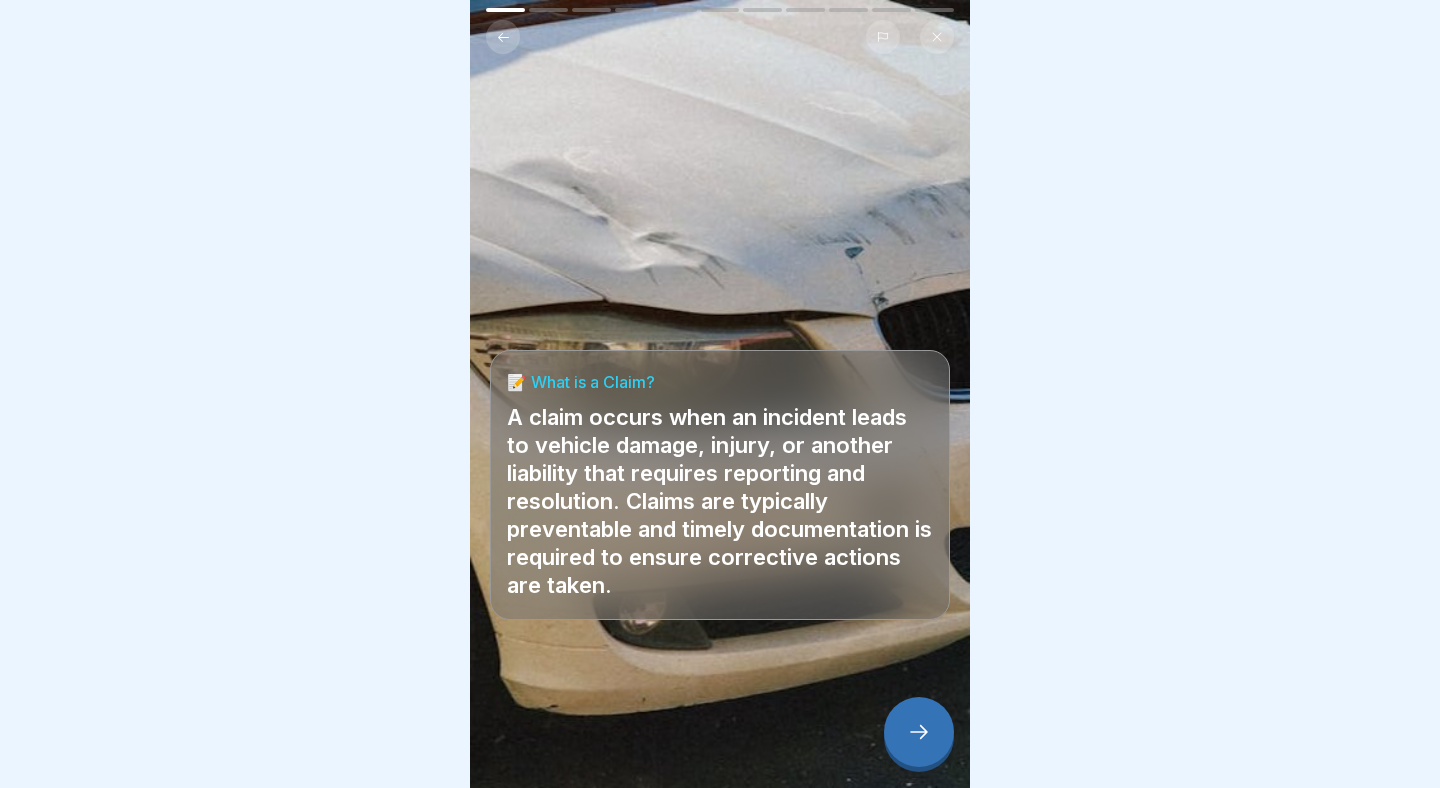 click 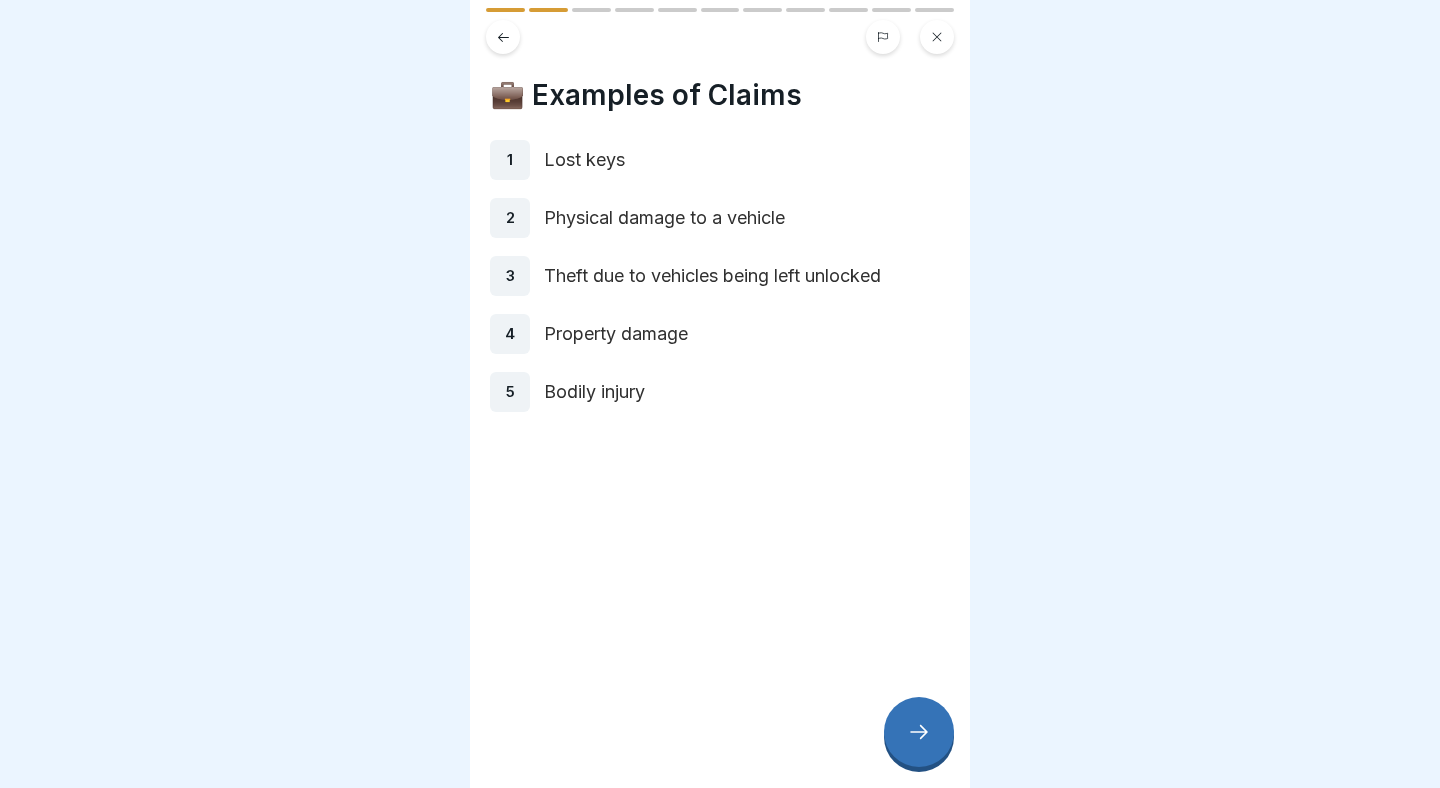 click 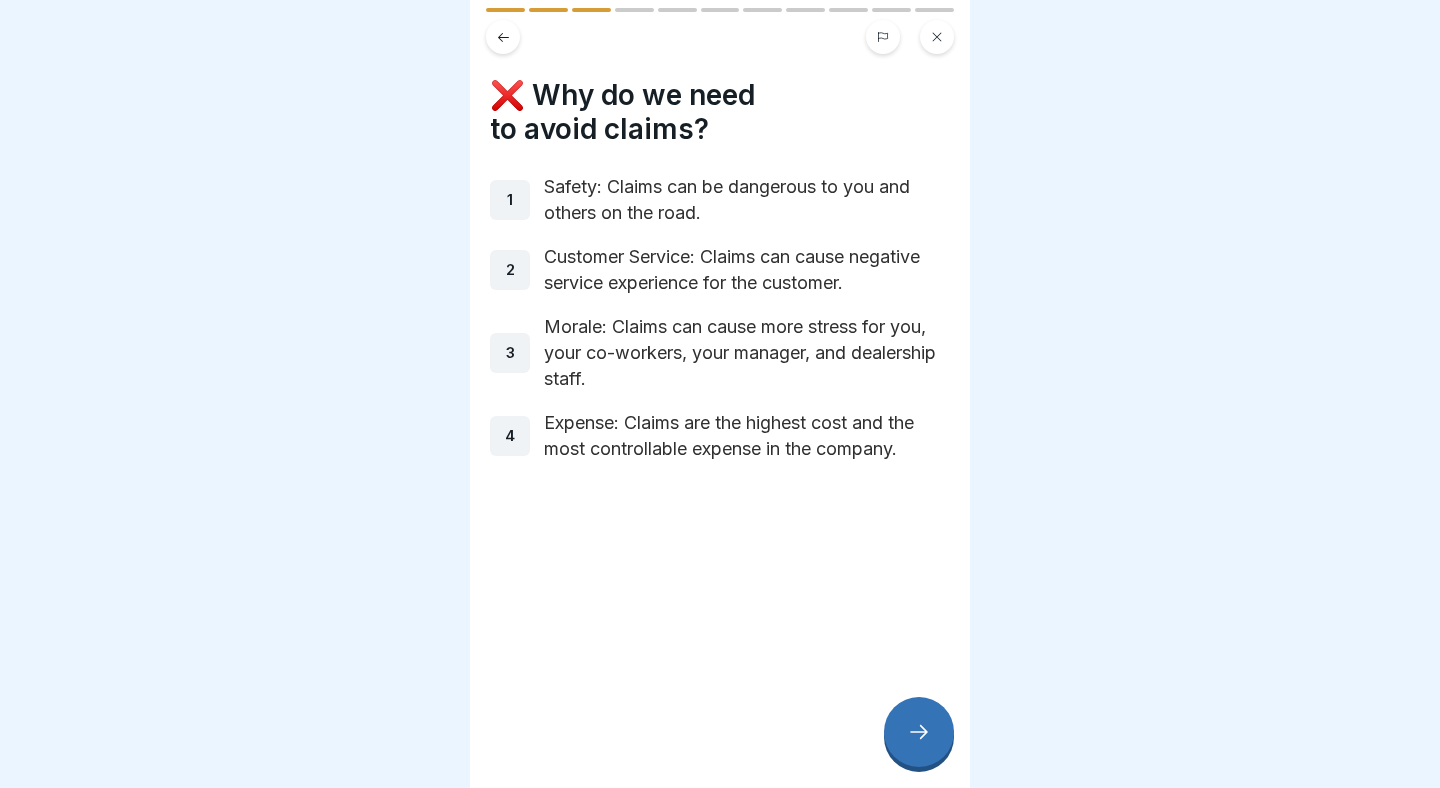 click 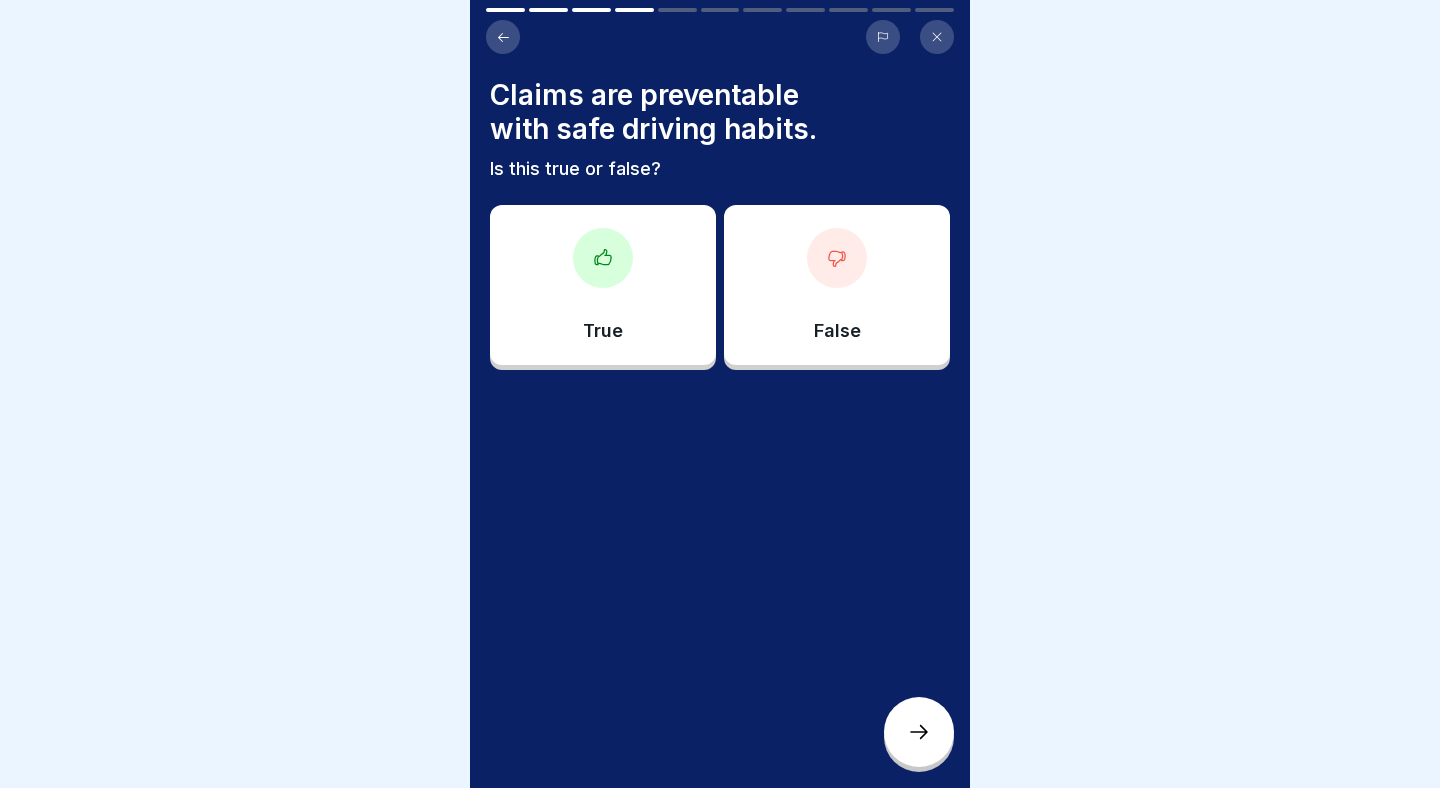 click on "True" at bounding box center [603, 285] 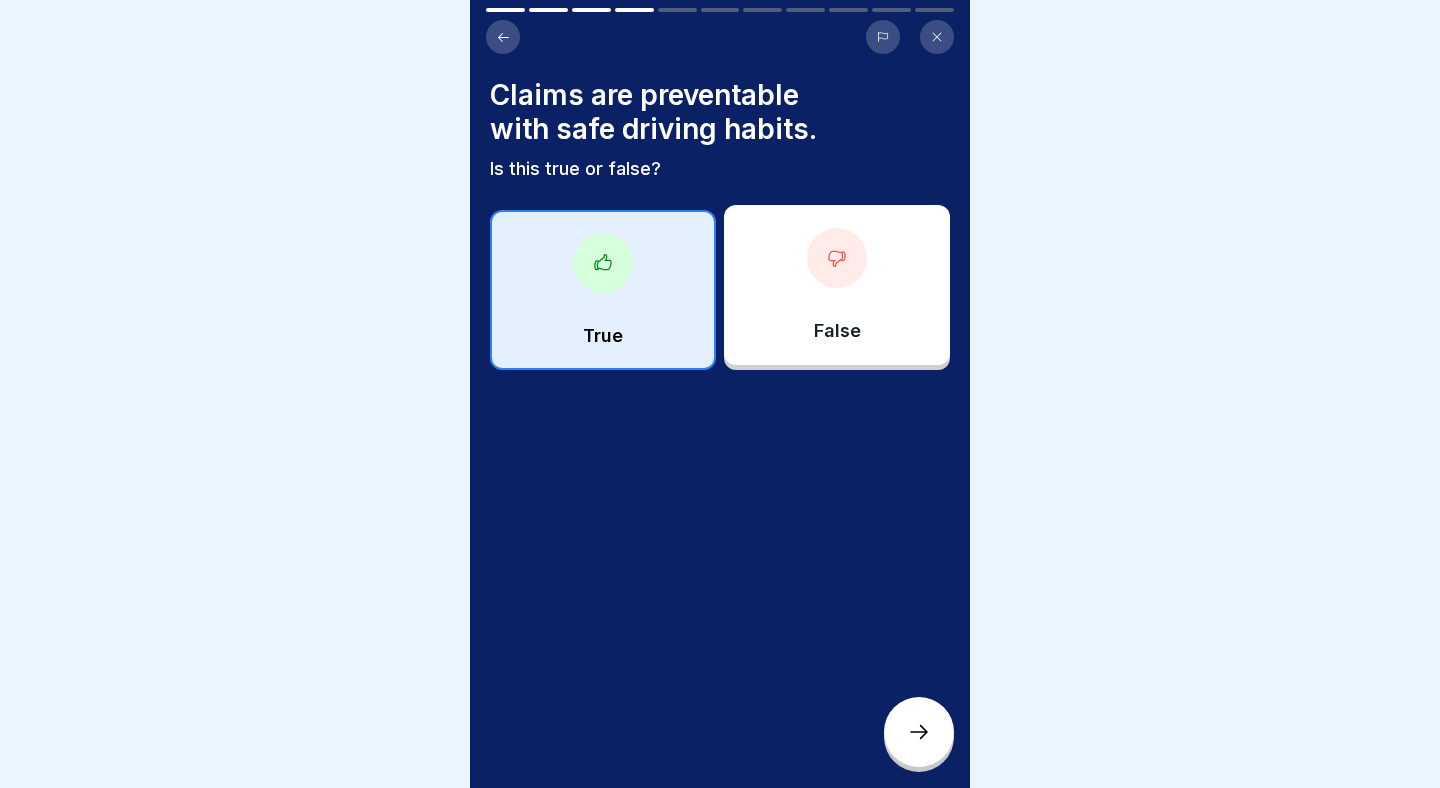 click on "False" at bounding box center [837, 285] 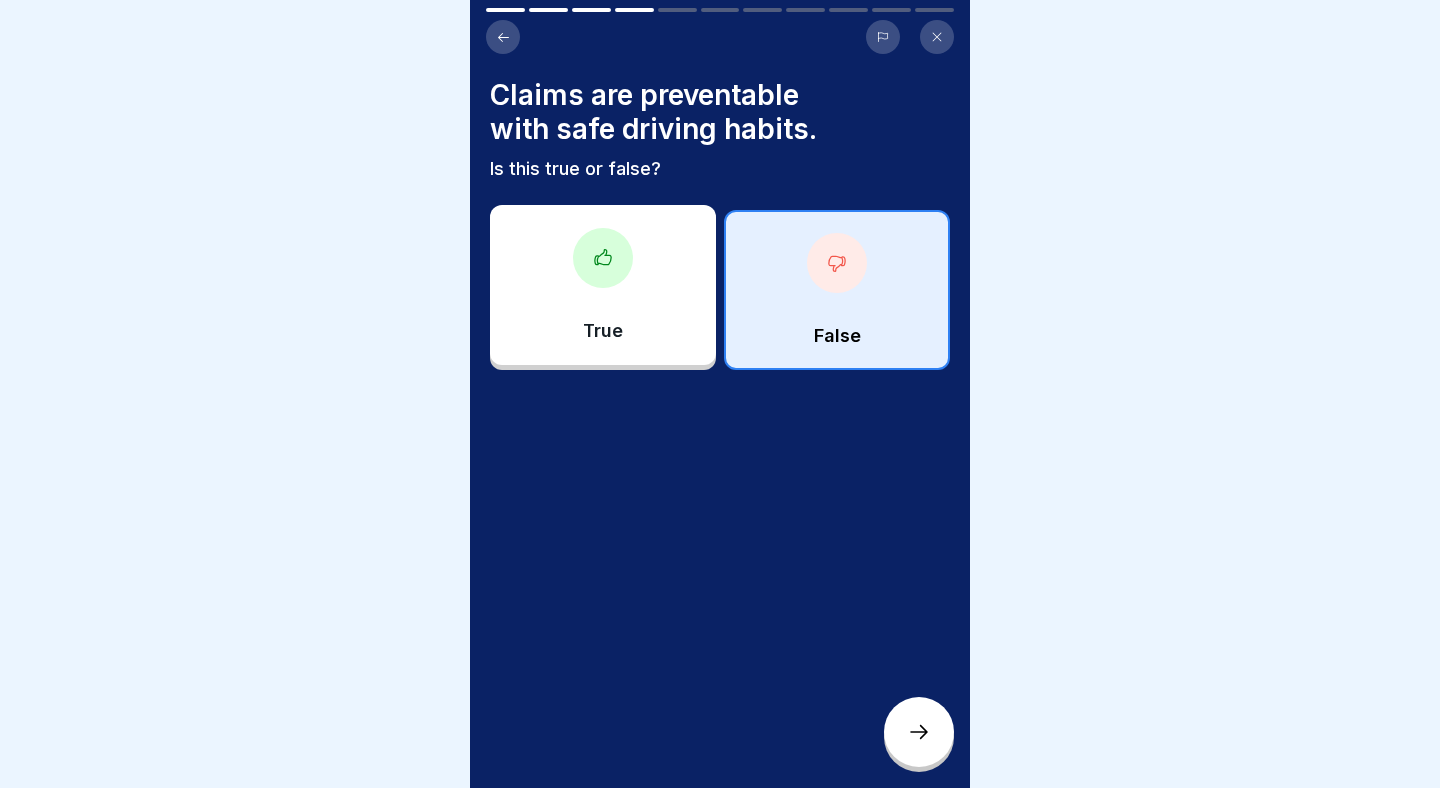 click on "True" at bounding box center [603, 285] 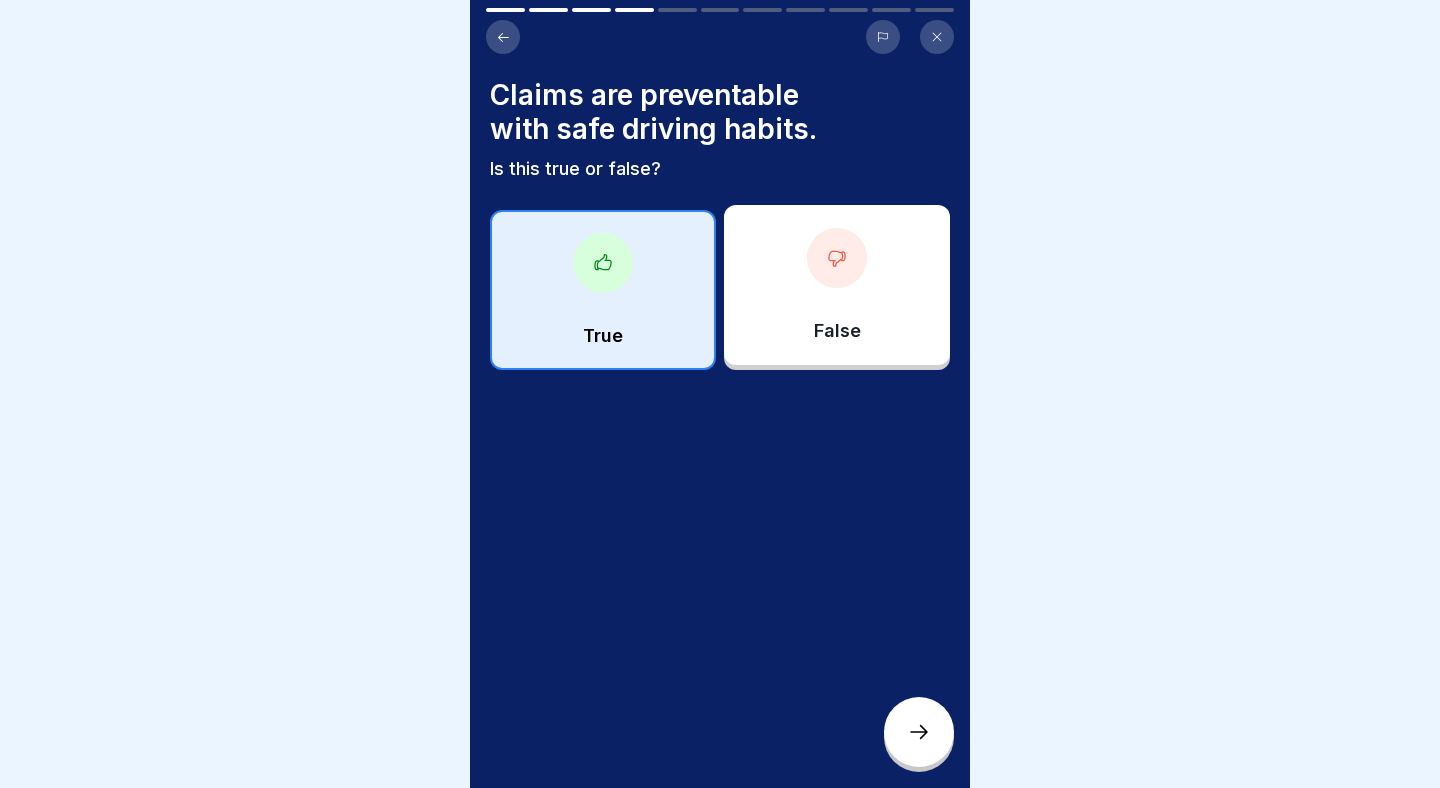 click 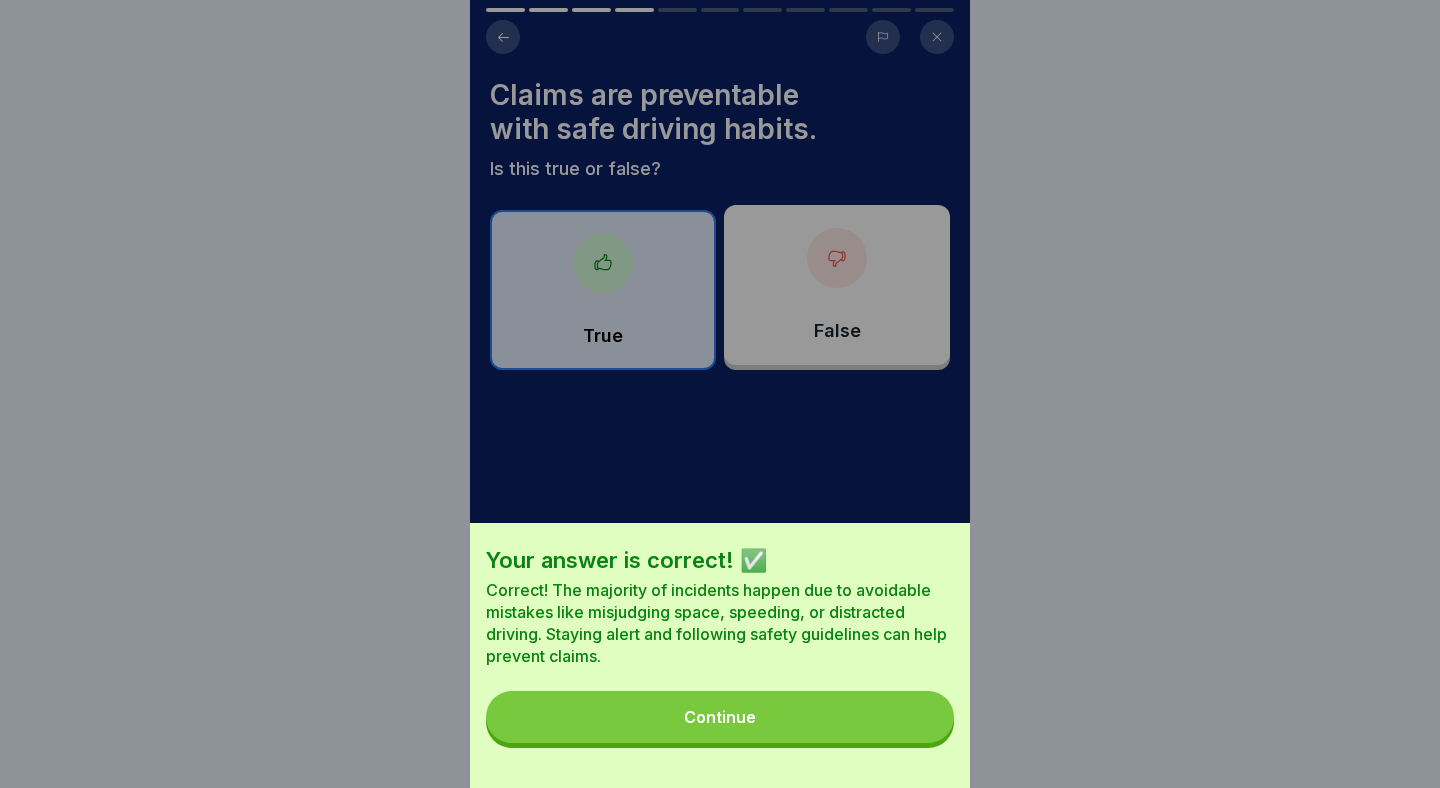 click on "Continue" at bounding box center [720, 717] 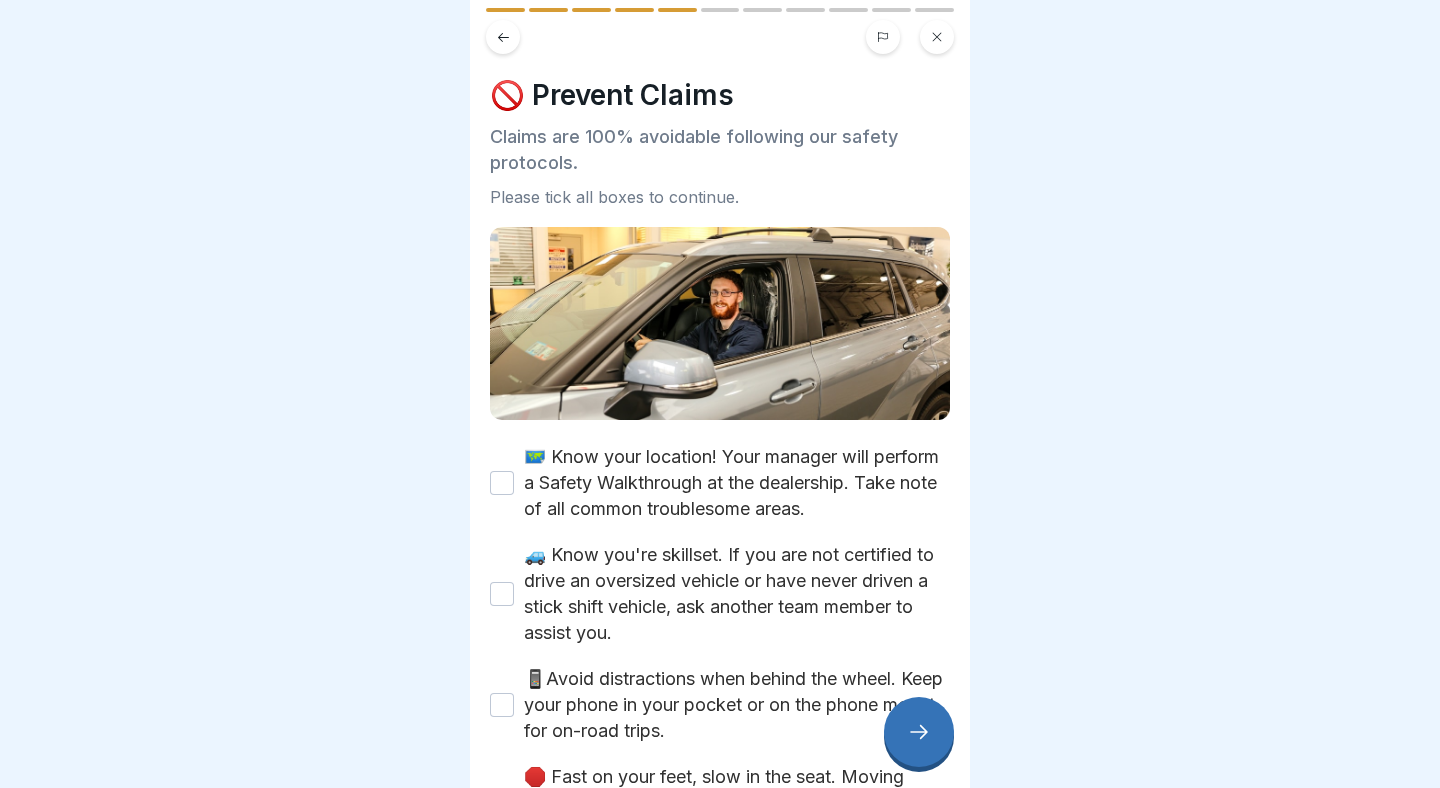 click on "🗺️ Know your location! Your manager will perform a Safety Walkthrough at the dealership. Take note of all common troublesome areas." at bounding box center (502, 483) 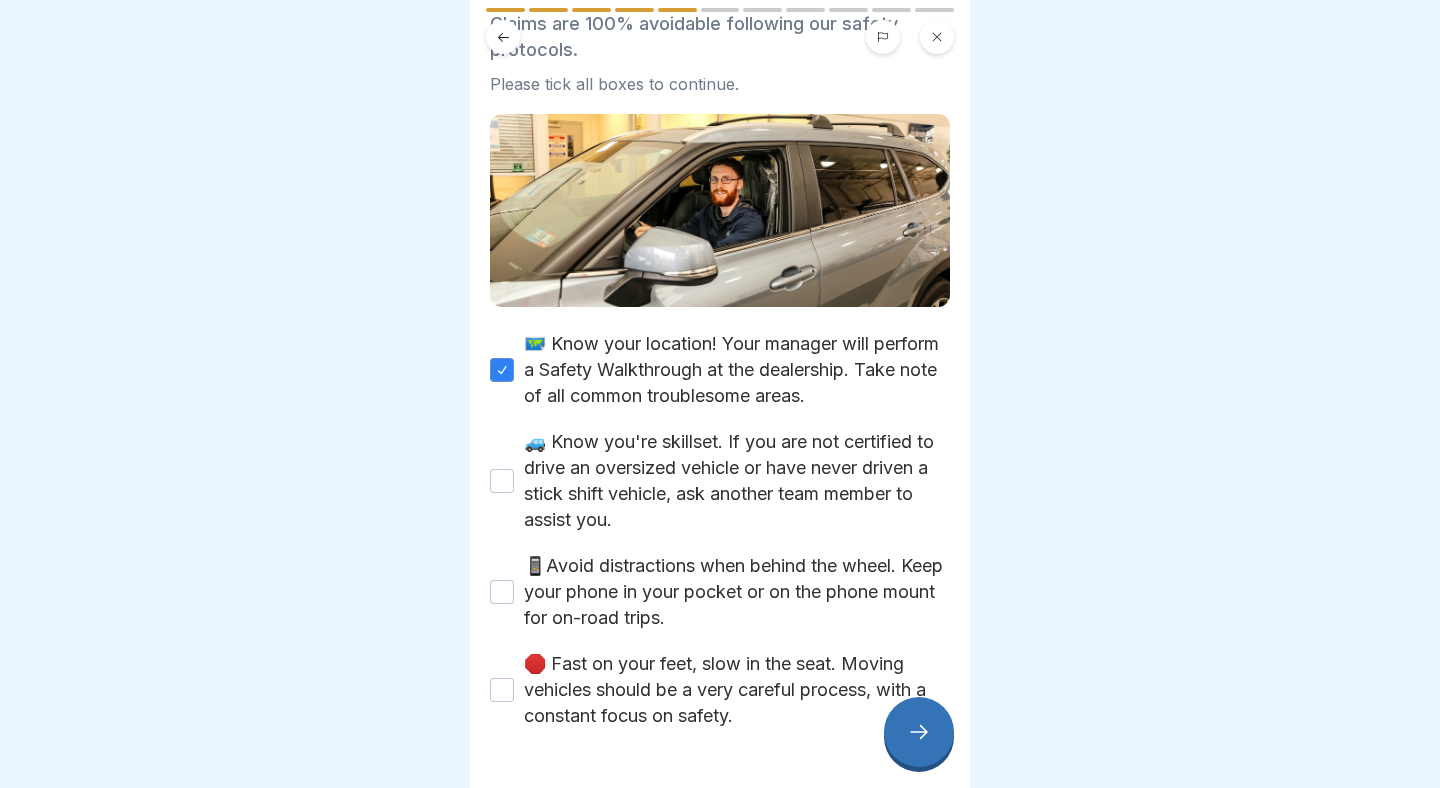 scroll, scrollTop: 116, scrollLeft: 0, axis: vertical 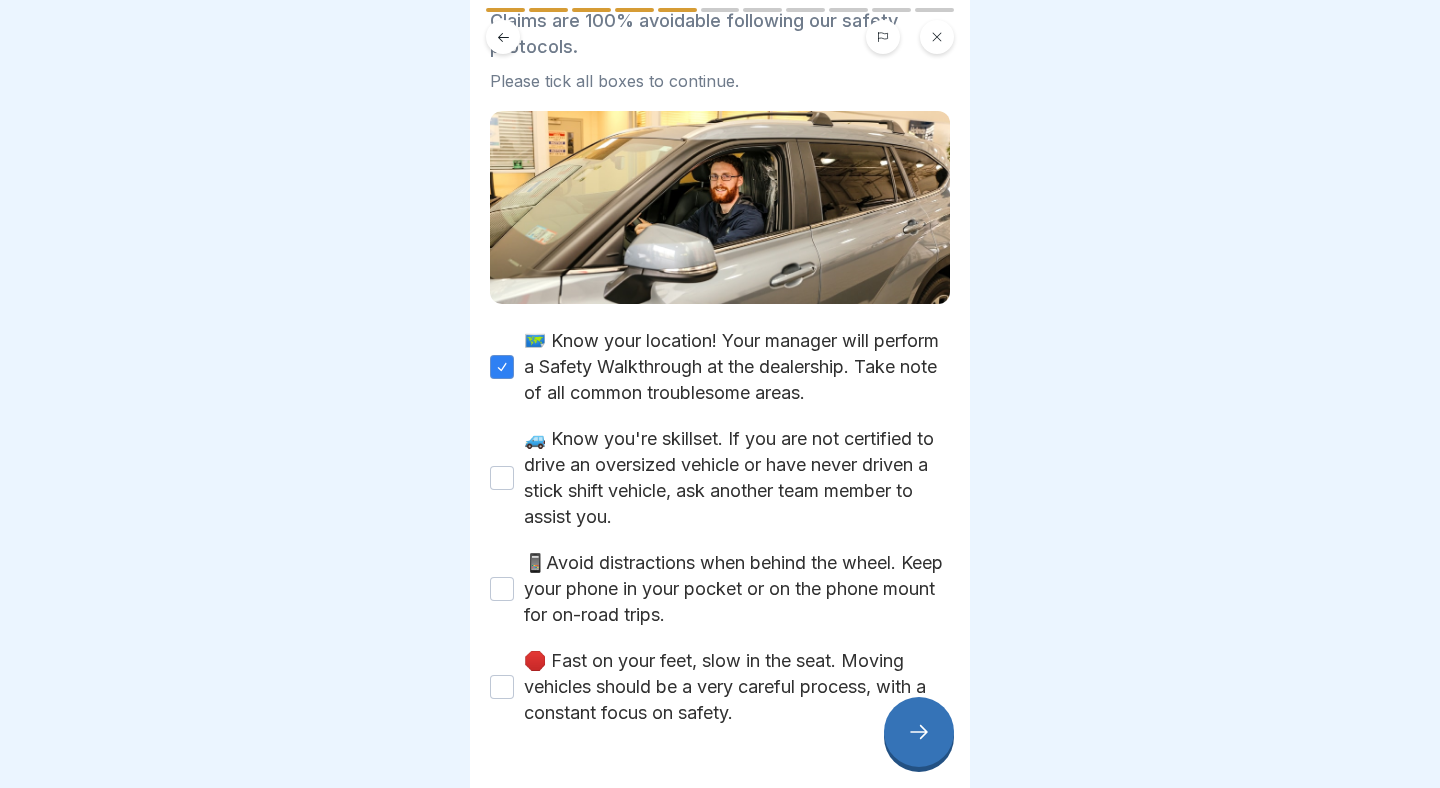 click on "🚙 Know you're skillset. If you are not certified to drive an oversized vehicle or have never driven a stick shift vehicle, ask another team member to assist you." at bounding box center (502, 478) 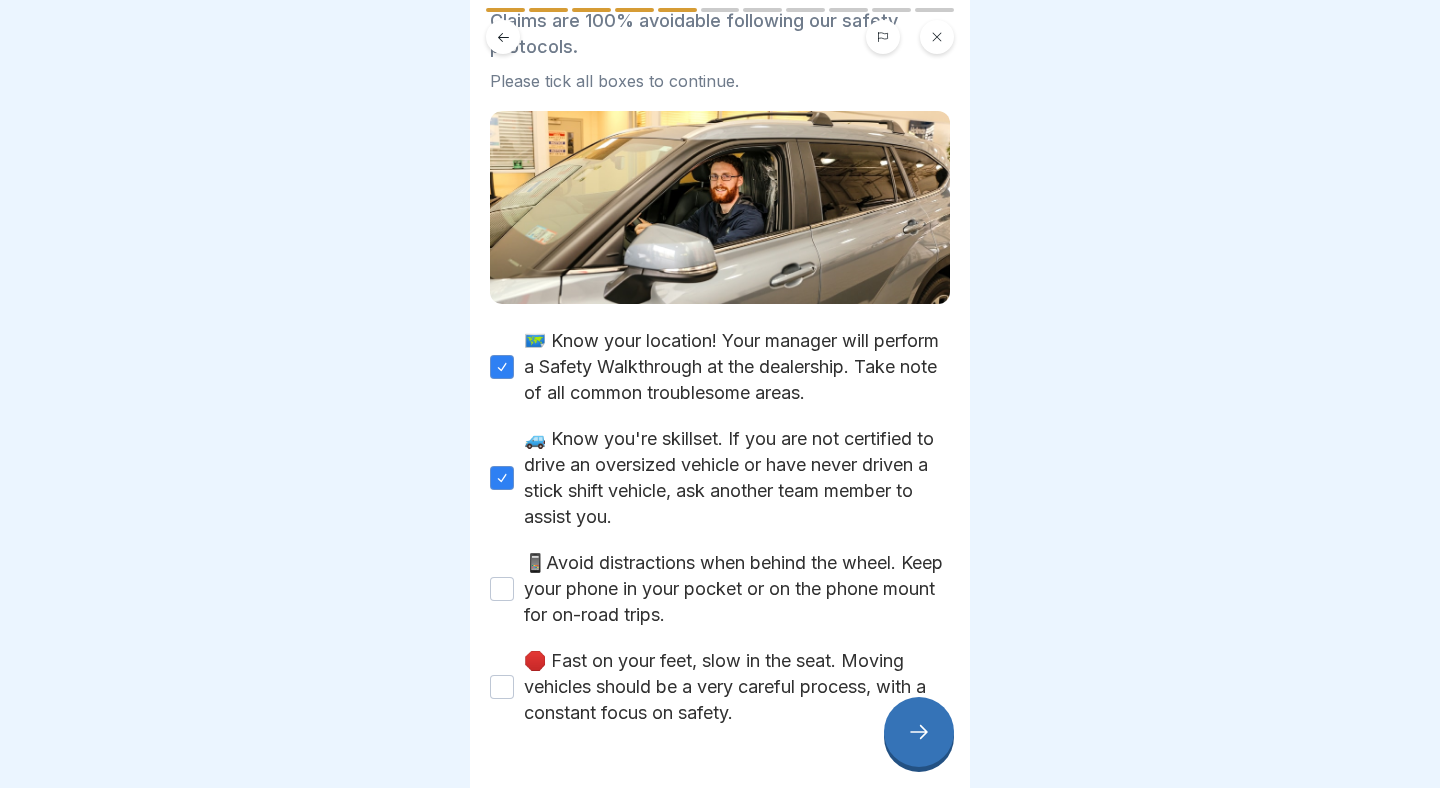 click on "📱Avoid distractions when behind the wheel. Keep your phone in your pocket or on the phone mount for on-road trips." at bounding box center [502, 589] 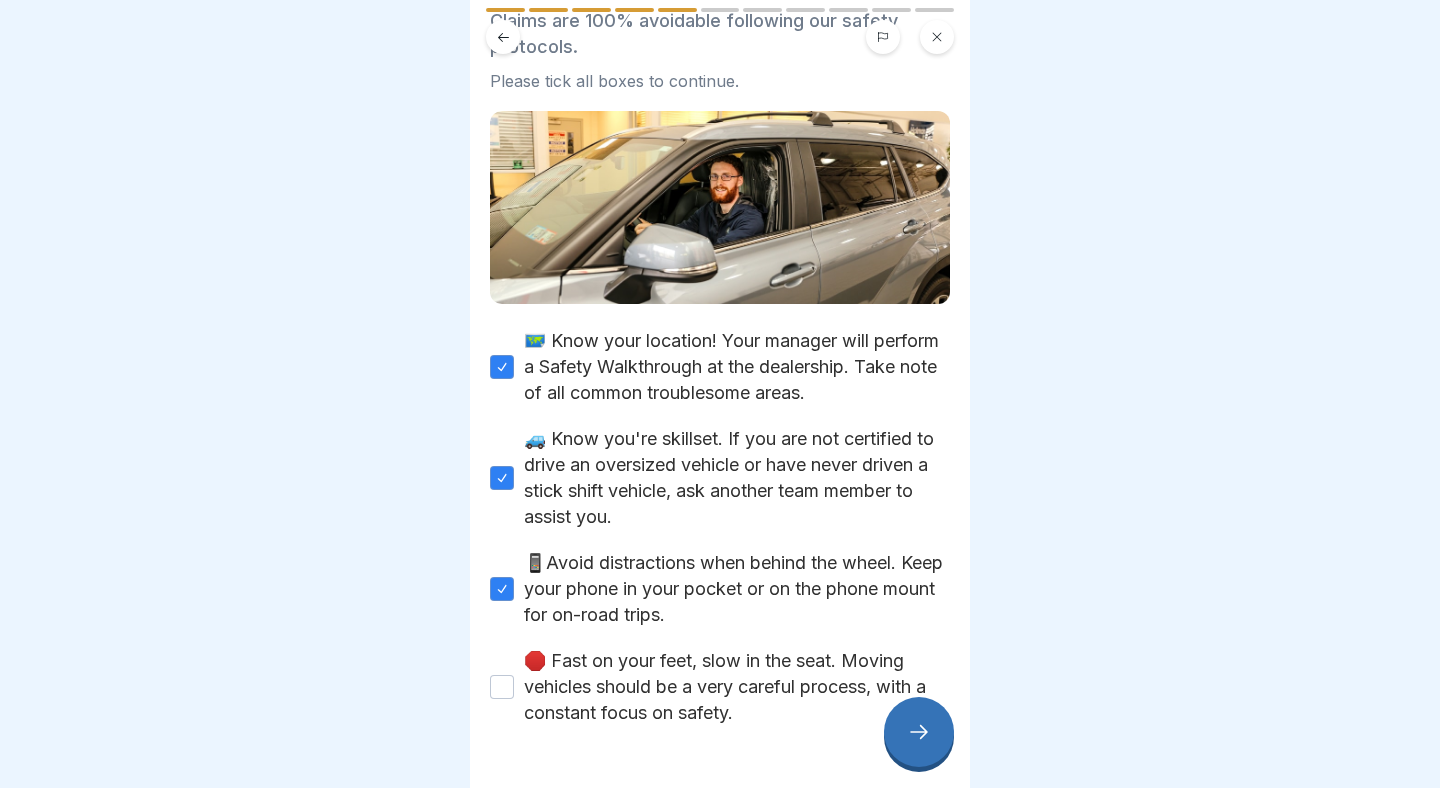 click on "🛑 Fast on your feet, slow in the seat. Moving vehicles should be a very careful process, with a constant focus on safety." at bounding box center (502, 687) 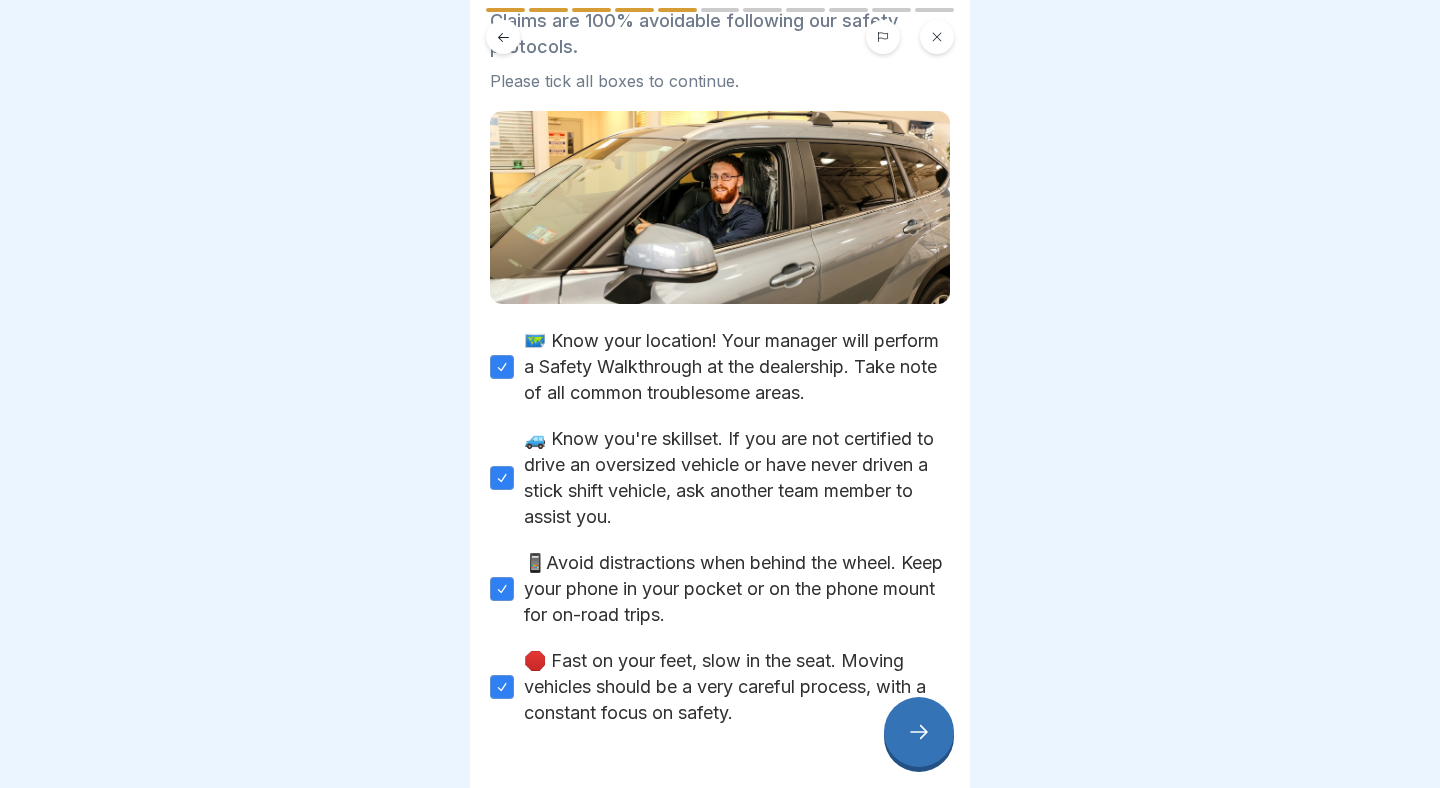 click at bounding box center (919, 732) 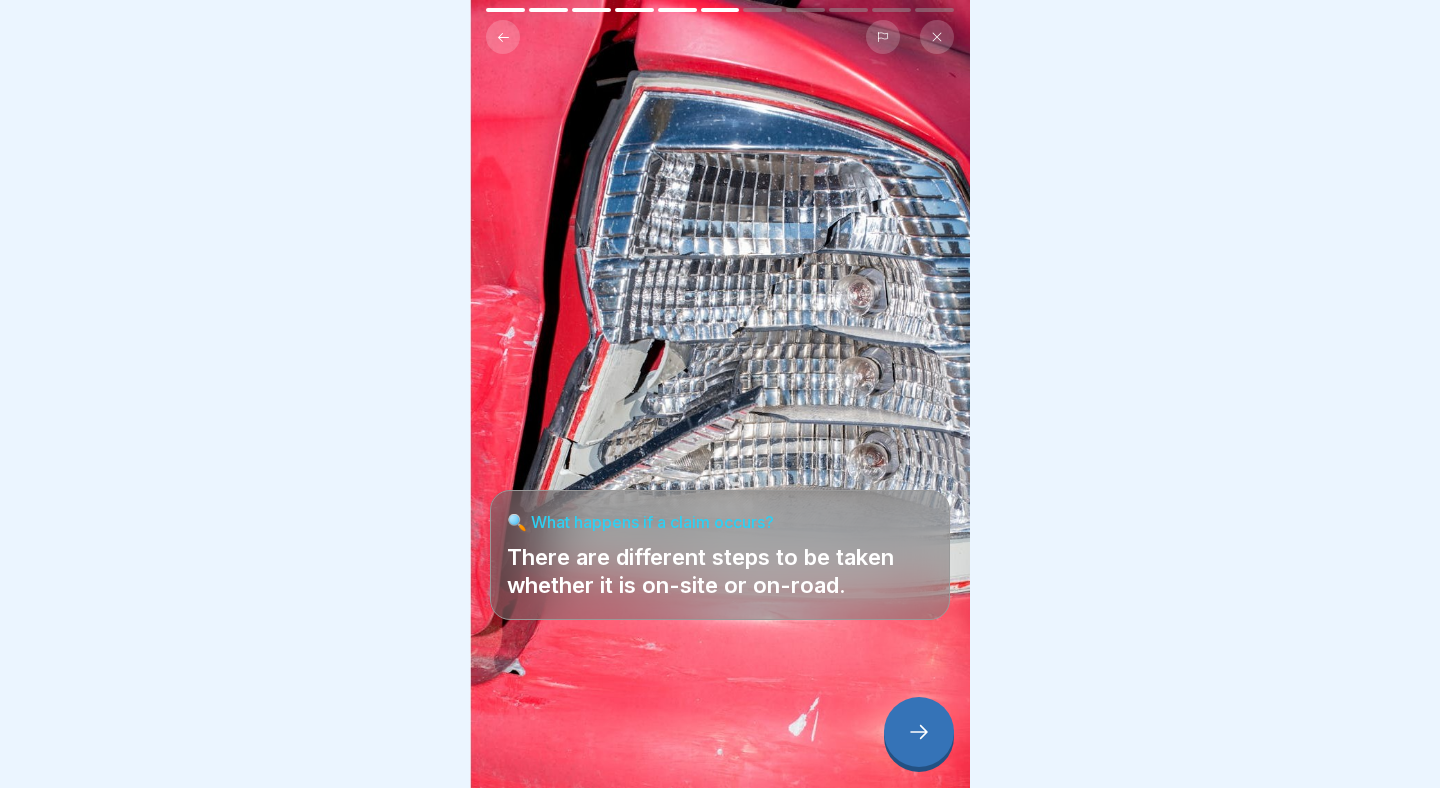 click 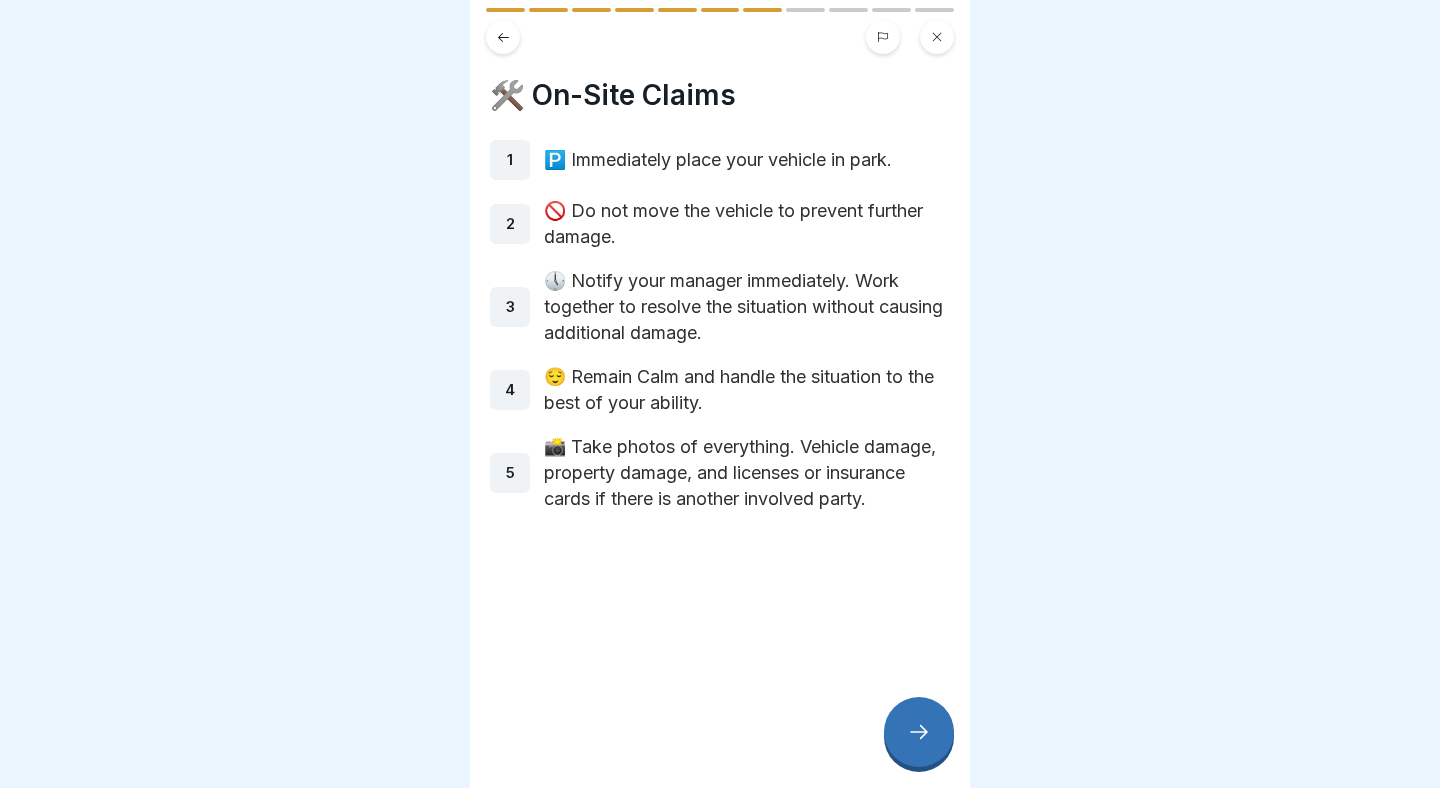 click 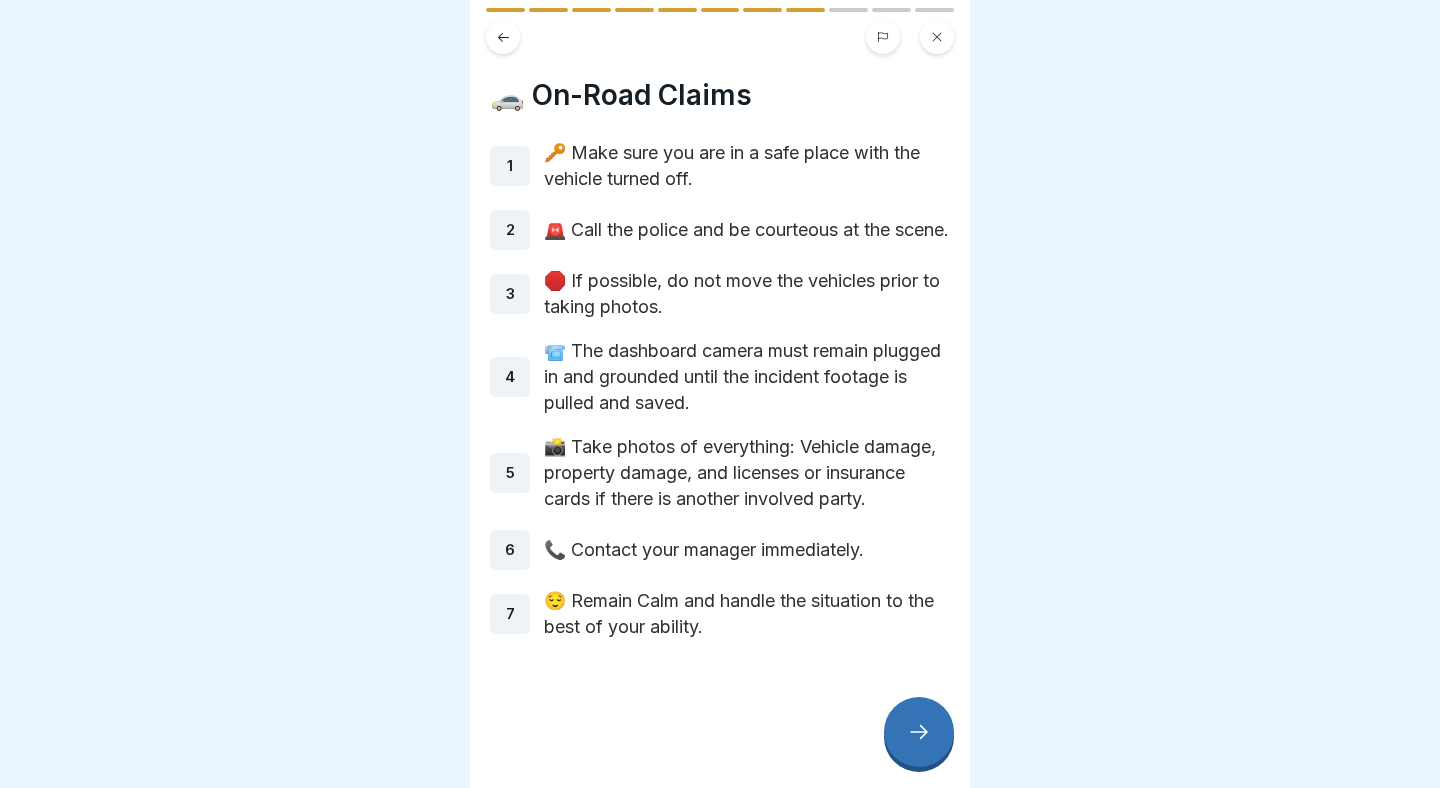 click 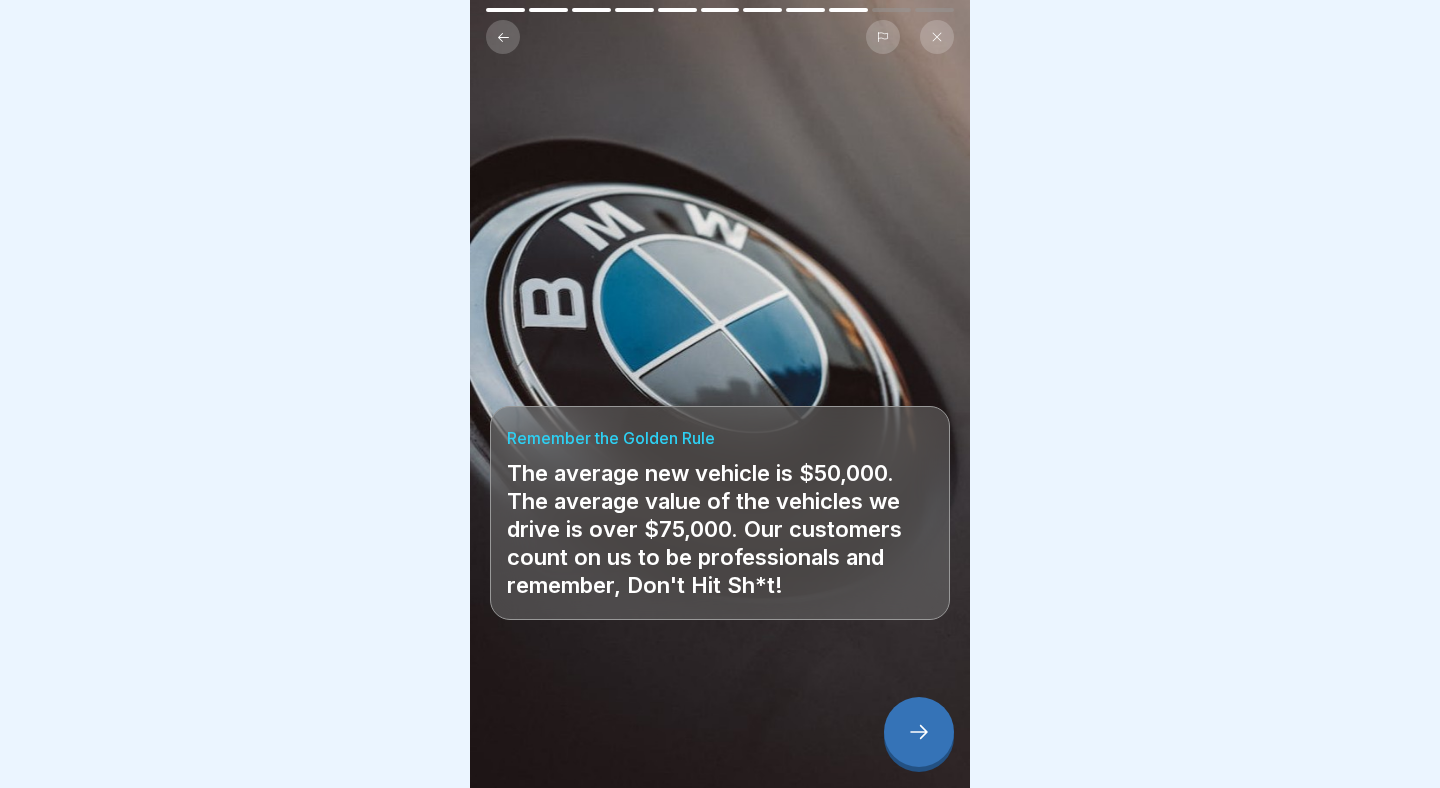 click 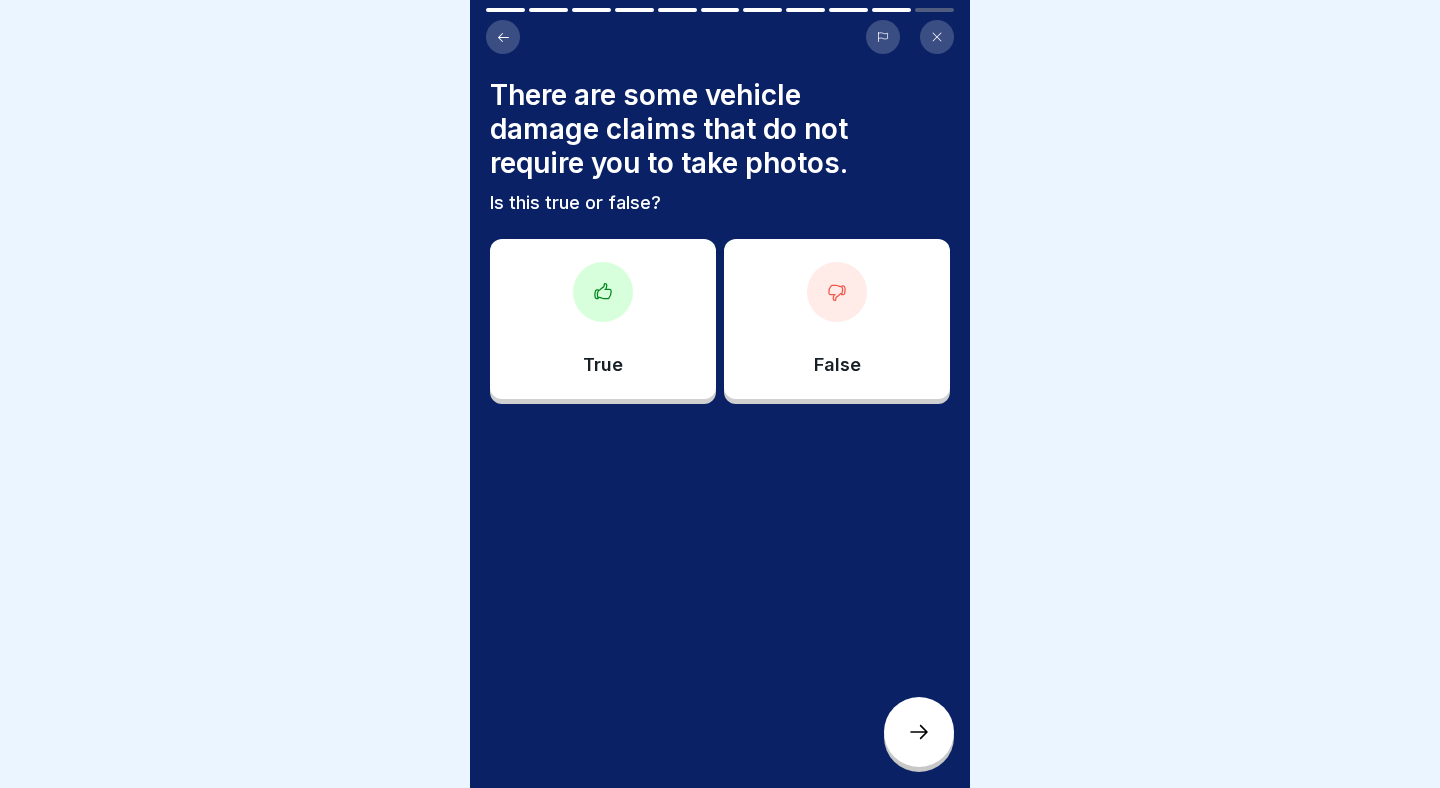click on "False" at bounding box center (837, 319) 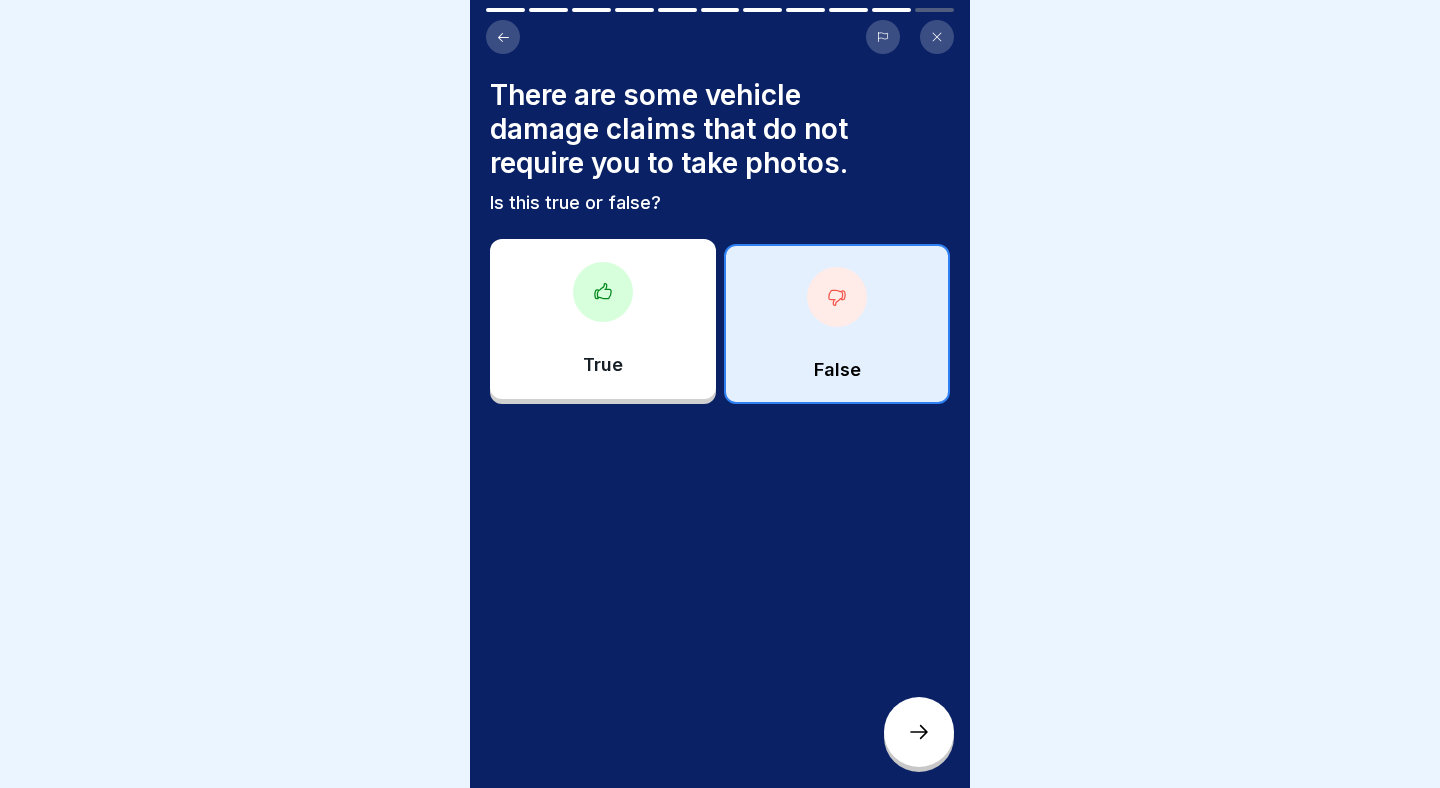 click at bounding box center (919, 732) 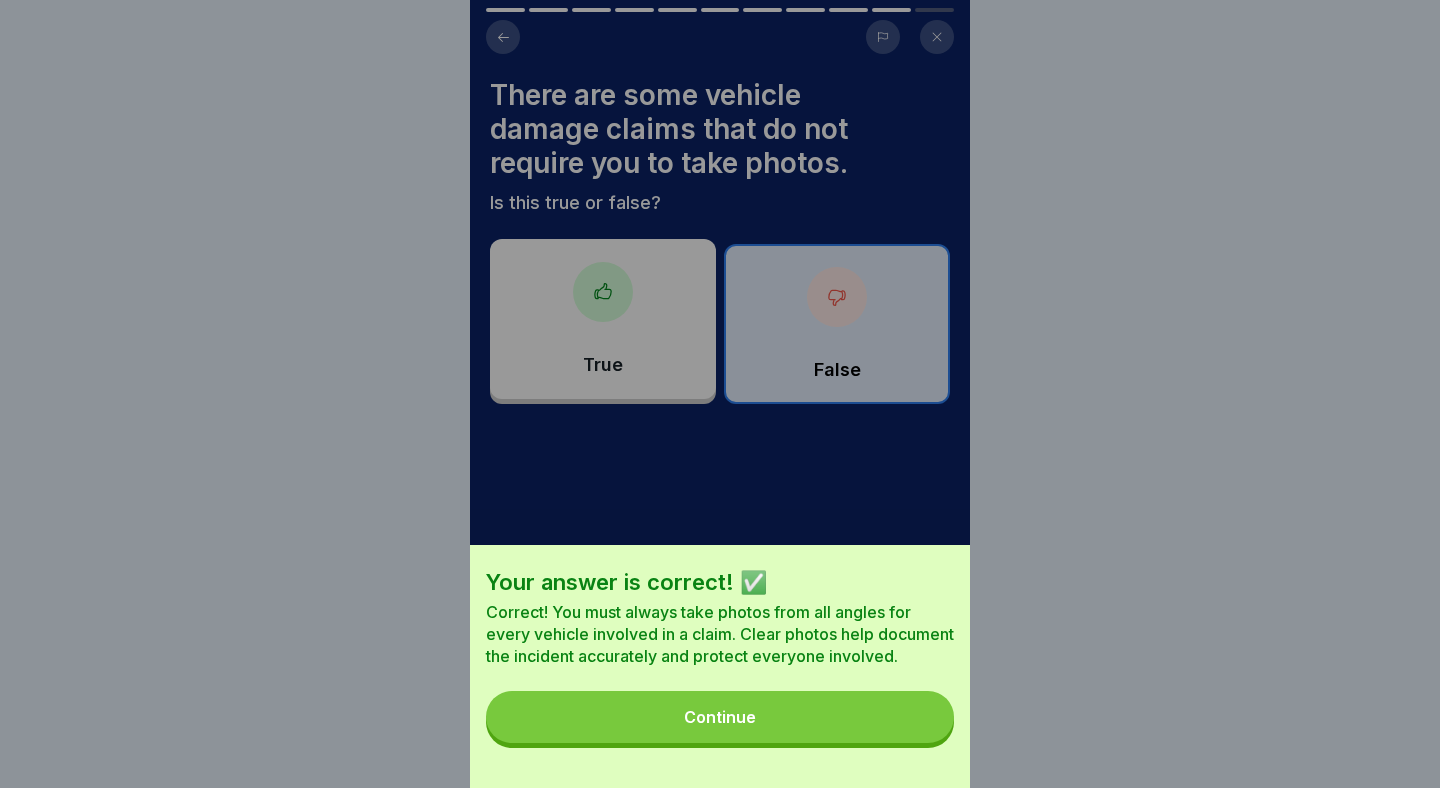 click on "Continue" at bounding box center [720, 717] 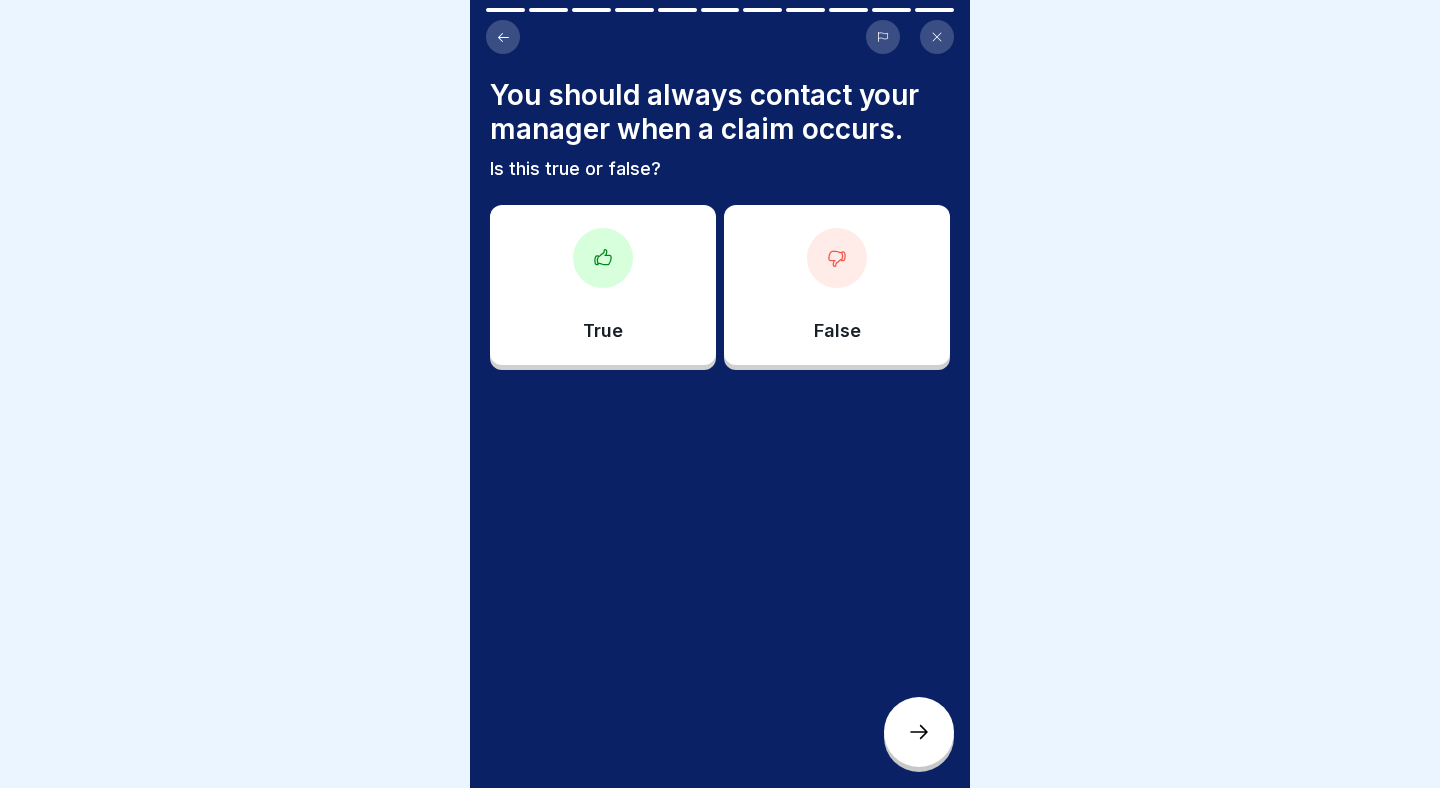 click on "True" at bounding box center (603, 285) 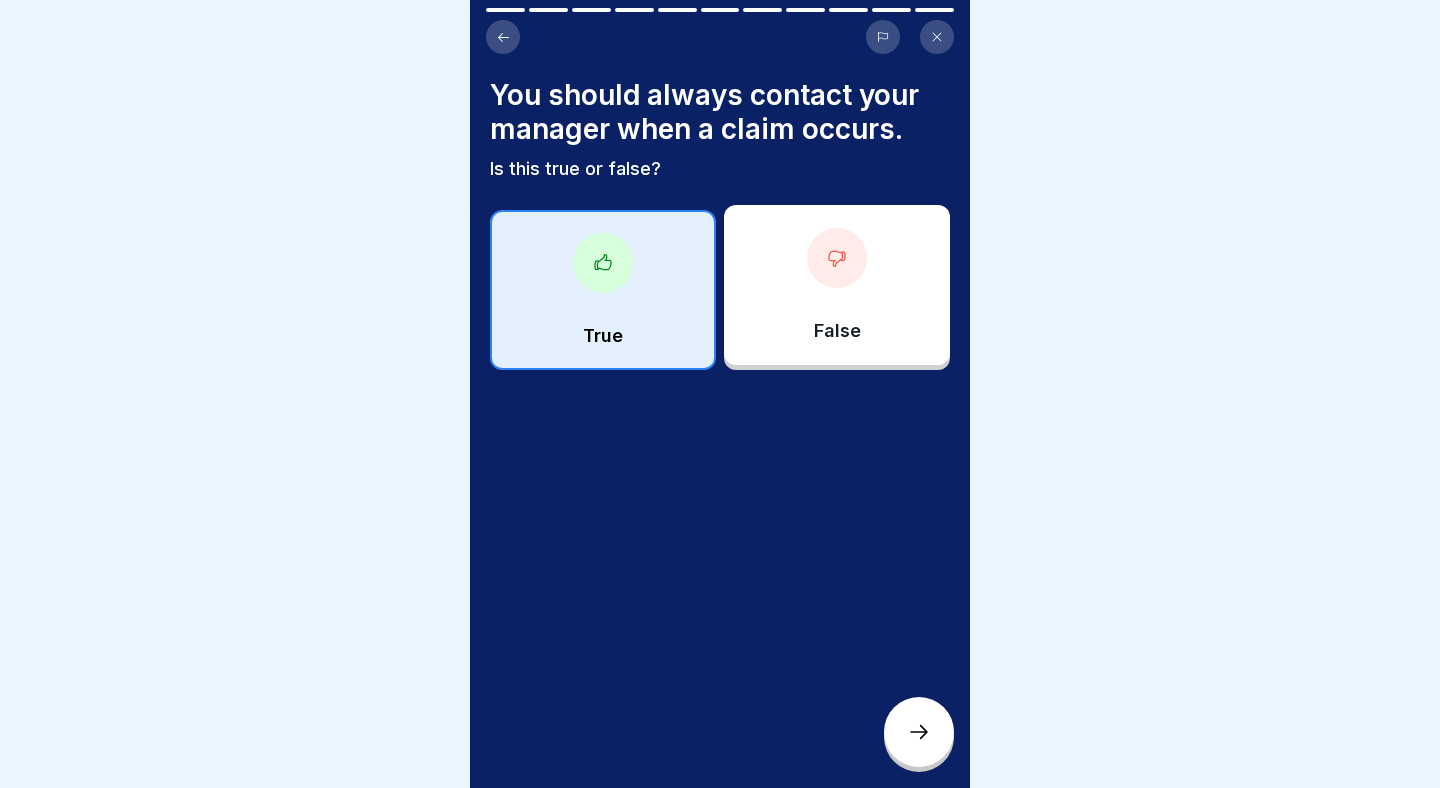 click at bounding box center (919, 732) 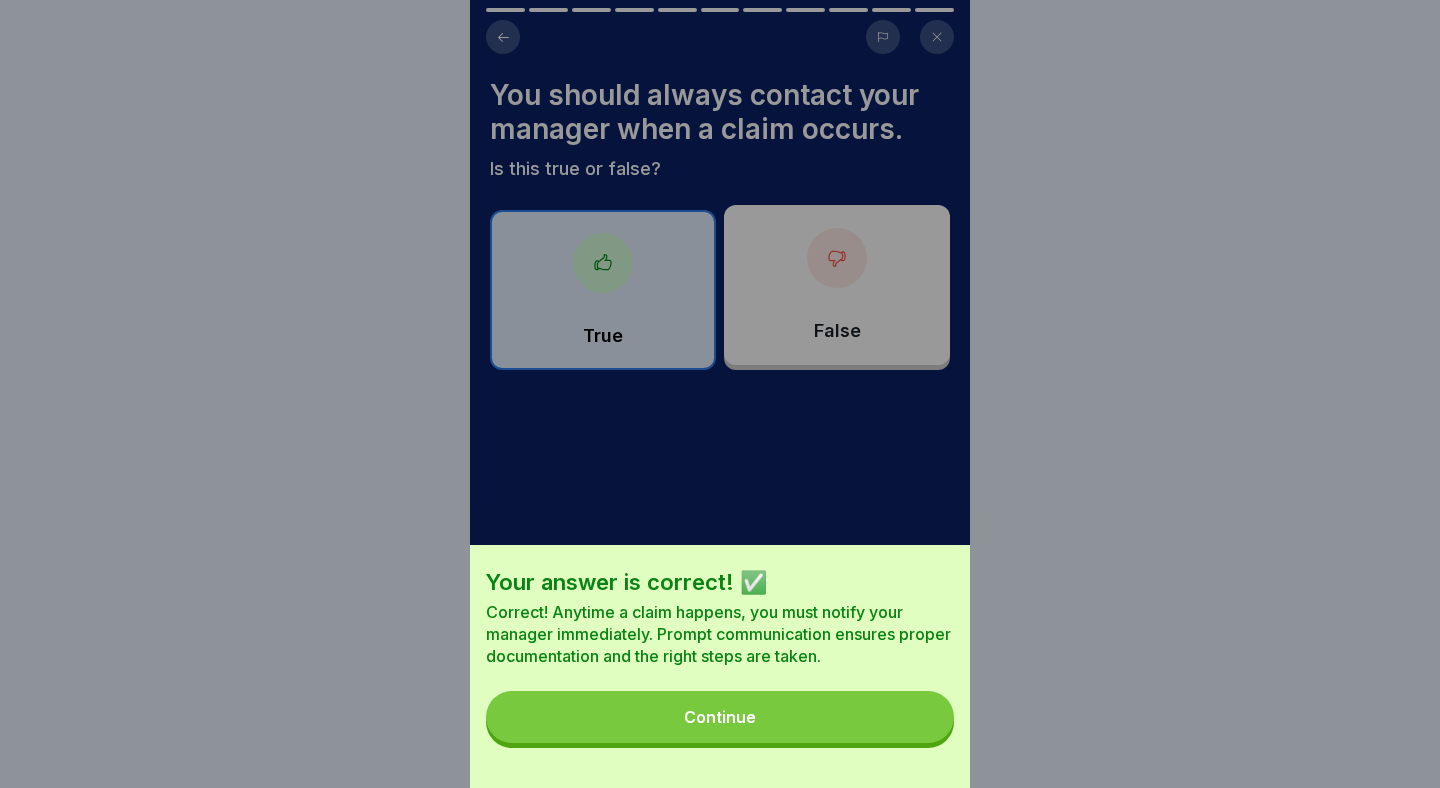 click on "Continue" at bounding box center (720, 717) 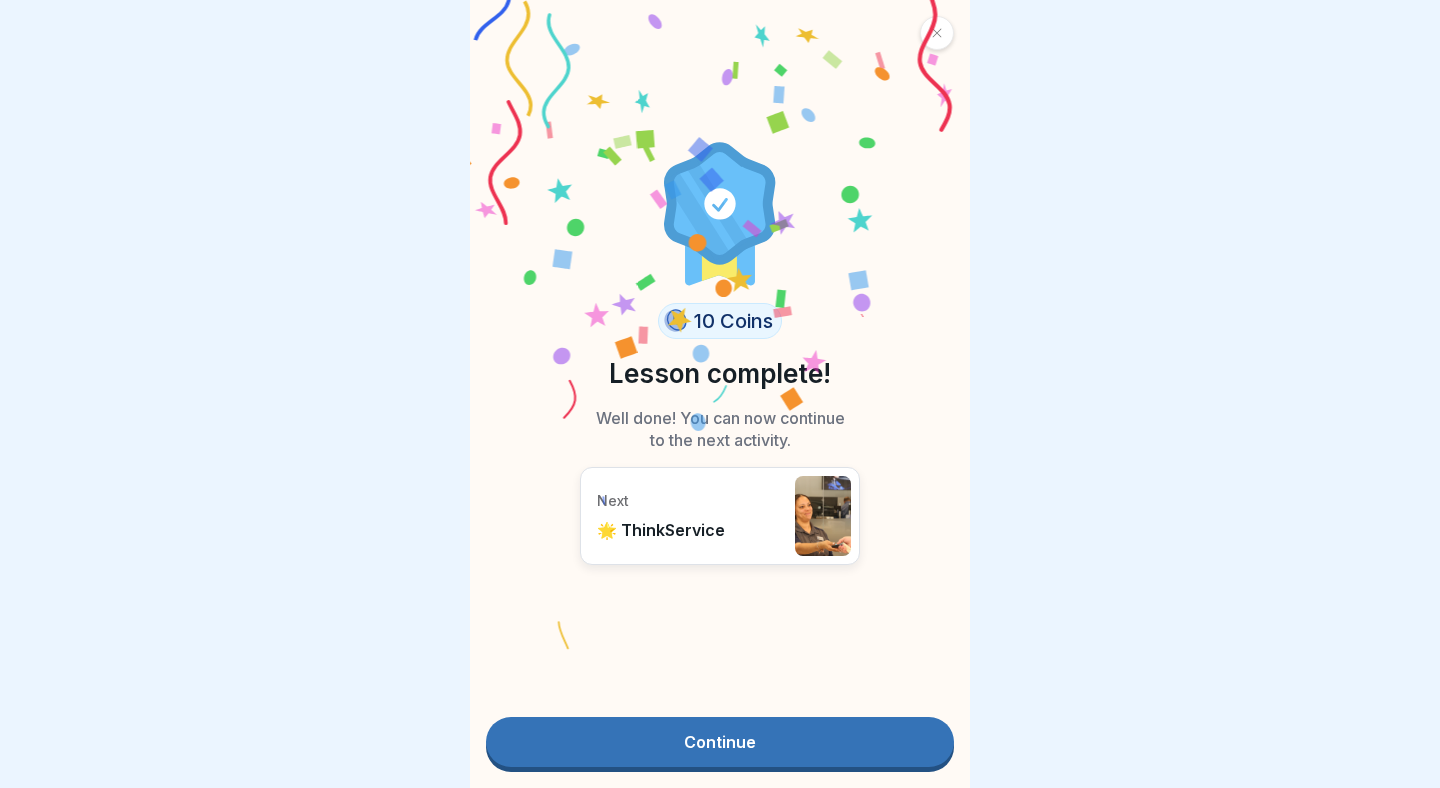 click on "Continue" at bounding box center [720, 742] 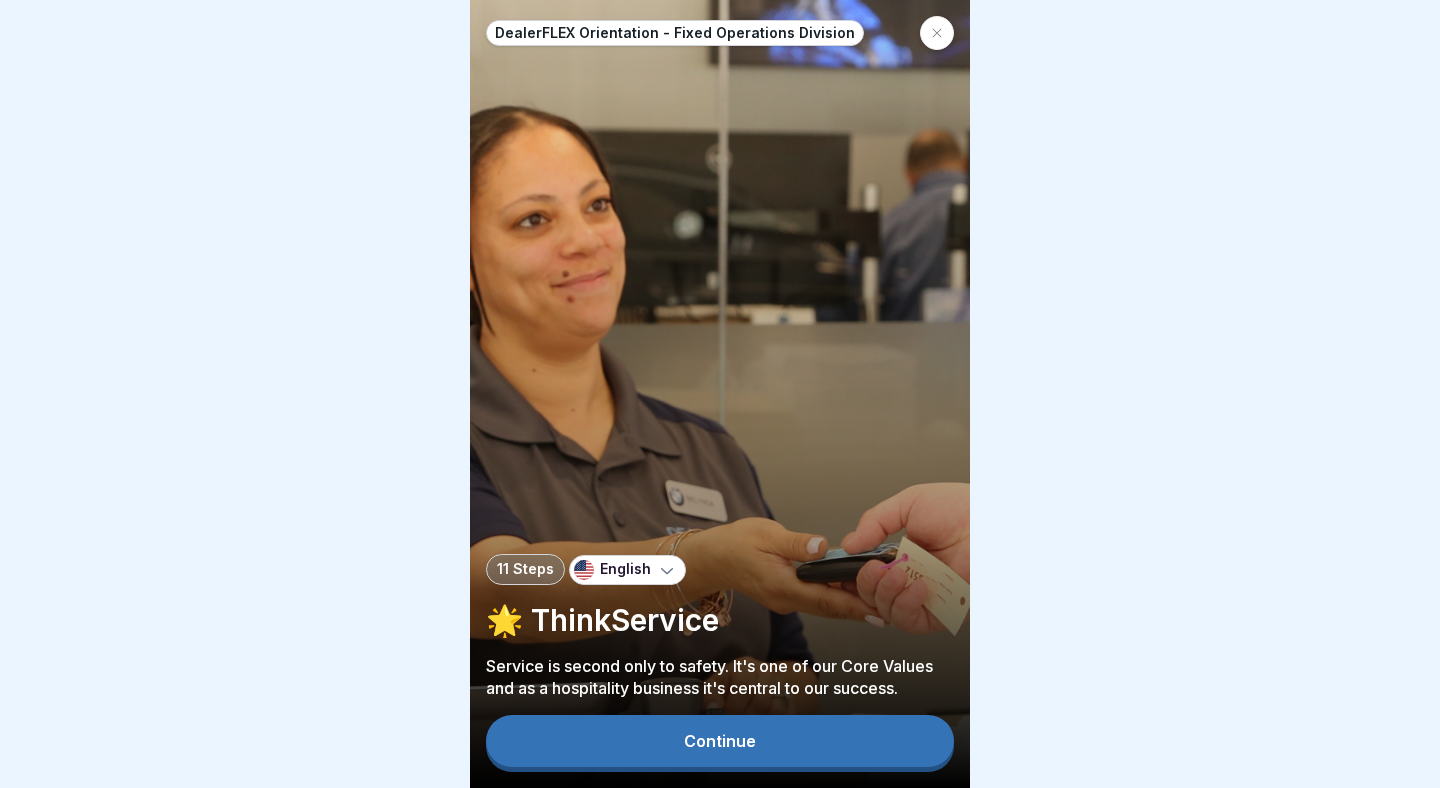 click on "Continue" at bounding box center [720, 741] 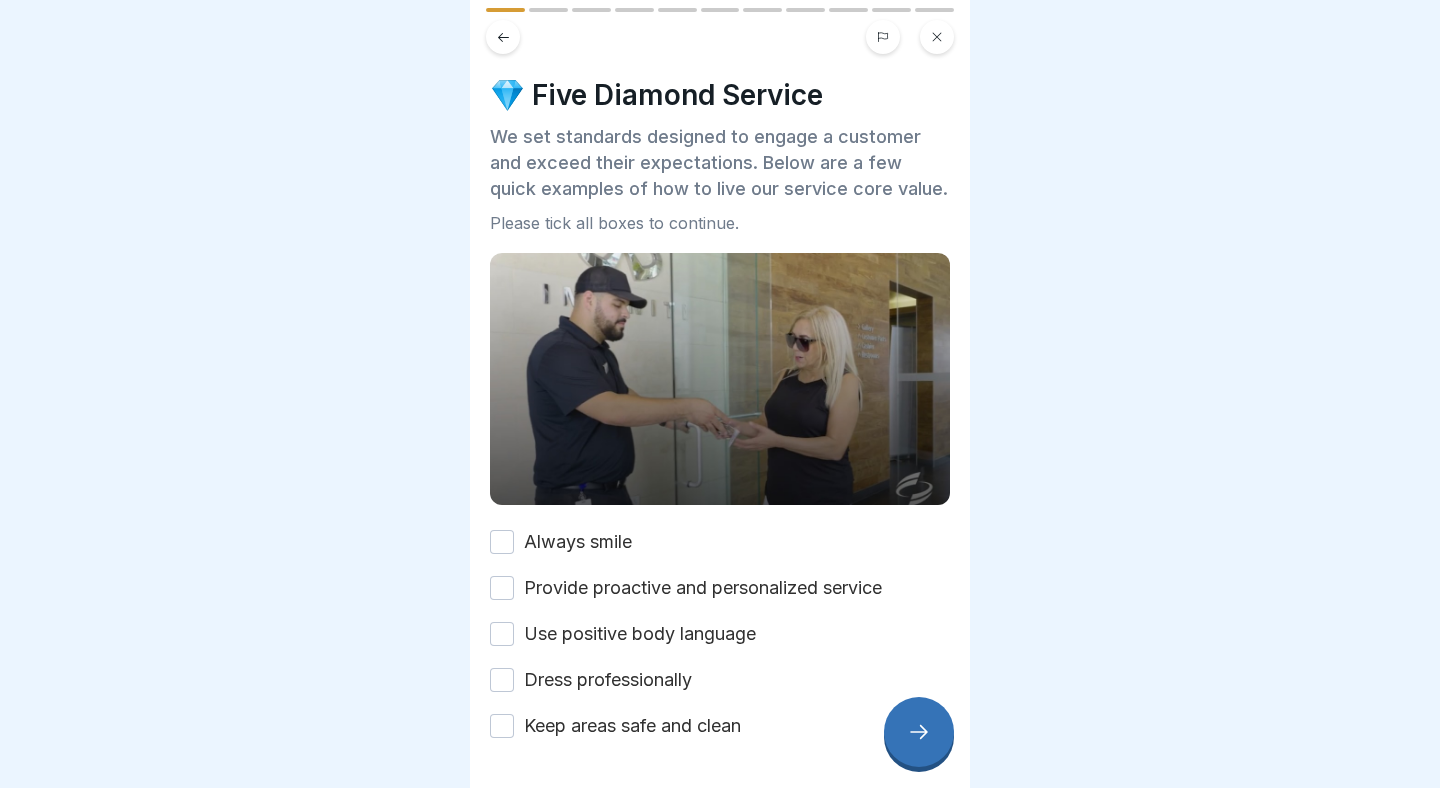 click on "Always smile" at bounding box center (502, 542) 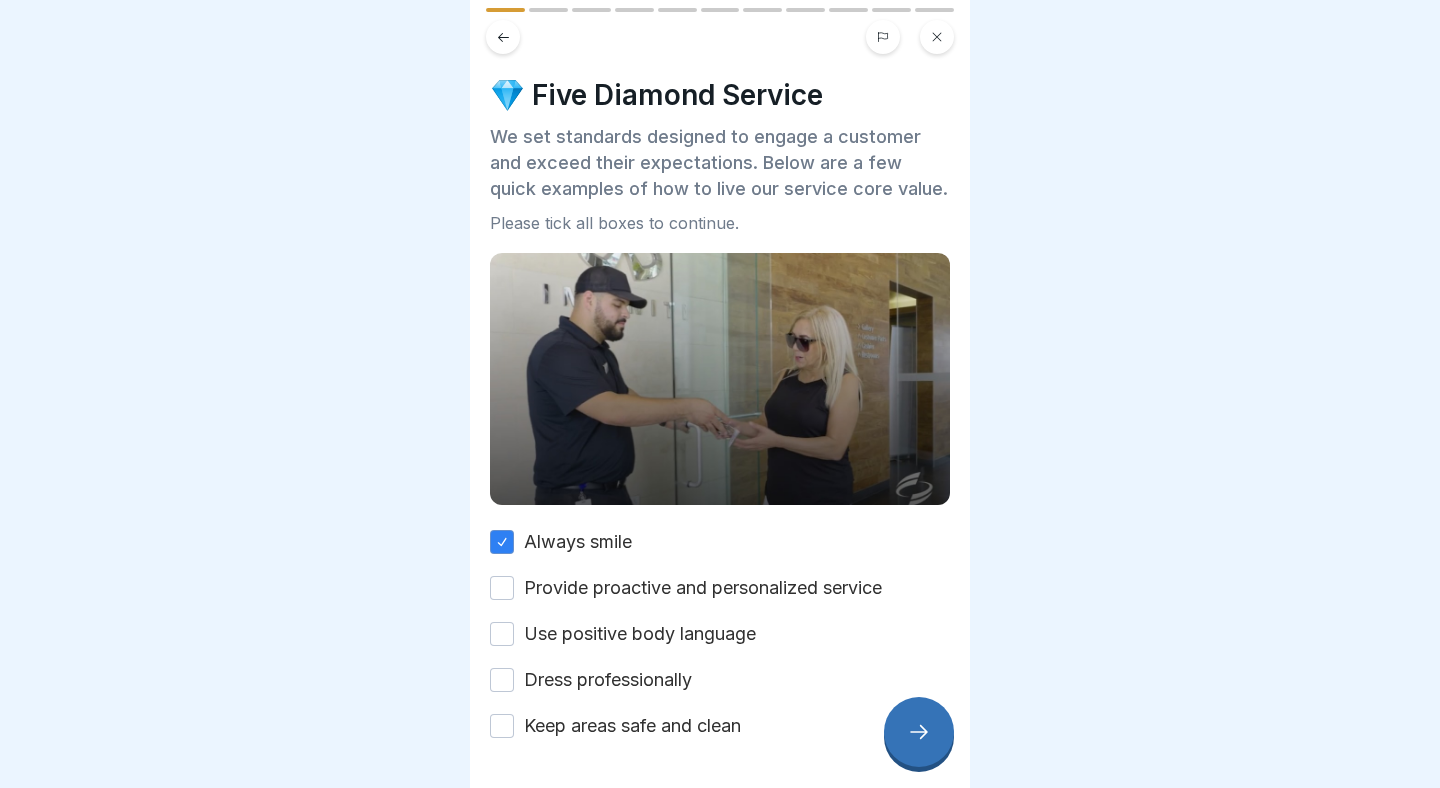 click on "Provide proactive and personalized service" at bounding box center (502, 588) 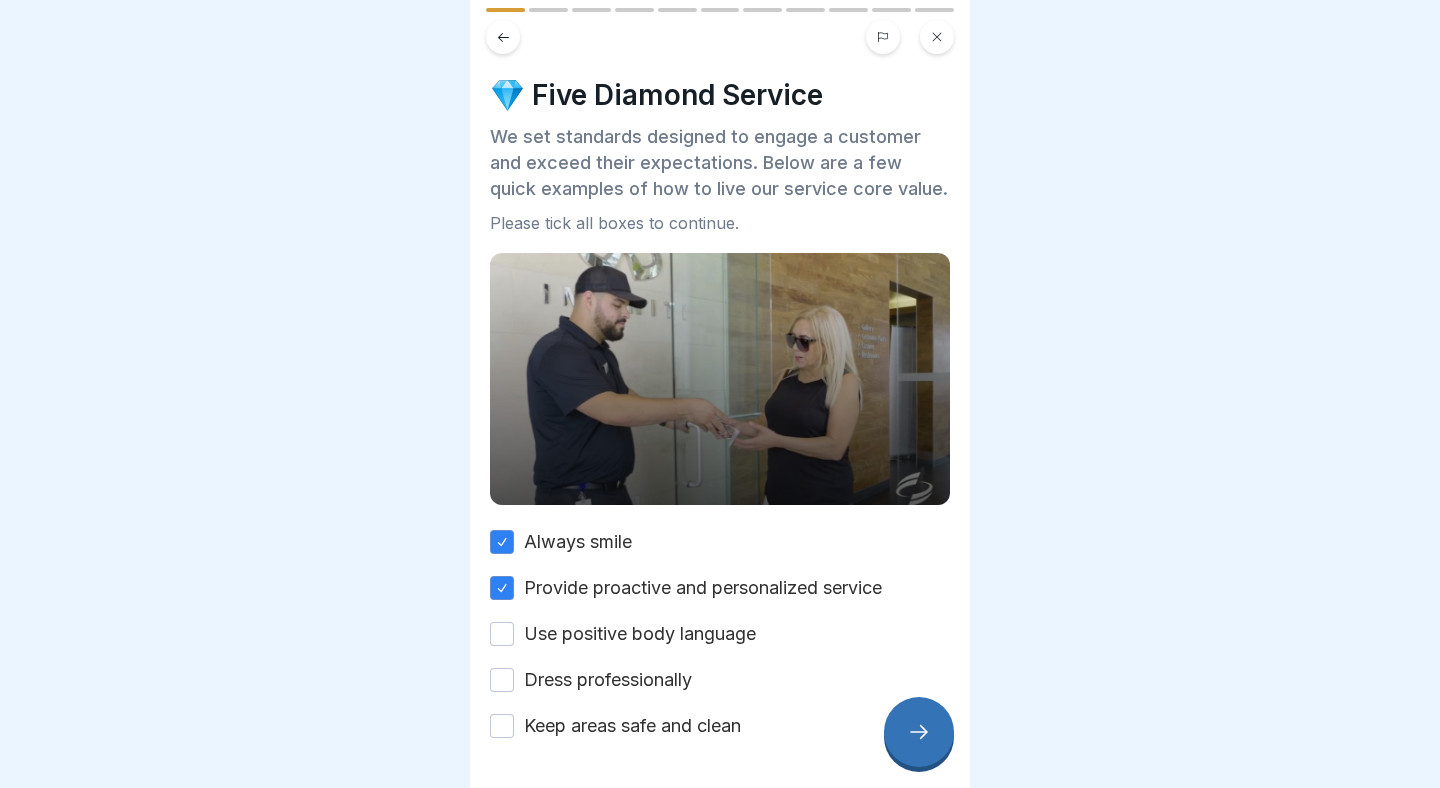 click on "Use positive body language" at bounding box center [502, 634] 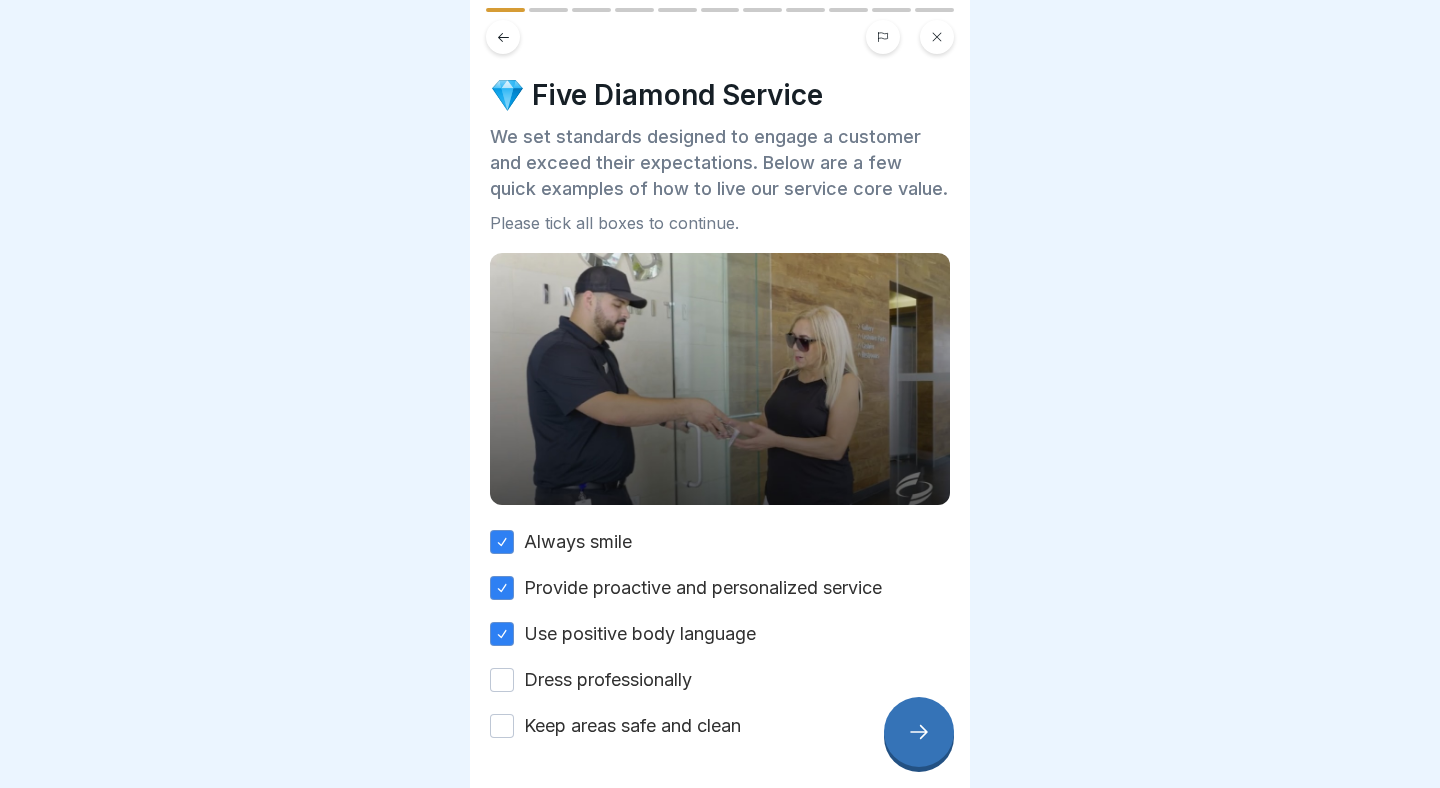 click on "Dress professionally" at bounding box center [502, 680] 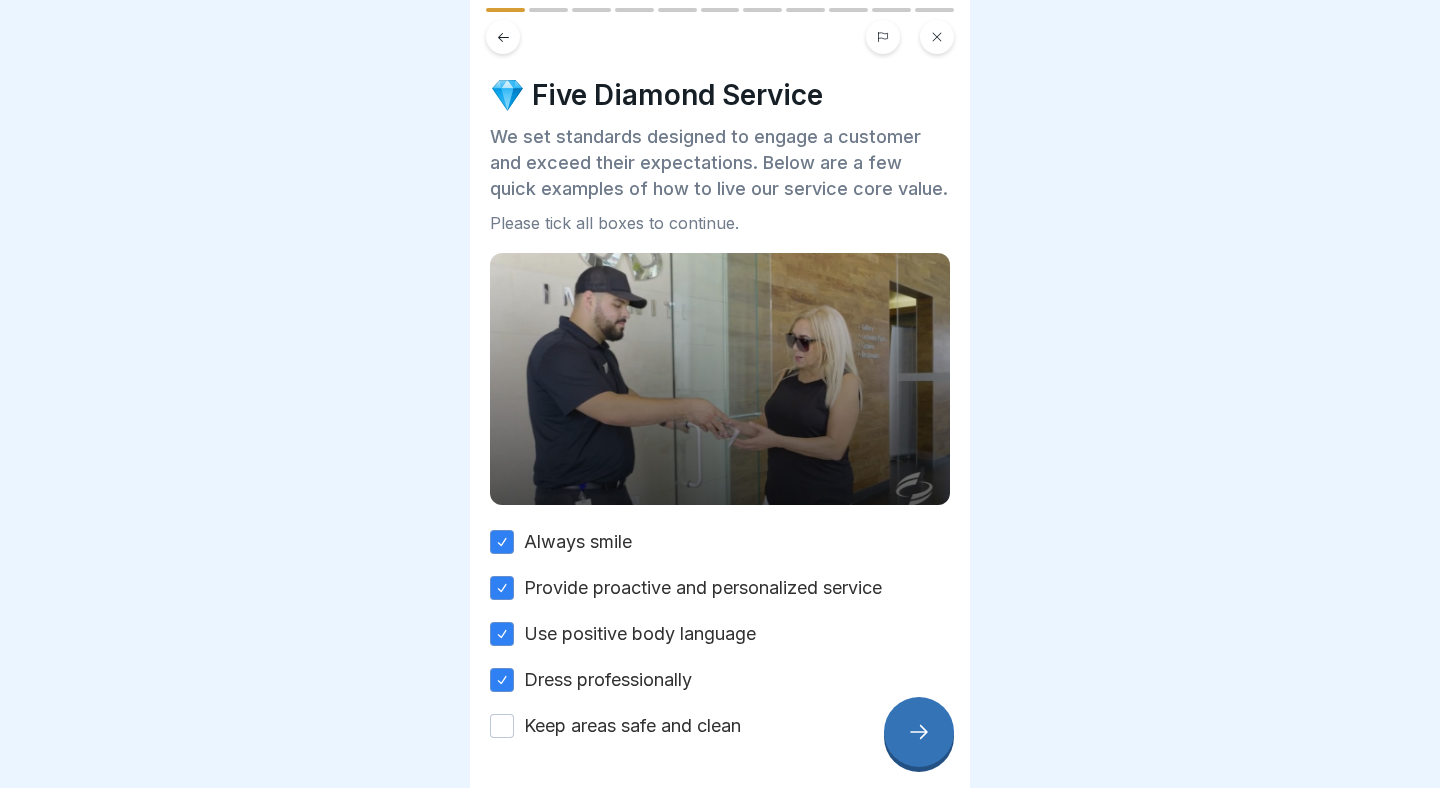 click on "Keep areas safe and clean" at bounding box center (502, 726) 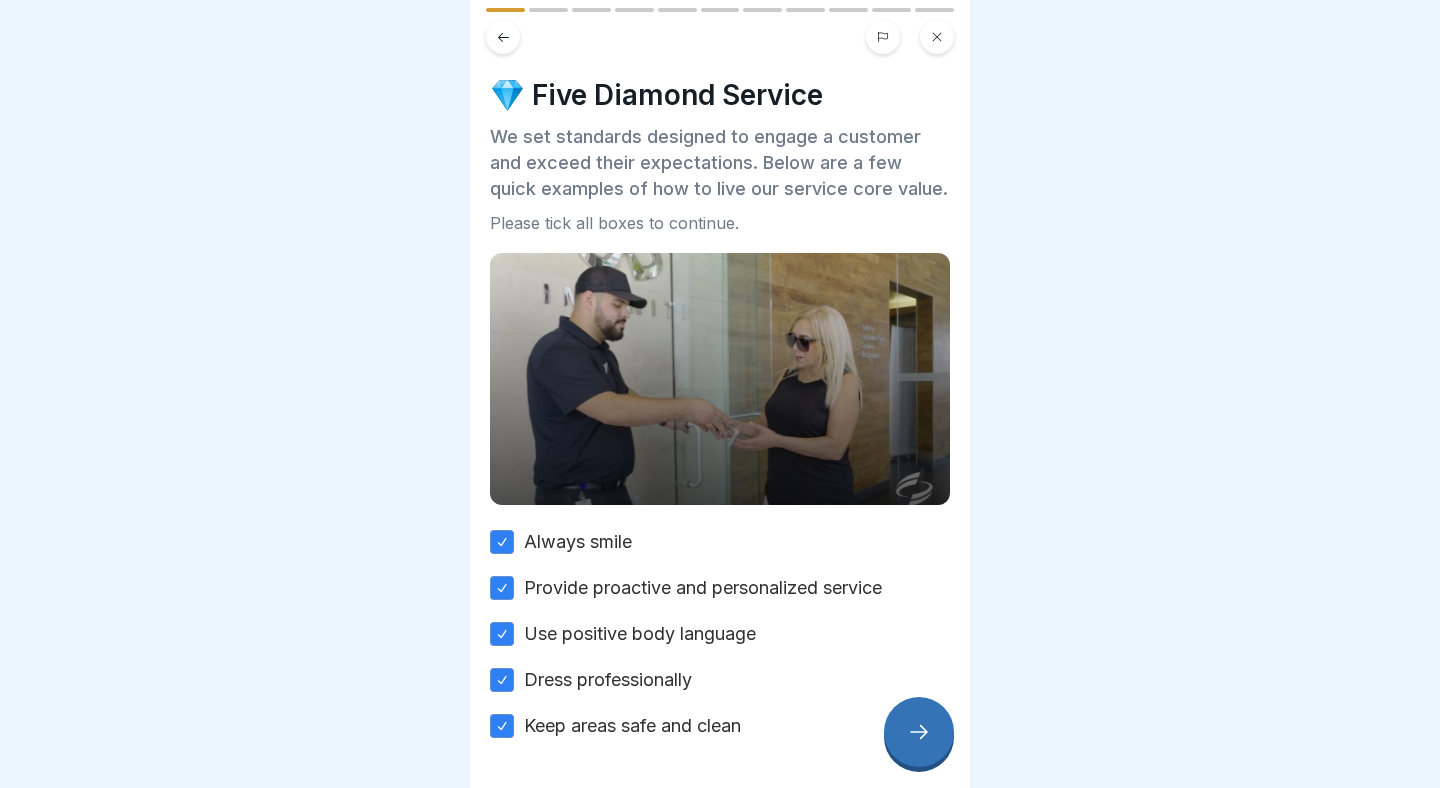 click at bounding box center [919, 732] 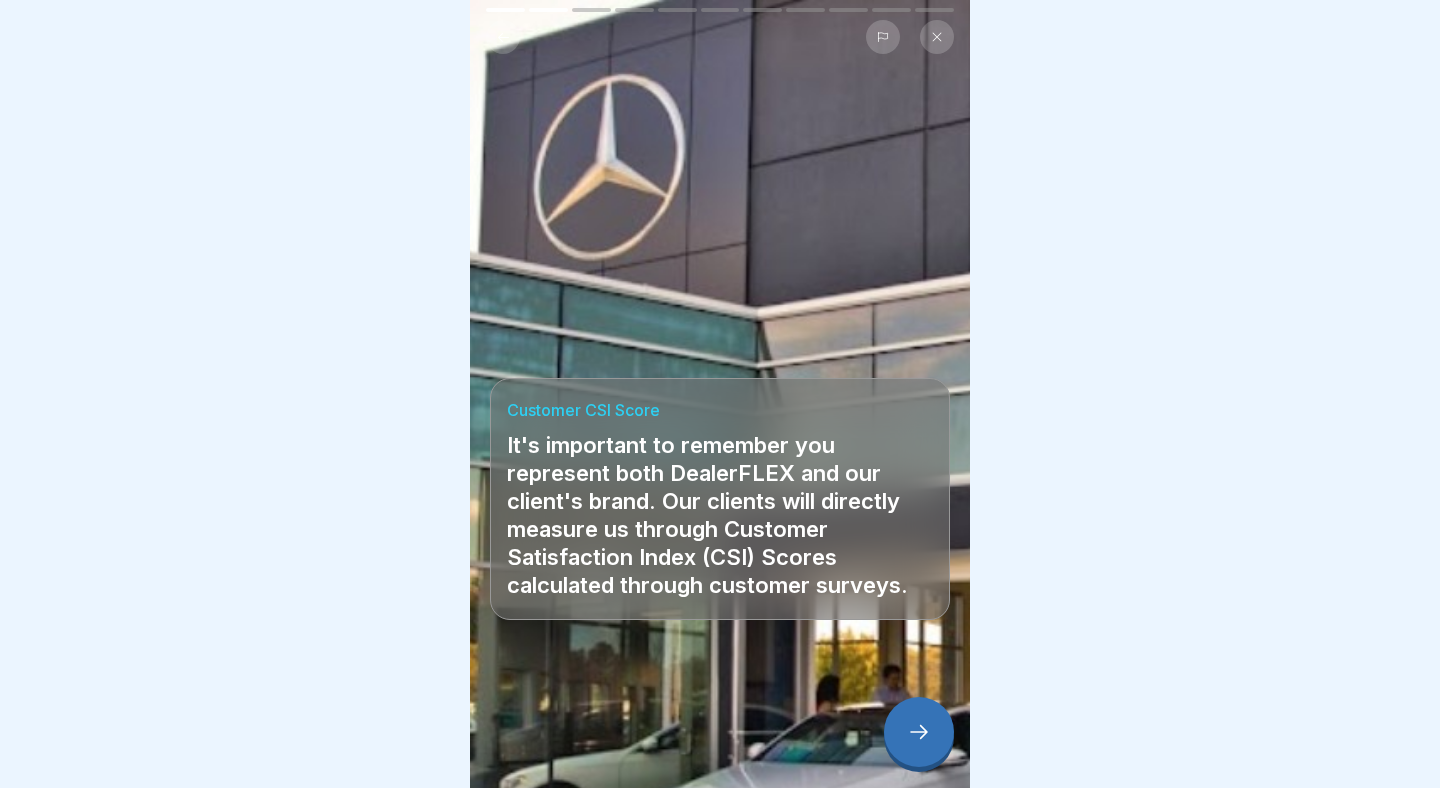 click at bounding box center (919, 732) 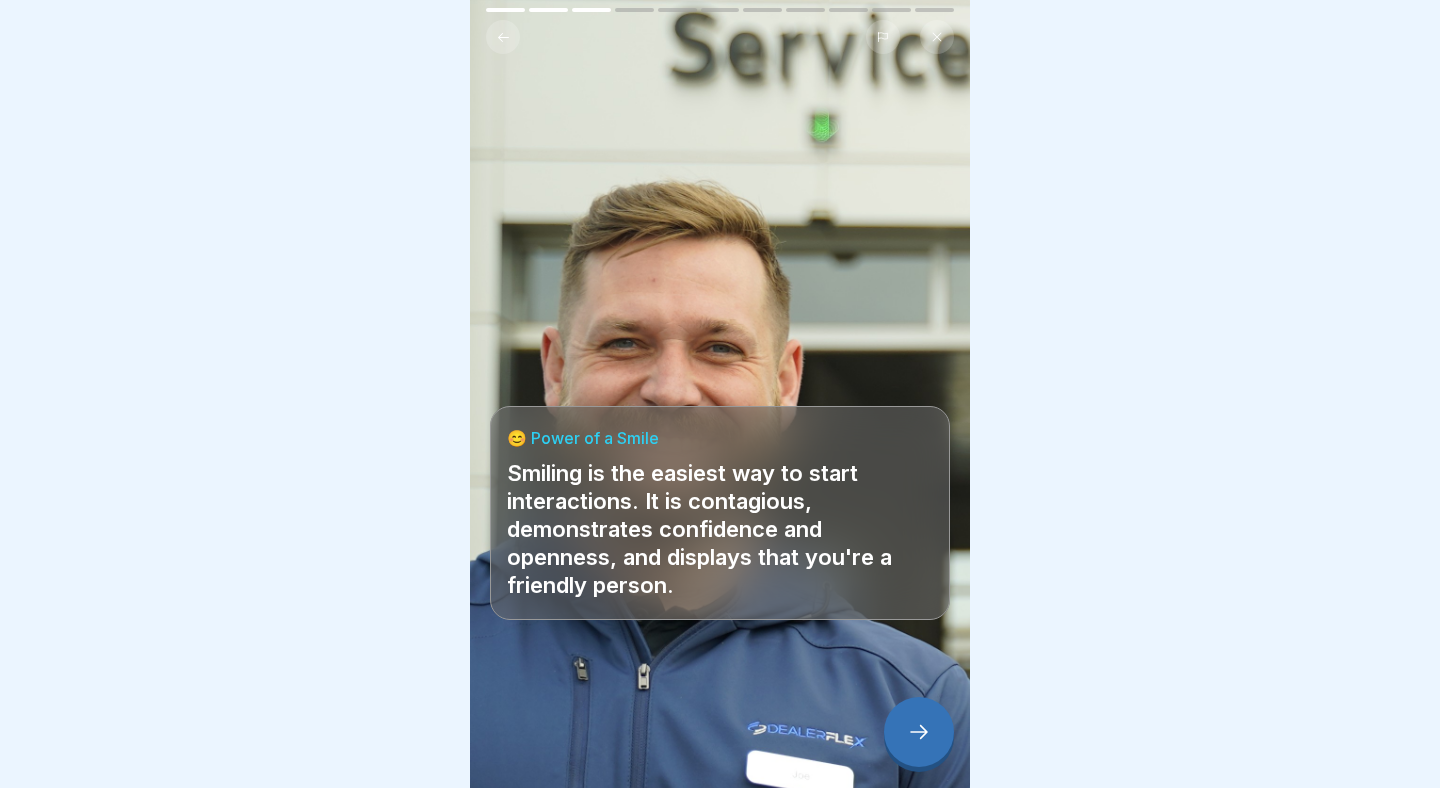 click at bounding box center (919, 732) 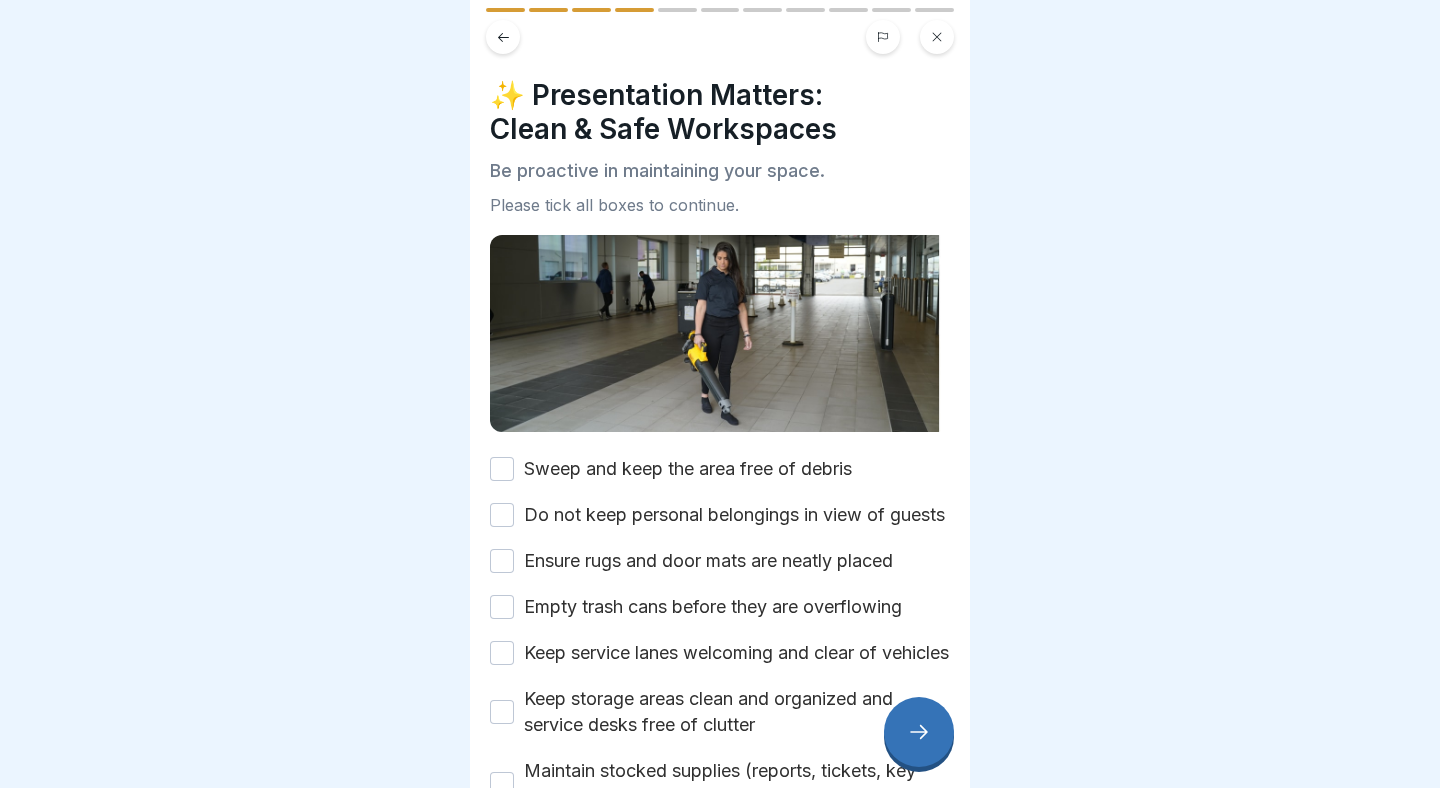 scroll, scrollTop: 74, scrollLeft: 0, axis: vertical 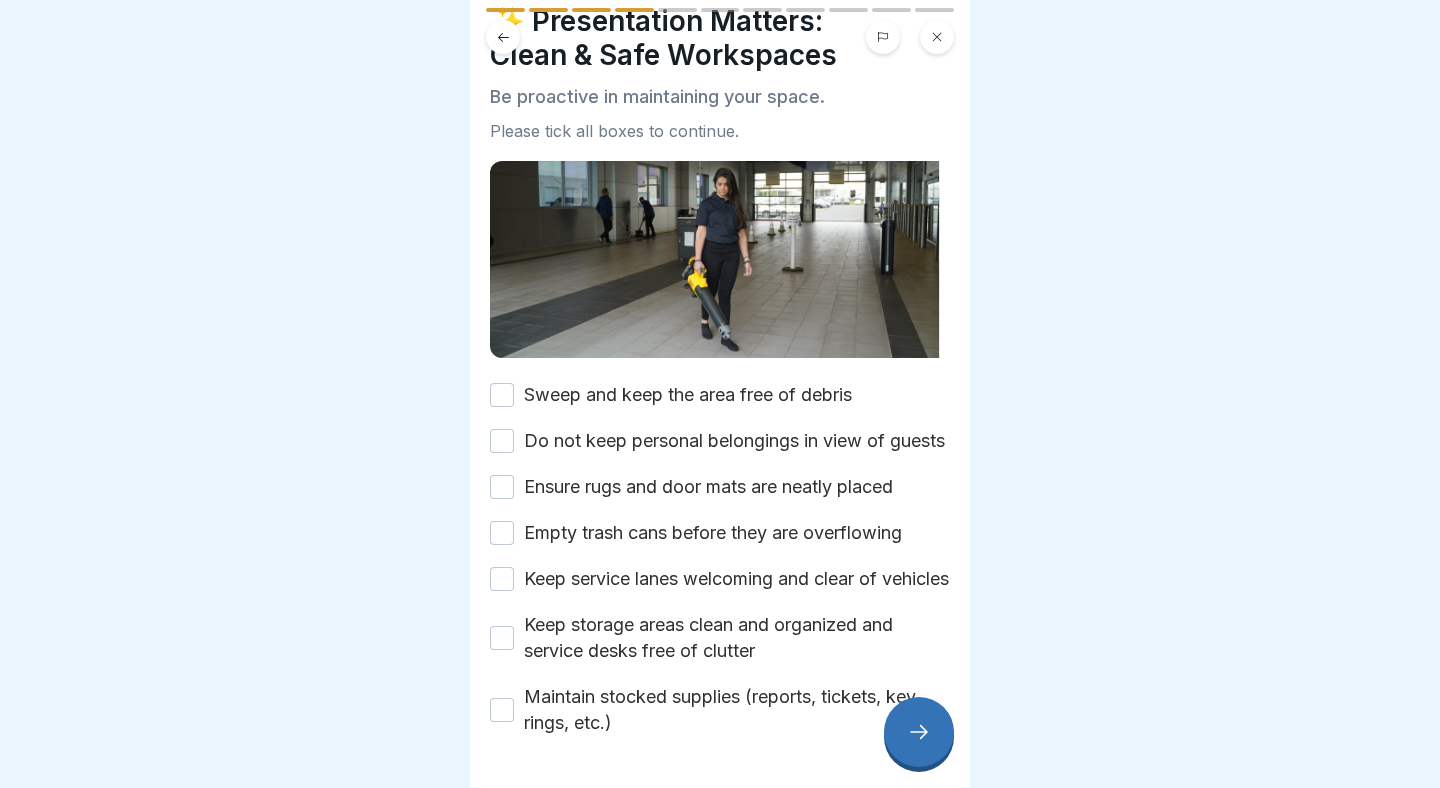 click on "Sweep and keep the area free of debris" at bounding box center (502, 395) 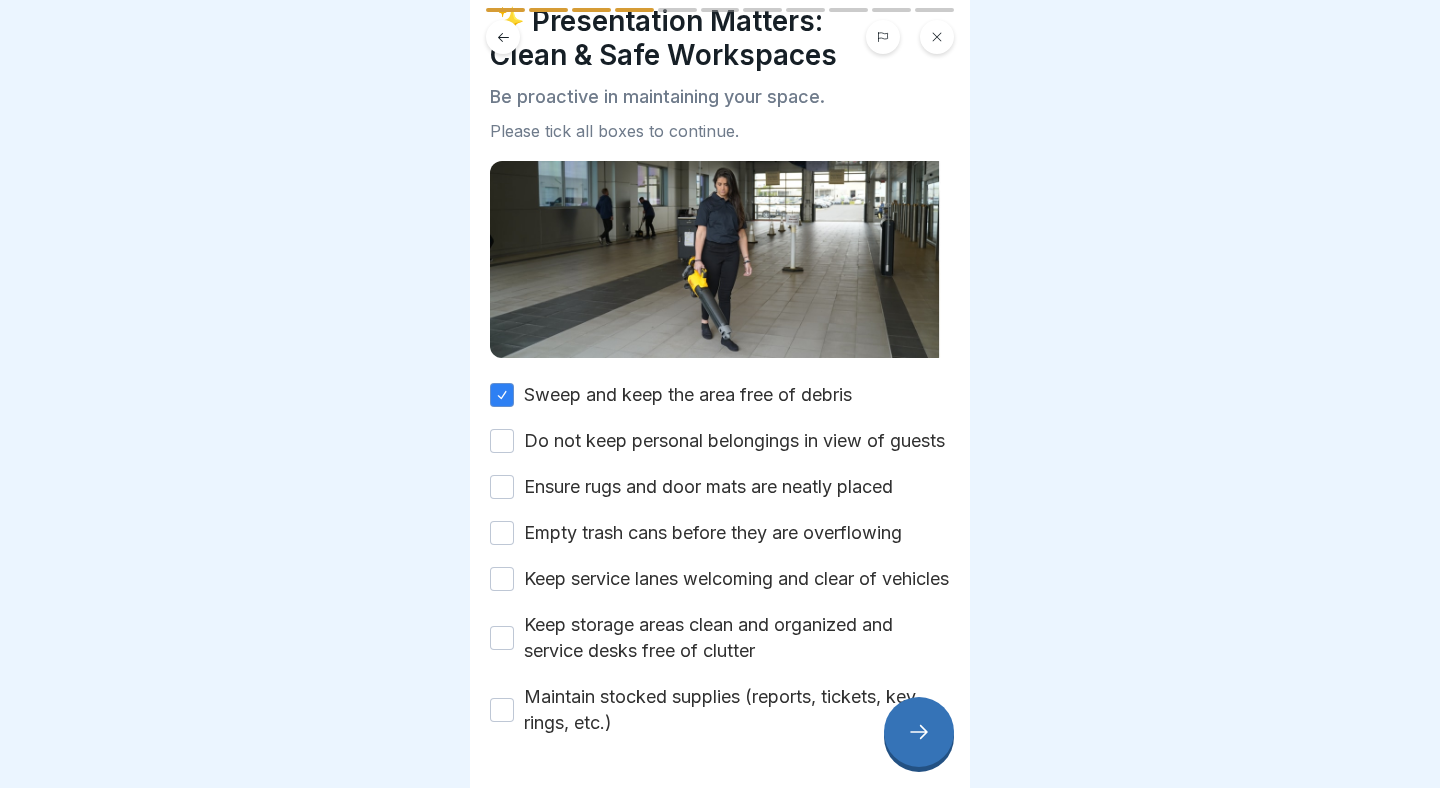 click on "Do not keep personal belongings in view of guests" at bounding box center [502, 441] 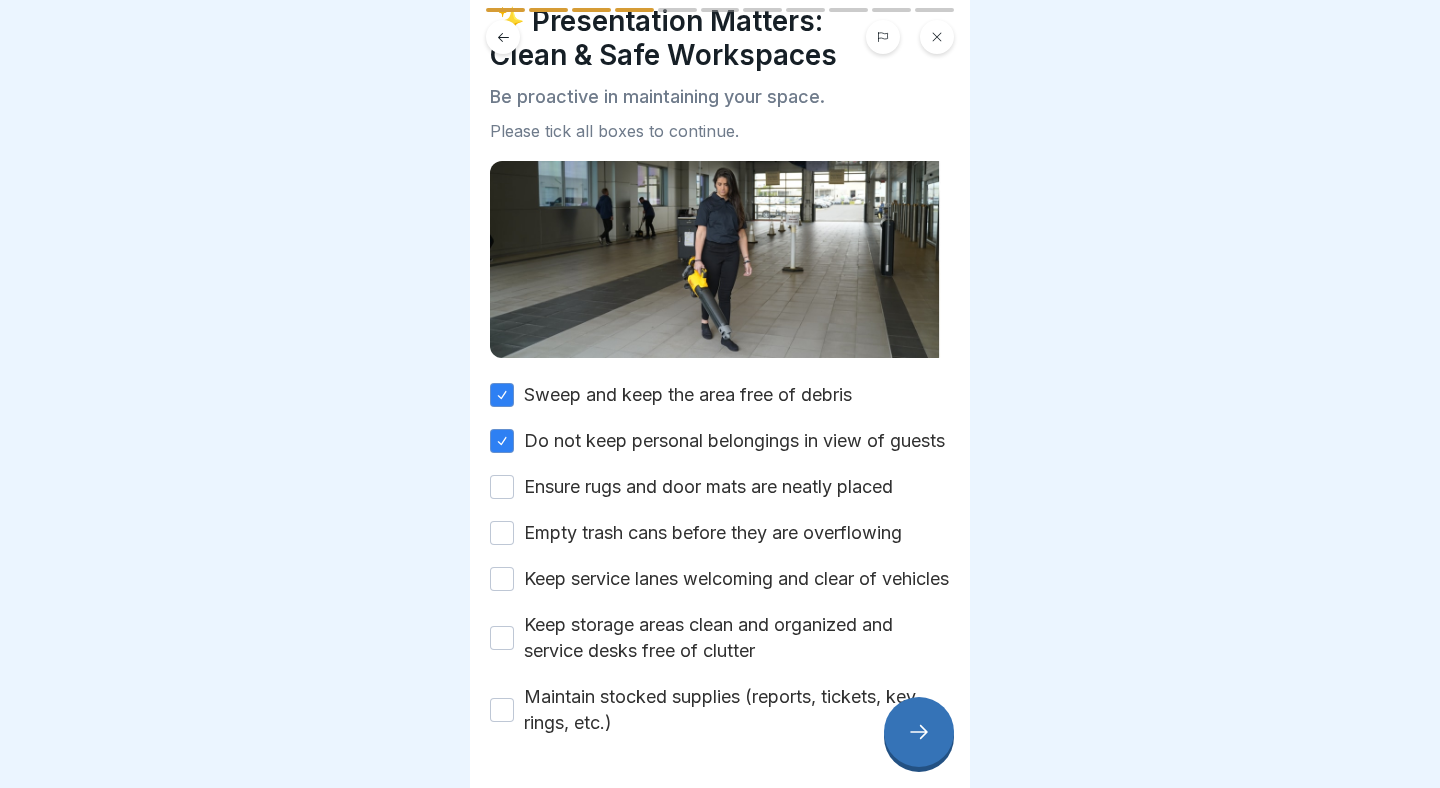 click on "Ensure rugs and door mats are neatly placed" at bounding box center (502, 487) 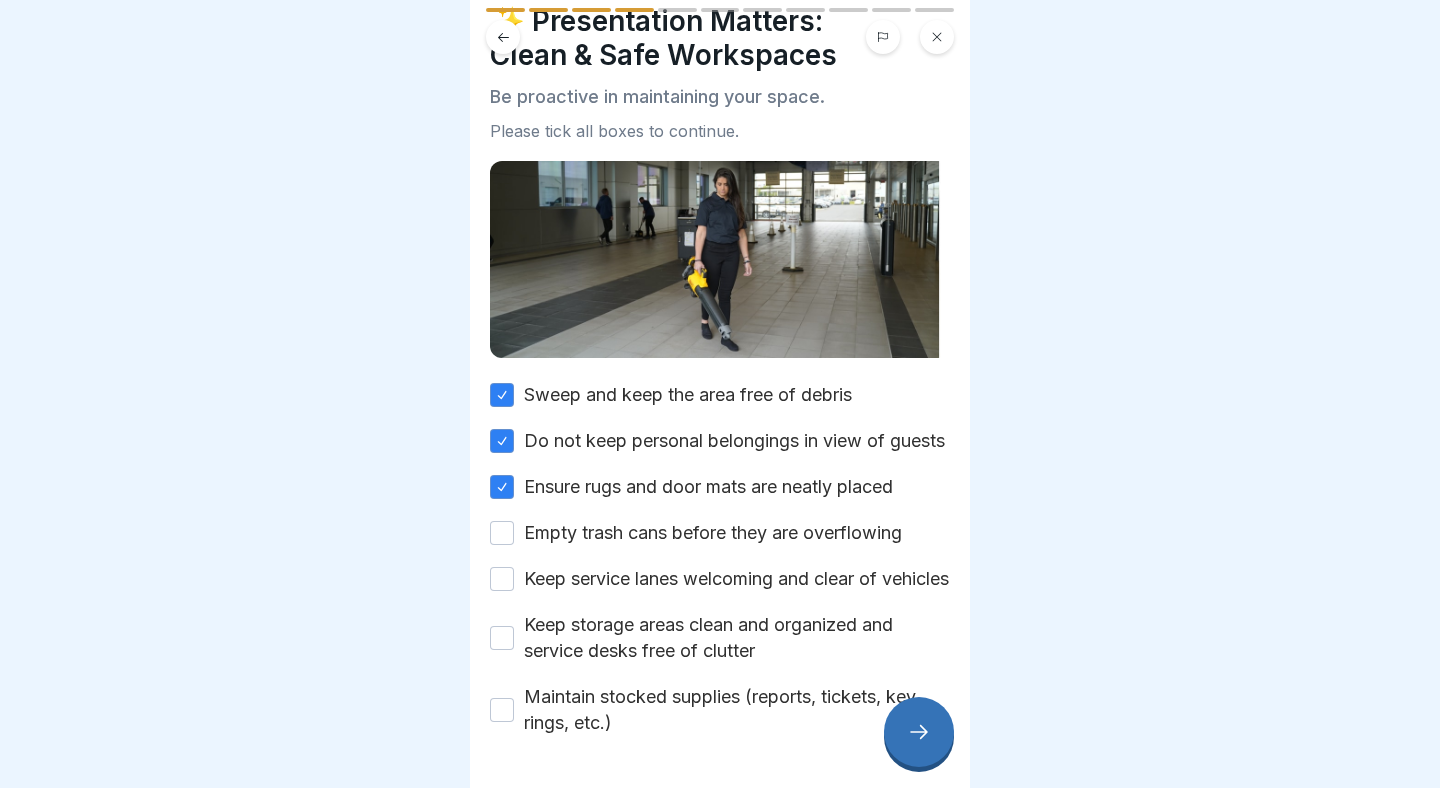 click on "Empty trash cans before they are overflowing" at bounding box center [502, 533] 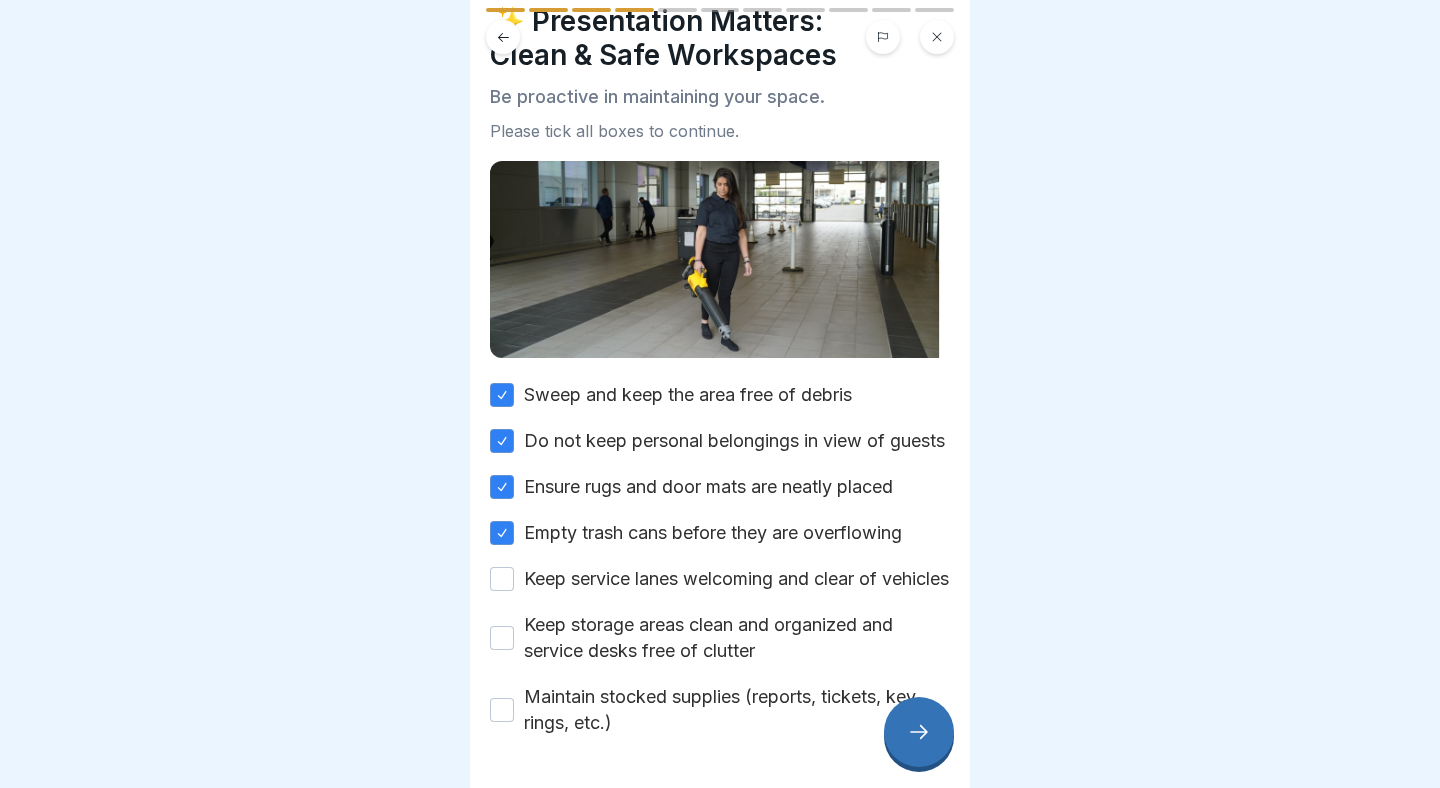 click on "Keep service lanes welcoming and clear of vehicles" at bounding box center (502, 579) 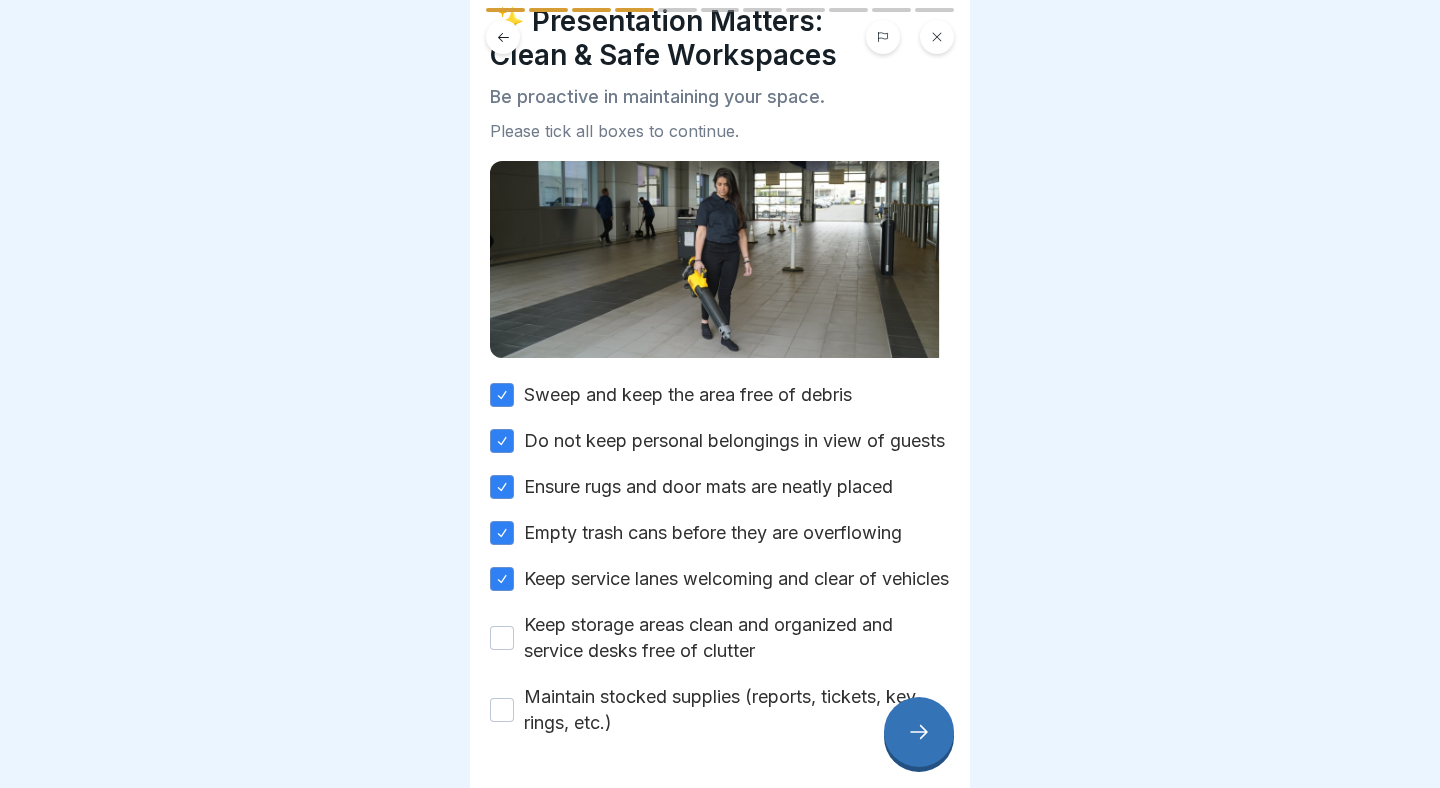 click on "Keep storage areas clean and organized and service desks free of clutter" at bounding box center (502, 638) 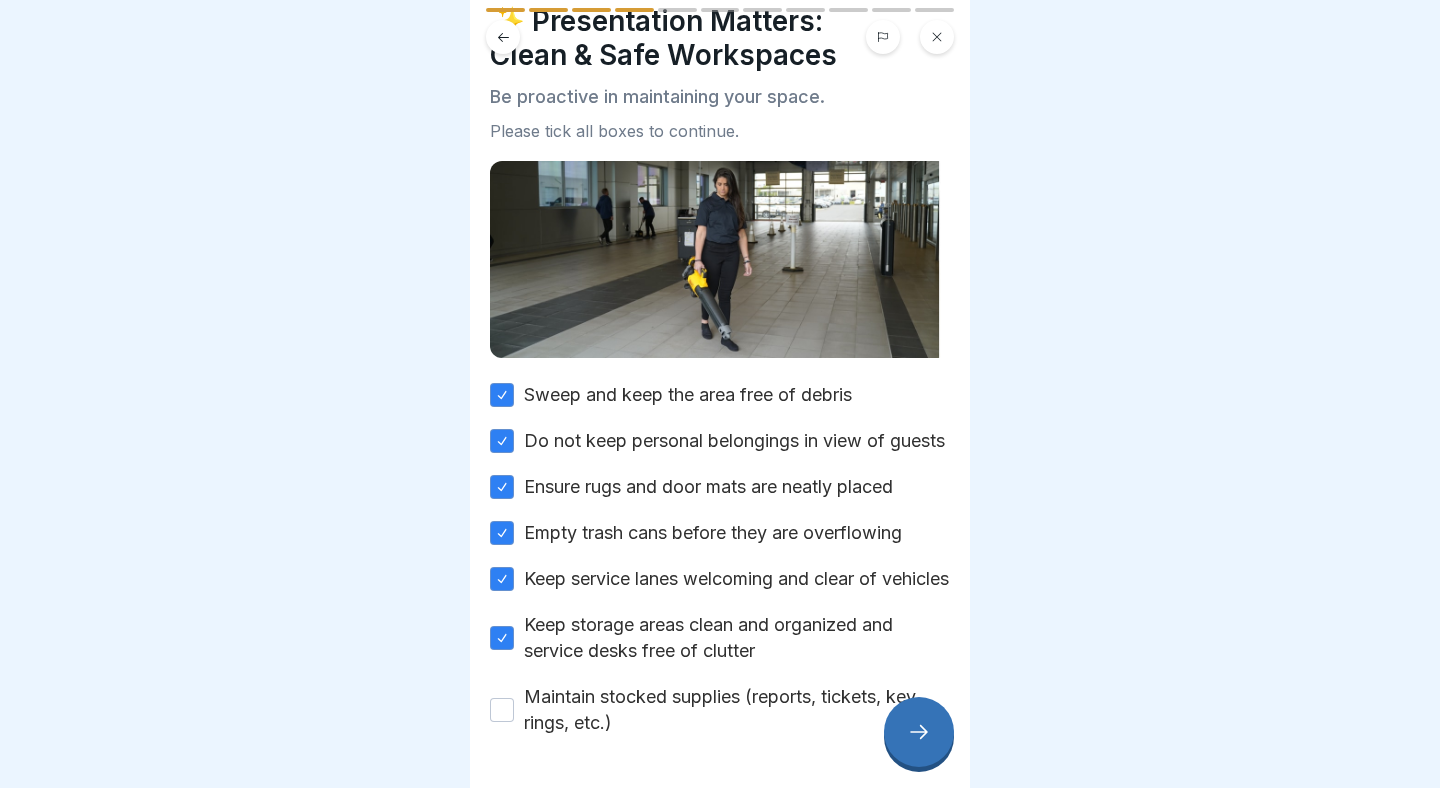scroll, scrollTop: 194, scrollLeft: 0, axis: vertical 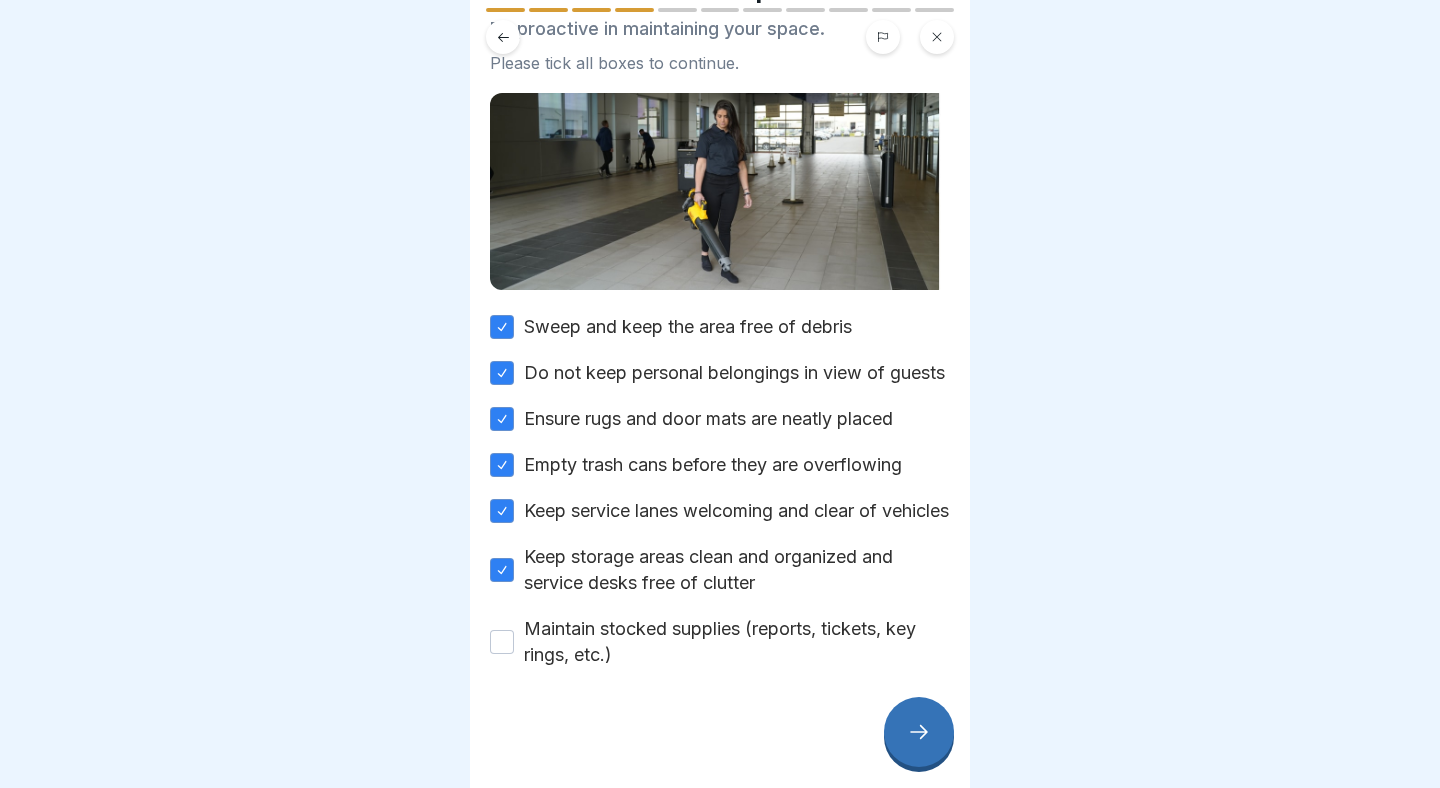 click on "Maintain stocked supplies (reports, tickets, key rings, etc.)" at bounding box center [502, 642] 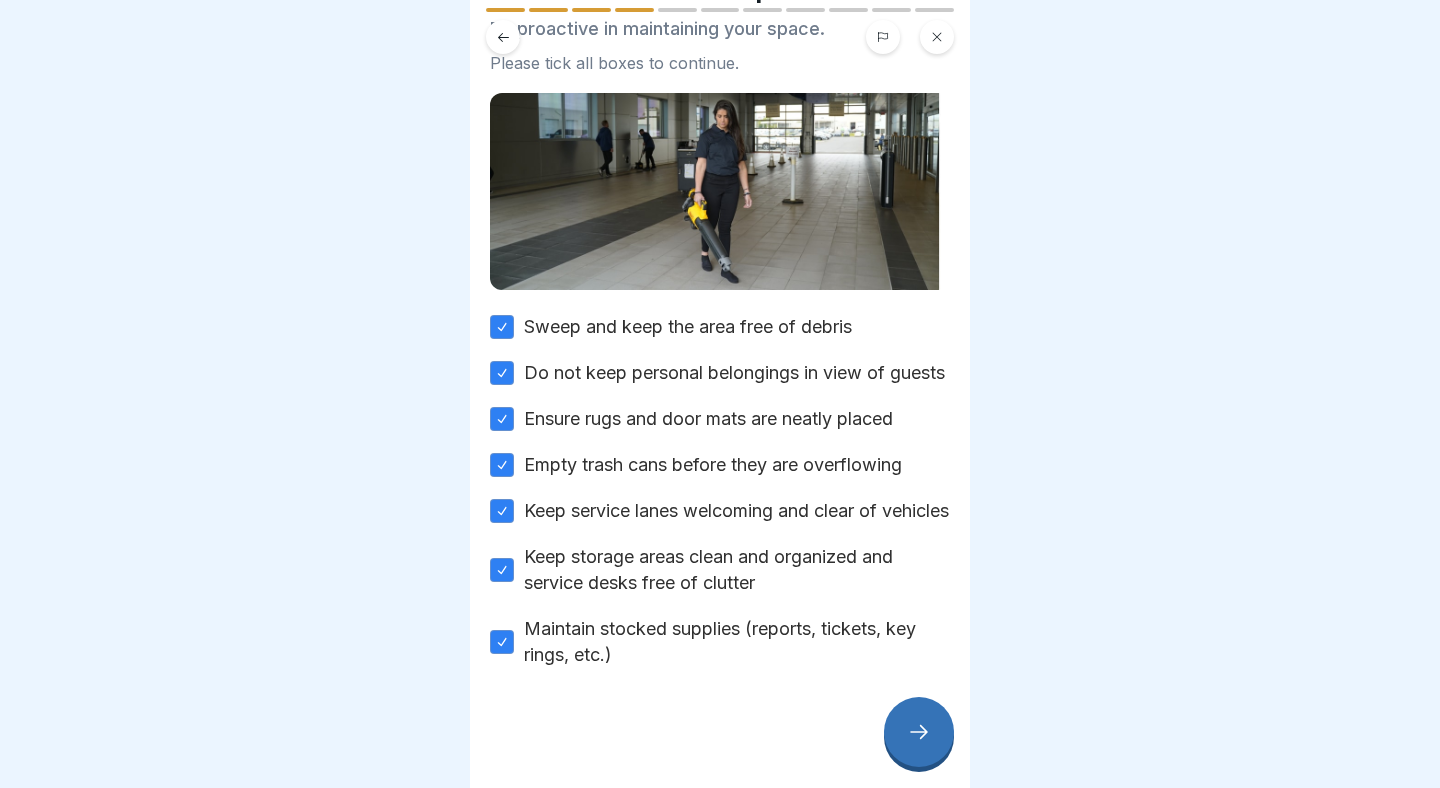 click at bounding box center (919, 732) 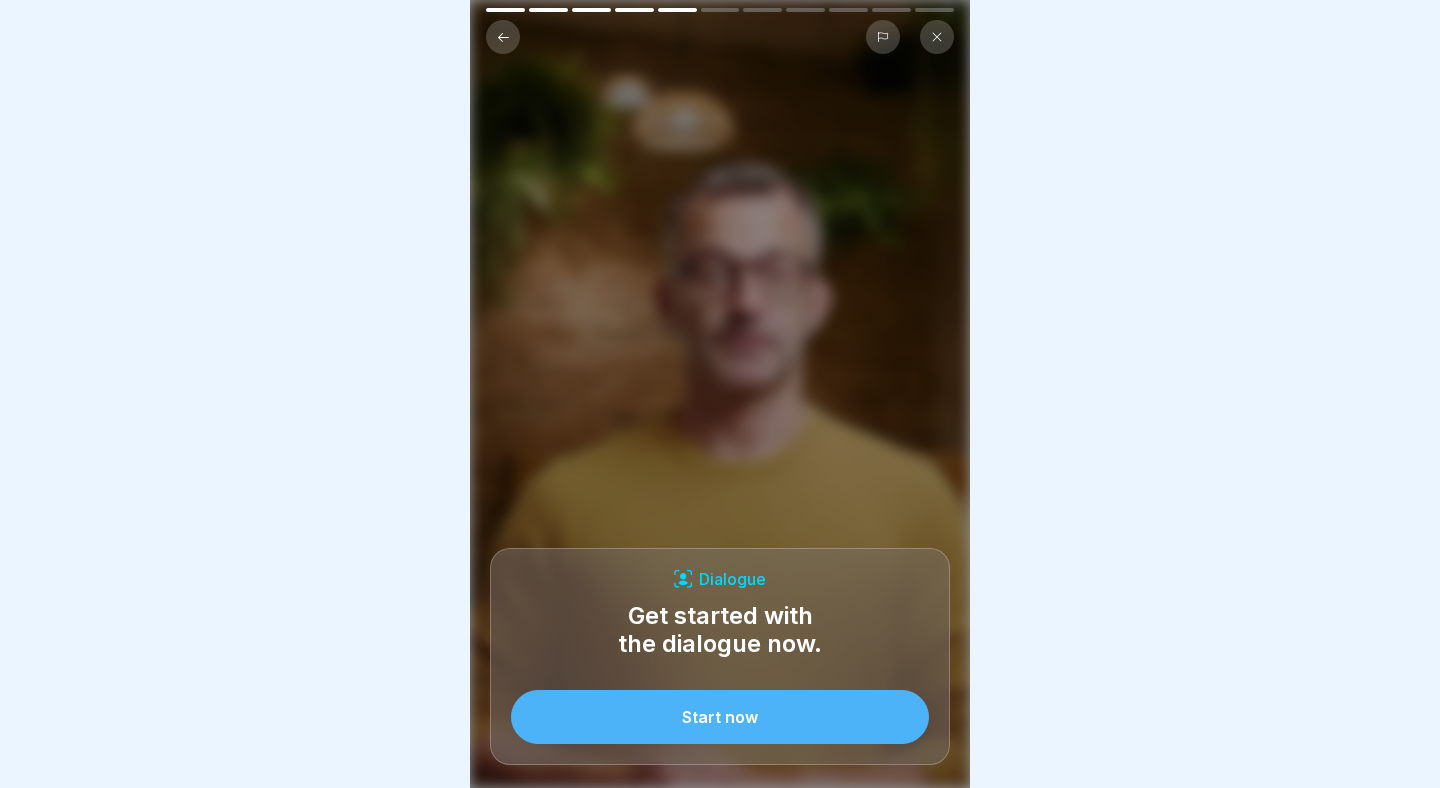 click on "Start now" at bounding box center [720, 717] 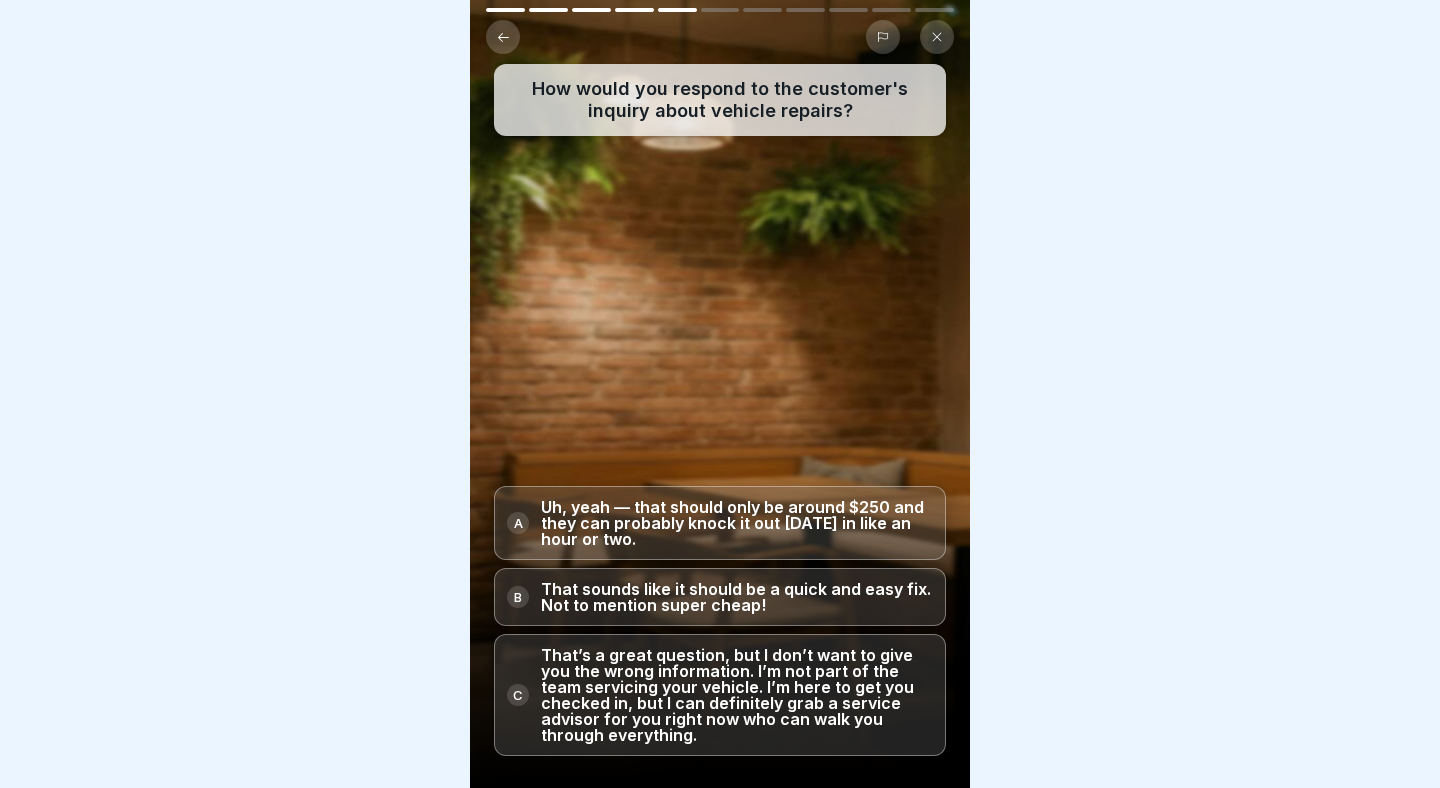 click on "That’s a great question, but I don’t want to give you the wrong information. I’m not part of the team servicing your vehicle. I’m here to get you checked in, but I can definitely grab a service advisor for you right now who can walk you through everything." at bounding box center [737, 695] 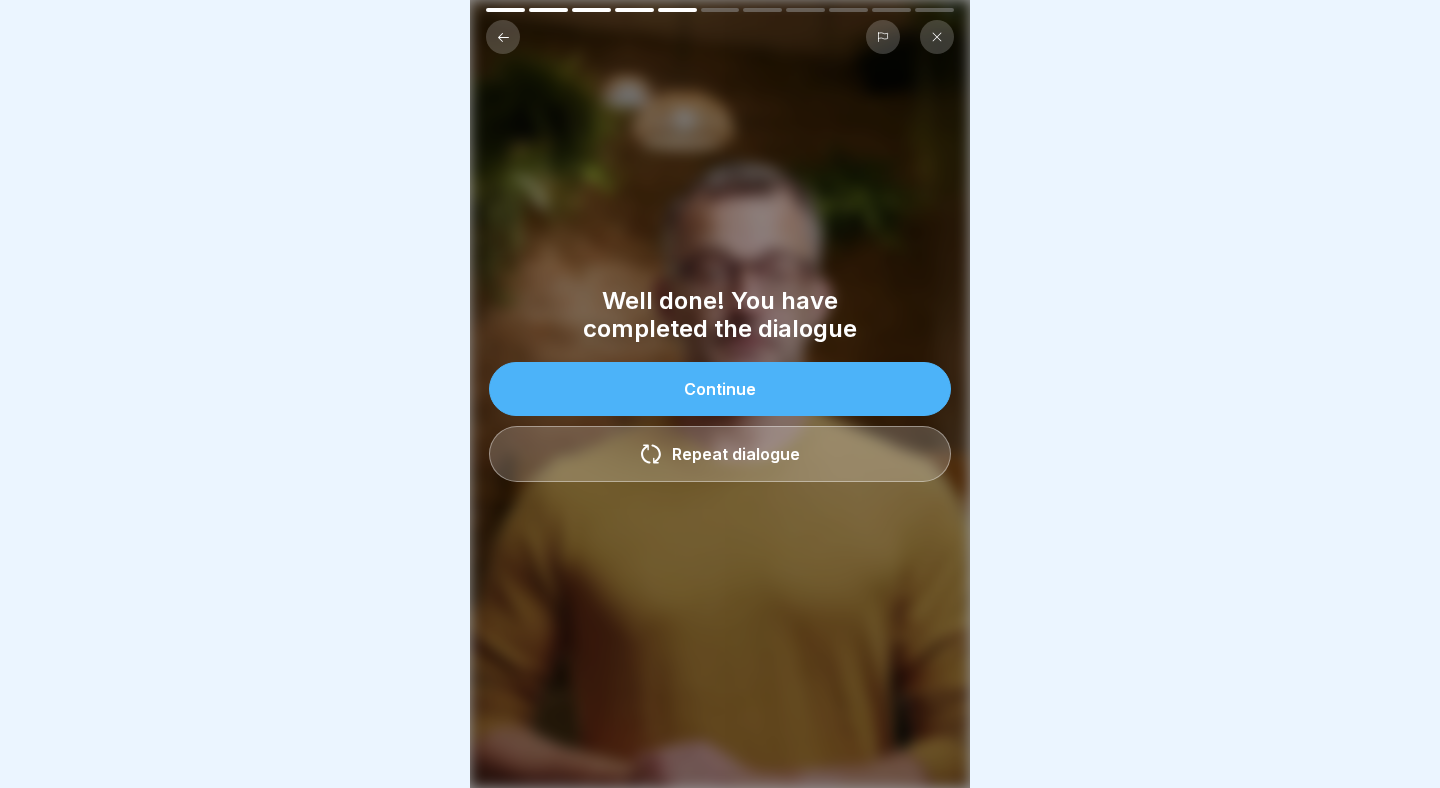 click on "Continue" at bounding box center (720, 389) 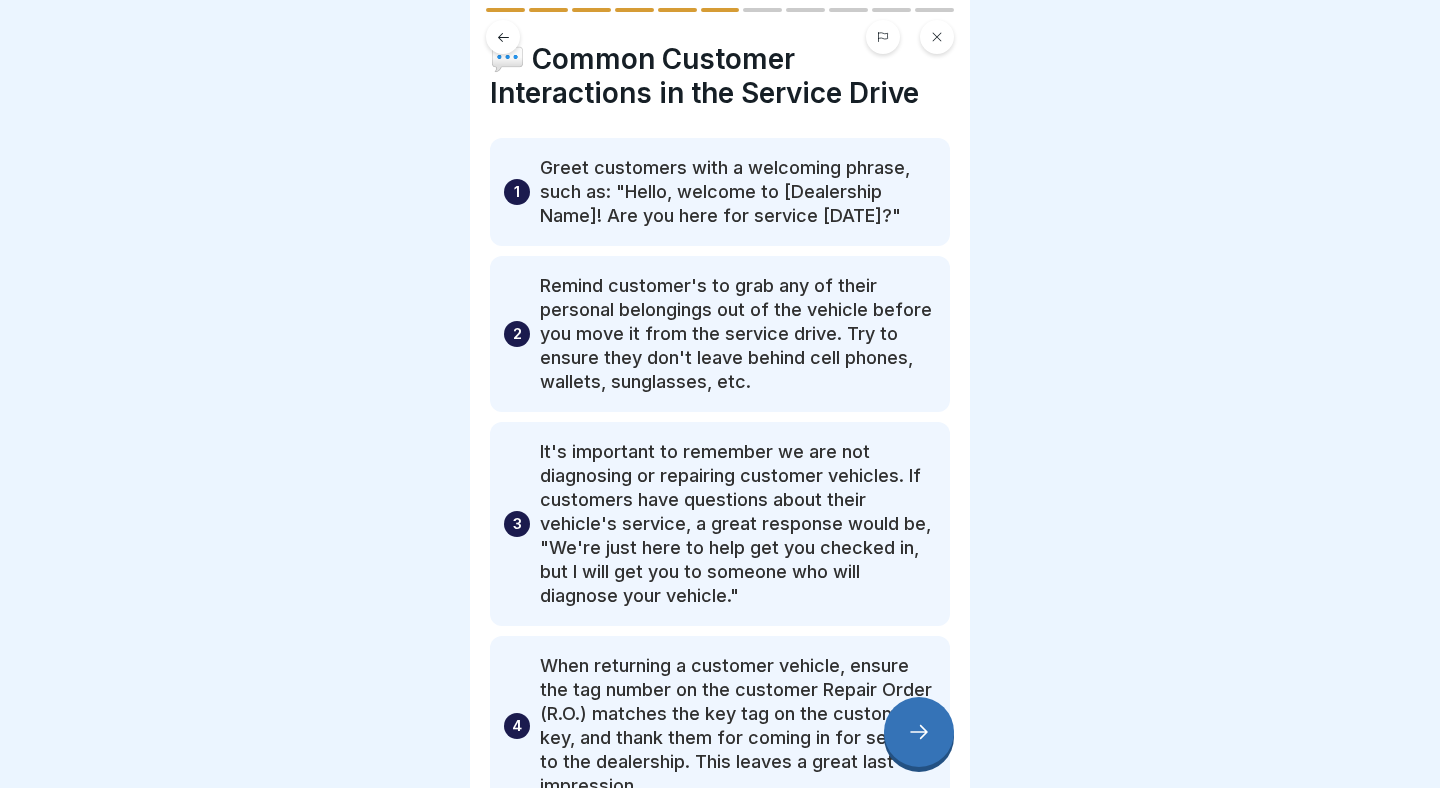 scroll, scrollTop: 46, scrollLeft: 0, axis: vertical 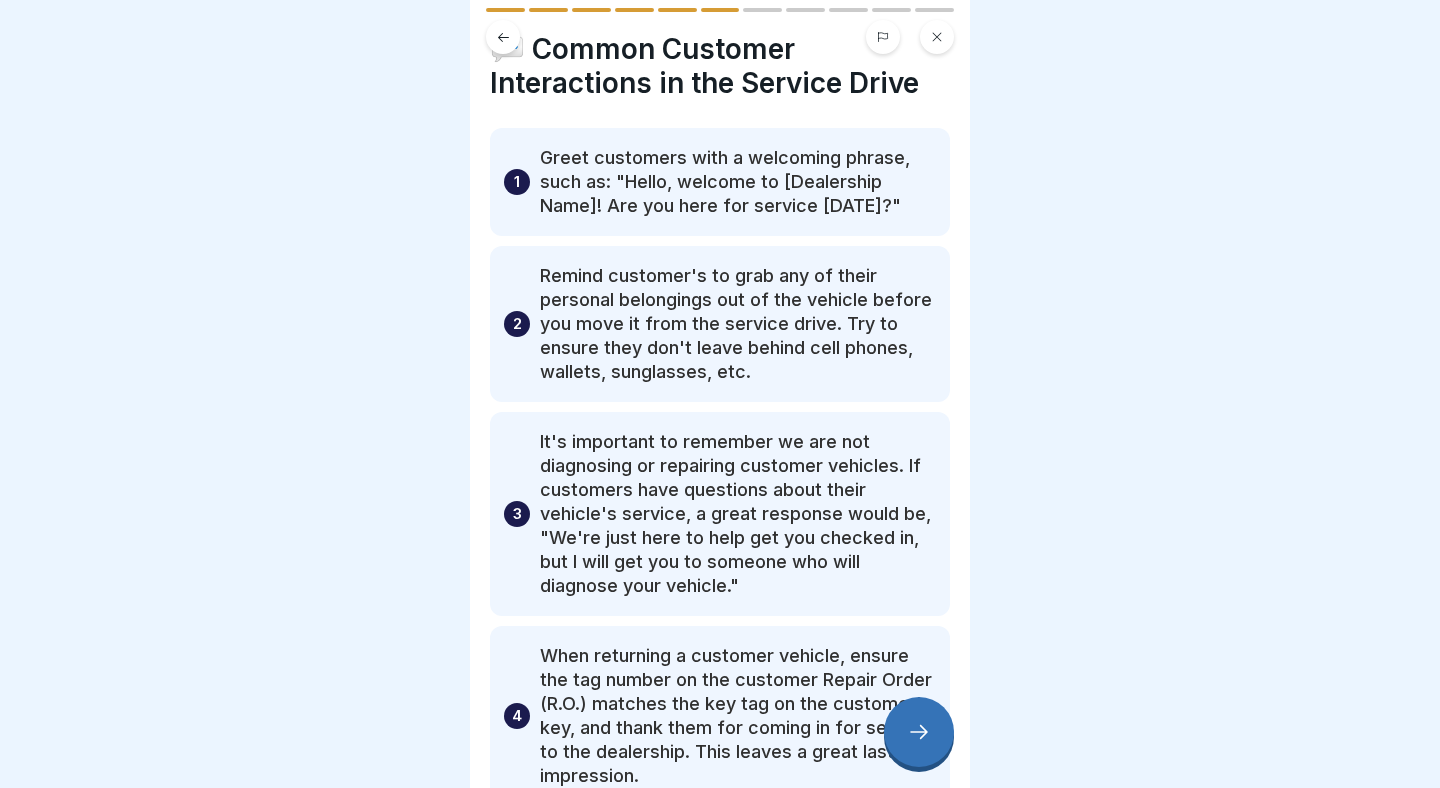 click on "It's important to remember we are not diagnosing or repairing customer vehicles. If customers have questions about their vehicle's service, a great response would be, "We're just here to help get you checked in, but I will get you to someone who will diagnose your vehicle."" at bounding box center [738, 514] 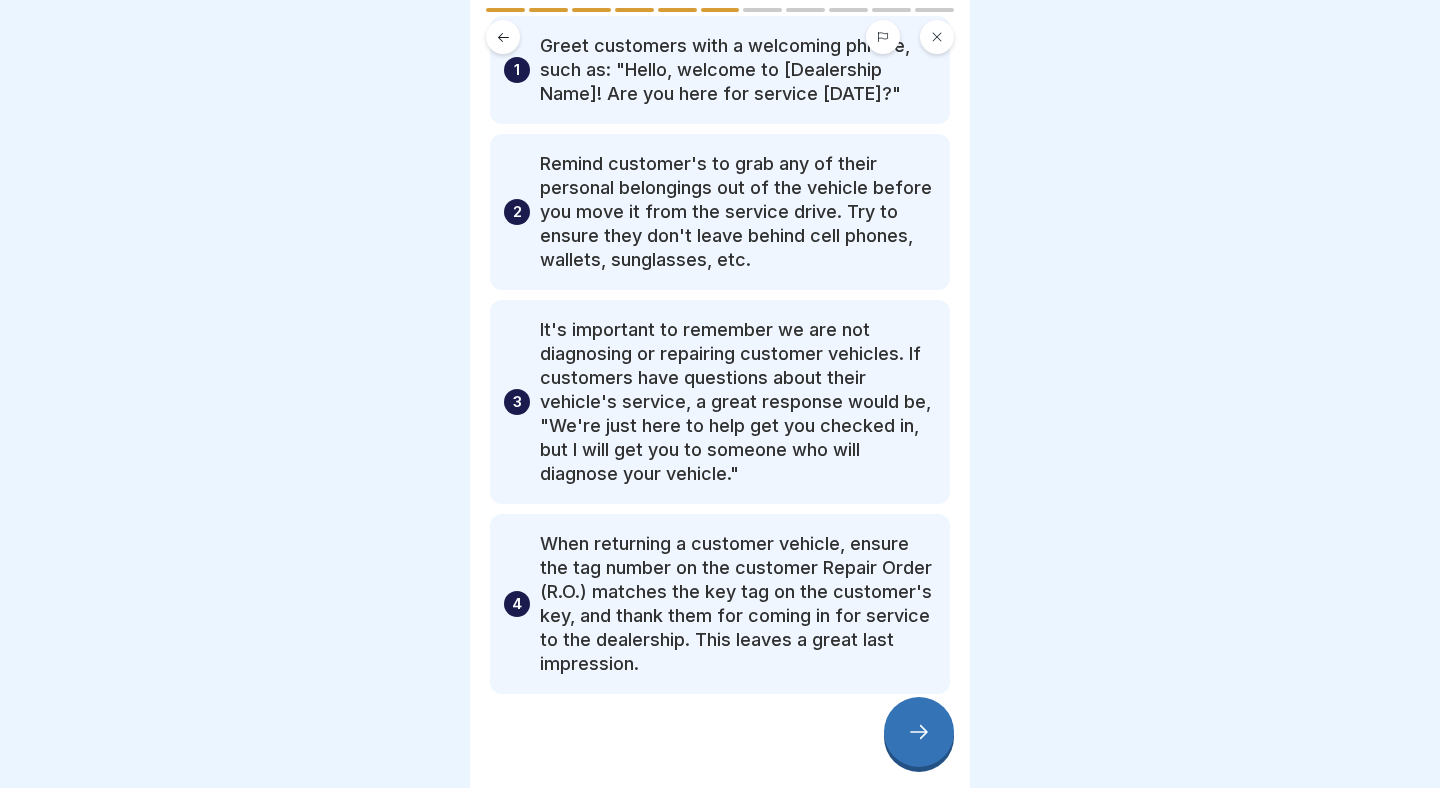 scroll, scrollTop: 184, scrollLeft: 0, axis: vertical 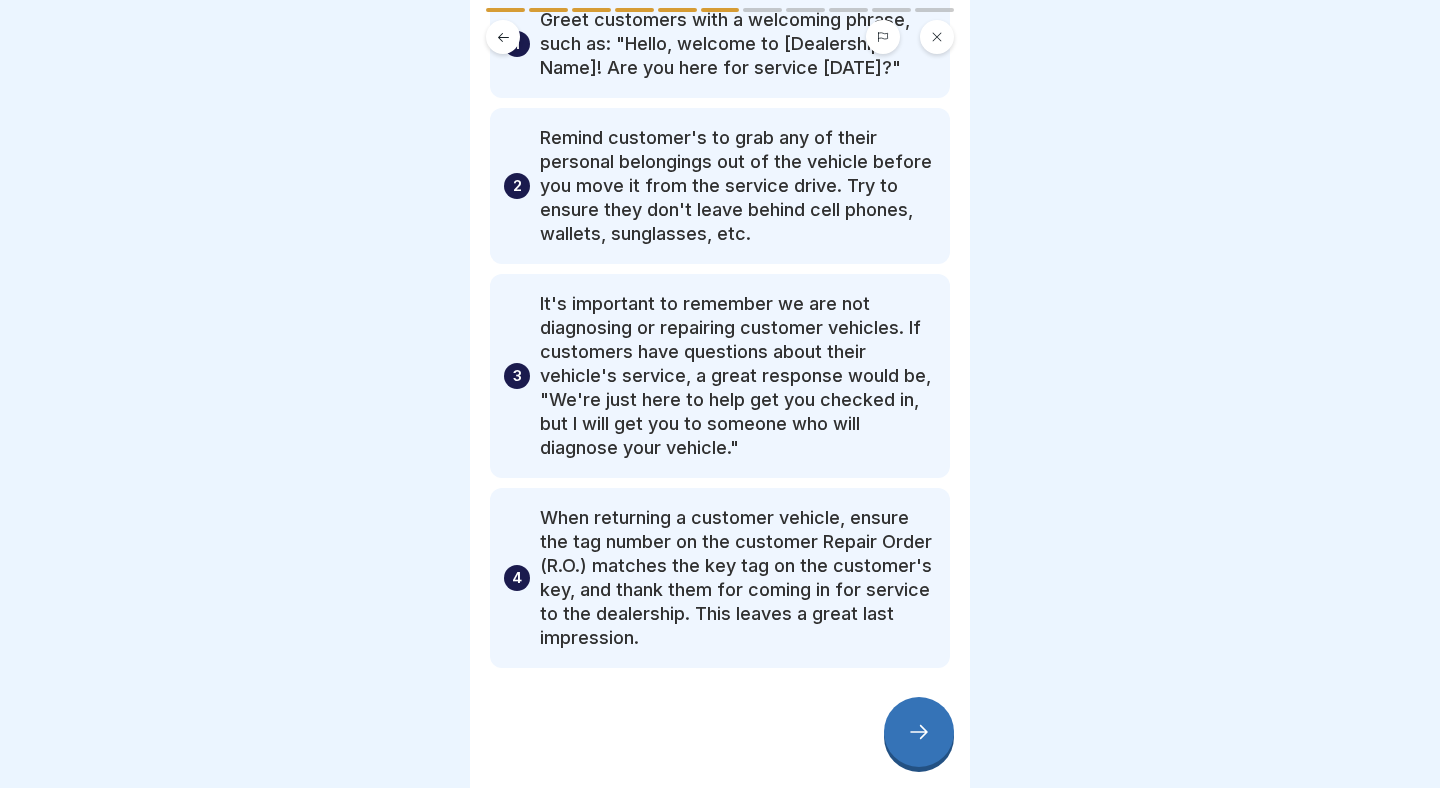 click 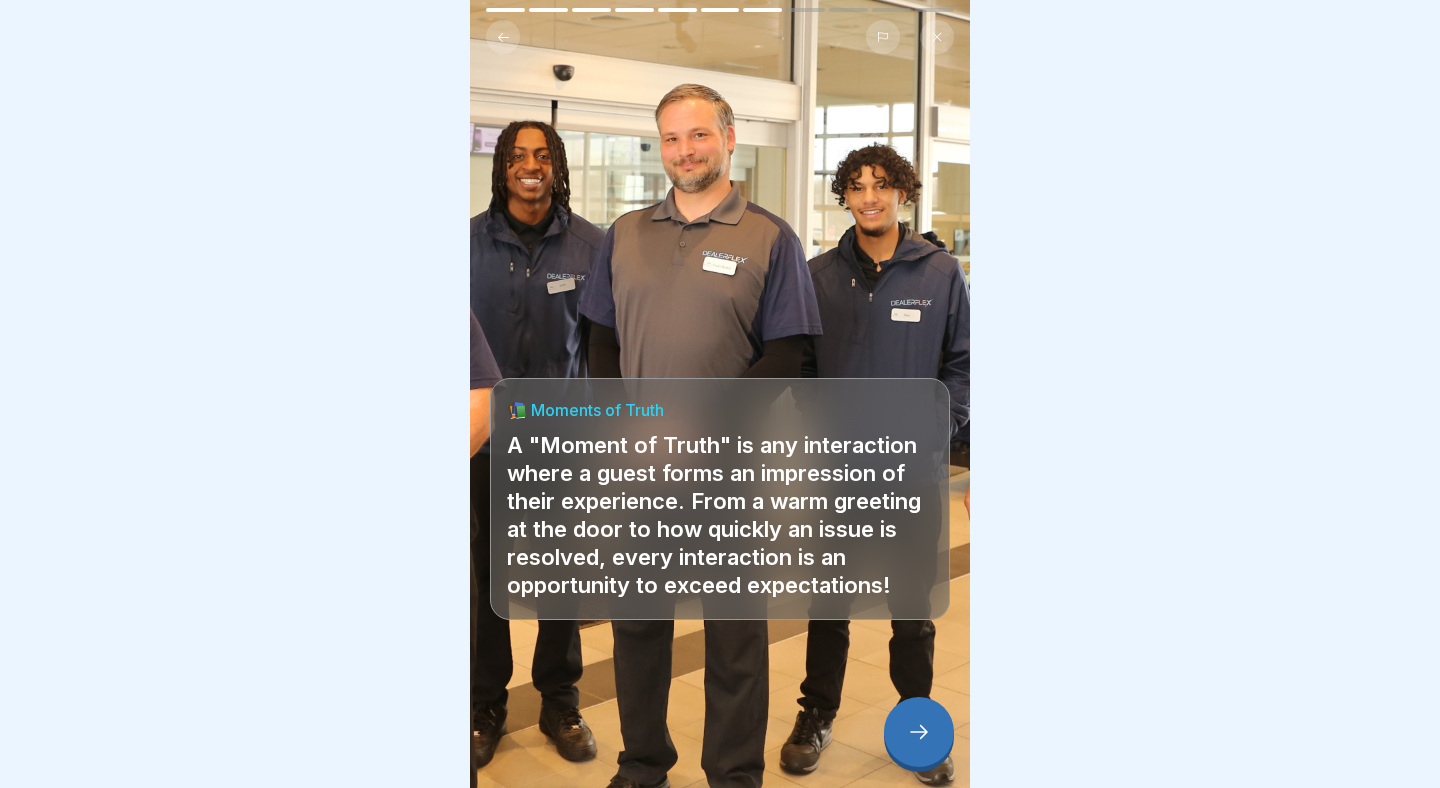 click 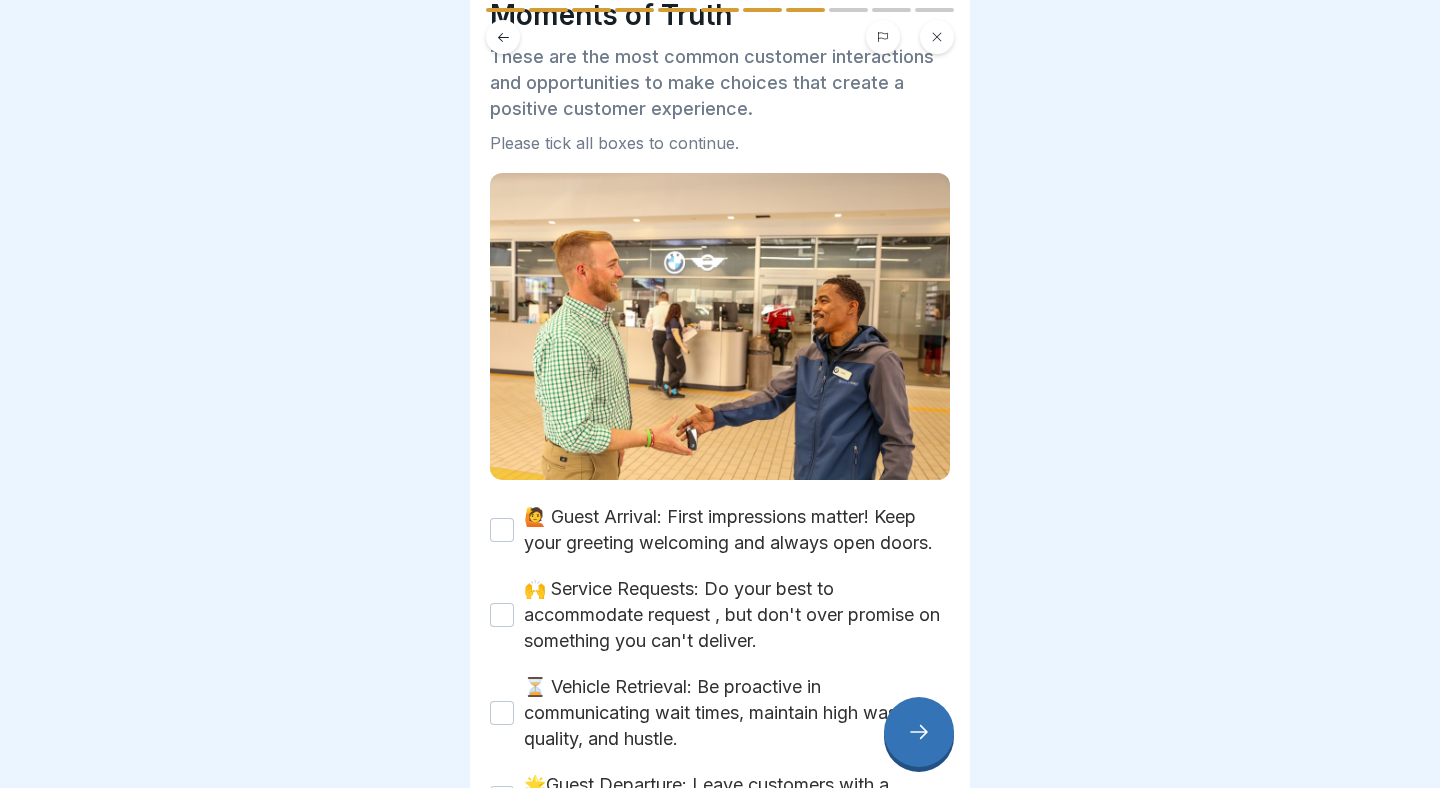 scroll, scrollTop: 117, scrollLeft: 0, axis: vertical 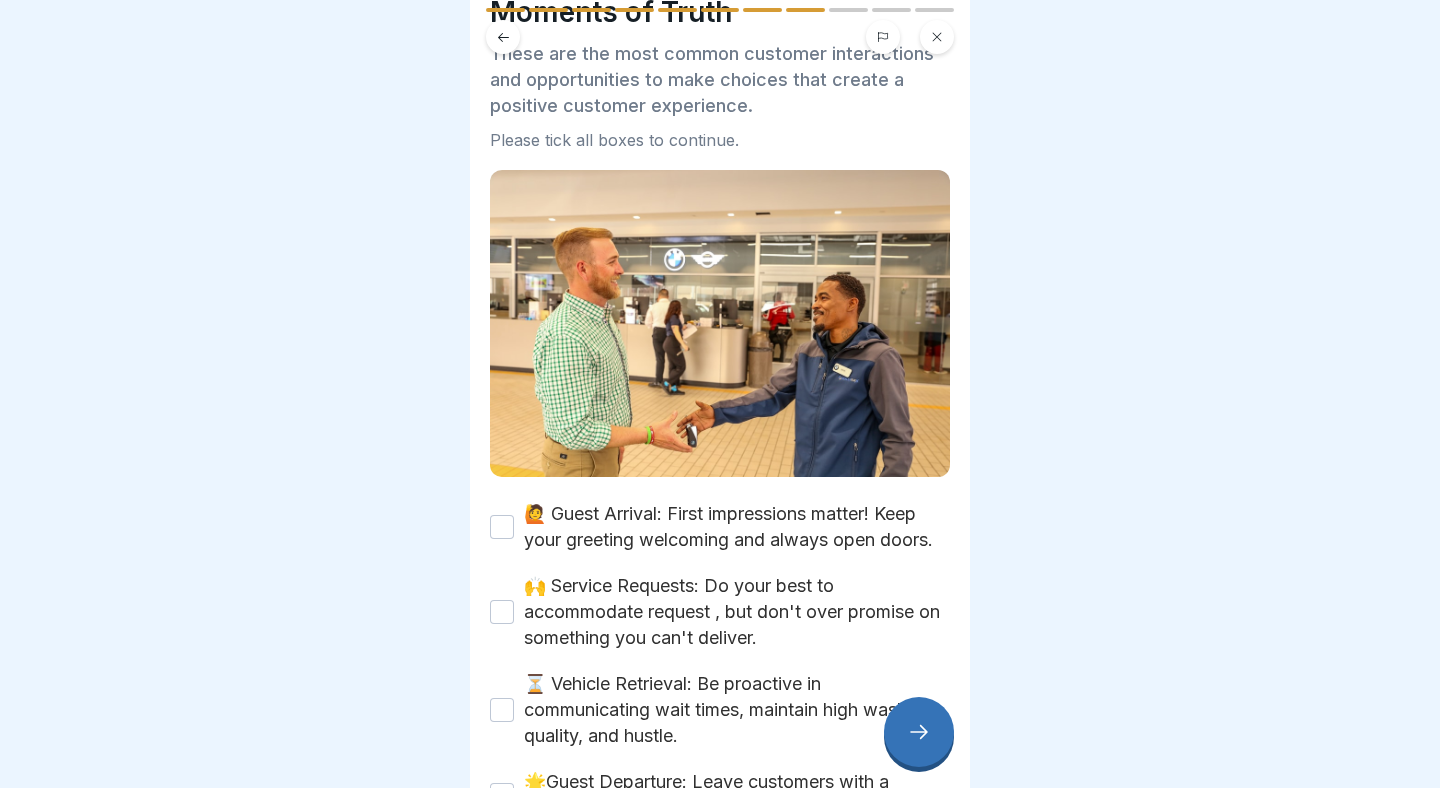 click on "🙋 Guest Arrival: First impressions matter! Keep your greeting welcoming and always open doors." at bounding box center [502, 527] 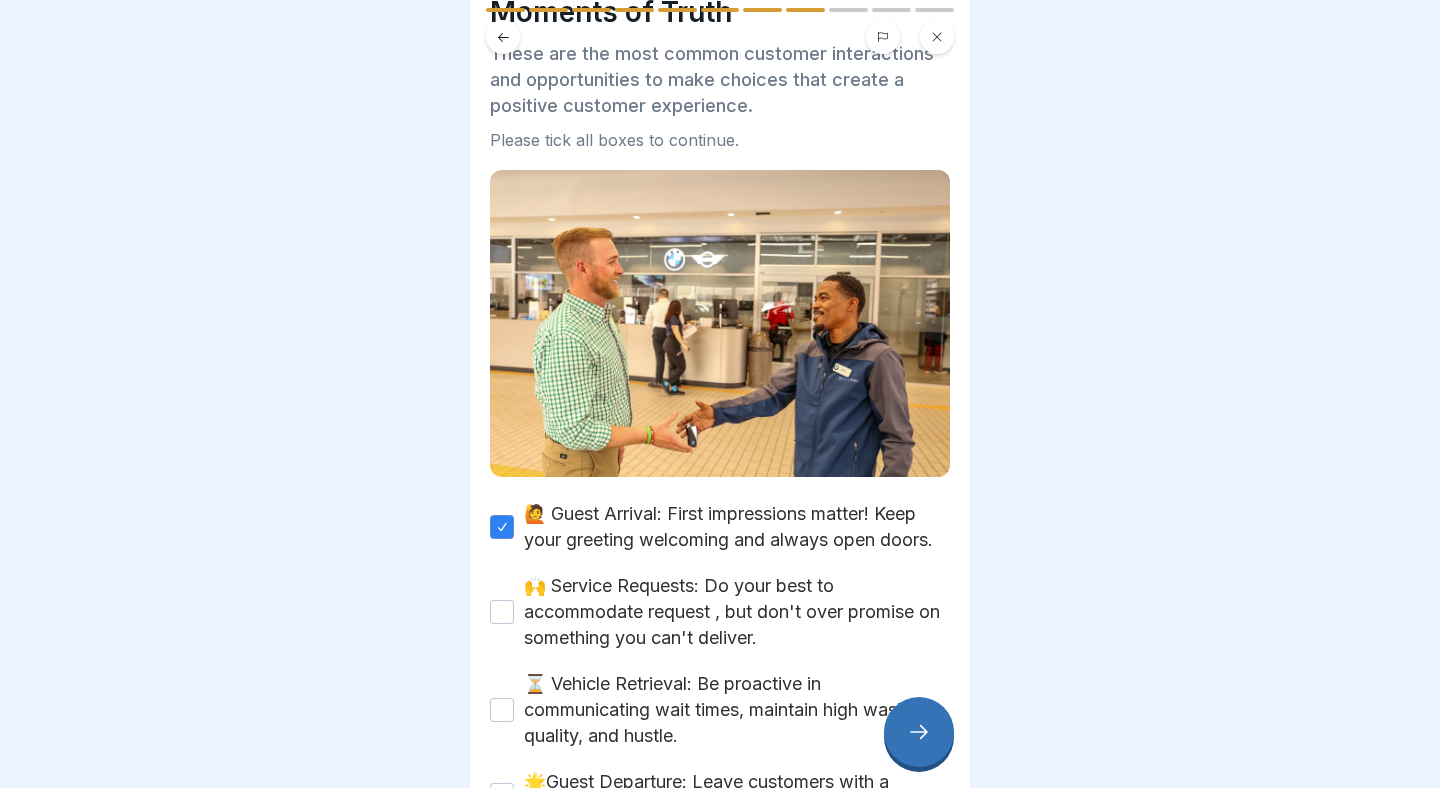 click on "🙌 Service Requests: Do your best to accommodate request , but don't over promise on something you can't deliver." at bounding box center (502, 612) 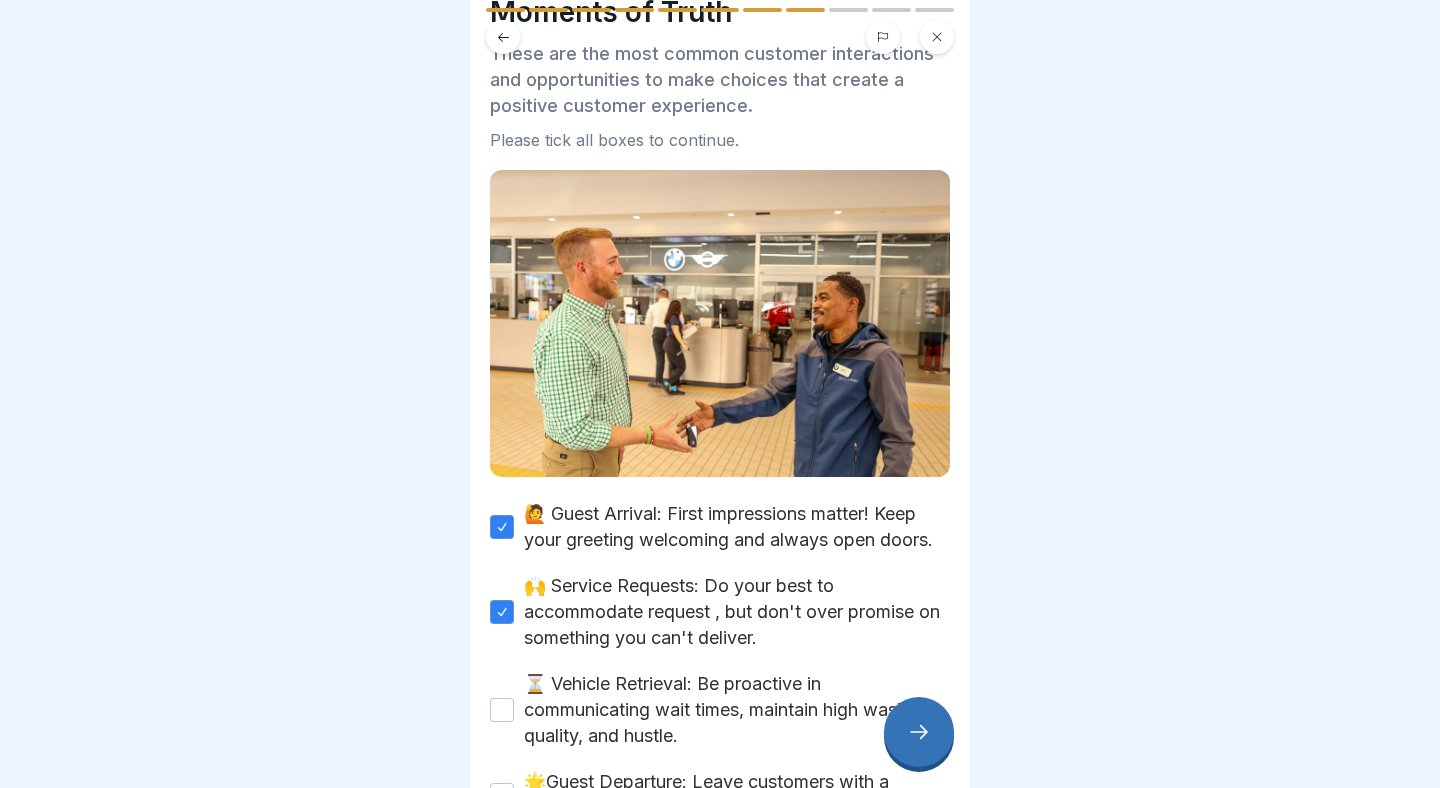 click on "⏳ Vehicle Retrieval: Be proactive in communicating wait times, maintain high wash quality, and hustle." at bounding box center [502, 710] 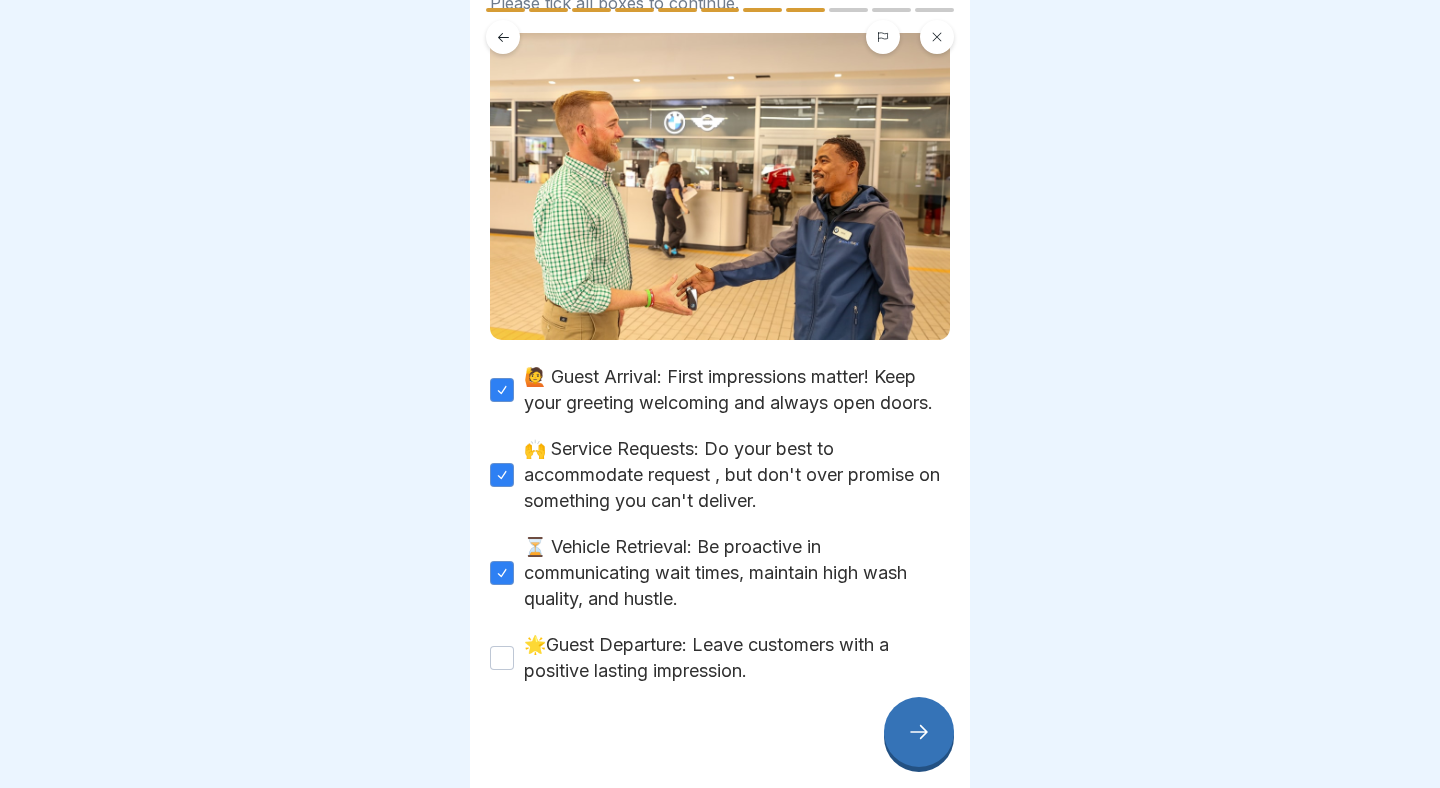 scroll, scrollTop: 269, scrollLeft: 0, axis: vertical 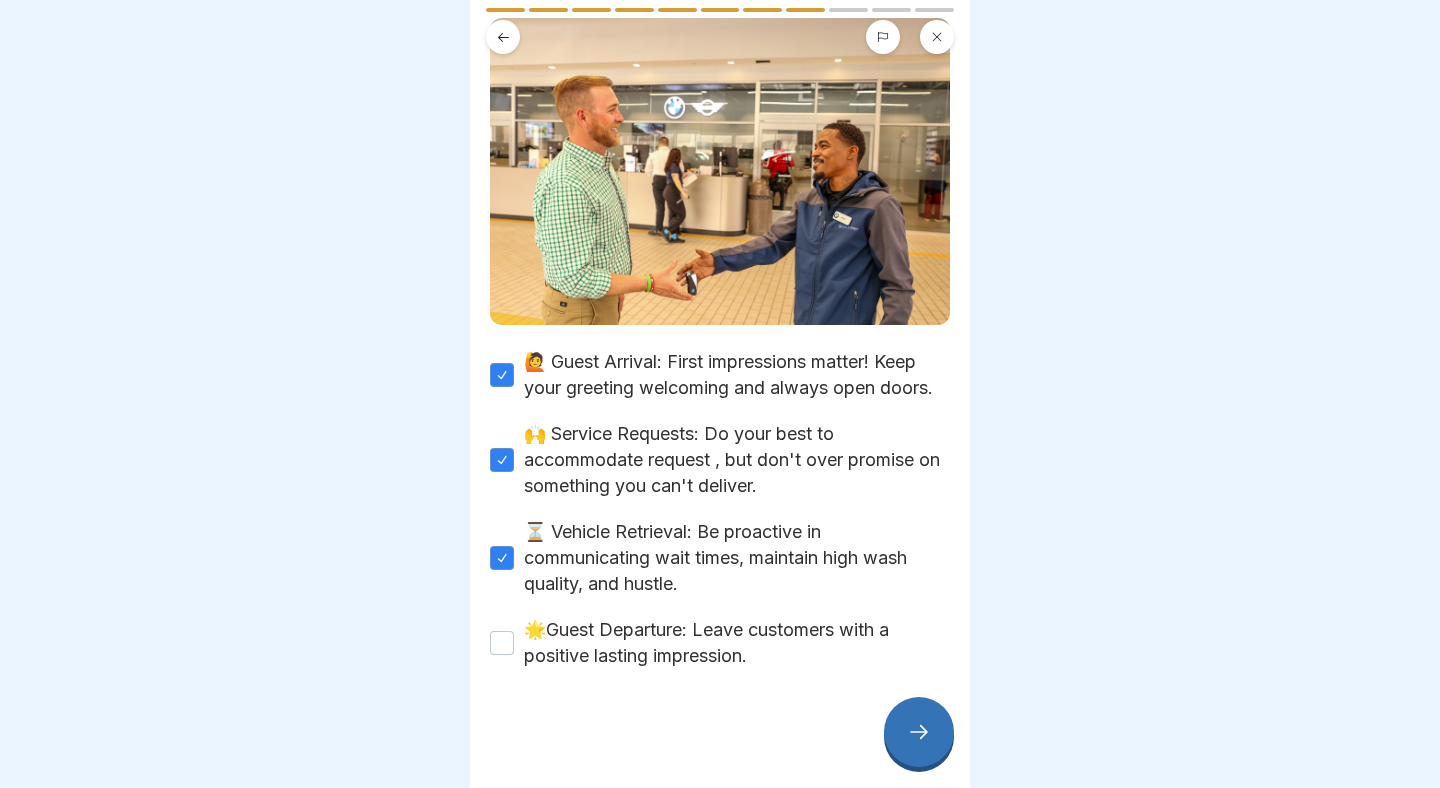 click on "🌟Guest Departure: Leave customers with a positive lasting impression." at bounding box center (502, 643) 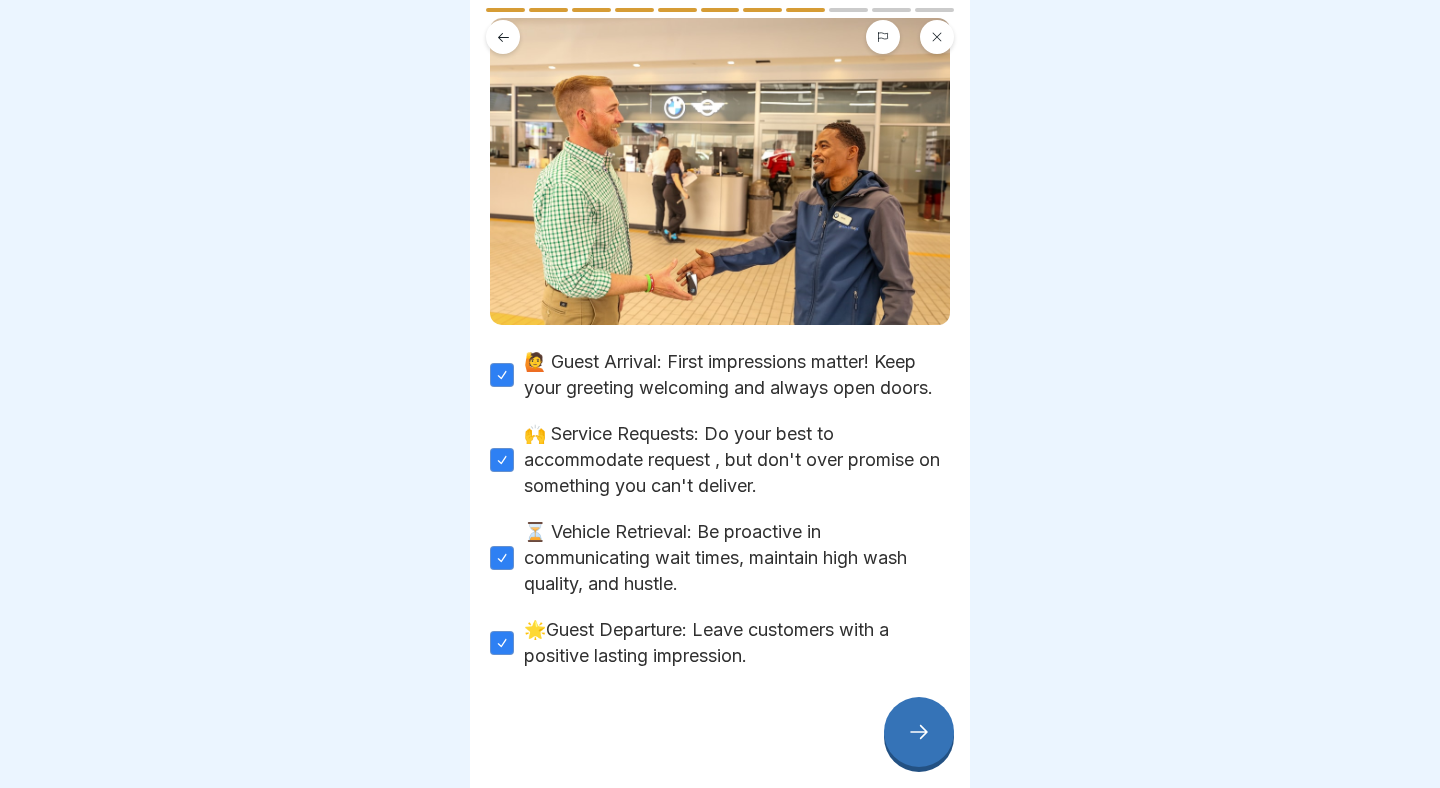 click 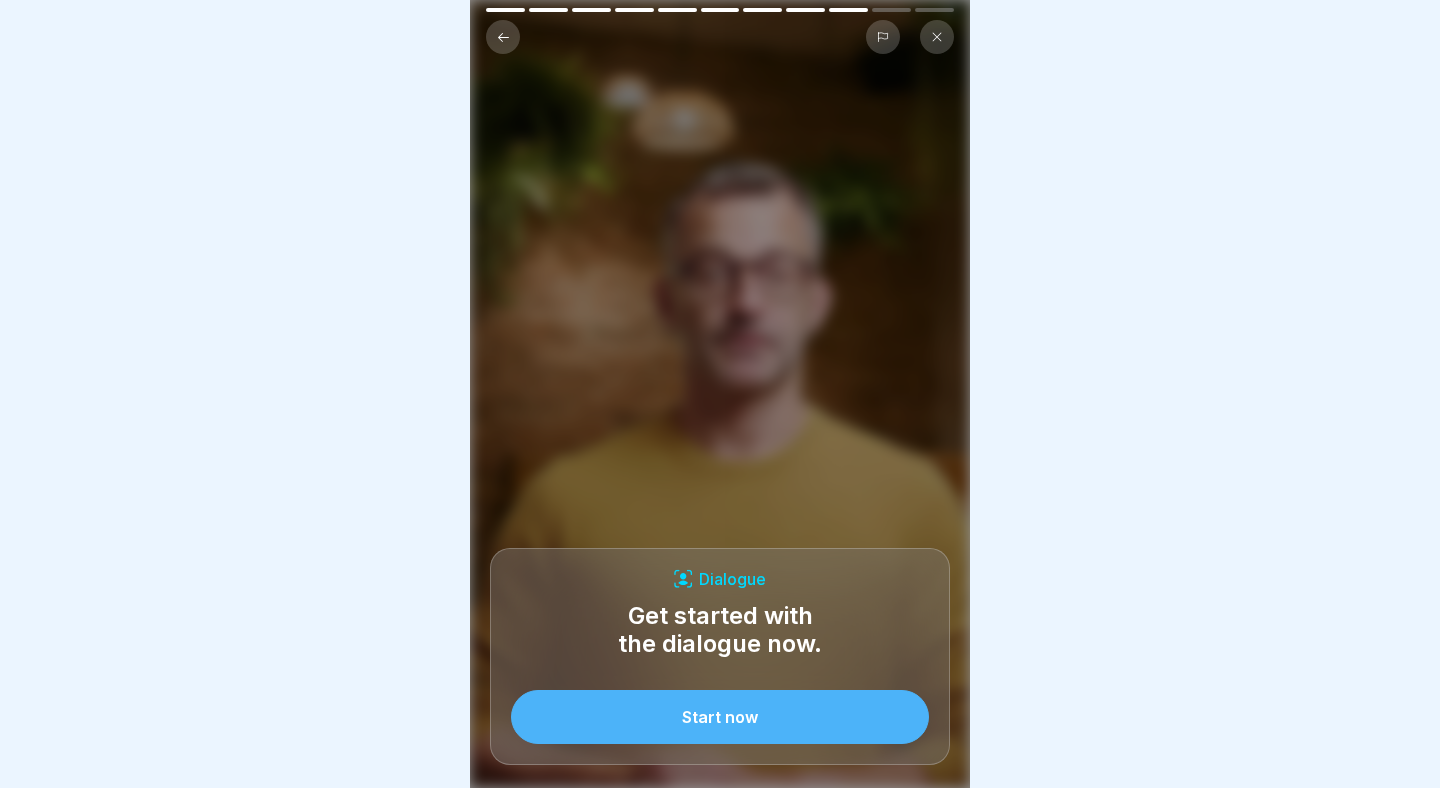 click on "Start now" at bounding box center [720, 717] 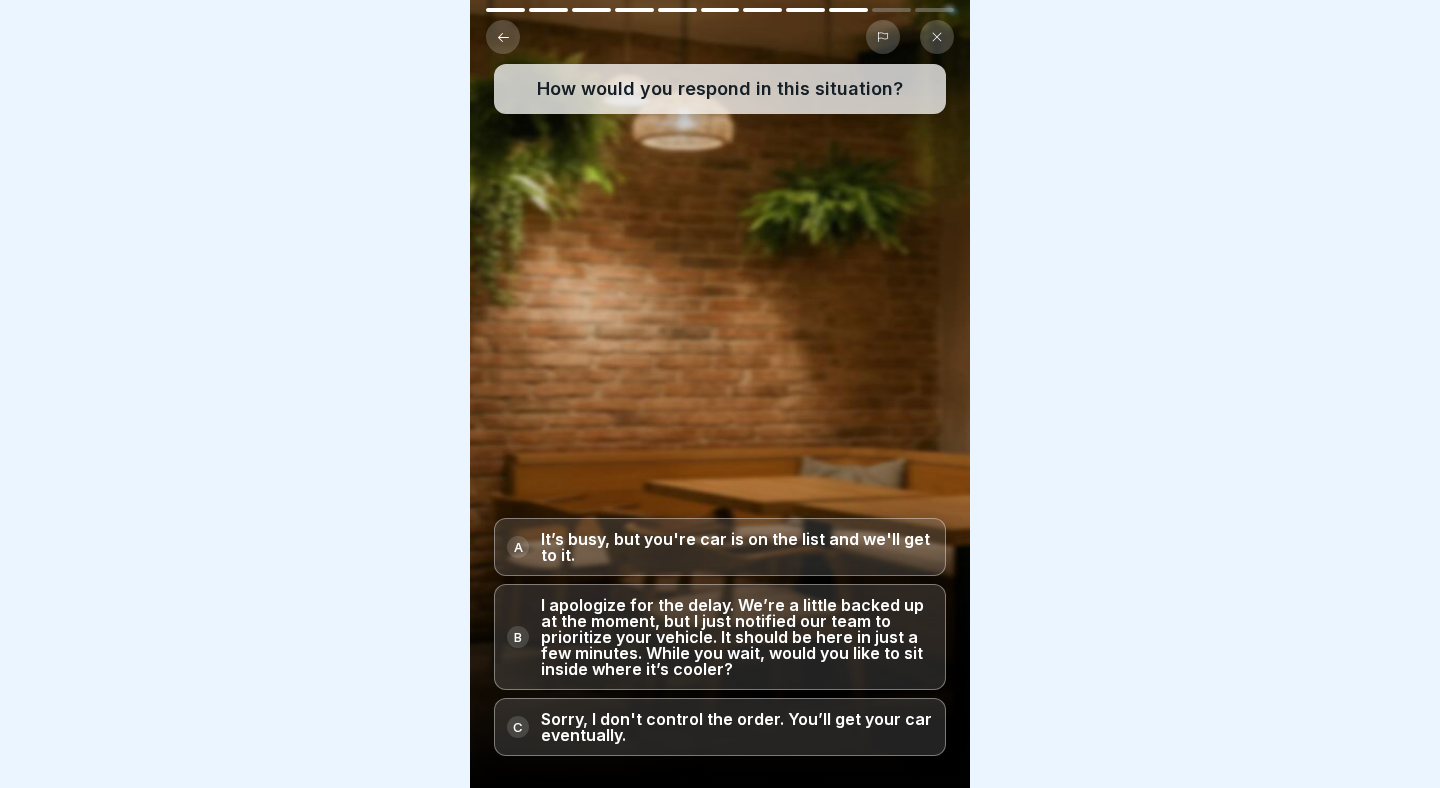 click on "I apologize for the delay. We’re a little backed up at the moment, but I just notified our team to prioritize your vehicle. It should be here in just a few minutes. While you wait, would you like to sit inside where it’s cooler?" at bounding box center (737, 637) 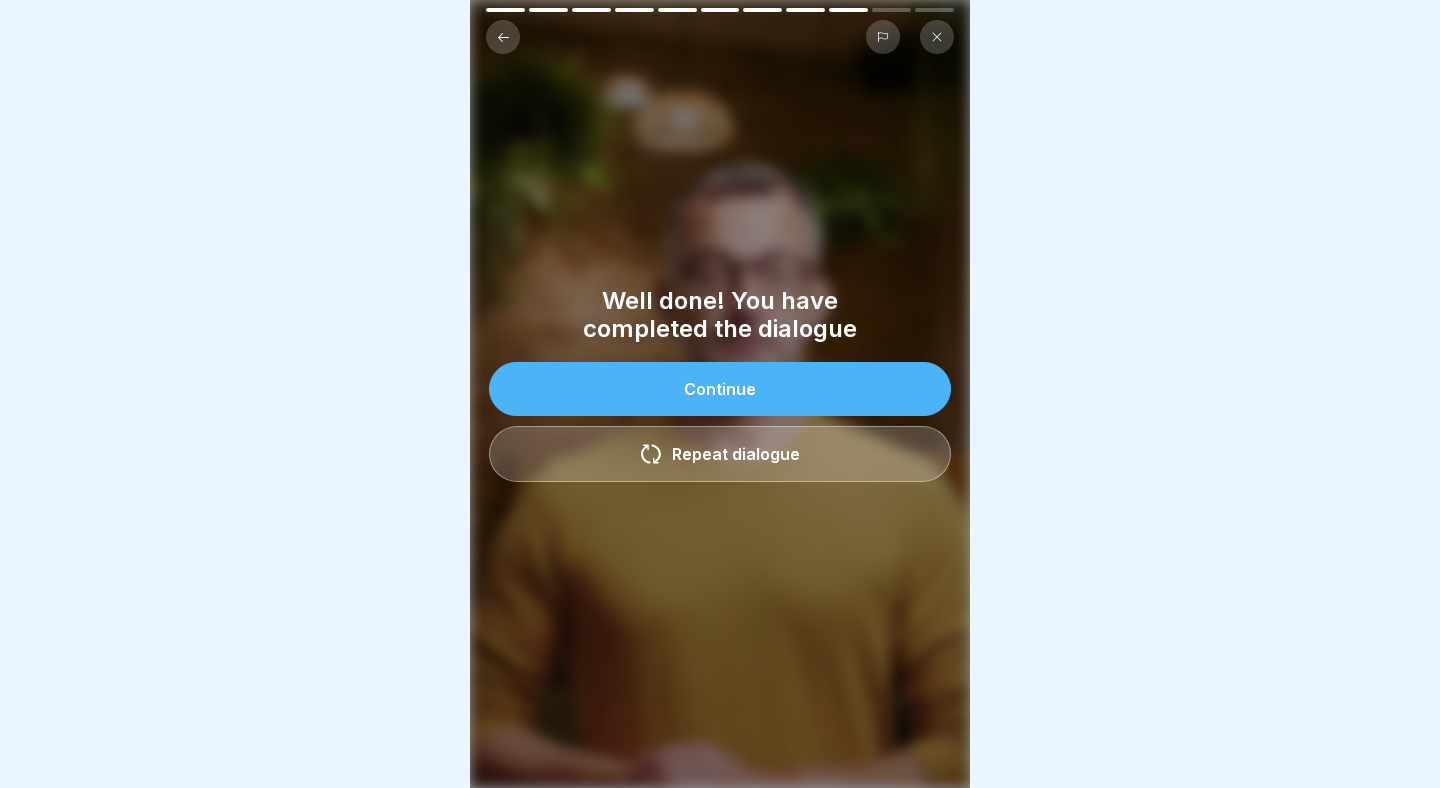 click on "Continue" at bounding box center [720, 389] 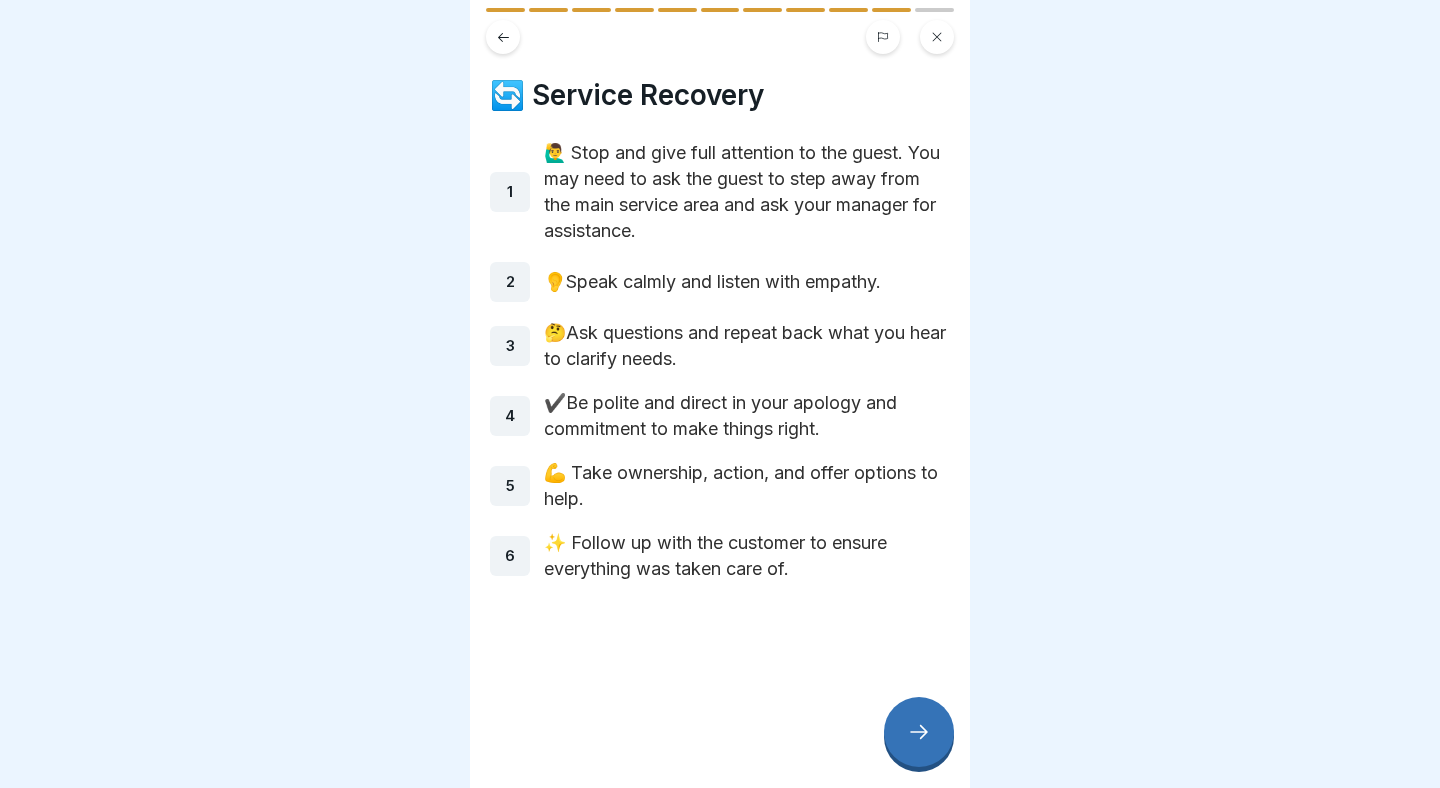 click 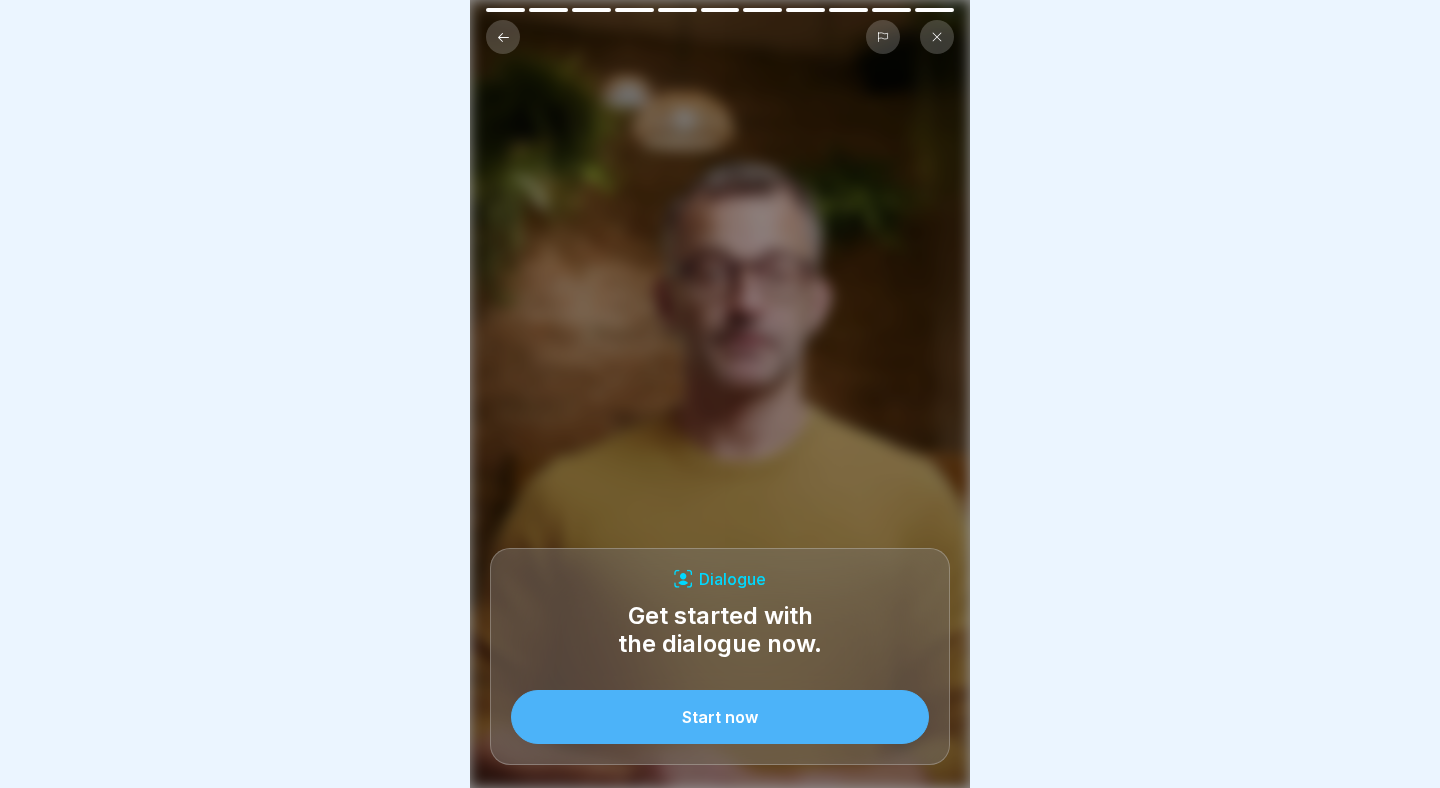 click on "Start now" at bounding box center (720, 717) 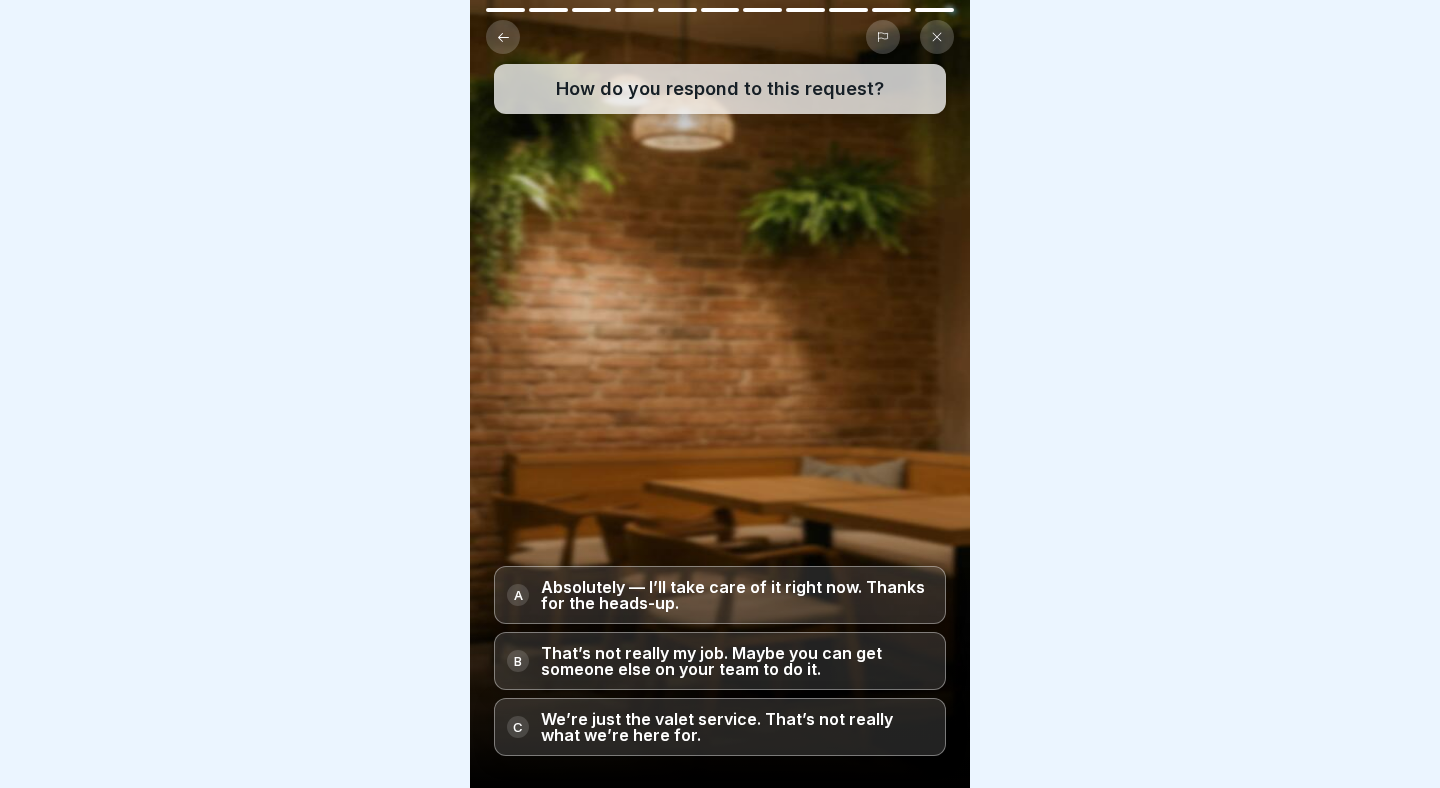 click on "Absolutely — I’ll take care of it right now. Thanks for the heads-up." at bounding box center (737, 595) 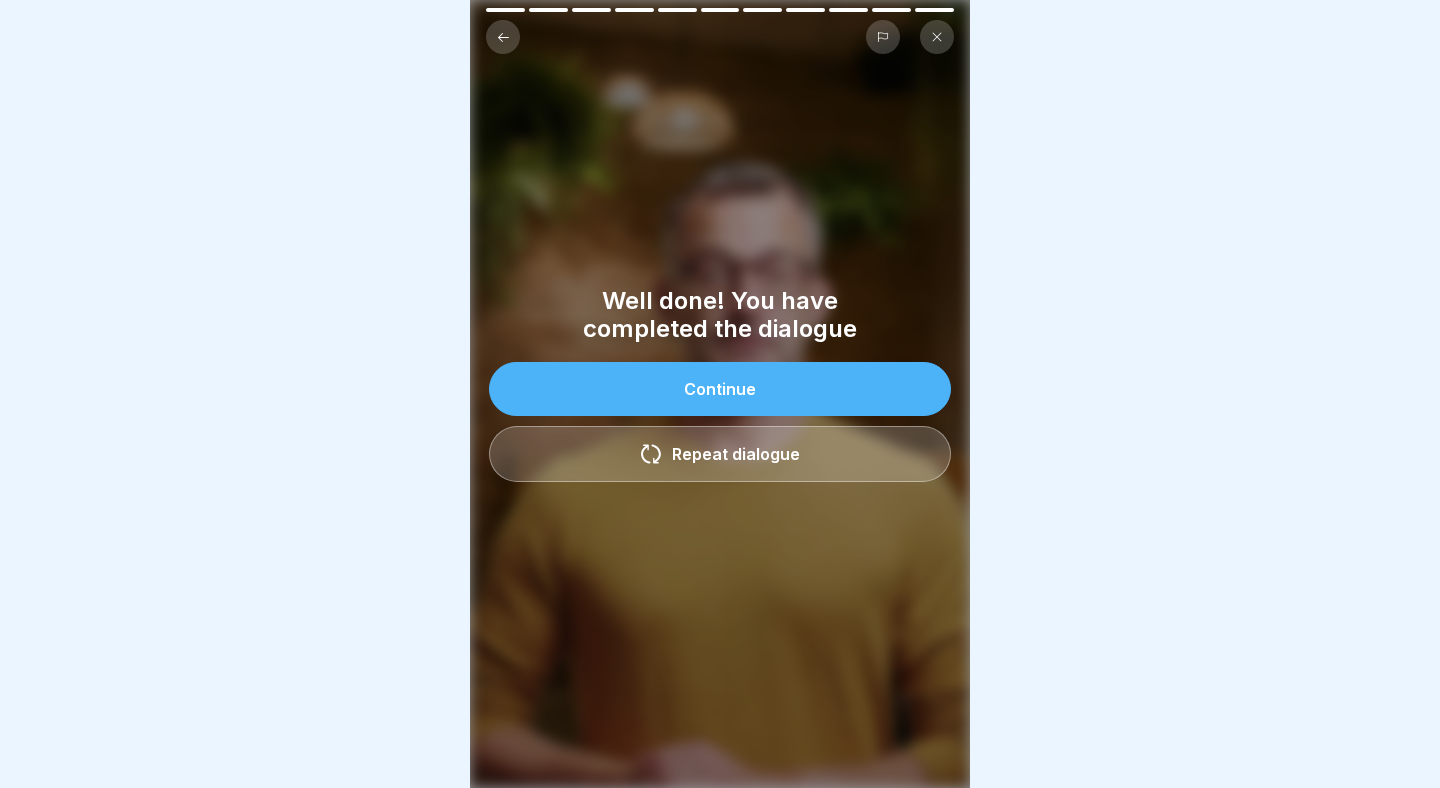 click on "Continue" at bounding box center [720, 389] 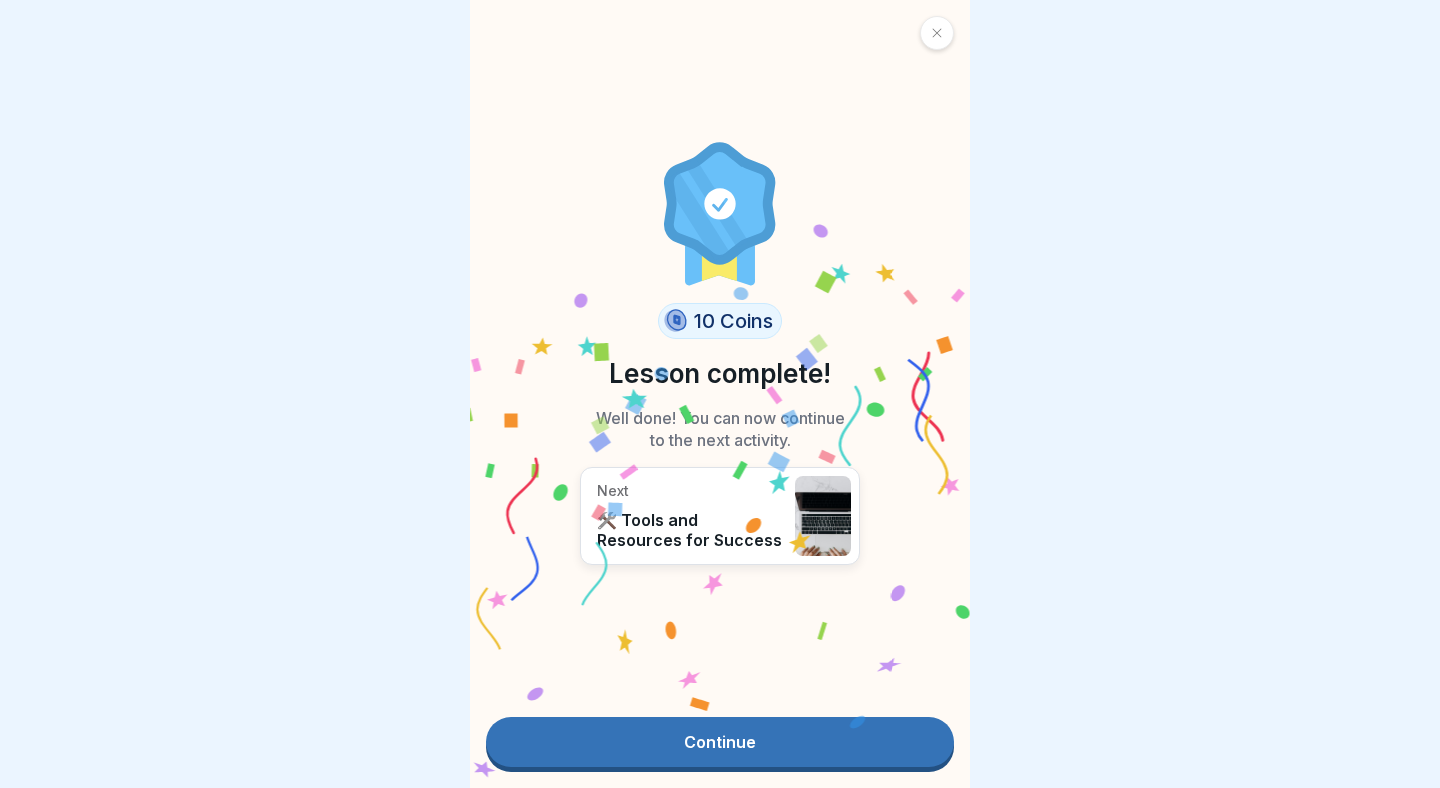 click on "Continue" at bounding box center (720, 742) 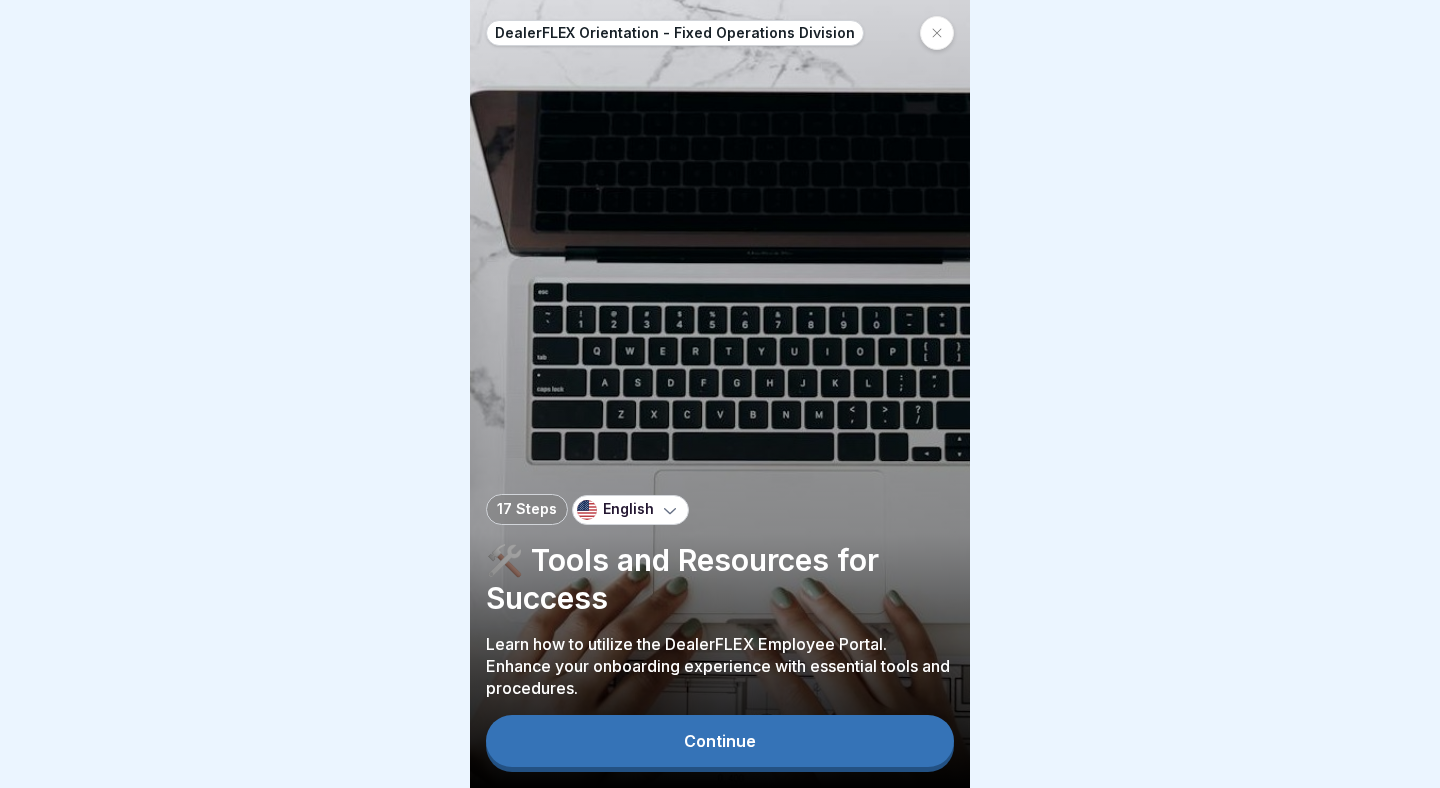 click on "Continue" at bounding box center (720, 741) 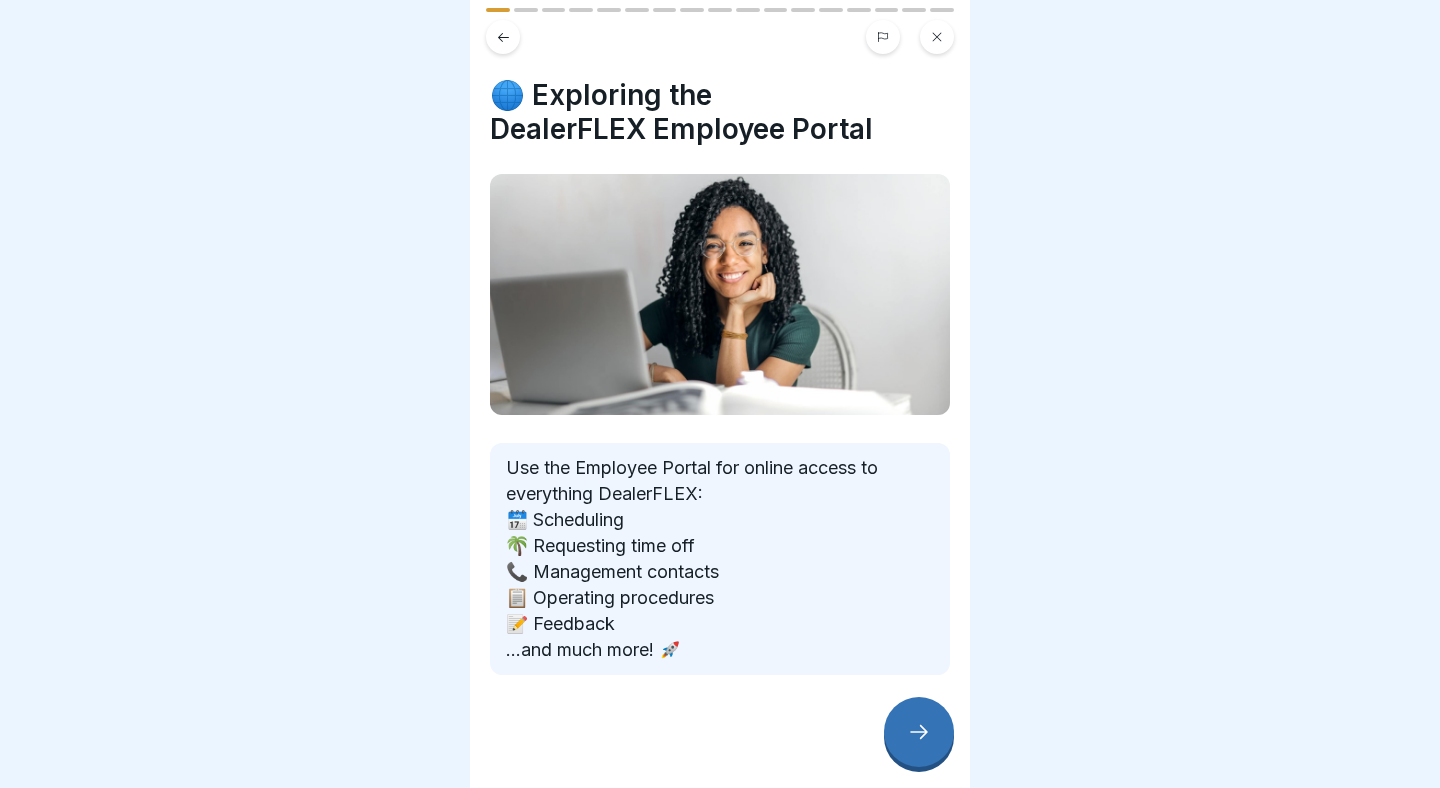 click 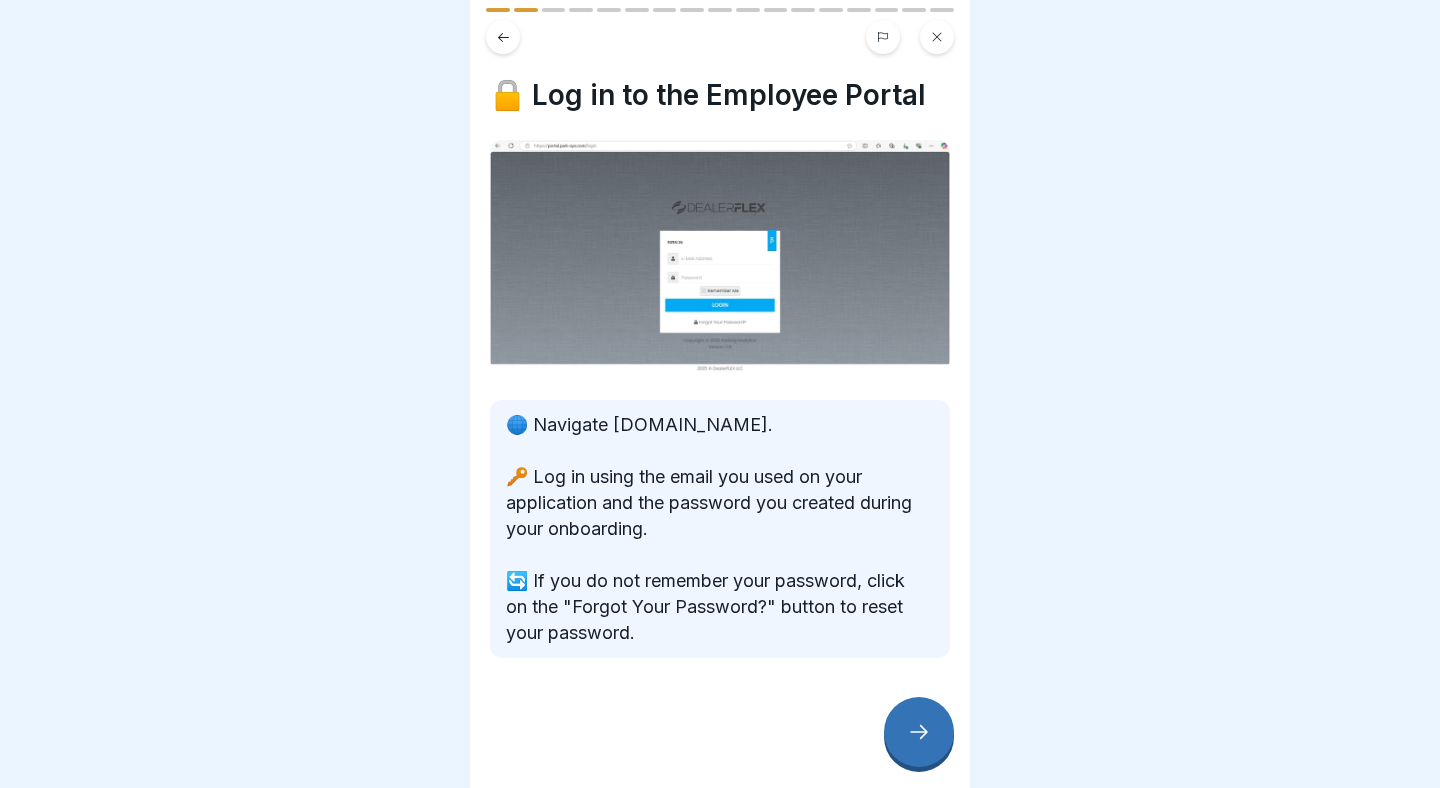 click 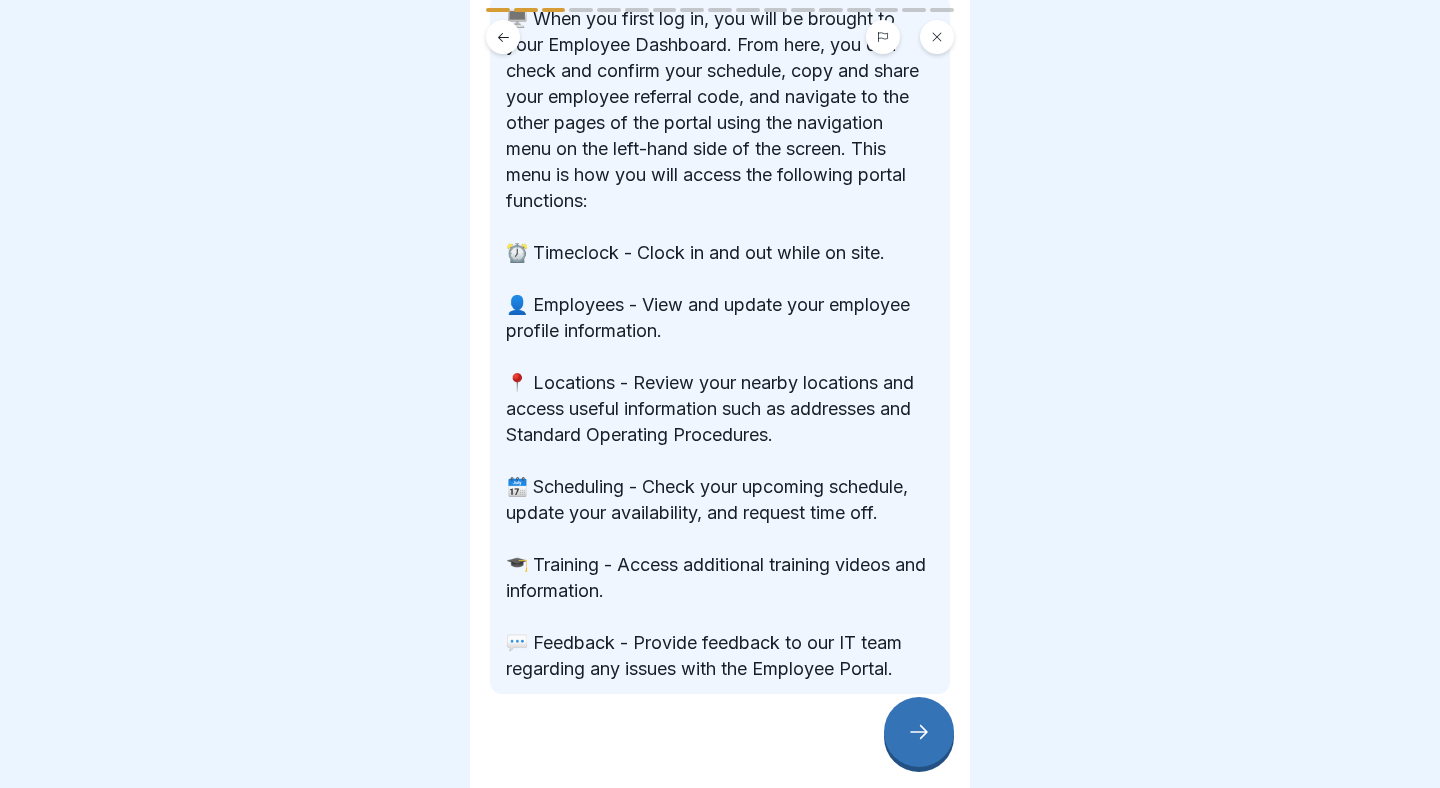 scroll, scrollTop: 469, scrollLeft: 0, axis: vertical 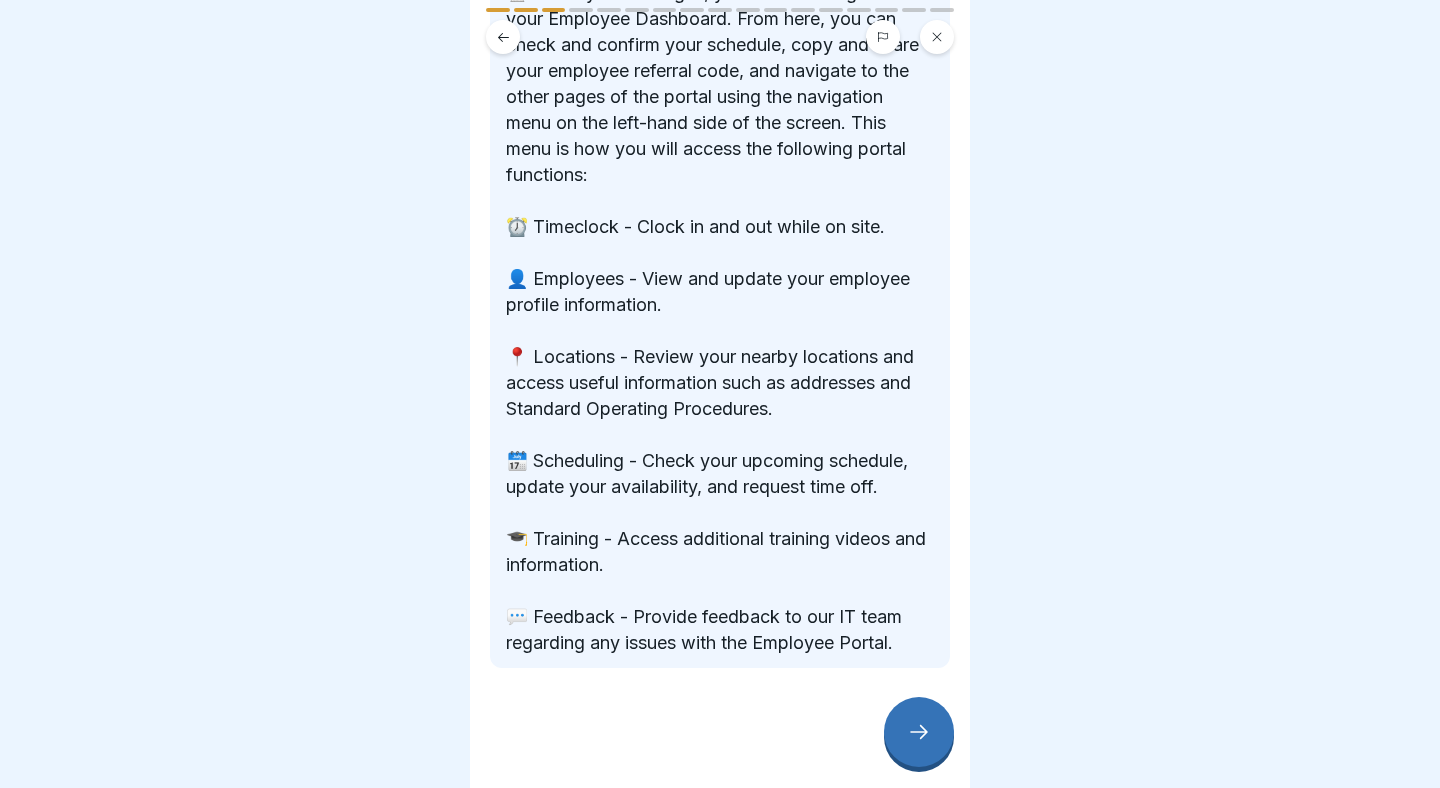 click at bounding box center (919, 732) 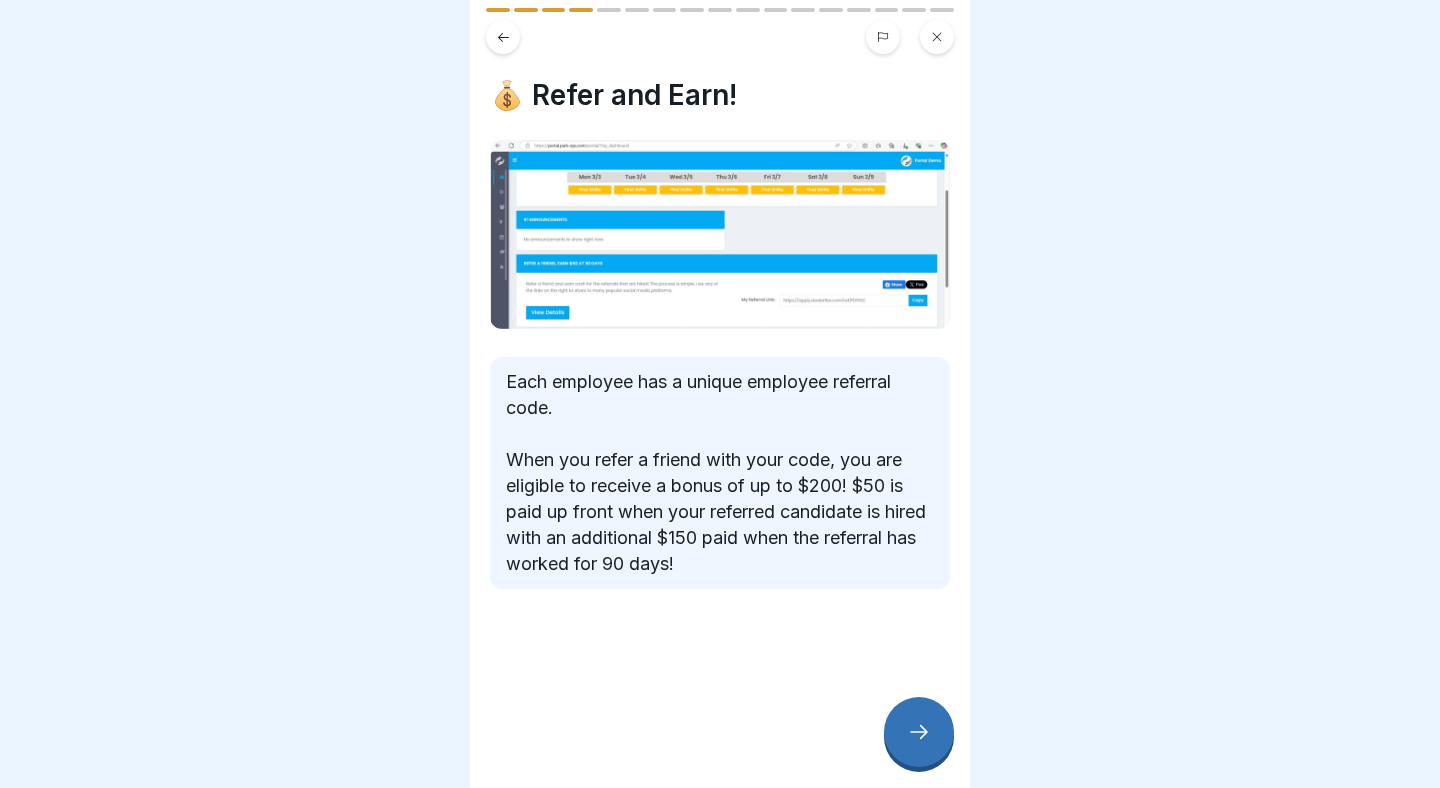 click at bounding box center [919, 732] 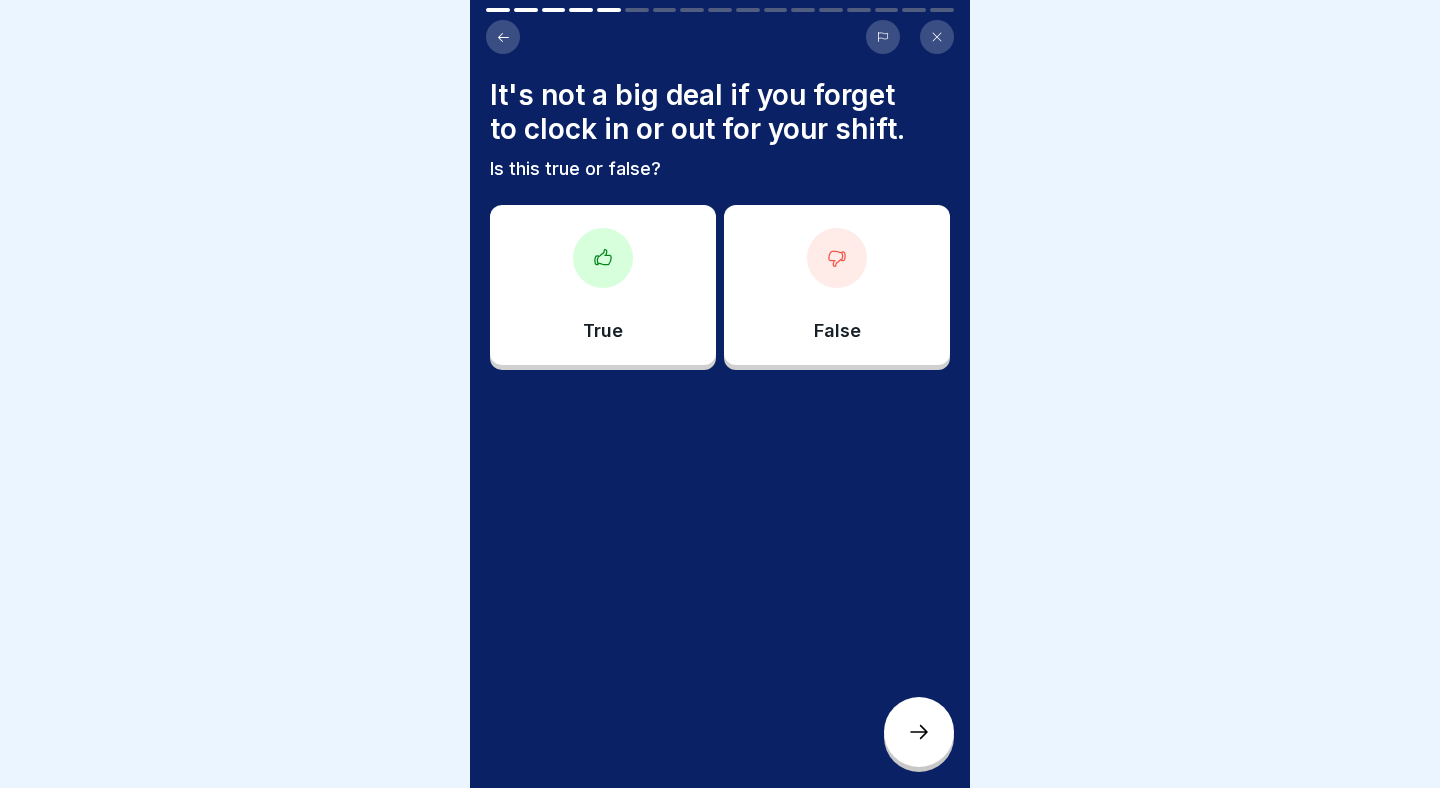 click on "False" at bounding box center (837, 285) 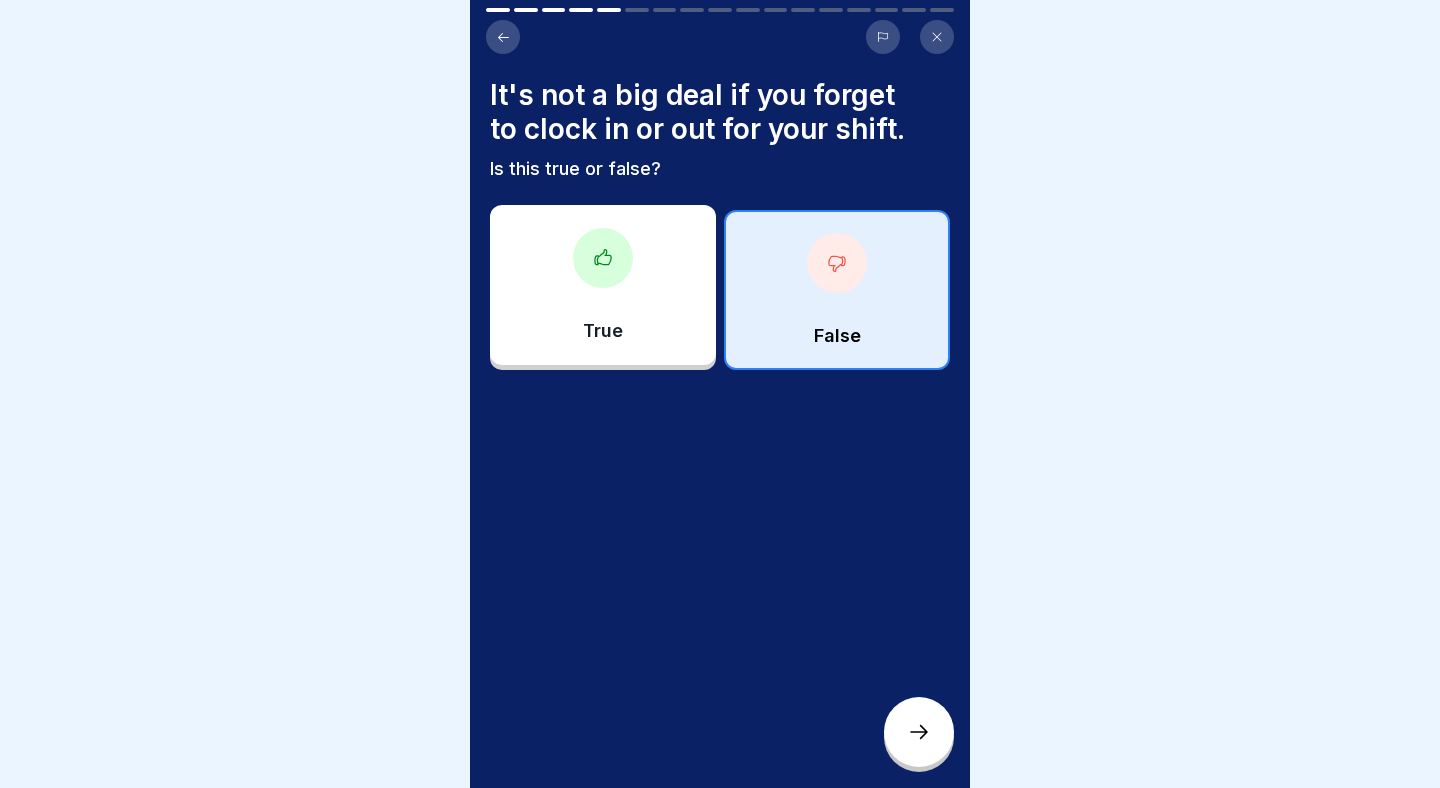 click at bounding box center [919, 732] 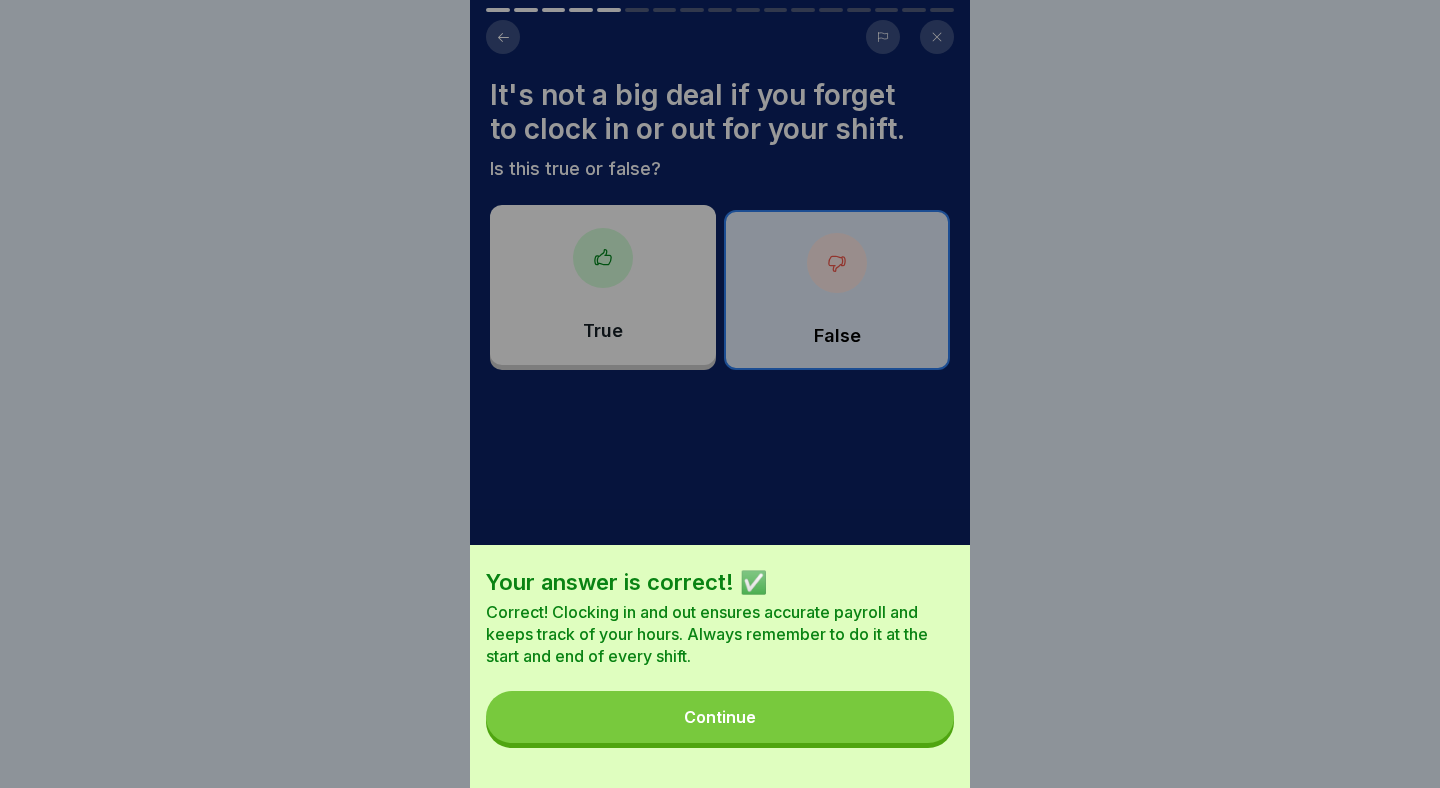 click on "Continue" at bounding box center [720, 717] 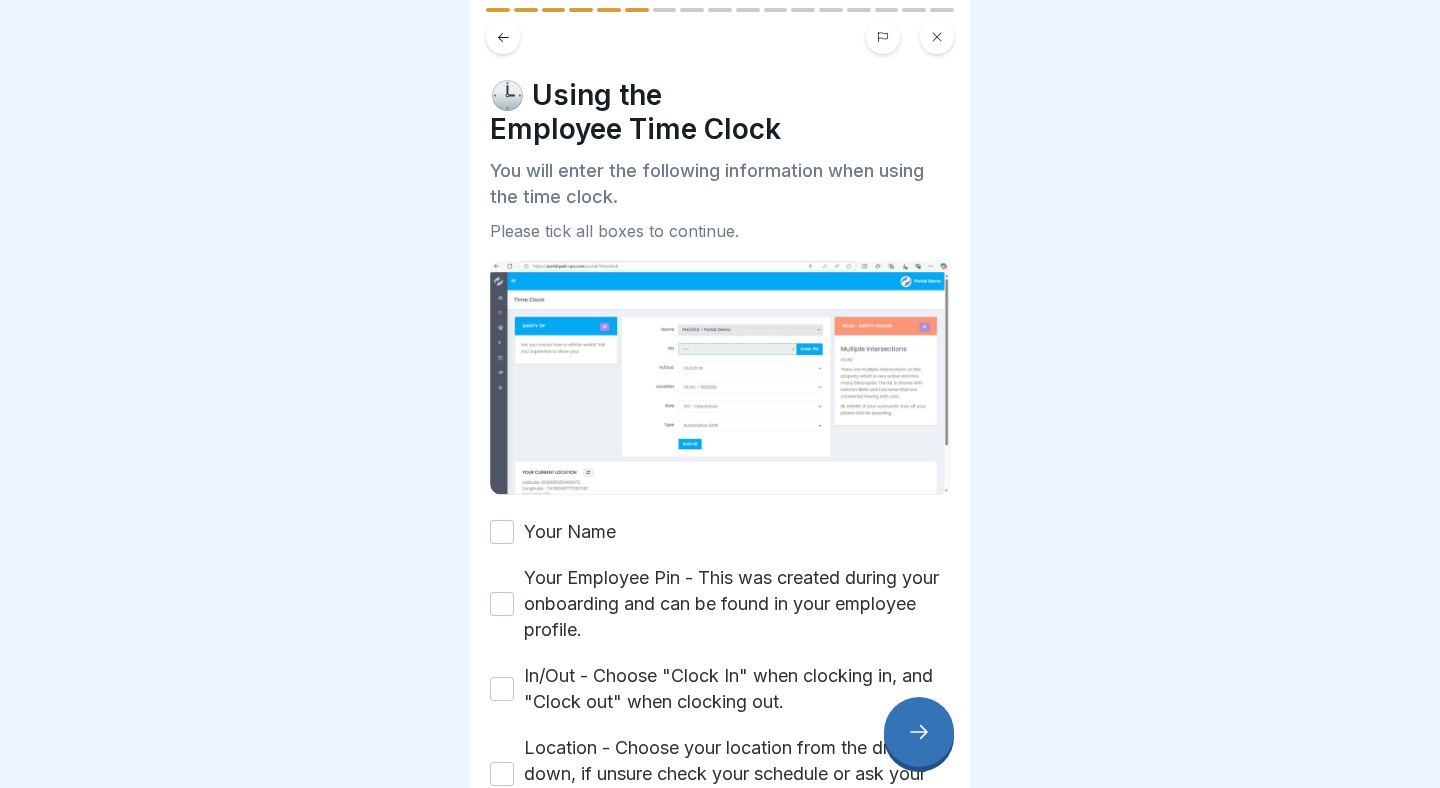 click on "Your Name" at bounding box center (502, 532) 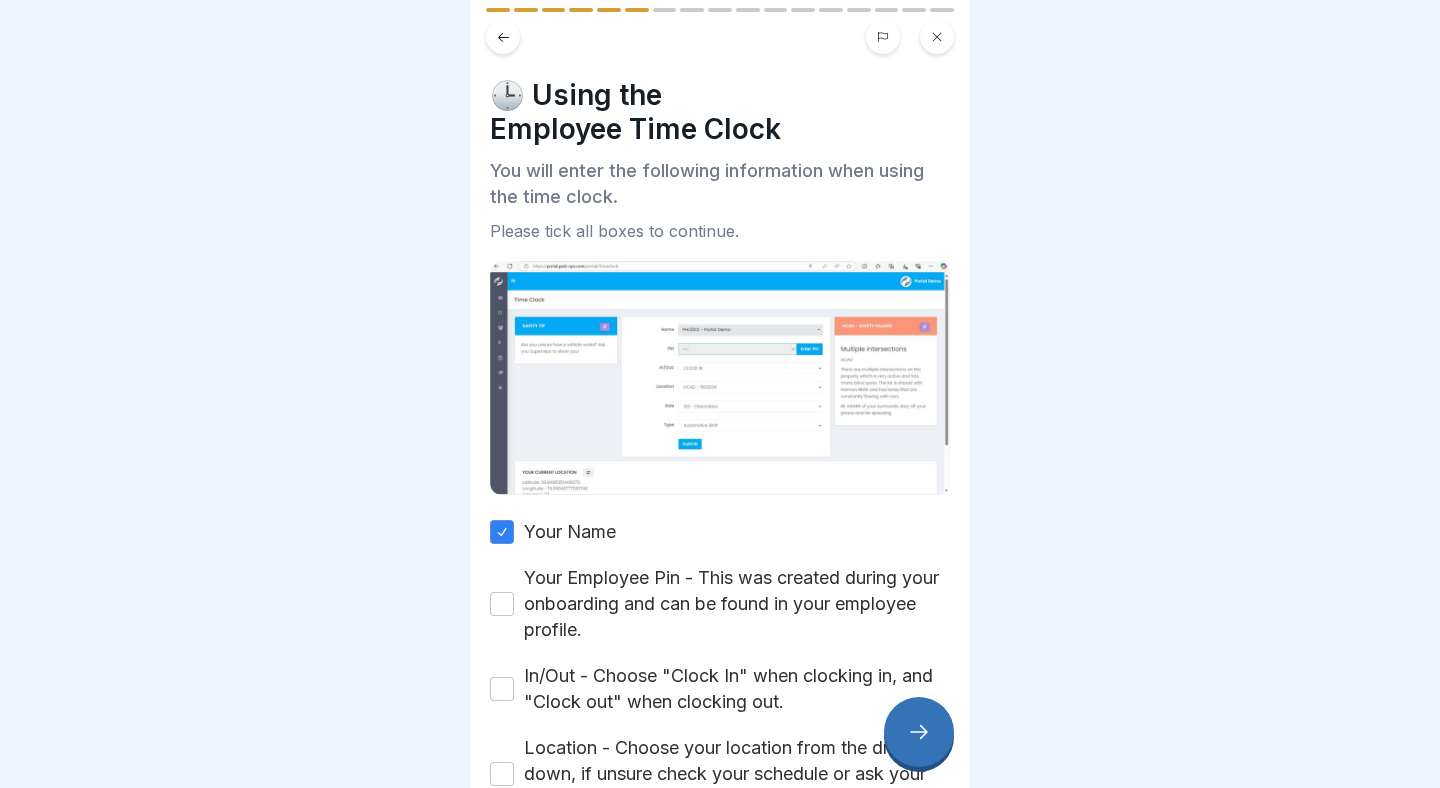 click on "Your Employee Pin - This was created during your onboarding and can be found in your employee profile." at bounding box center [502, 604] 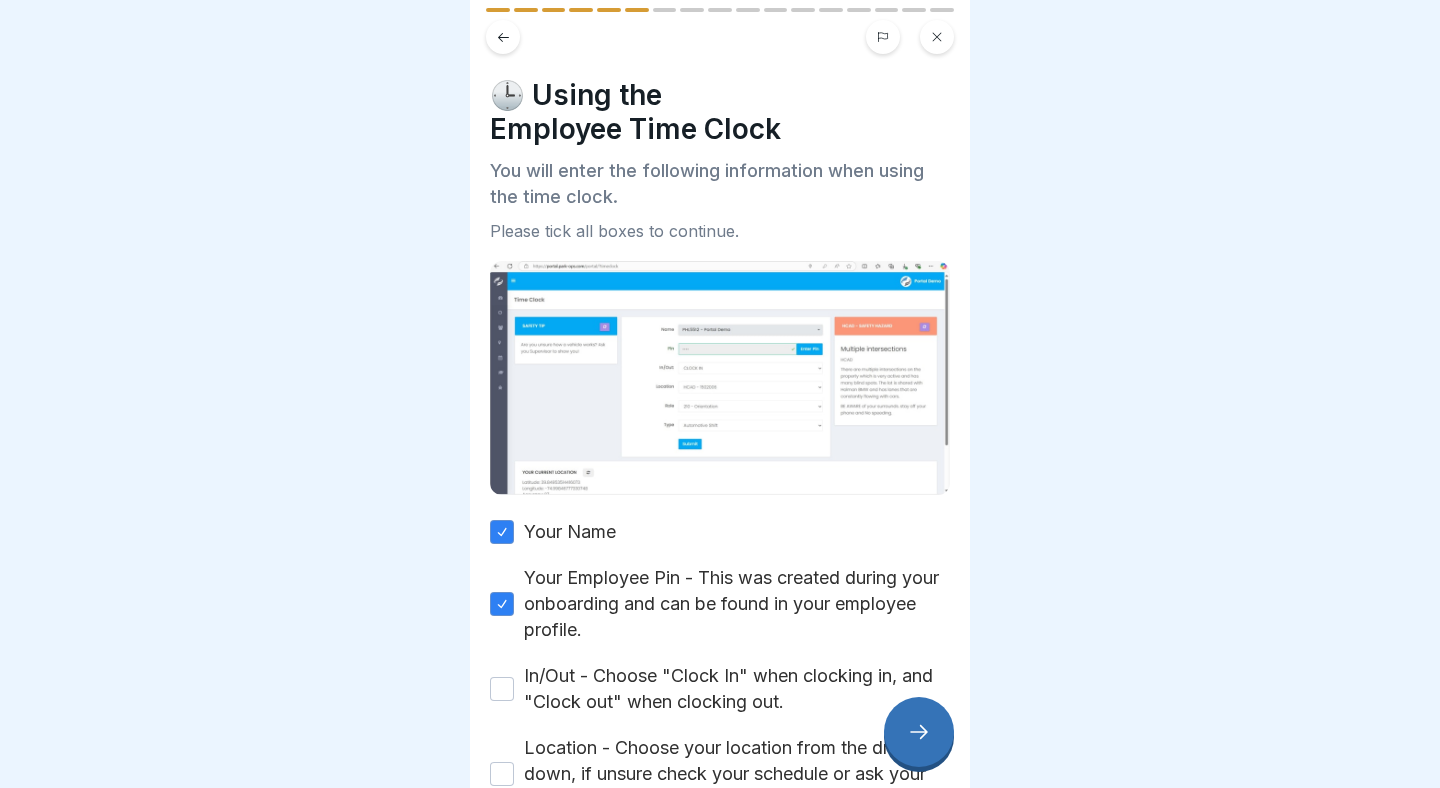 click on "In/Out - Choose "Clock In" when clocking in, and "Clock out" when clocking out." at bounding box center (502, 689) 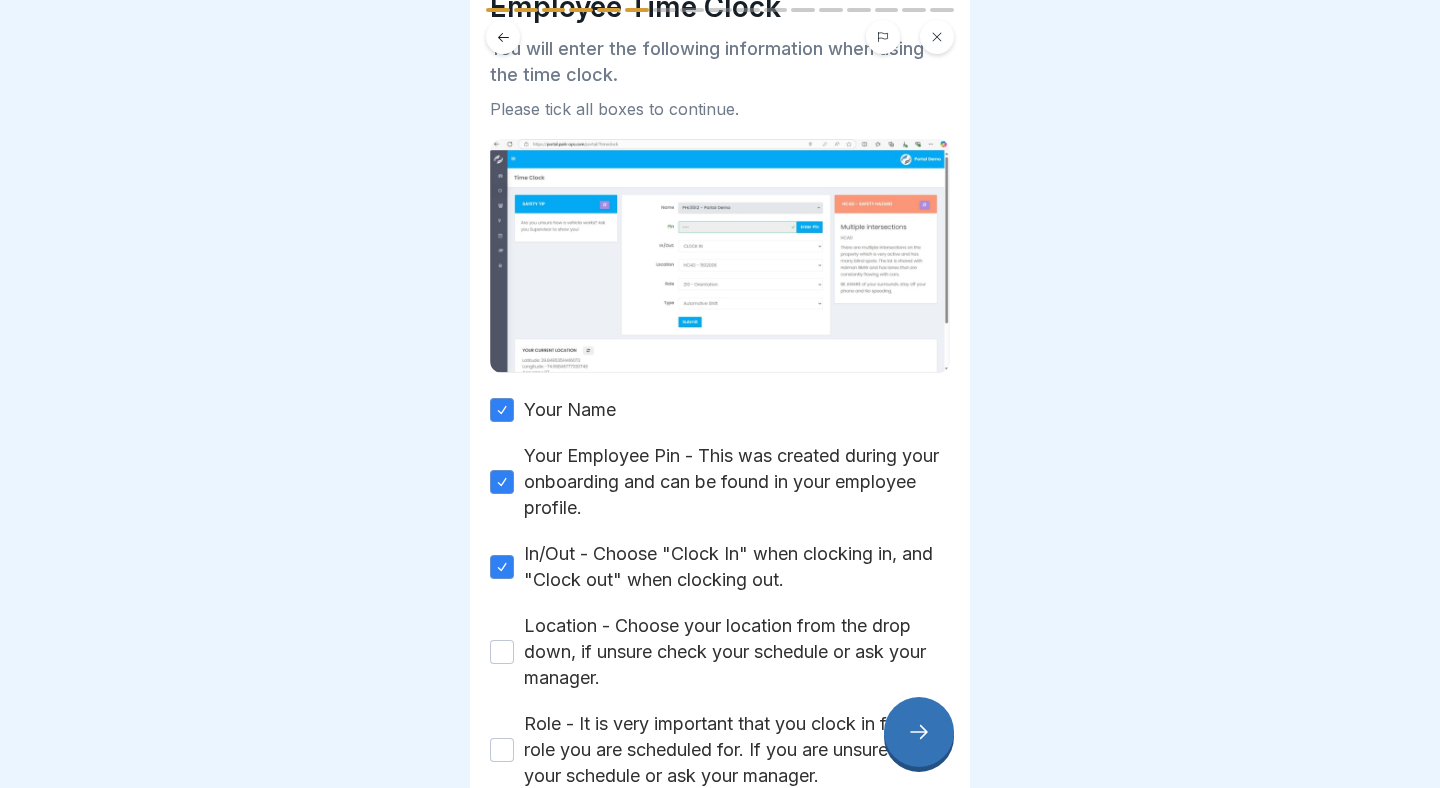 scroll, scrollTop: 126, scrollLeft: 0, axis: vertical 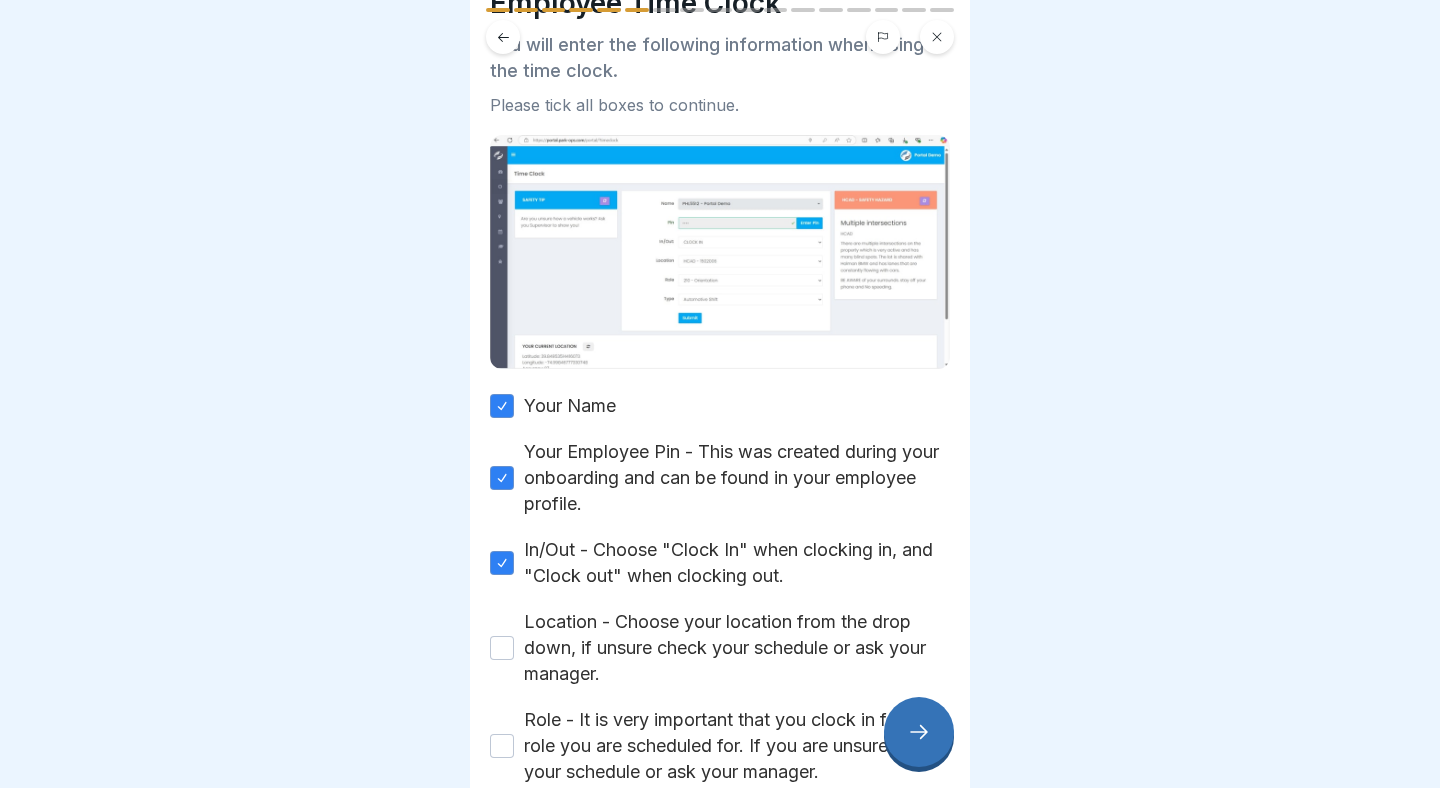 click on "Location - Choose your location from the drop down, if unsure check your schedule or ask your manager." at bounding box center (502, 648) 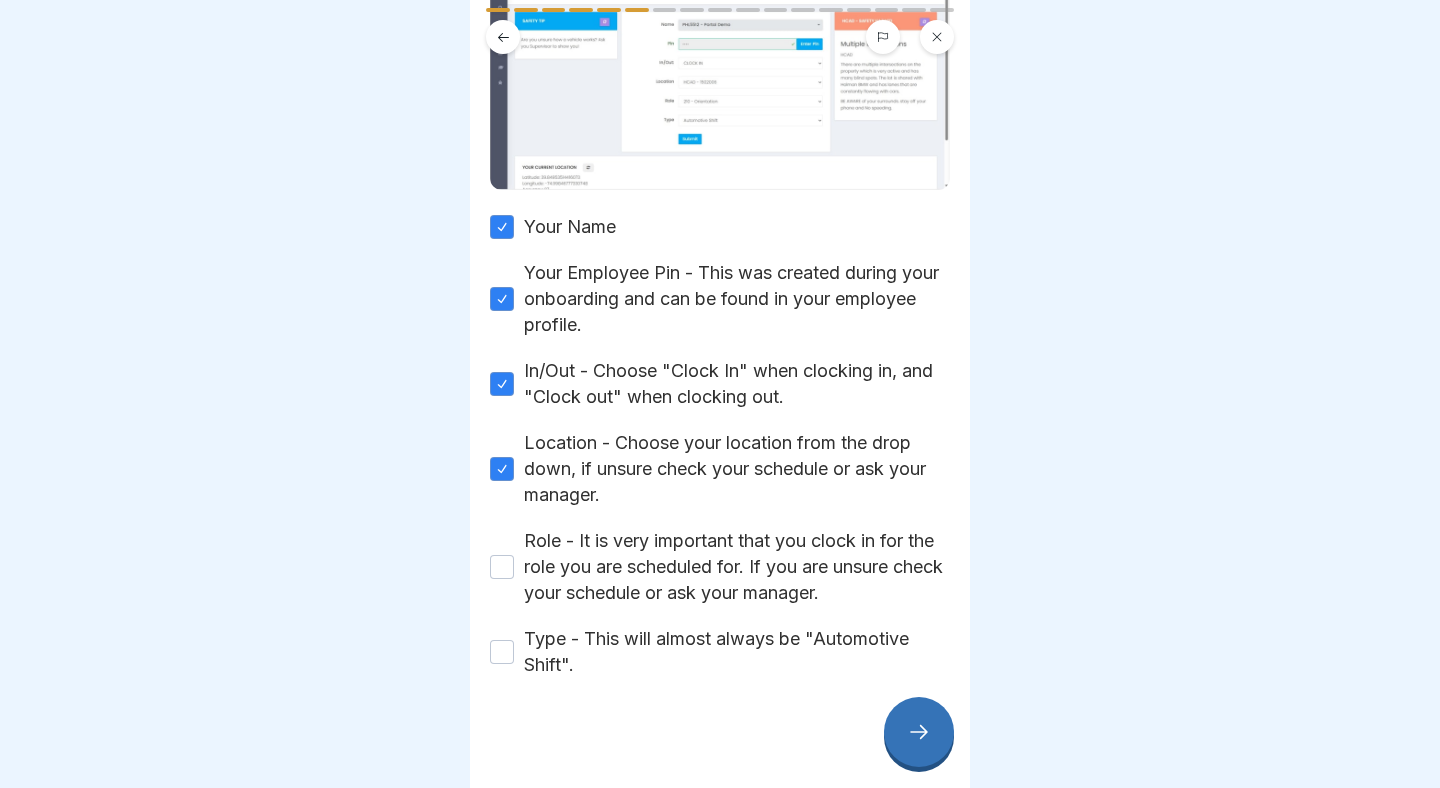 scroll, scrollTop: 308, scrollLeft: 0, axis: vertical 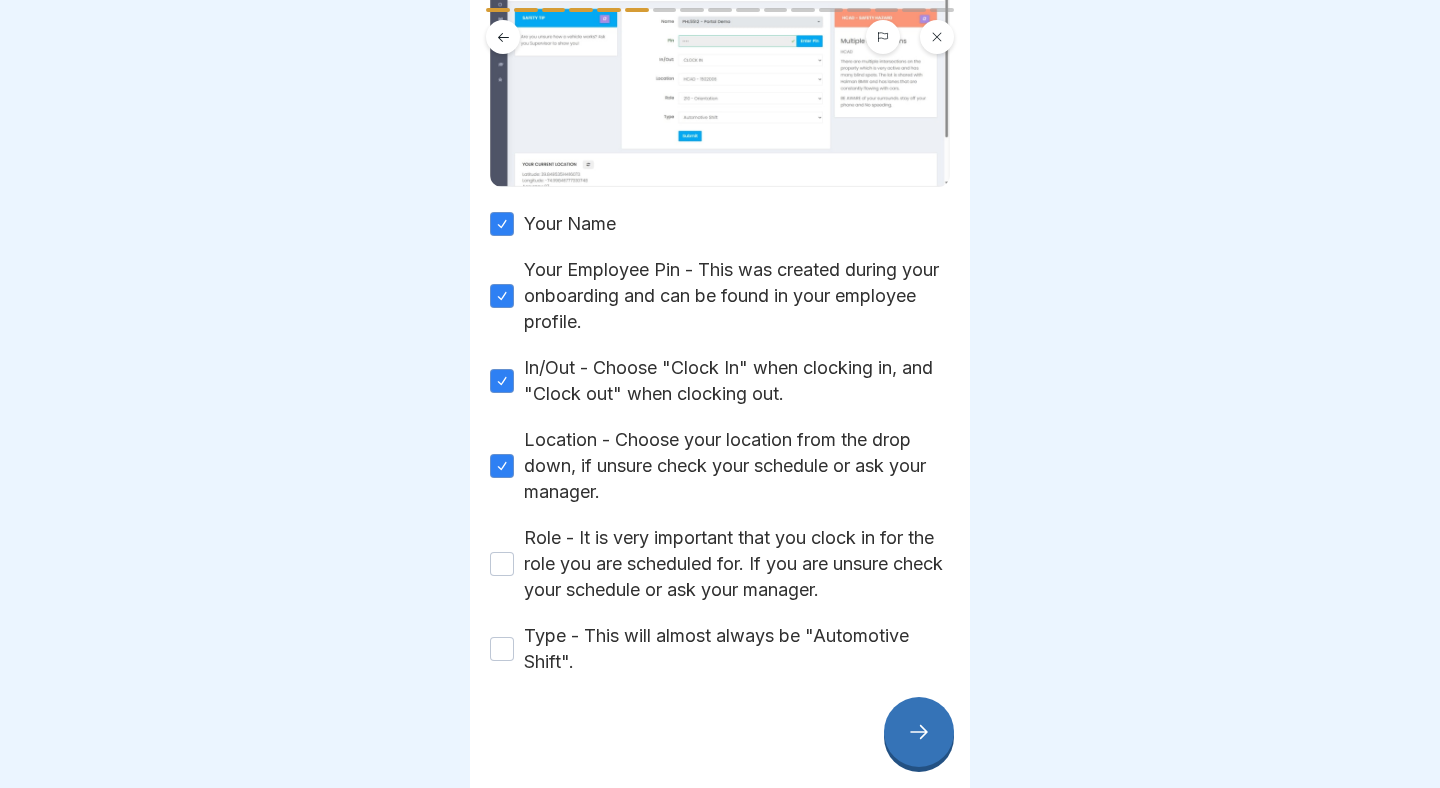 click on "Role - It is very important that you clock in for the role you are scheduled for. If you are unsure check your schedule or ask your manager." at bounding box center (502, 564) 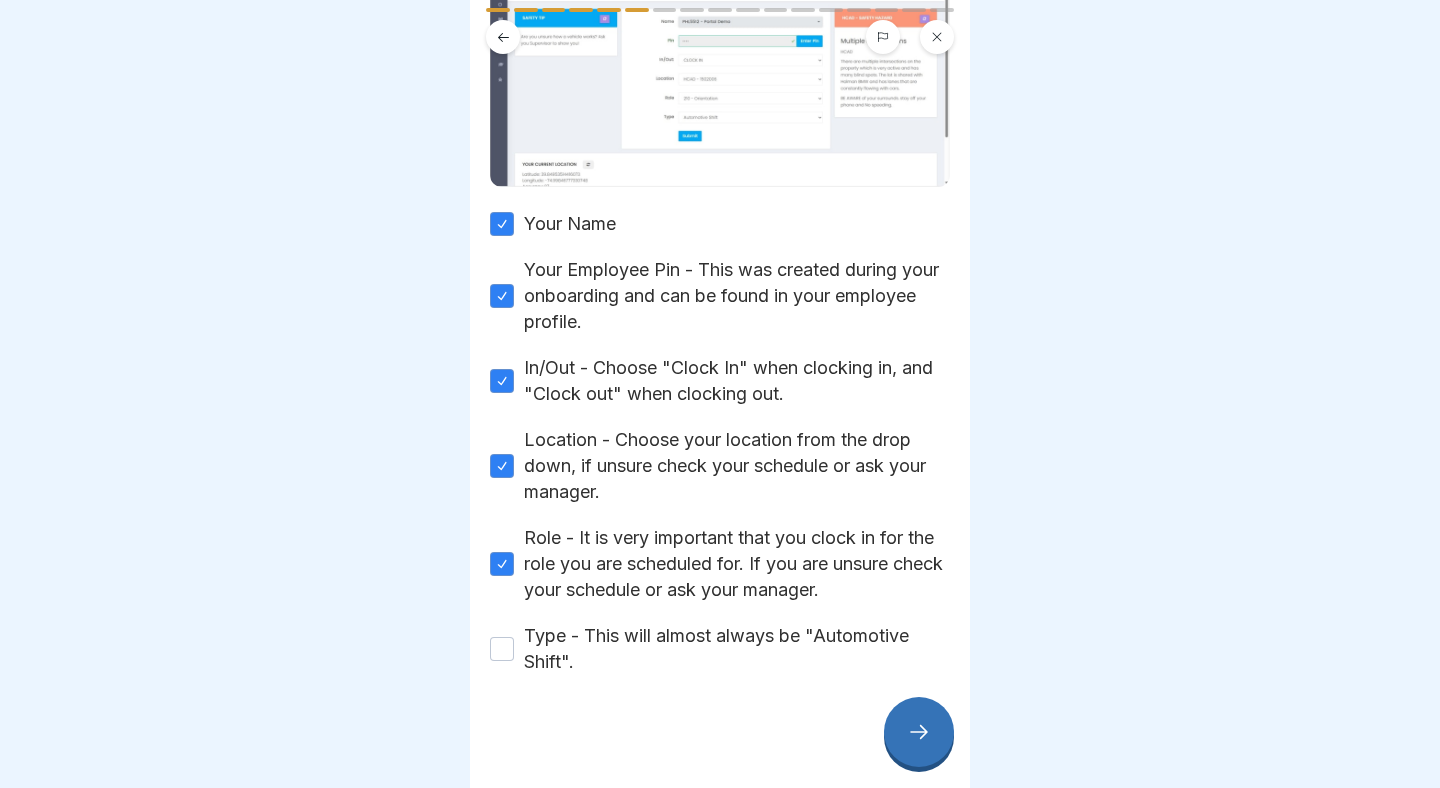 click on "Type - This will almost always be "Automotive Shift"." at bounding box center (502, 649) 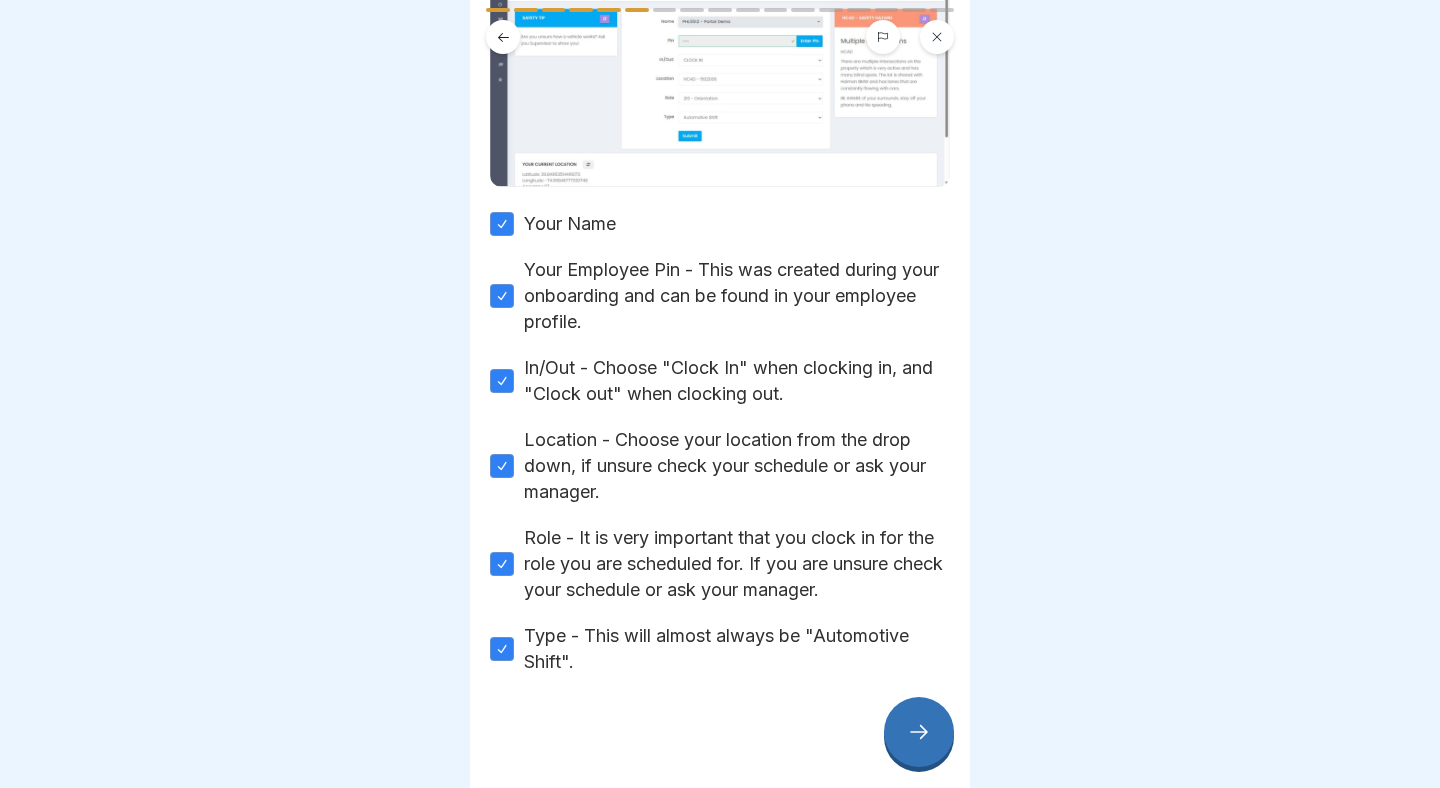 click at bounding box center (919, 732) 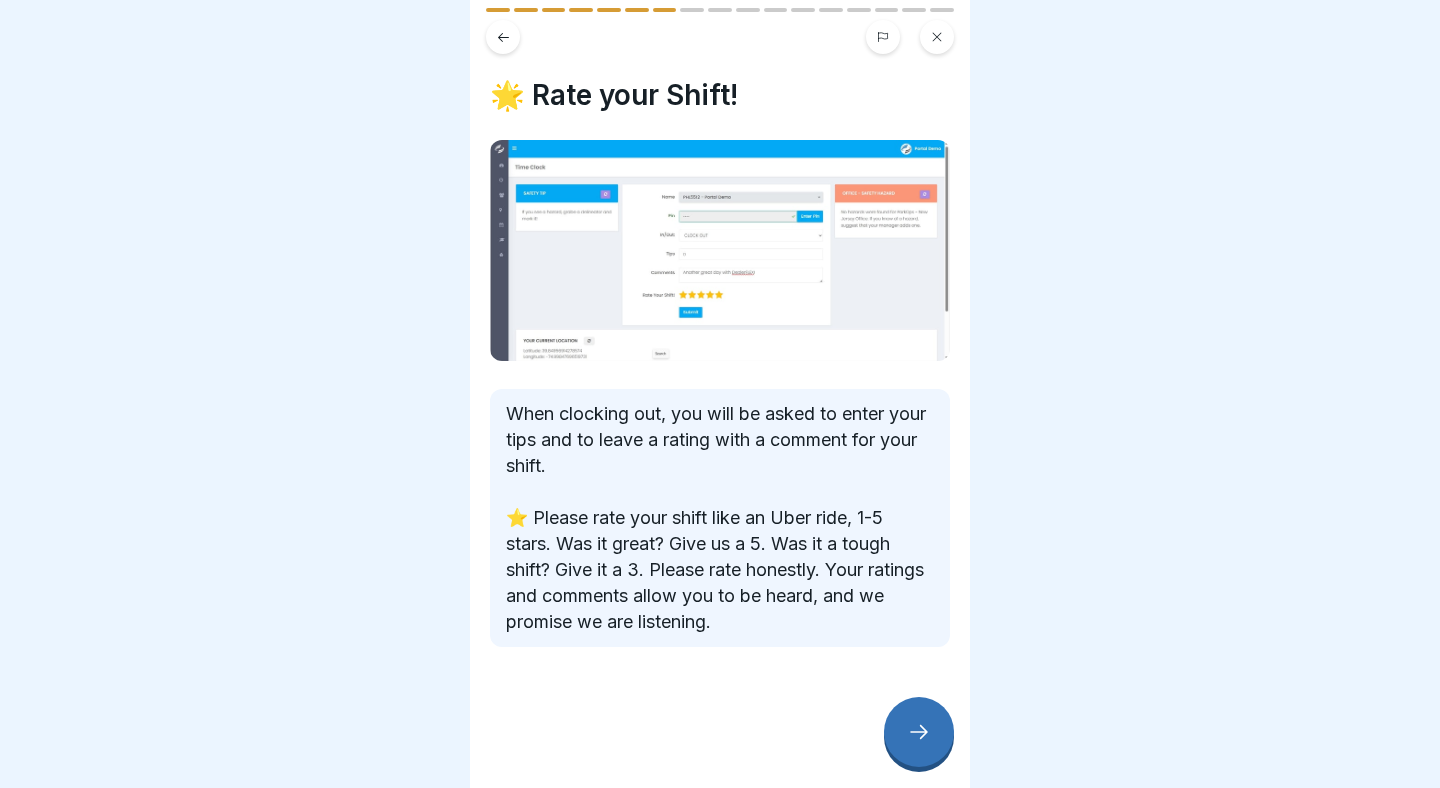 click 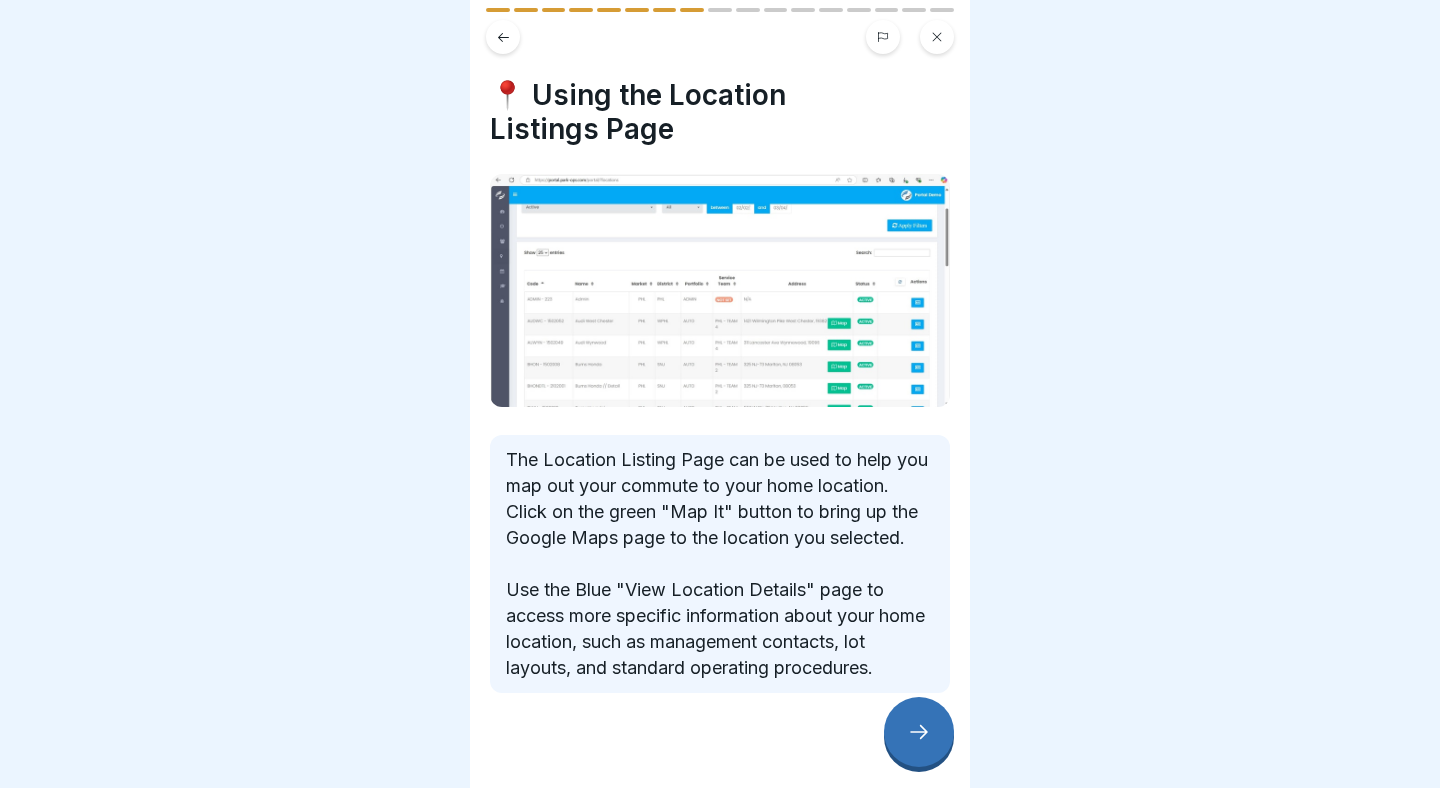 click 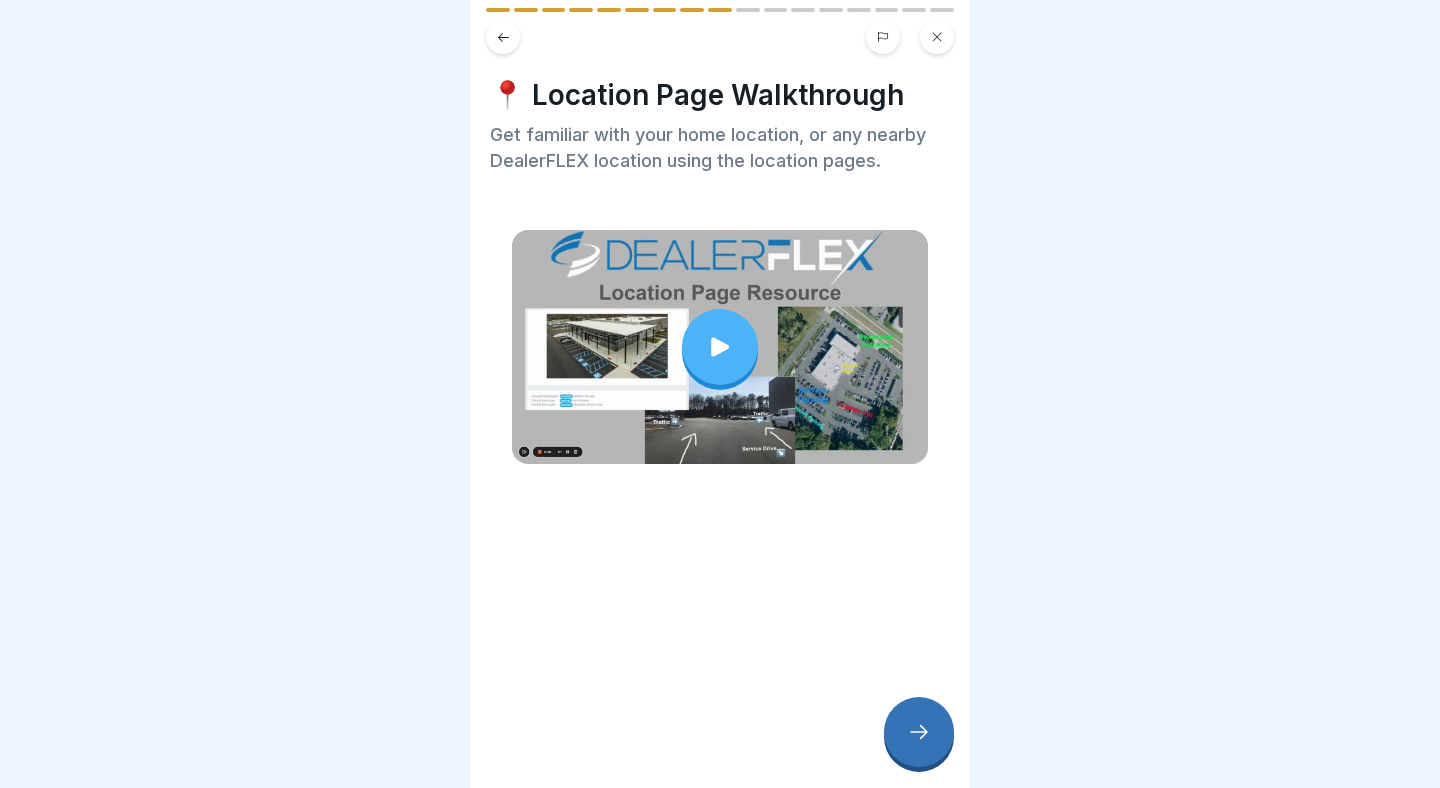 click 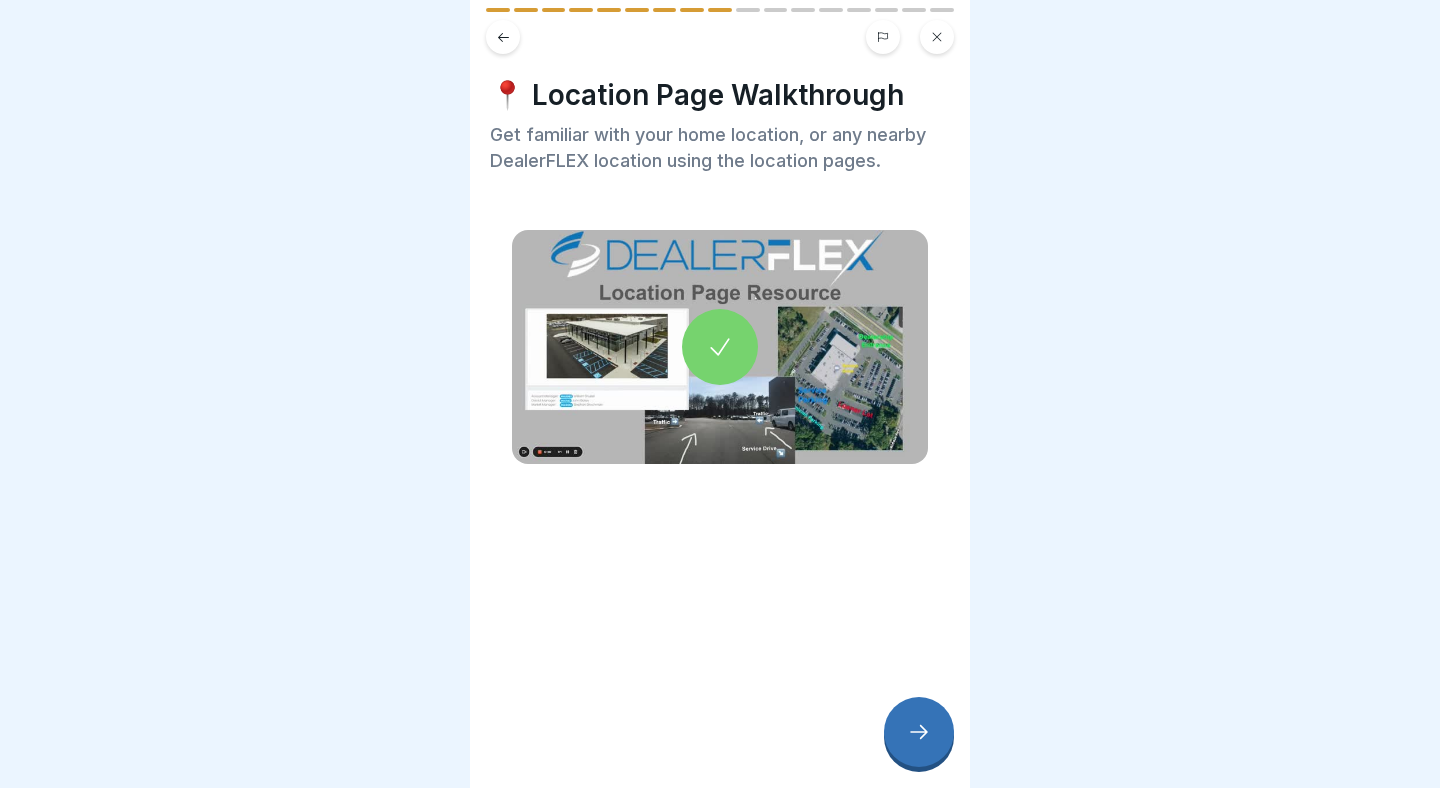 click 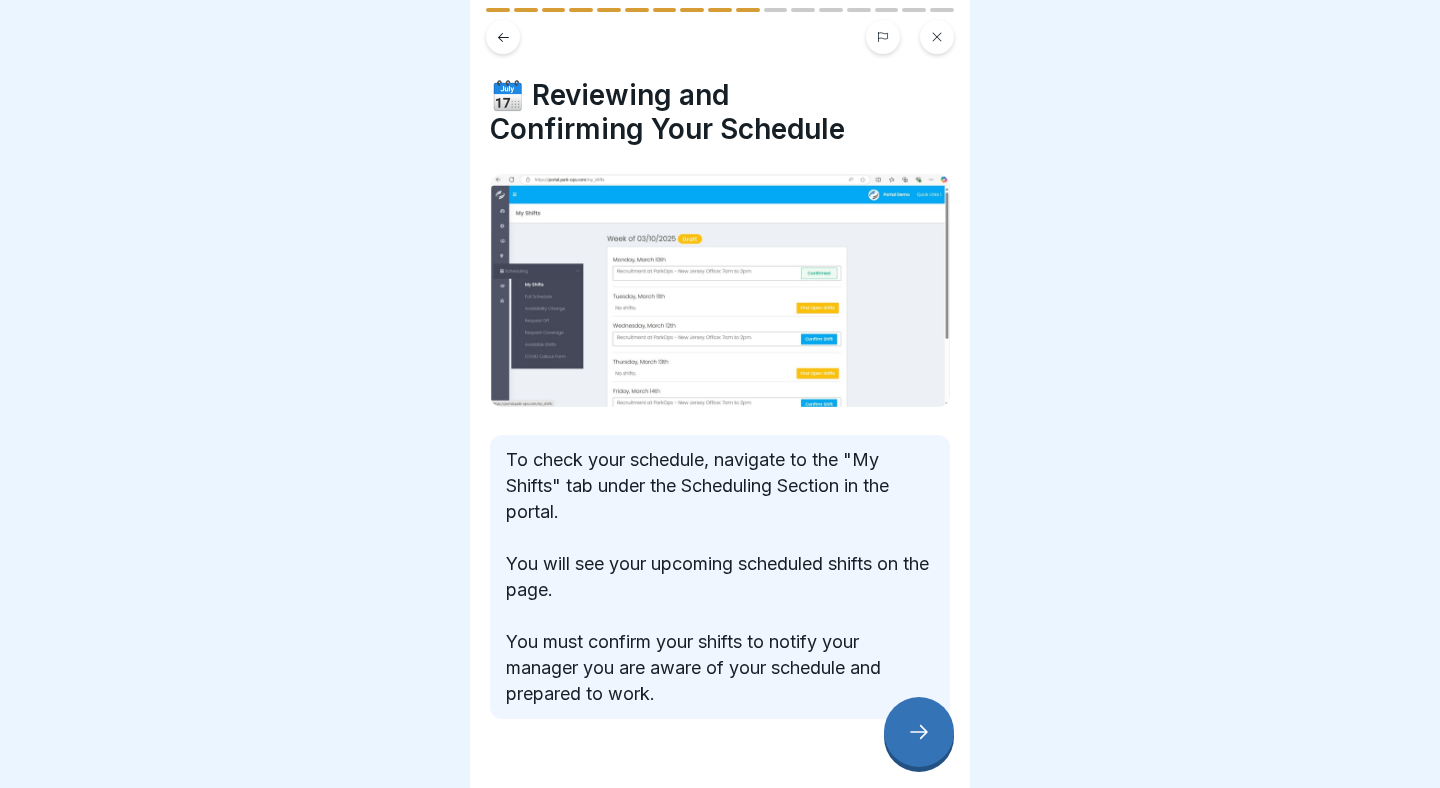 click 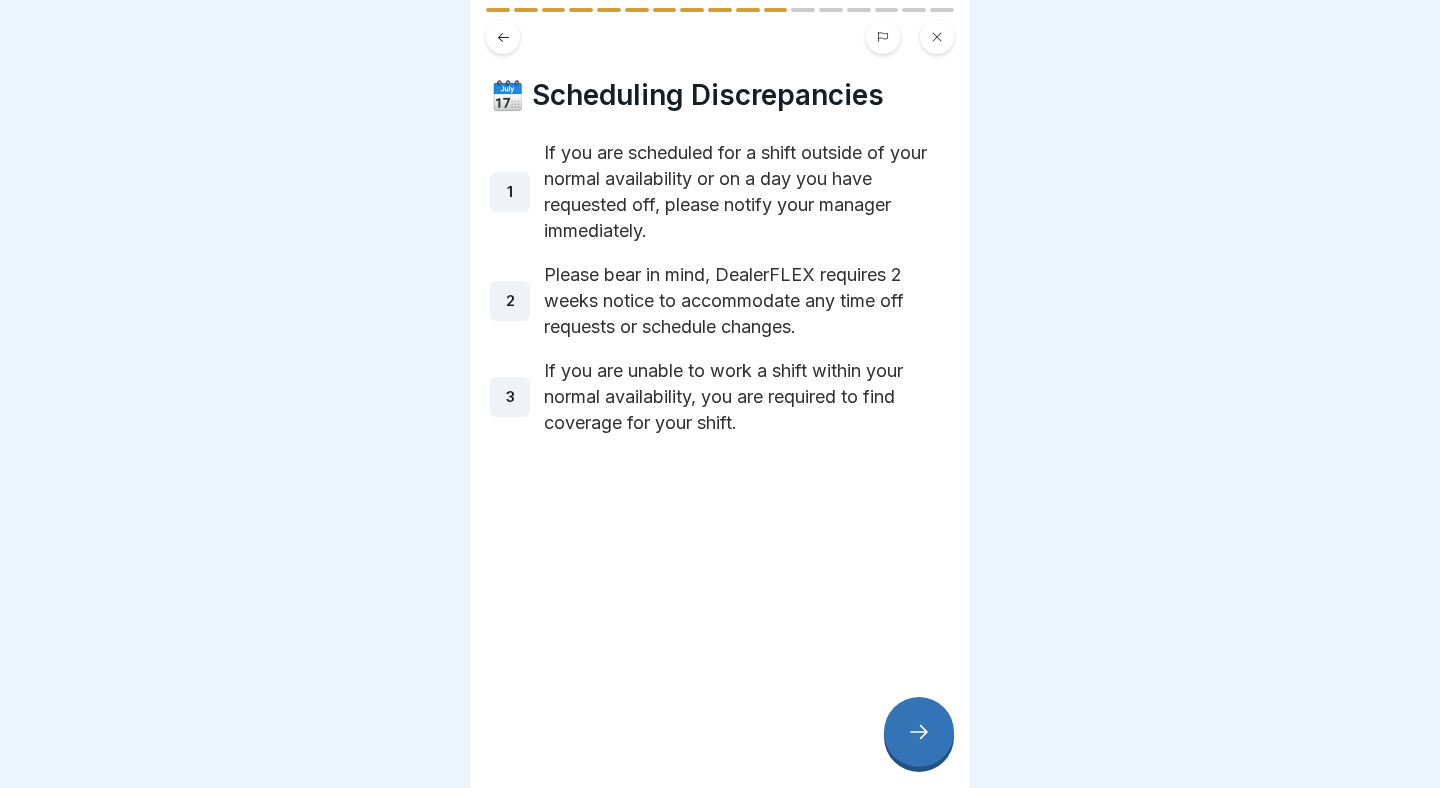 click 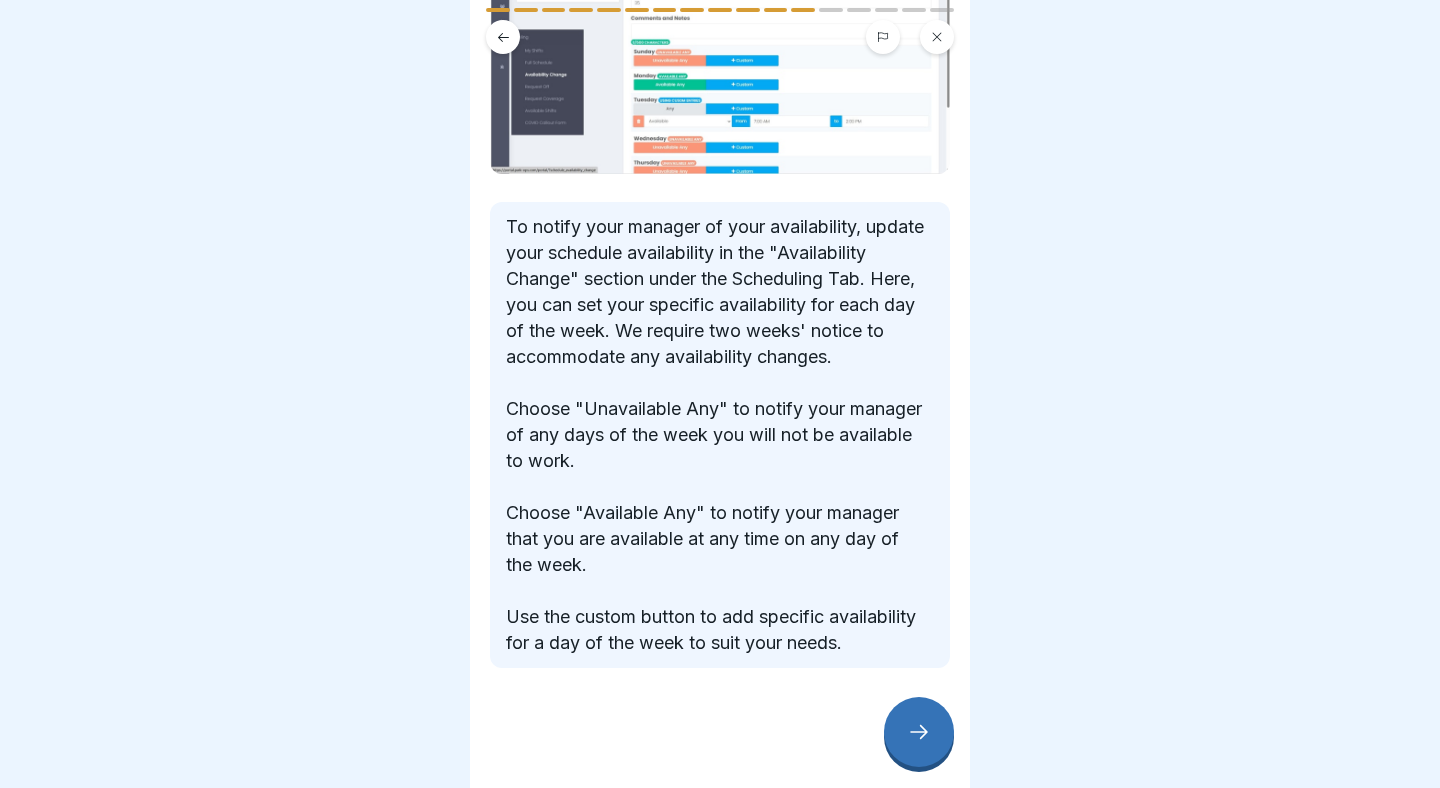 scroll, scrollTop: 116, scrollLeft: 0, axis: vertical 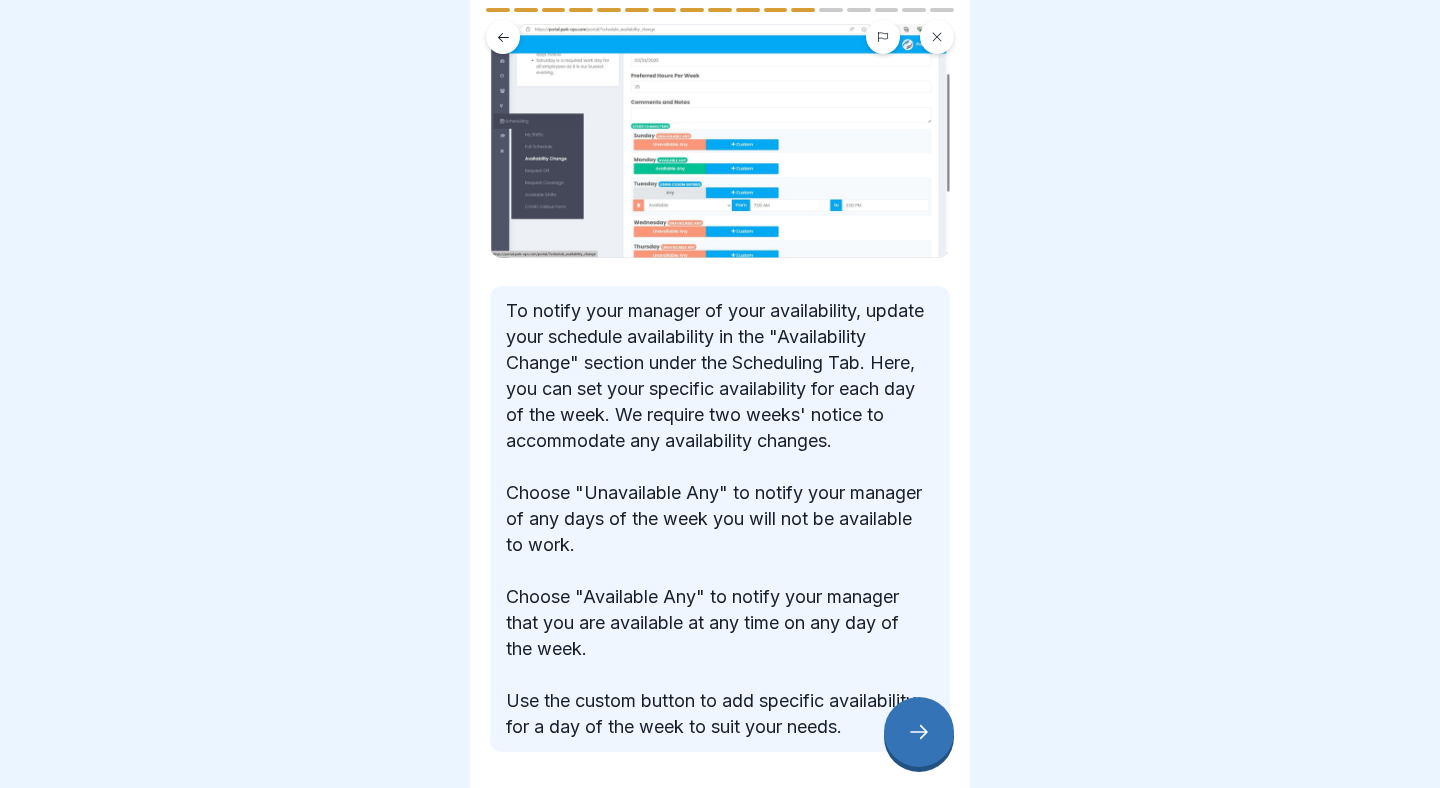 click at bounding box center [503, 37] 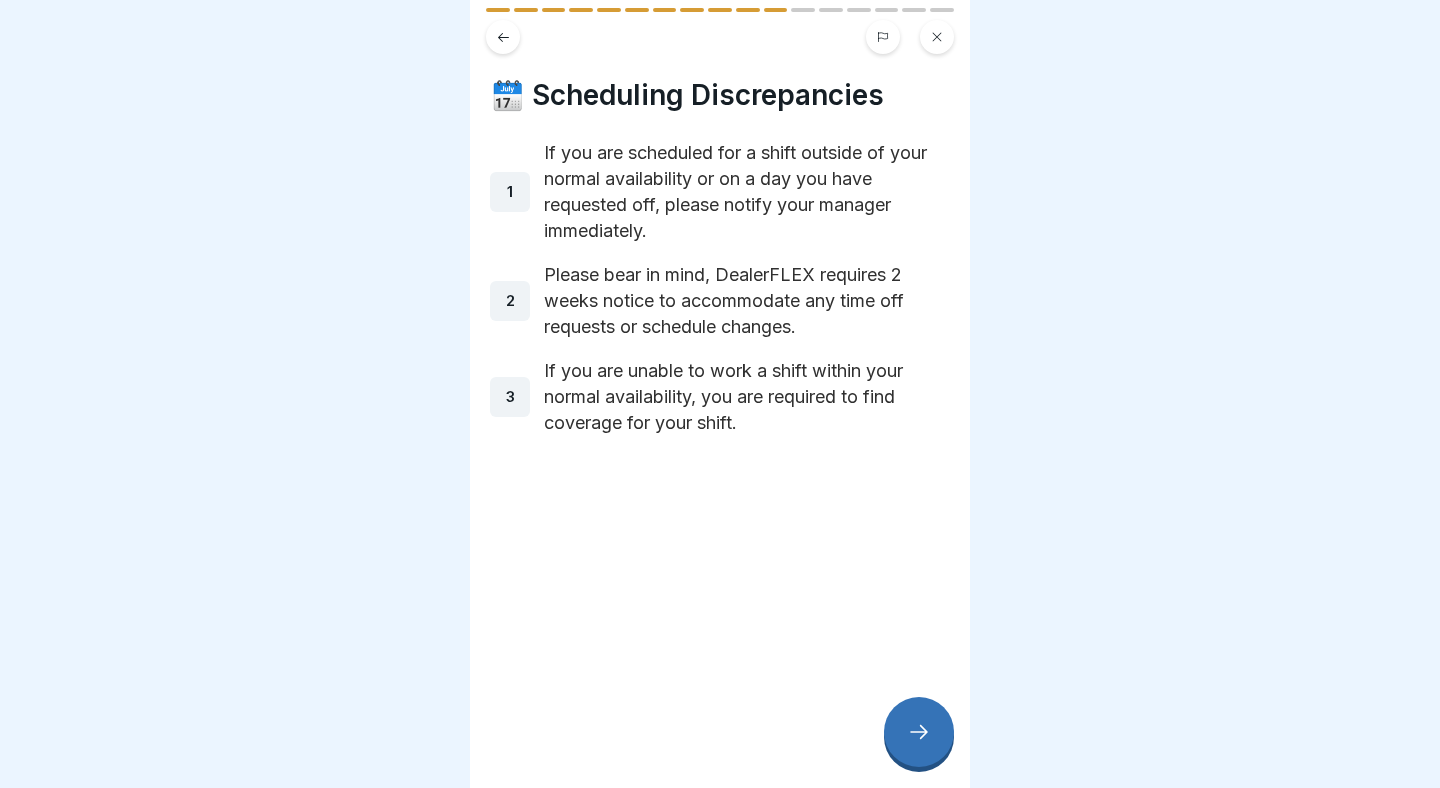 click 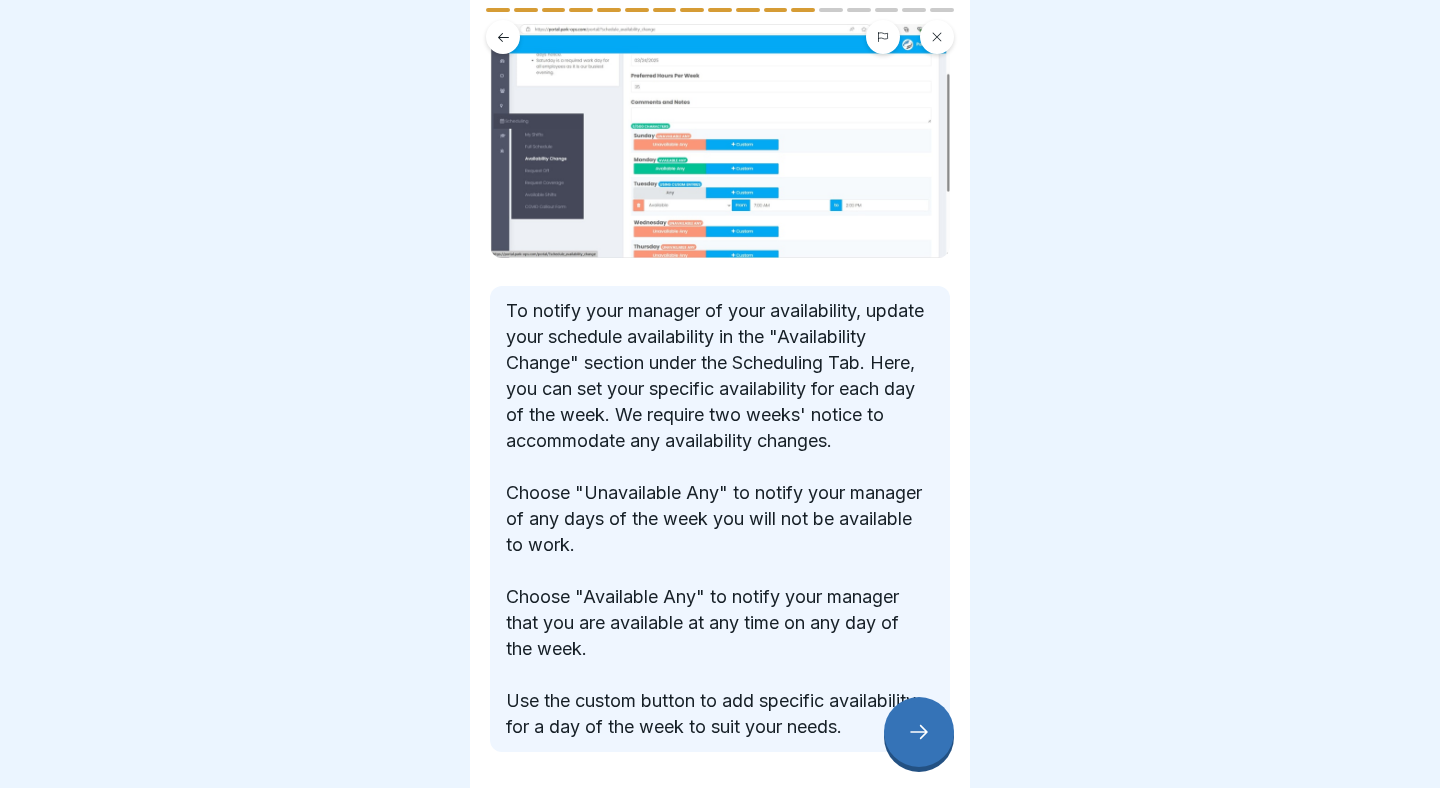 click 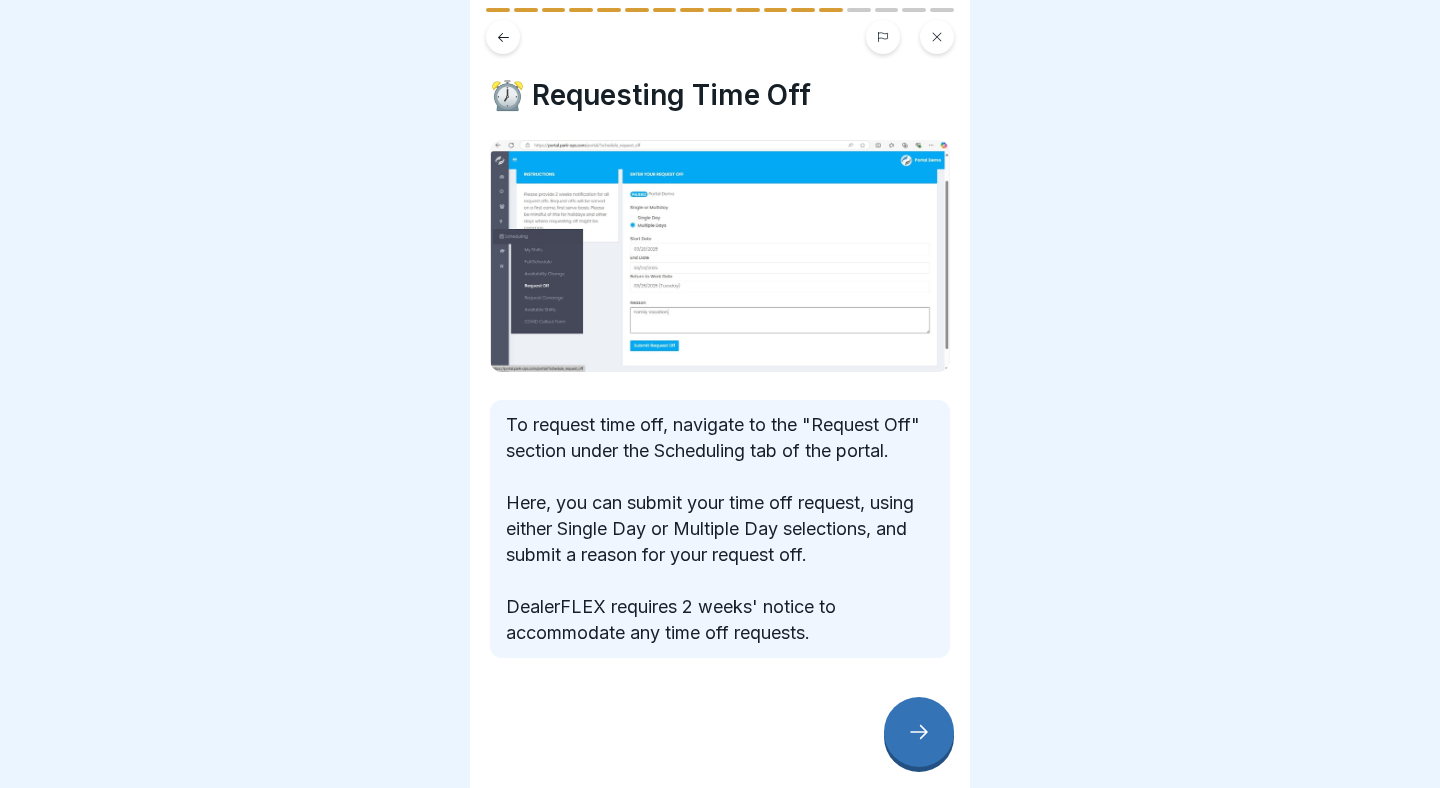 click 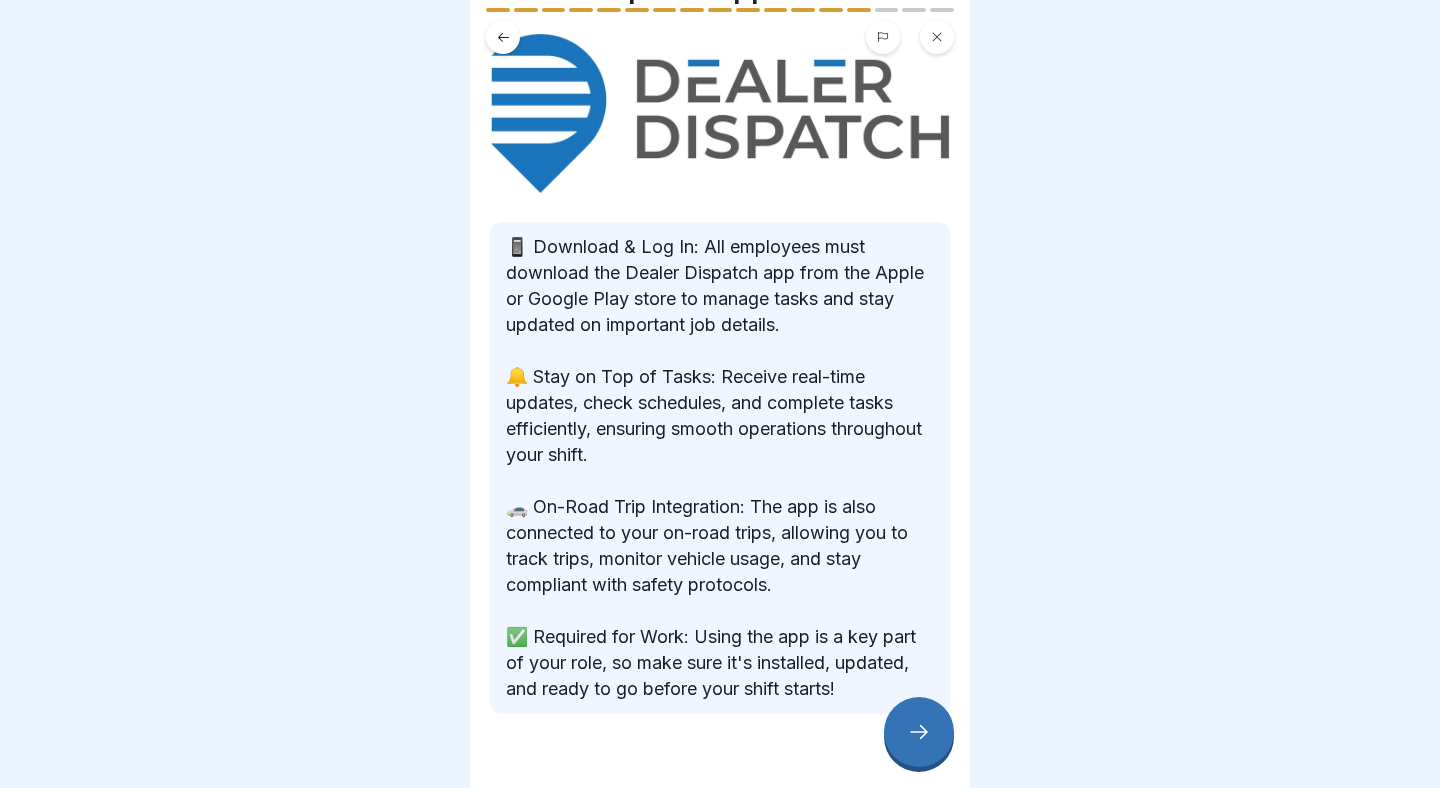 scroll, scrollTop: 0, scrollLeft: 0, axis: both 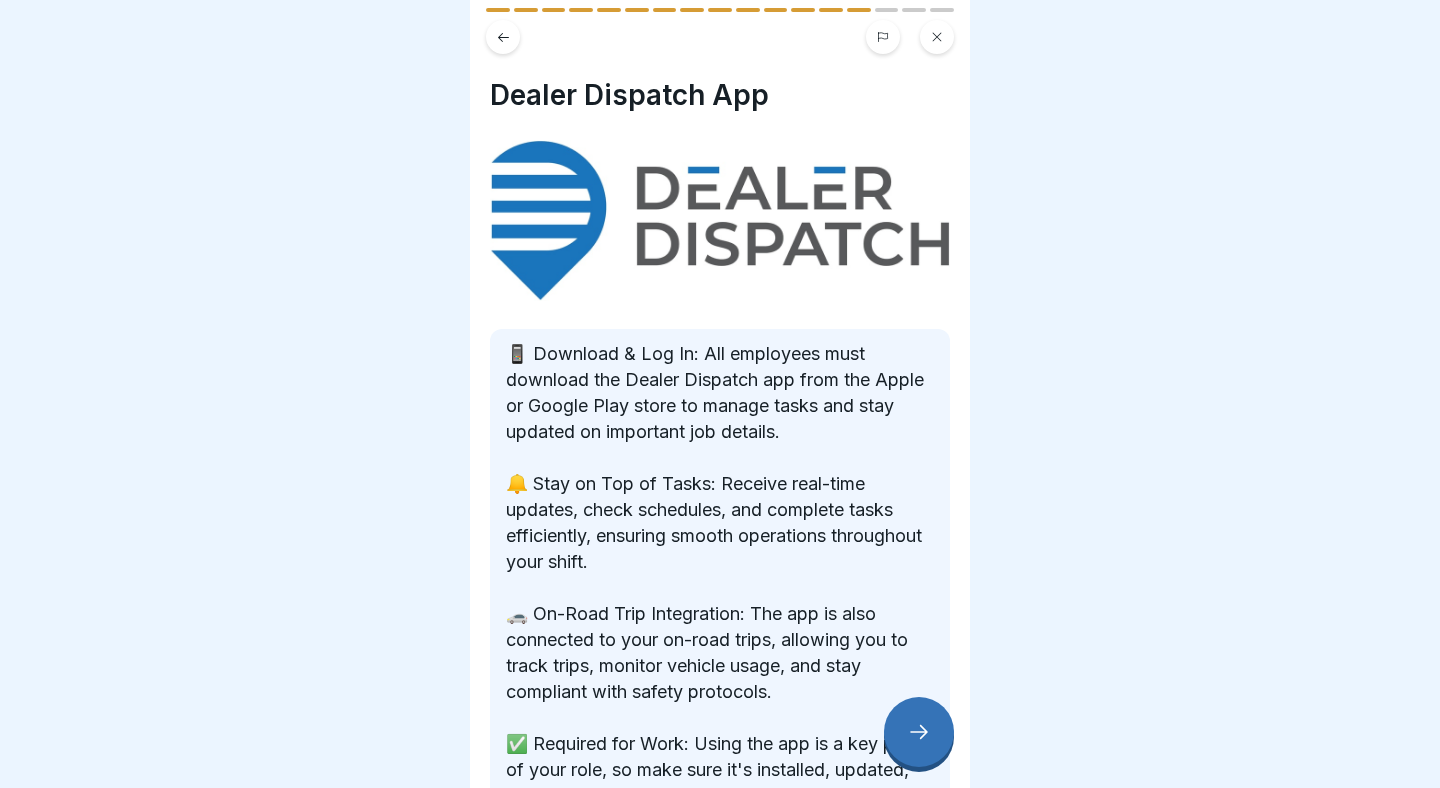click at bounding box center [919, 732] 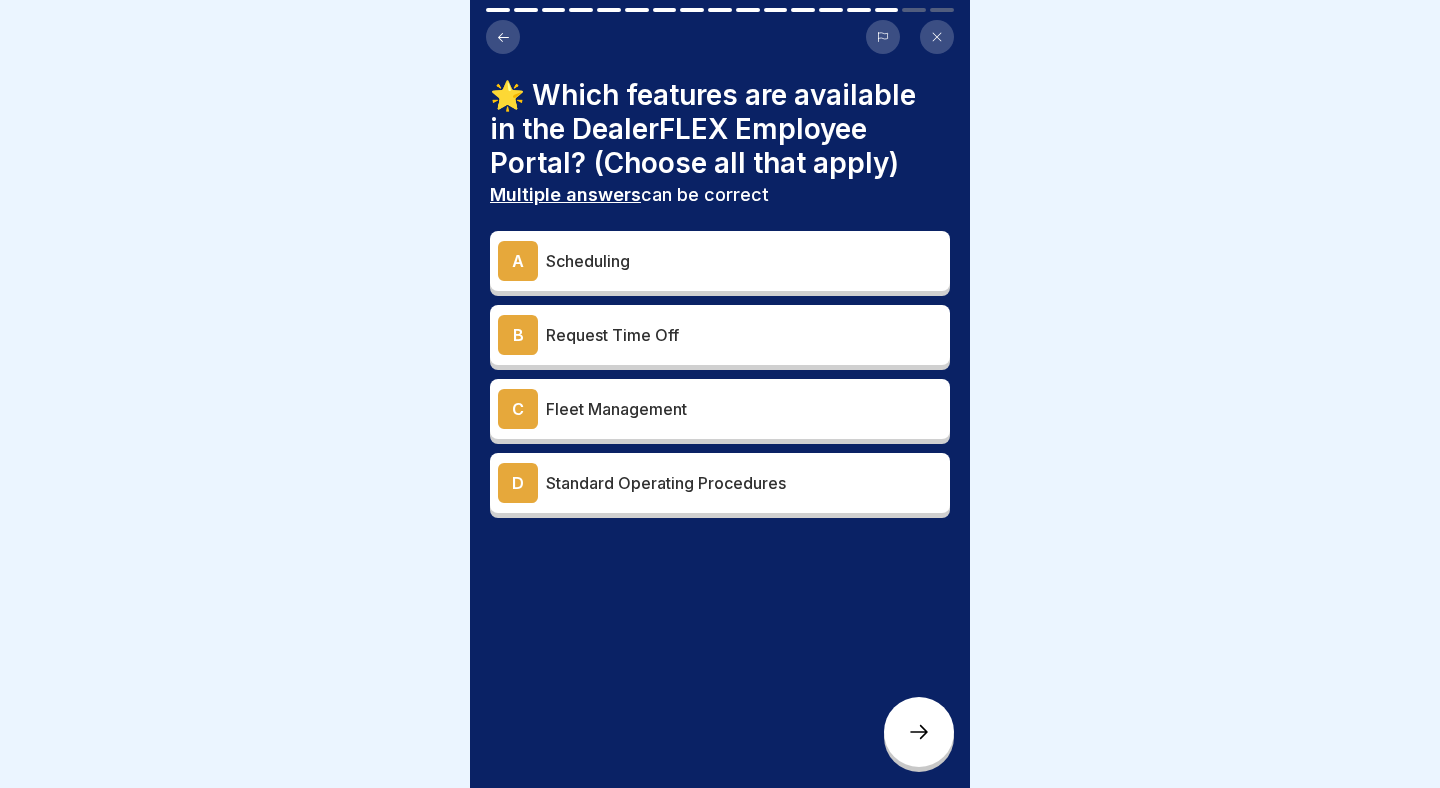click on "Scheduling" at bounding box center [744, 261] 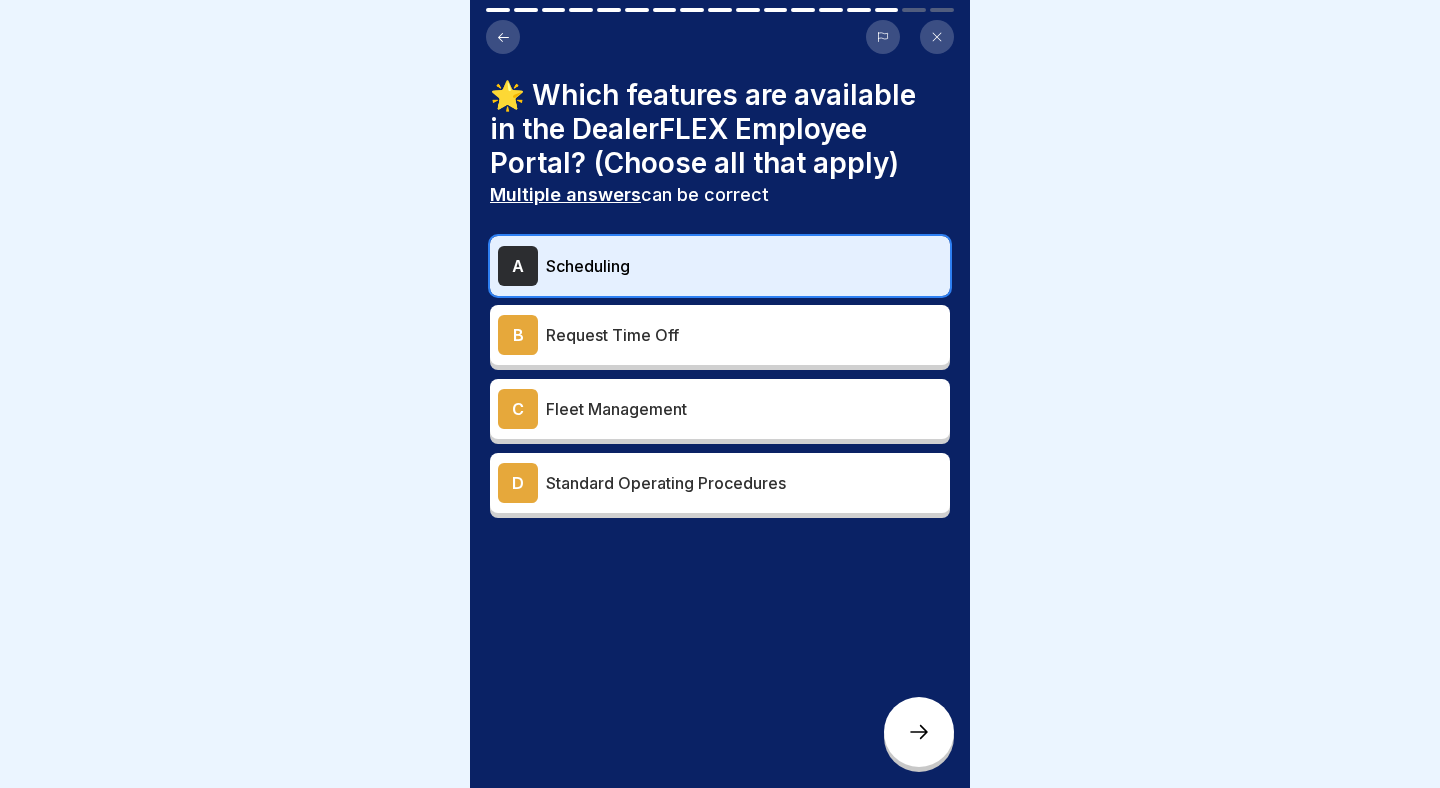 click on "Request Time Off" at bounding box center [744, 335] 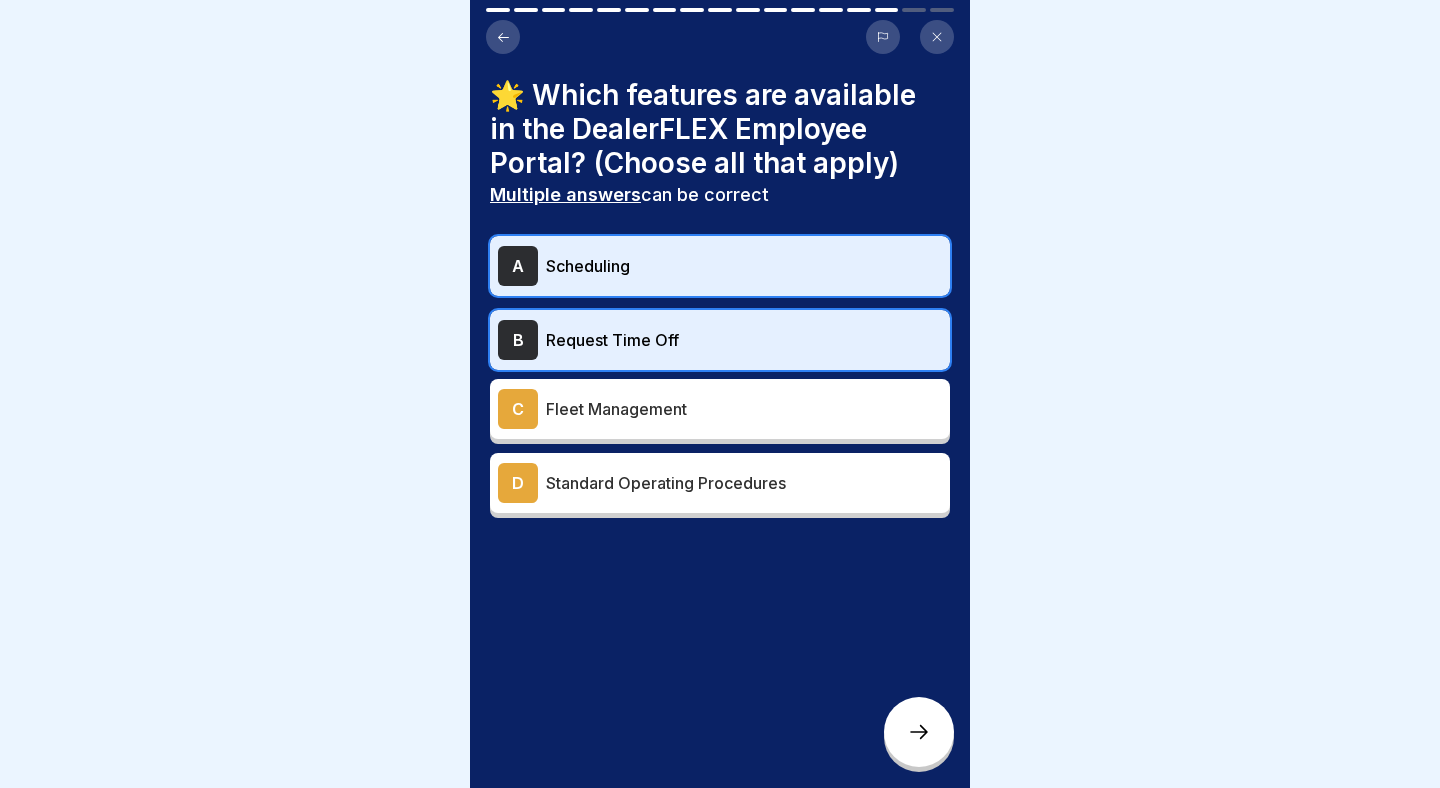 click at bounding box center (919, 732) 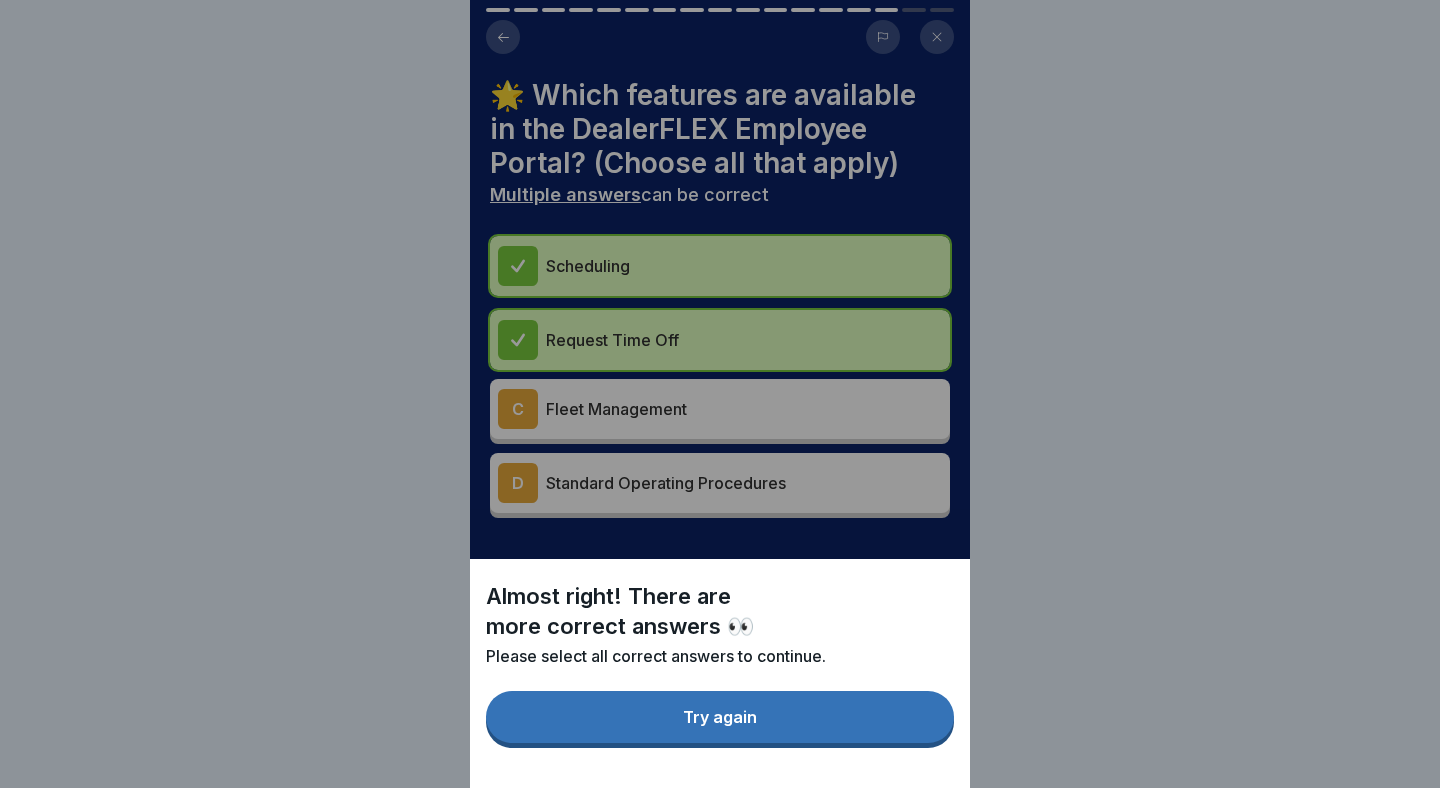 click on "Try again" at bounding box center [720, 717] 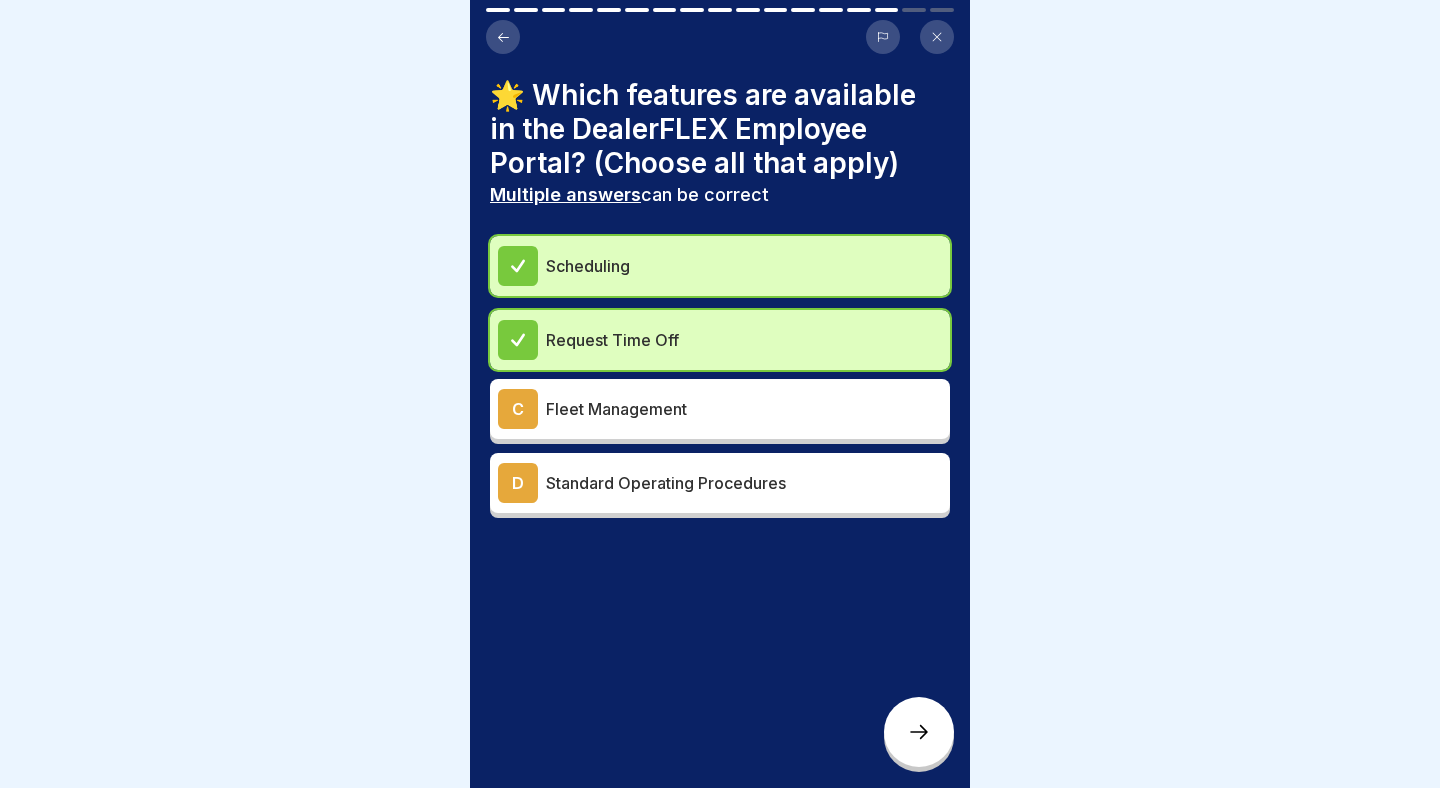click 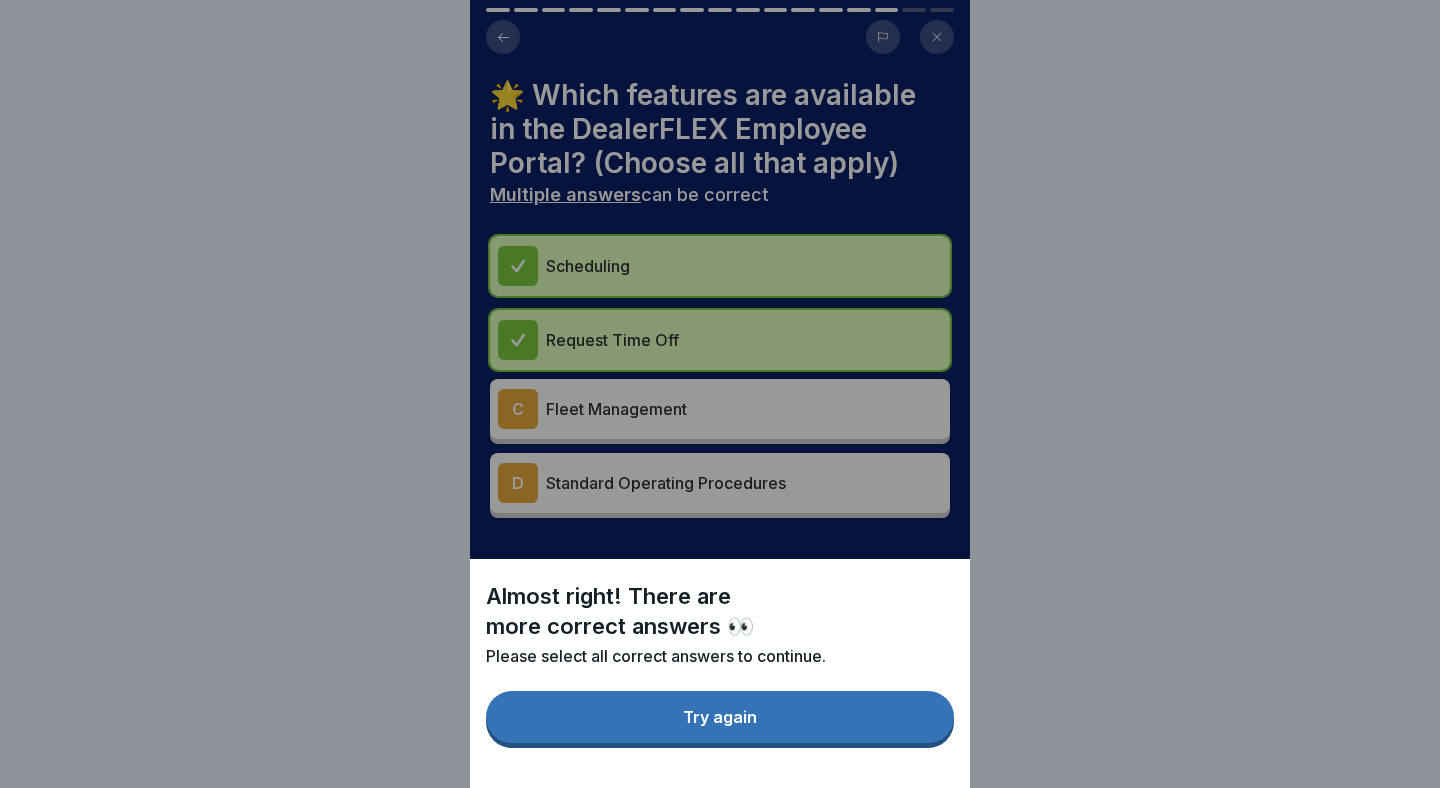 click on "Try again" at bounding box center [720, 717] 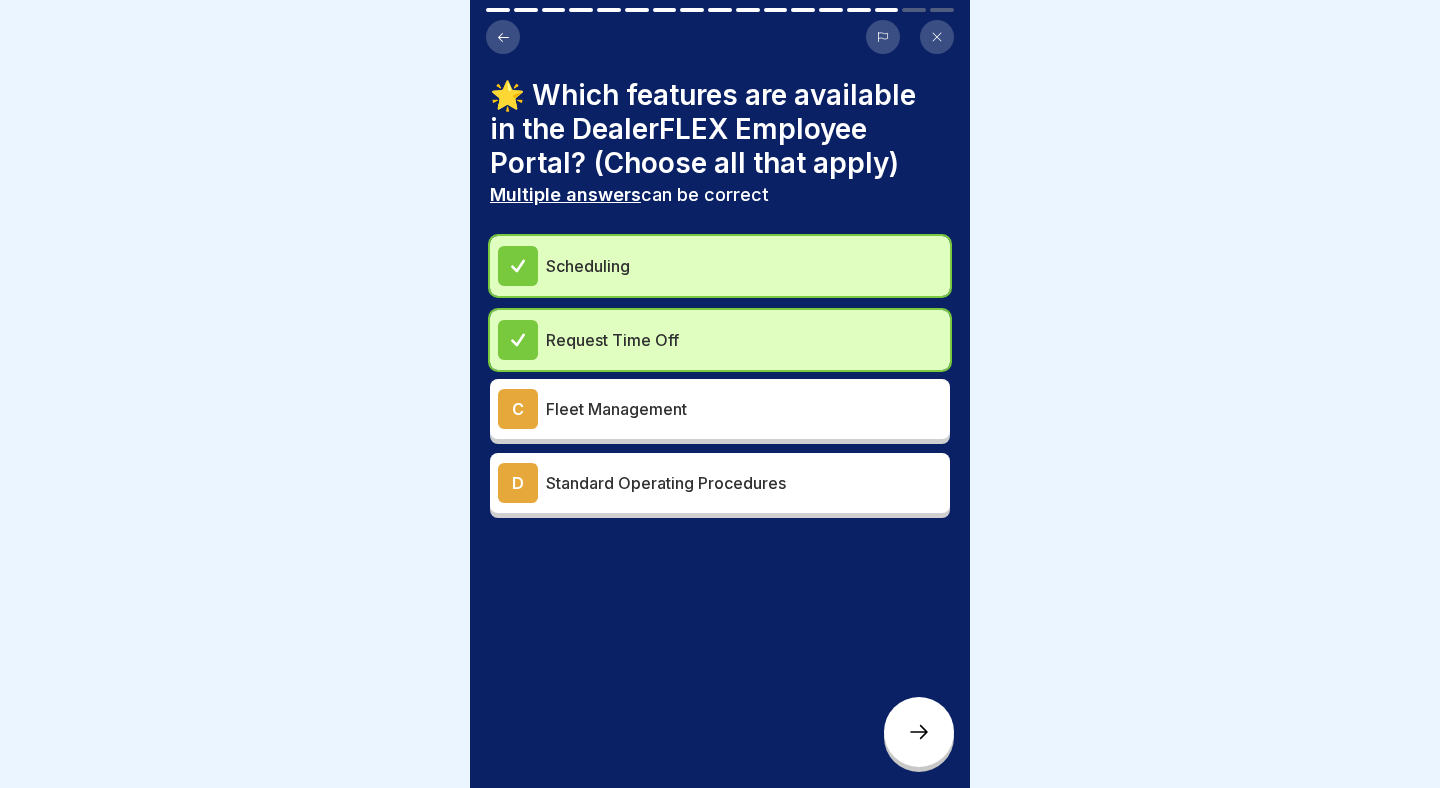 click on "D Standard Operating Procedures" at bounding box center (720, 483) 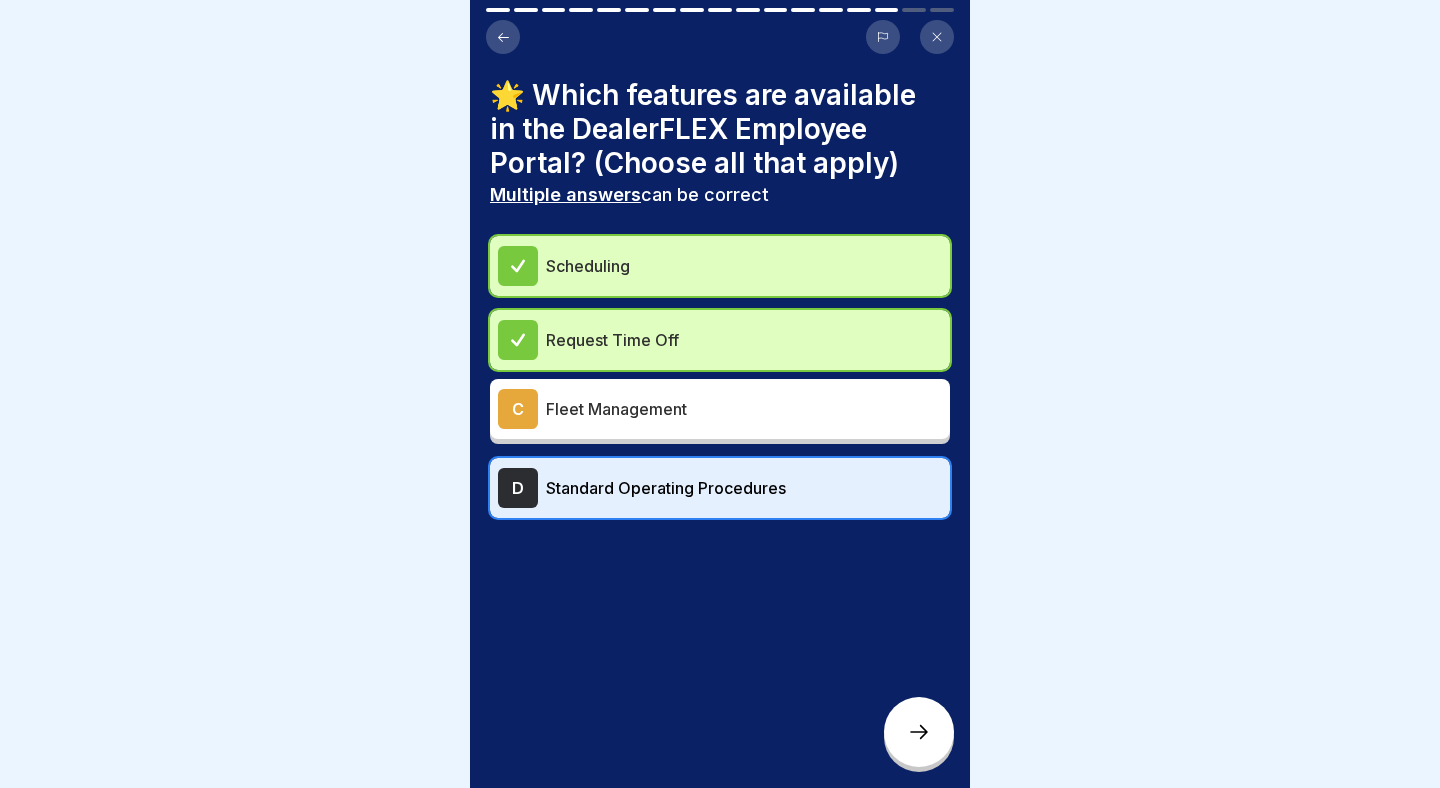 click at bounding box center (919, 732) 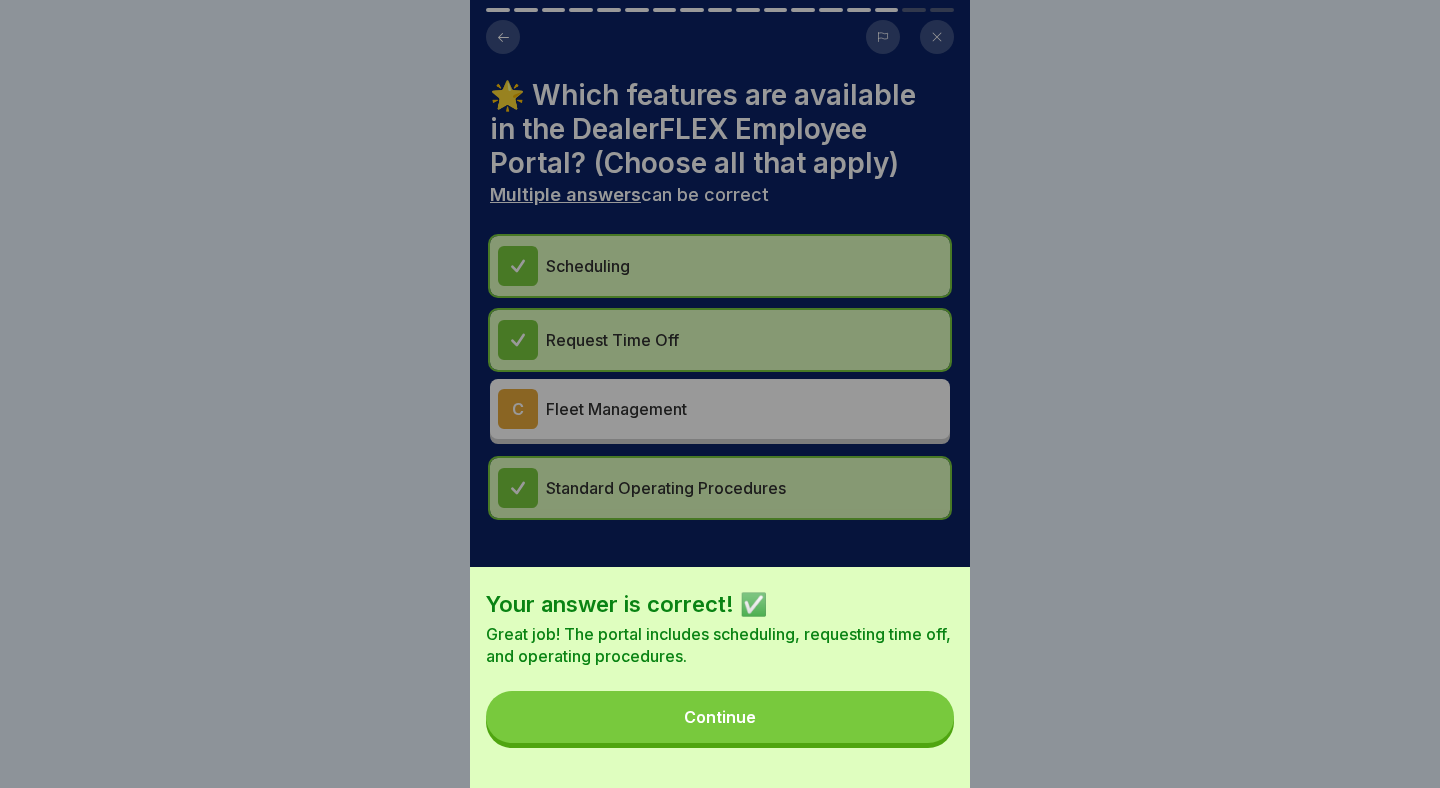click on "Continue" at bounding box center (720, 717) 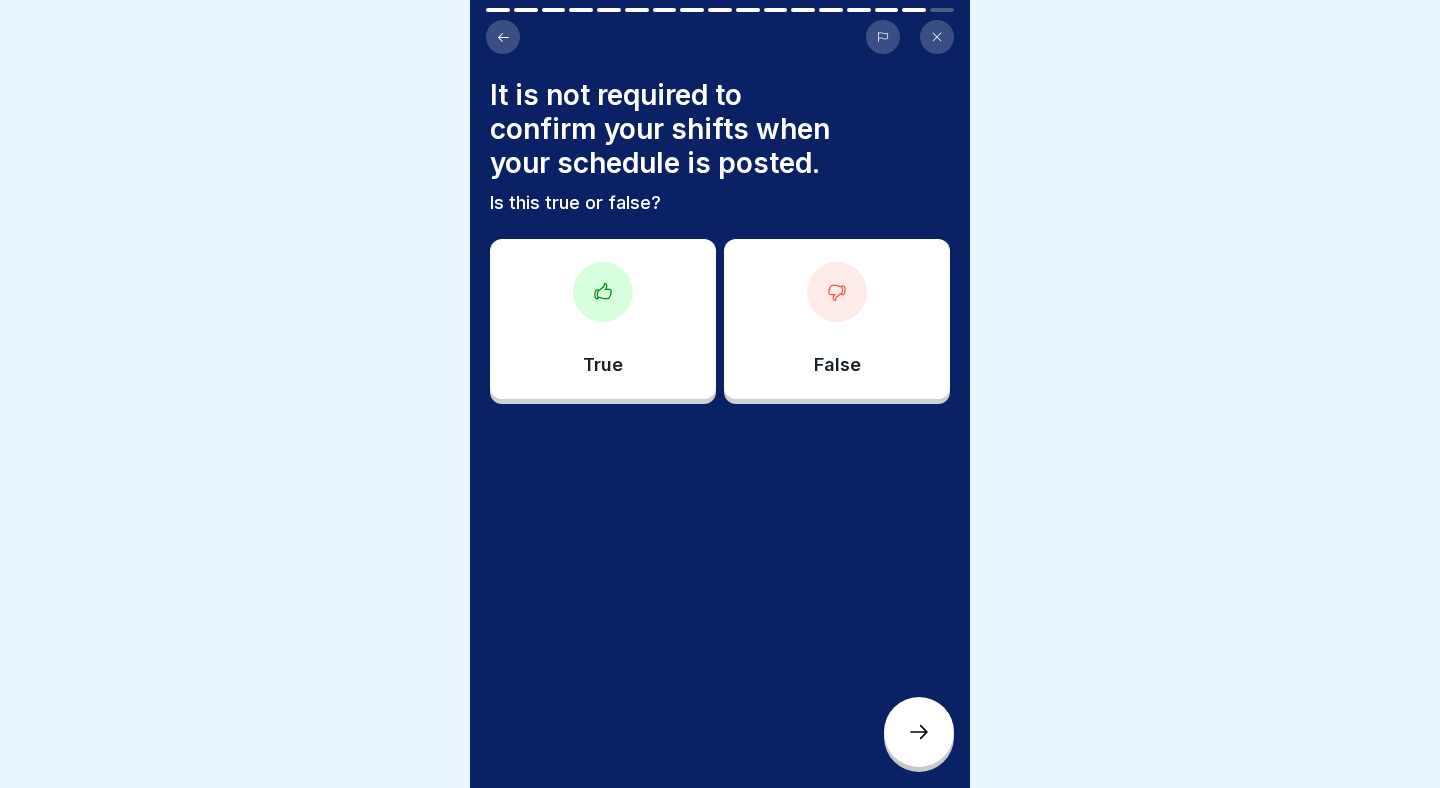 click at bounding box center (837, 292) 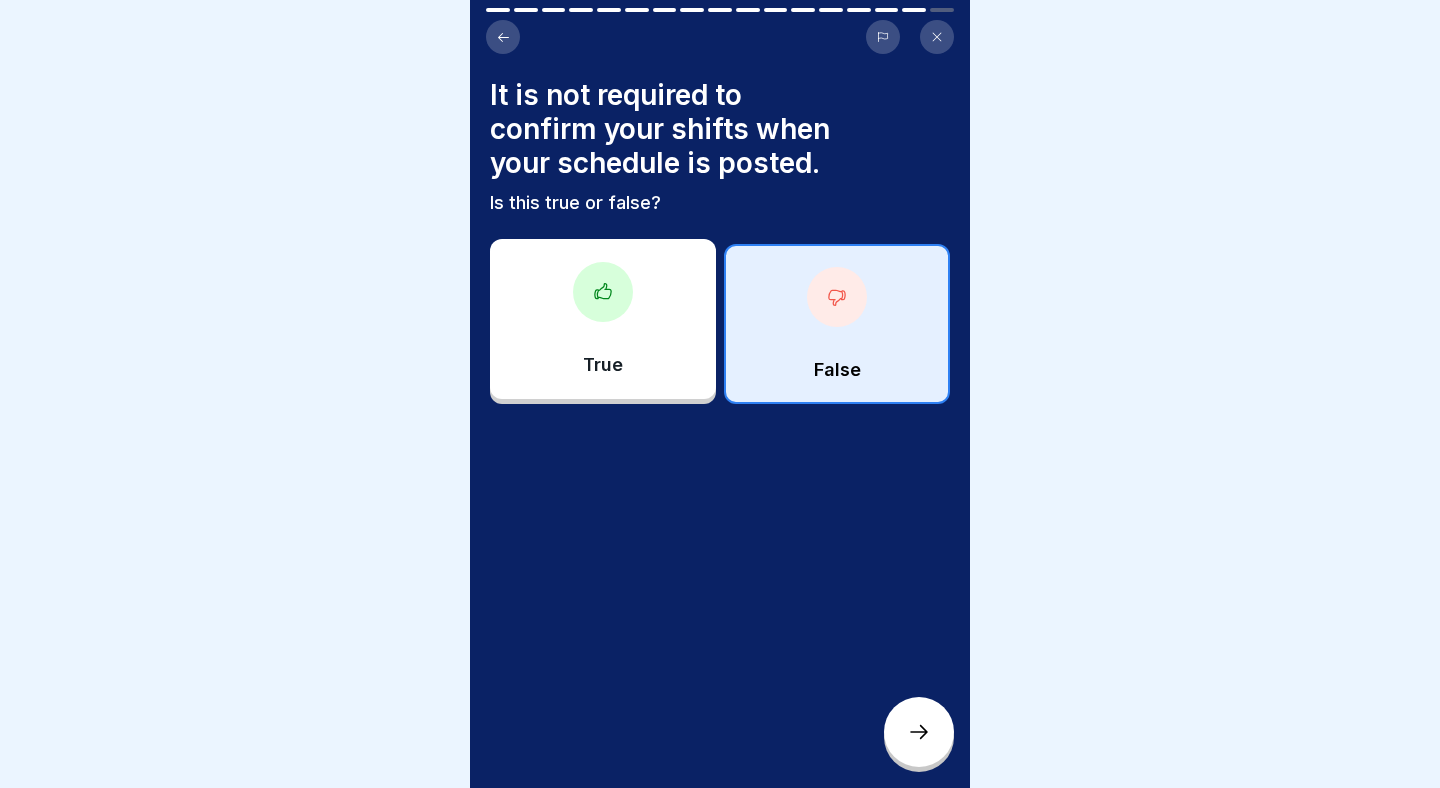 click on "DealerFLEX Orientation - Fixed Operations Division 17 Steps English 🛠️ Tools and Resources for Success Learn how to utilize the DealerFLEX Employee Portal. Enhance your onboarding experience with essential tools and procedures. Continue 🌐 Exploring the DealerFLEX Employee Portal Use the Employee Portal for online access to everything DealerFLEX:
🗓️ Scheduling
🌴 Requesting time off
📞 Management contacts
📋 Operating procedures
📝 Feedback
...and much more! 🚀 🔒 Log in to the Employee Portal 🌐 Navigate [DOMAIN_NAME].
🔑 Log in using the email you used on your application and the password you created during your onboarding.
🔄 If you do not remember your password, click on the "Forgot Your Password?" button to reset your password. 🖥️ The Employee Dashboard & Portal Navigation 💰 Refer and Earn! It's not a big deal if you forget to clock in or out for your shift. Is this true or false? True False 🕒 Using the Employee Time Clock Your Name 1 2 3 Scheduling" at bounding box center (720, 394) 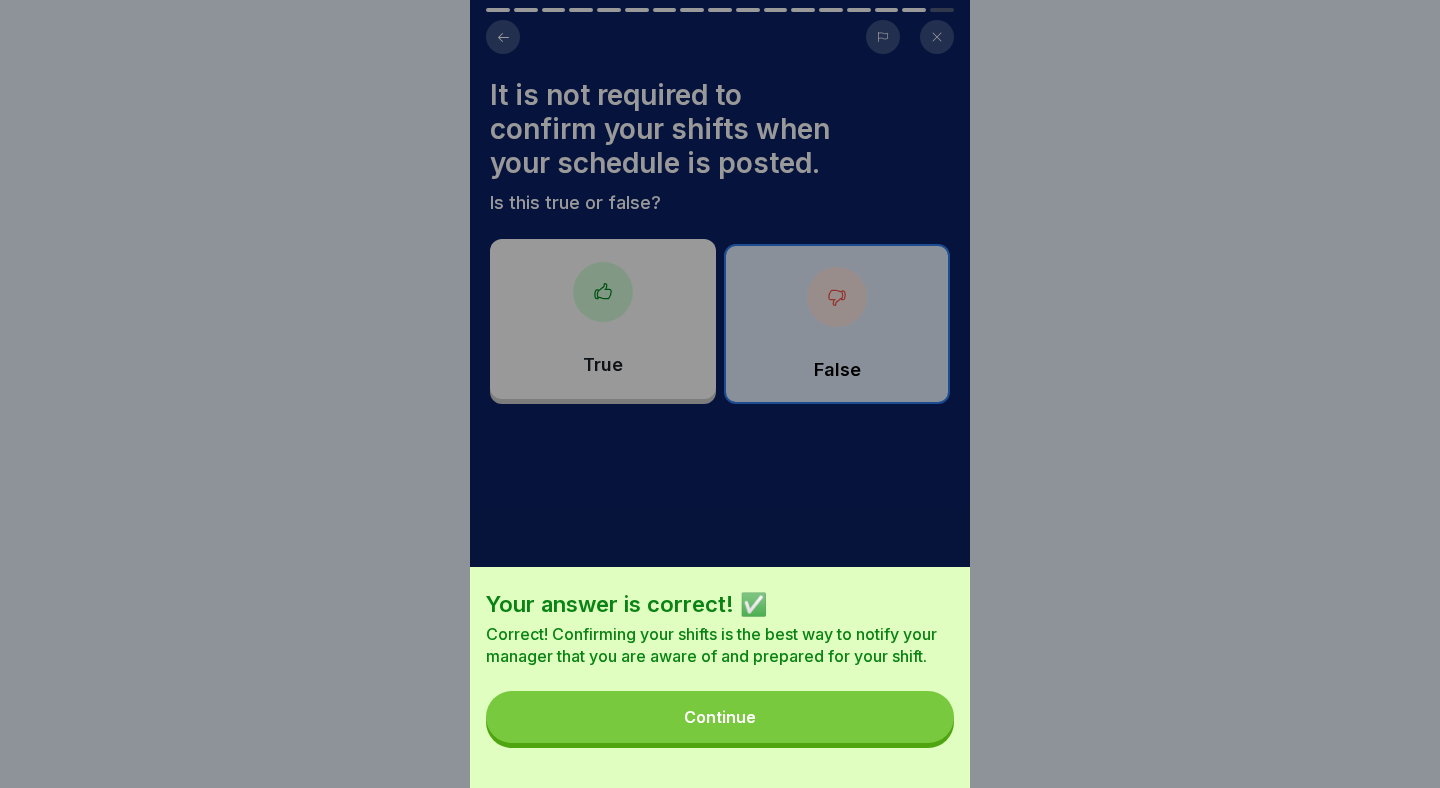 click on "Continue" at bounding box center (720, 717) 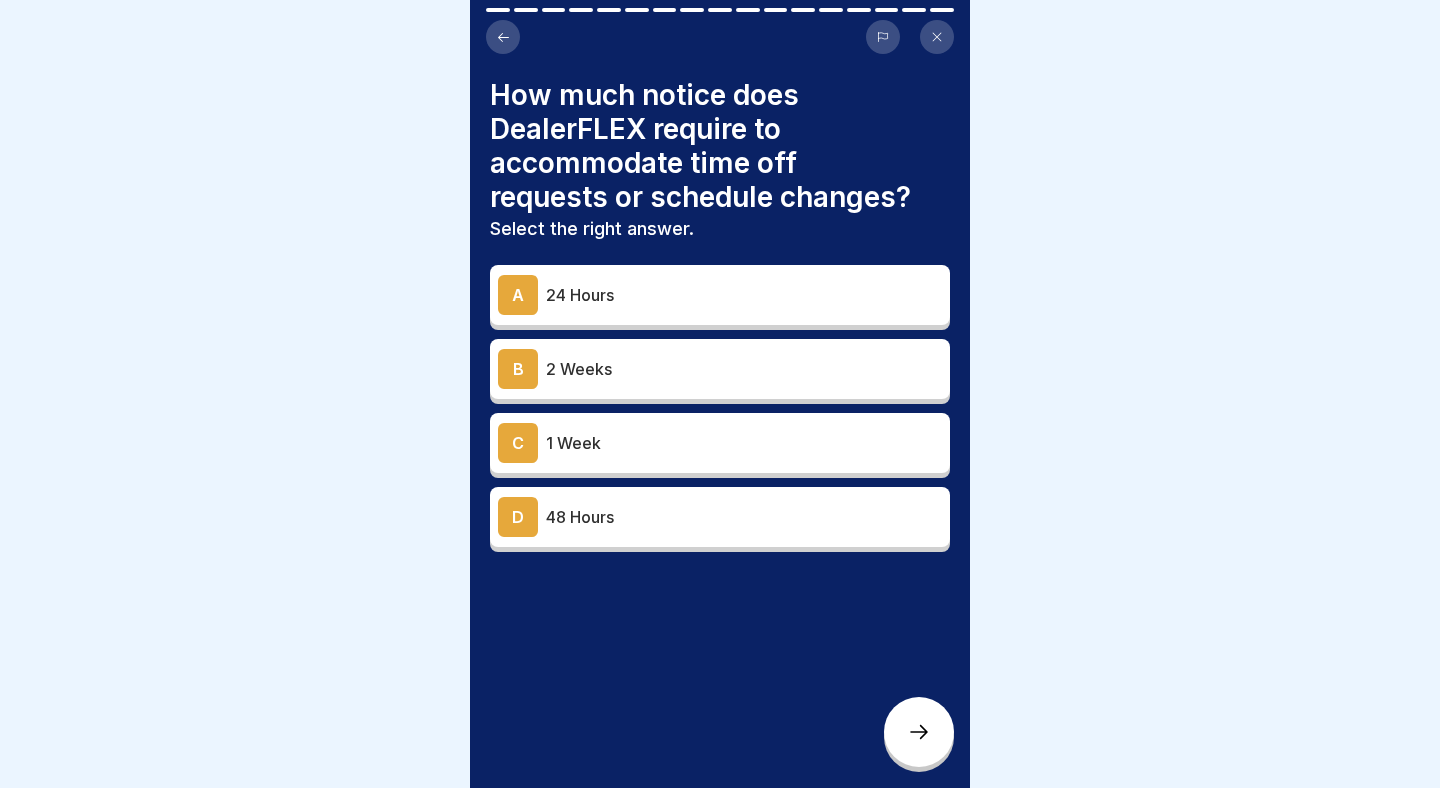click on "2 Weeks" at bounding box center (744, 369) 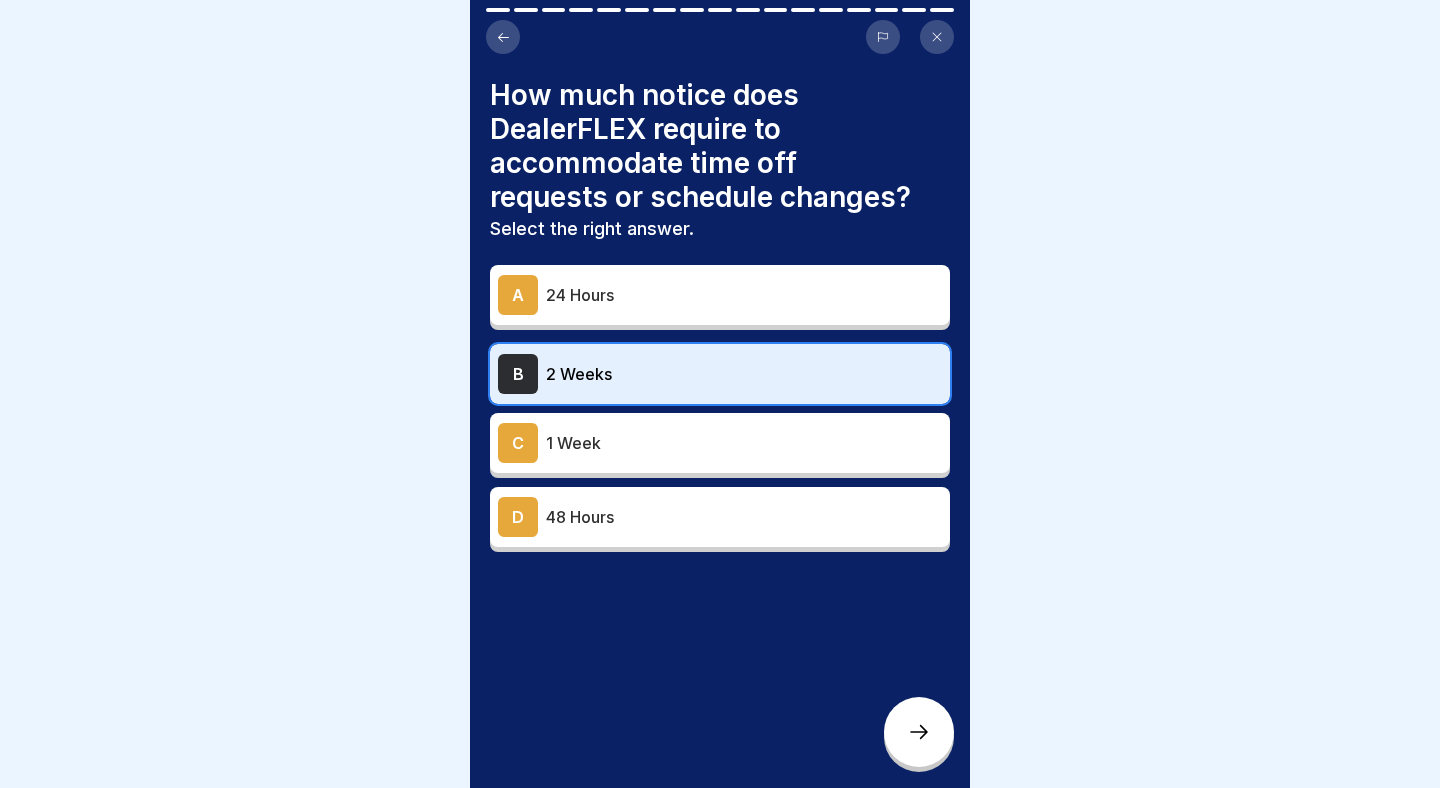 click at bounding box center [919, 732] 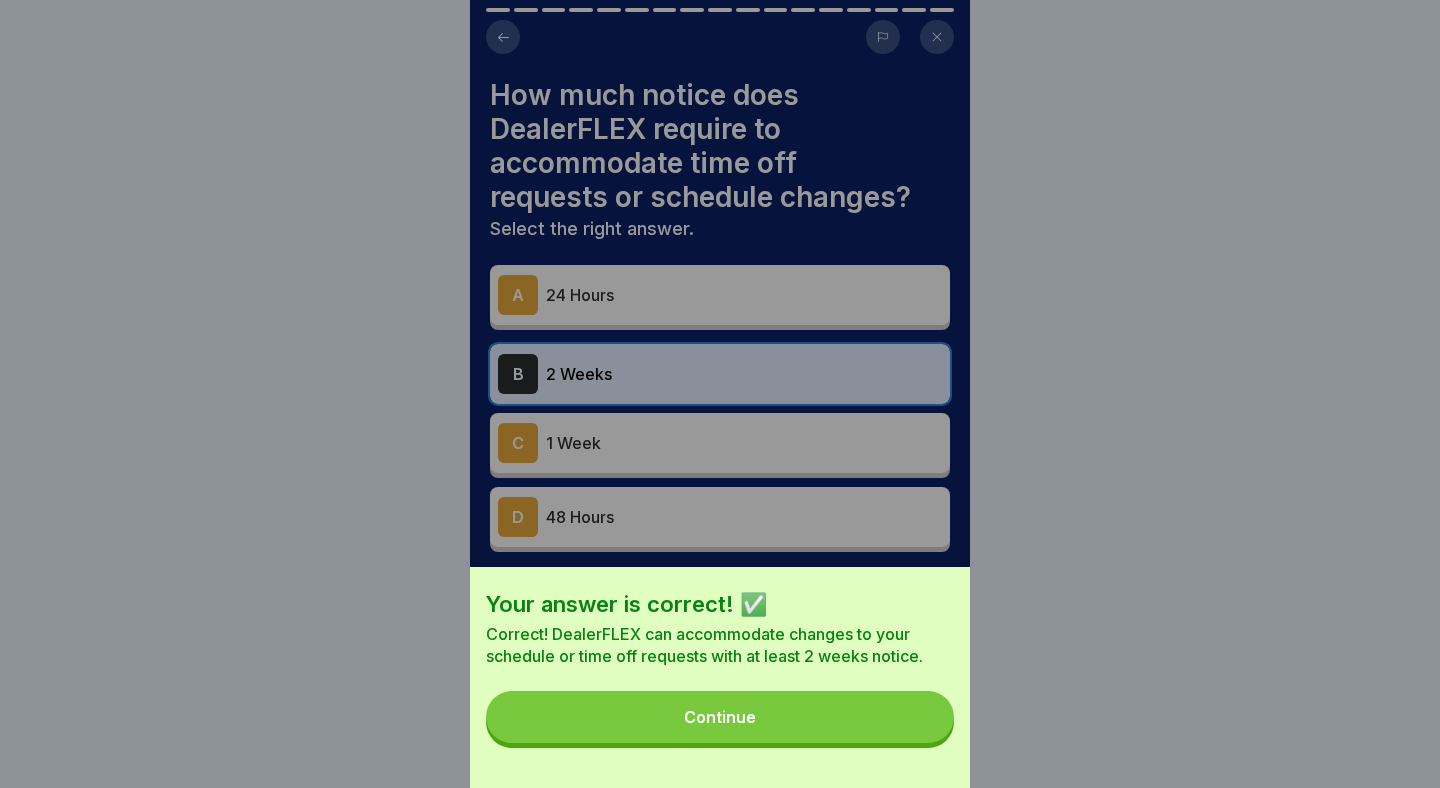 click on "Continue" at bounding box center (720, 717) 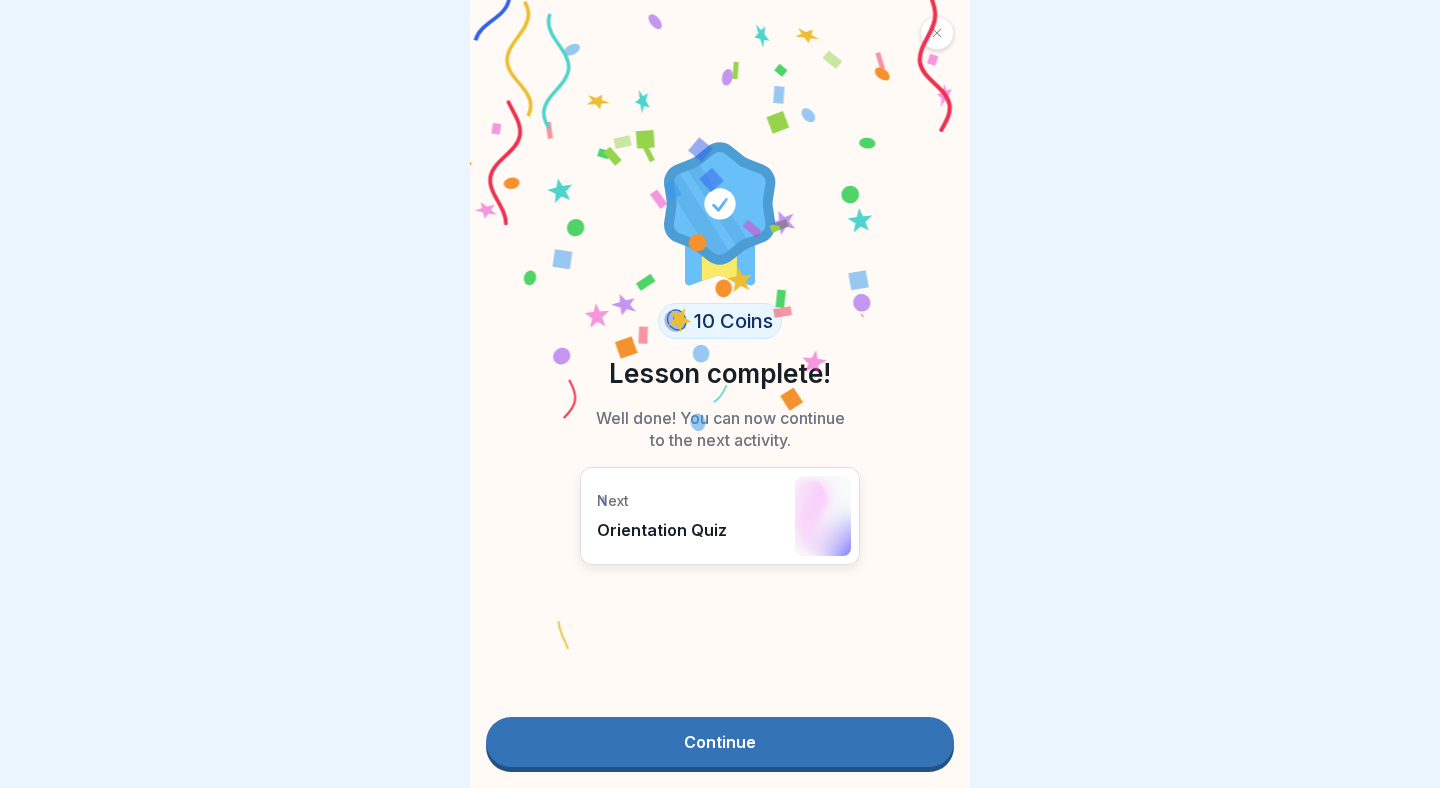 click on "Continue" at bounding box center [720, 742] 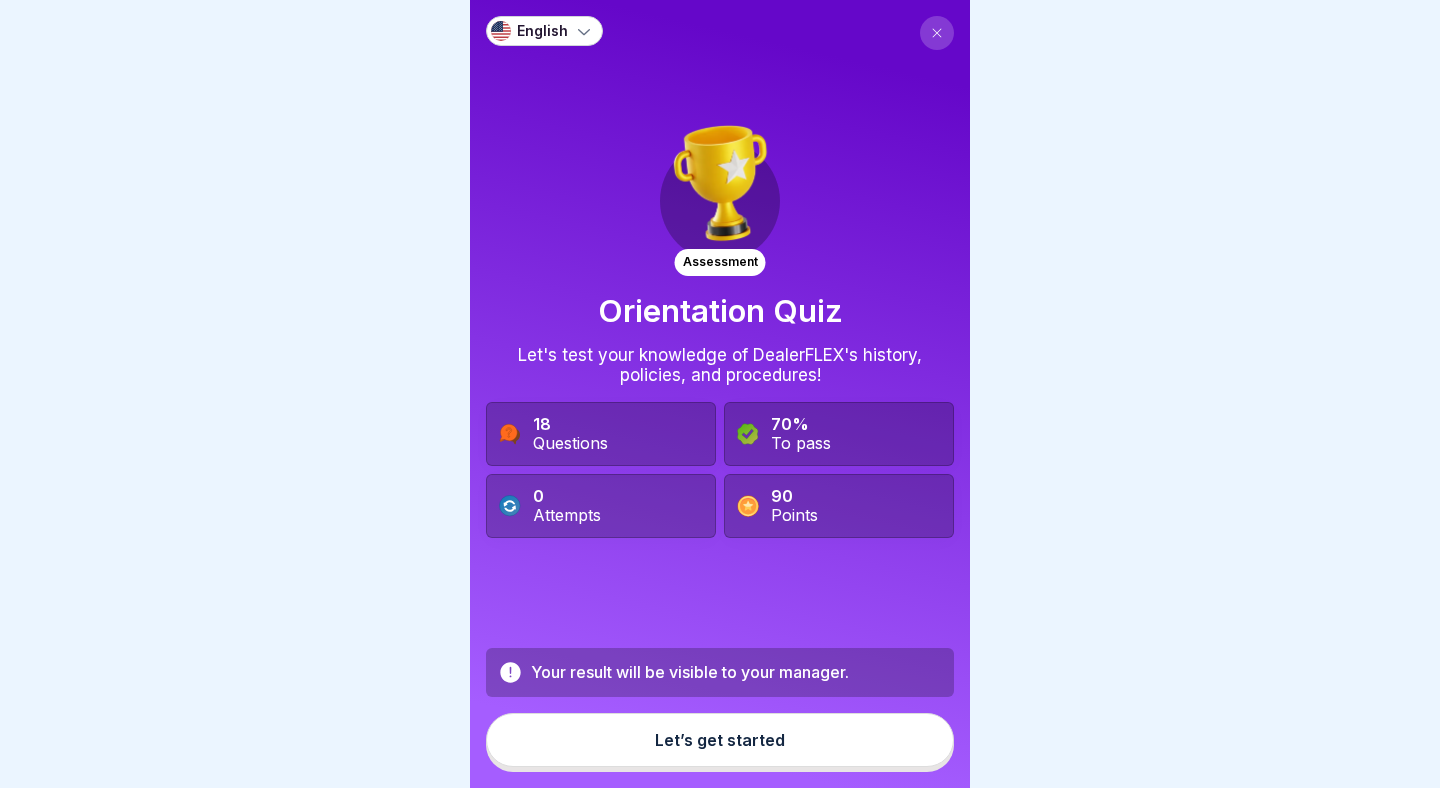 click on "Let’s get started" at bounding box center [720, 740] 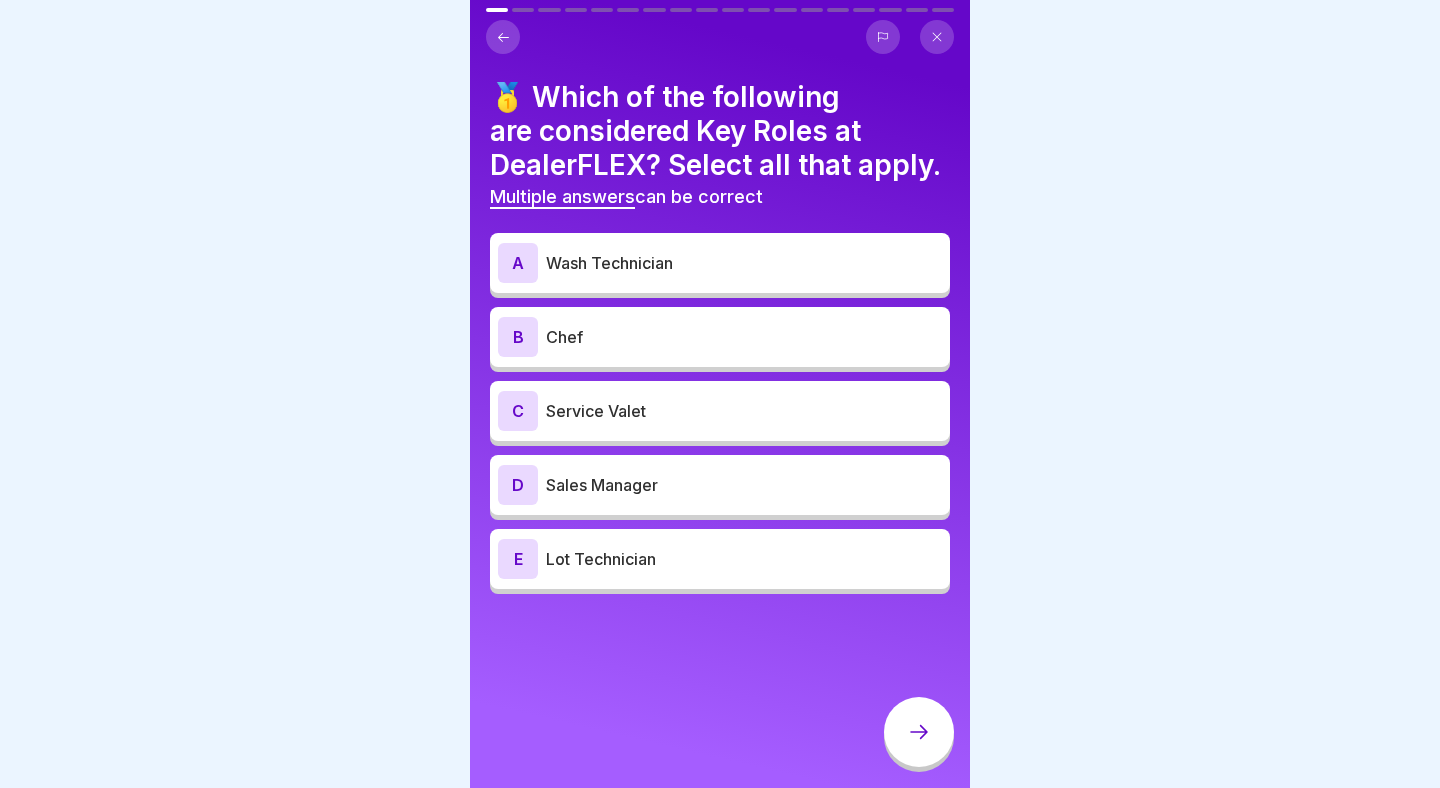 click on "Wash Technician" at bounding box center [744, 263] 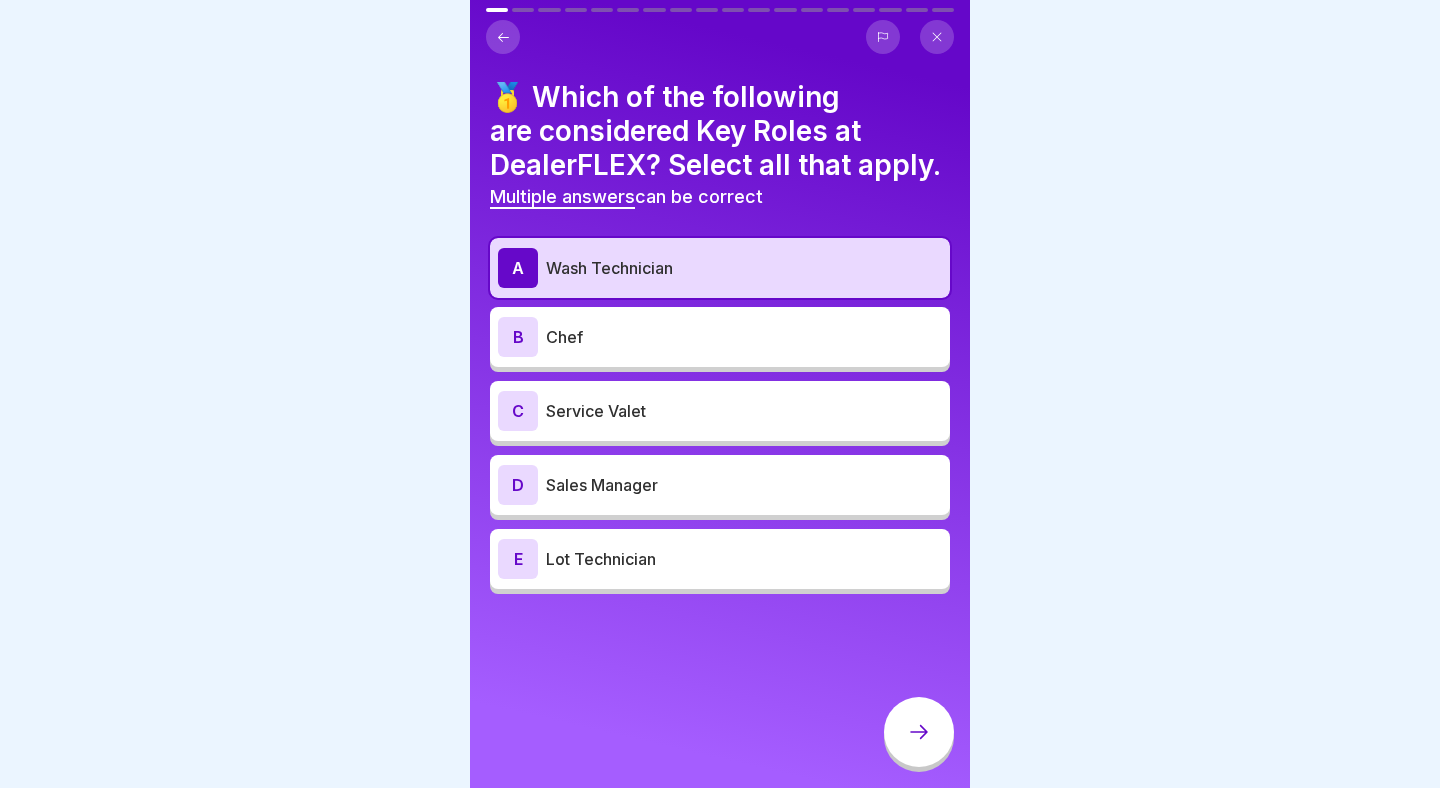 click on "Service Valet" at bounding box center [744, 411] 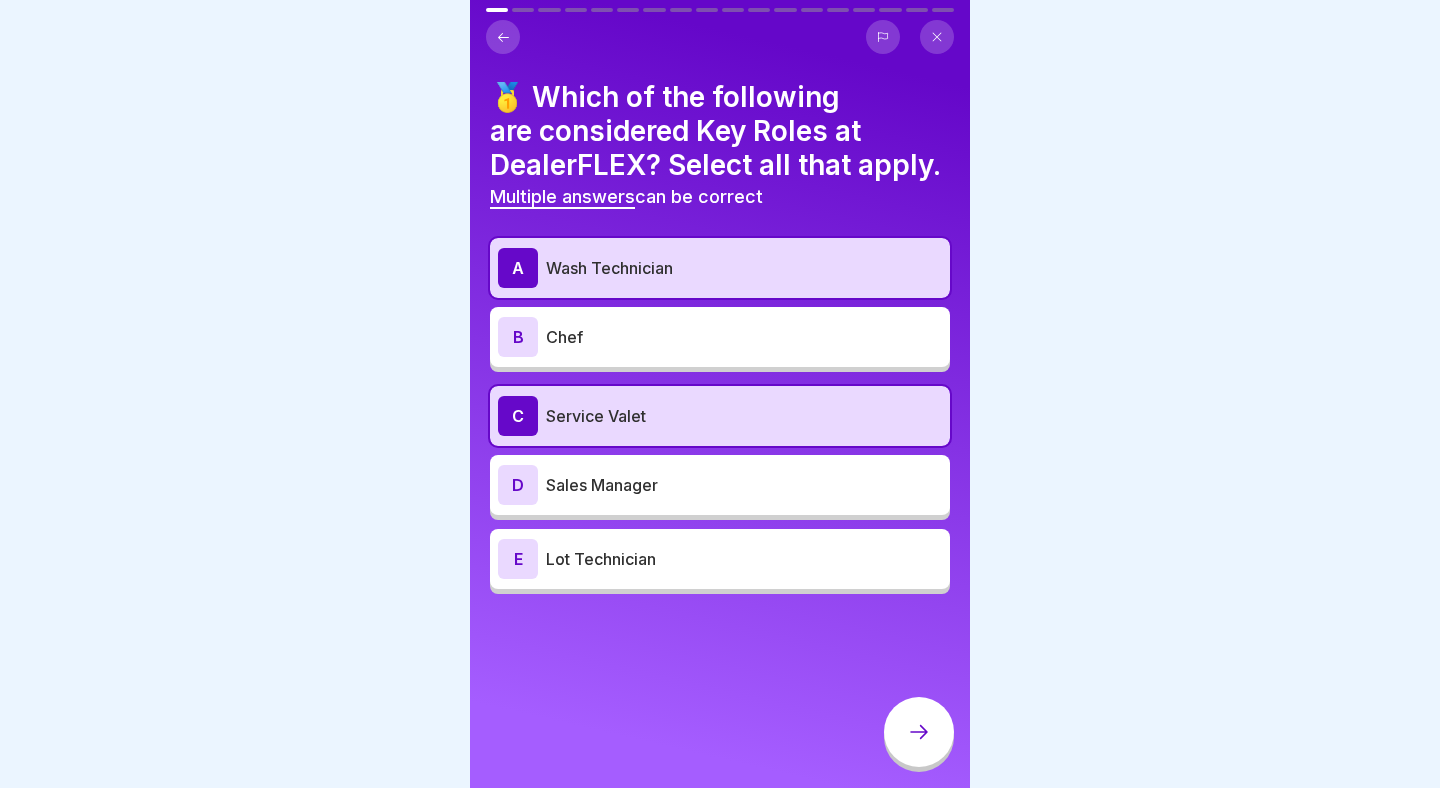 click on "D Sales Manager" at bounding box center (720, 485) 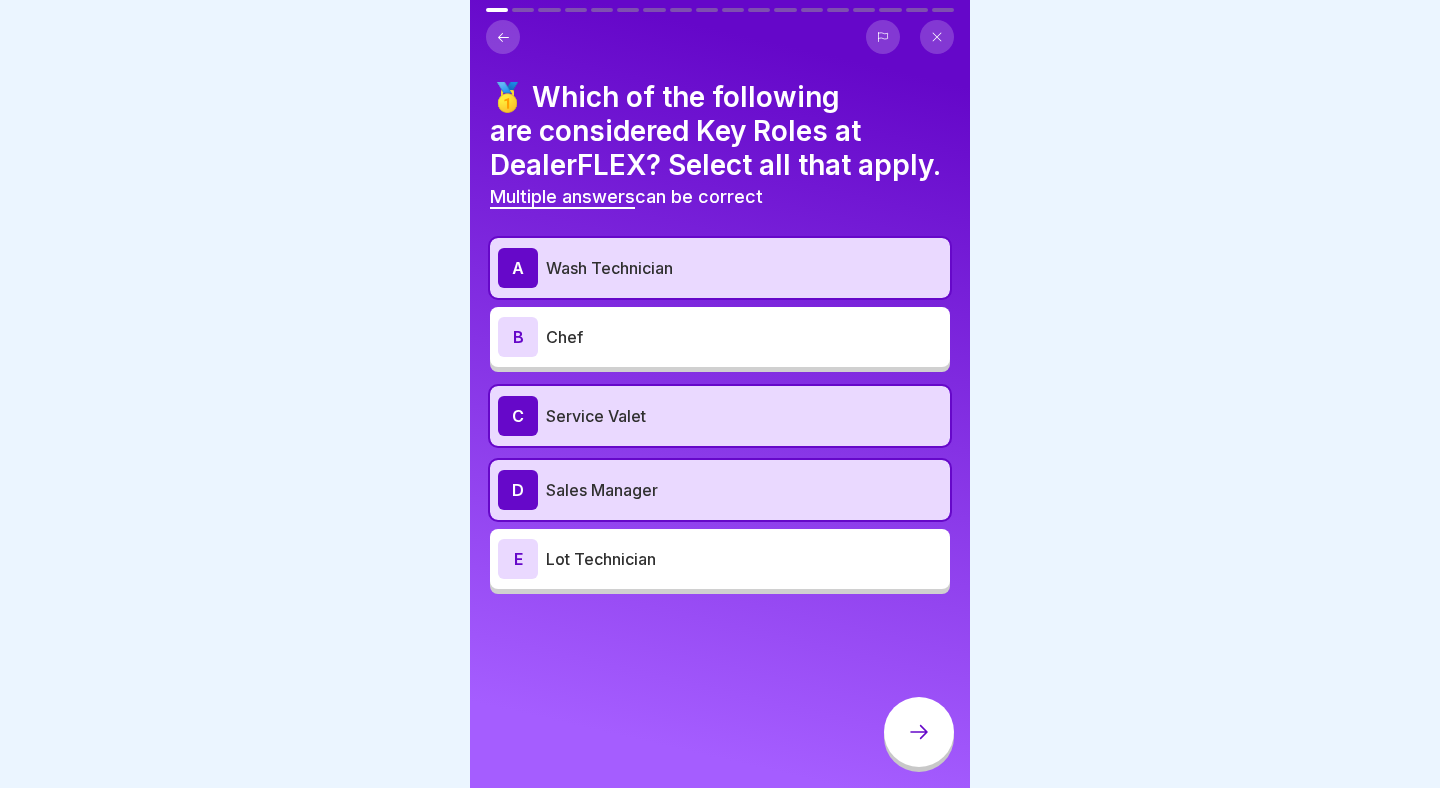 click on "E Lot Technician" at bounding box center [720, 559] 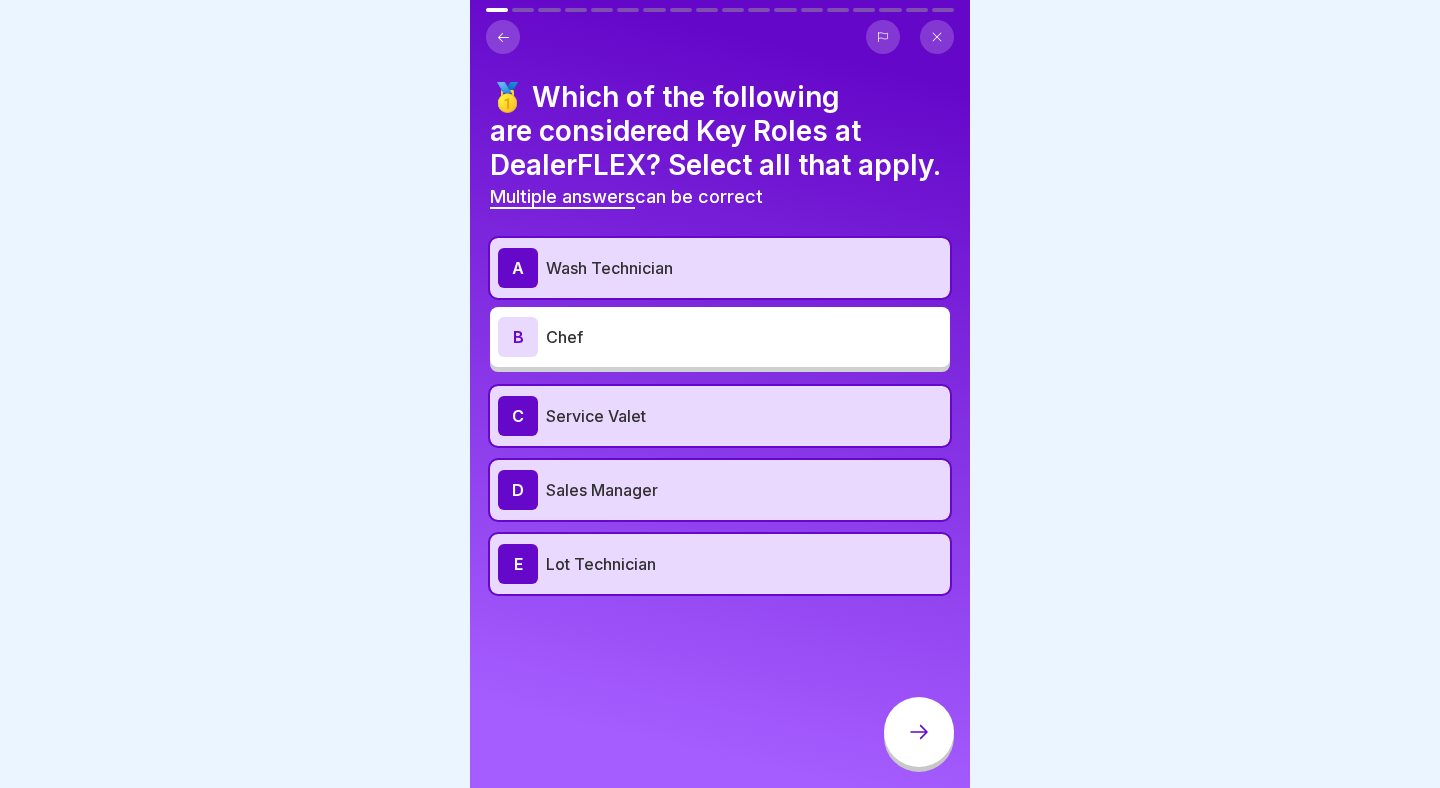 click at bounding box center [919, 734] 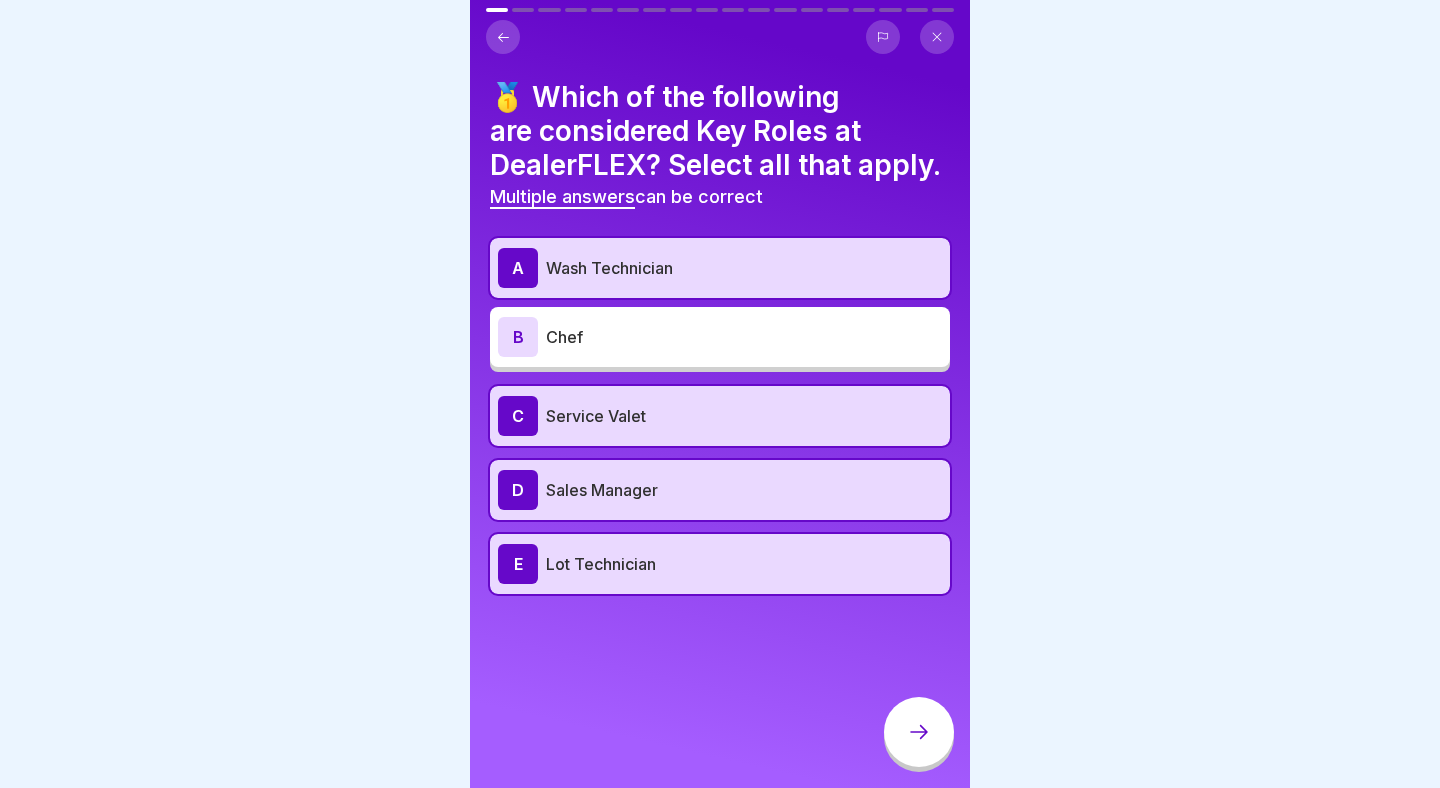 click at bounding box center [919, 732] 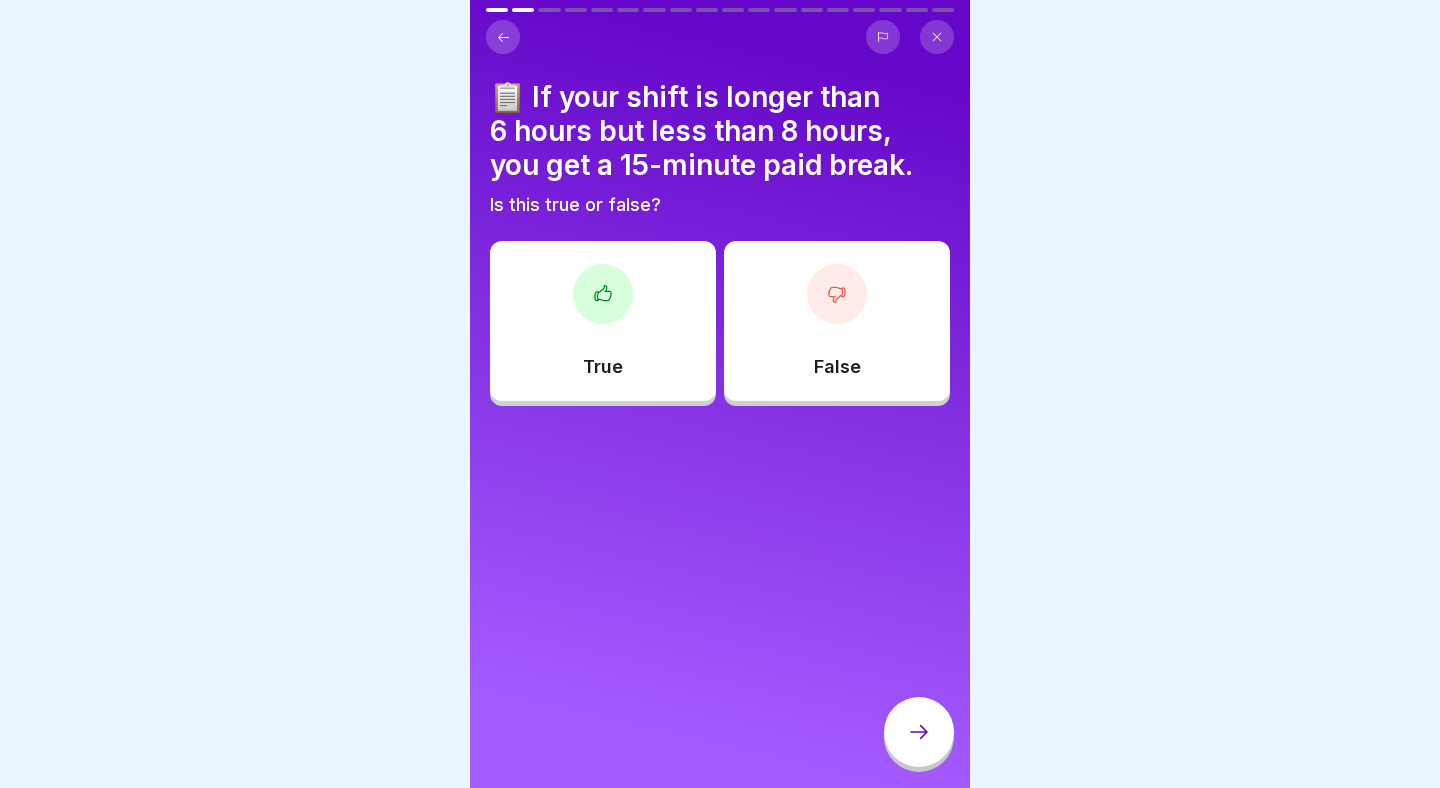 click on "False" at bounding box center [837, 321] 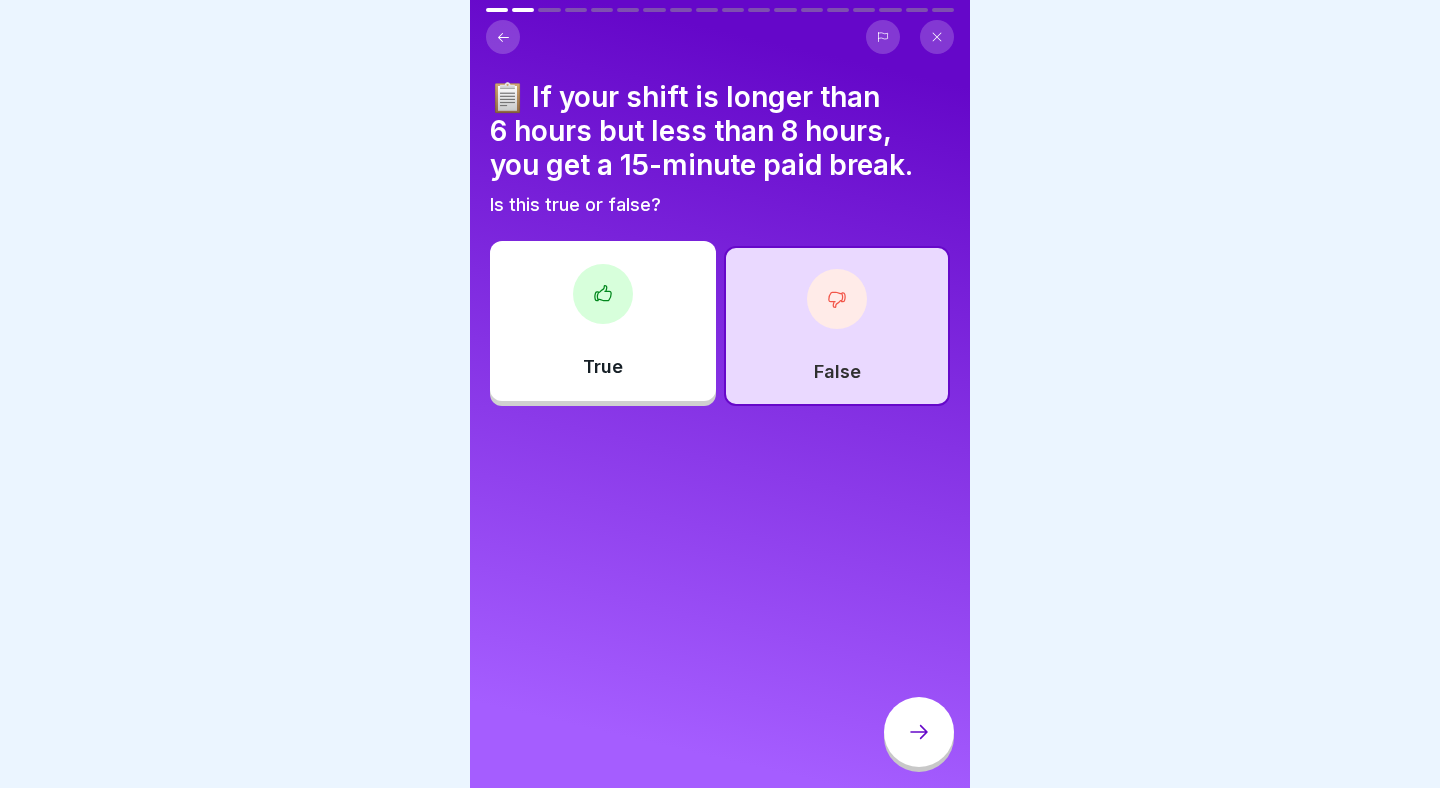 click on "True" at bounding box center (603, 321) 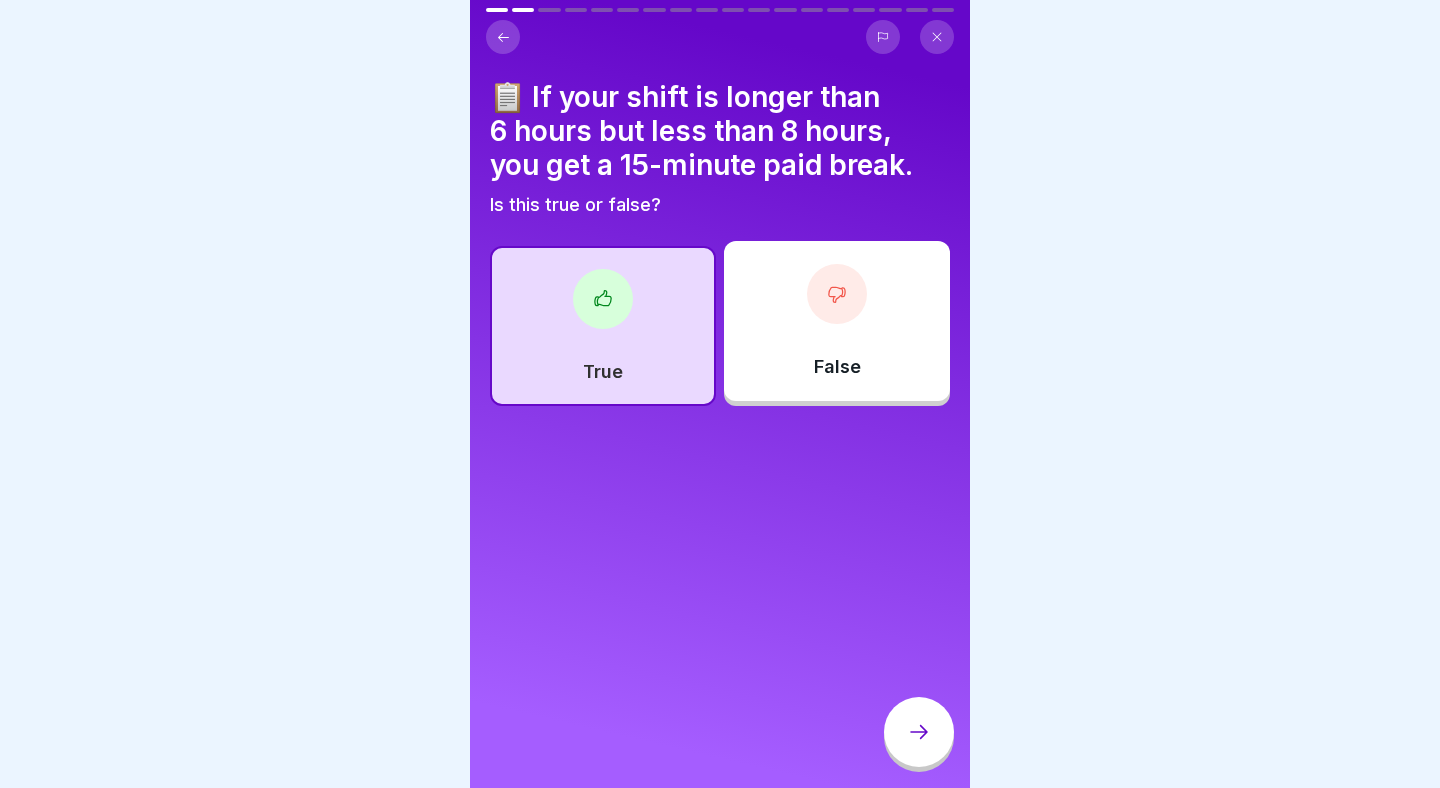 click 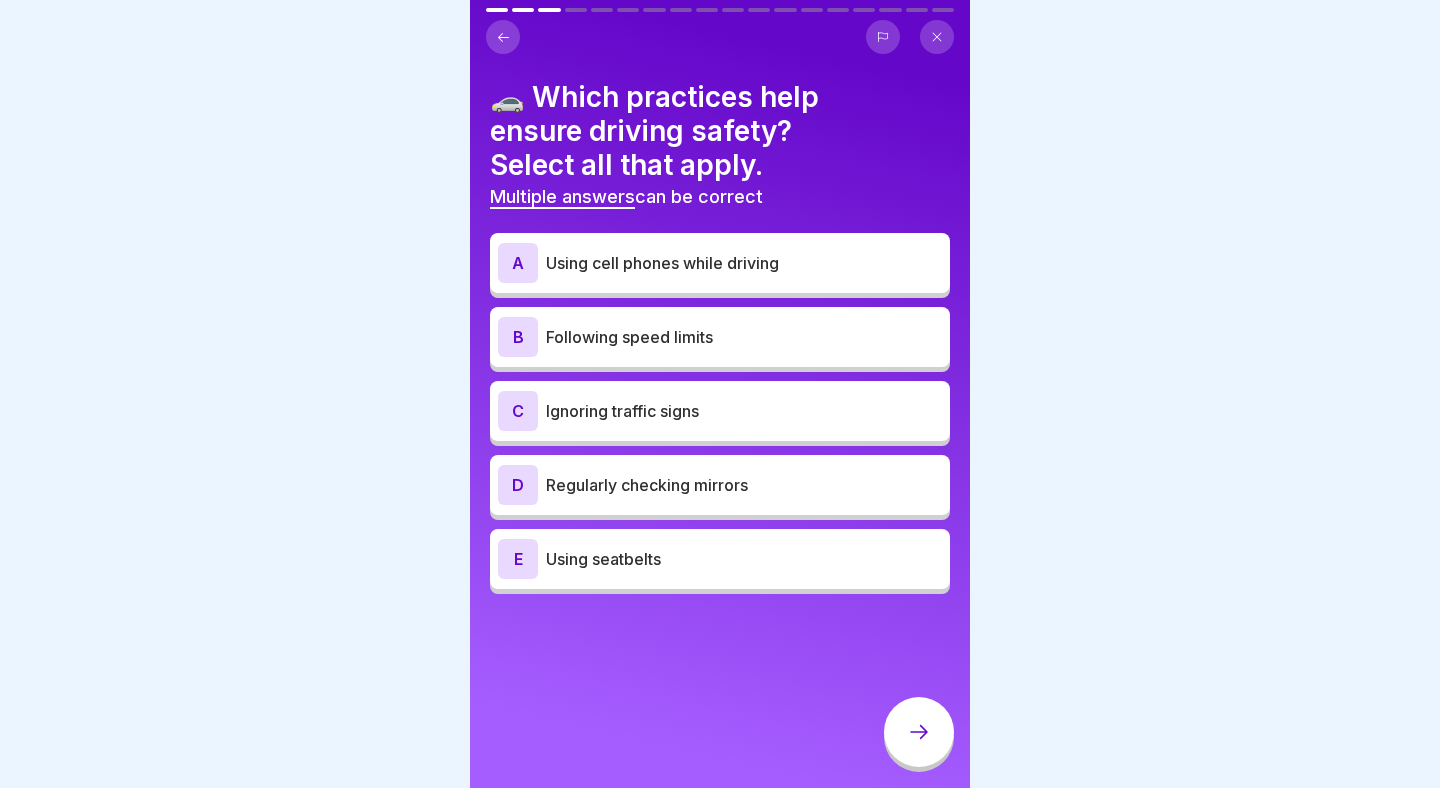 click on "Following speed limits" at bounding box center [744, 337] 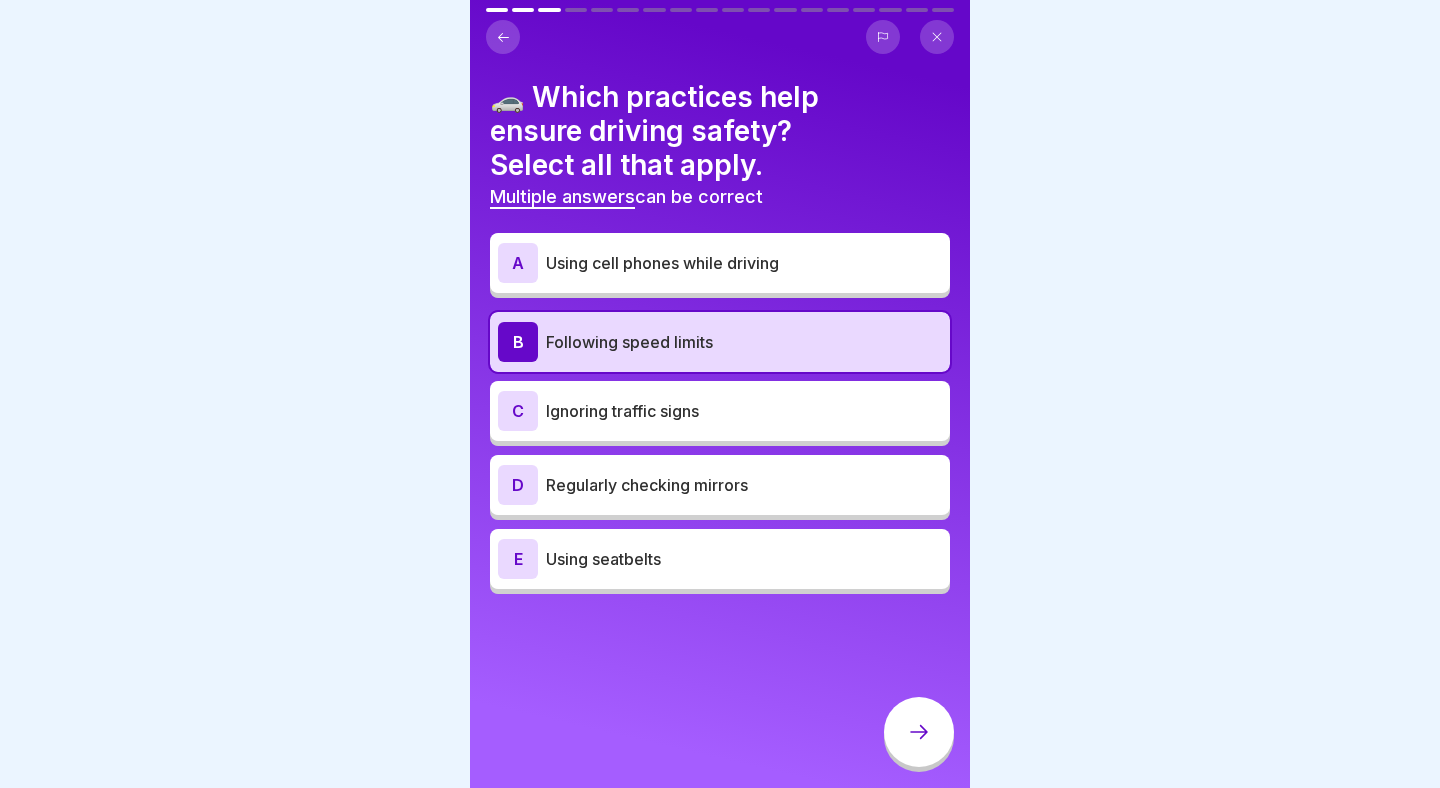 click on "D Regularly checking mirrors" at bounding box center (720, 485) 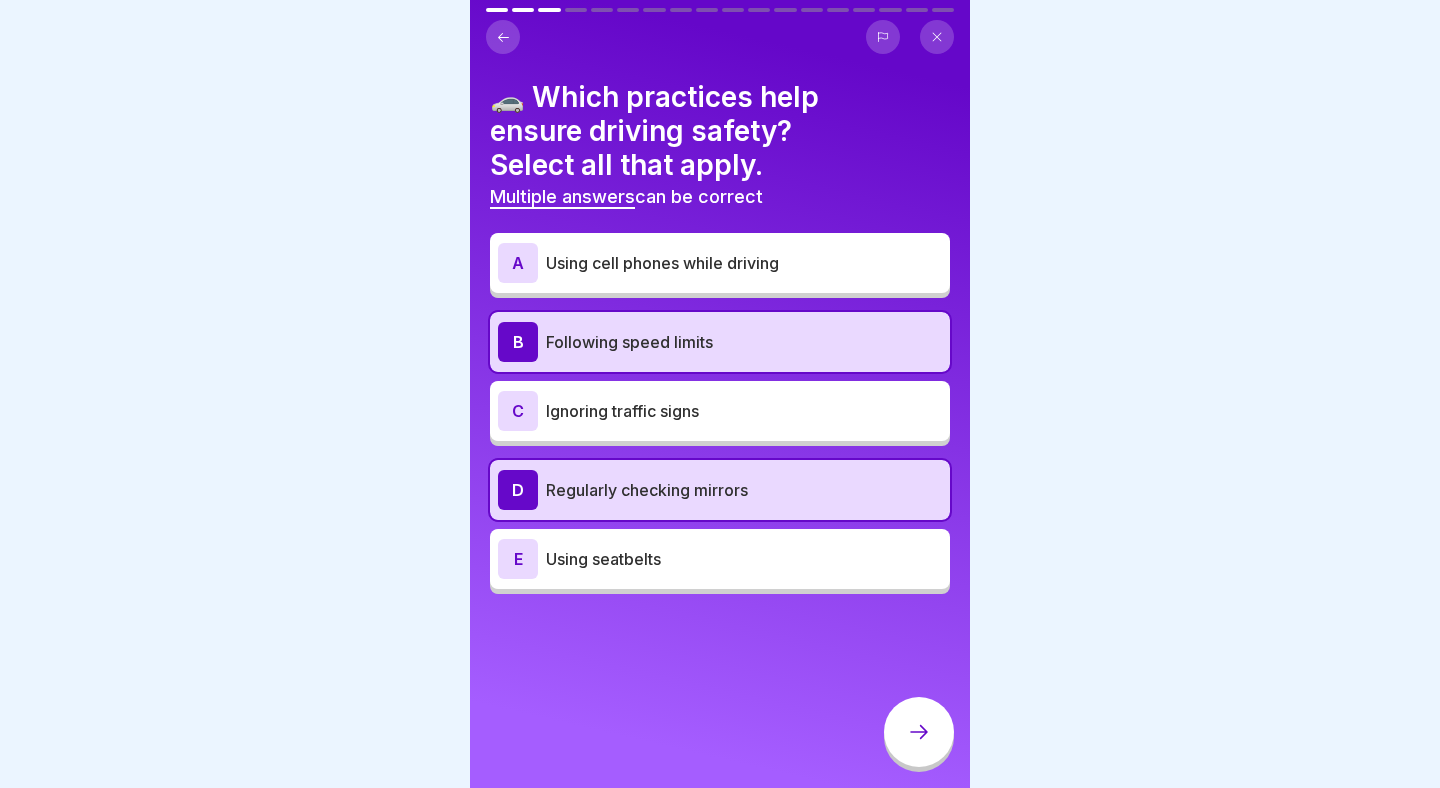 click on "E Using seatbelts" at bounding box center [720, 559] 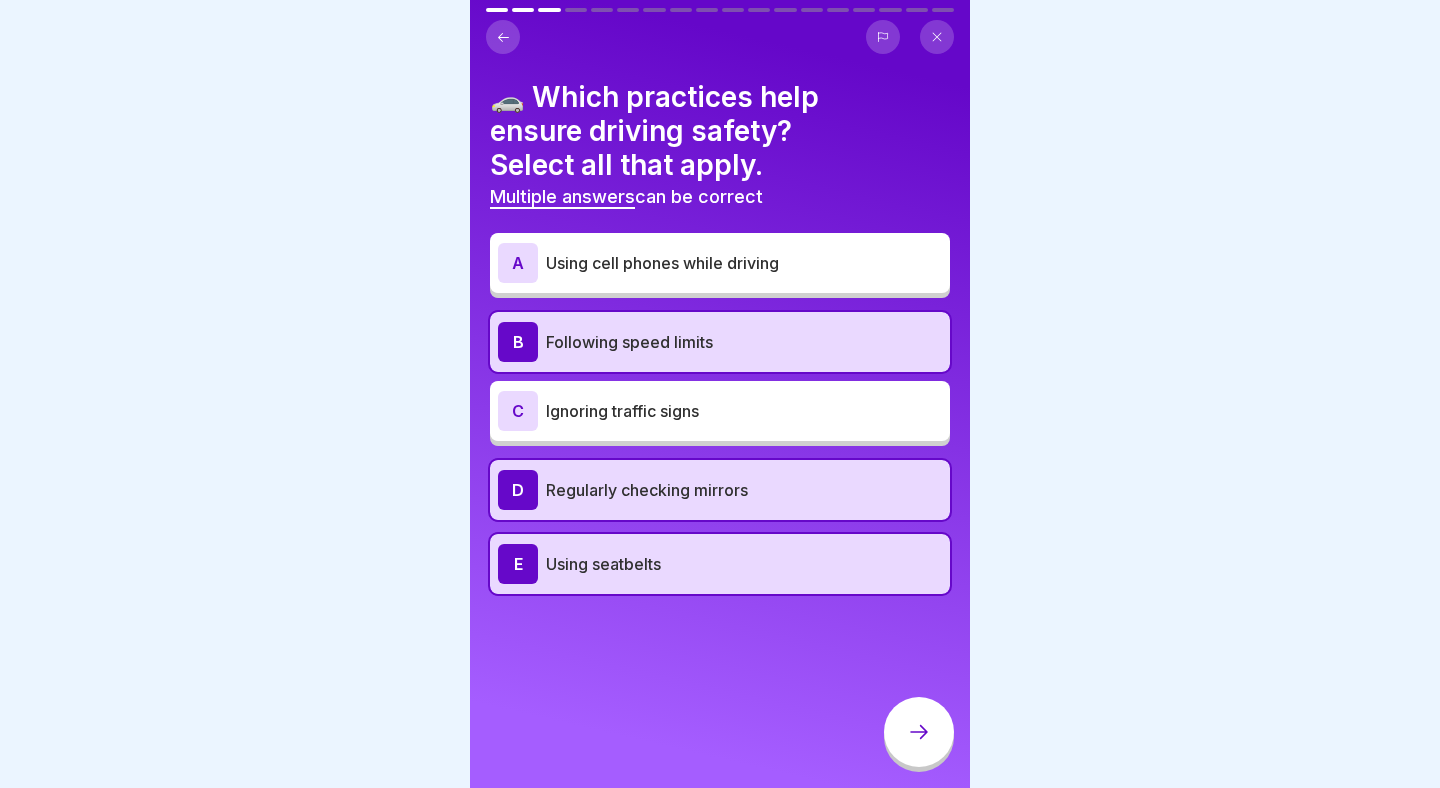 click at bounding box center (919, 732) 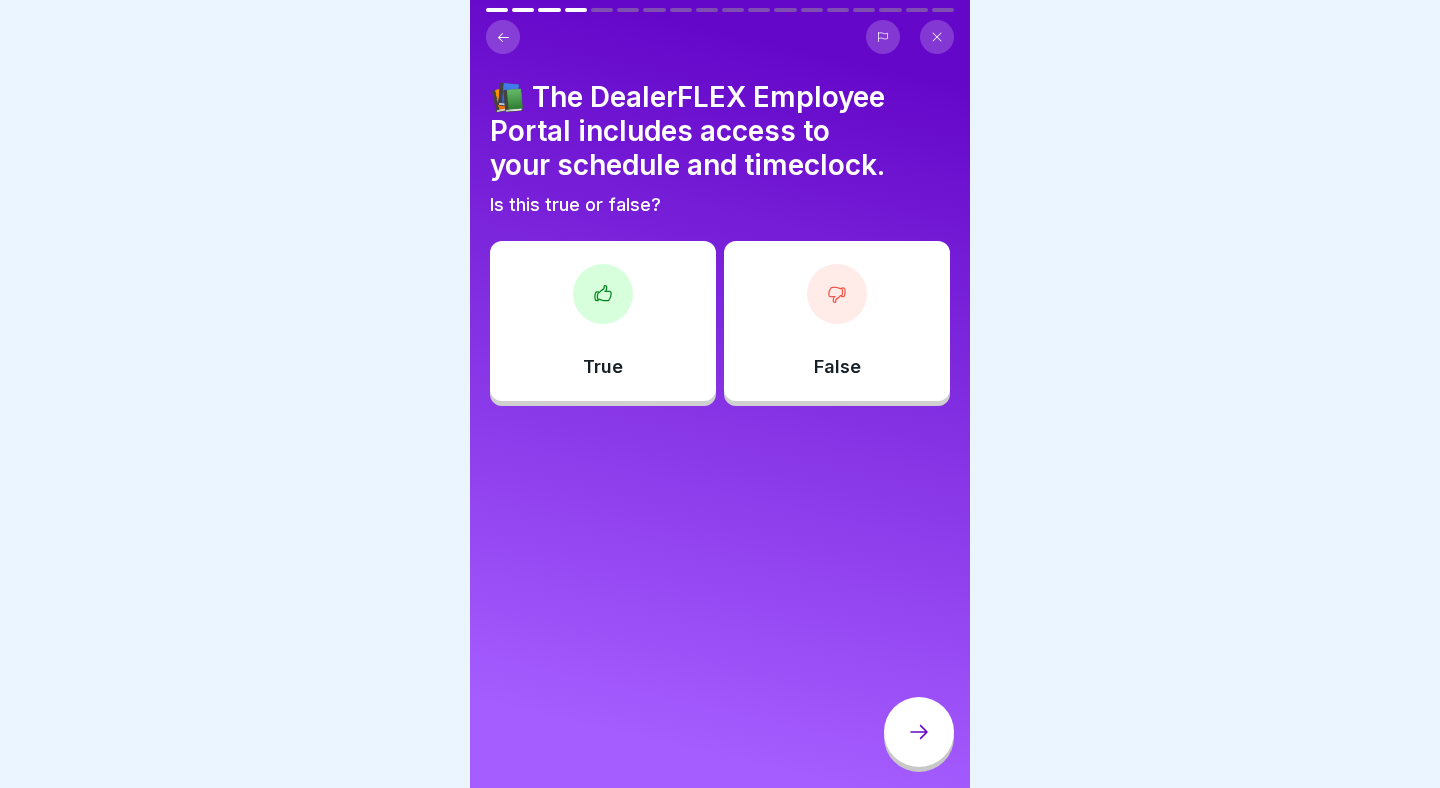 click on "True" at bounding box center (603, 321) 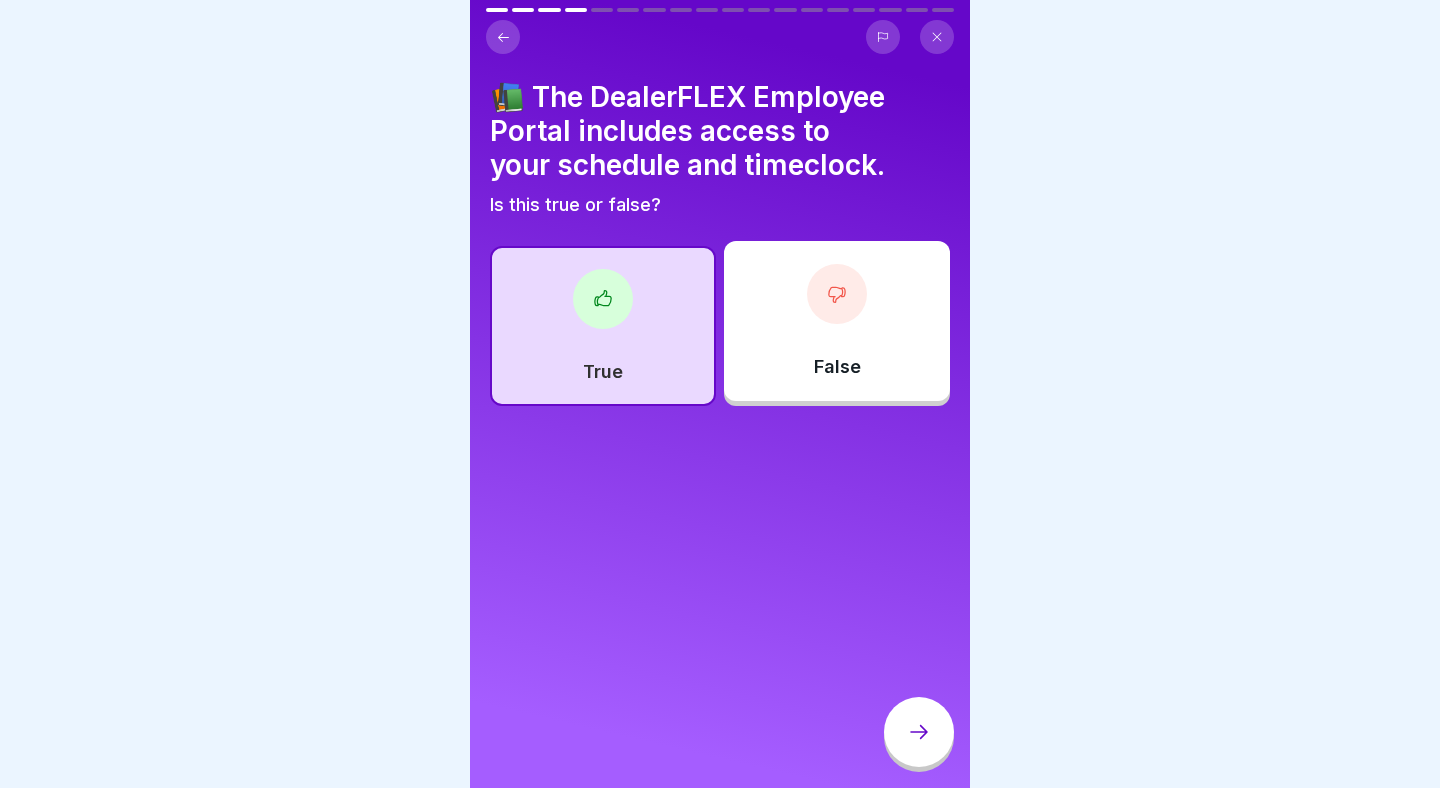 click at bounding box center (919, 732) 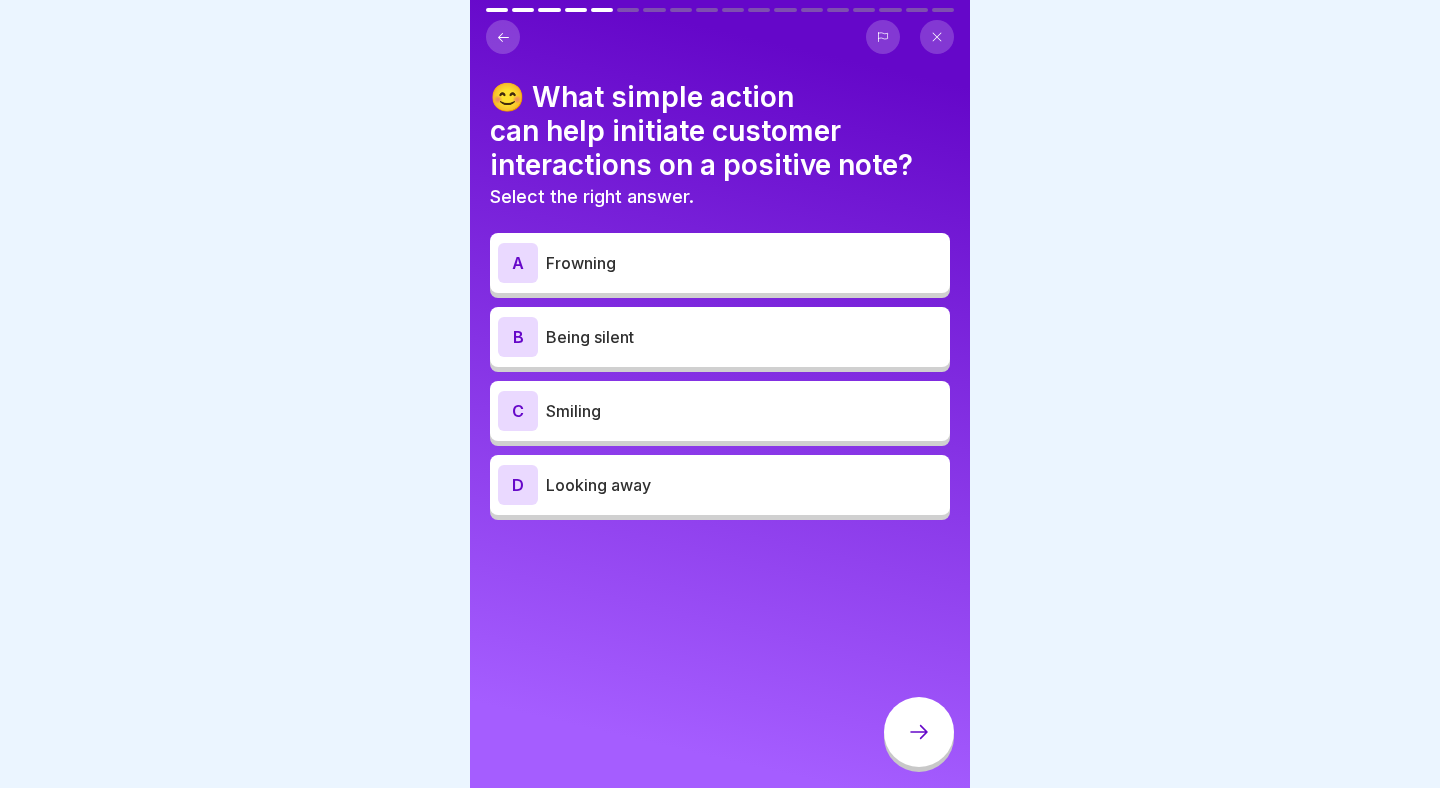 click on "Smiling" at bounding box center (744, 411) 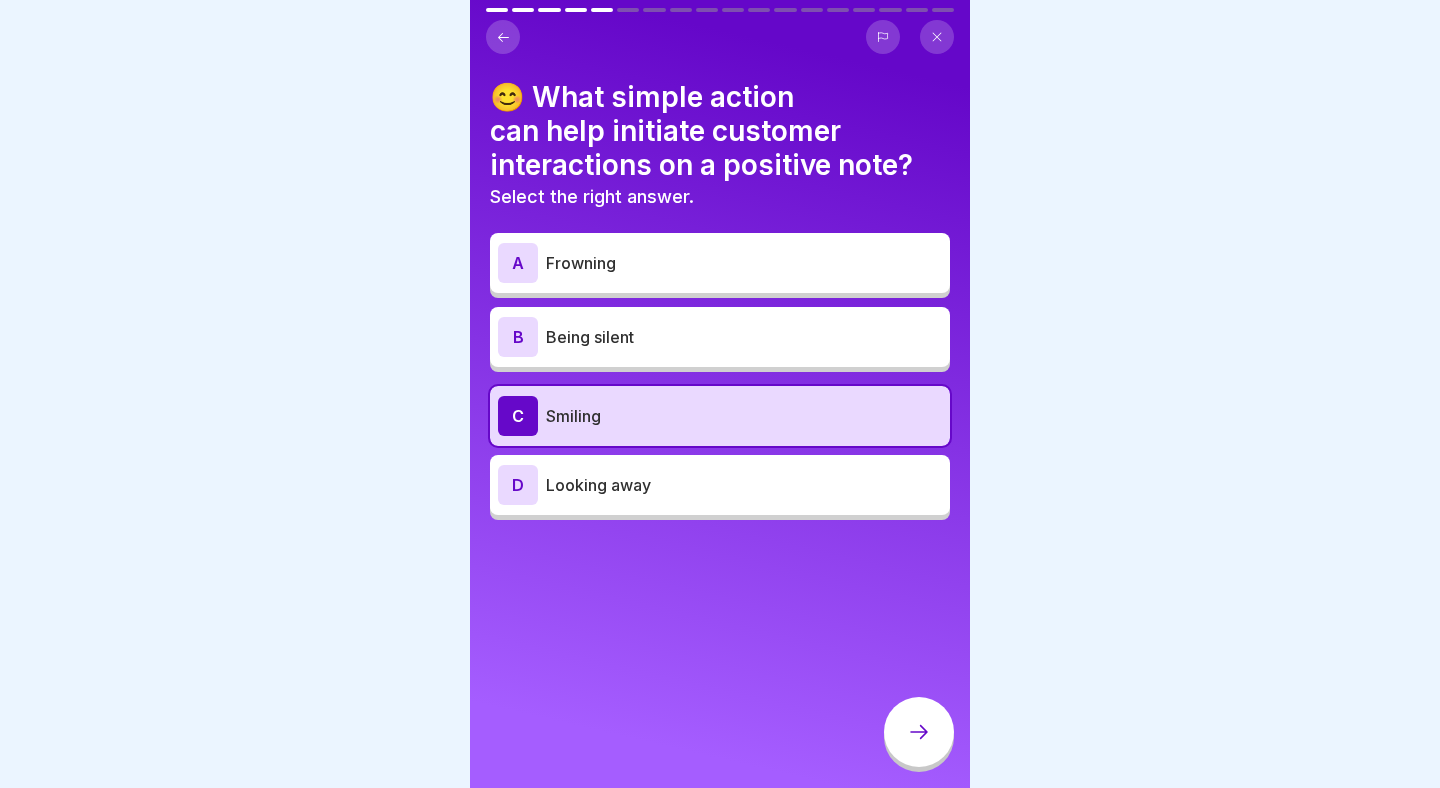 click at bounding box center [919, 734] 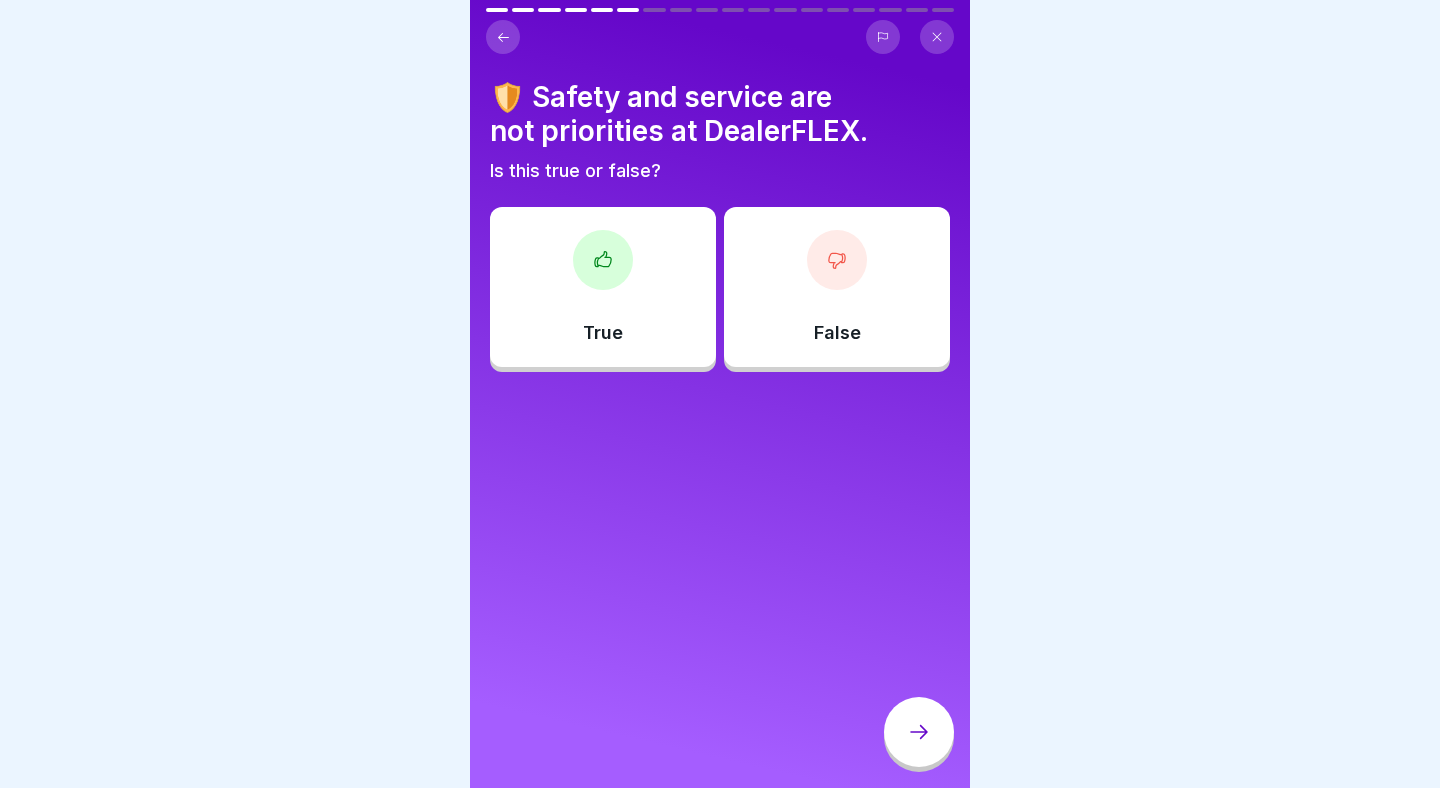 click on "False" at bounding box center [837, 287] 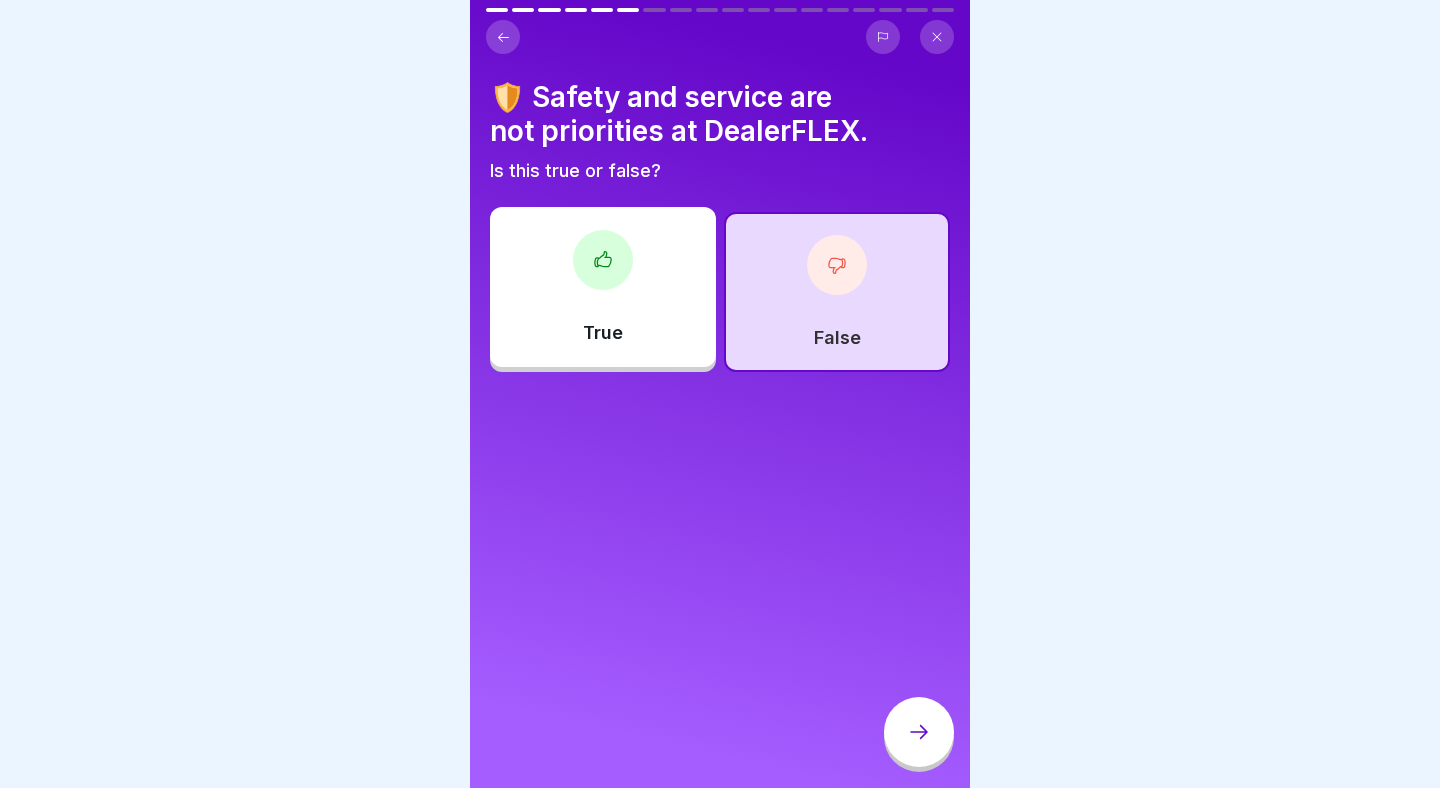 click at bounding box center (919, 732) 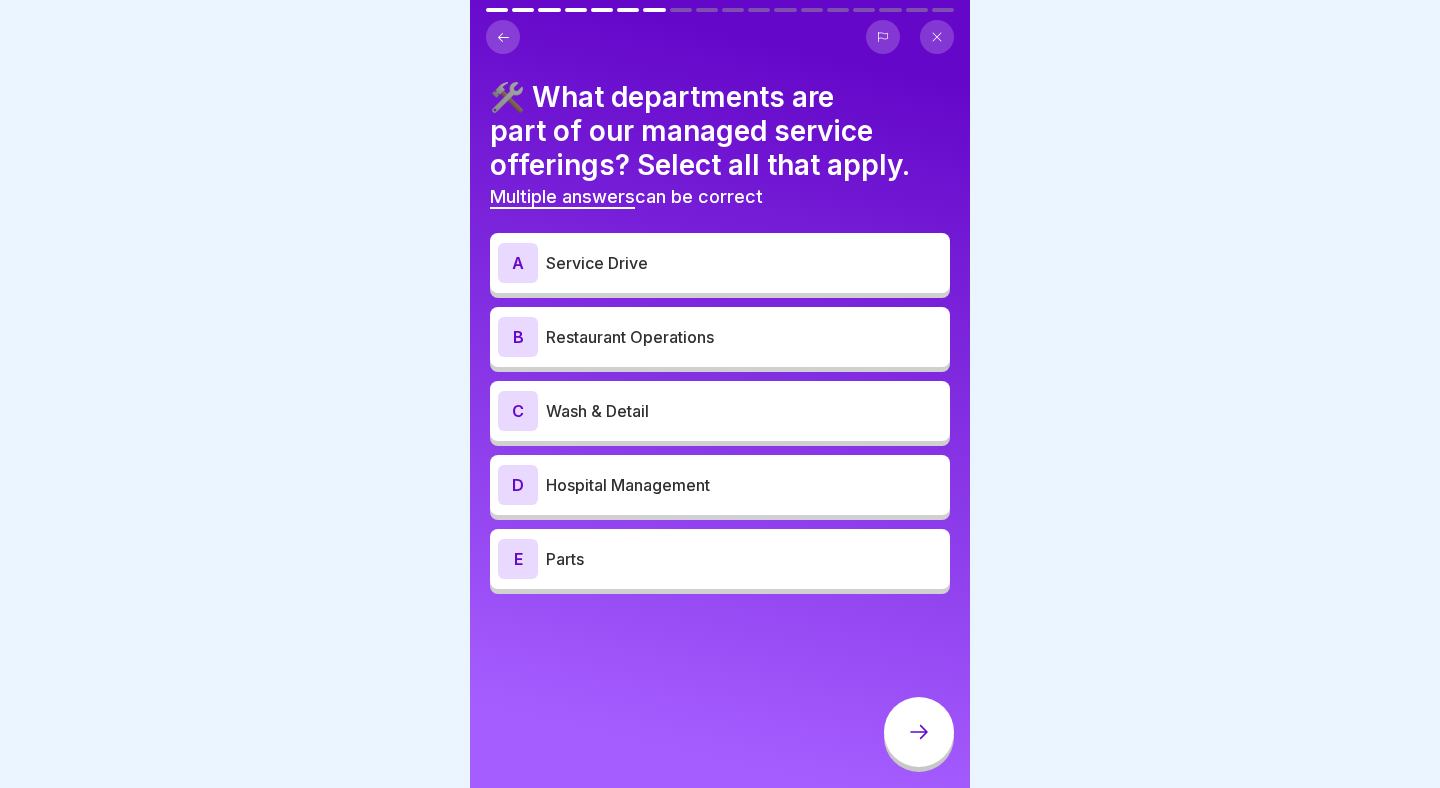 click on "Service Drive" at bounding box center [744, 263] 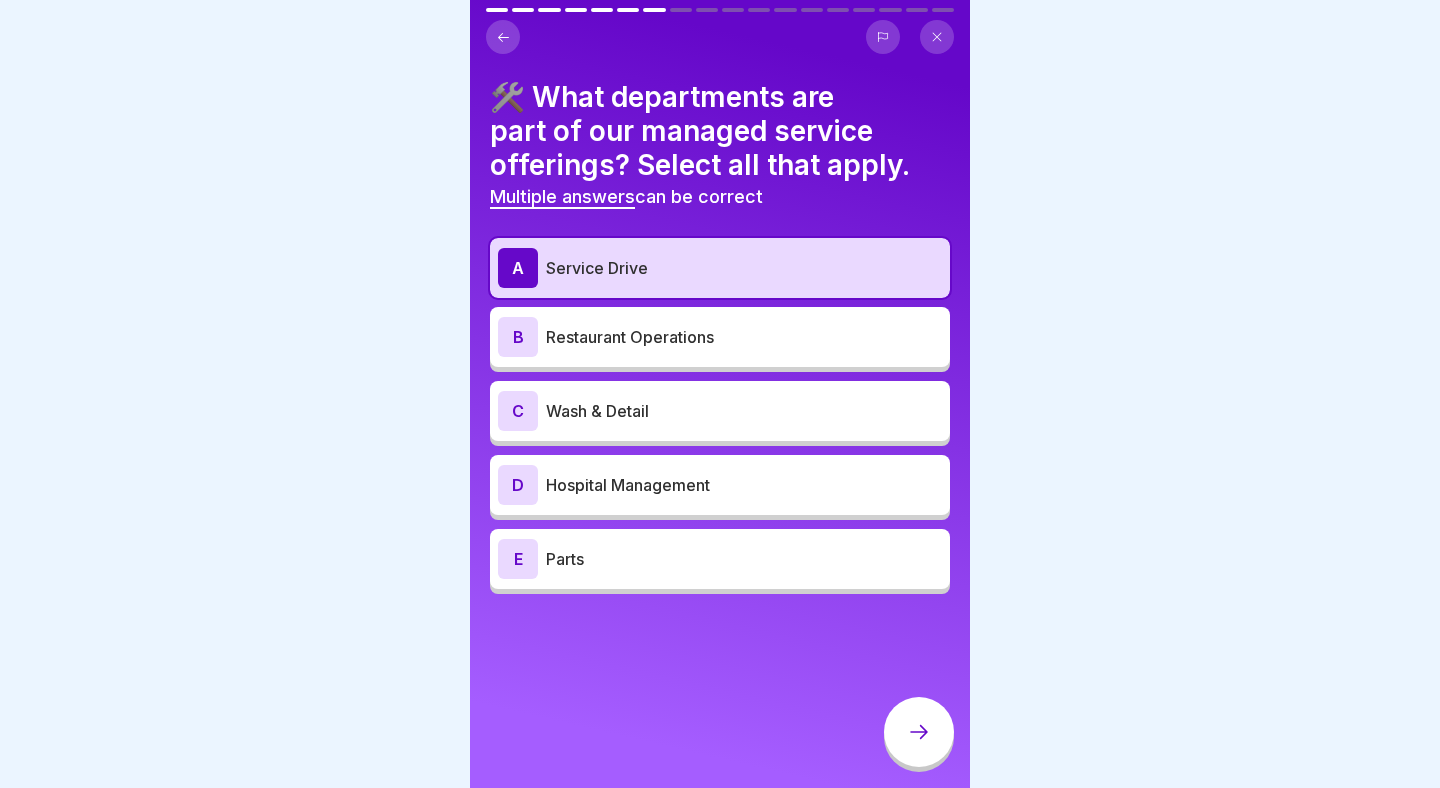 click on "Wash & Detail" at bounding box center [744, 411] 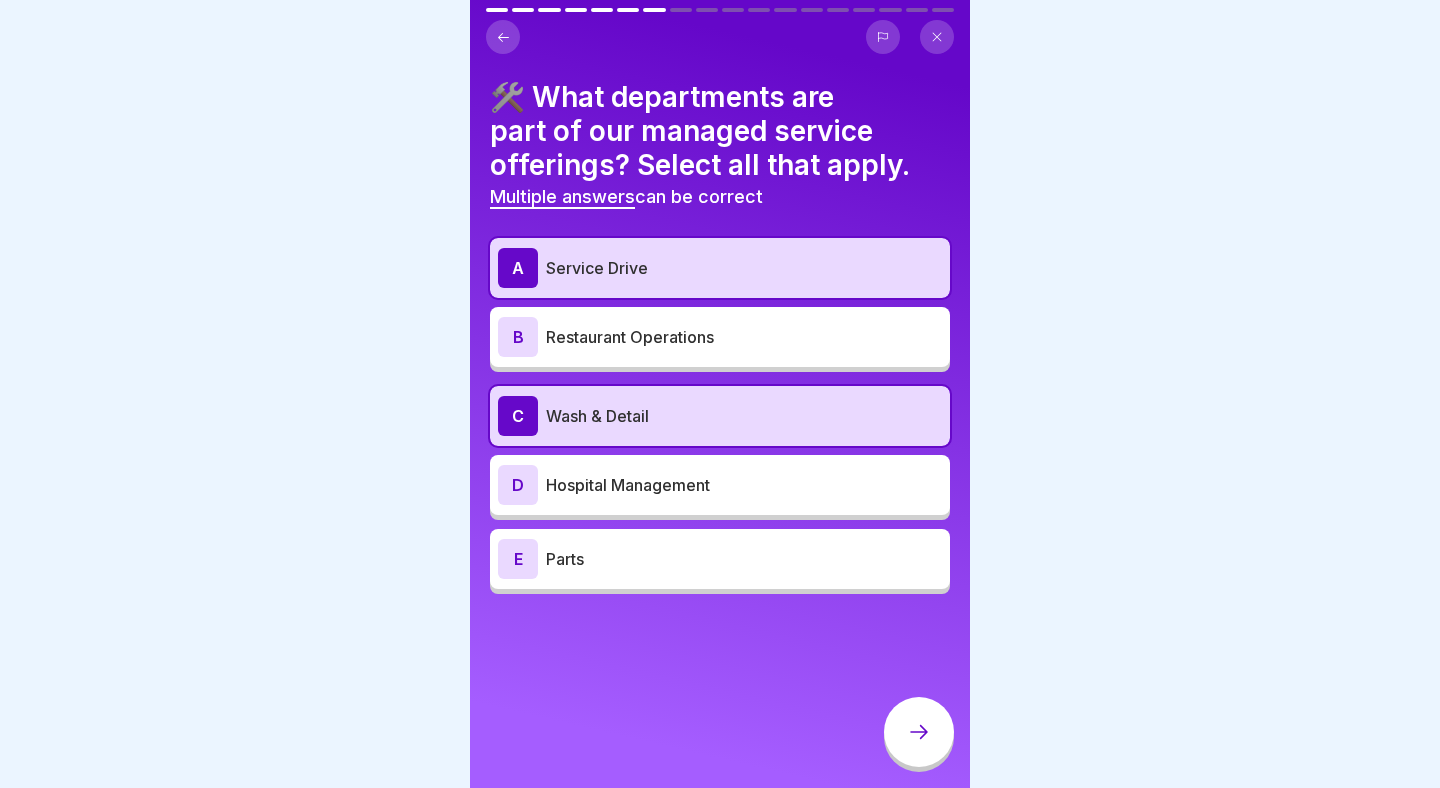click on "Parts" at bounding box center [744, 559] 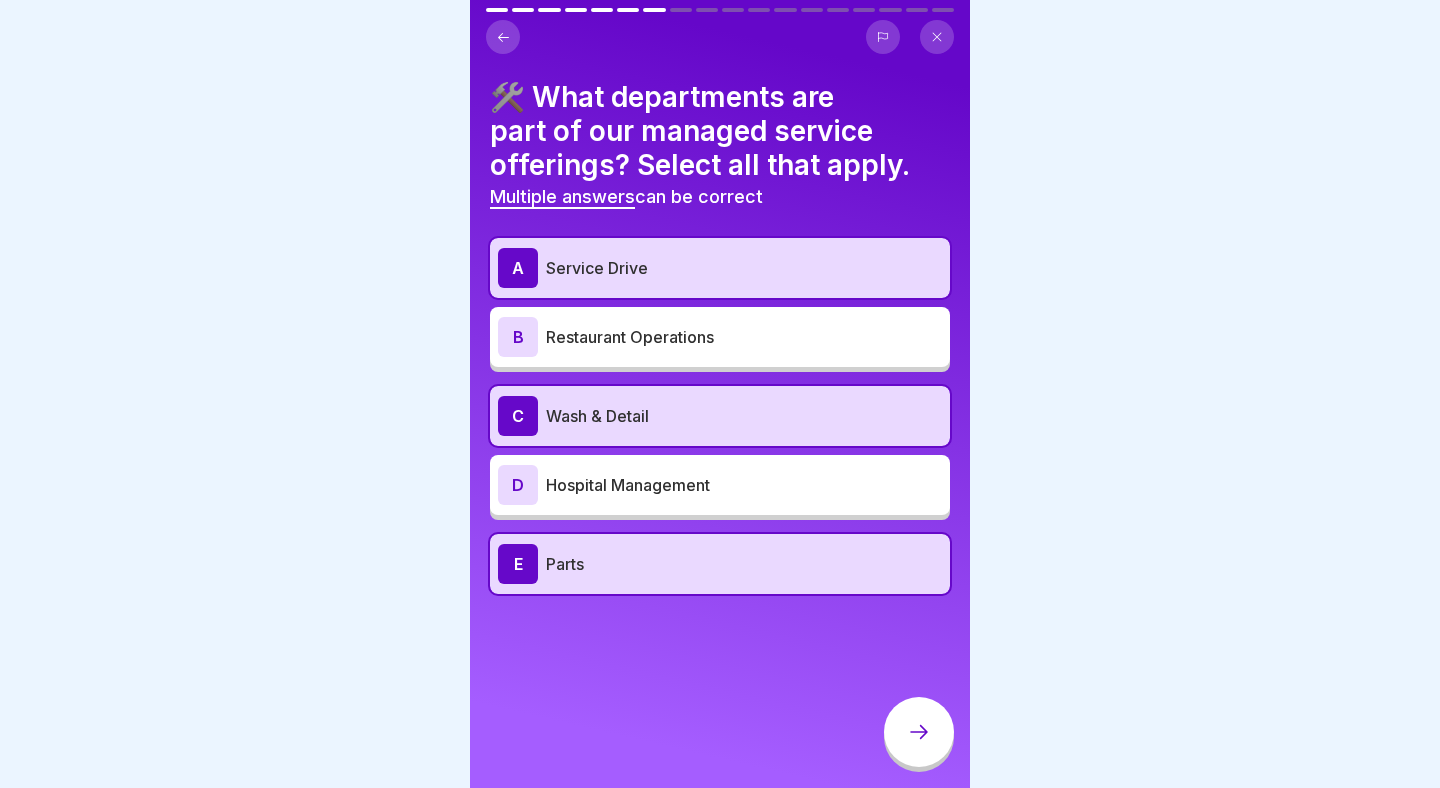 click 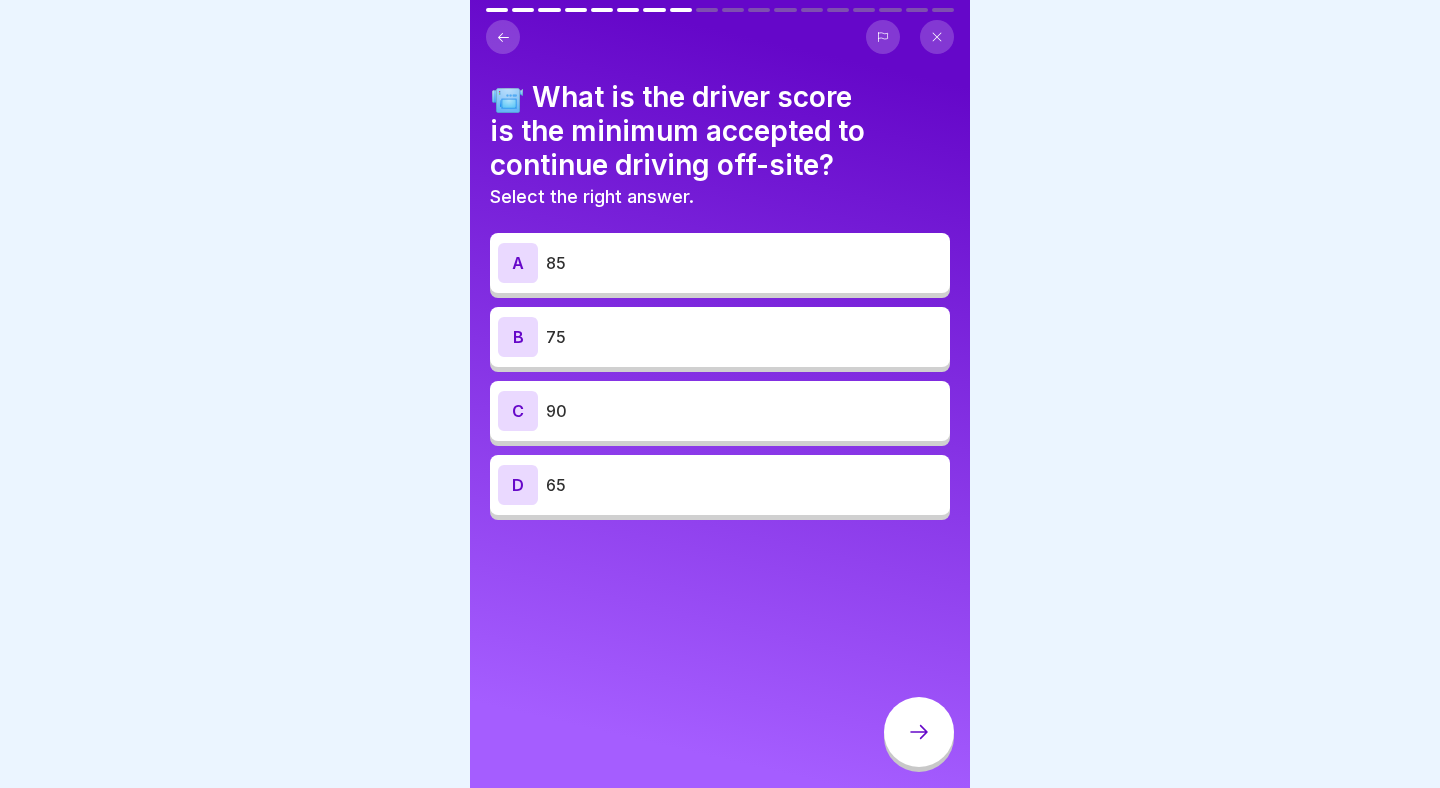 click on "C 90" at bounding box center (720, 411) 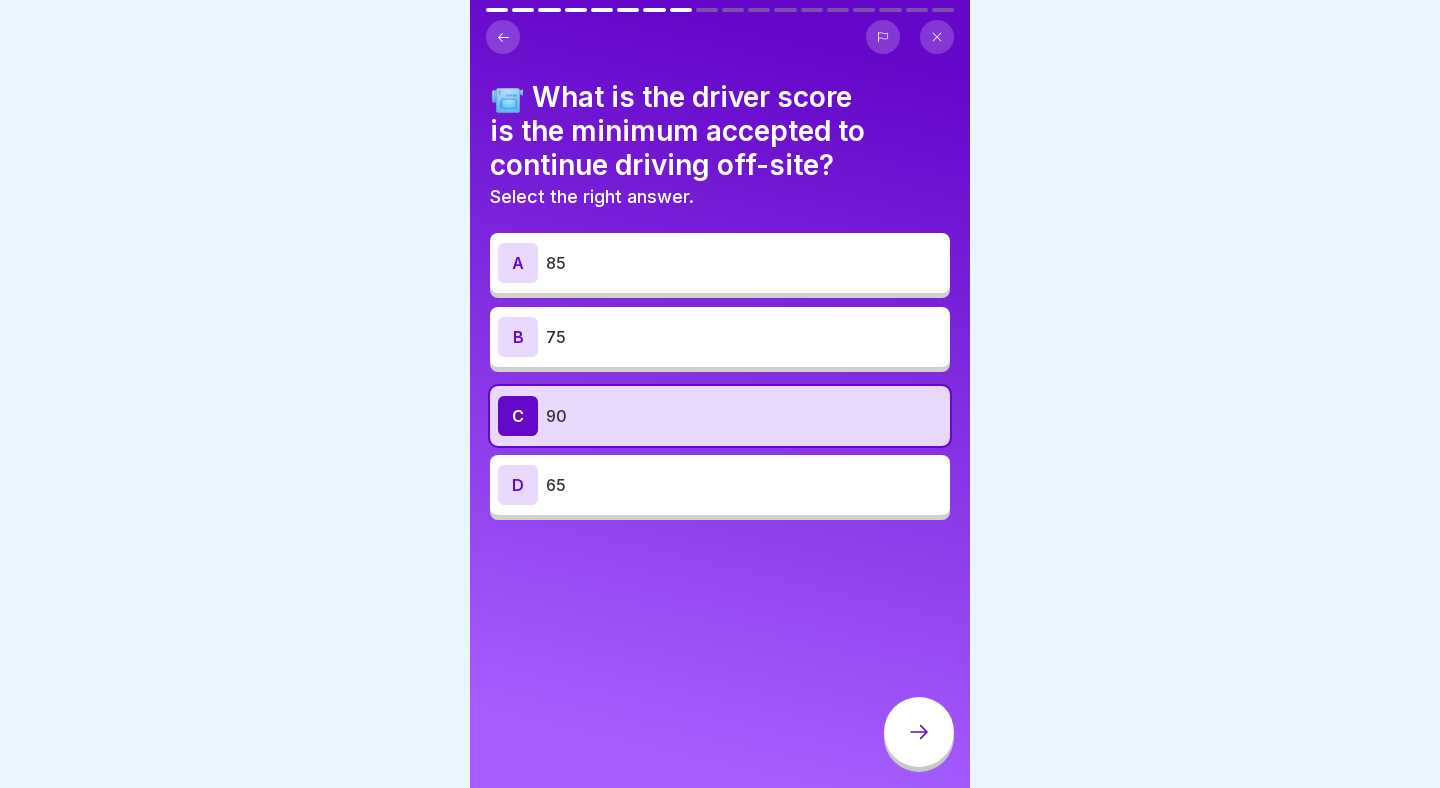 click at bounding box center (919, 732) 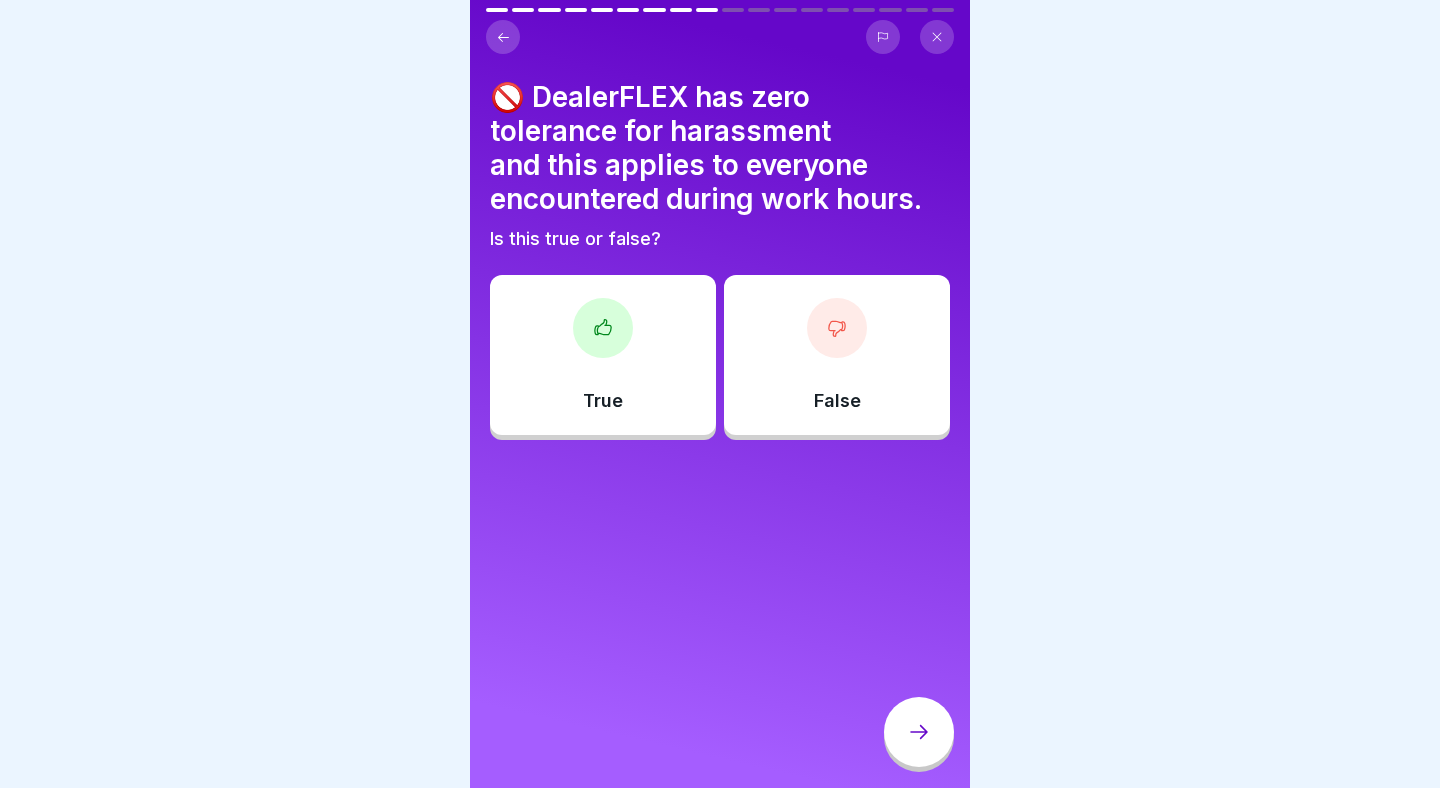 click on "True" at bounding box center (603, 355) 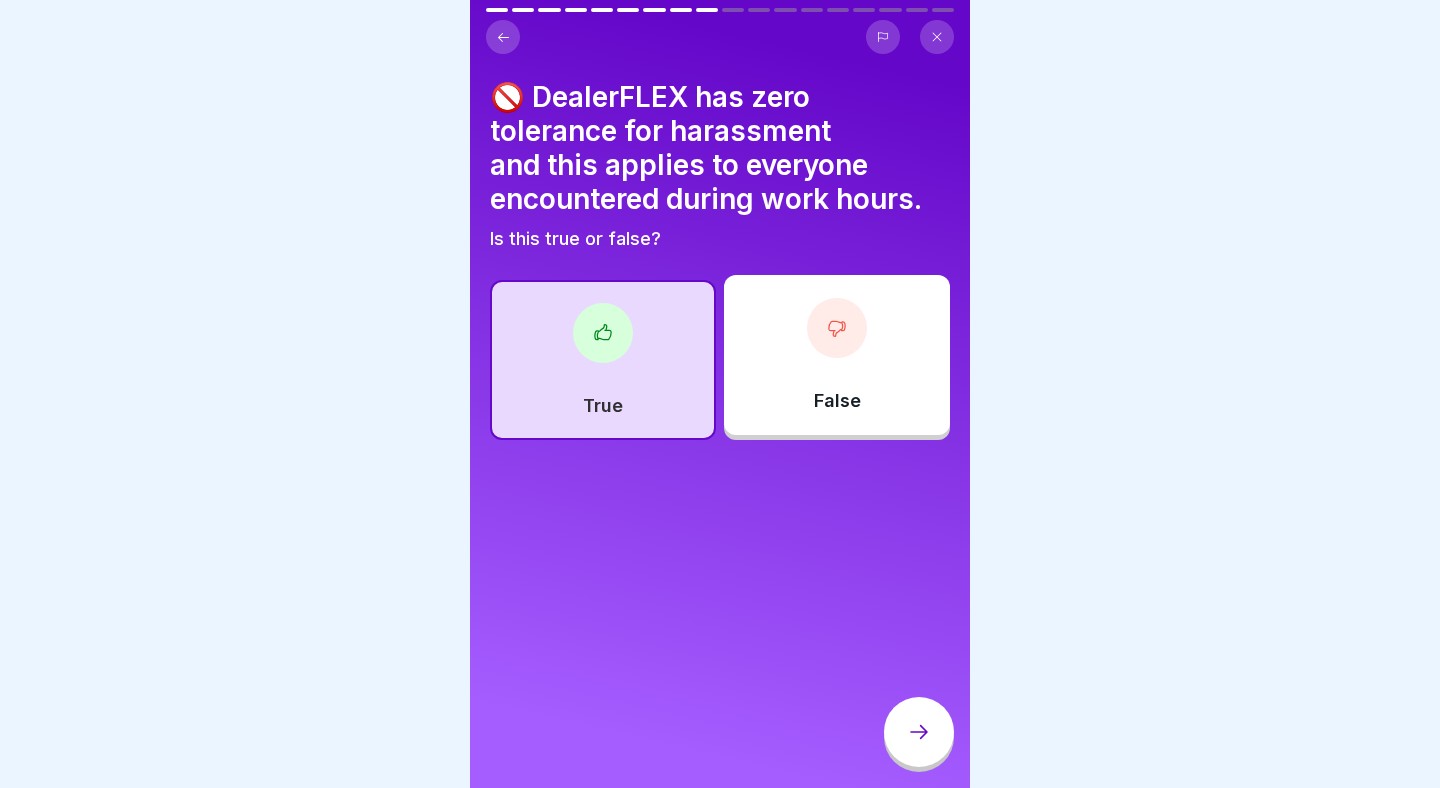 click at bounding box center [919, 732] 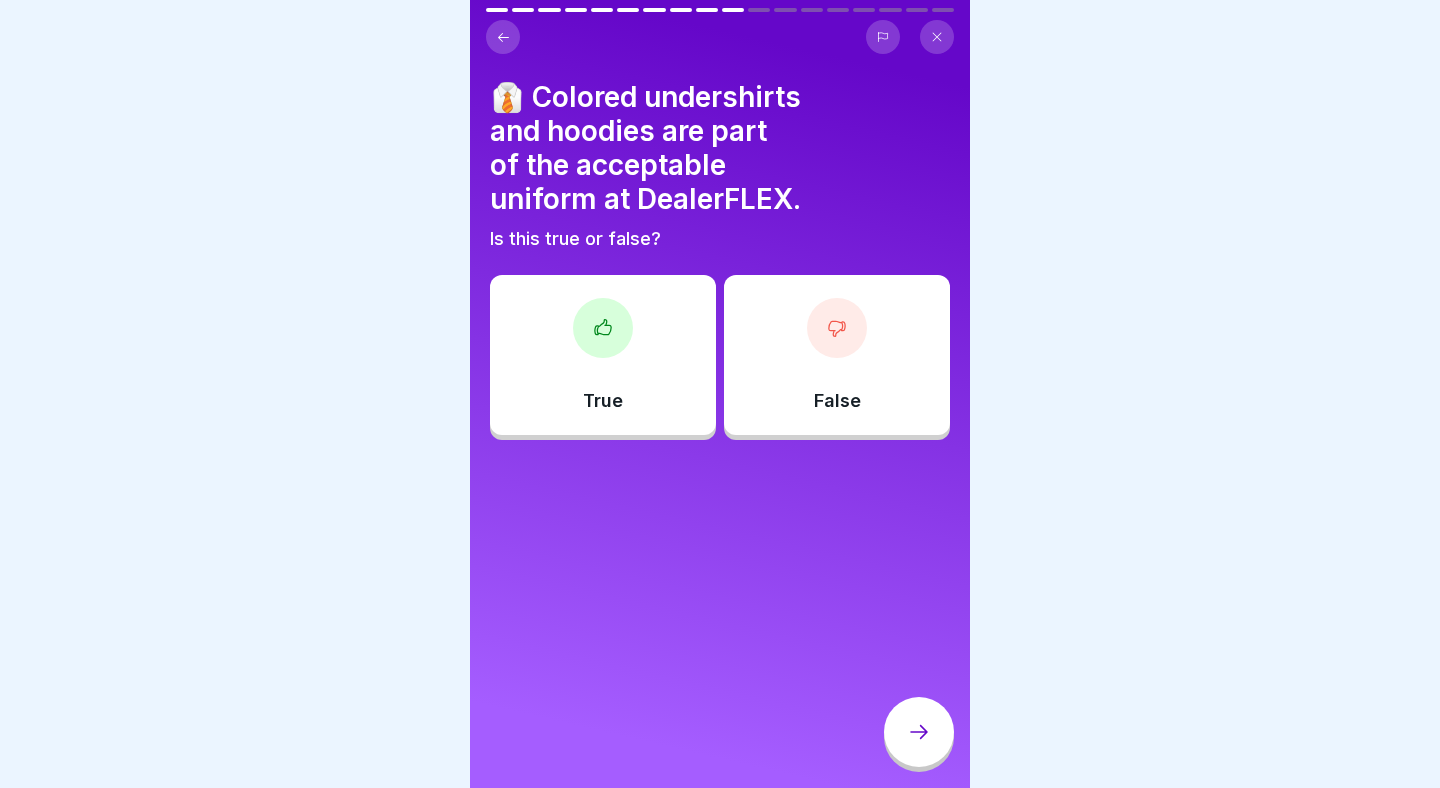 click on "False" at bounding box center (837, 355) 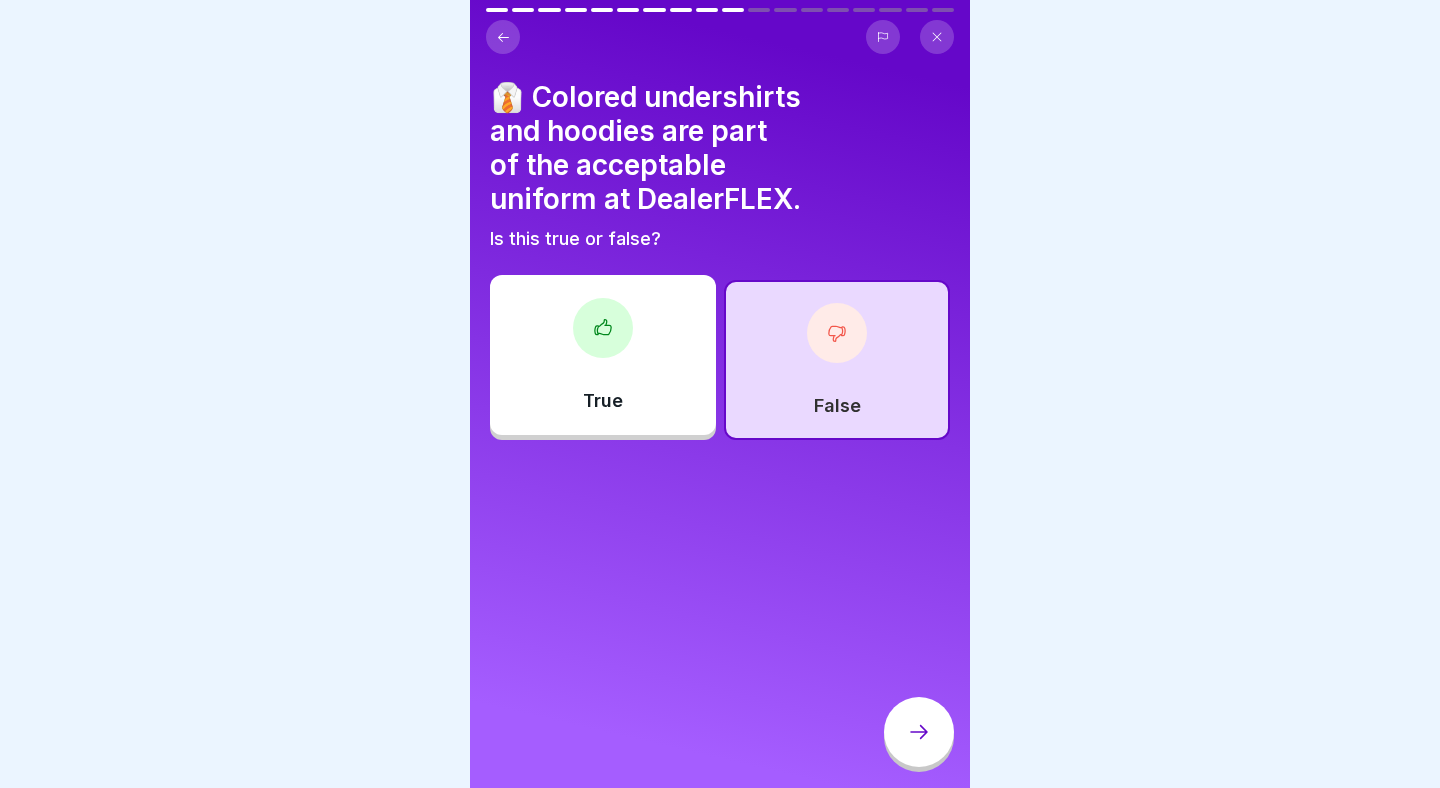 click 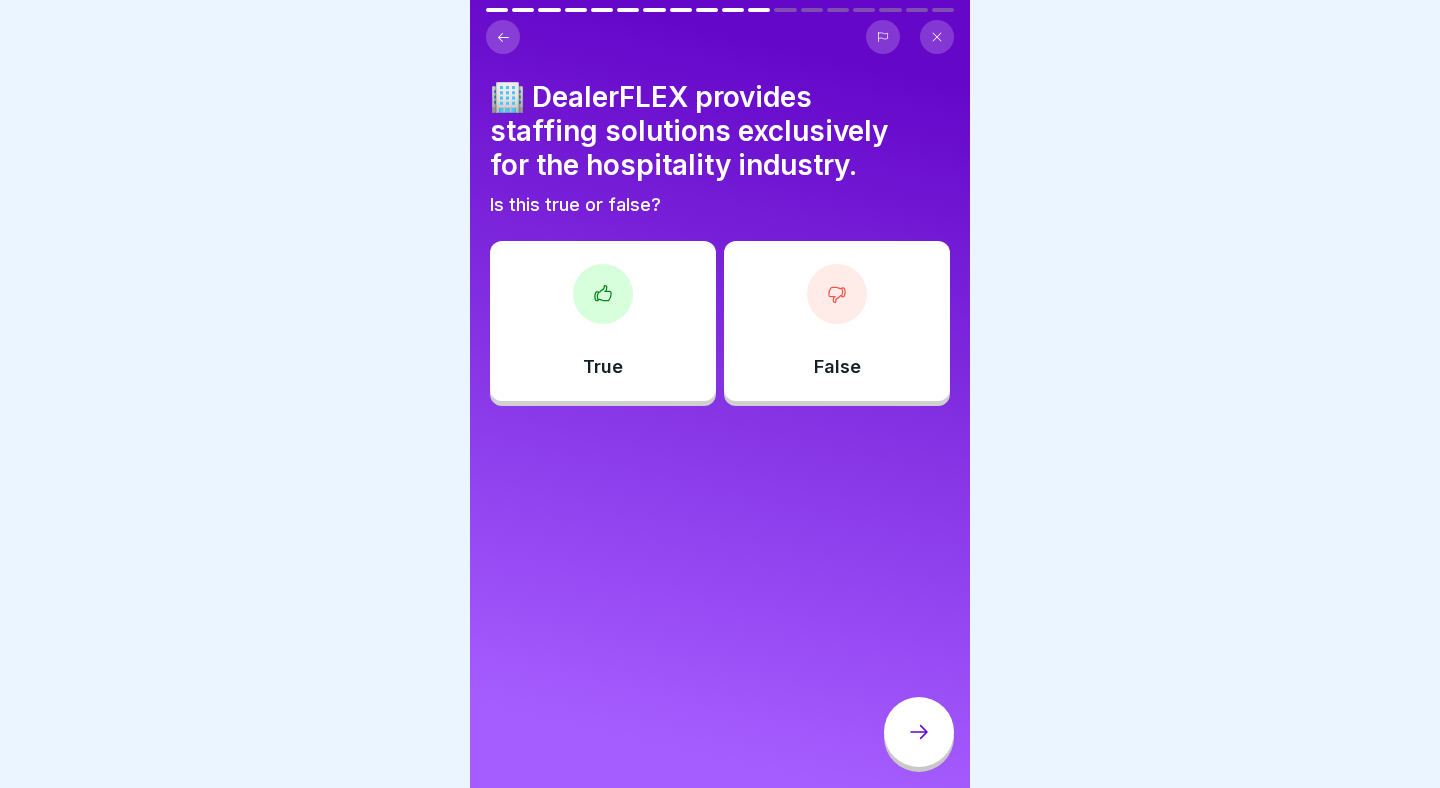 click on "True" at bounding box center (603, 321) 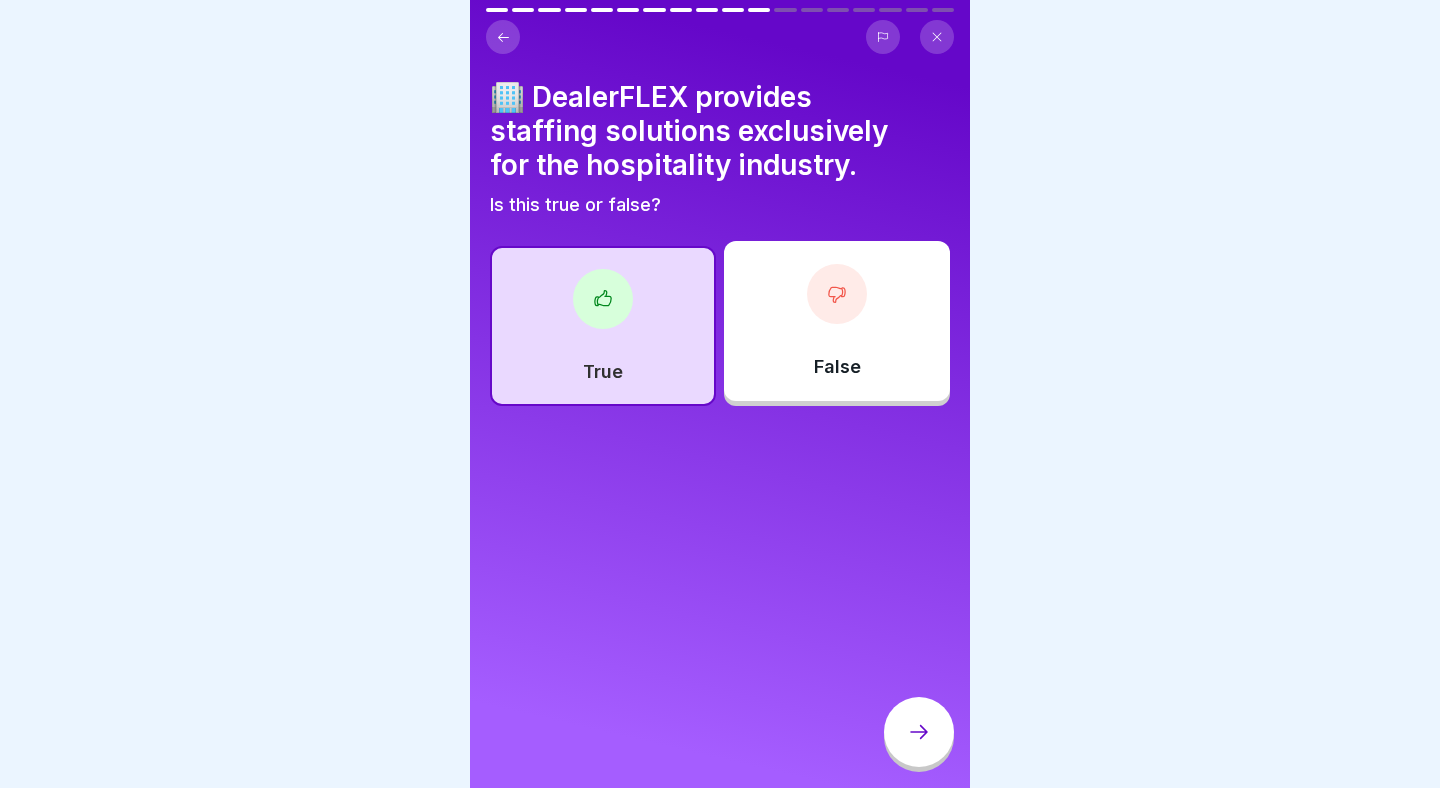 click on "False" at bounding box center [837, 321] 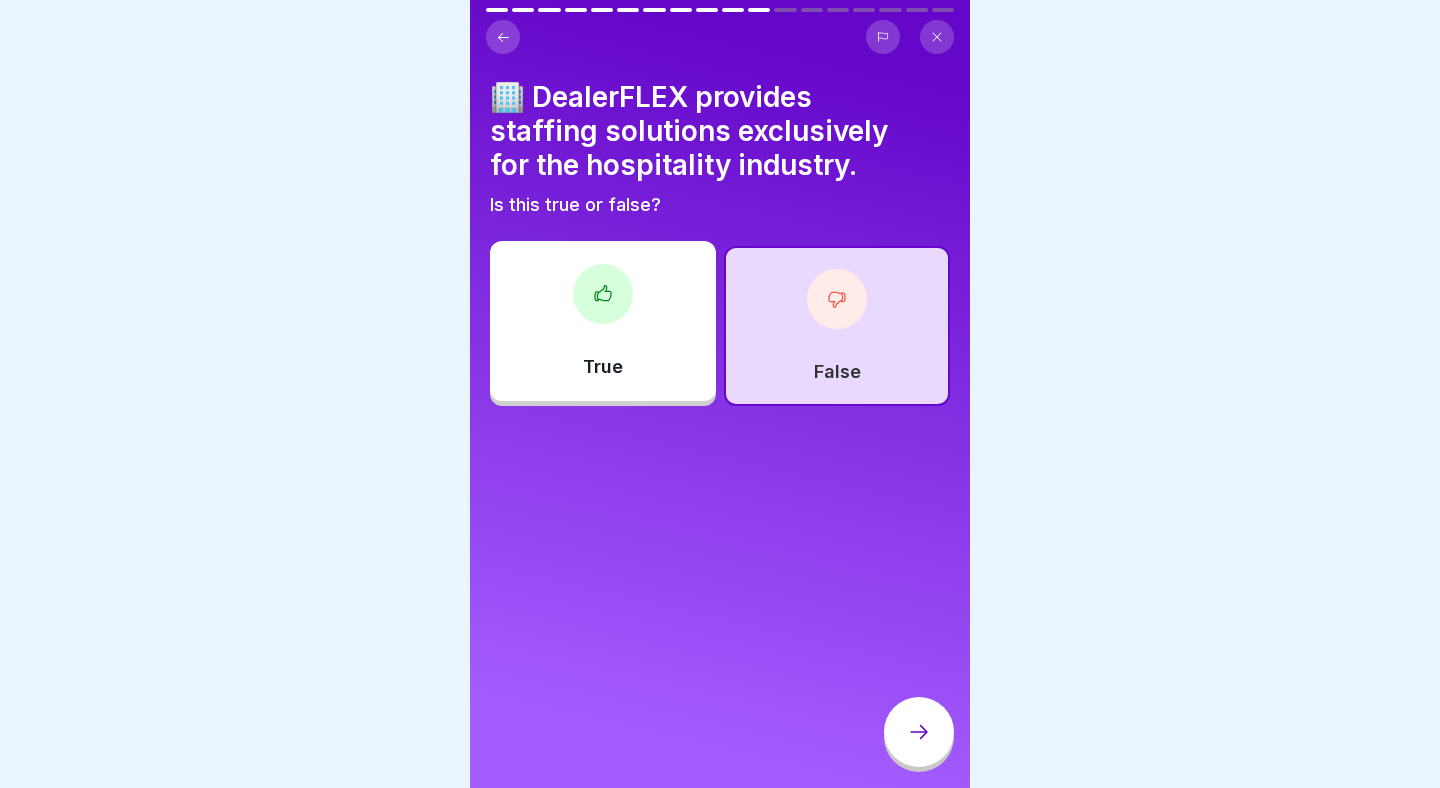 click at bounding box center [919, 732] 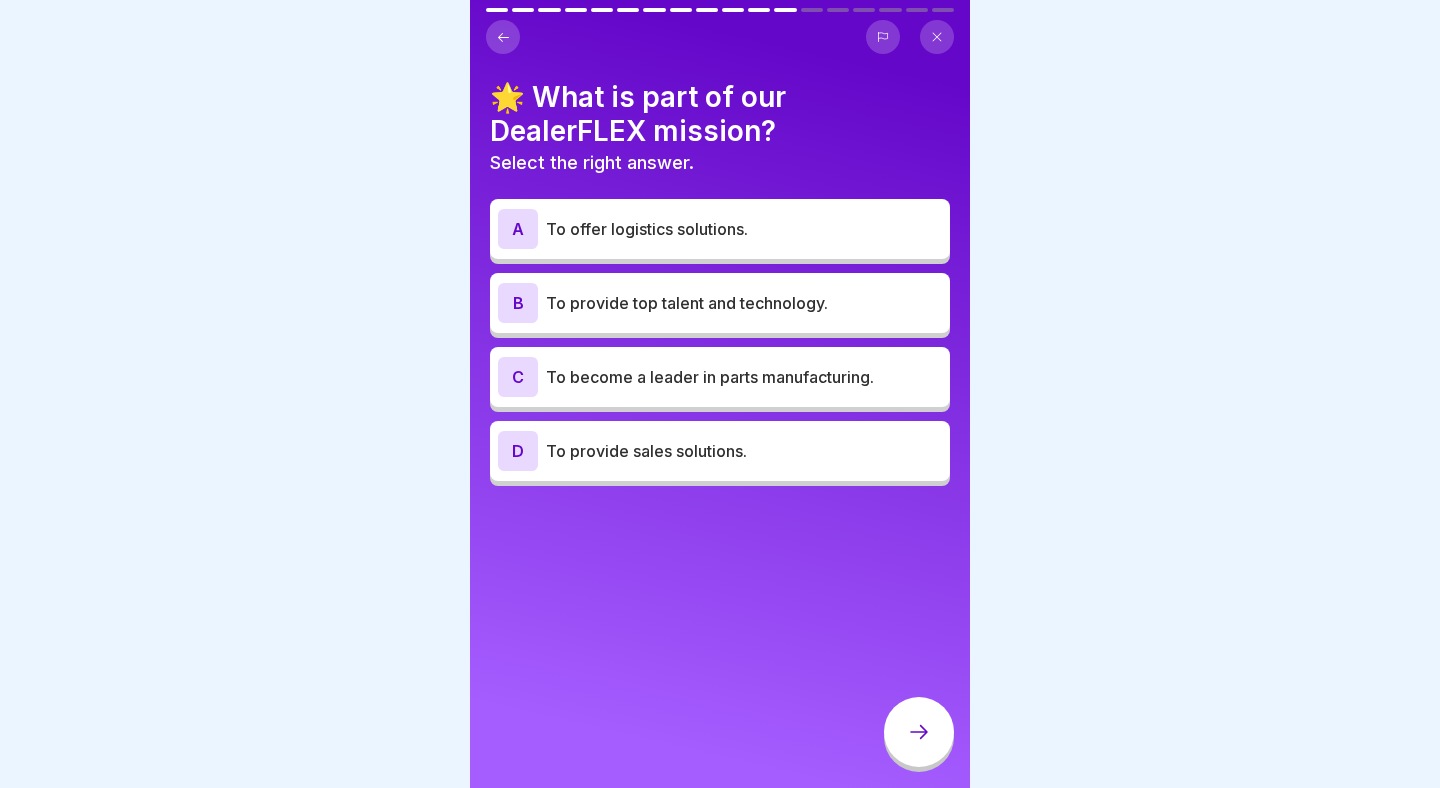 click on "To provide top talent and technology." at bounding box center (744, 303) 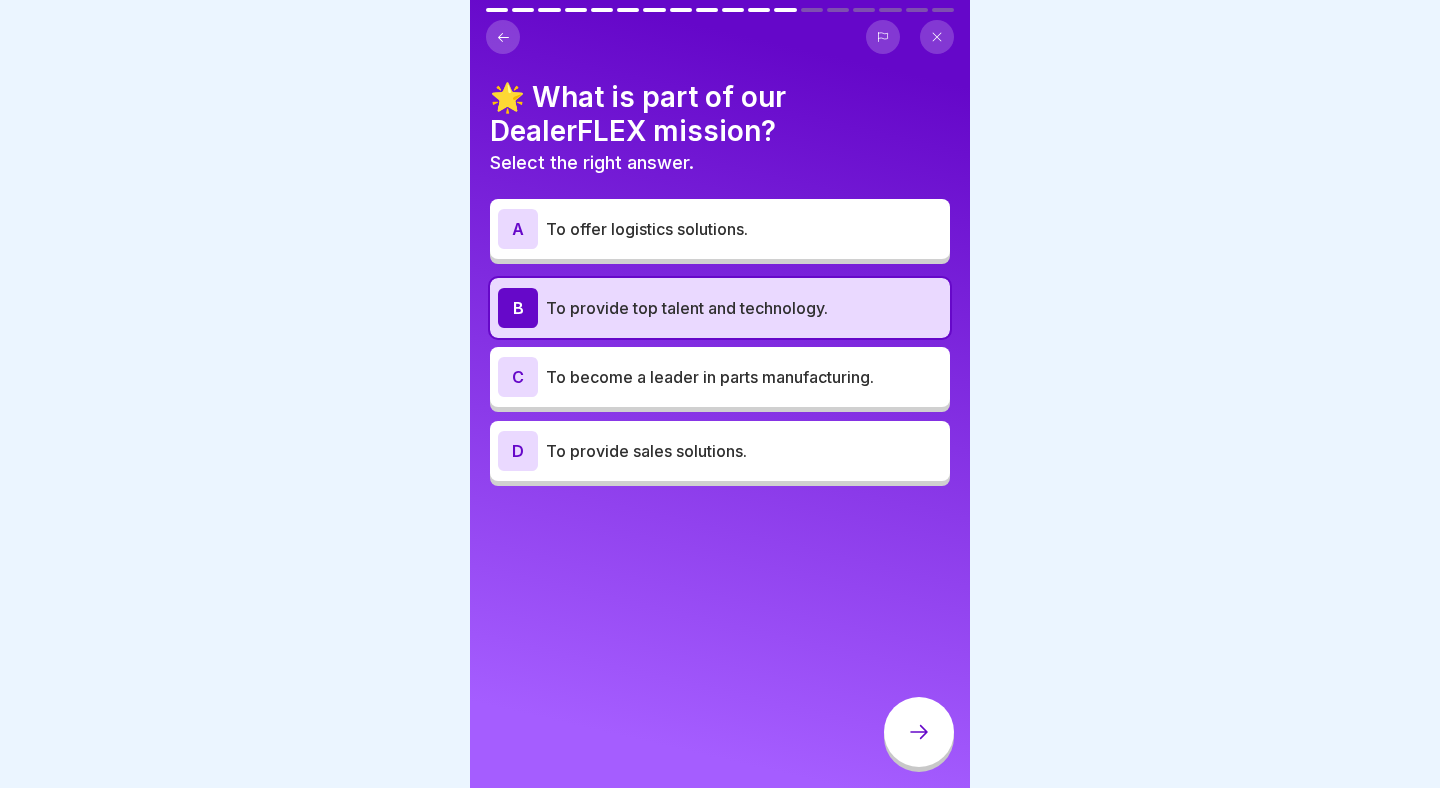 click on "A To offer logistics solutions." at bounding box center (720, 229) 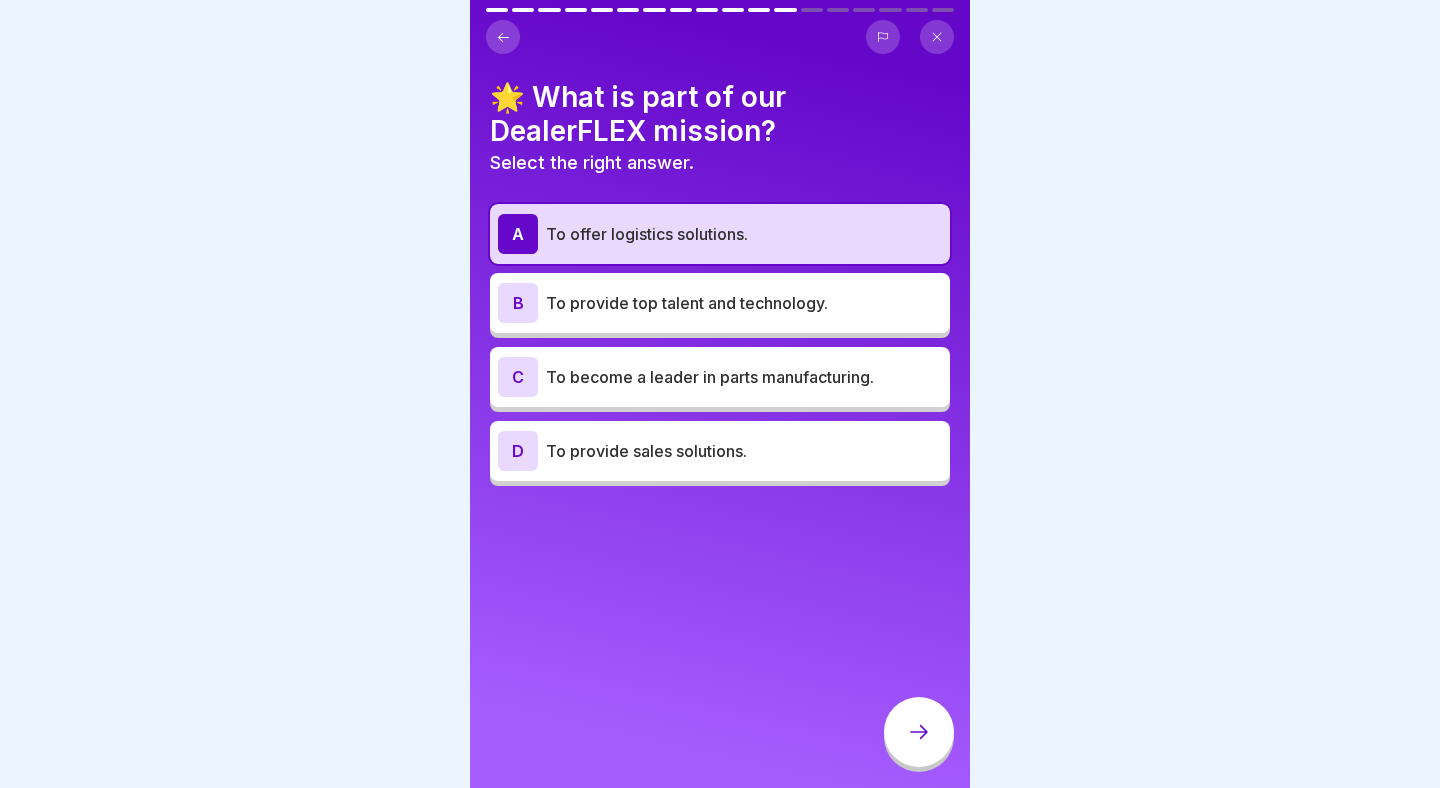 click 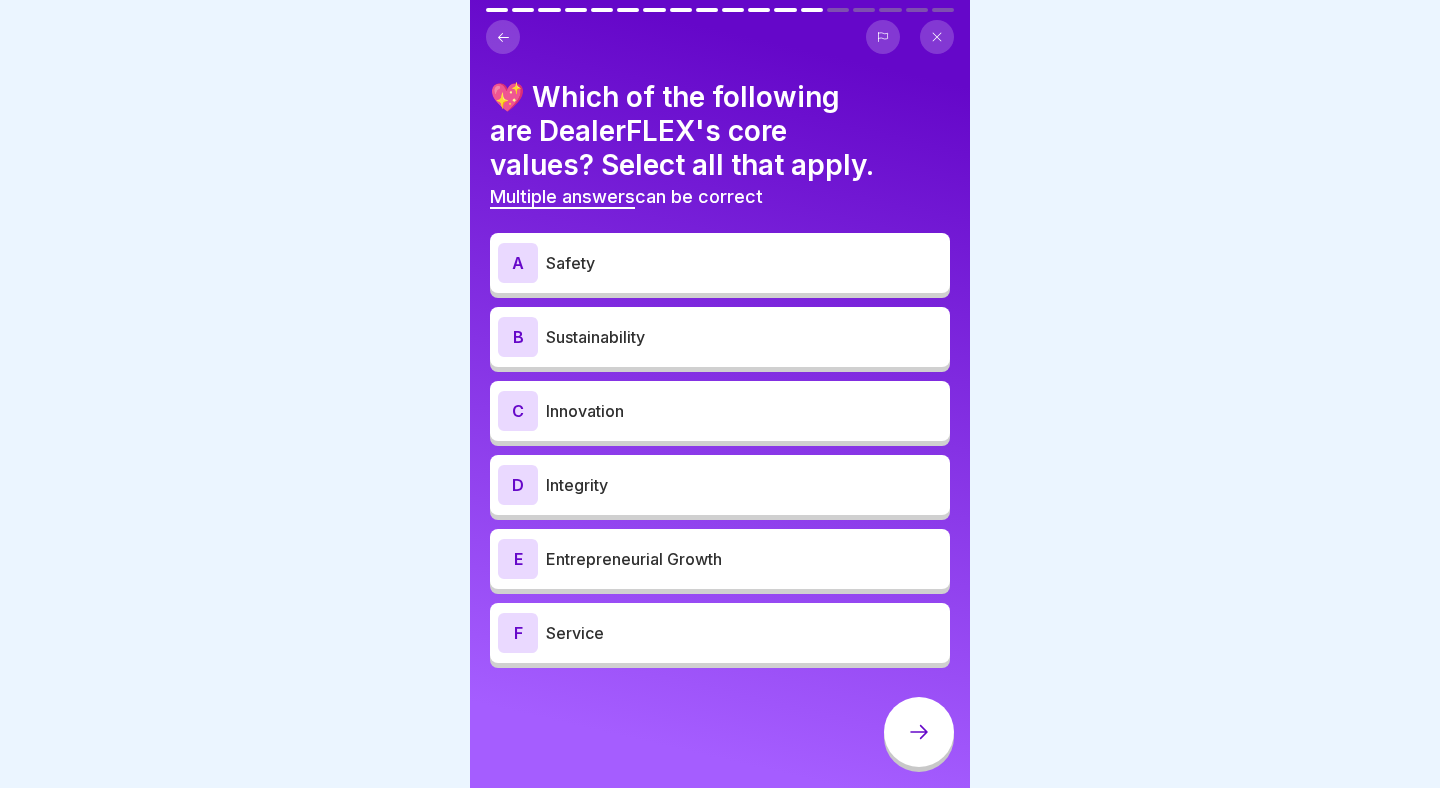 click on "Safety" at bounding box center [744, 263] 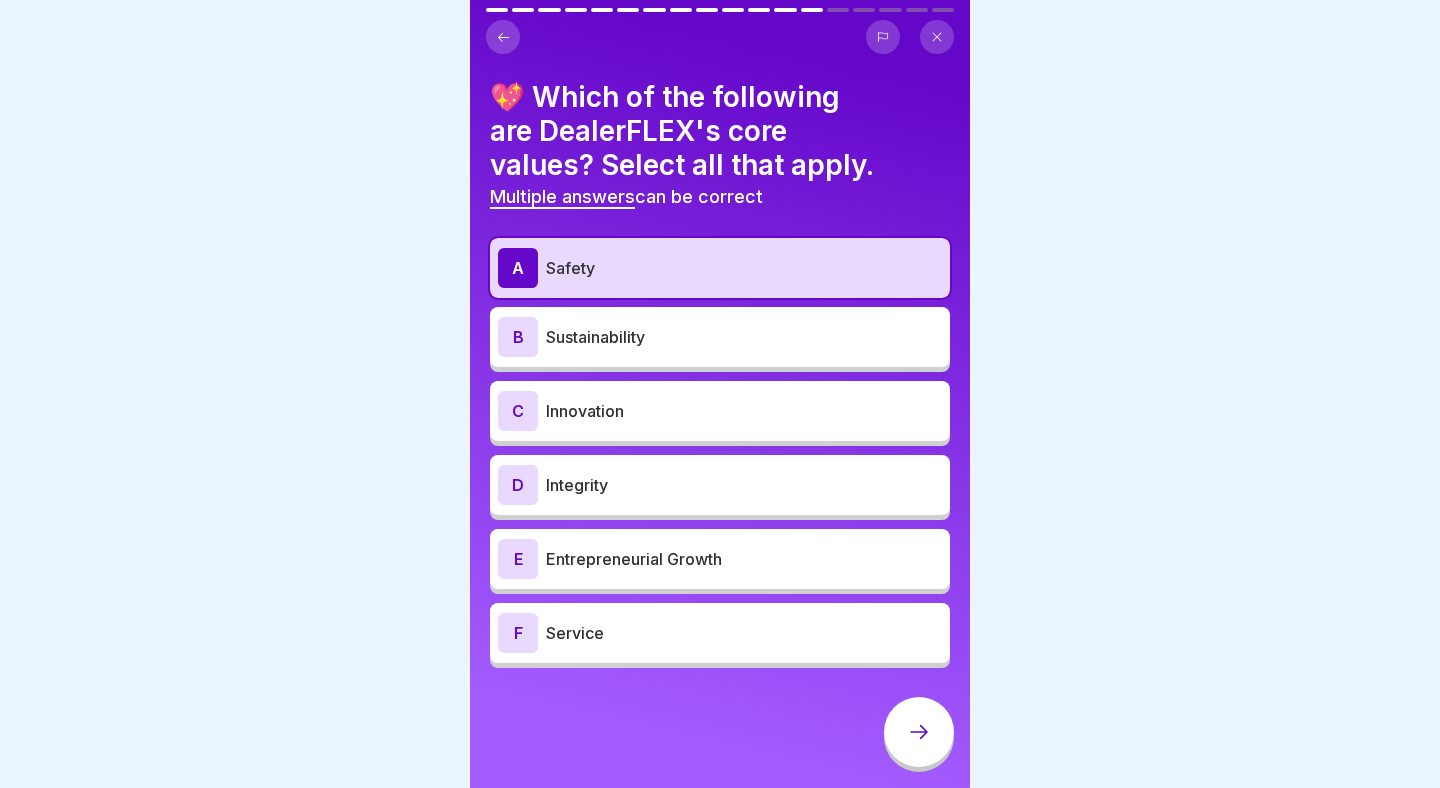 click on "D Integrity" at bounding box center [720, 485] 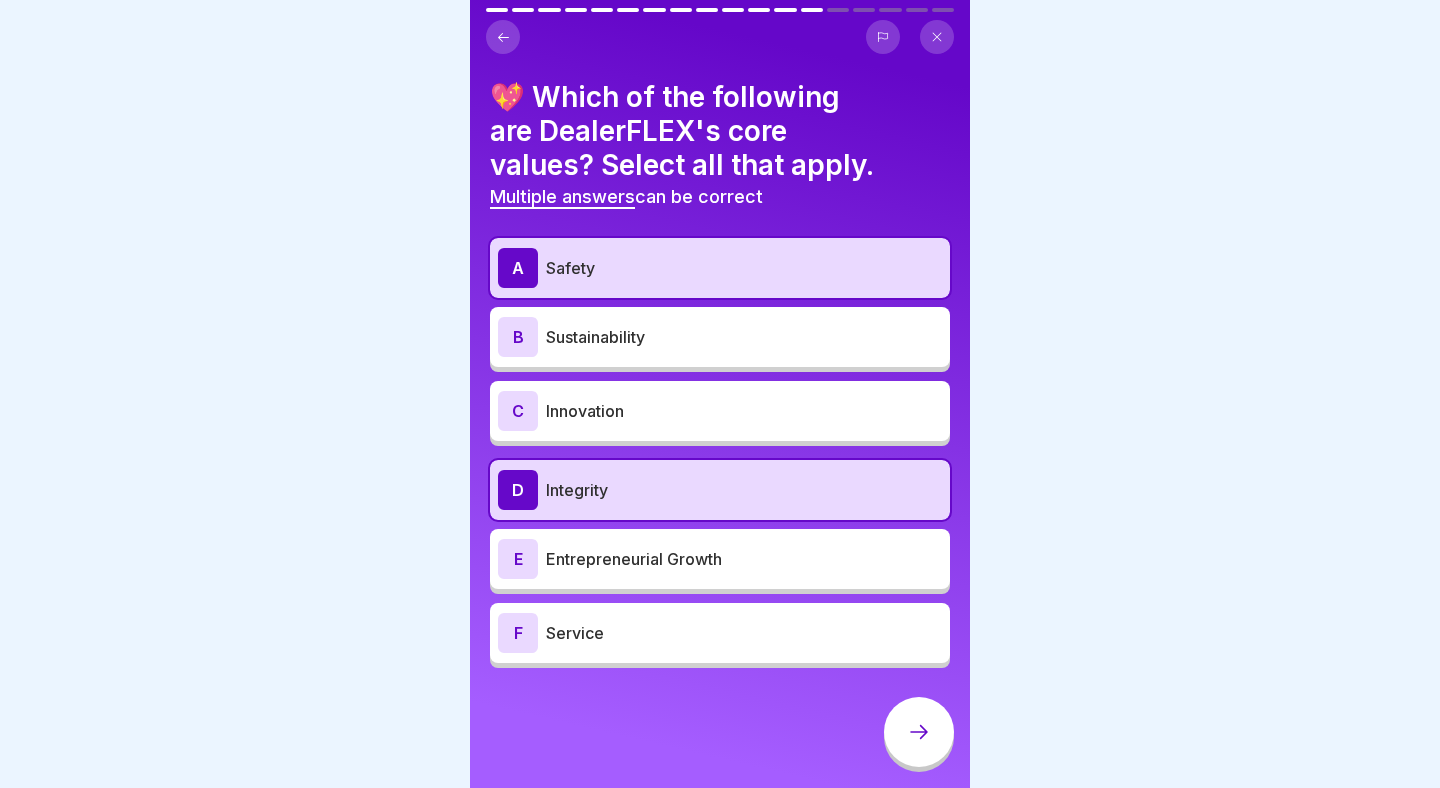 click on "Innovation" at bounding box center [744, 411] 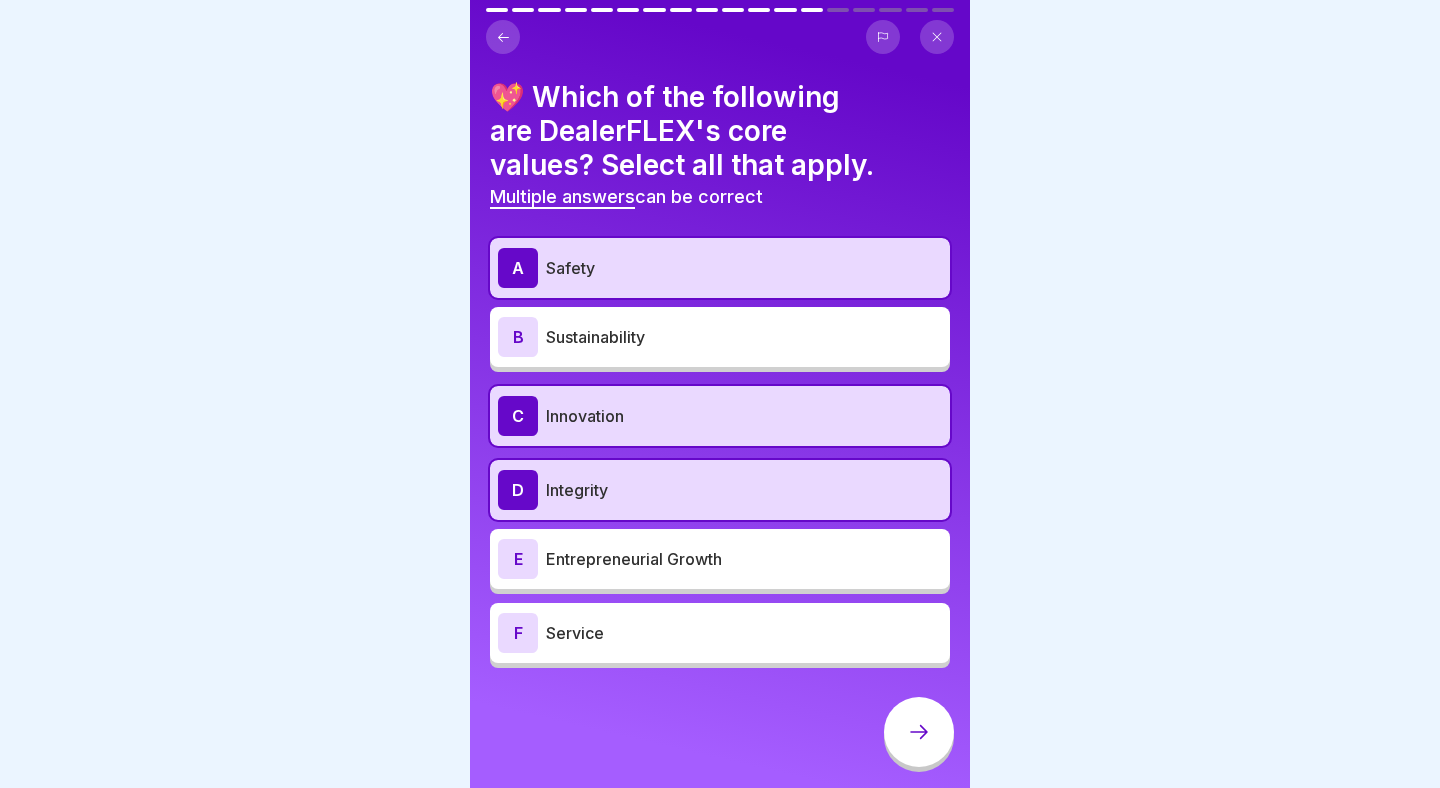 click on "Service" at bounding box center [744, 633] 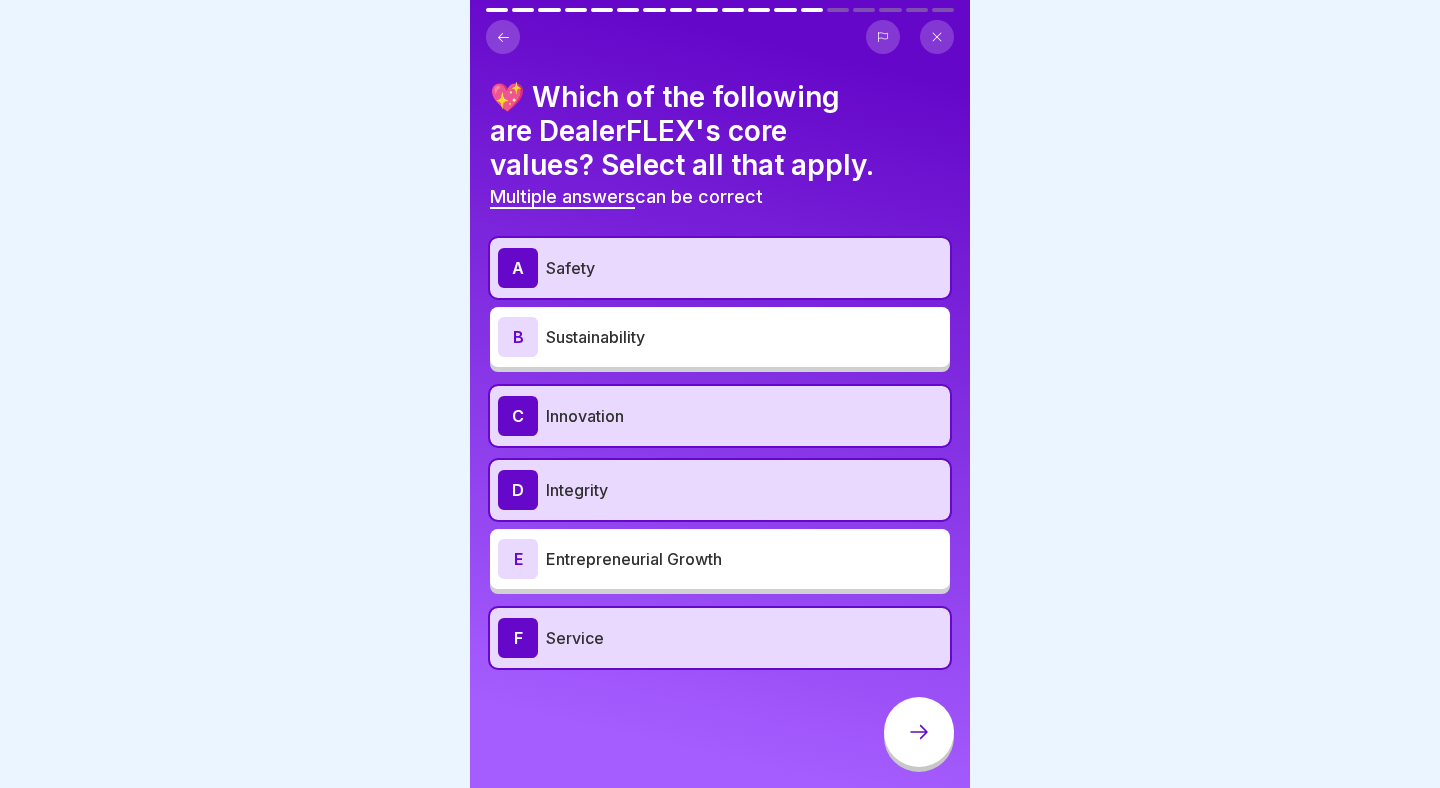 click at bounding box center (919, 732) 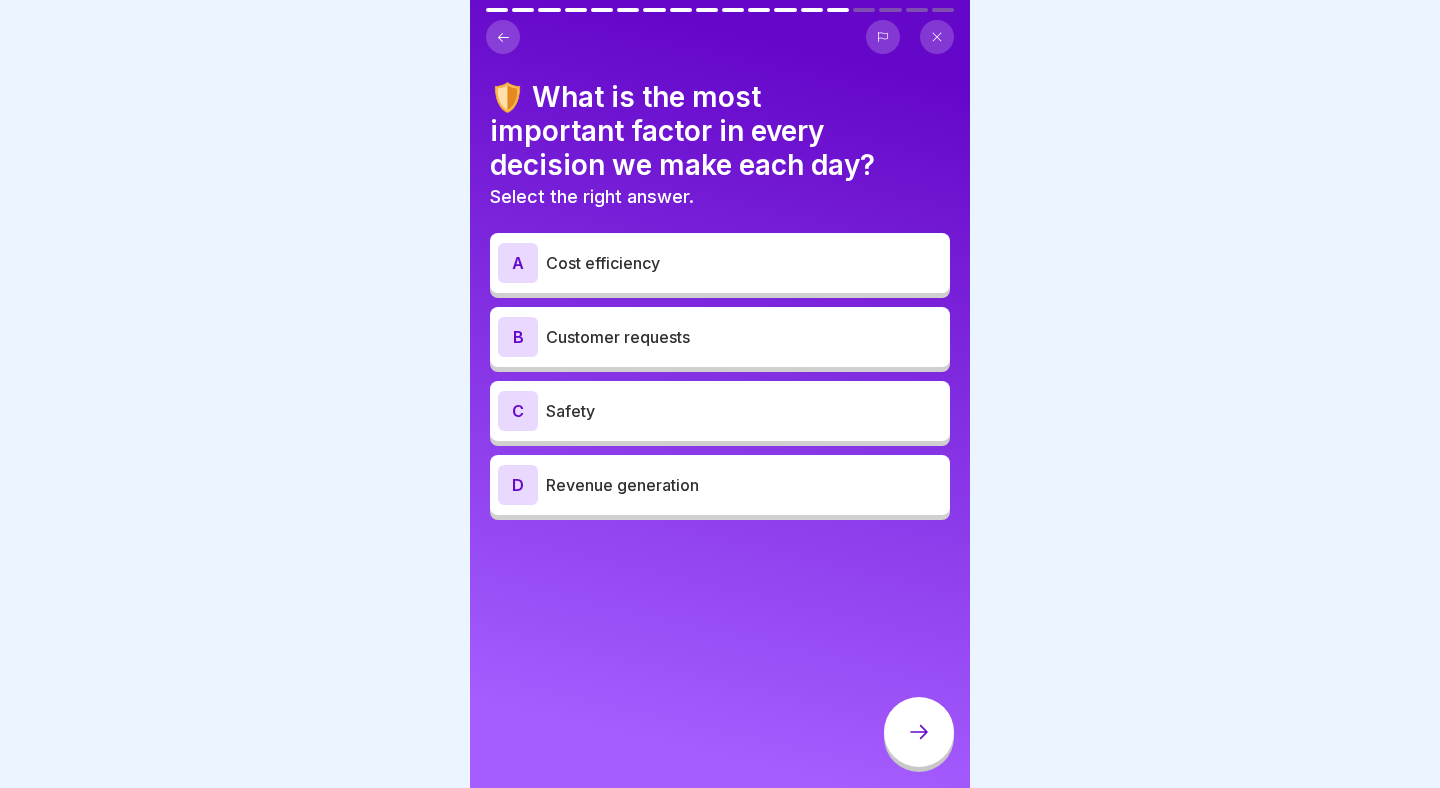 click on "Safety" at bounding box center (744, 411) 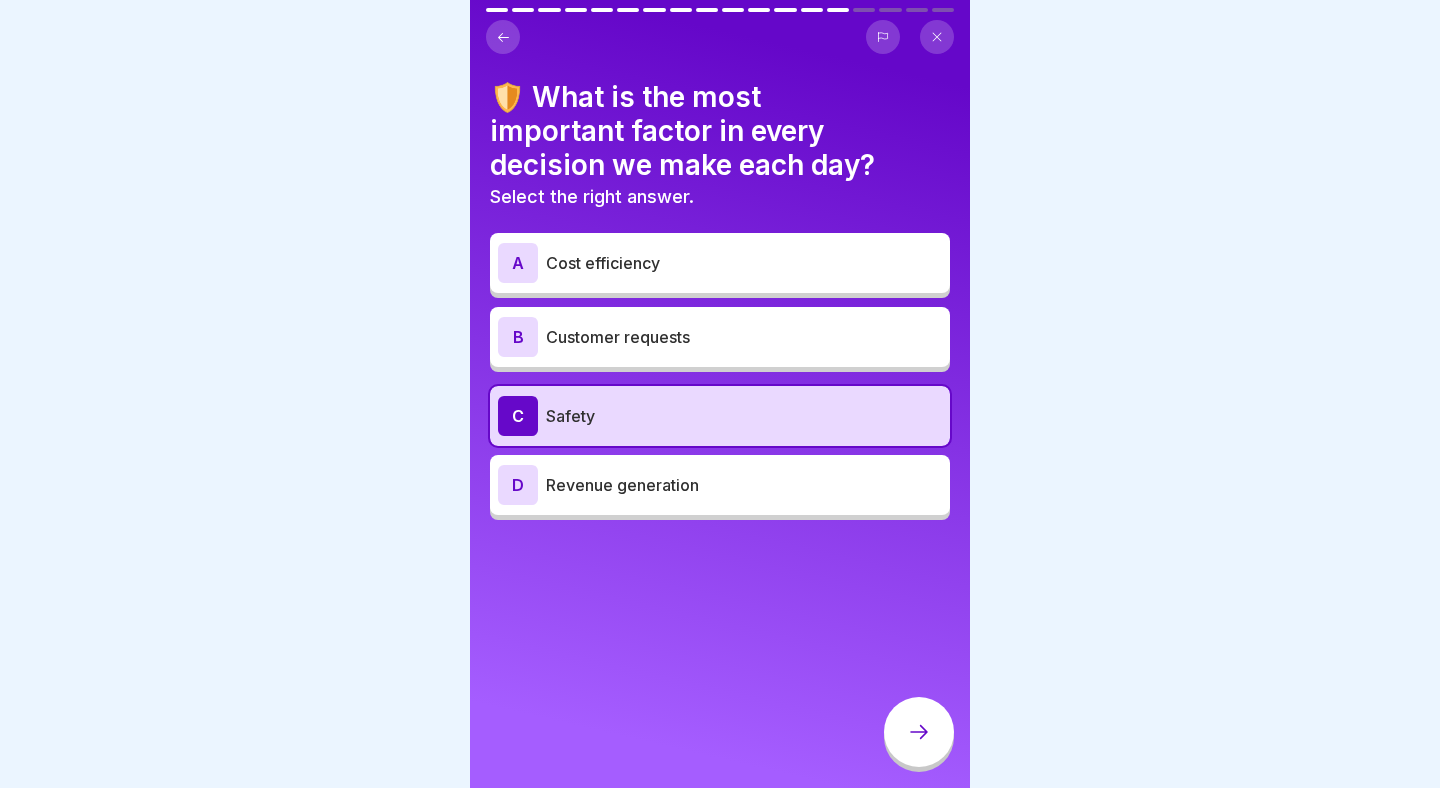 click at bounding box center [919, 734] 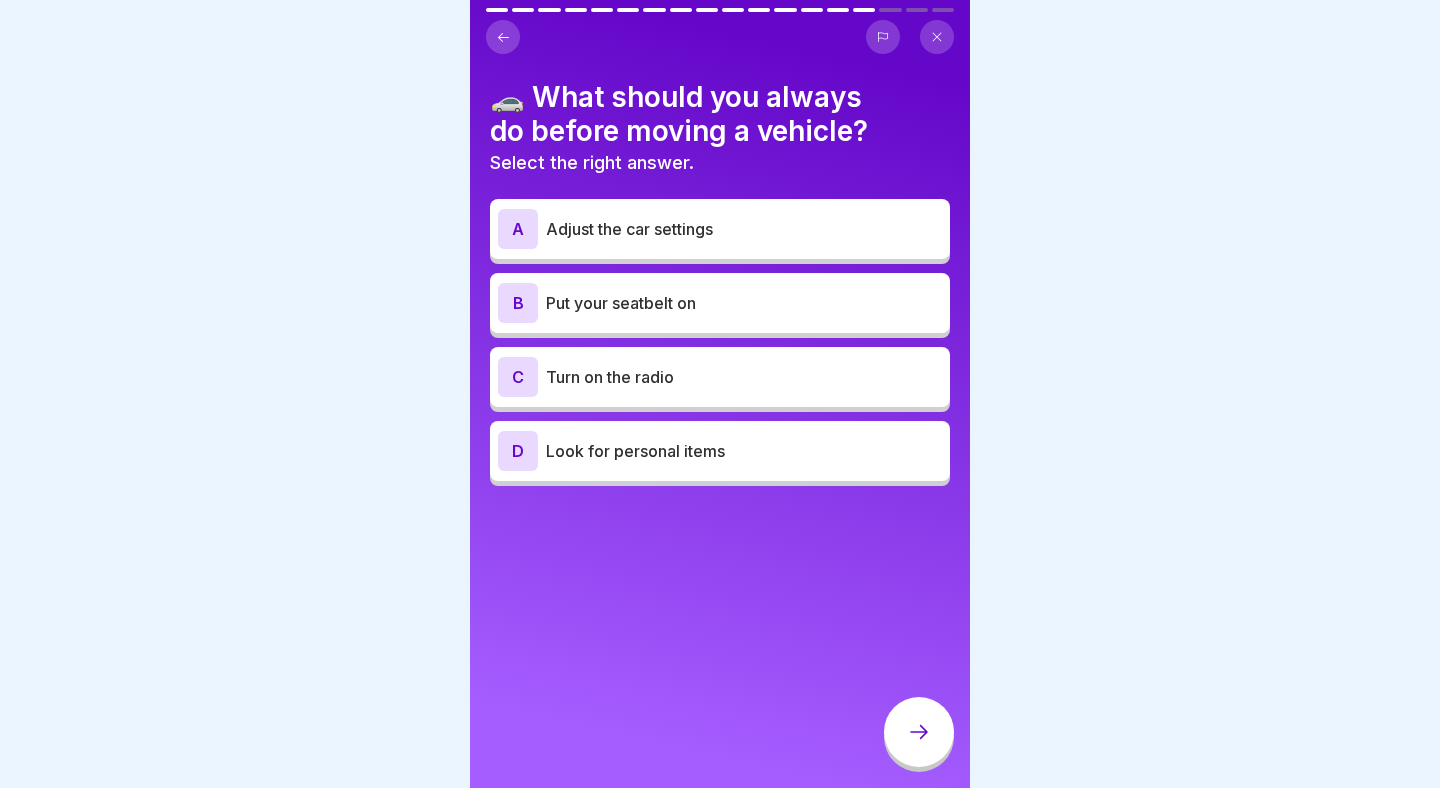 click on "Put your seatbelt on" at bounding box center [744, 303] 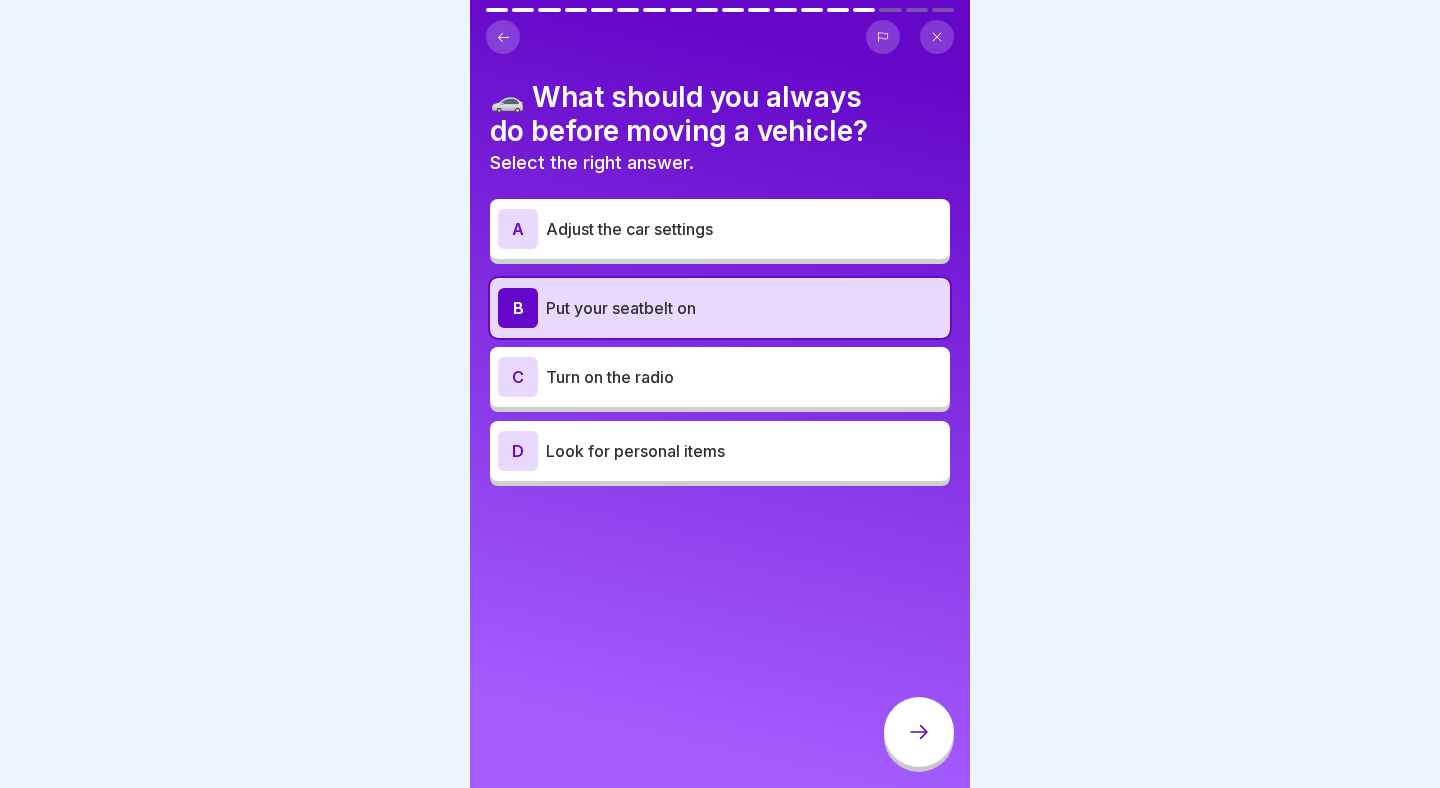 click at bounding box center [919, 732] 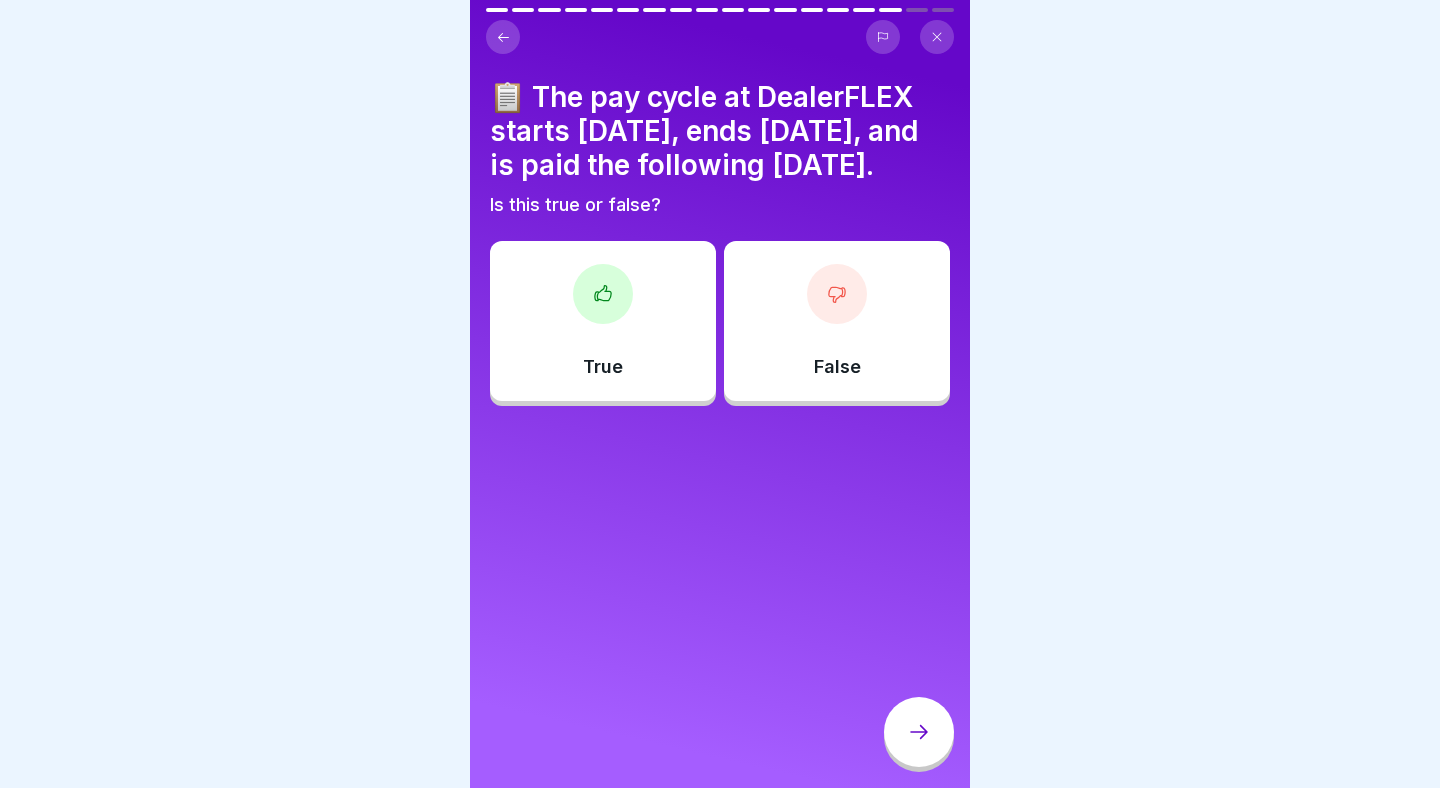 click on "True" at bounding box center (603, 321) 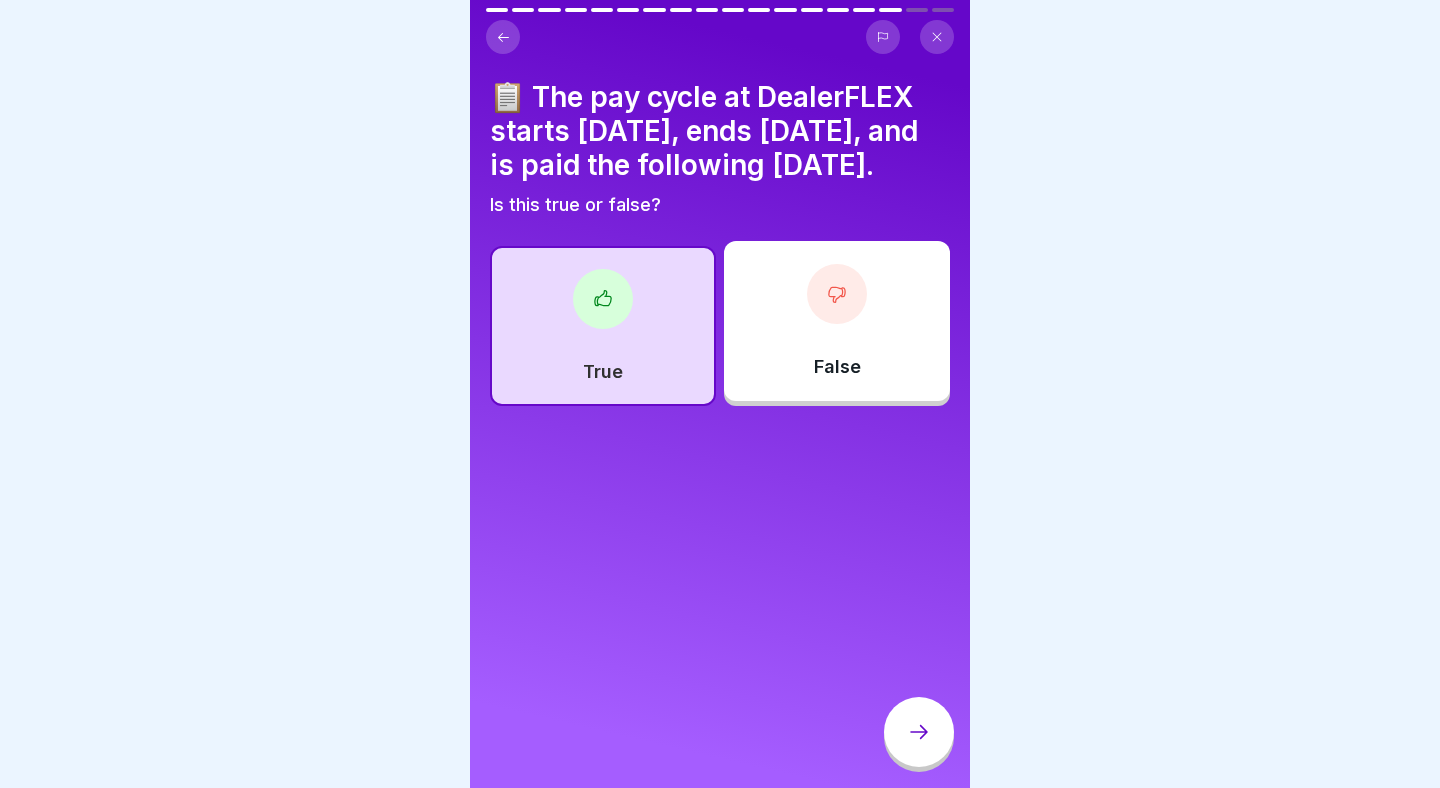 click at bounding box center (919, 732) 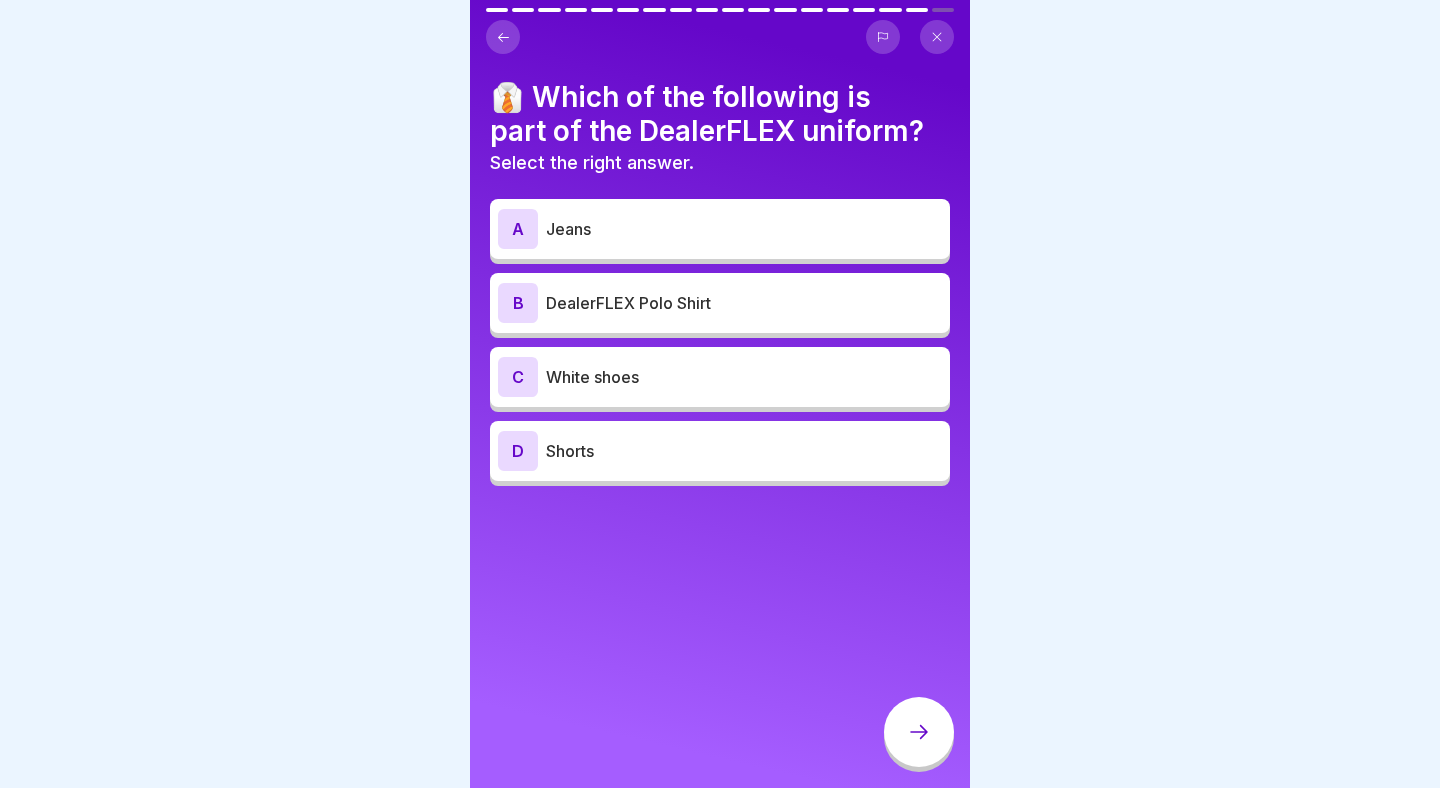 click on "DealerFLEX Polo Shirt" at bounding box center [744, 303] 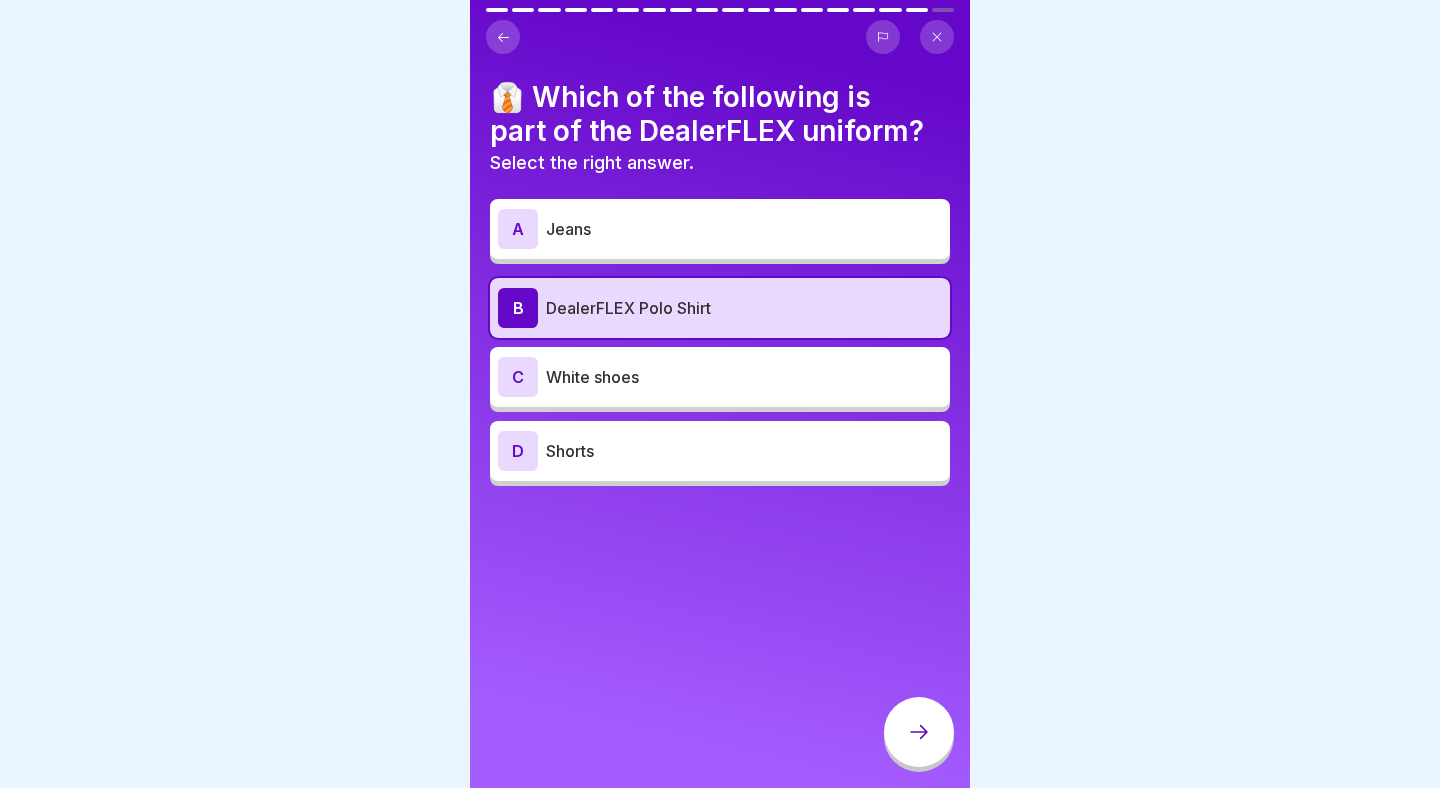 click 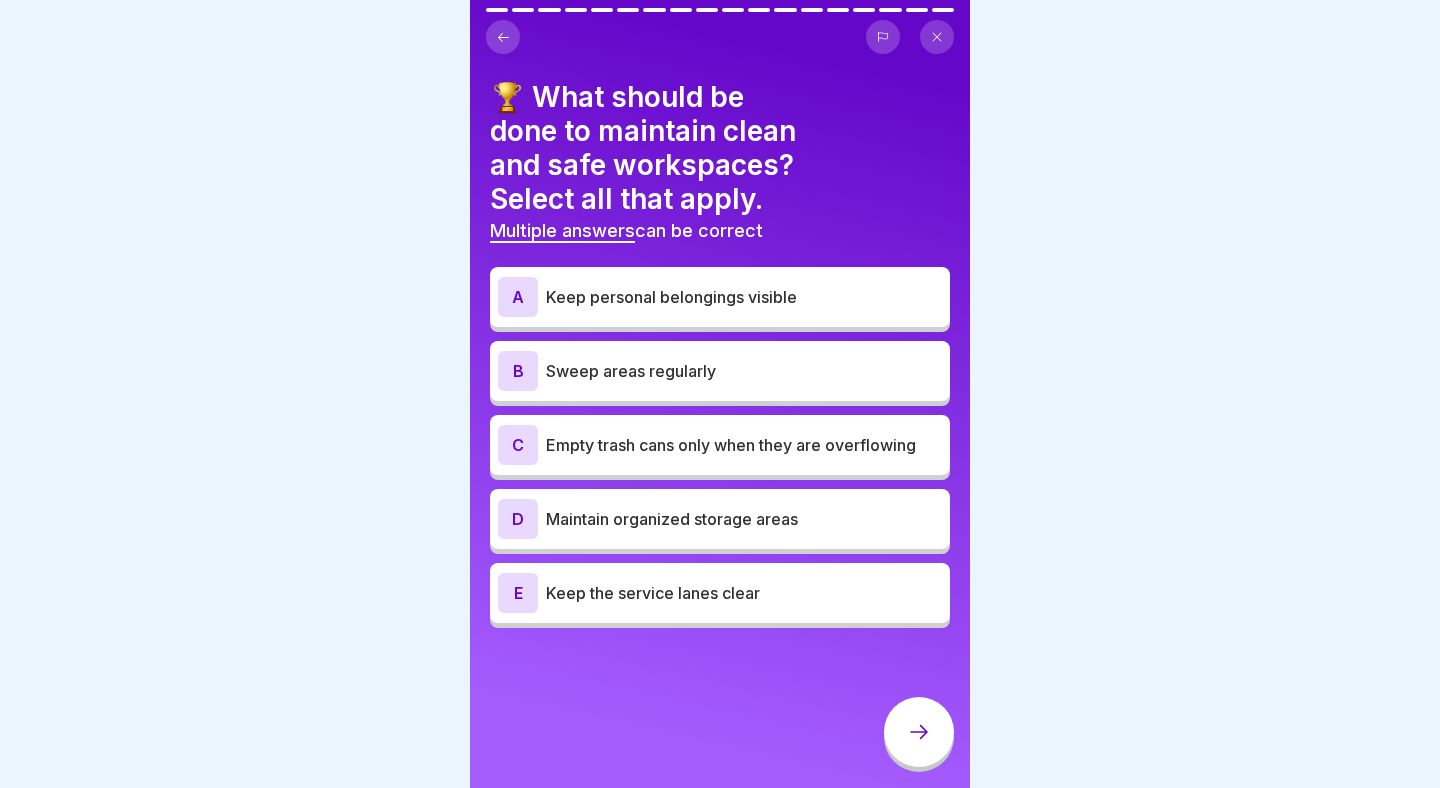 click on "B Sweep areas regularly" at bounding box center (720, 371) 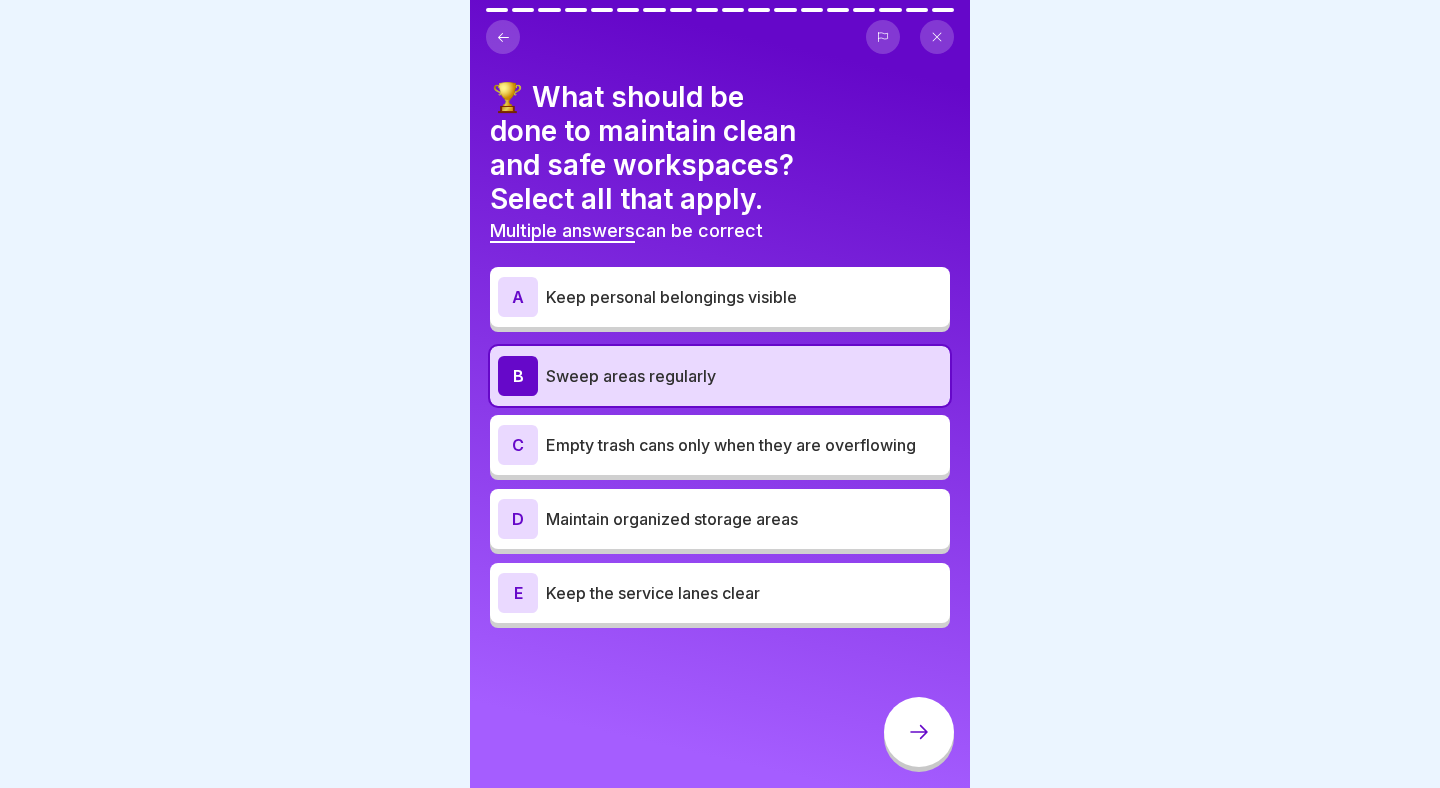 click on "C Empty trash cans only when they are overflowing" at bounding box center (720, 445) 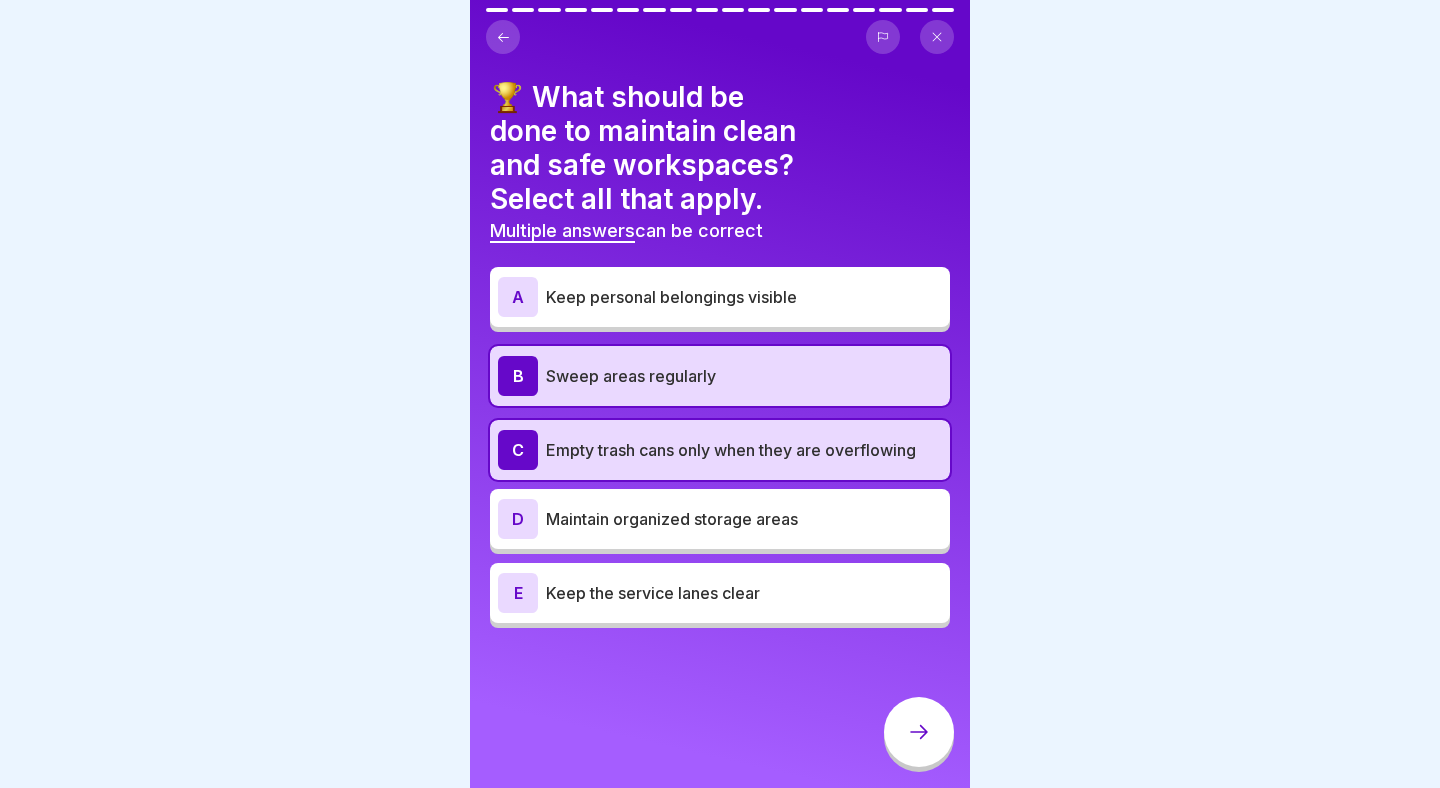 click on "Empty trash cans only when they are overflowing" at bounding box center [744, 450] 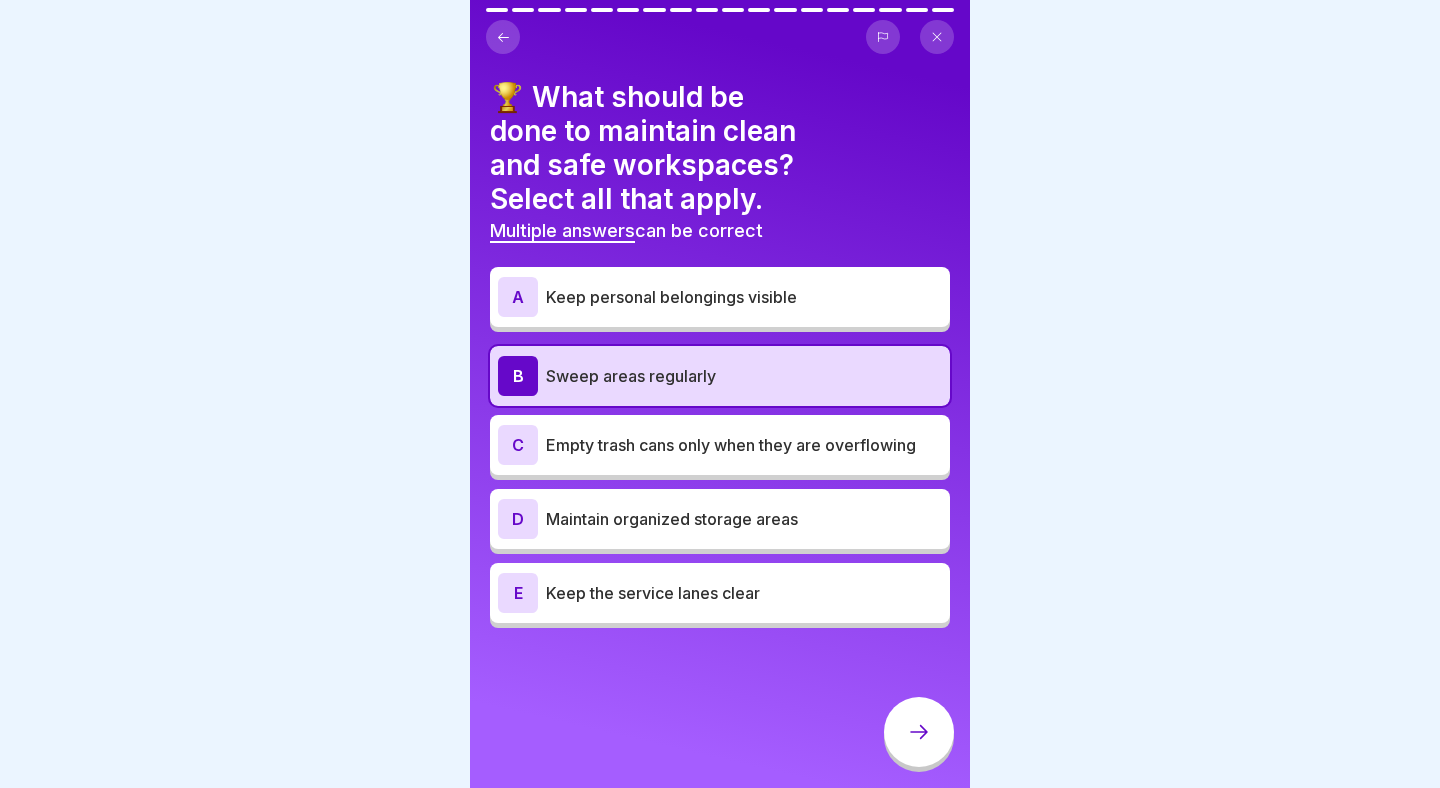 click on "D Maintain organized storage areas" at bounding box center [720, 519] 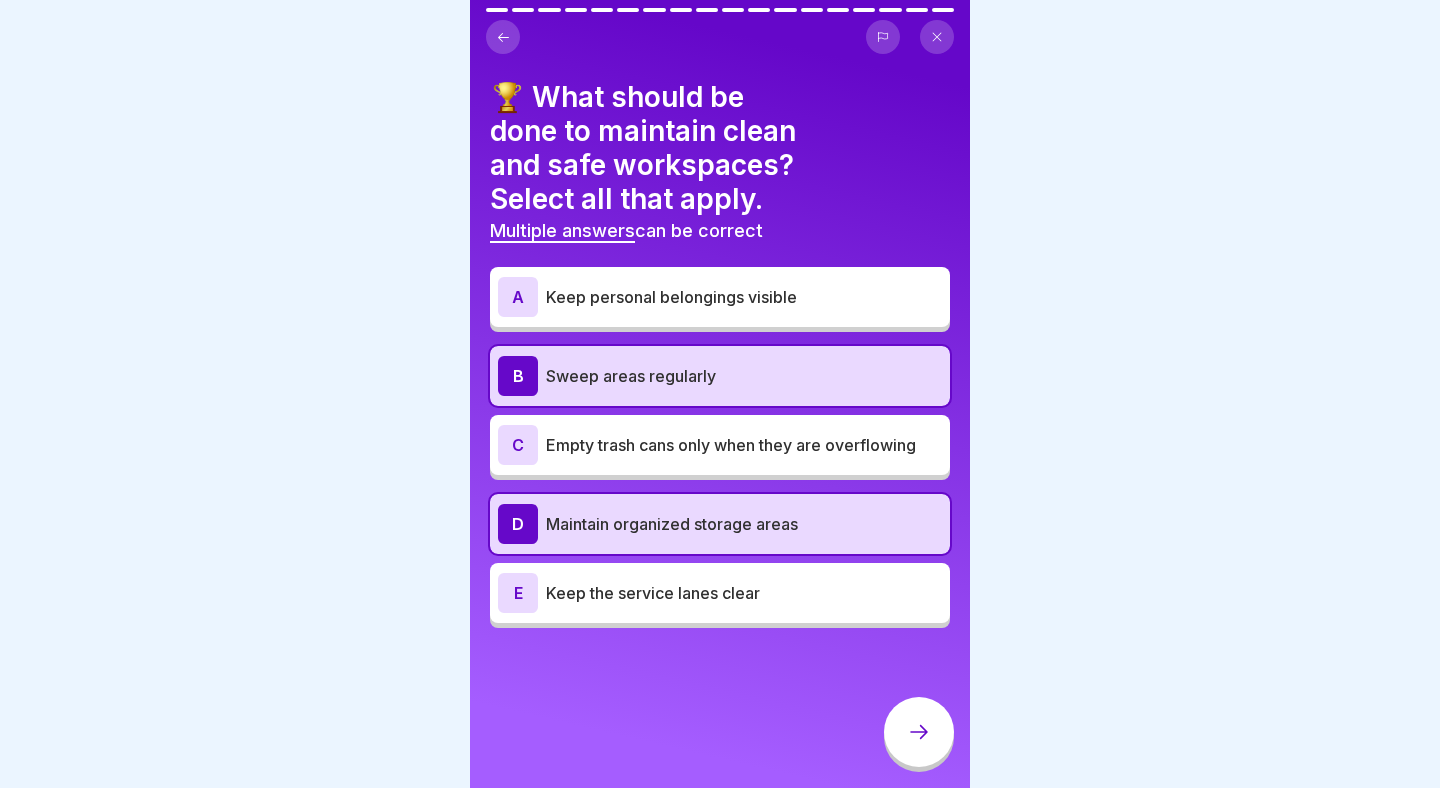 click on "Keep the service lanes clear" at bounding box center [744, 593] 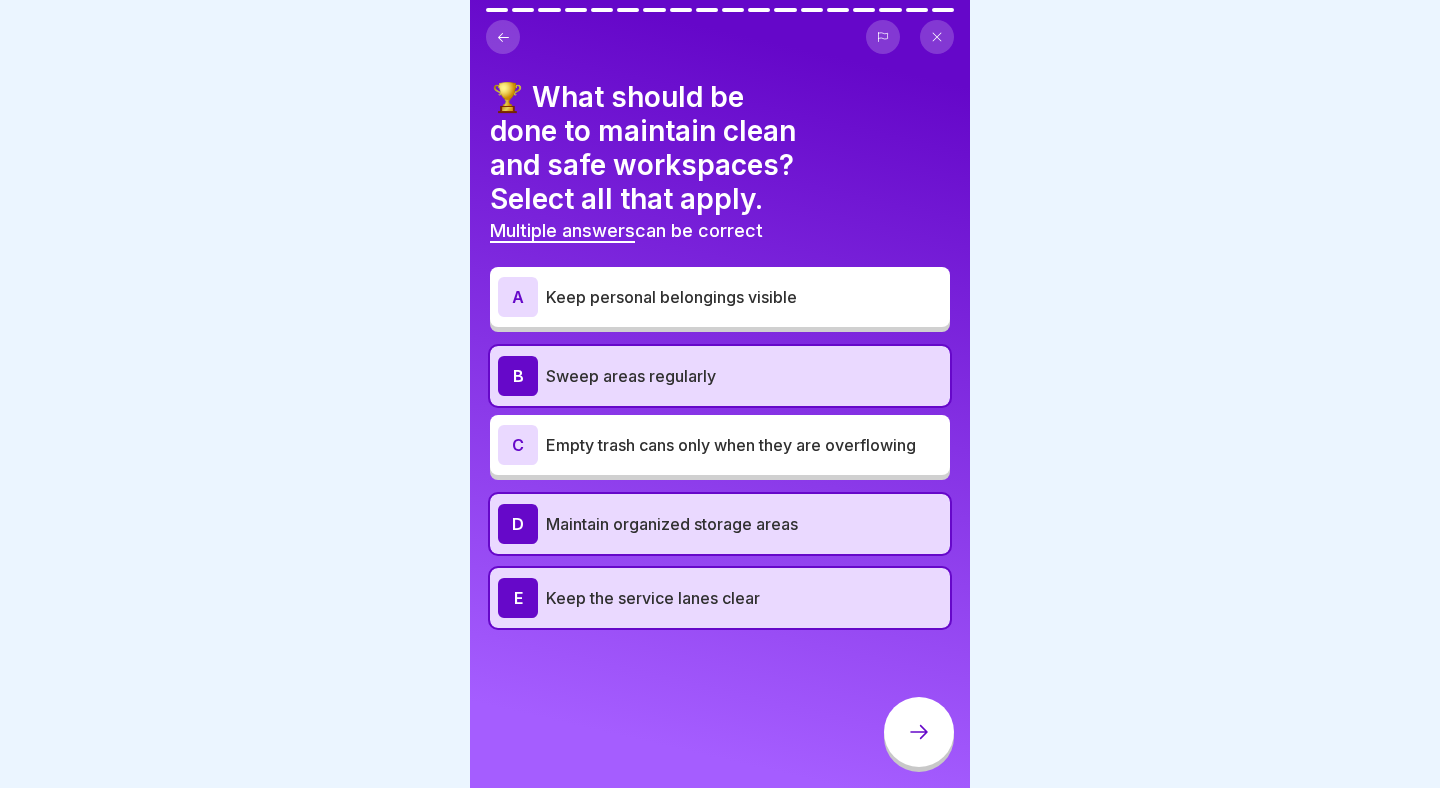 click at bounding box center [919, 732] 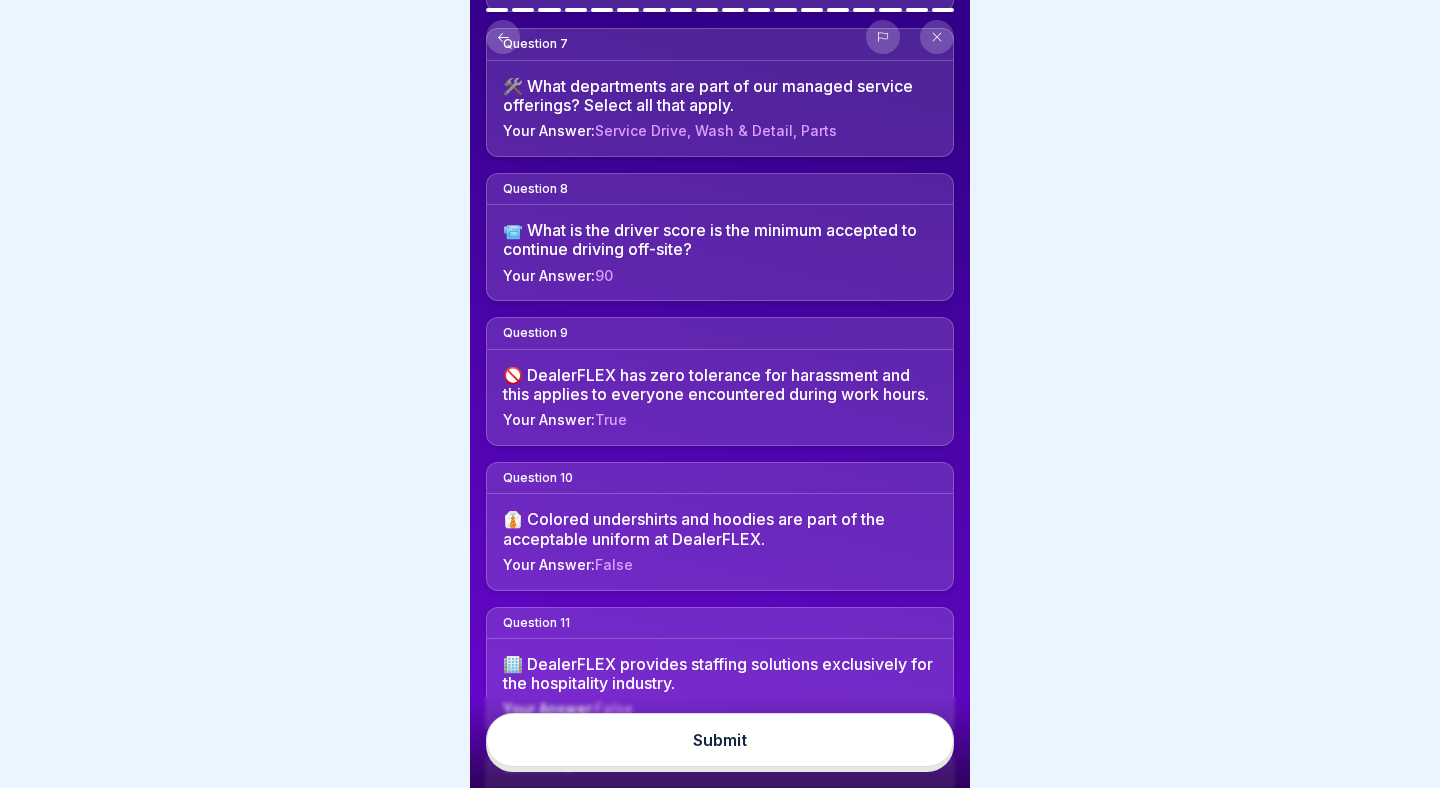 scroll, scrollTop: 1356, scrollLeft: 0, axis: vertical 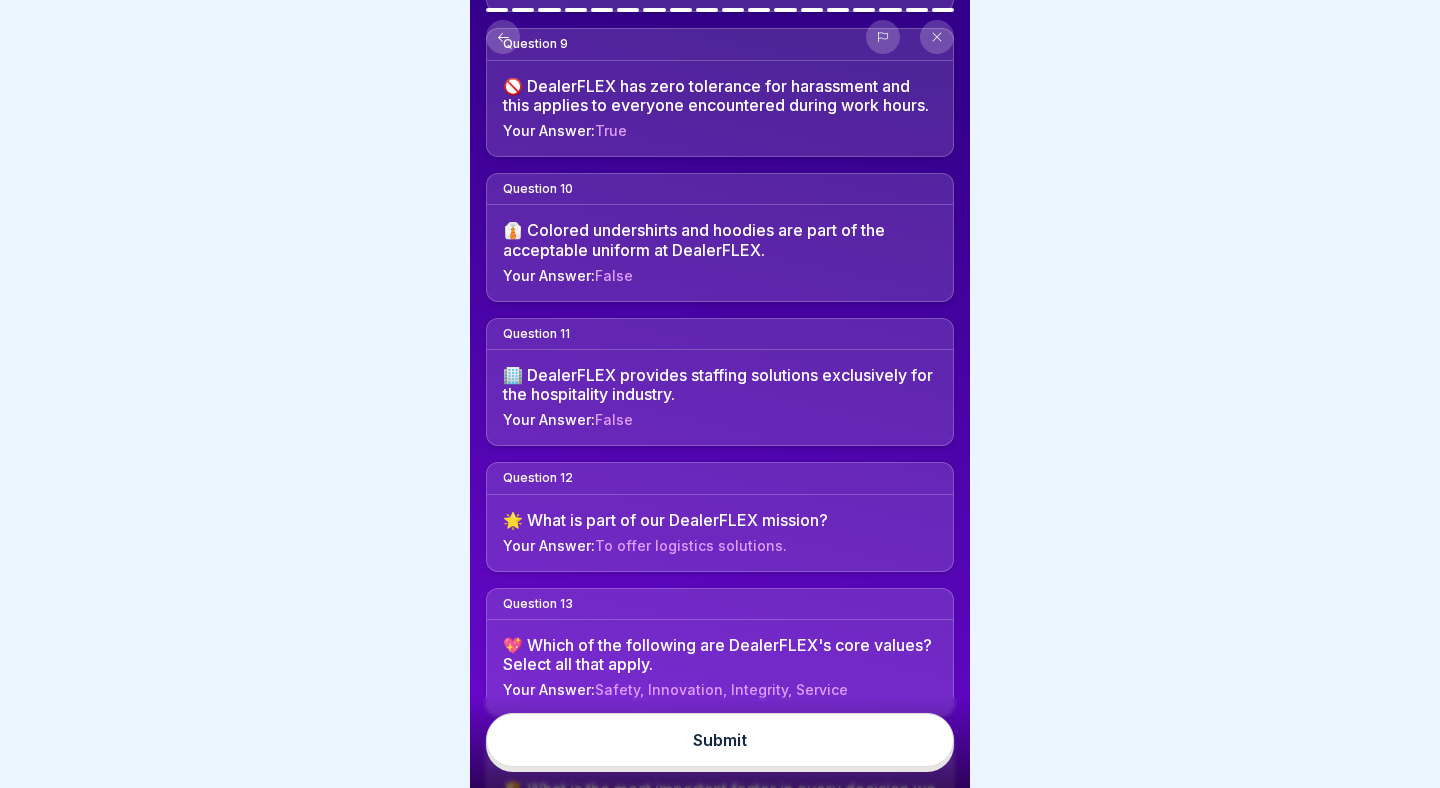 click on "Submit" at bounding box center [720, 740] 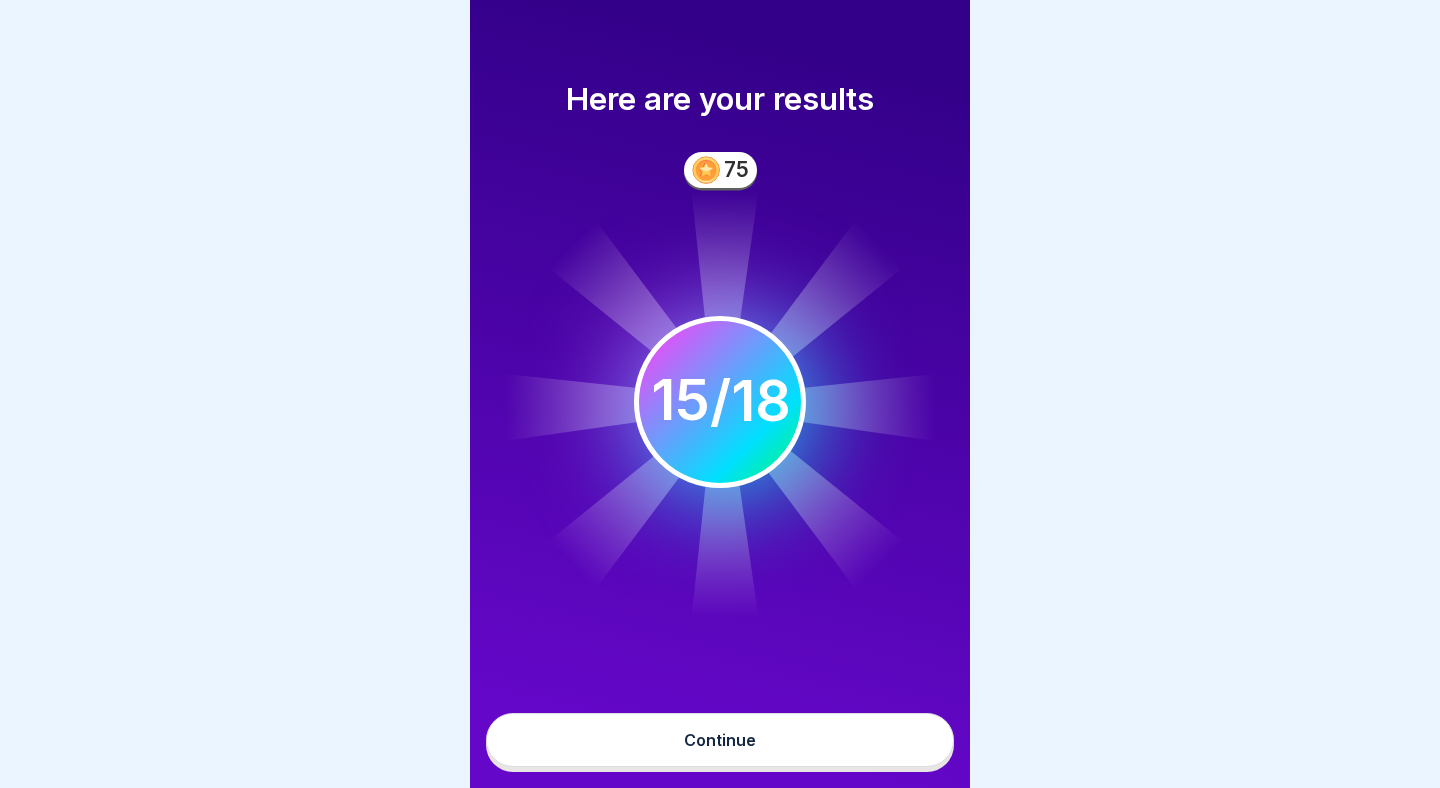 click on "Continue" at bounding box center (720, 740) 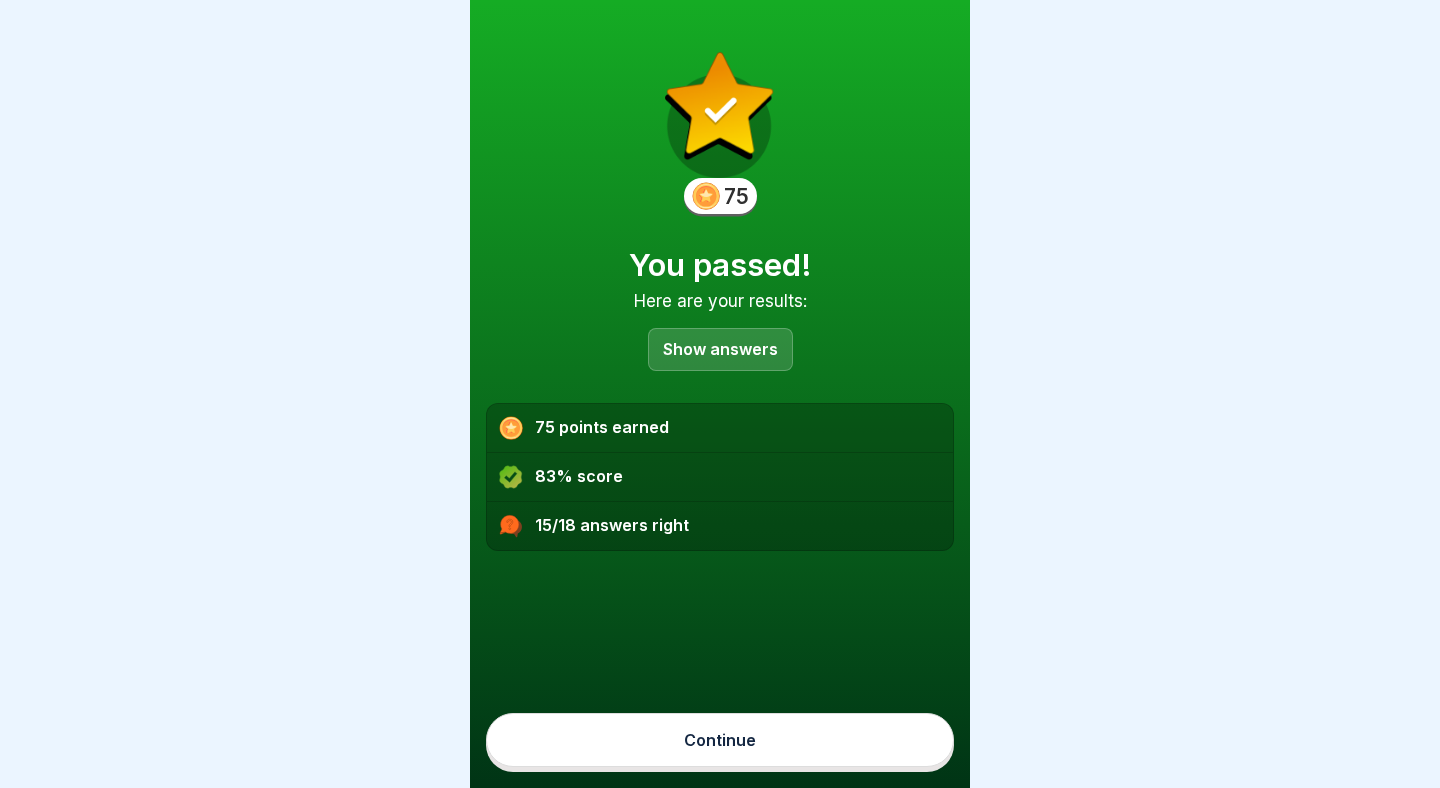 click on "Continue" at bounding box center (720, 740) 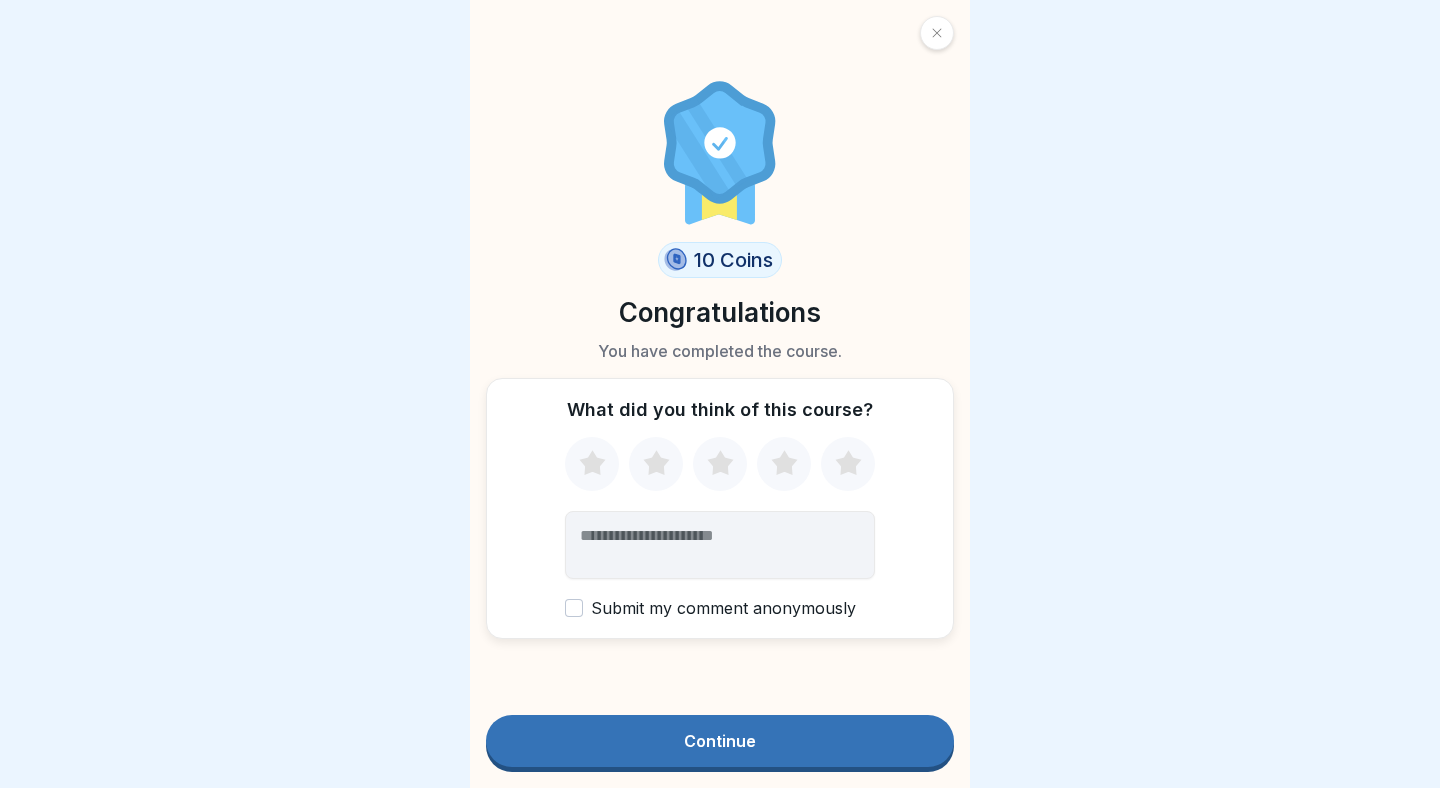 click on "Continue" at bounding box center [720, 741] 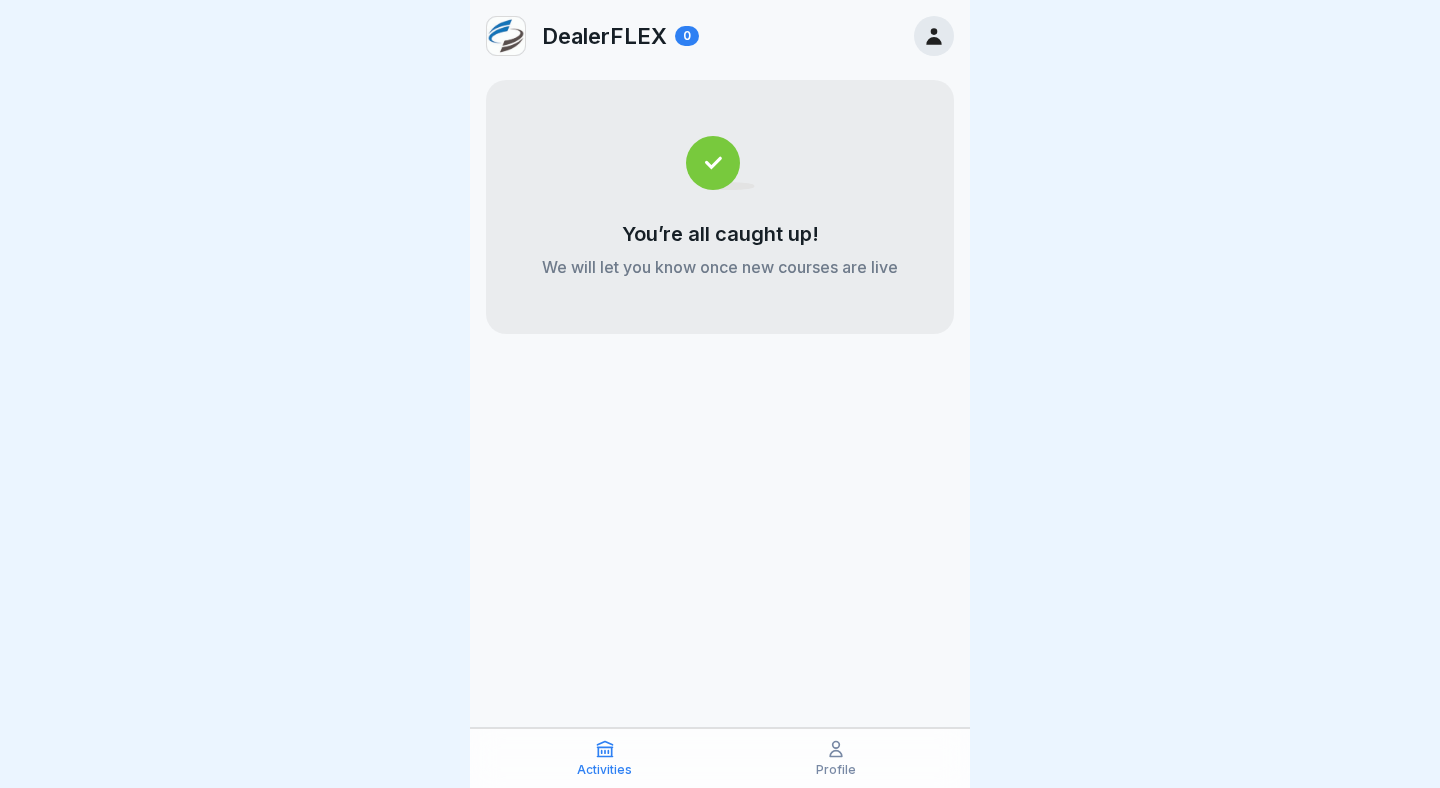 click on "Activities Profile" at bounding box center (720, 758) 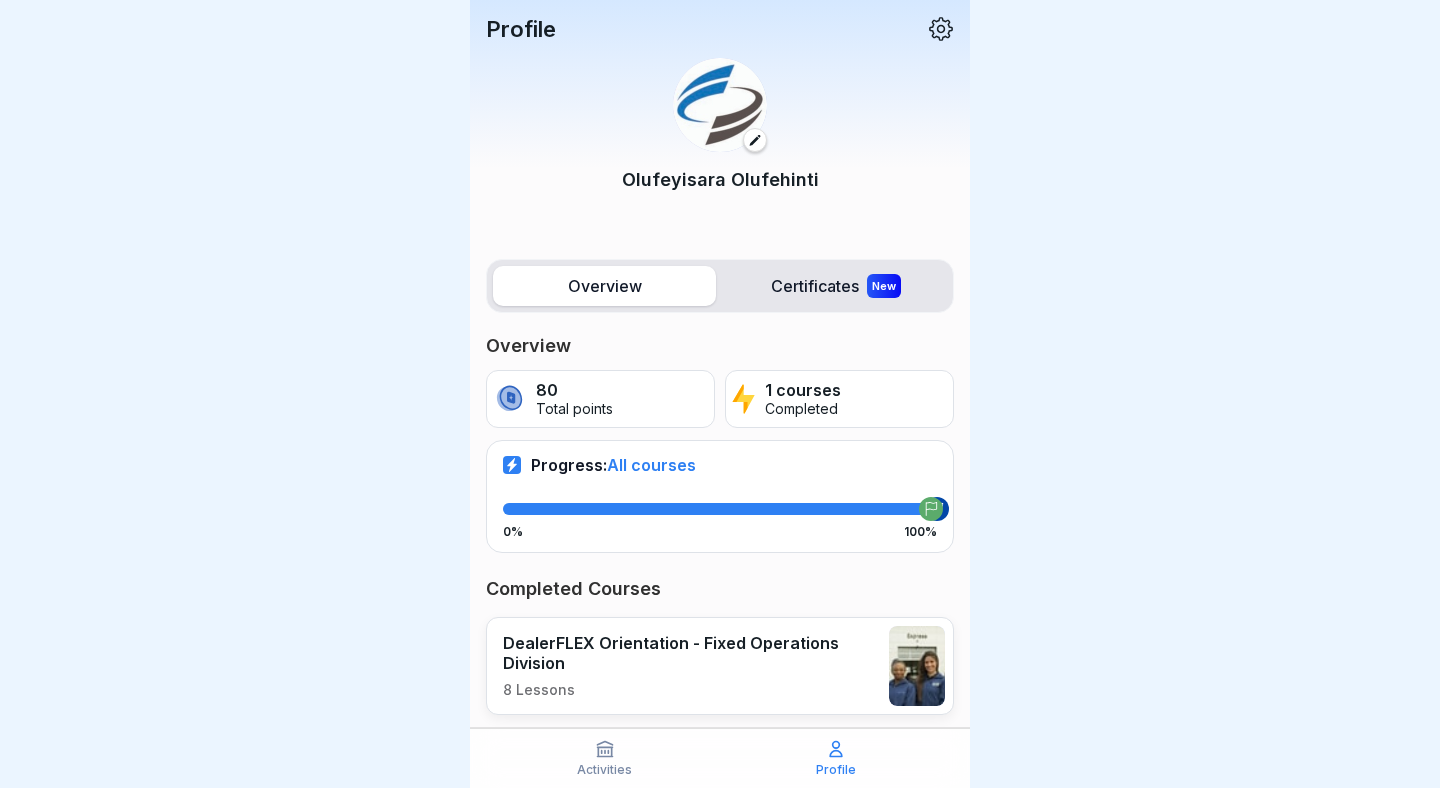 click on "Overview" at bounding box center [720, 346] 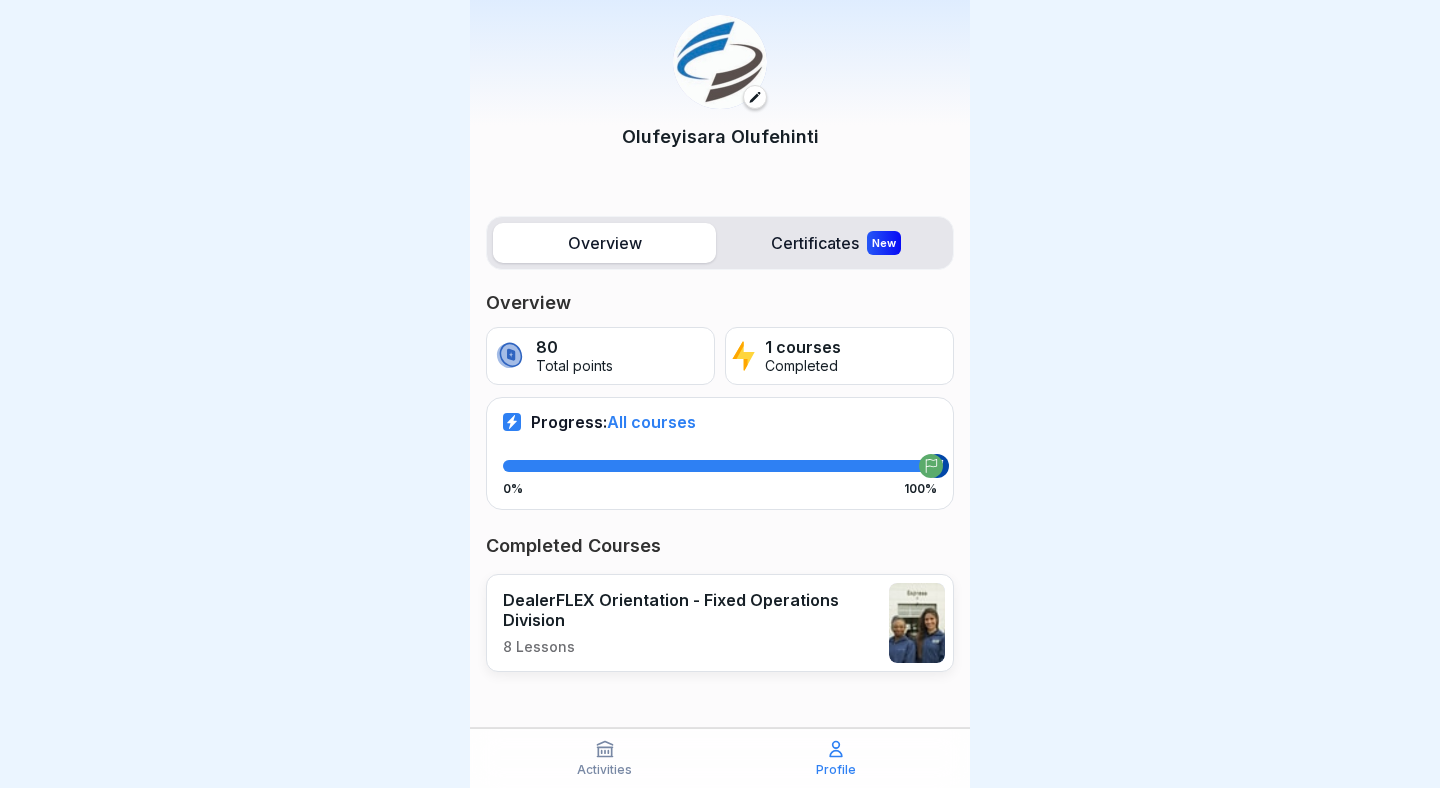 click on "Certificates New" at bounding box center [835, 243] 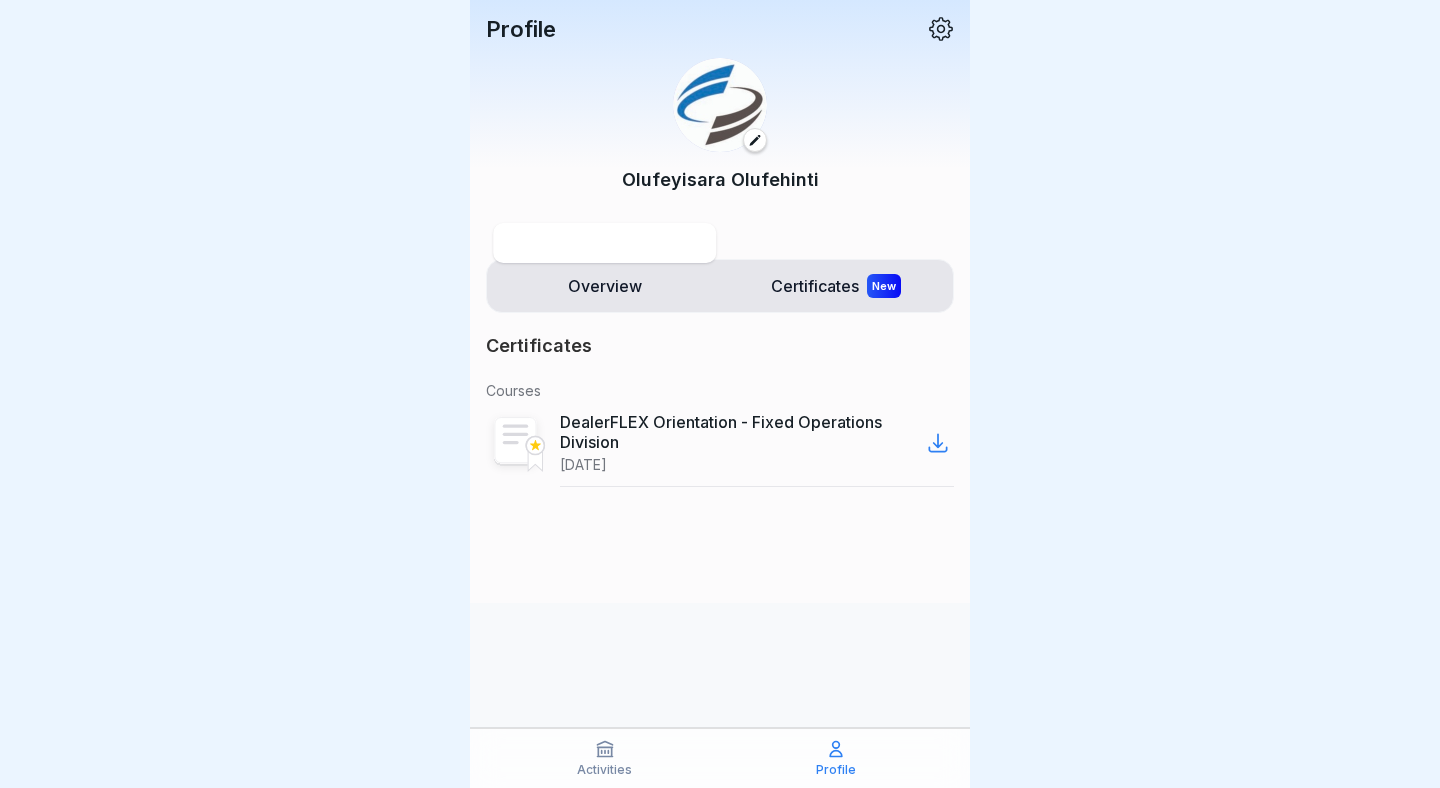 scroll, scrollTop: 0, scrollLeft: 0, axis: both 